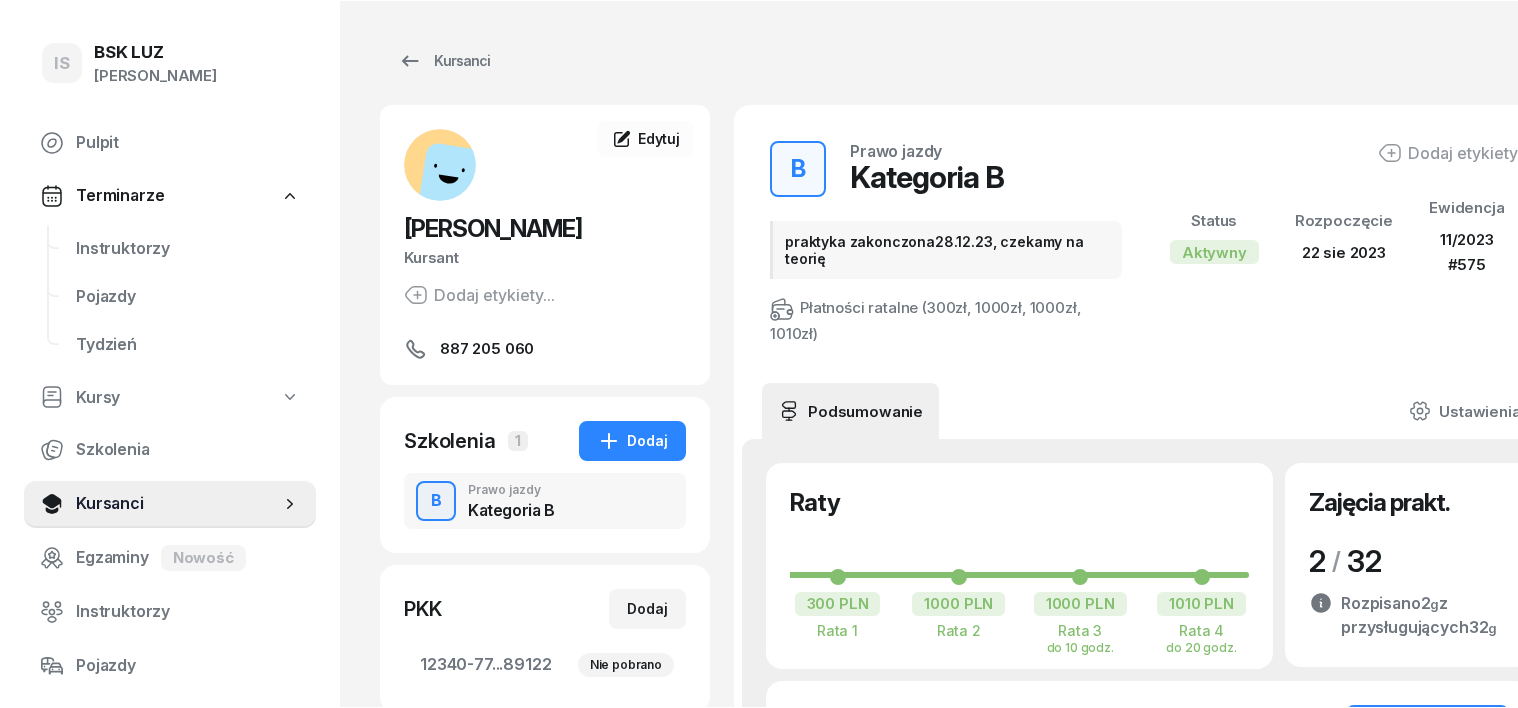 scroll, scrollTop: 0, scrollLeft: 0, axis: both 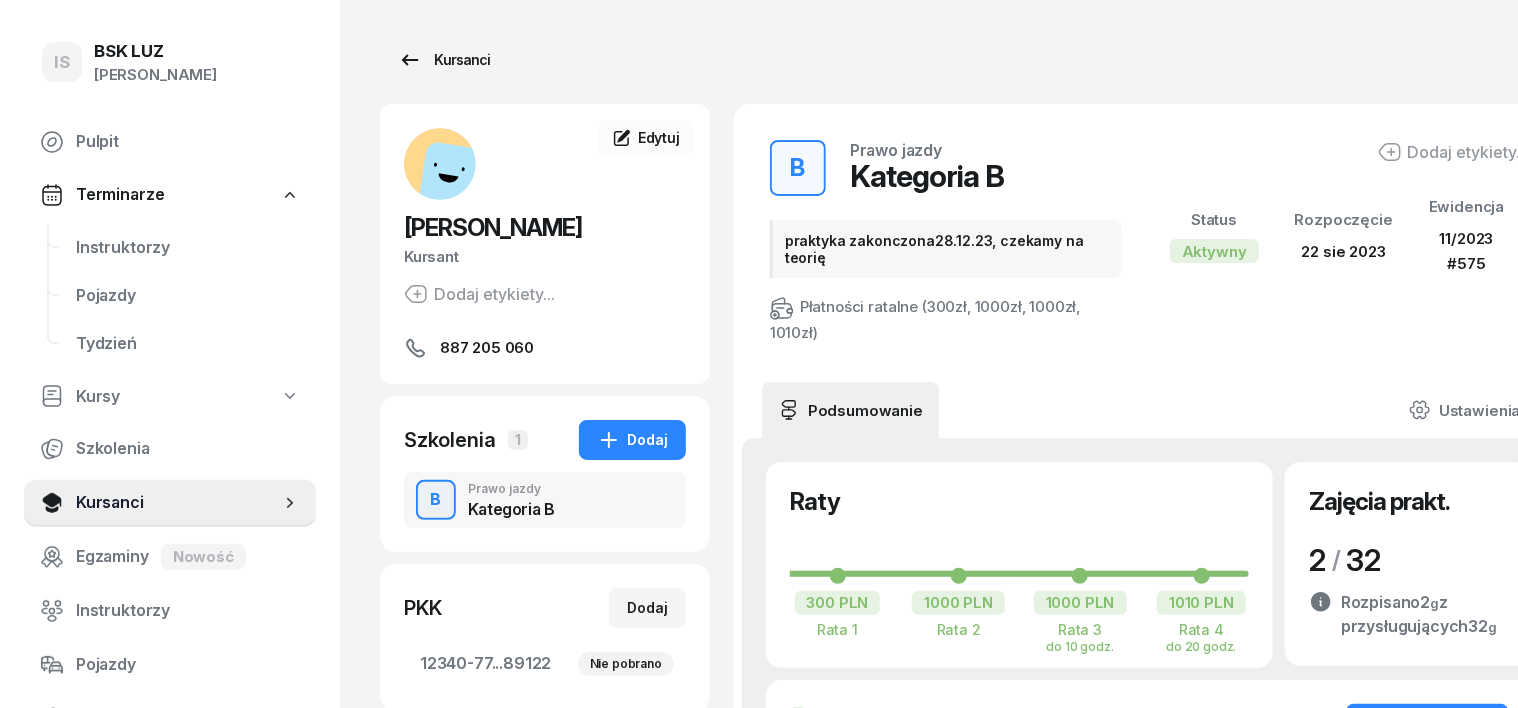 click on "Kursanci" at bounding box center (444, 60) 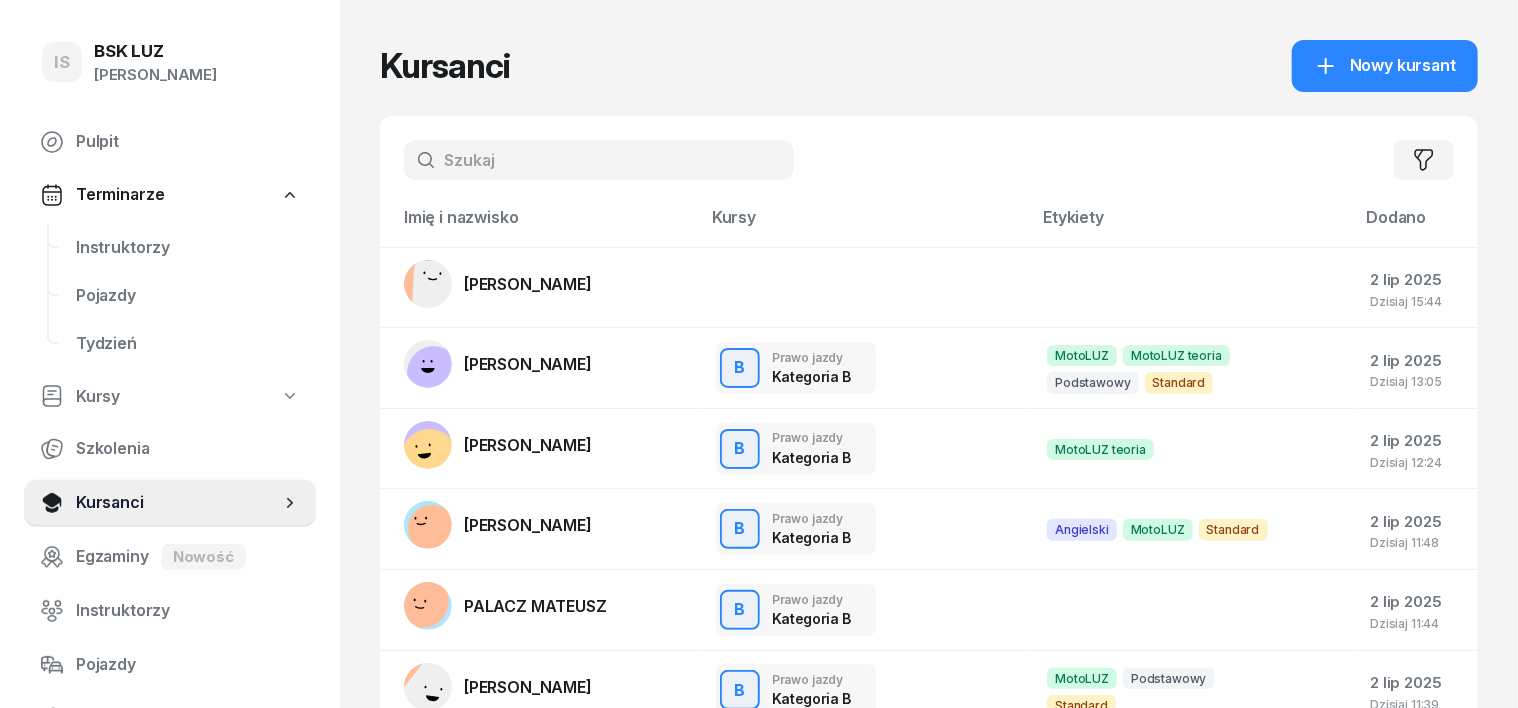 click at bounding box center (599, 160) 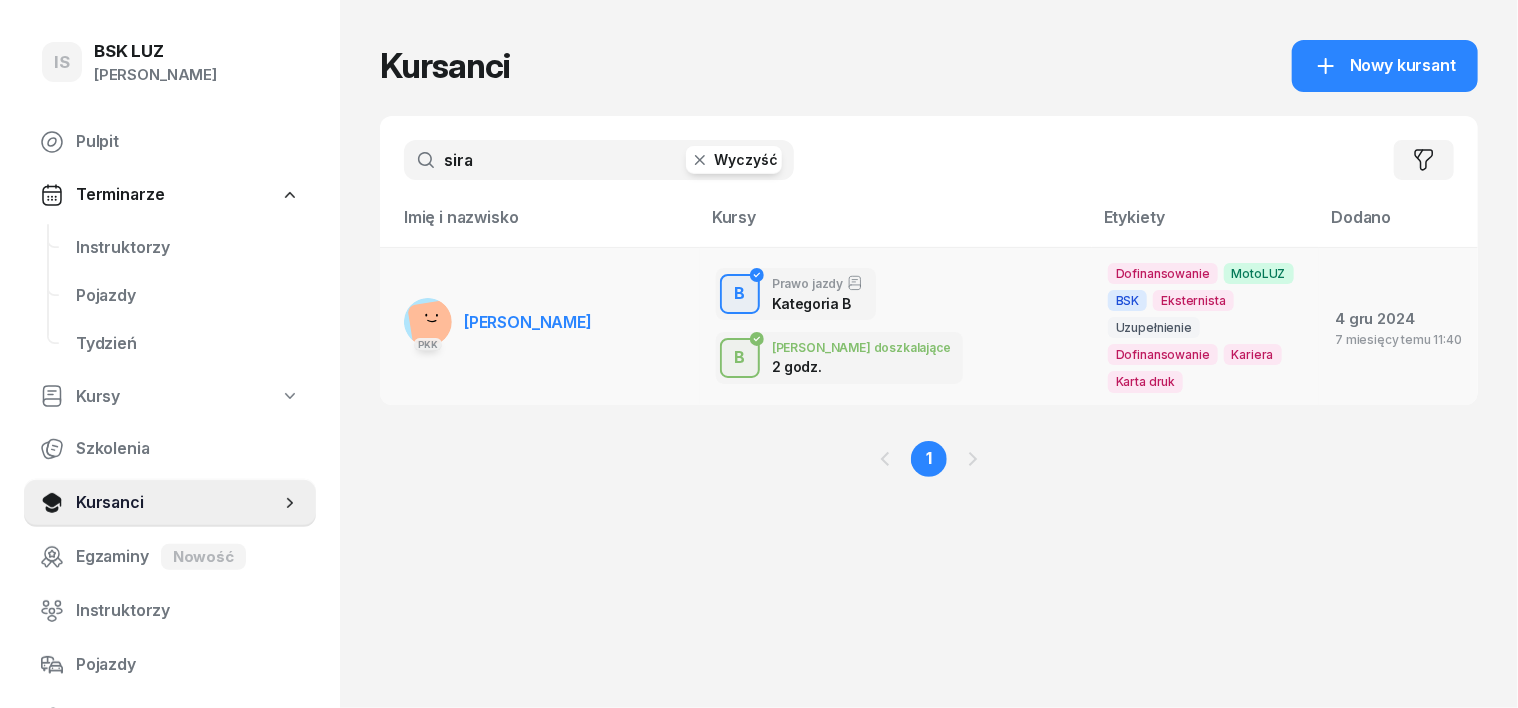 type on "sira" 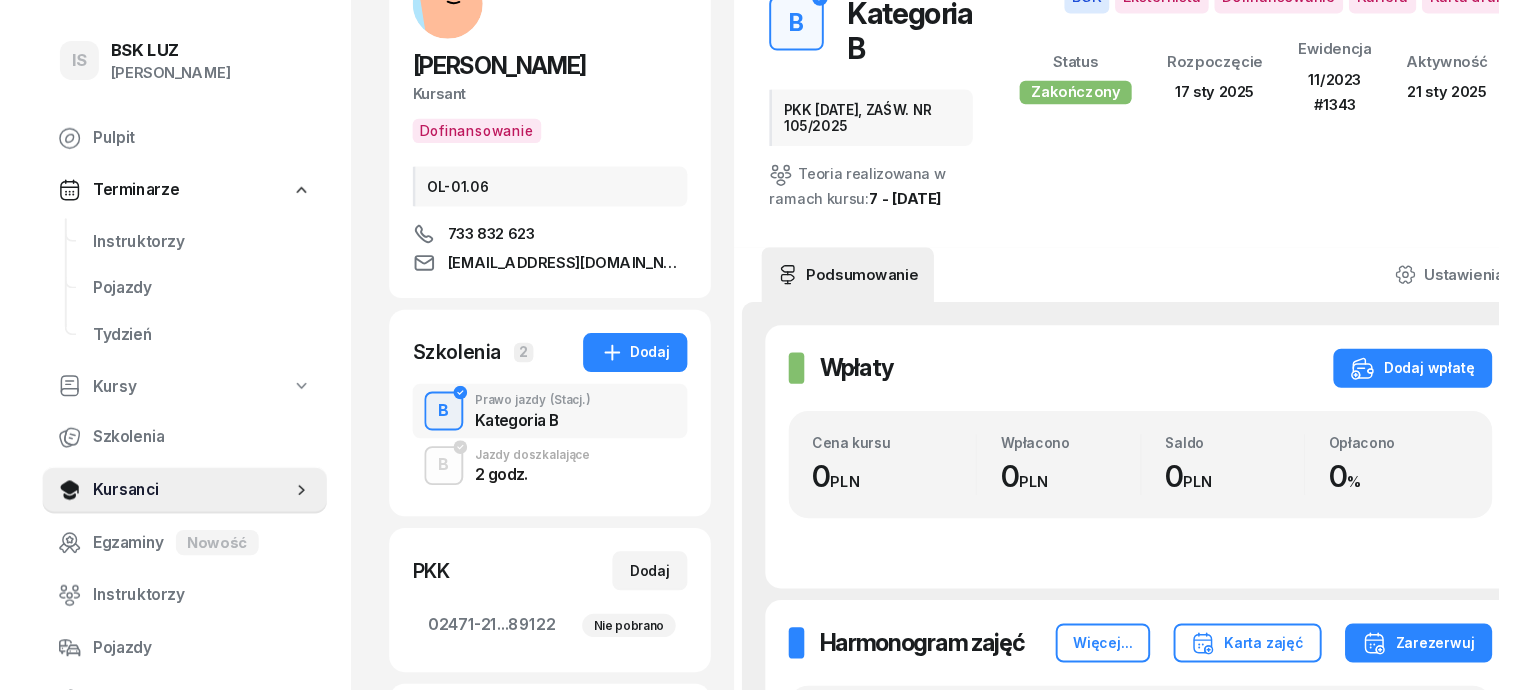 scroll, scrollTop: 0, scrollLeft: 0, axis: both 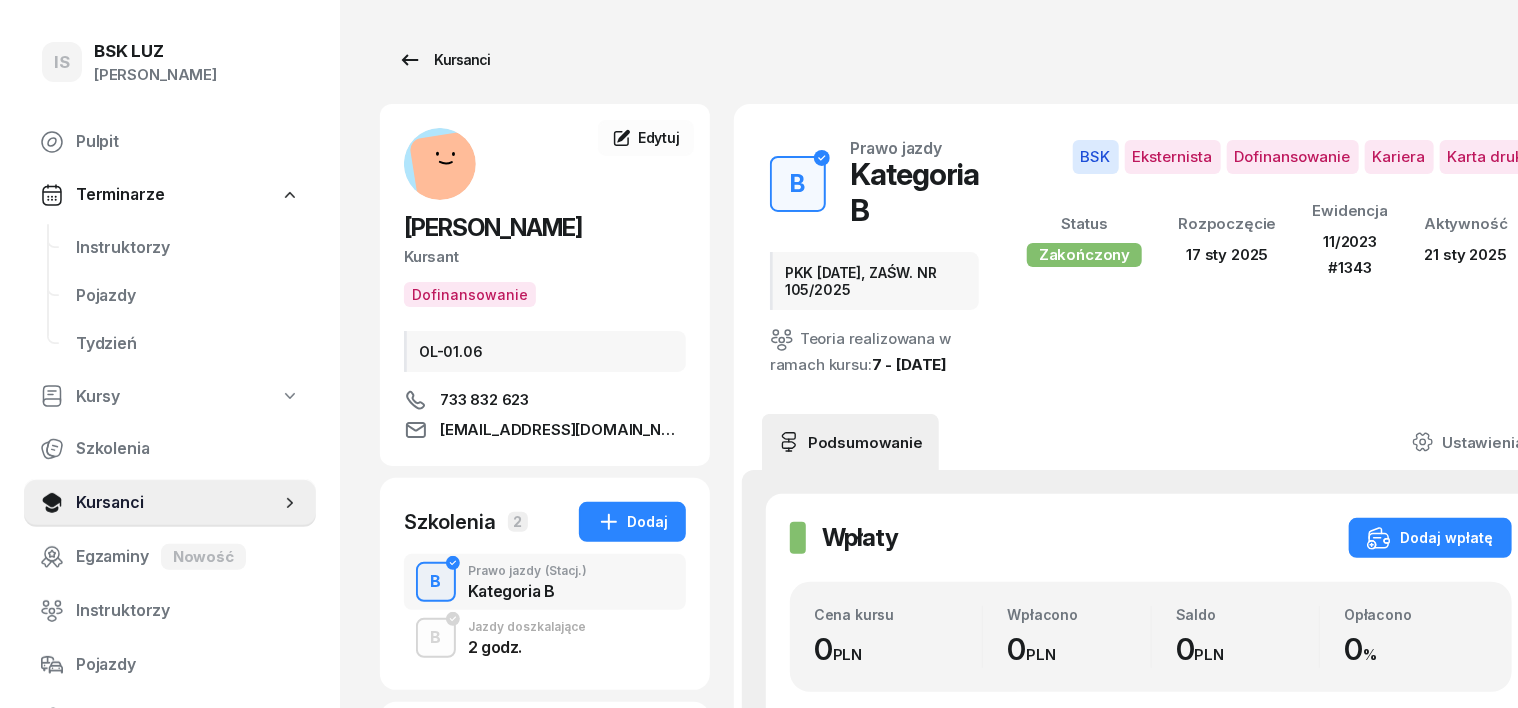 click on "Kursanci" at bounding box center [444, 60] 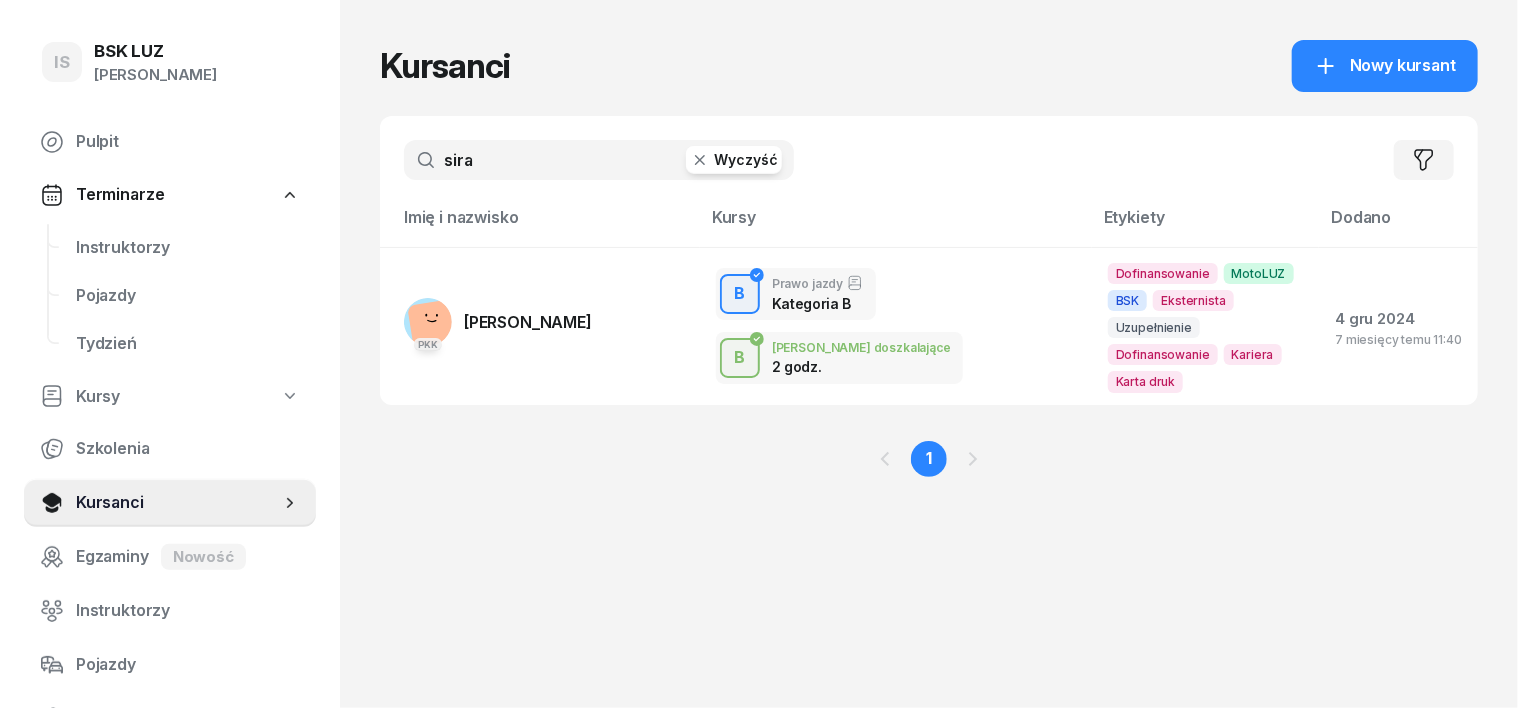click 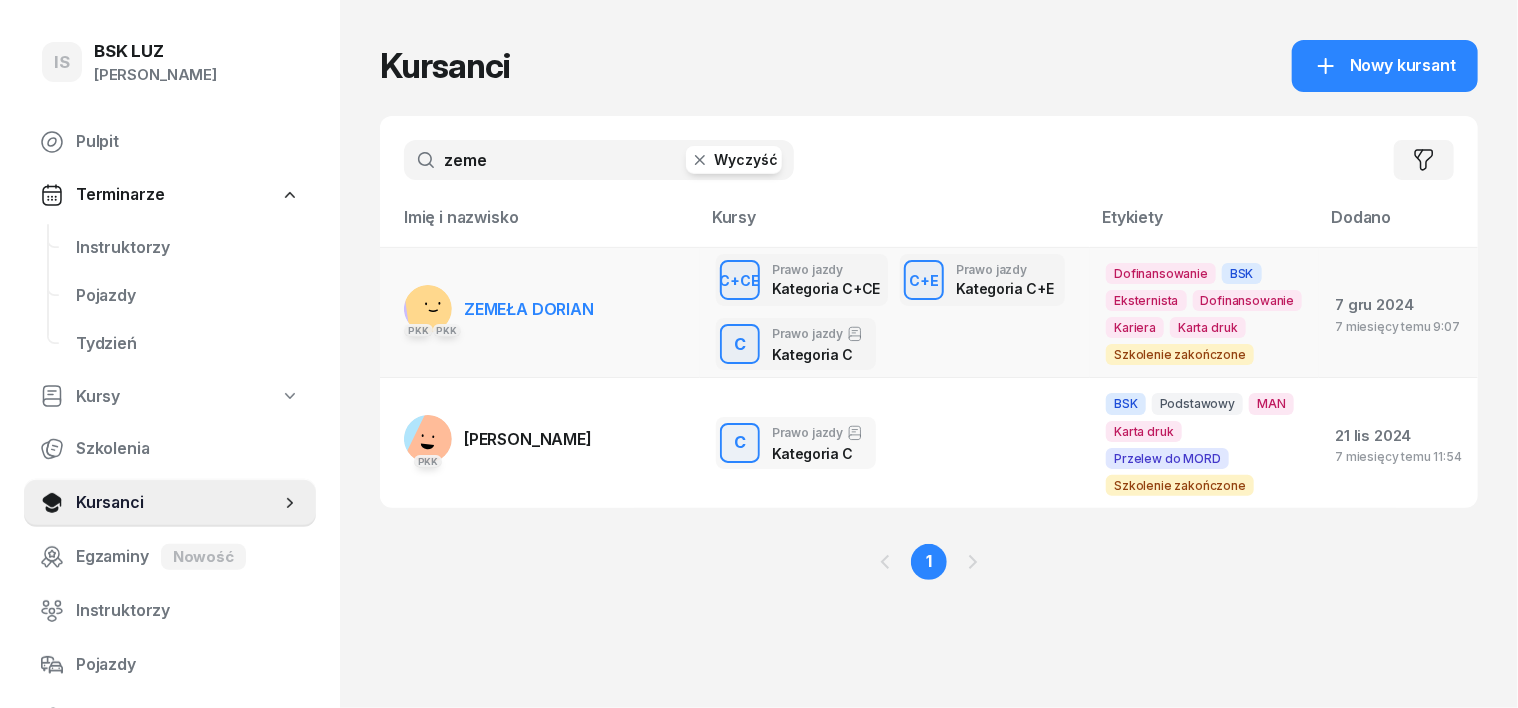type on "zeme" 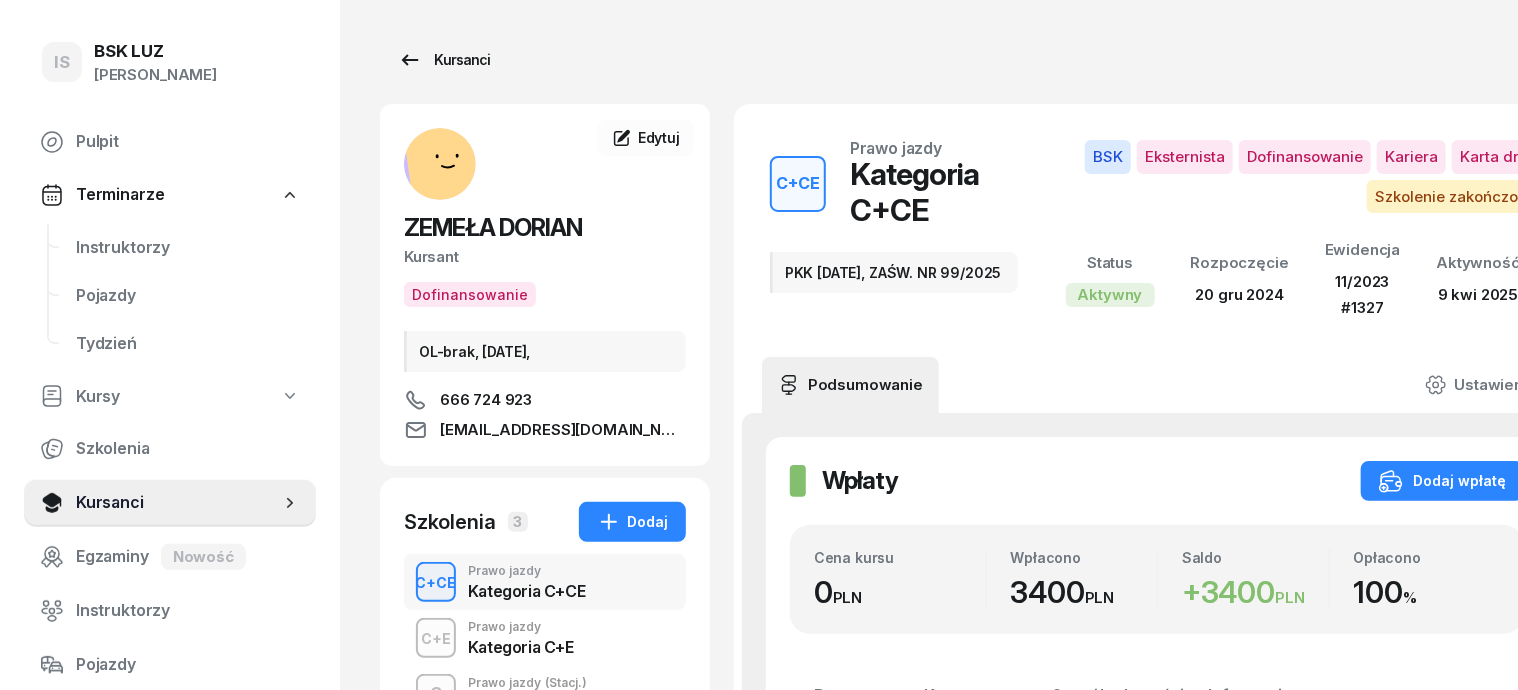 click on "Kursanci" at bounding box center (444, 60) 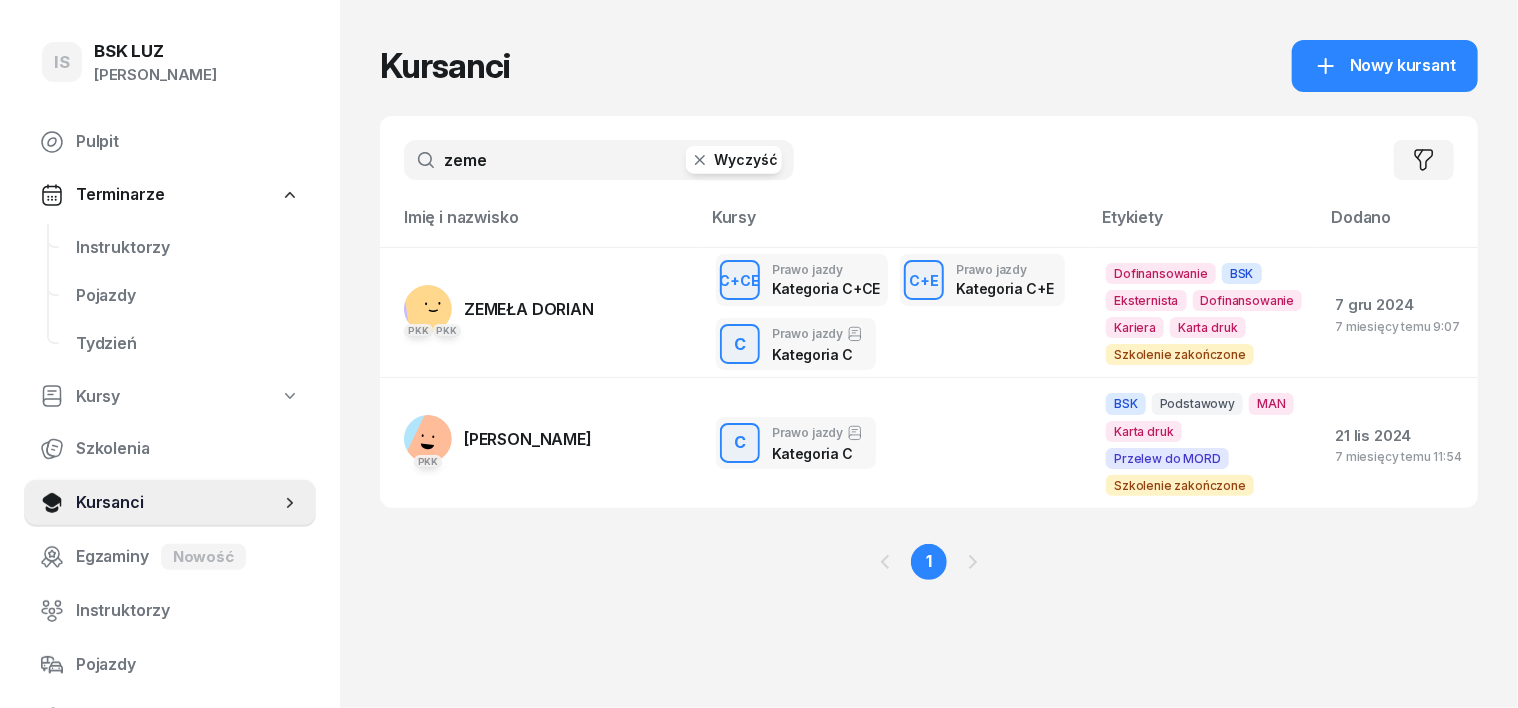 click 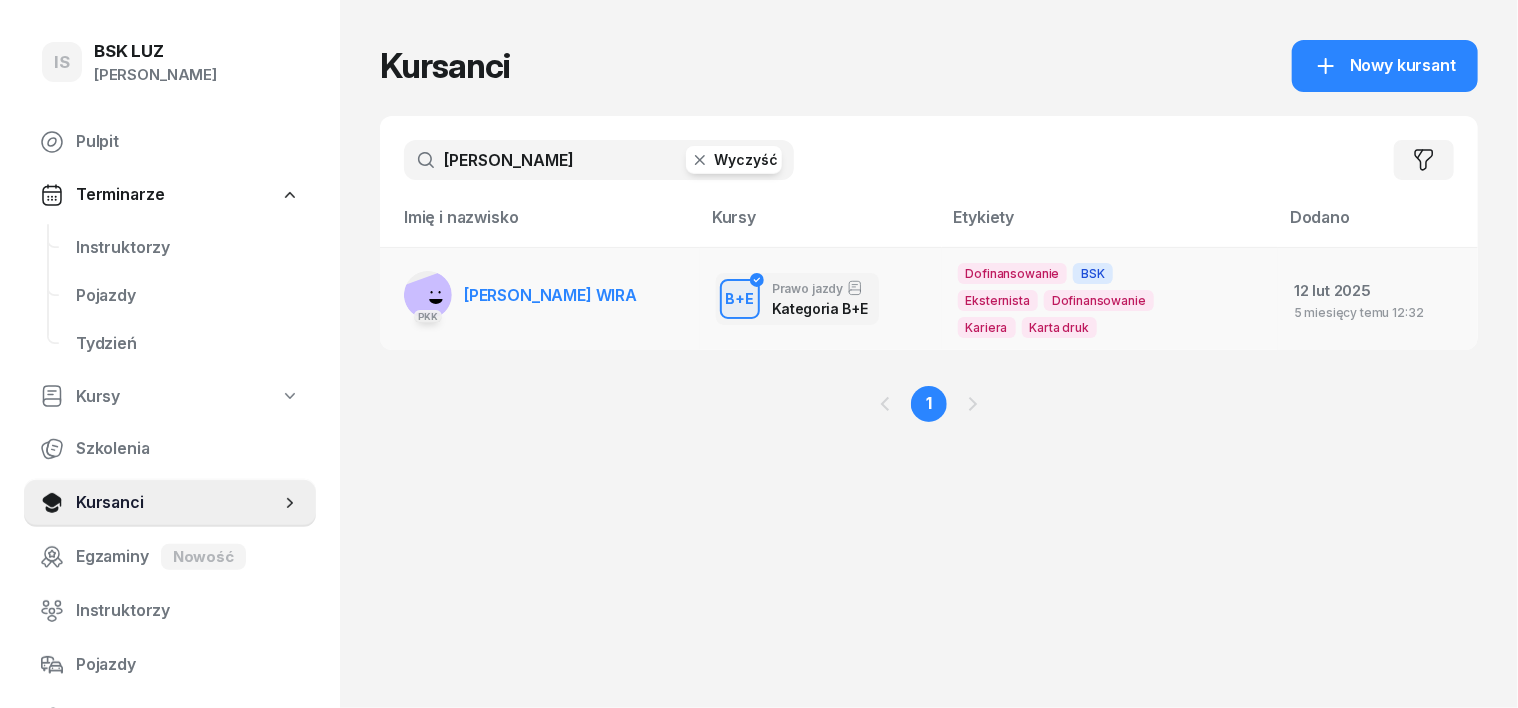 type on "[PERSON_NAME]" 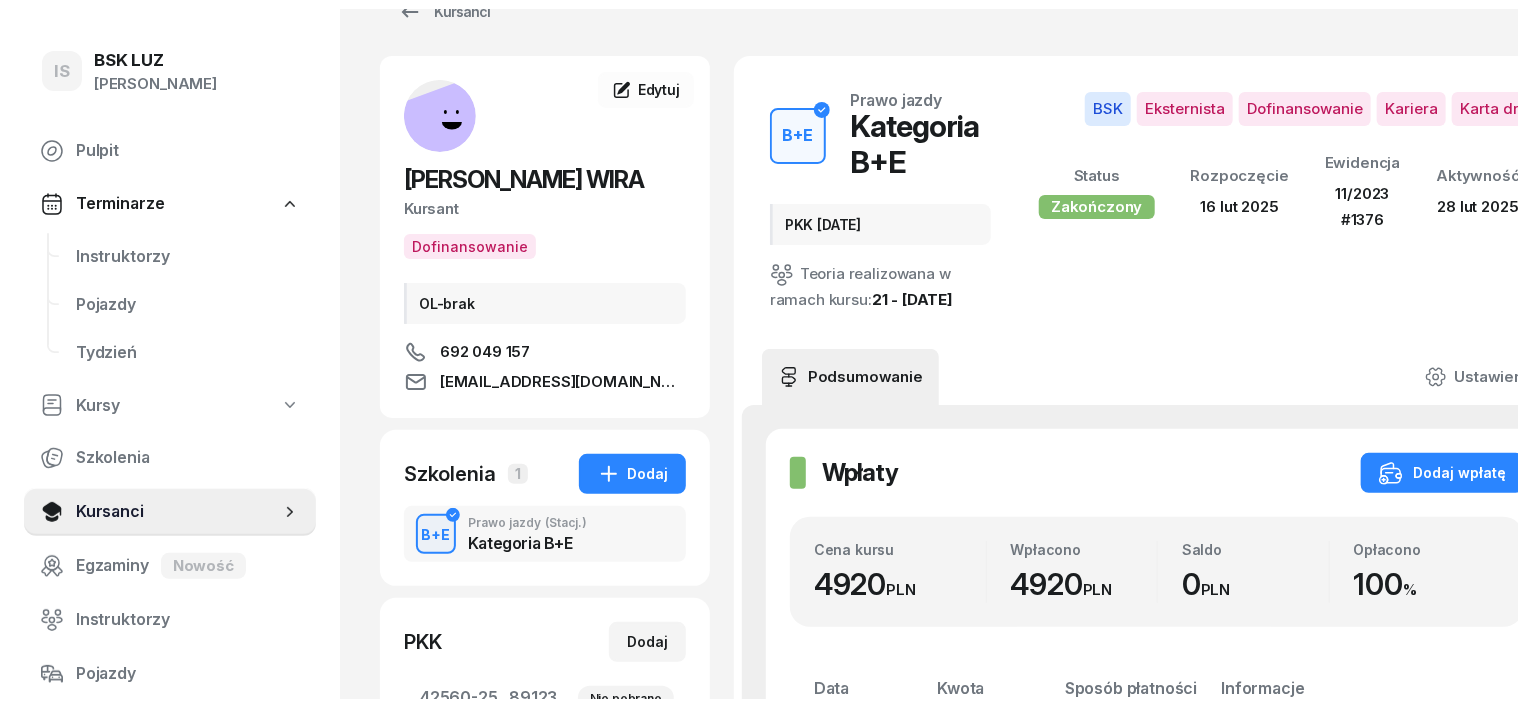 scroll, scrollTop: 0, scrollLeft: 0, axis: both 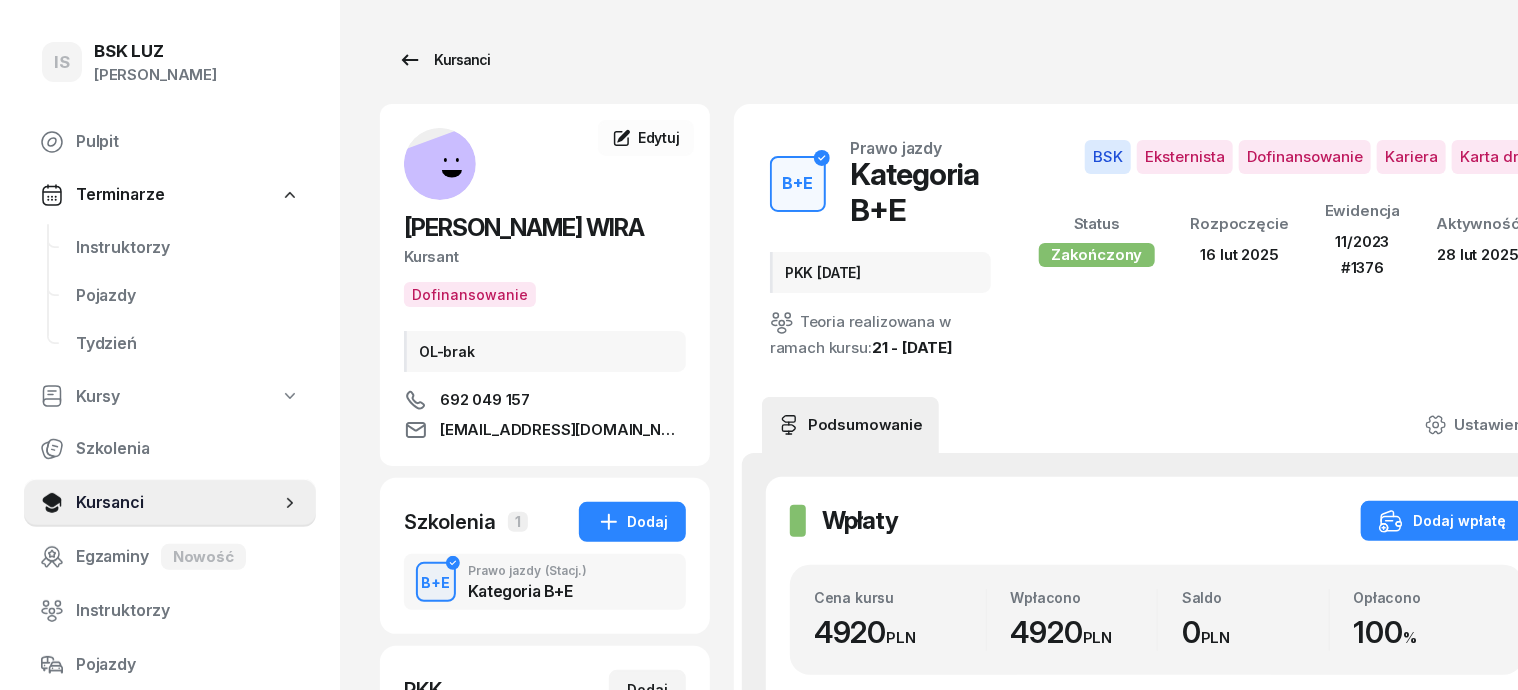 click on "Kursanci" at bounding box center (444, 60) 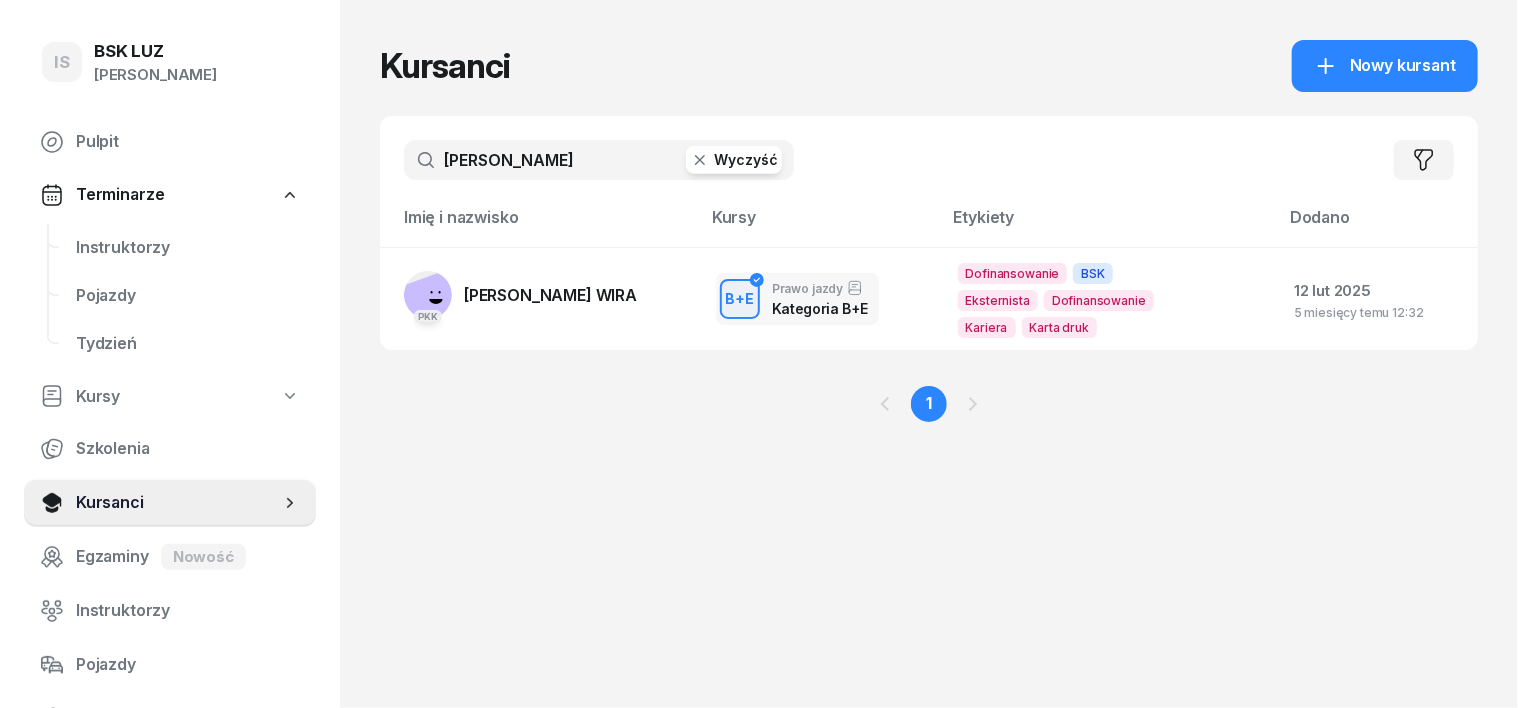 click 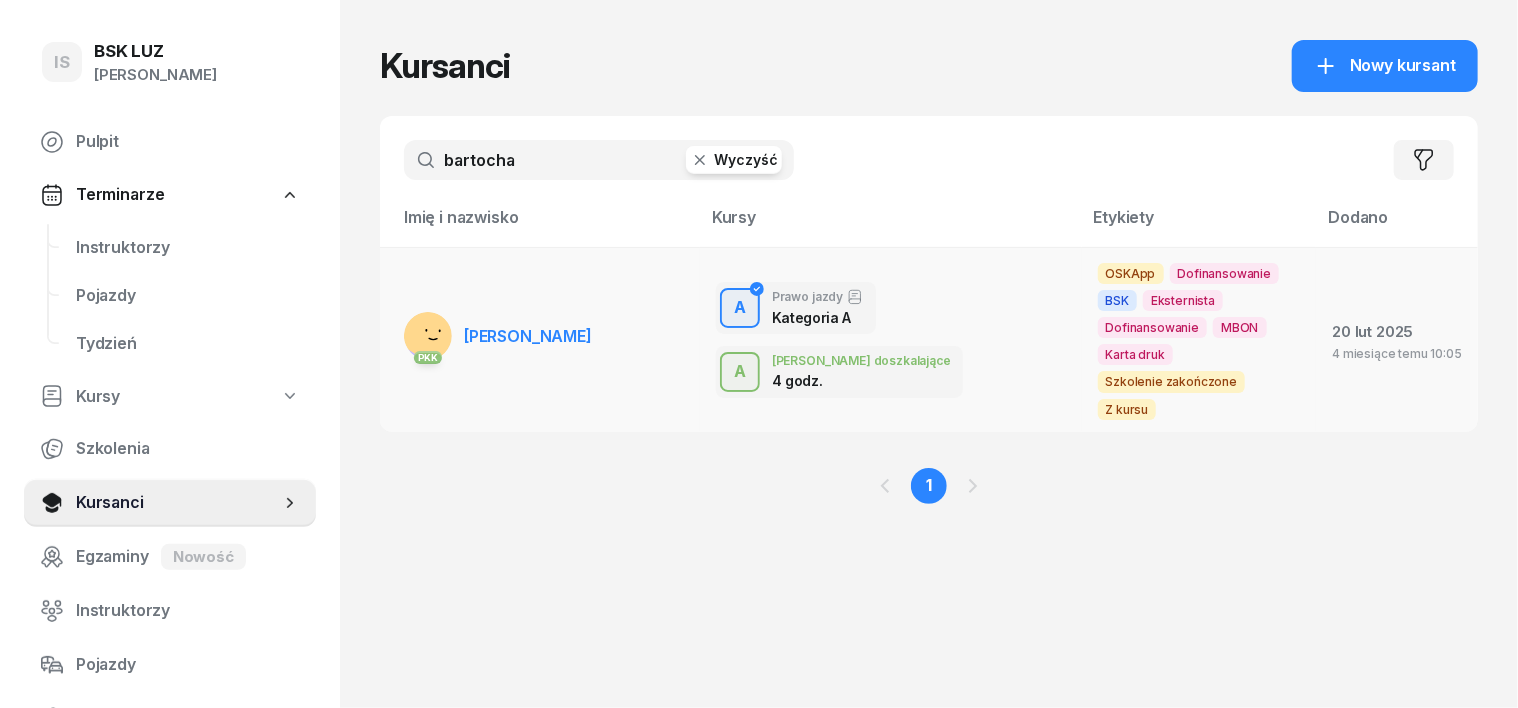 type on "bartocha" 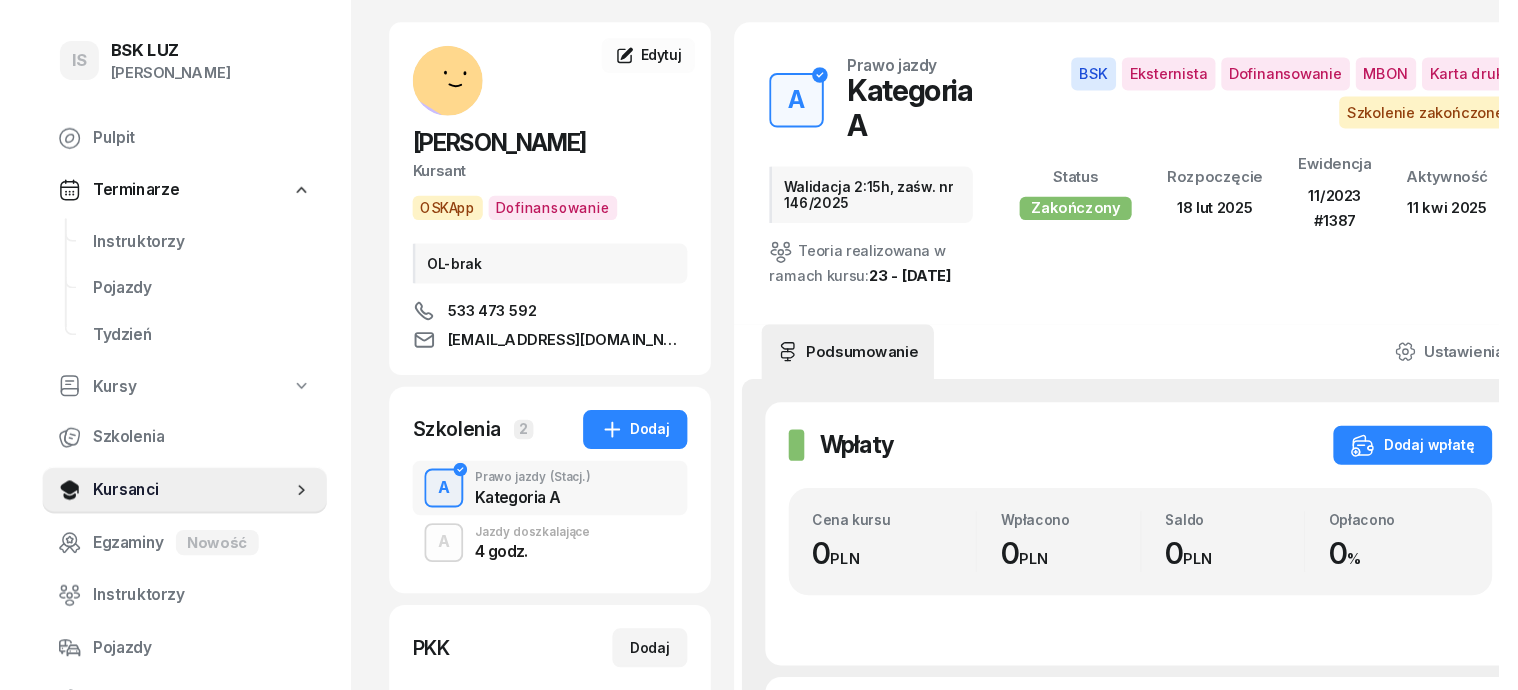 scroll, scrollTop: 0, scrollLeft: 0, axis: both 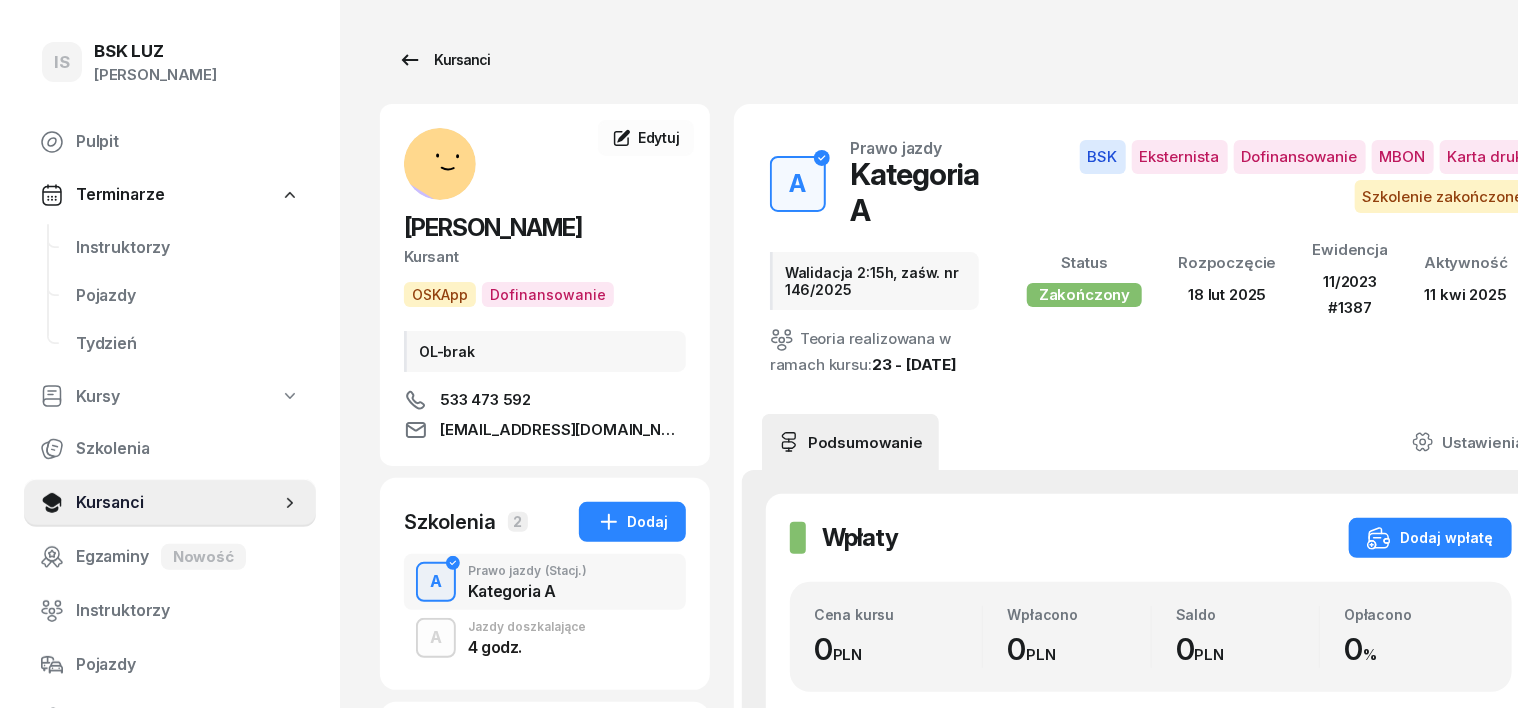 click on "Kursanci" at bounding box center [444, 60] 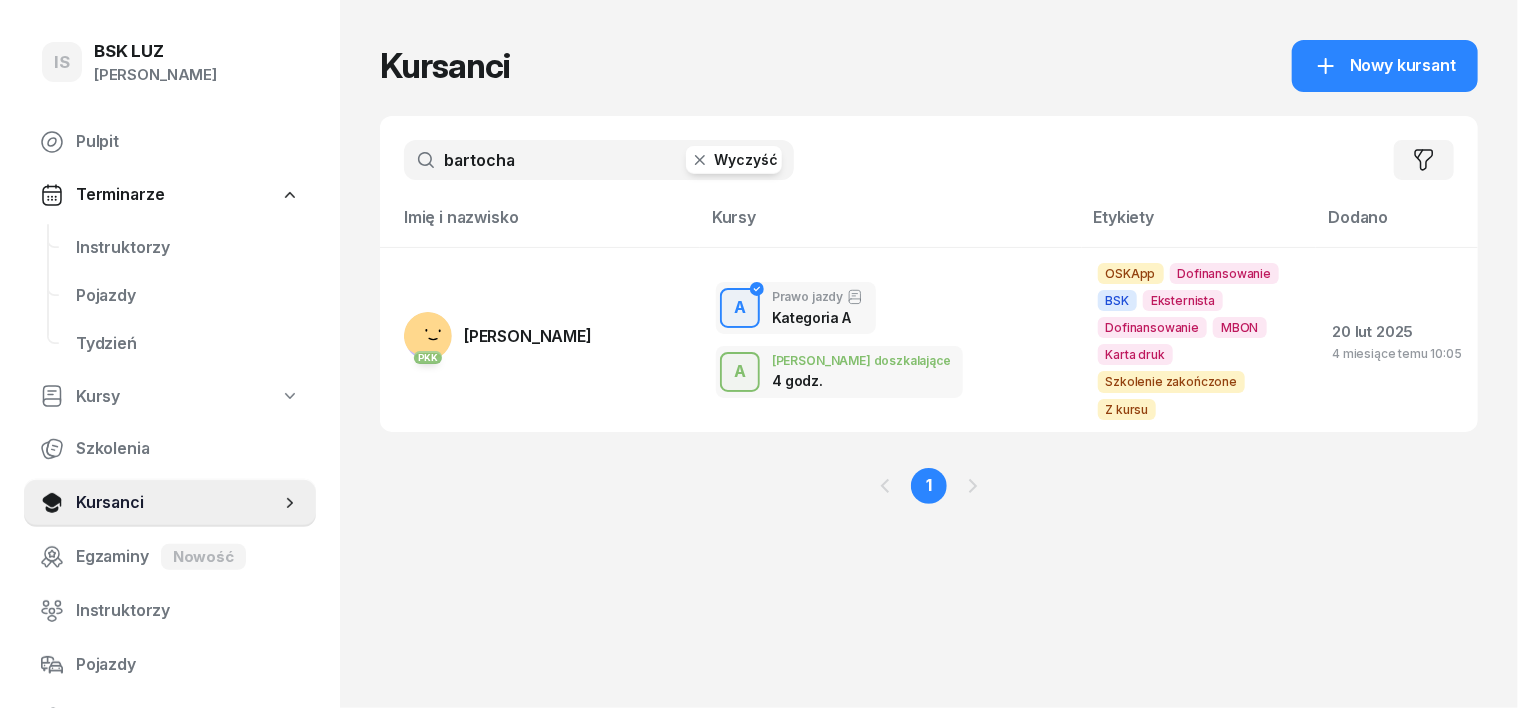 click 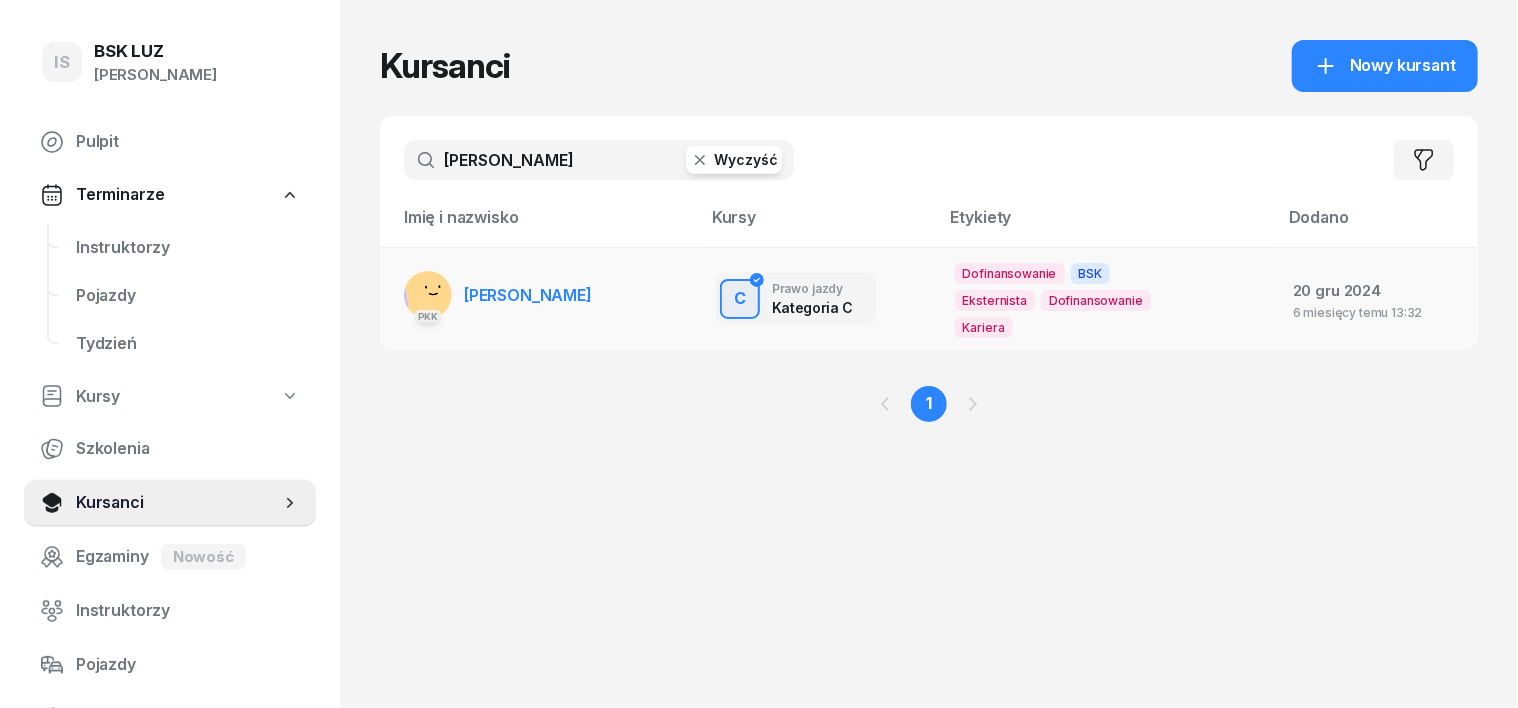 type on "[PERSON_NAME]" 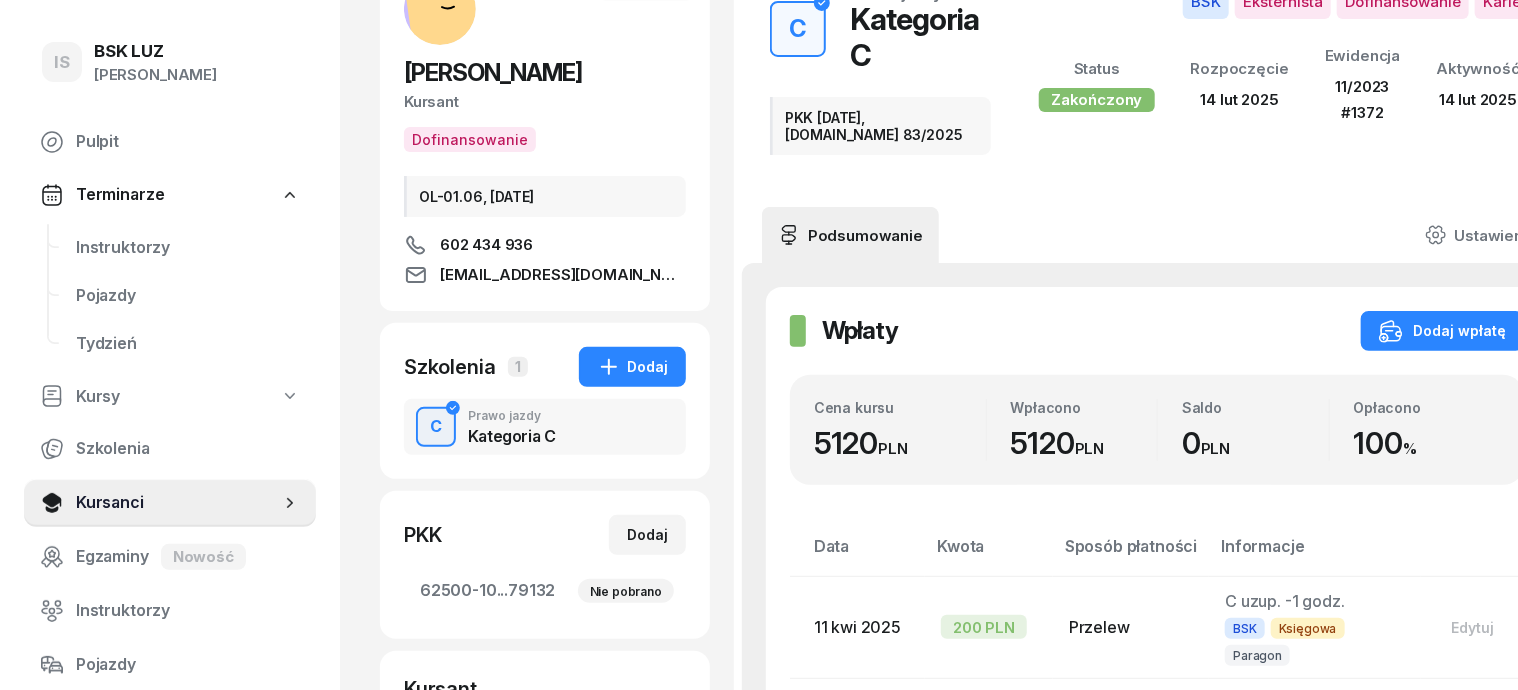 scroll, scrollTop: 0, scrollLeft: 0, axis: both 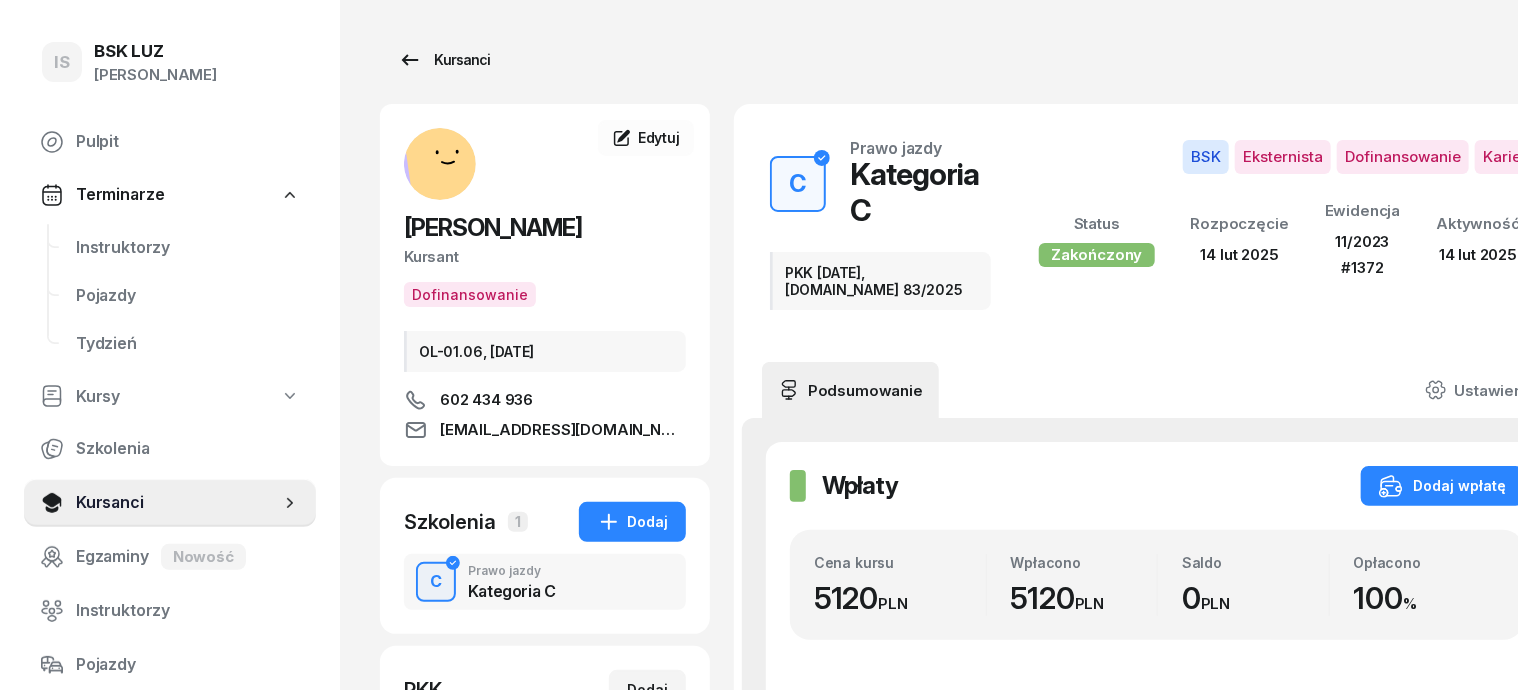 click on "Kursanci" at bounding box center [444, 60] 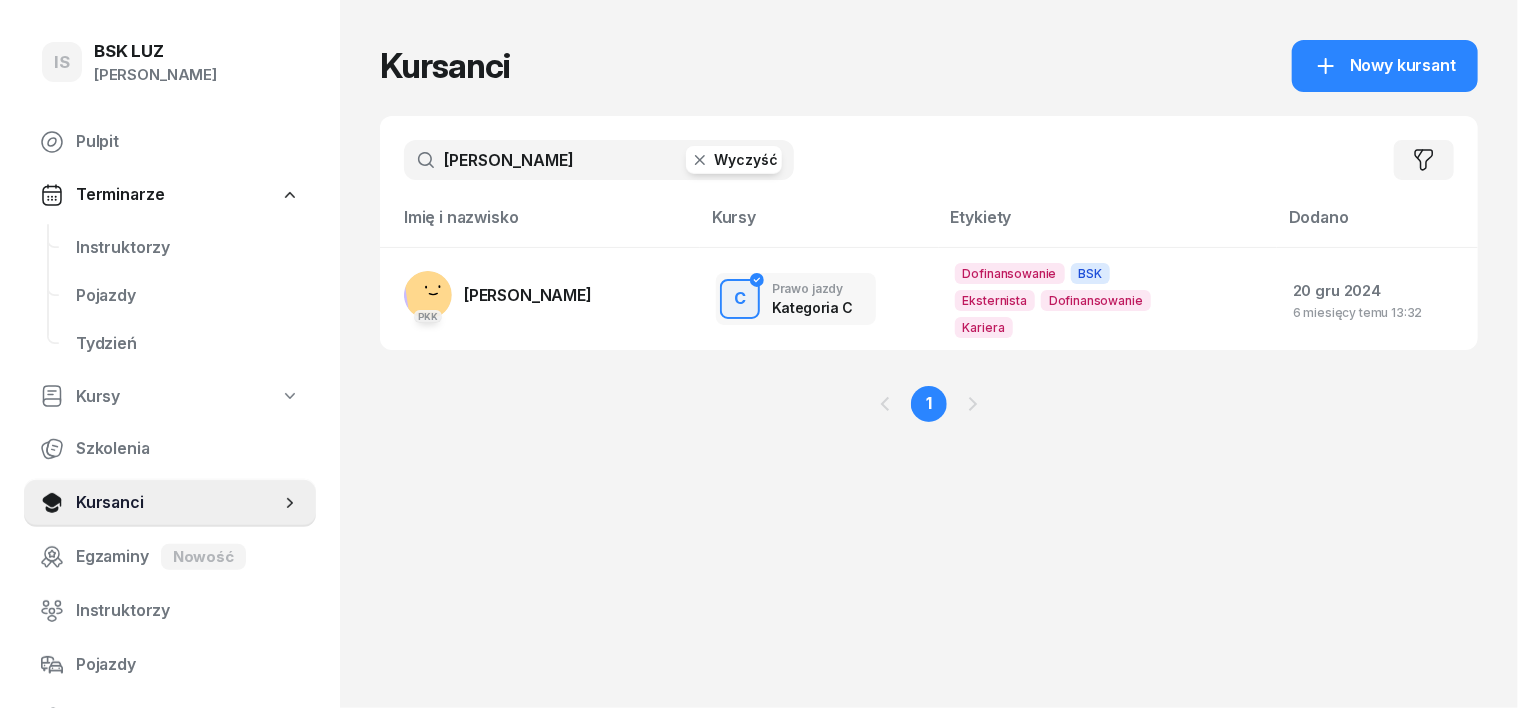 click 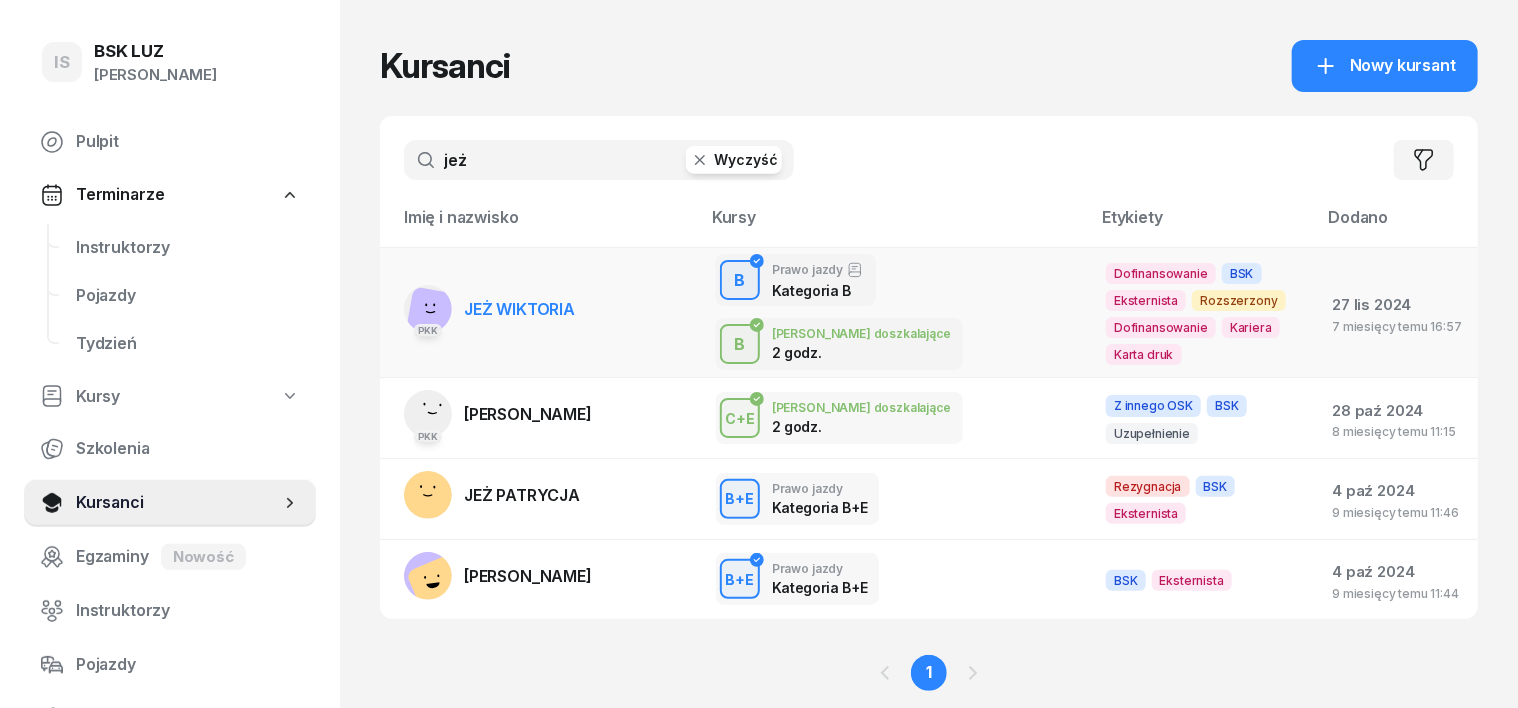 type on "jeż" 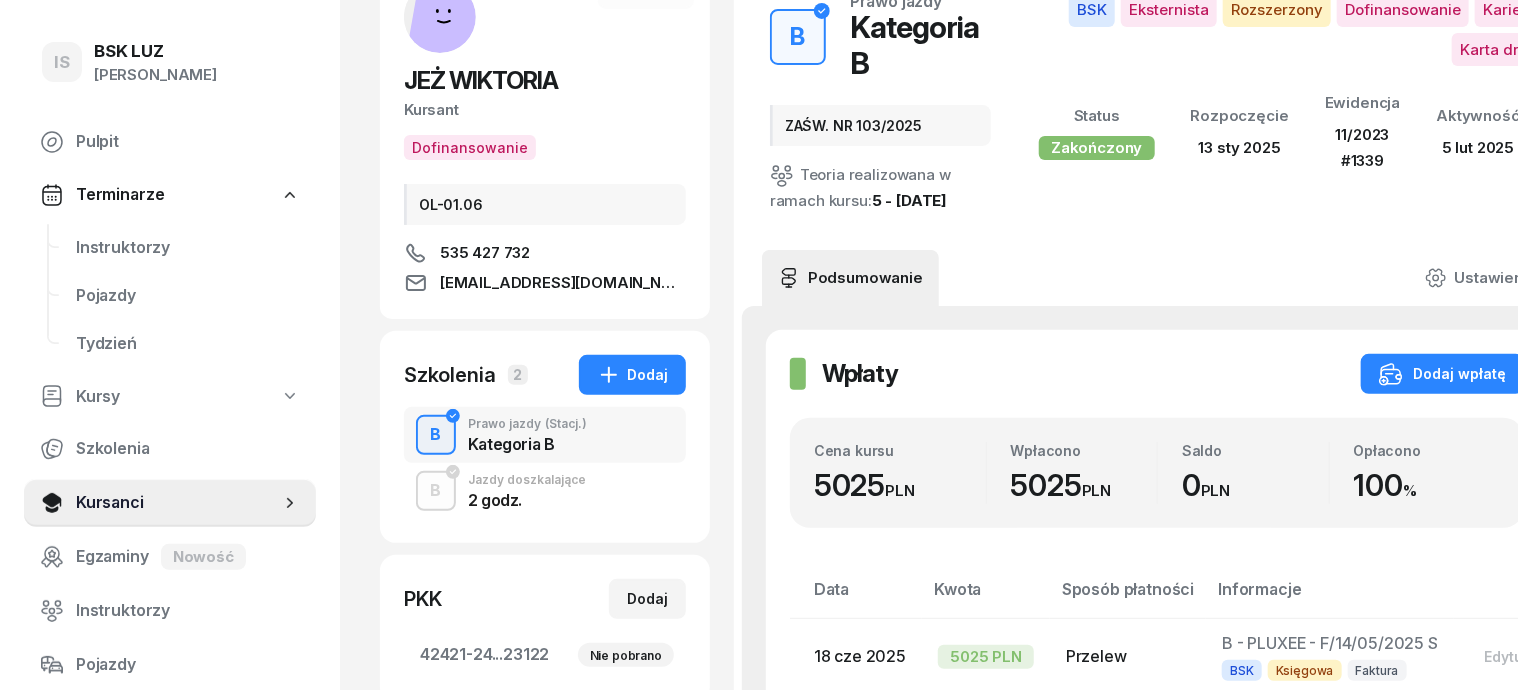 scroll, scrollTop: 0, scrollLeft: 0, axis: both 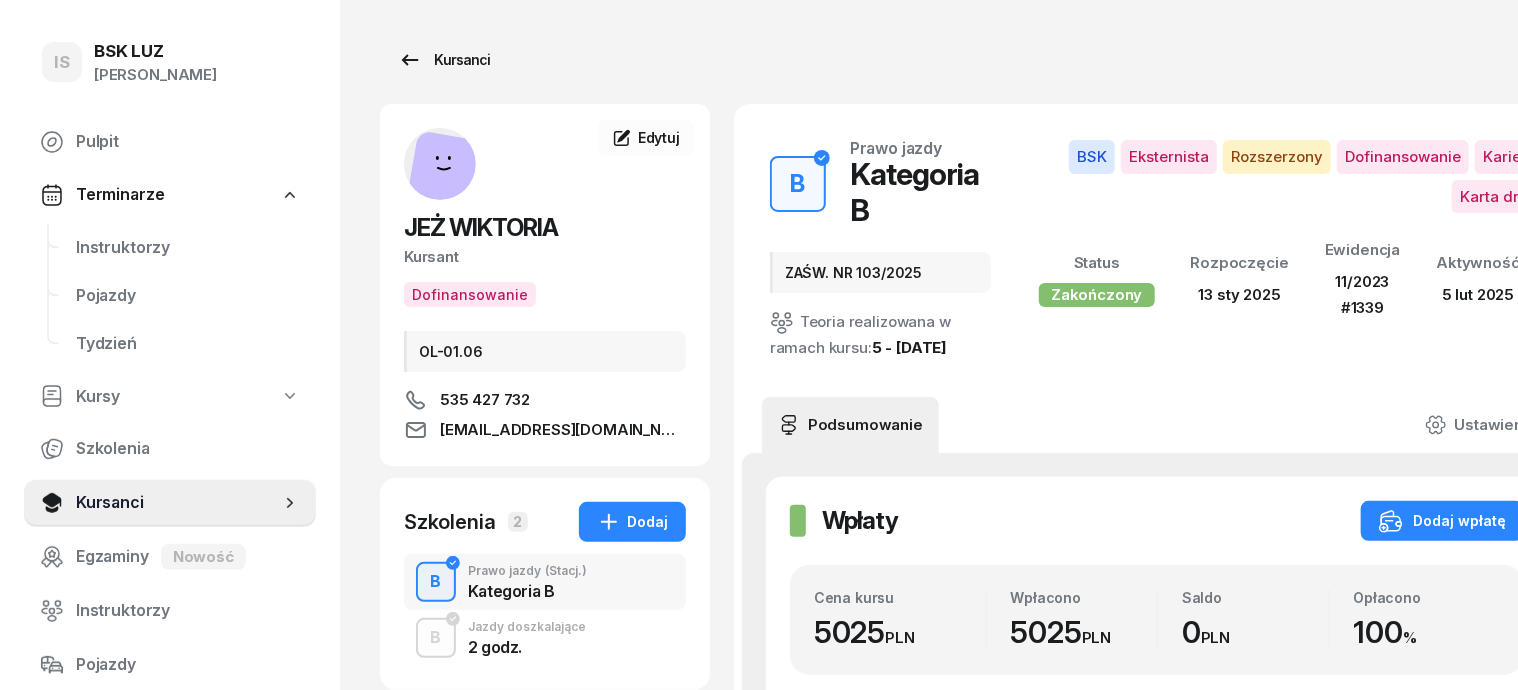 click on "Kursanci" at bounding box center [444, 60] 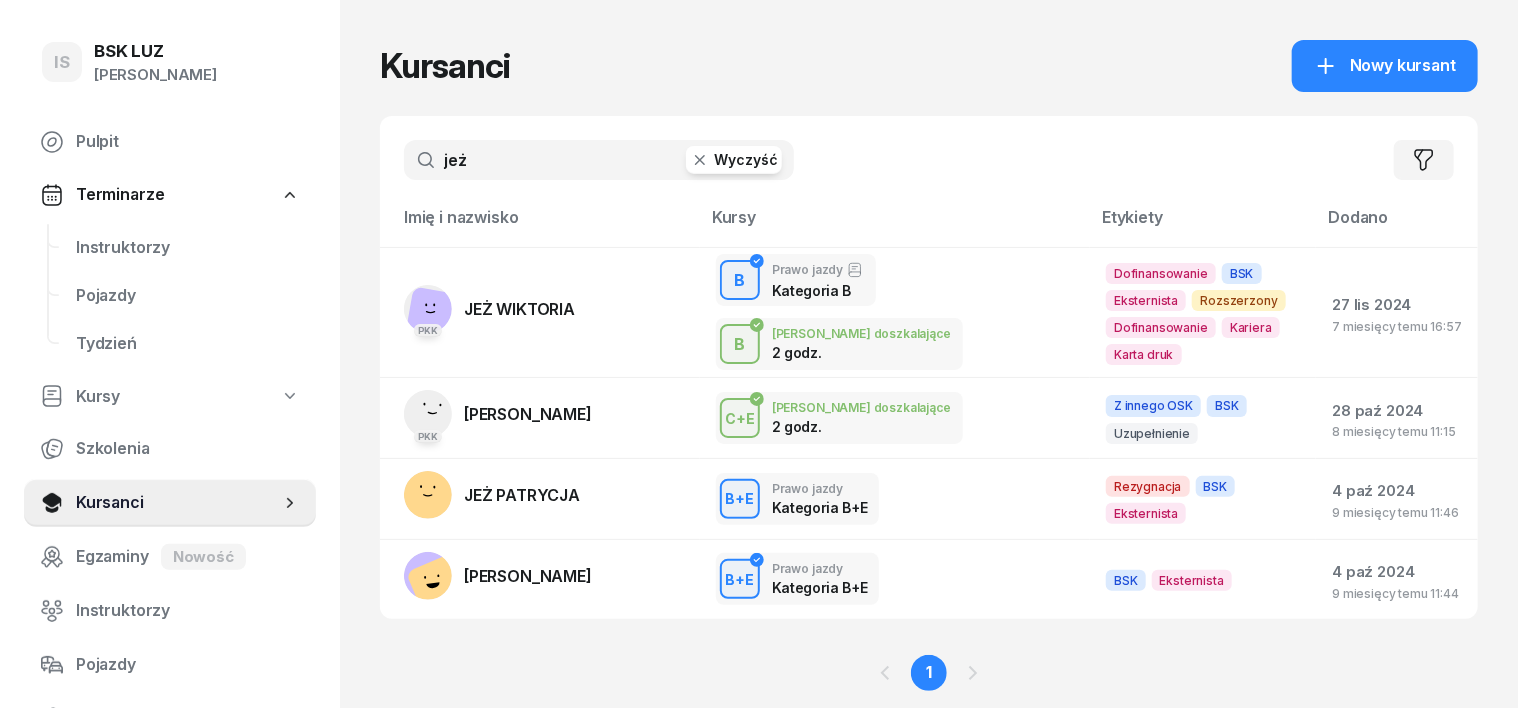 click 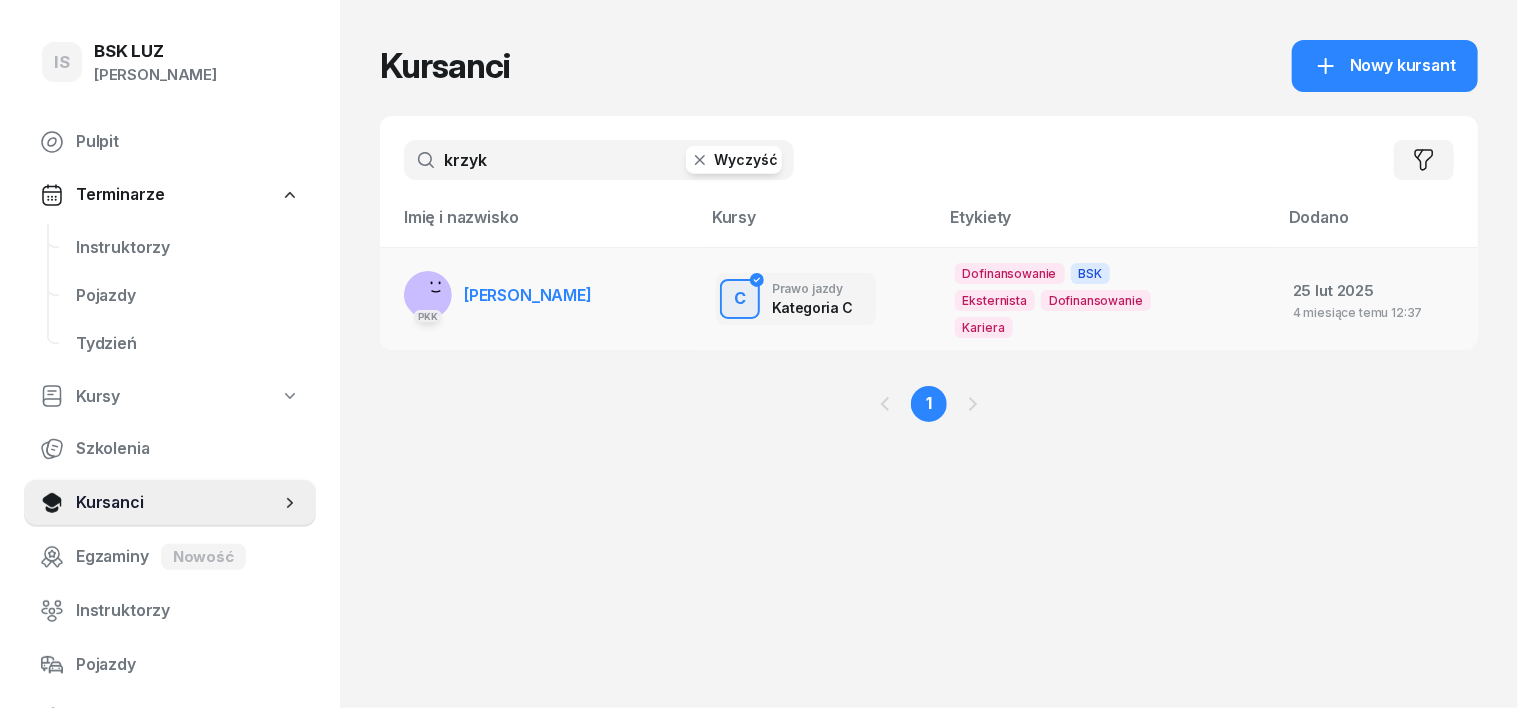 type on "krzyk" 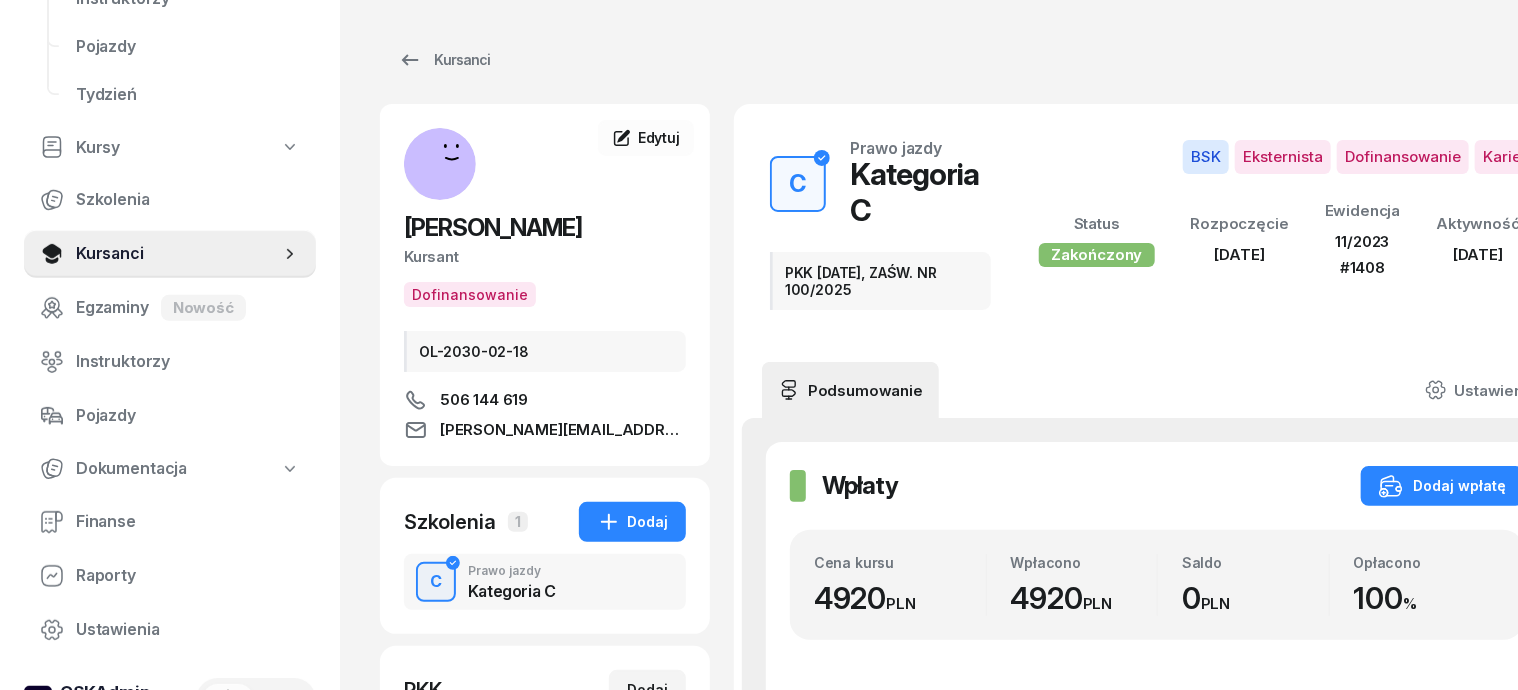 scroll, scrollTop: 250, scrollLeft: 0, axis: vertical 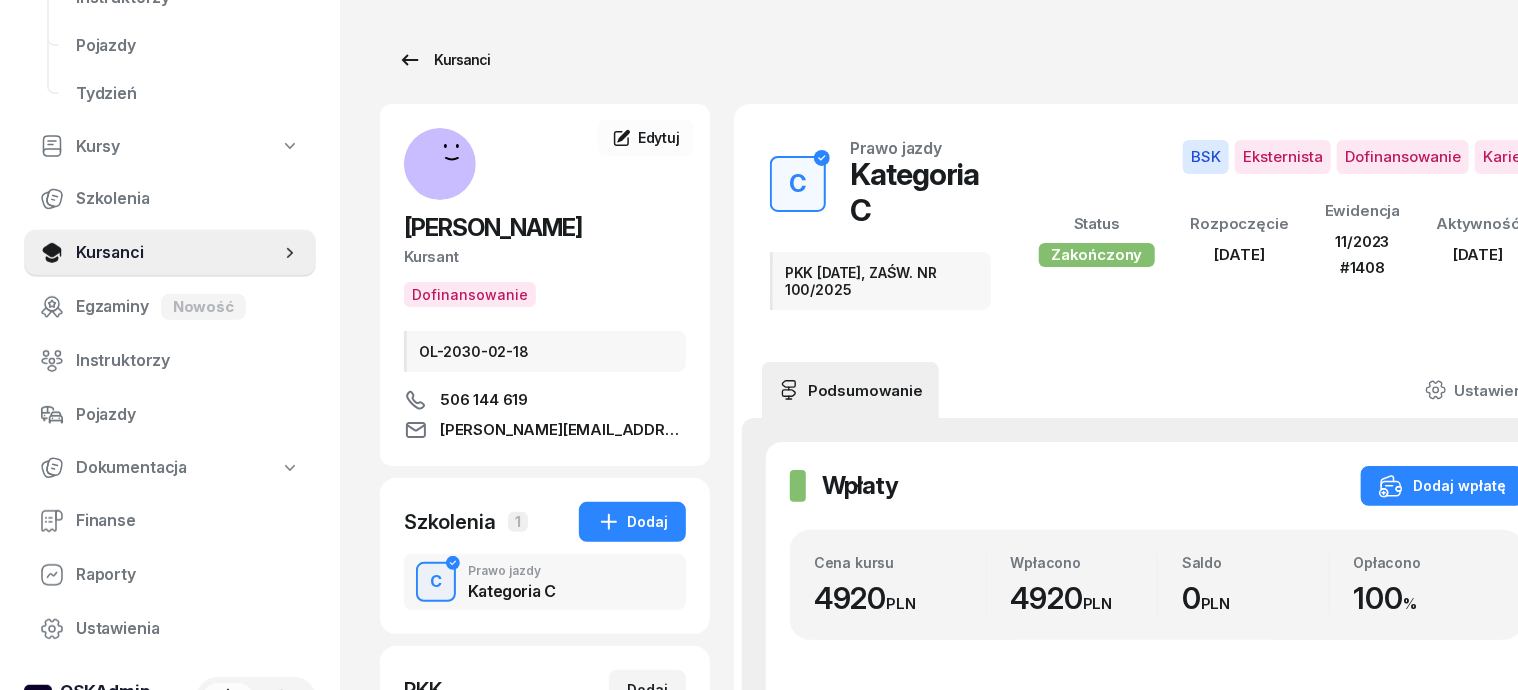 click on "Kursanci" at bounding box center (444, 60) 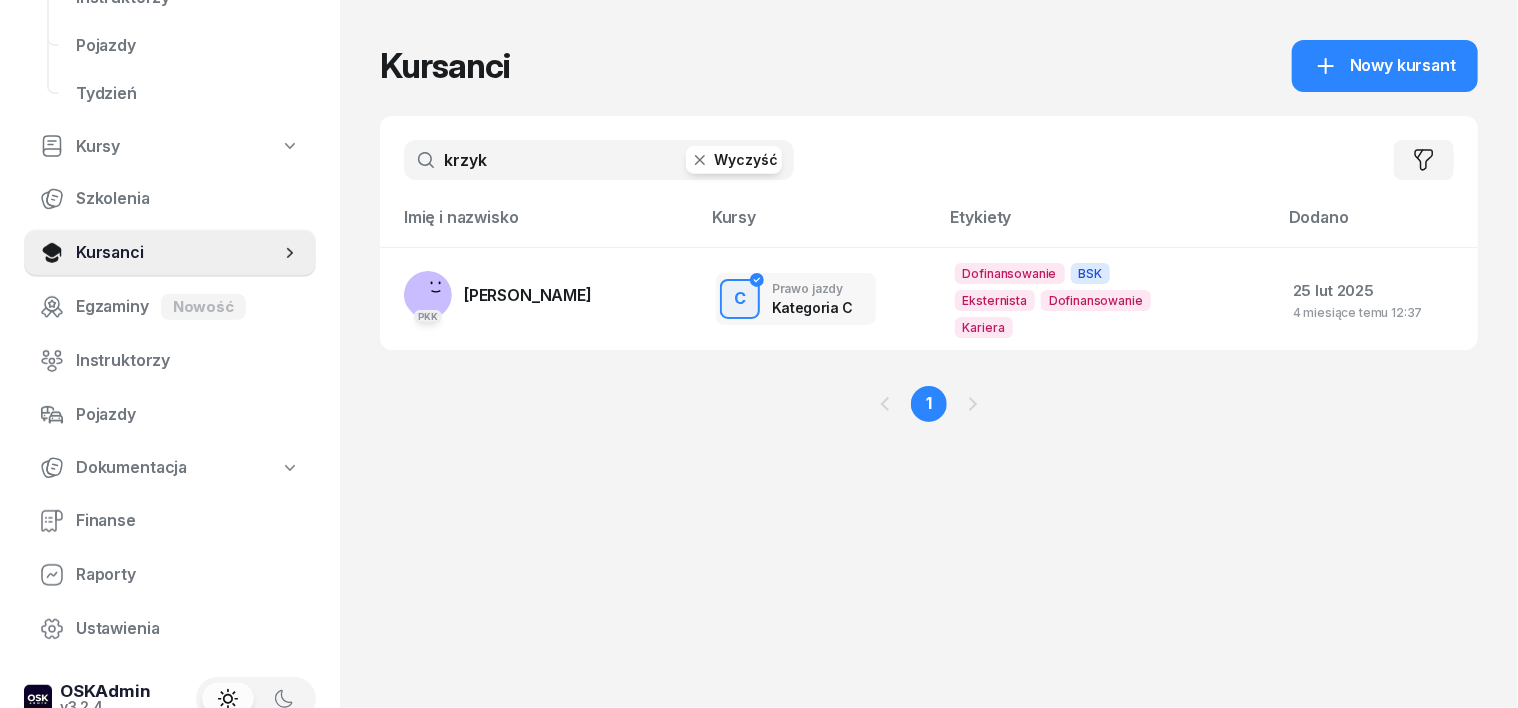 click 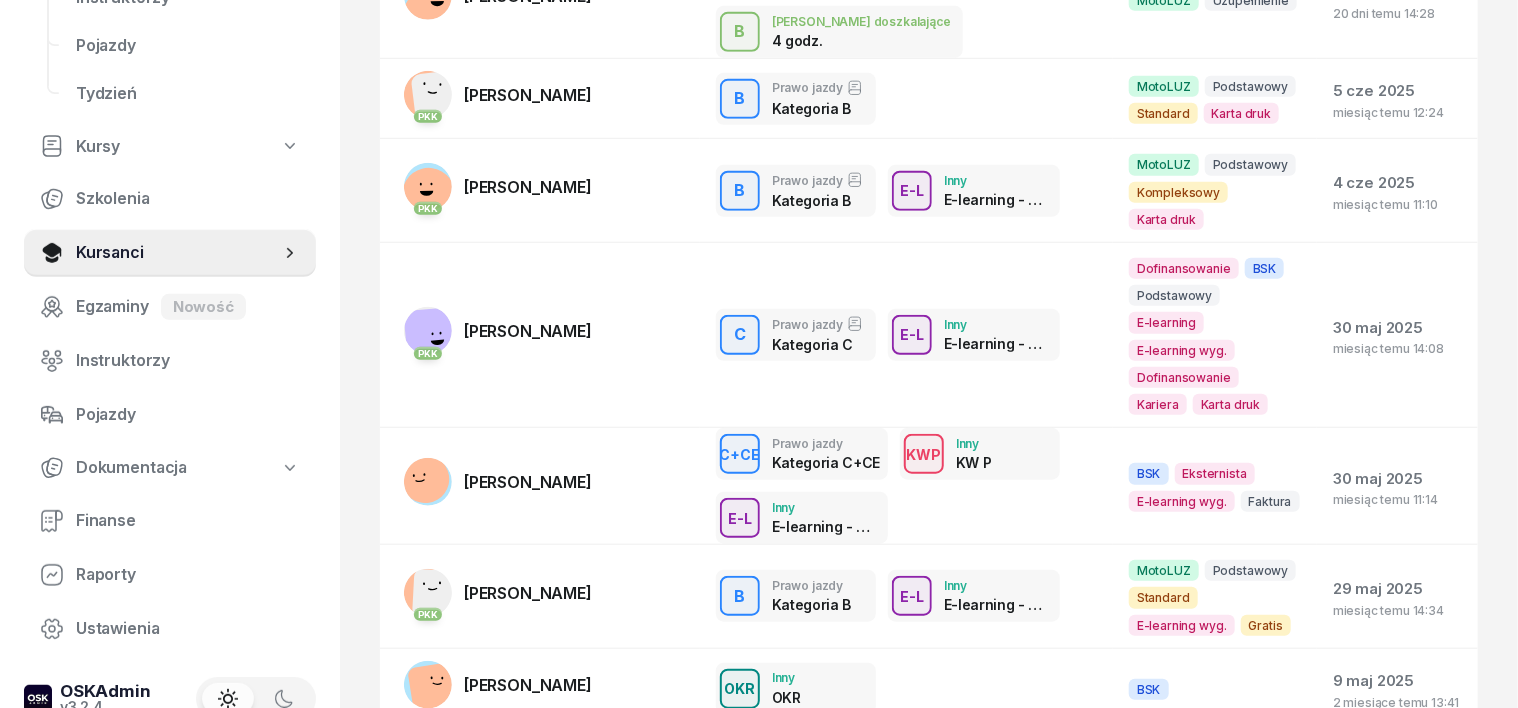 scroll, scrollTop: 703, scrollLeft: 0, axis: vertical 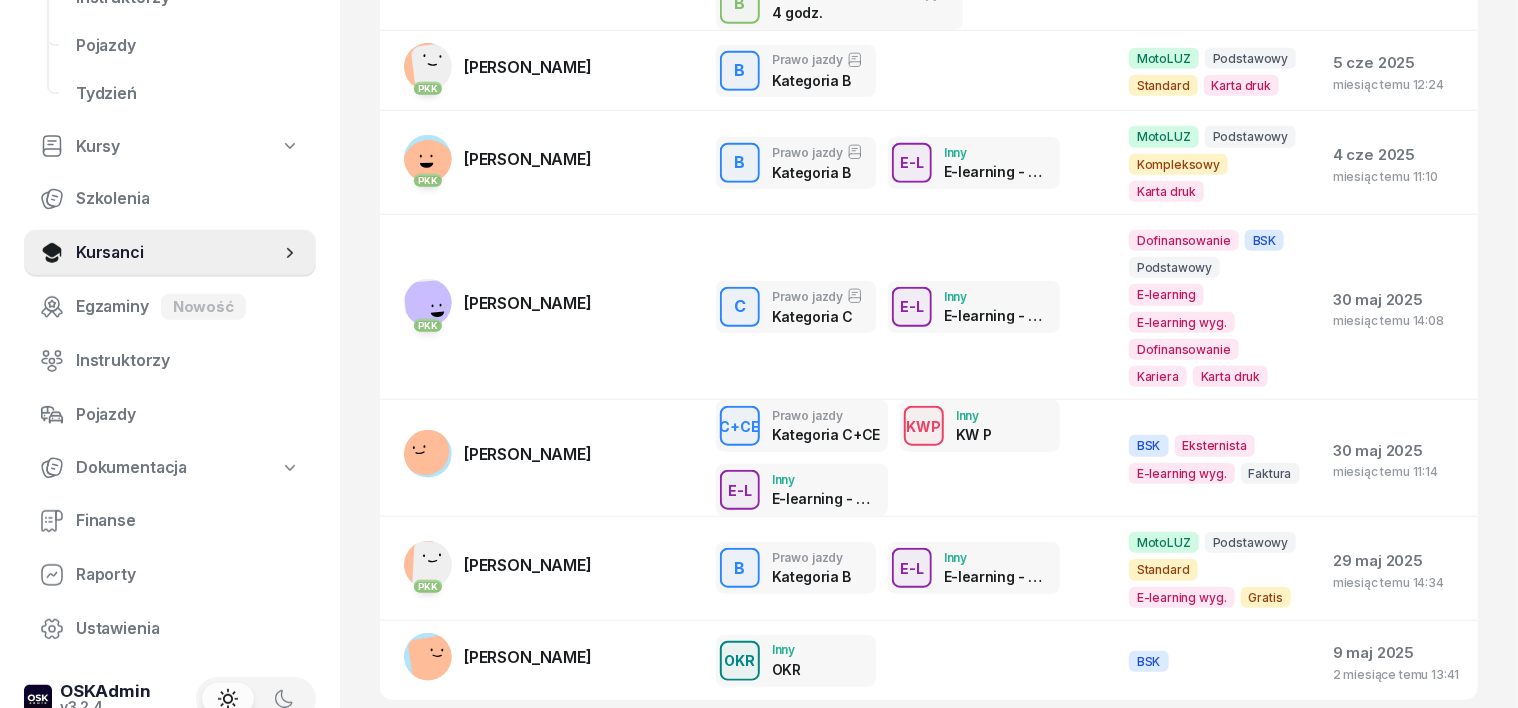 click on "2" 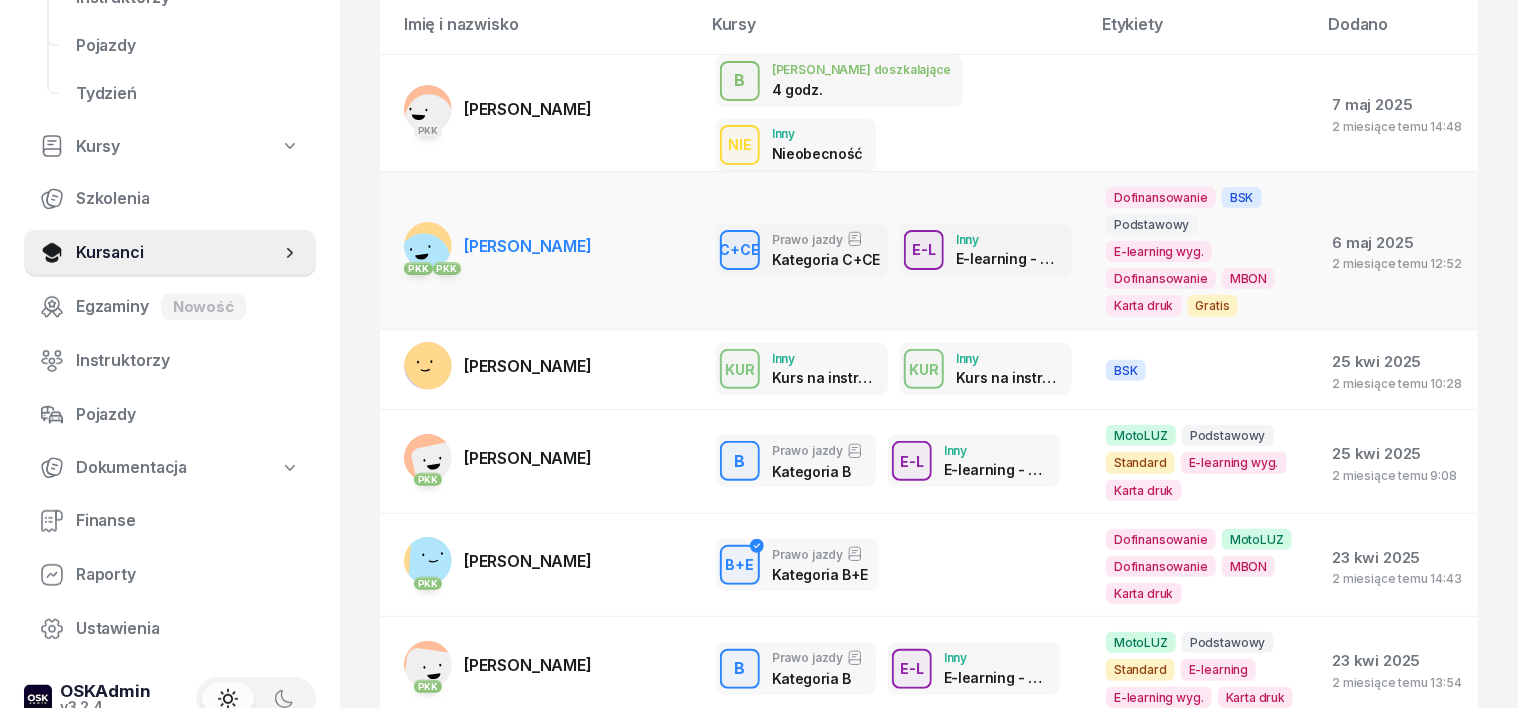 scroll, scrollTop: 0, scrollLeft: 0, axis: both 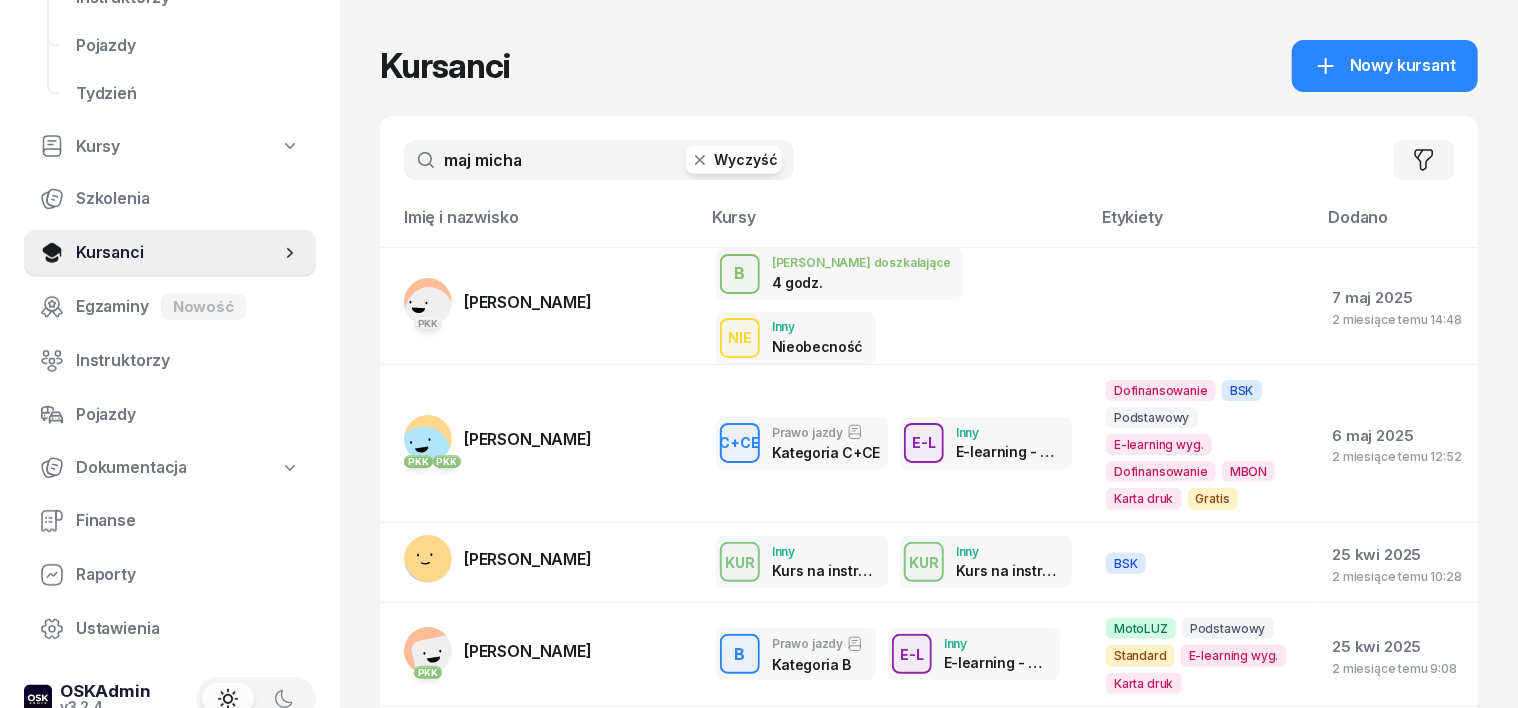 click on "maj micha" at bounding box center (599, 160) 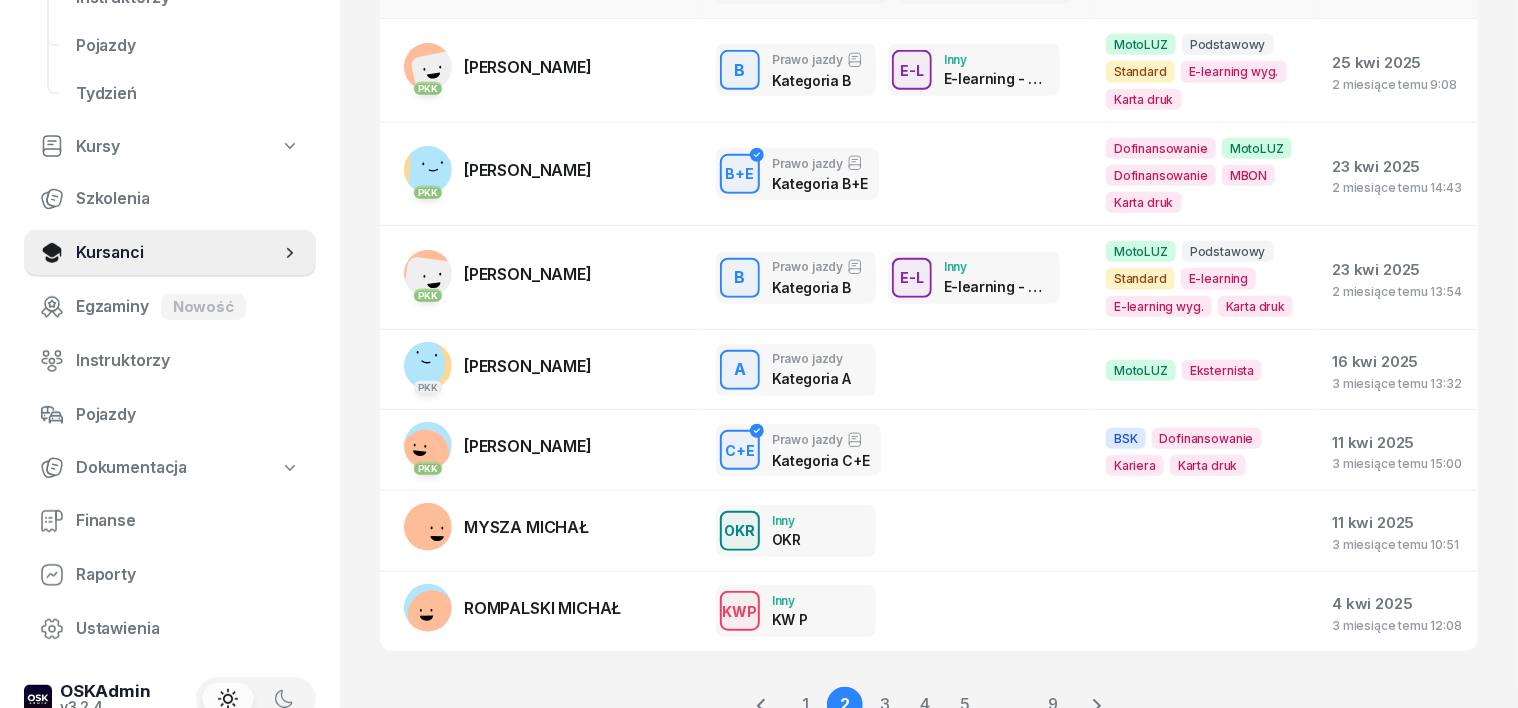 scroll, scrollTop: 588, scrollLeft: 0, axis: vertical 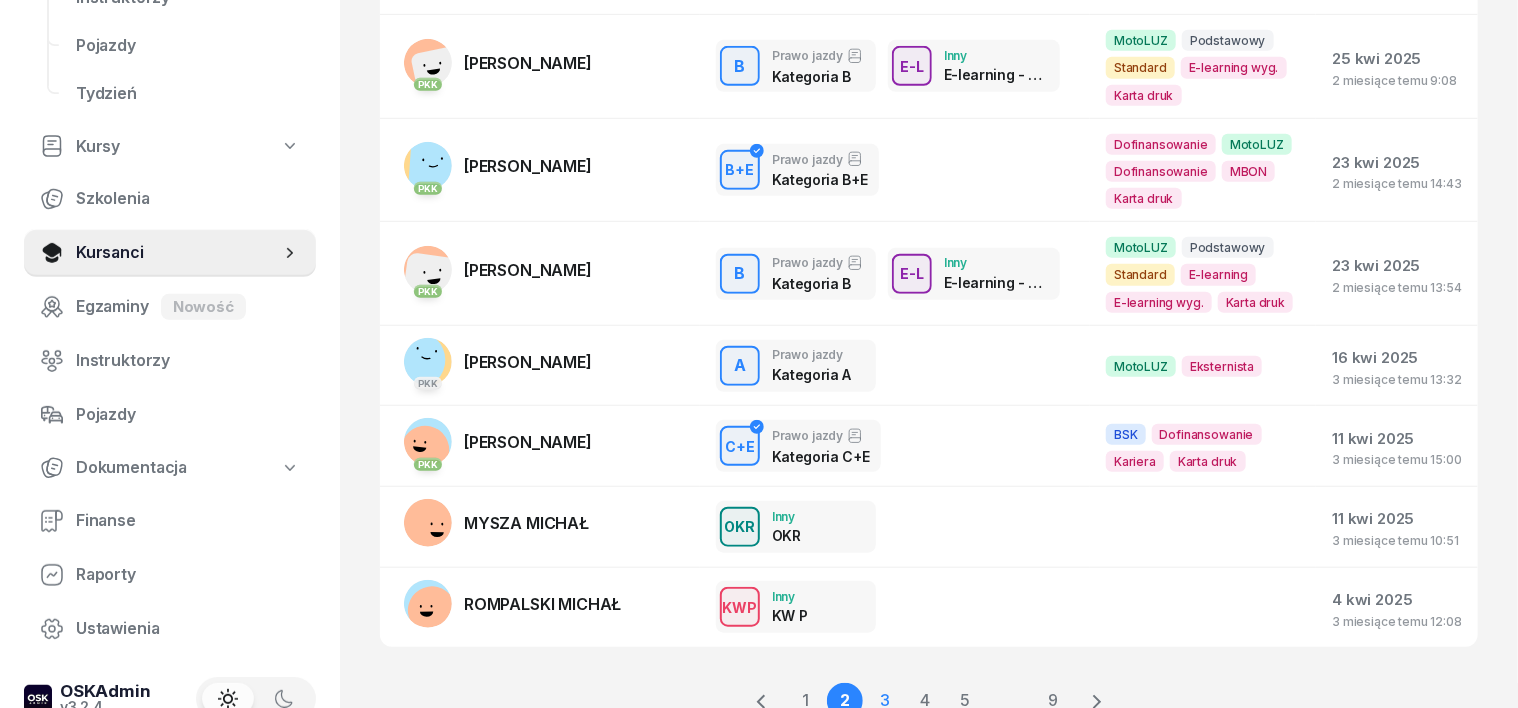 type on "maj [PERSON_NAME]" 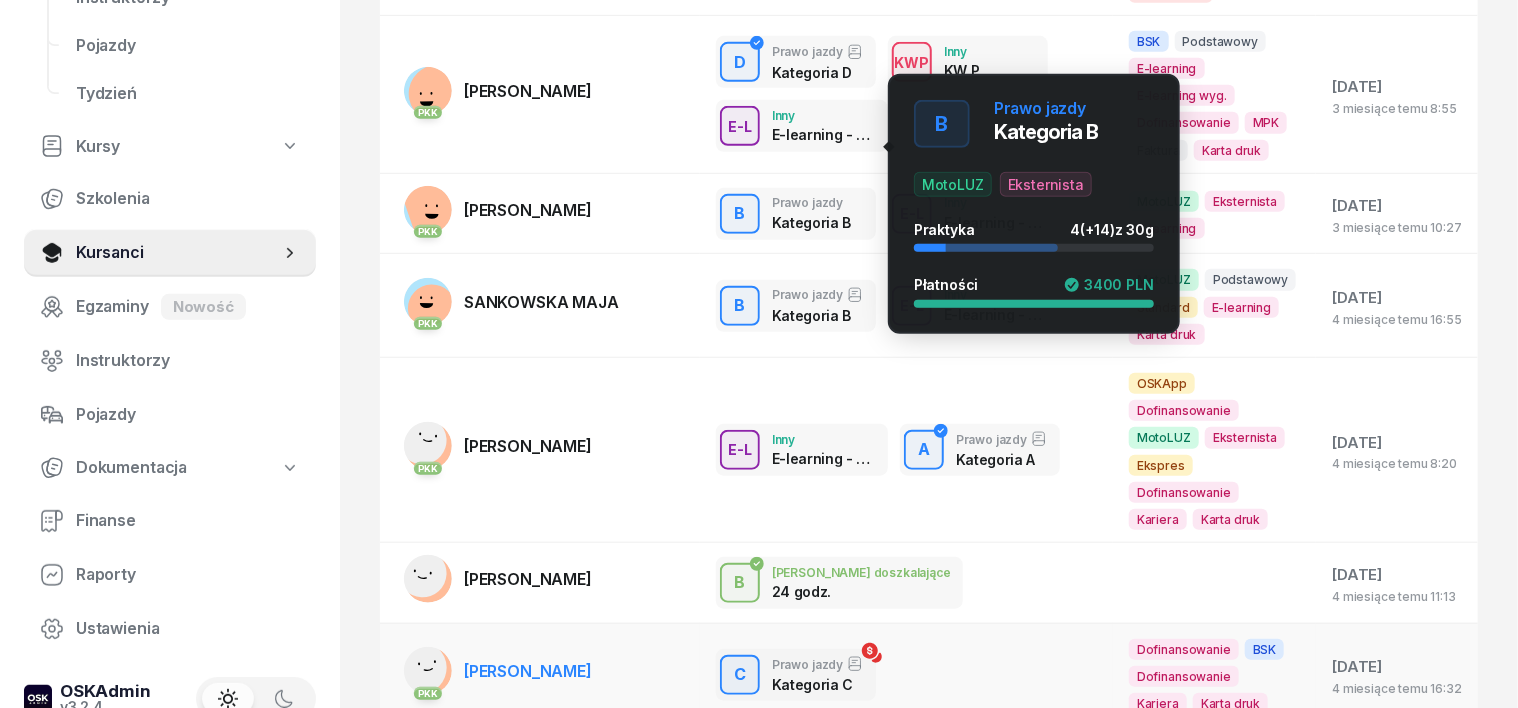 scroll, scrollTop: 858, scrollLeft: 0, axis: vertical 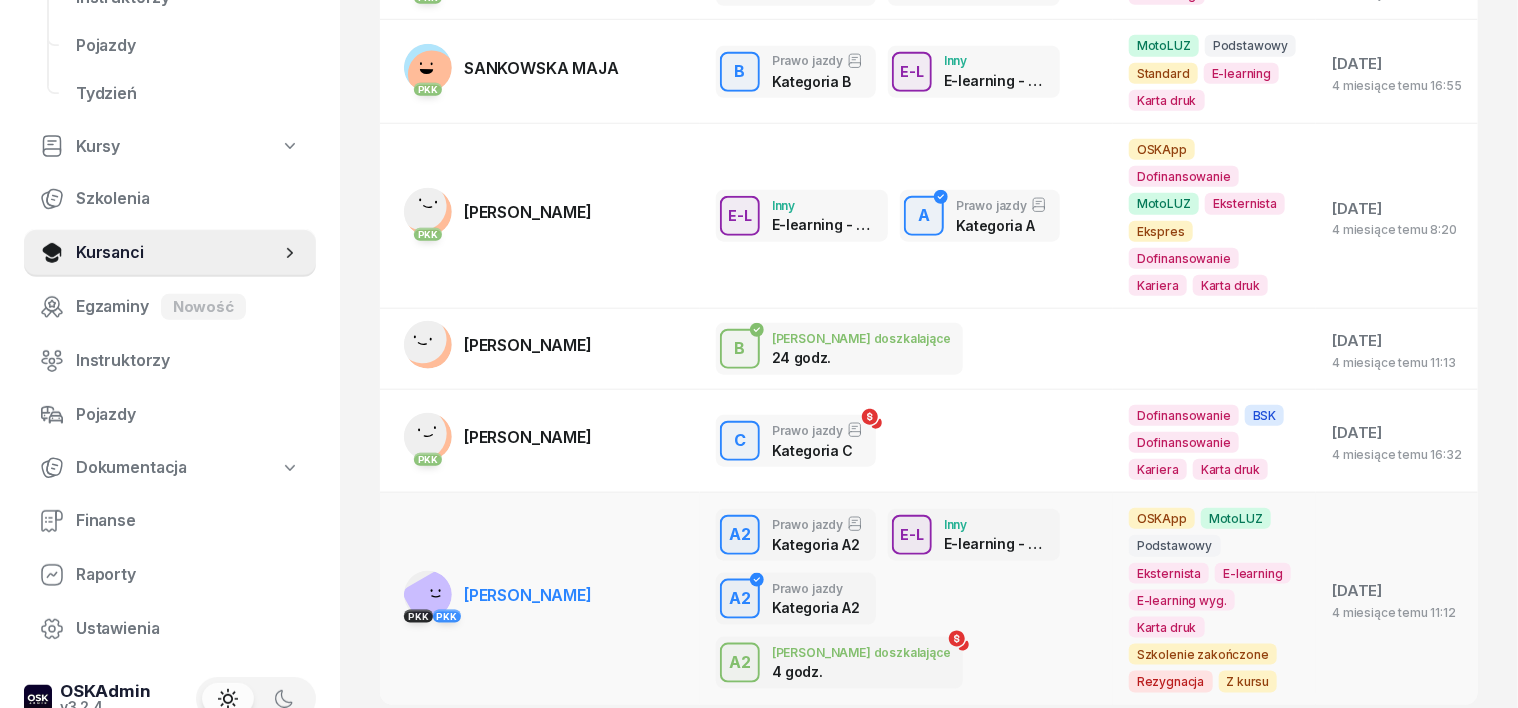 click 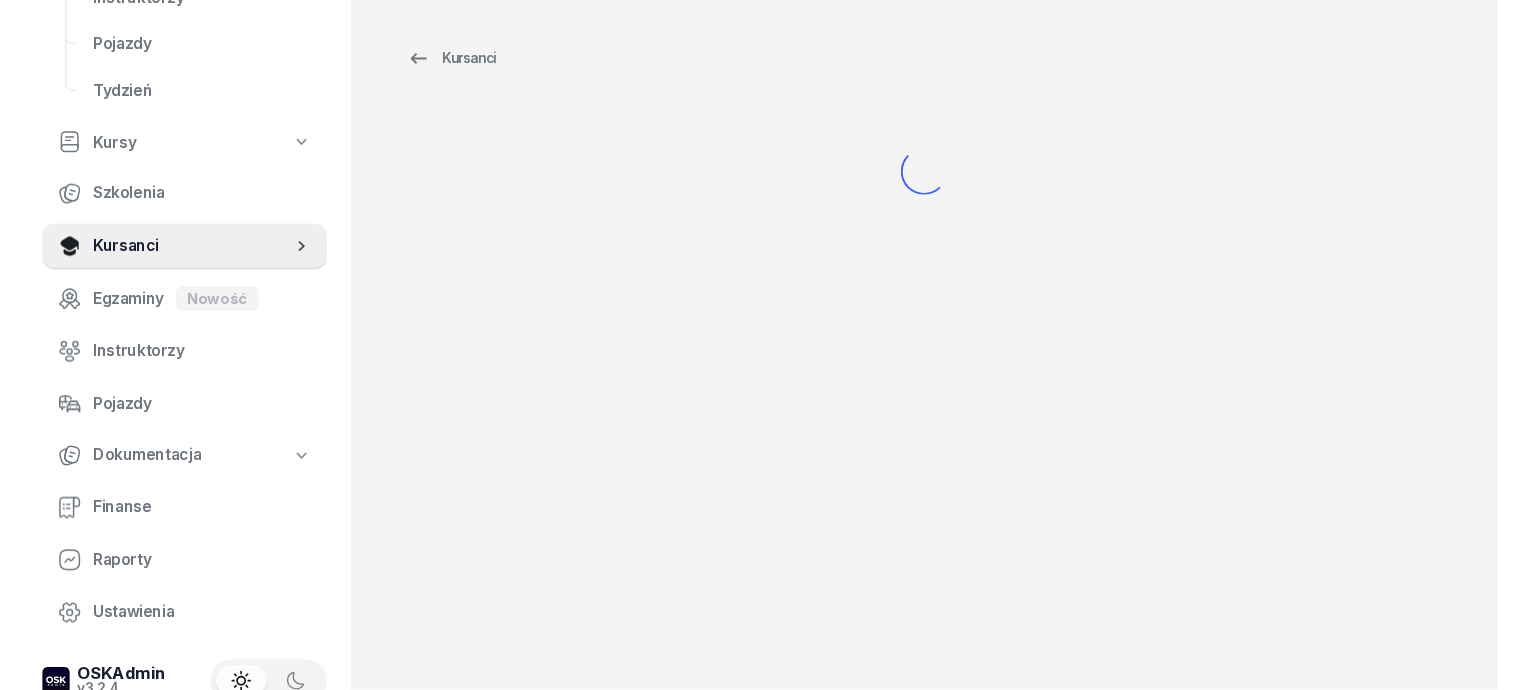 scroll, scrollTop: 0, scrollLeft: 0, axis: both 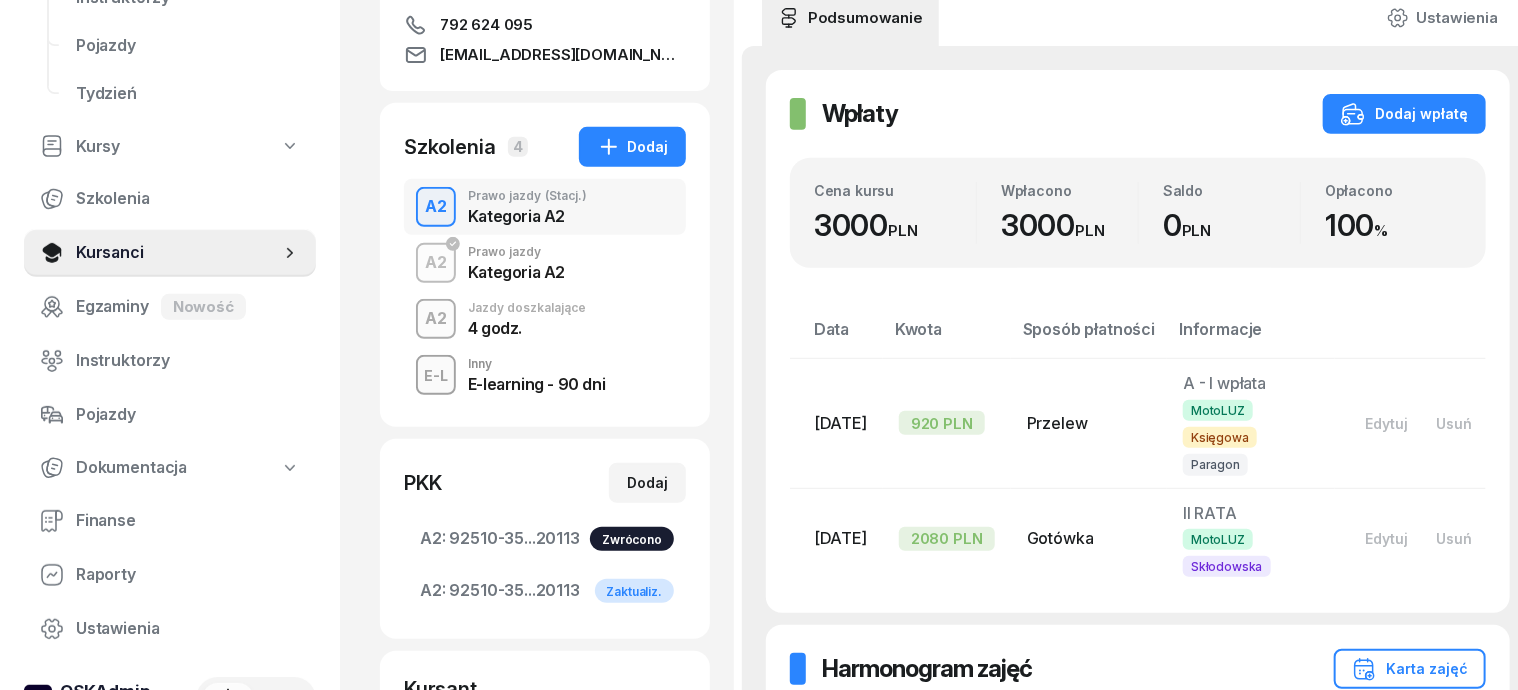 click on "A2" at bounding box center [436, 319] 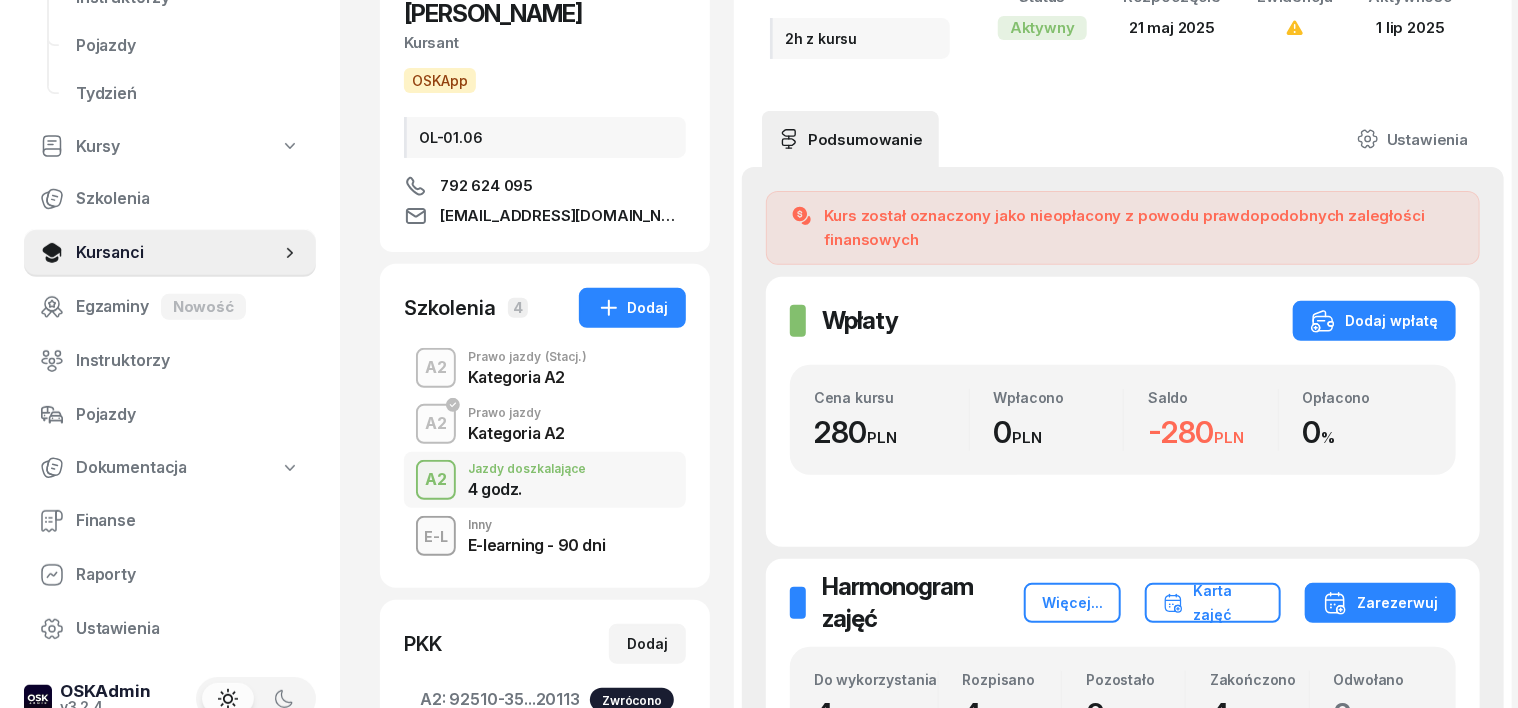 scroll, scrollTop: 0, scrollLeft: 0, axis: both 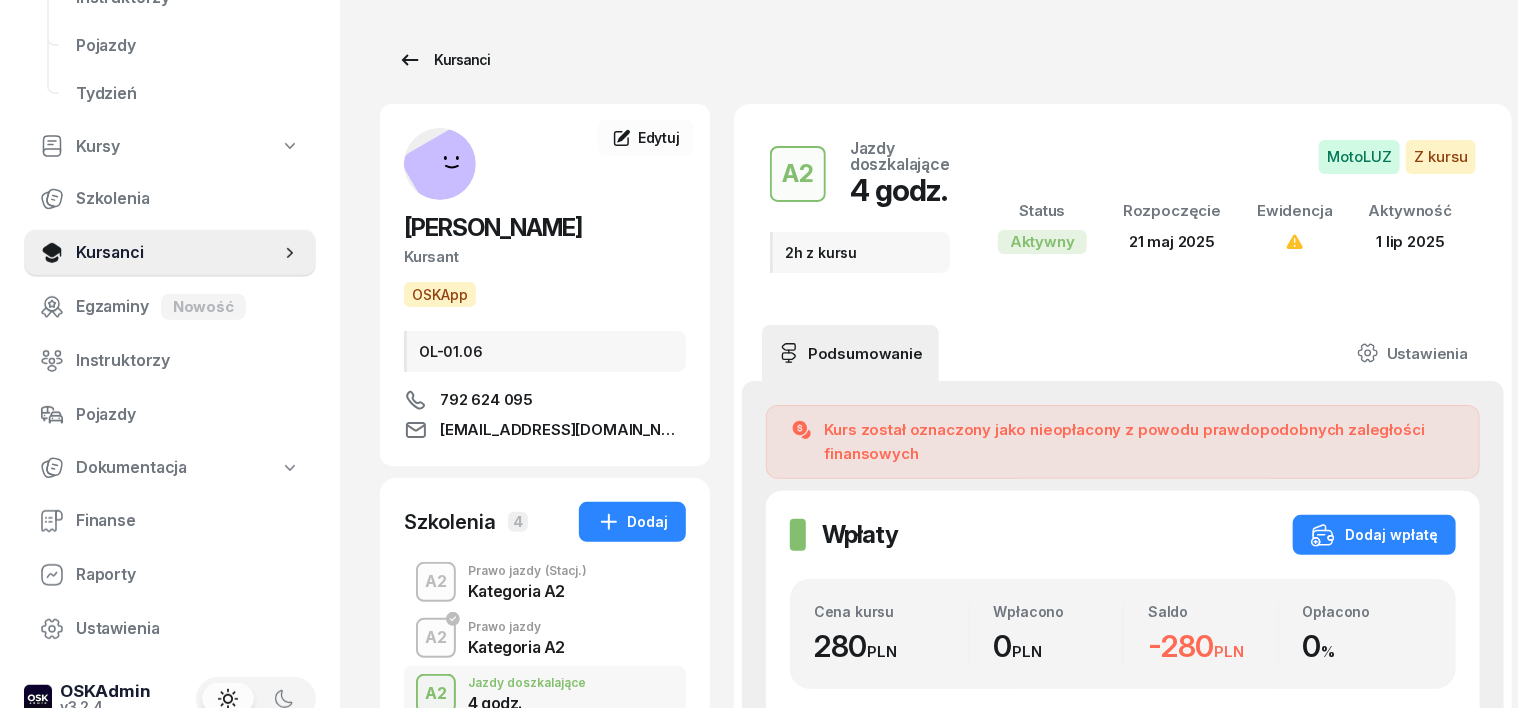 click on "Kursanci" at bounding box center (444, 60) 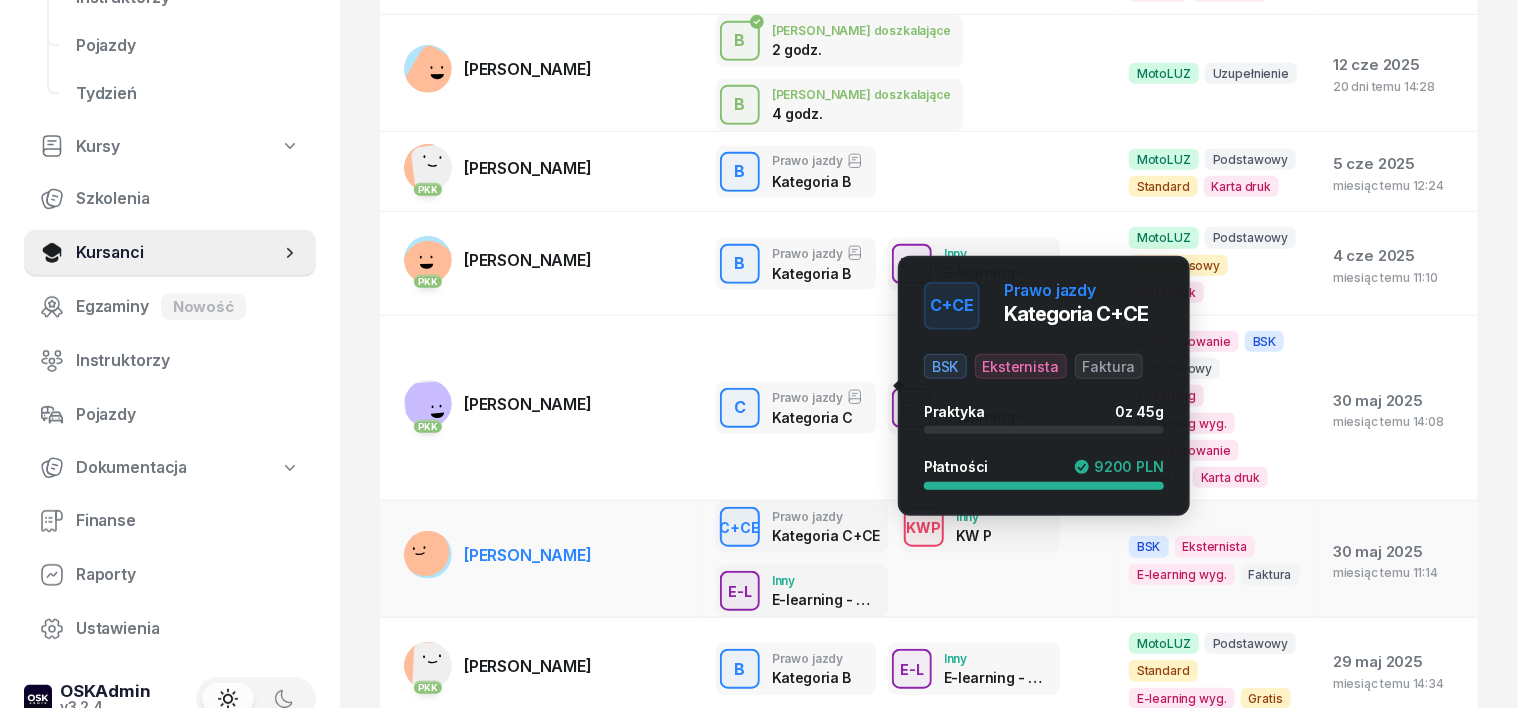 scroll, scrollTop: 624, scrollLeft: 0, axis: vertical 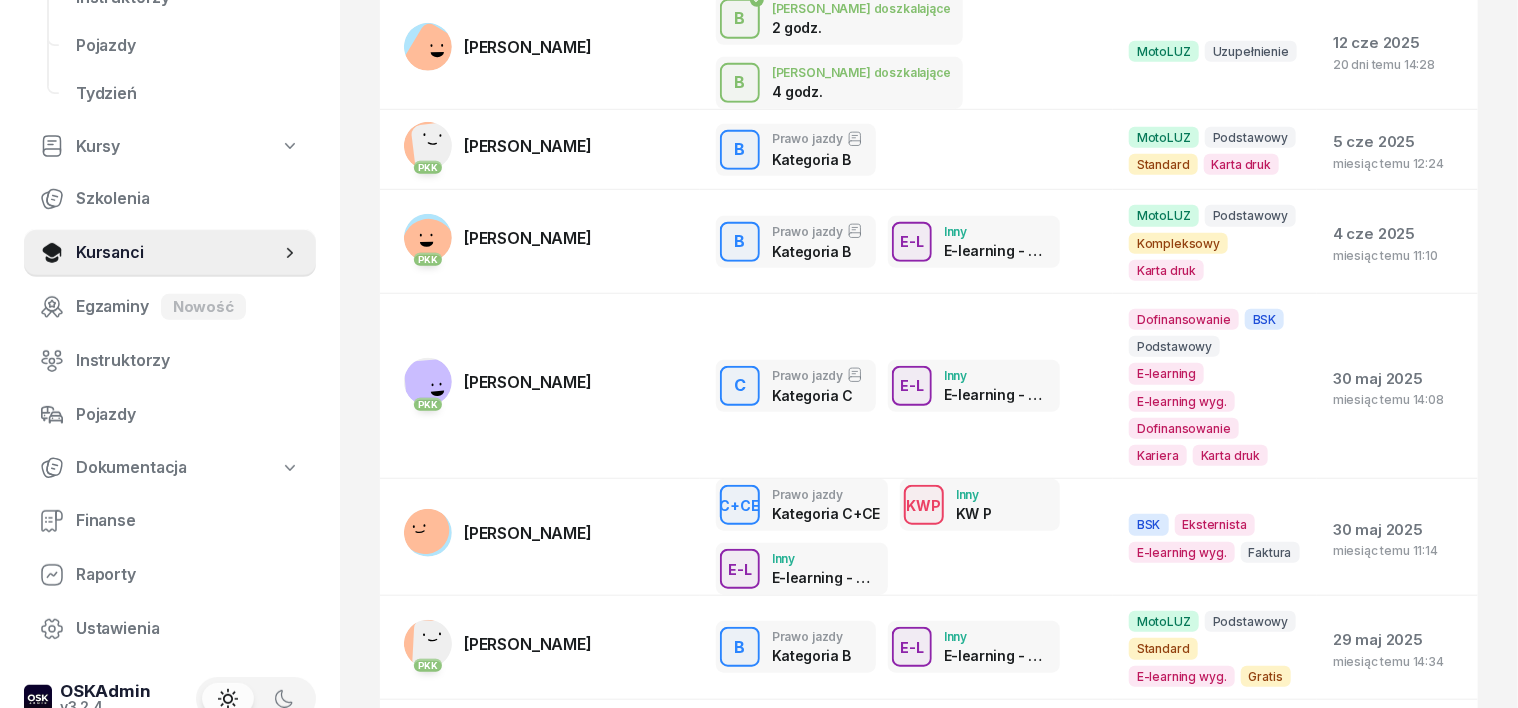 click on "3" 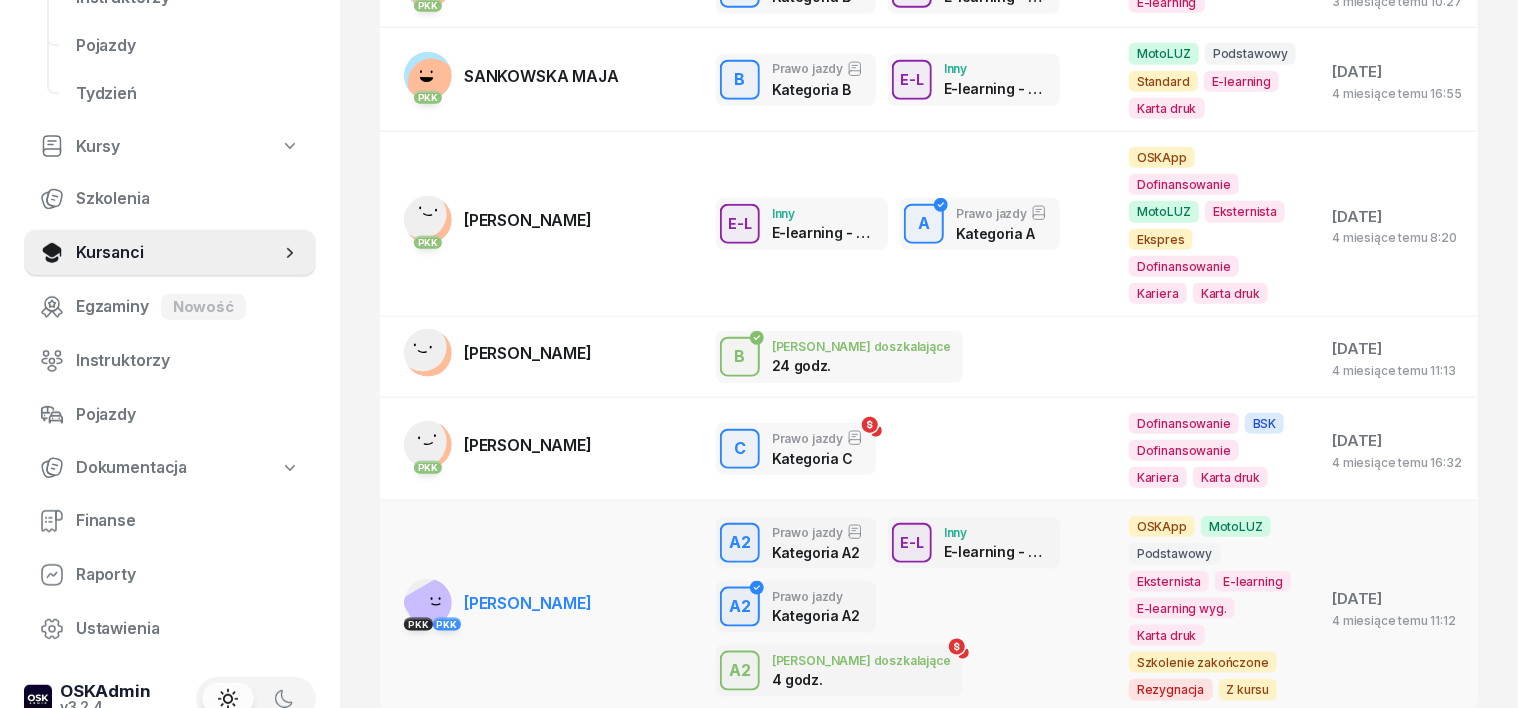 scroll, scrollTop: 858, scrollLeft: 0, axis: vertical 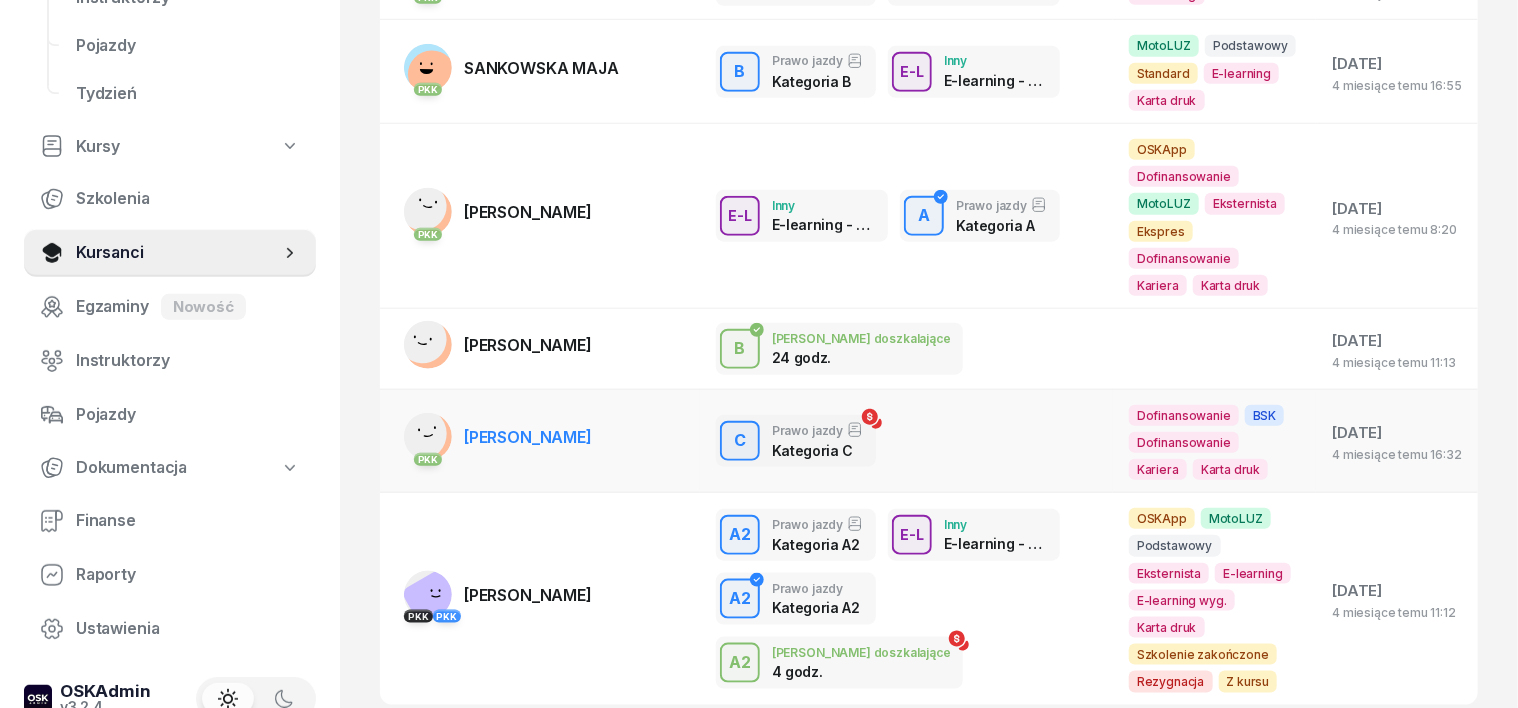 click 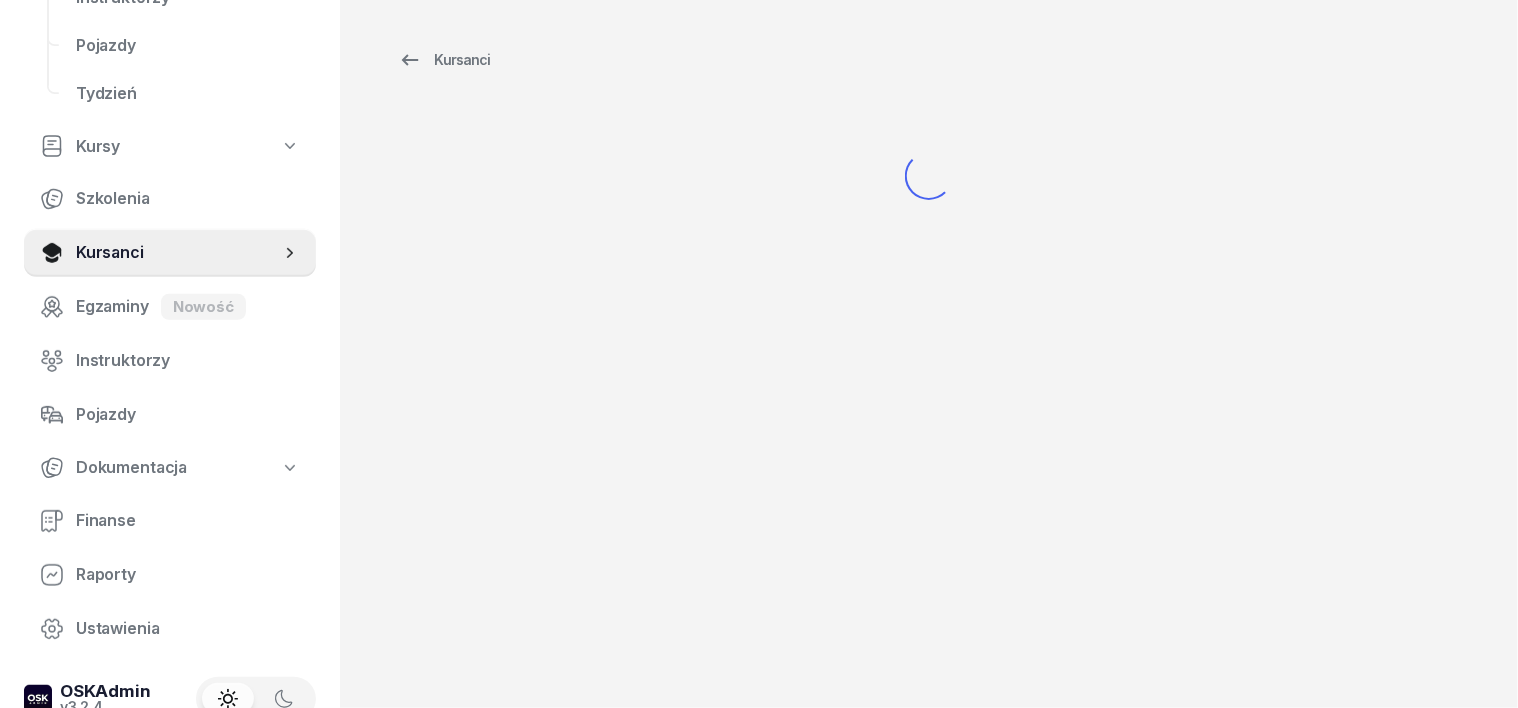 scroll, scrollTop: 0, scrollLeft: 0, axis: both 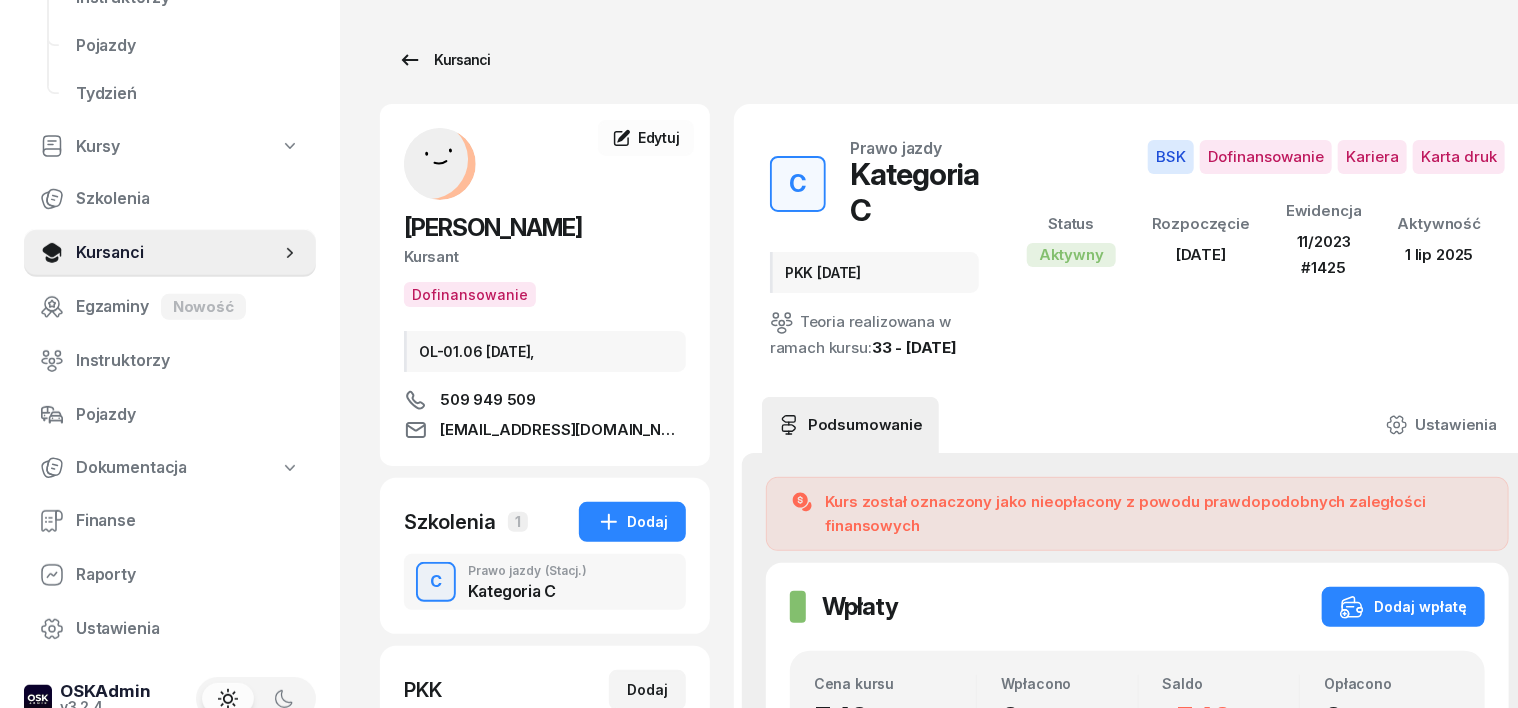 click on "Kursanci" at bounding box center (444, 60) 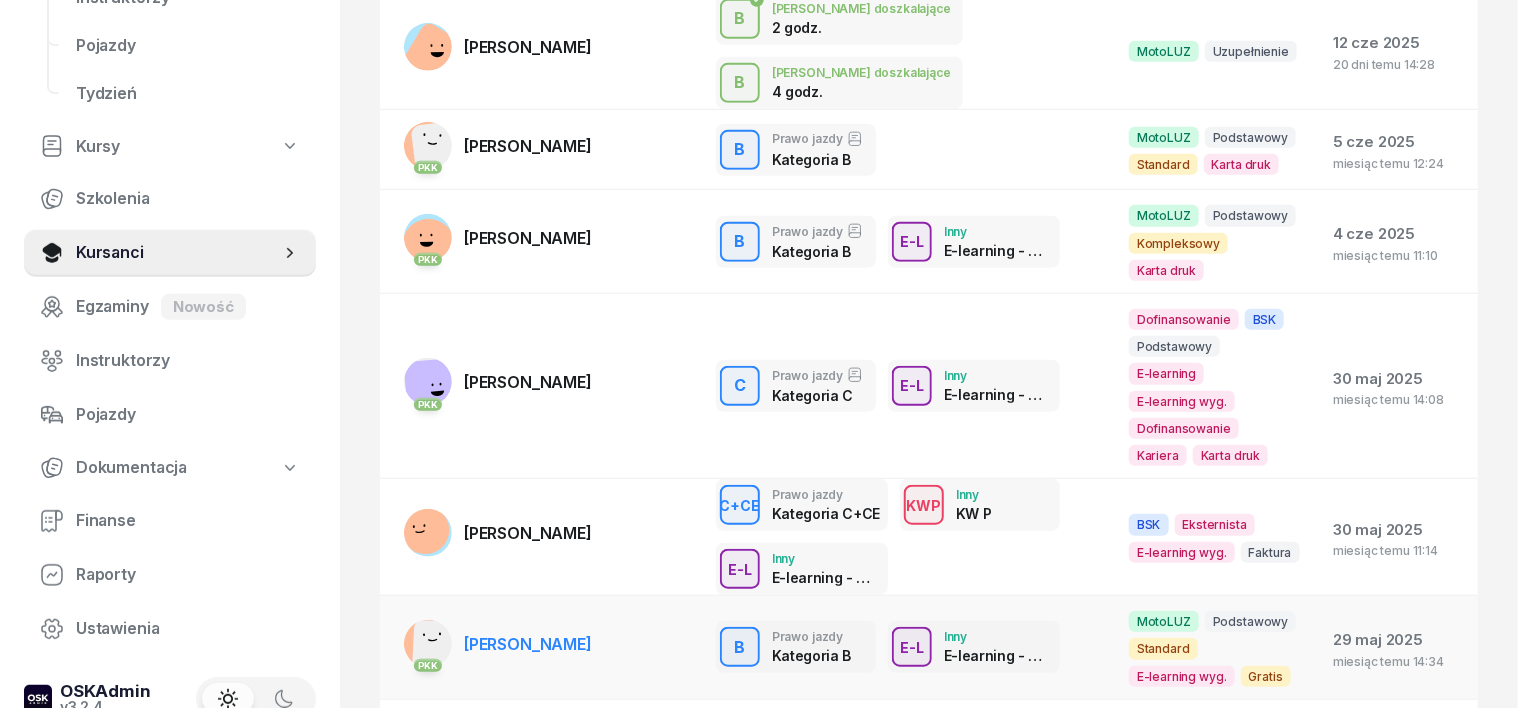 scroll, scrollTop: 703, scrollLeft: 0, axis: vertical 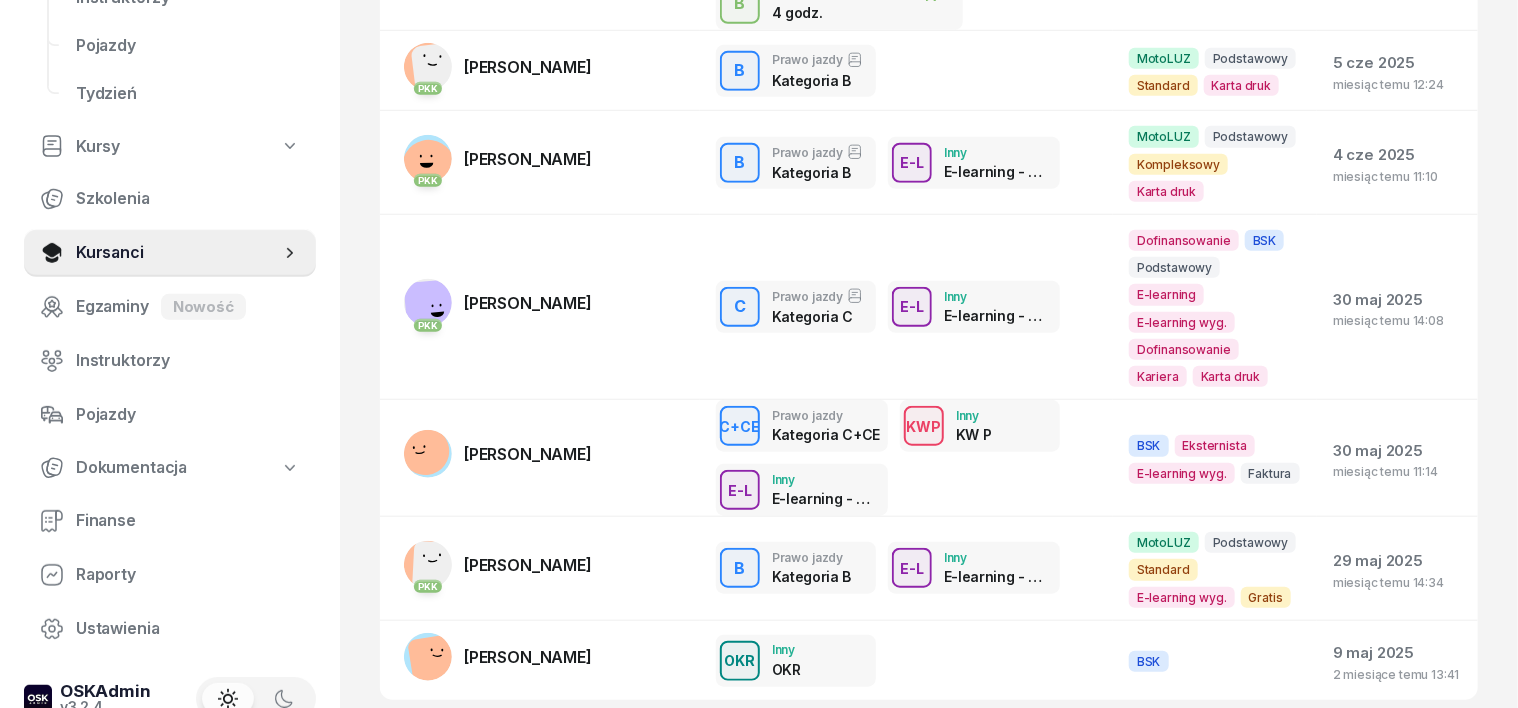 click on "4" 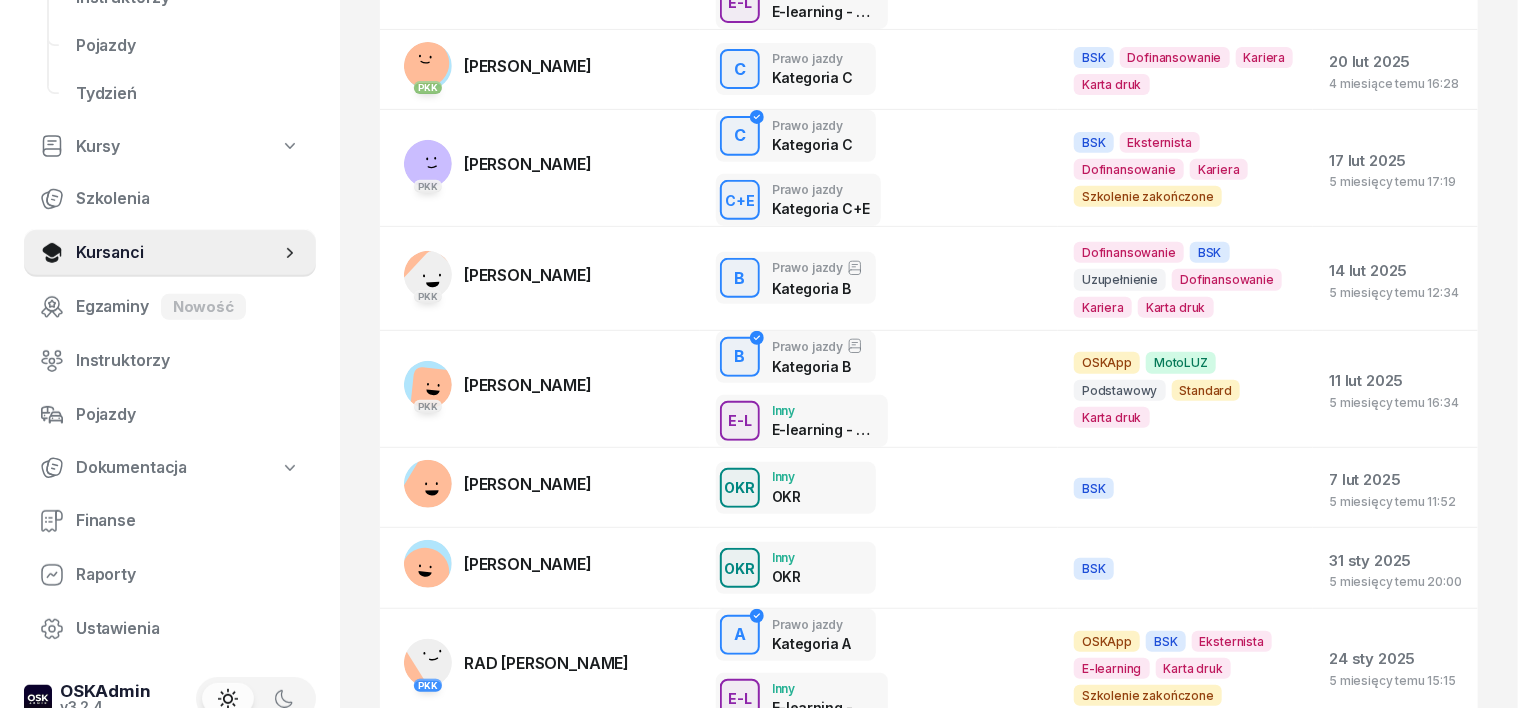scroll, scrollTop: 560, scrollLeft: 0, axis: vertical 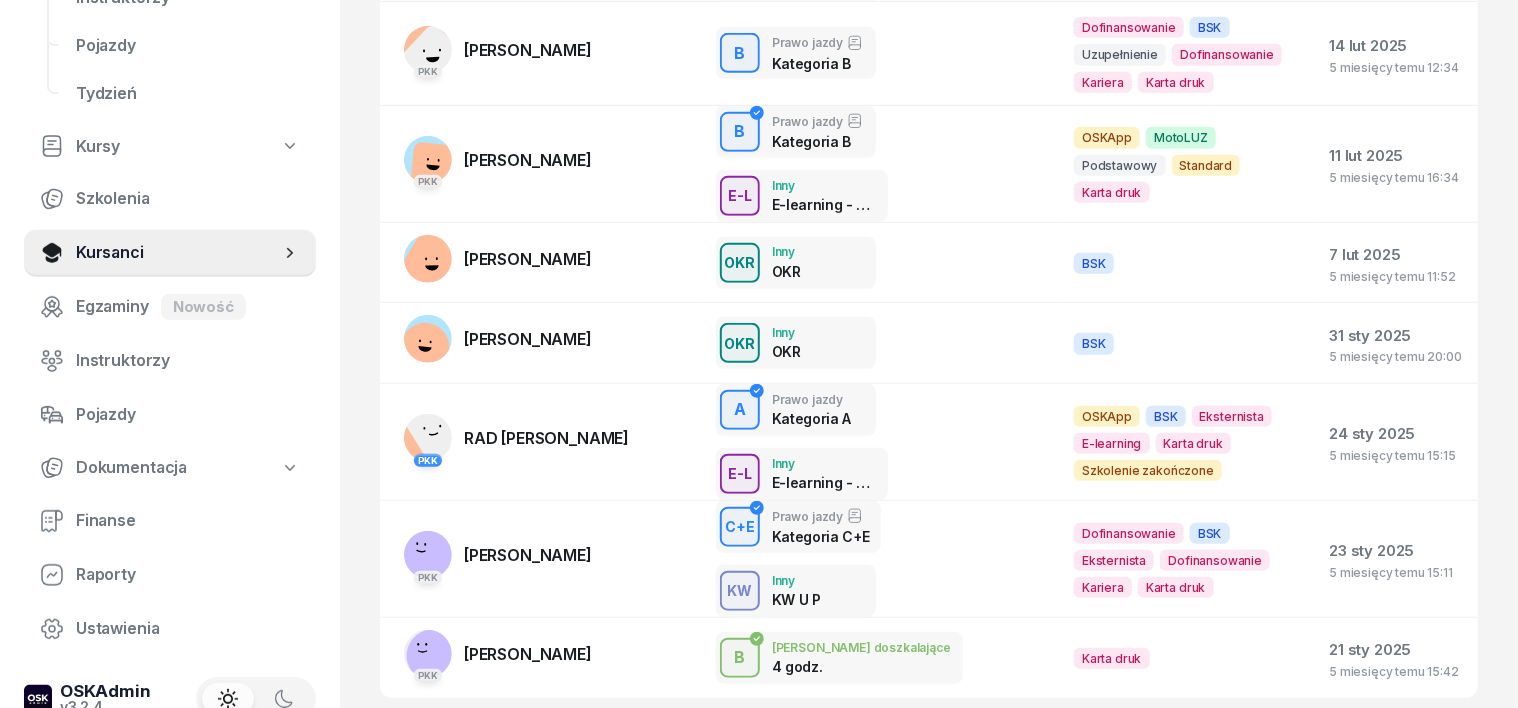 click on "5" 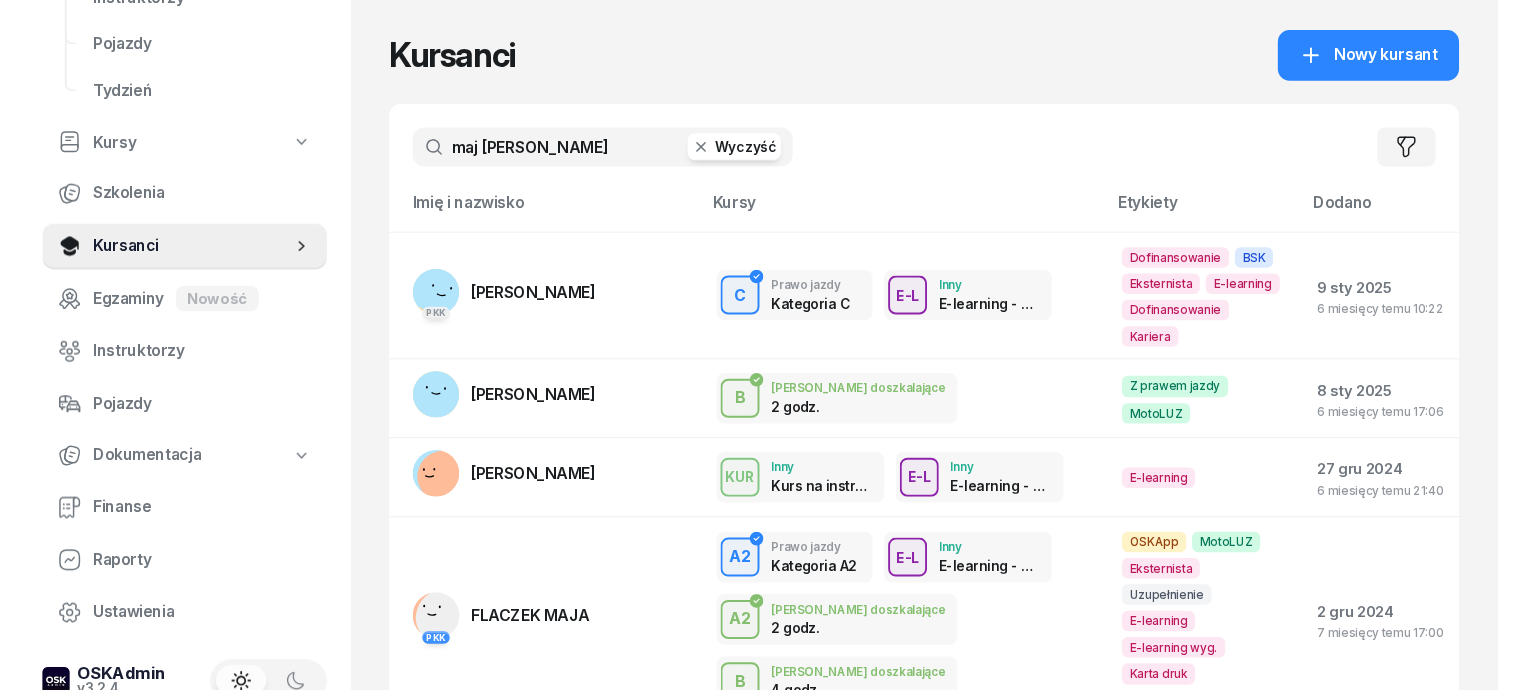 scroll, scrollTop: 0, scrollLeft: 0, axis: both 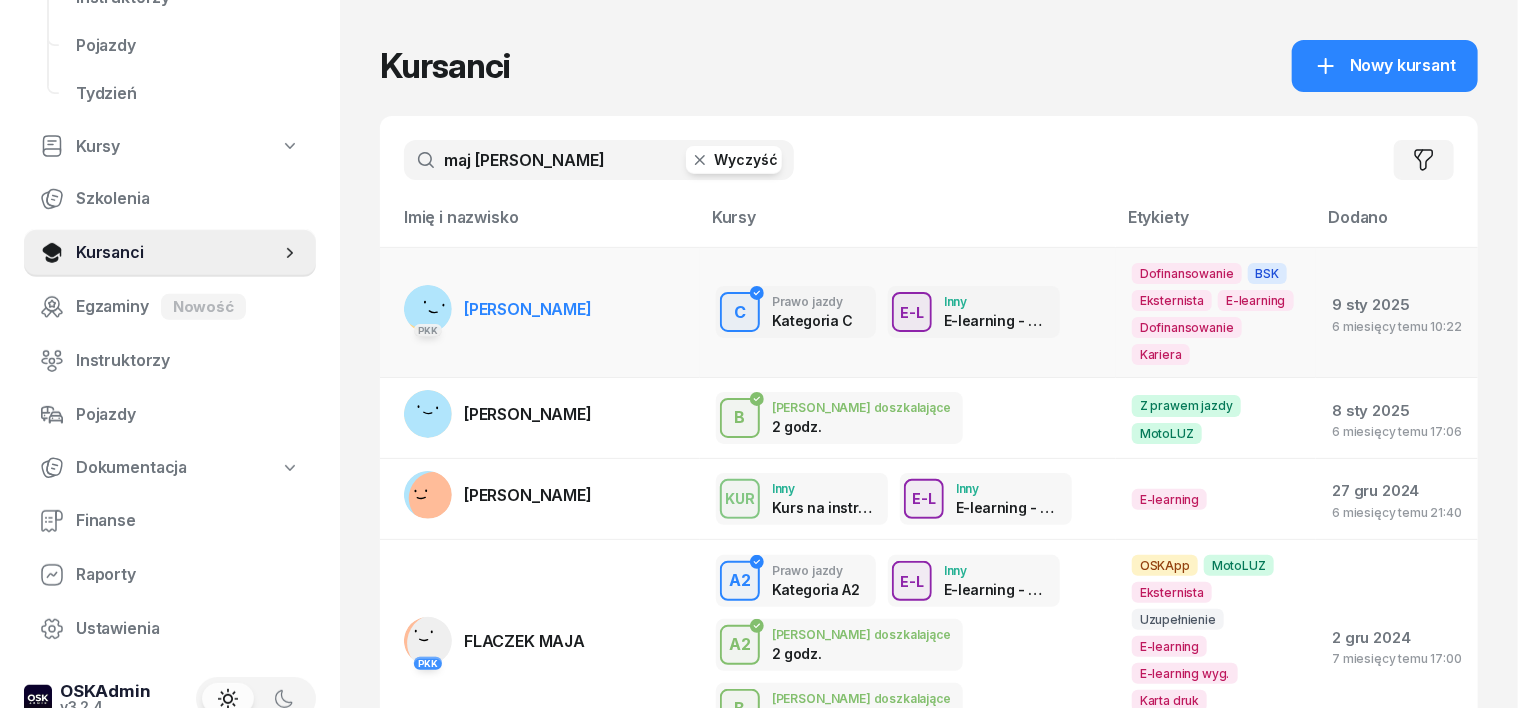 click 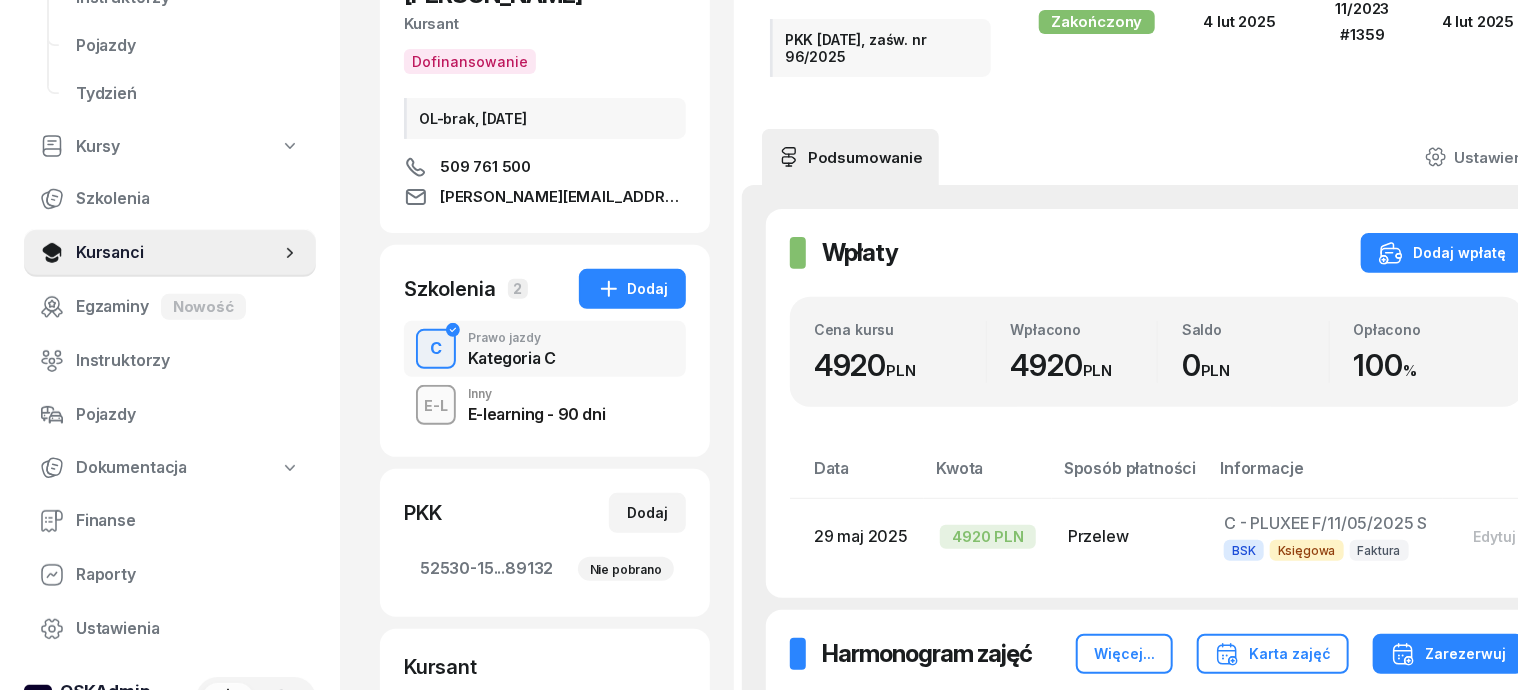 scroll, scrollTop: 250, scrollLeft: 0, axis: vertical 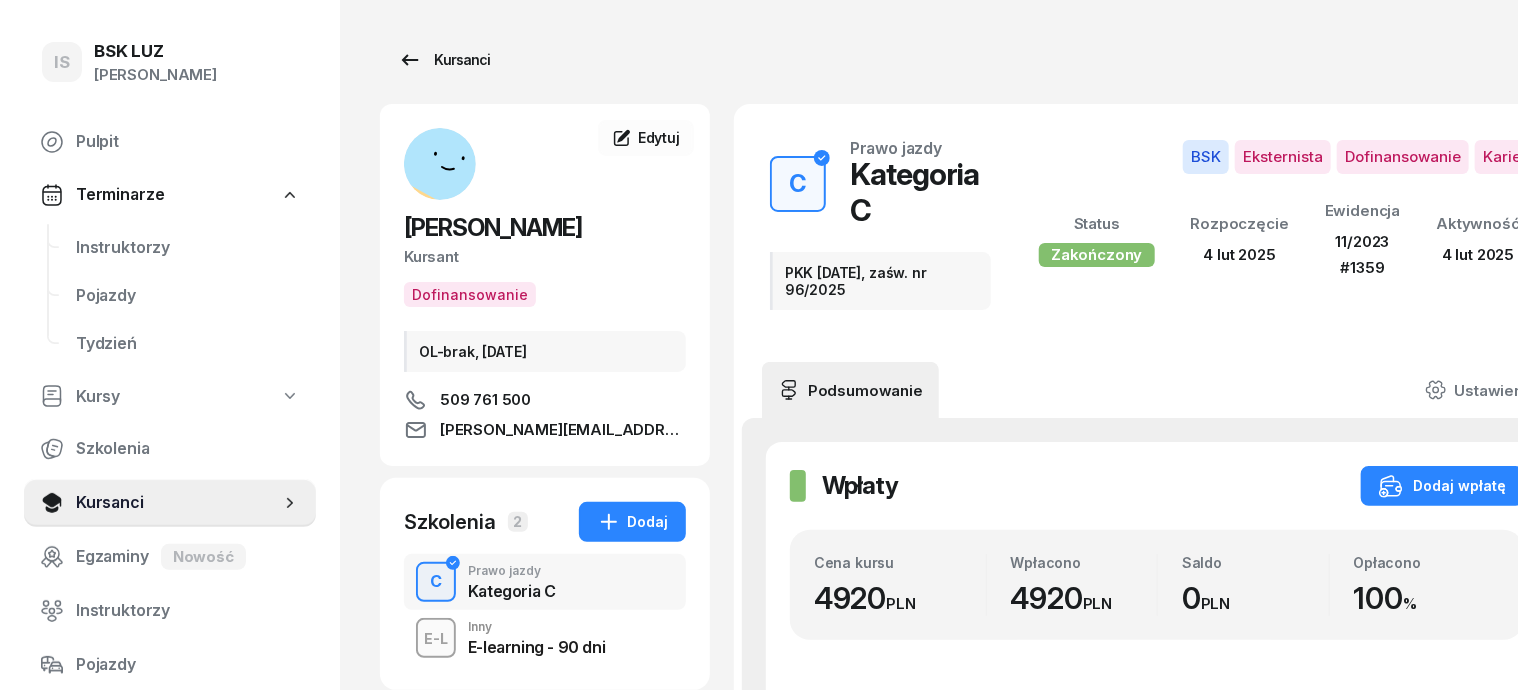 click on "Kursanci" at bounding box center (444, 60) 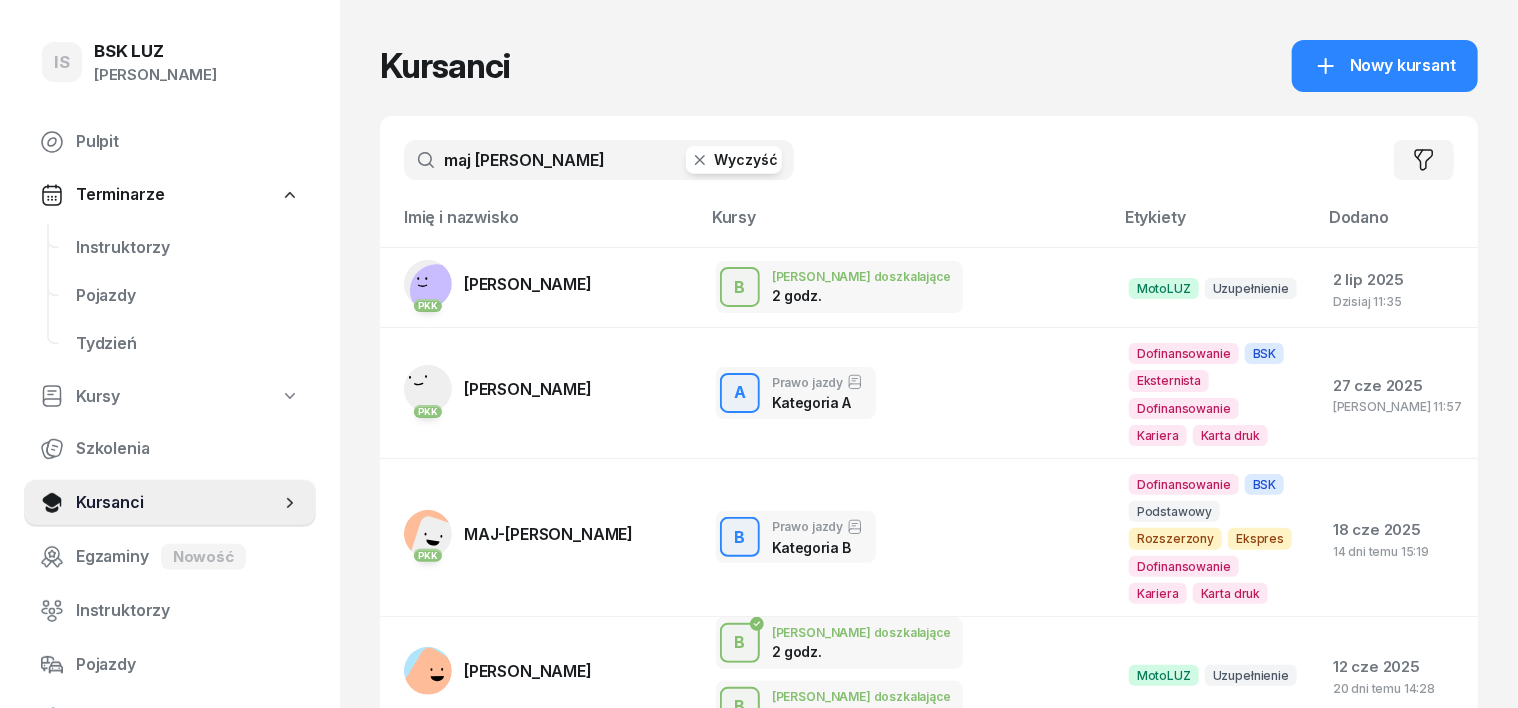 click 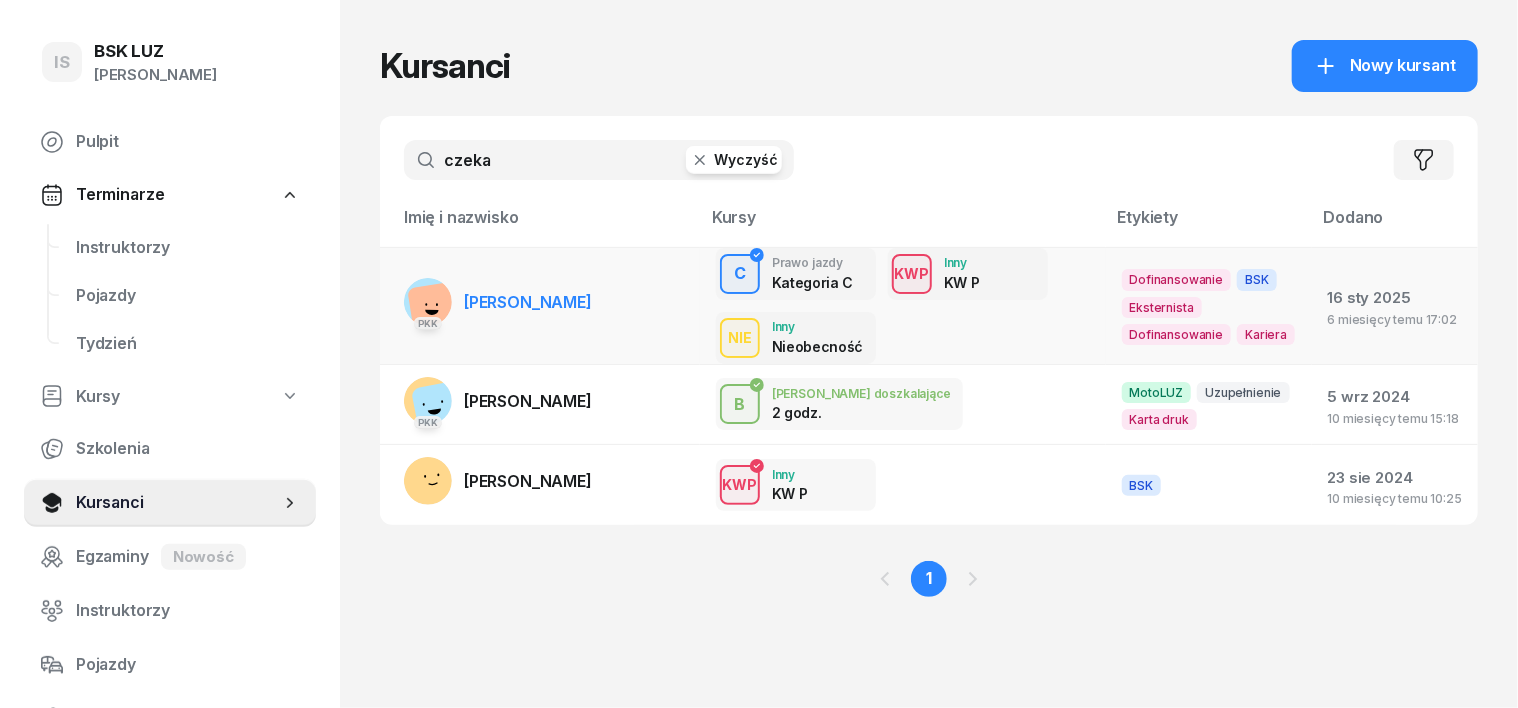 type on "czeka" 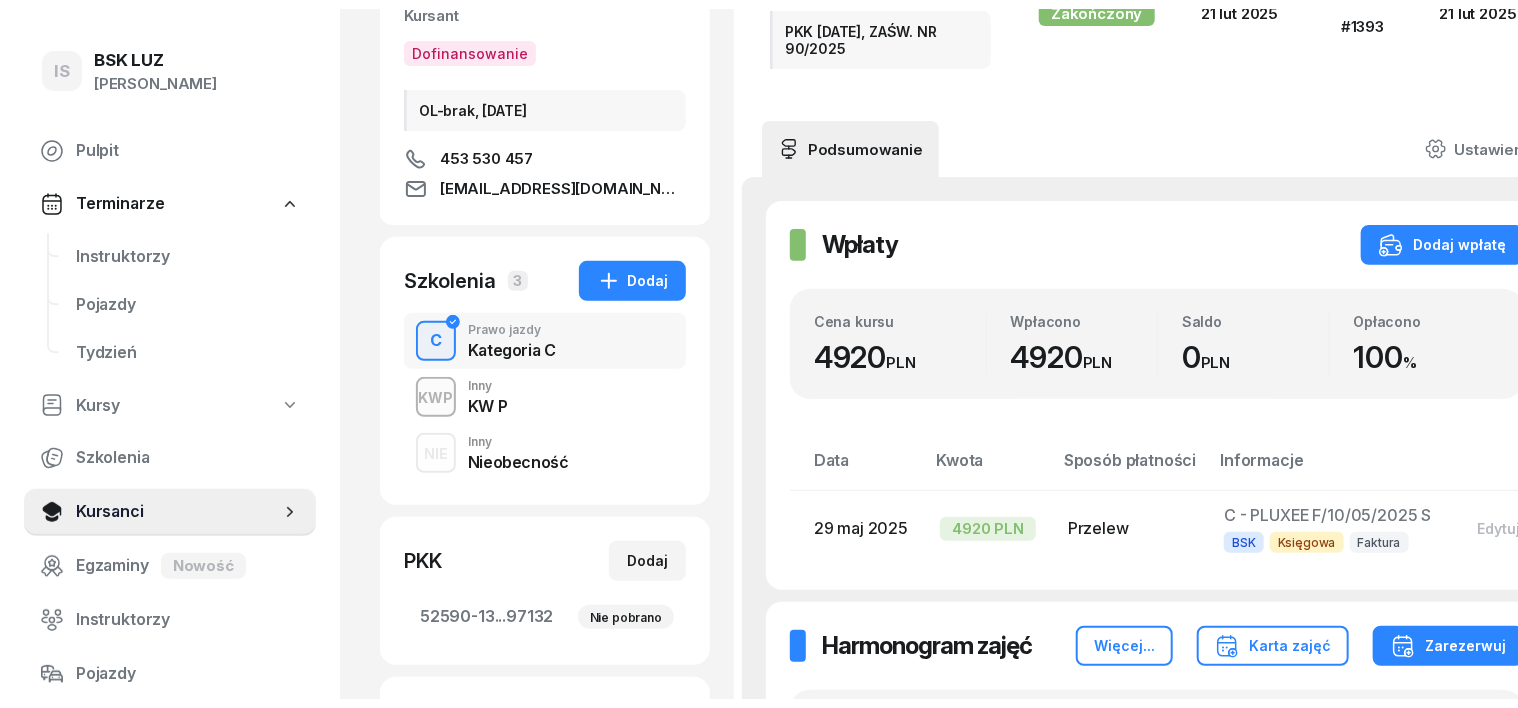 scroll, scrollTop: 0, scrollLeft: 0, axis: both 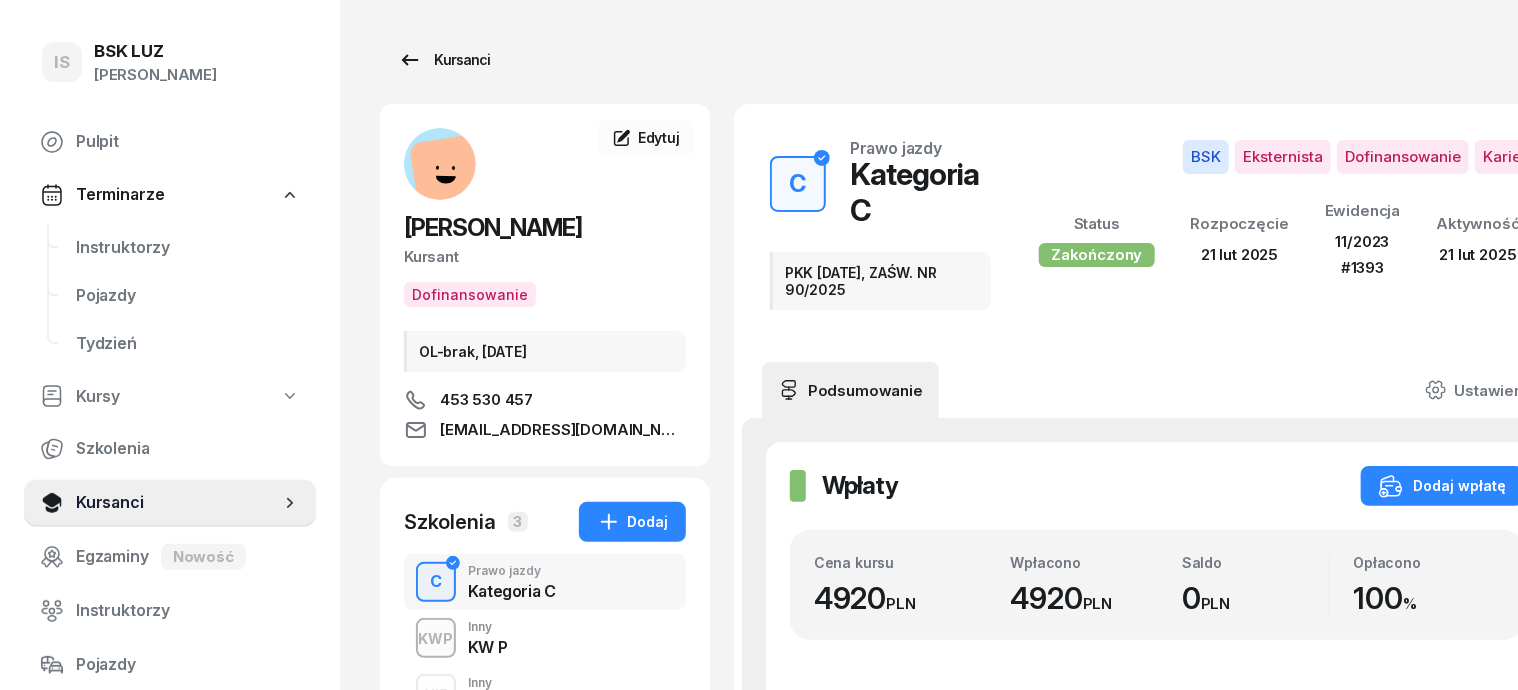 click on "Kursanci" at bounding box center [444, 60] 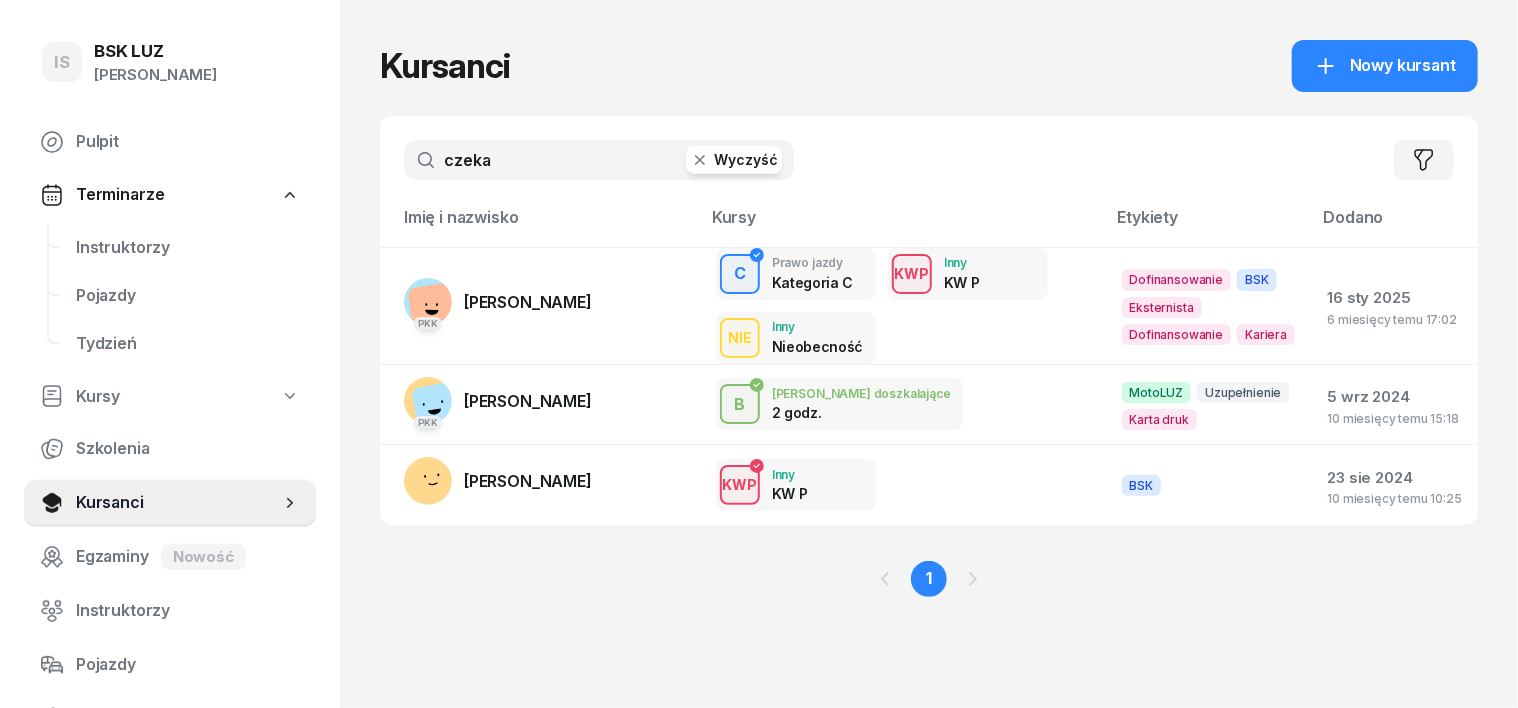click 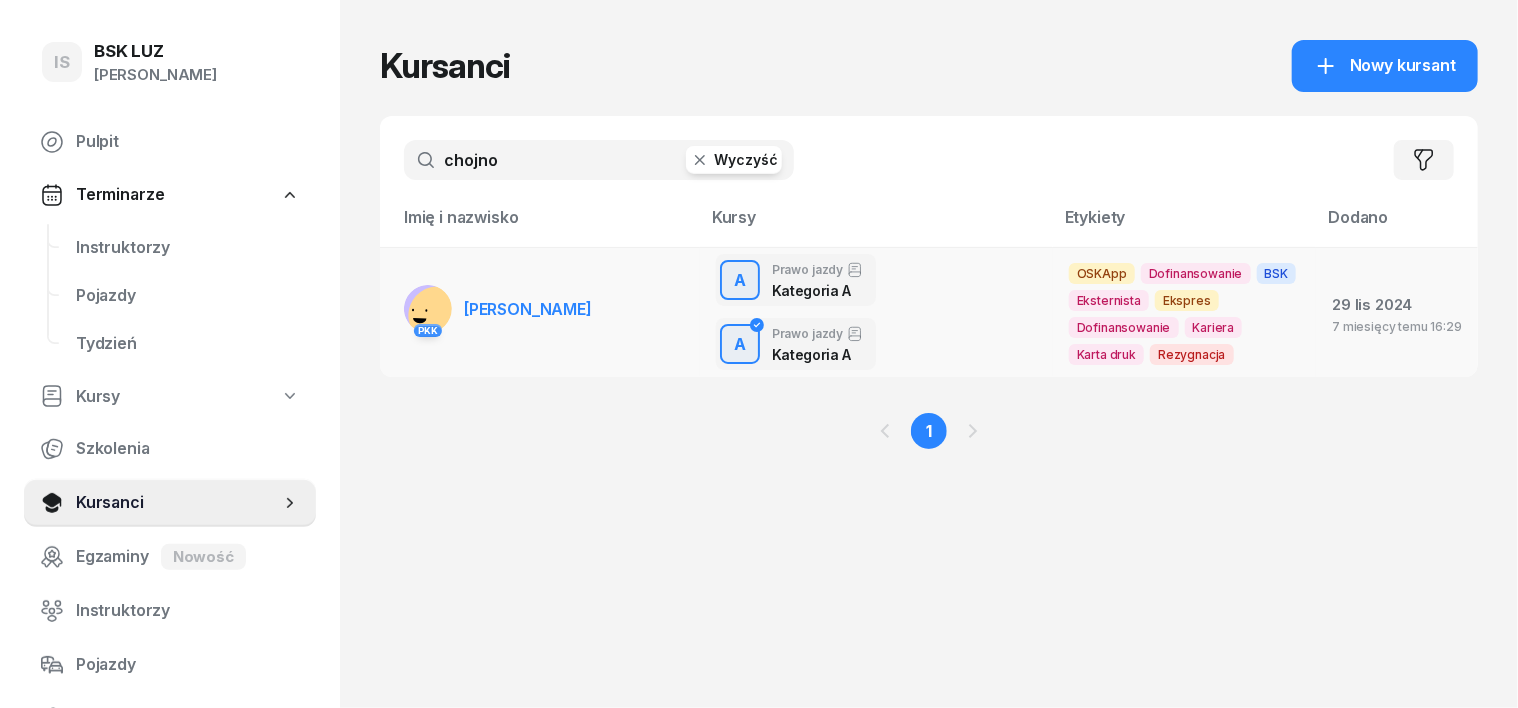 type on "chojno" 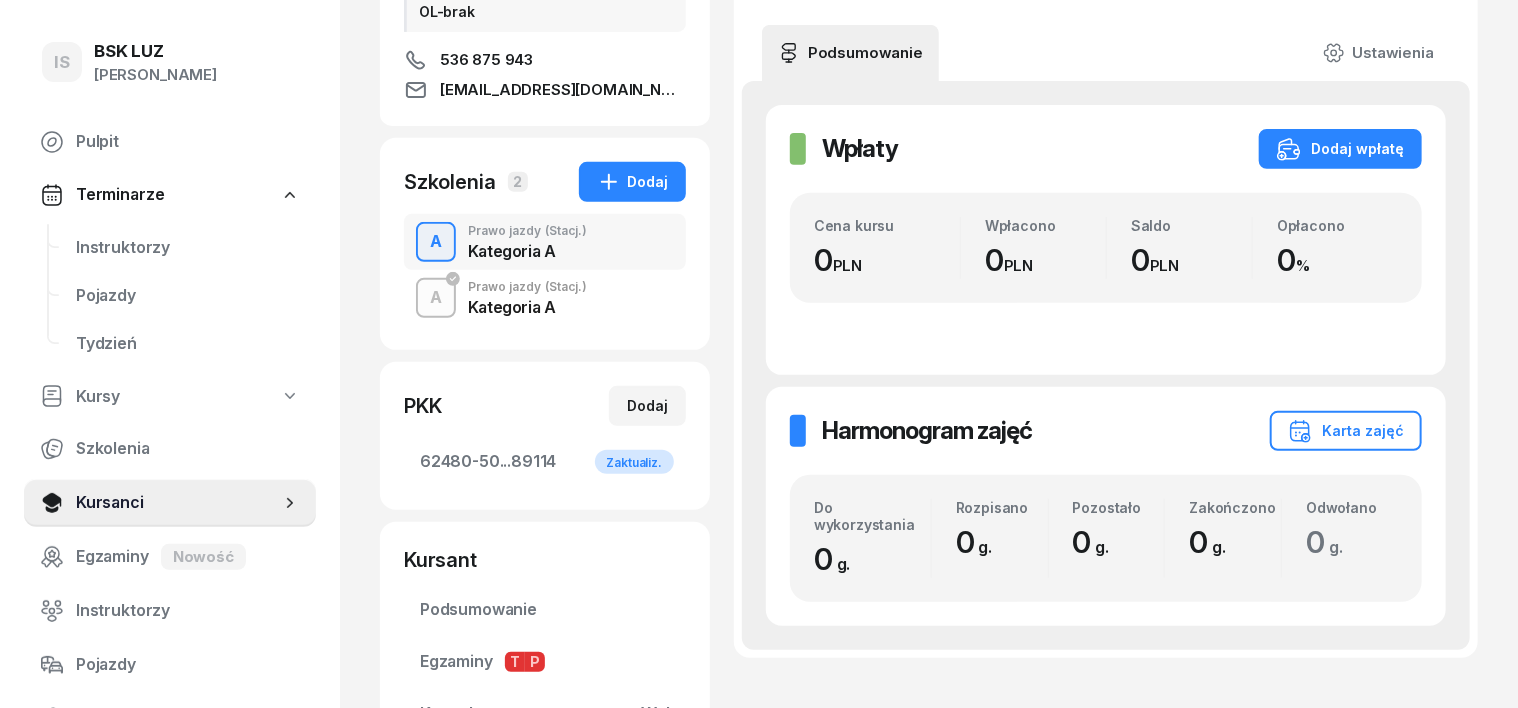 scroll, scrollTop: 375, scrollLeft: 0, axis: vertical 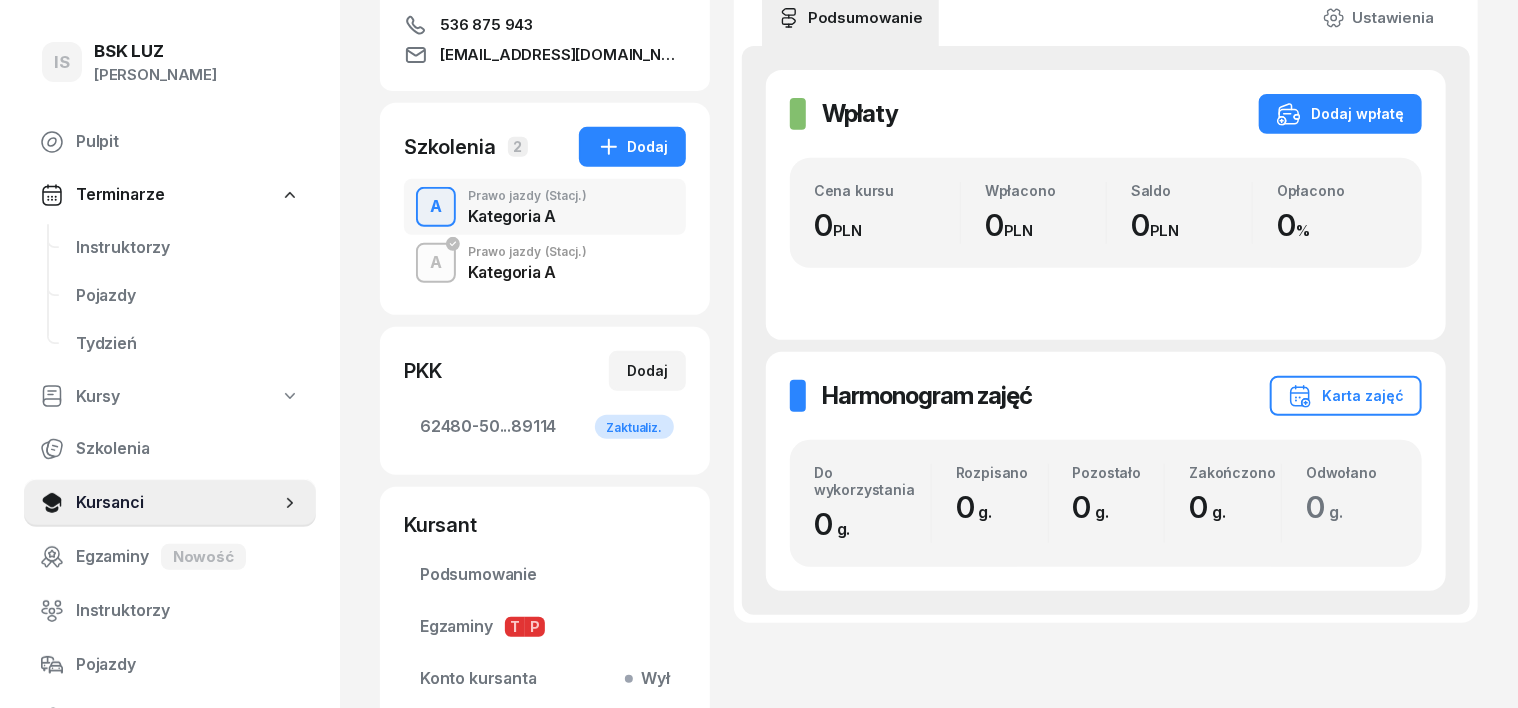 click on "A" at bounding box center [436, 207] 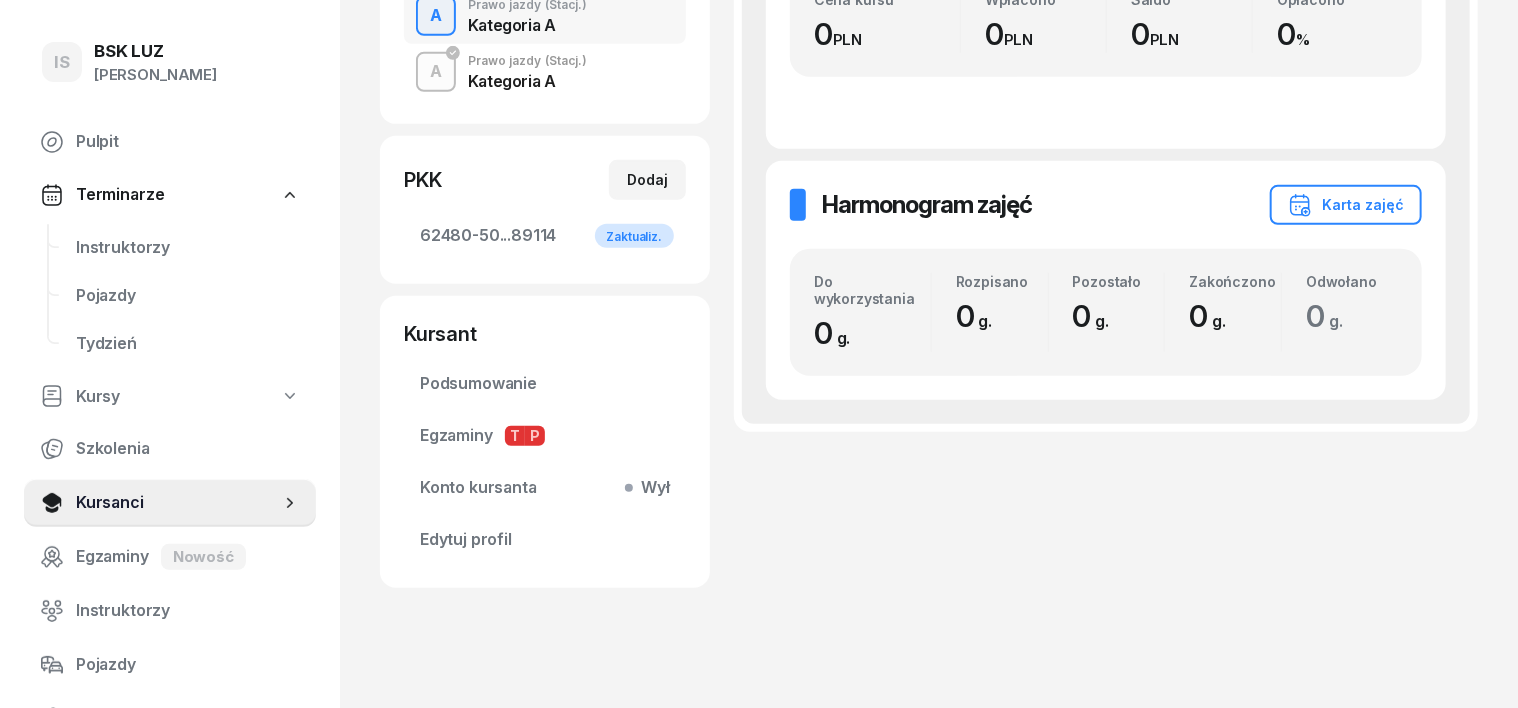 scroll, scrollTop: 582, scrollLeft: 0, axis: vertical 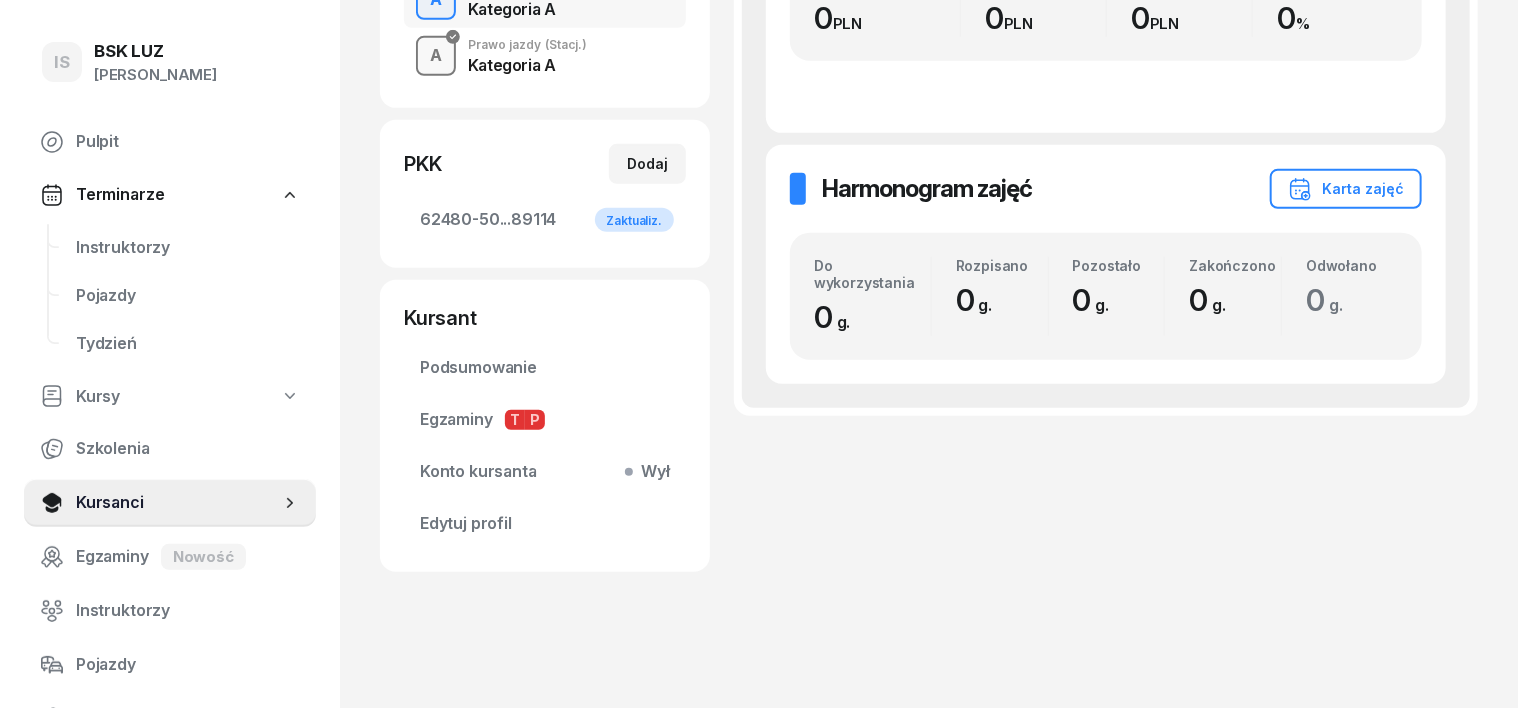 click on "A" at bounding box center [436, 56] 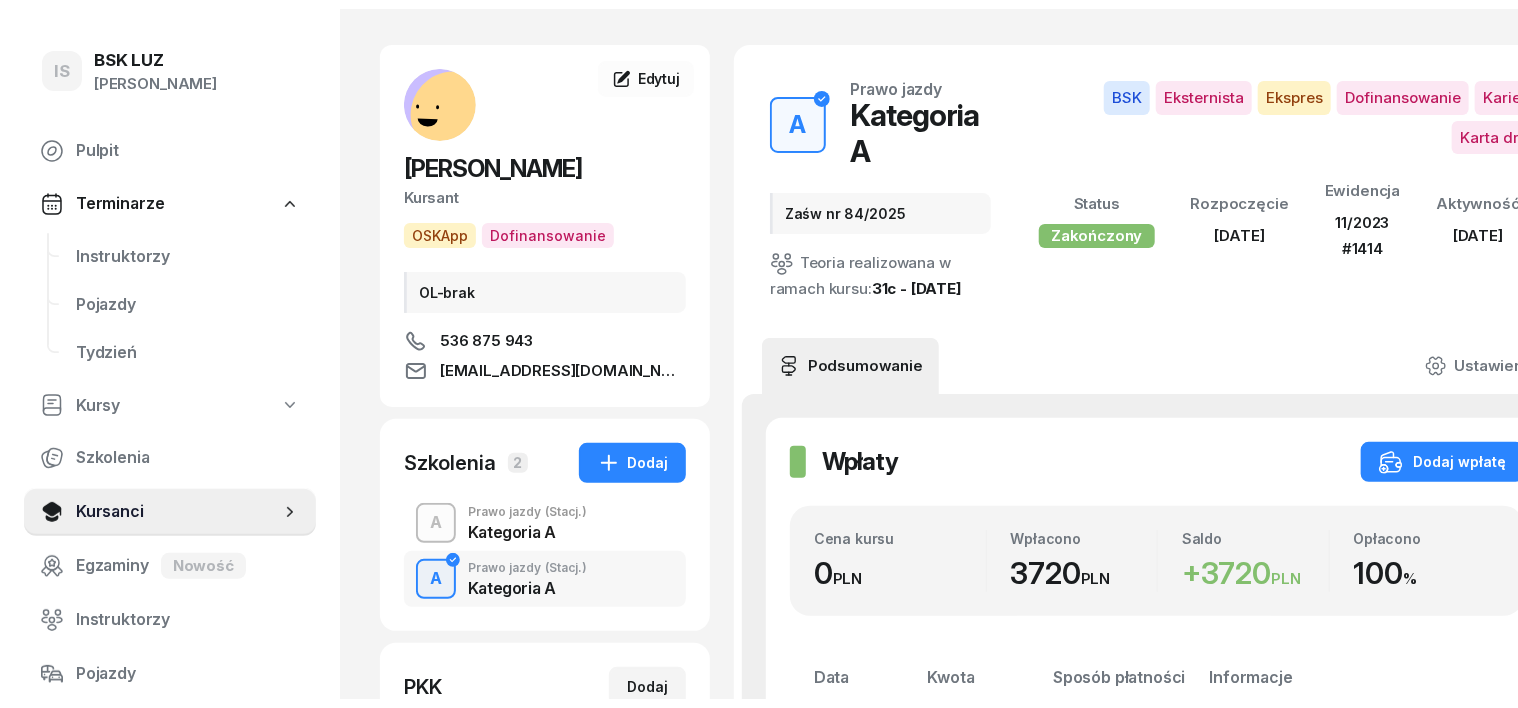 scroll, scrollTop: 0, scrollLeft: 0, axis: both 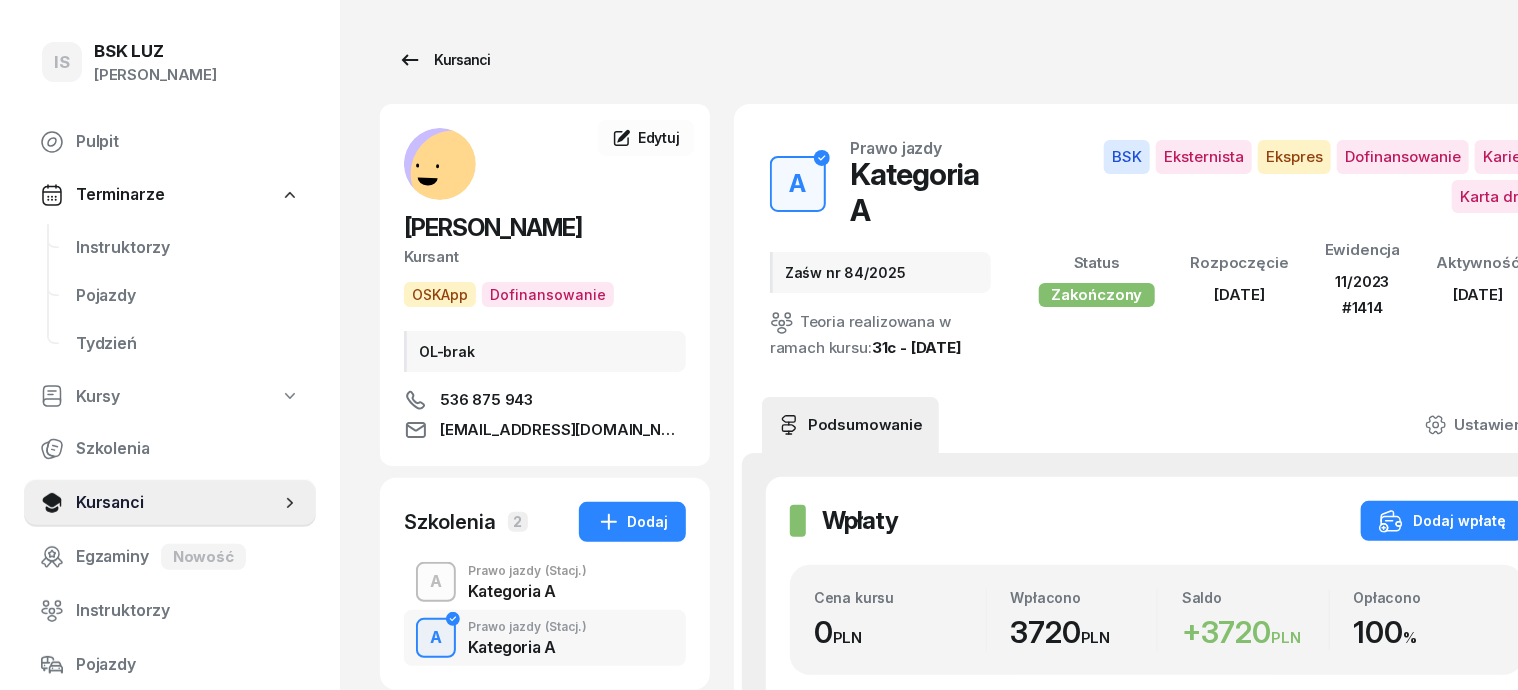 click on "Kursanci" at bounding box center [444, 60] 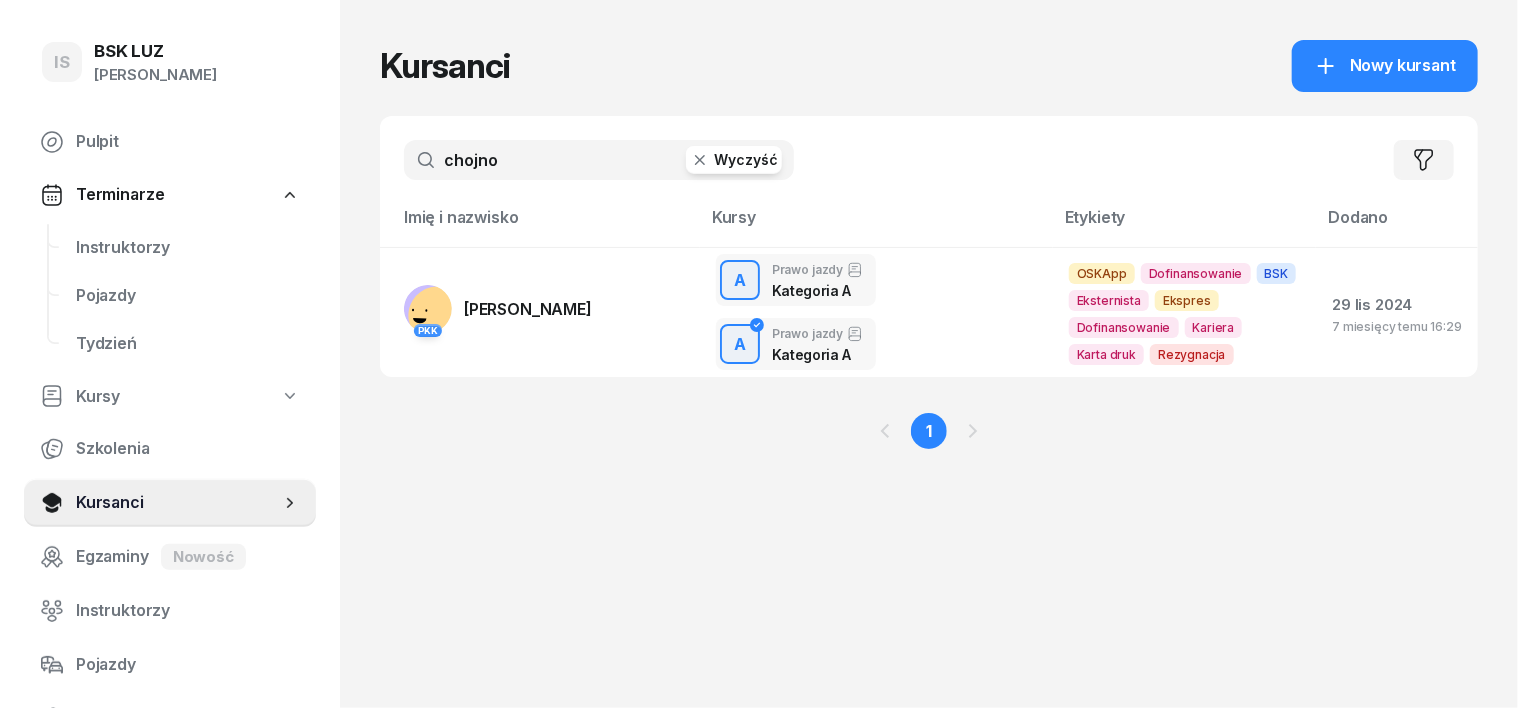 click 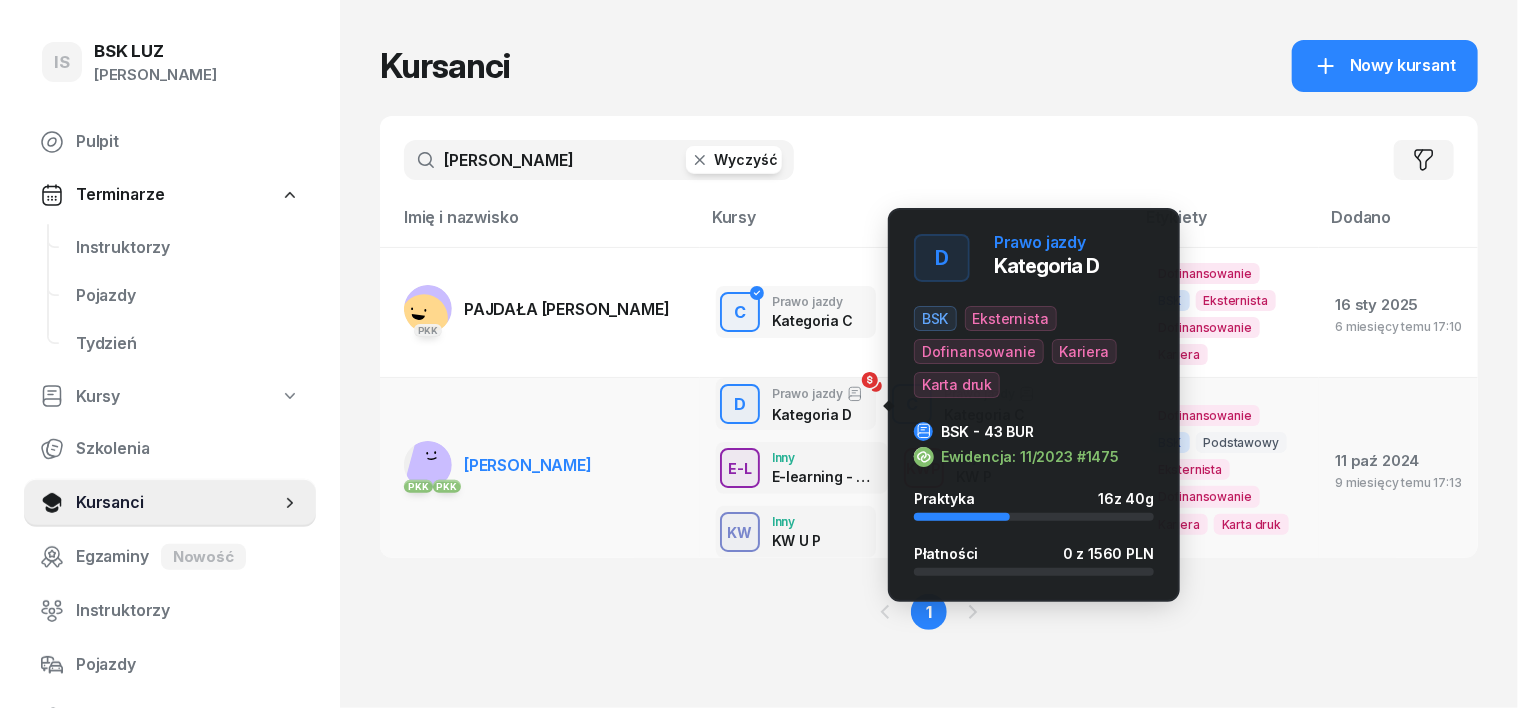 type on "[PERSON_NAME]" 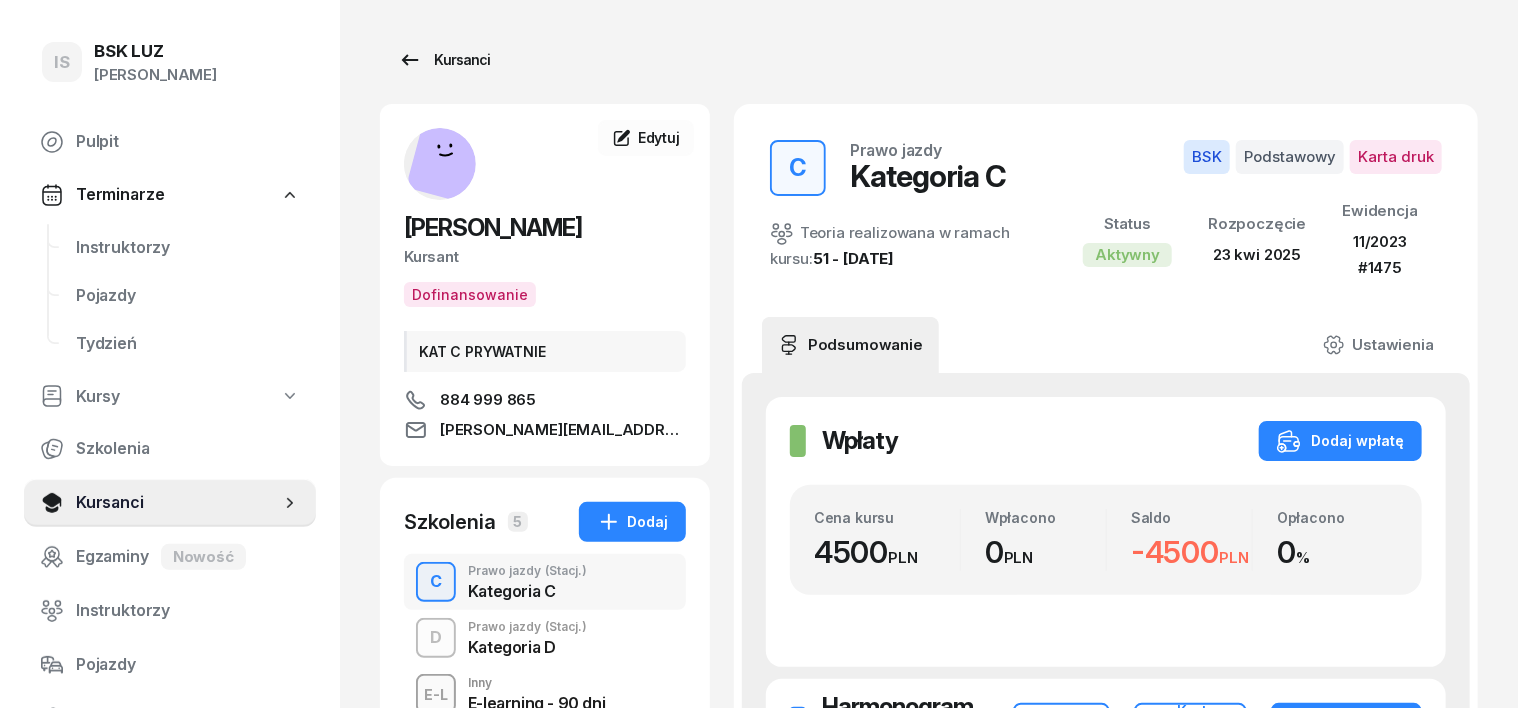 click on "Kursanci" at bounding box center [444, 60] 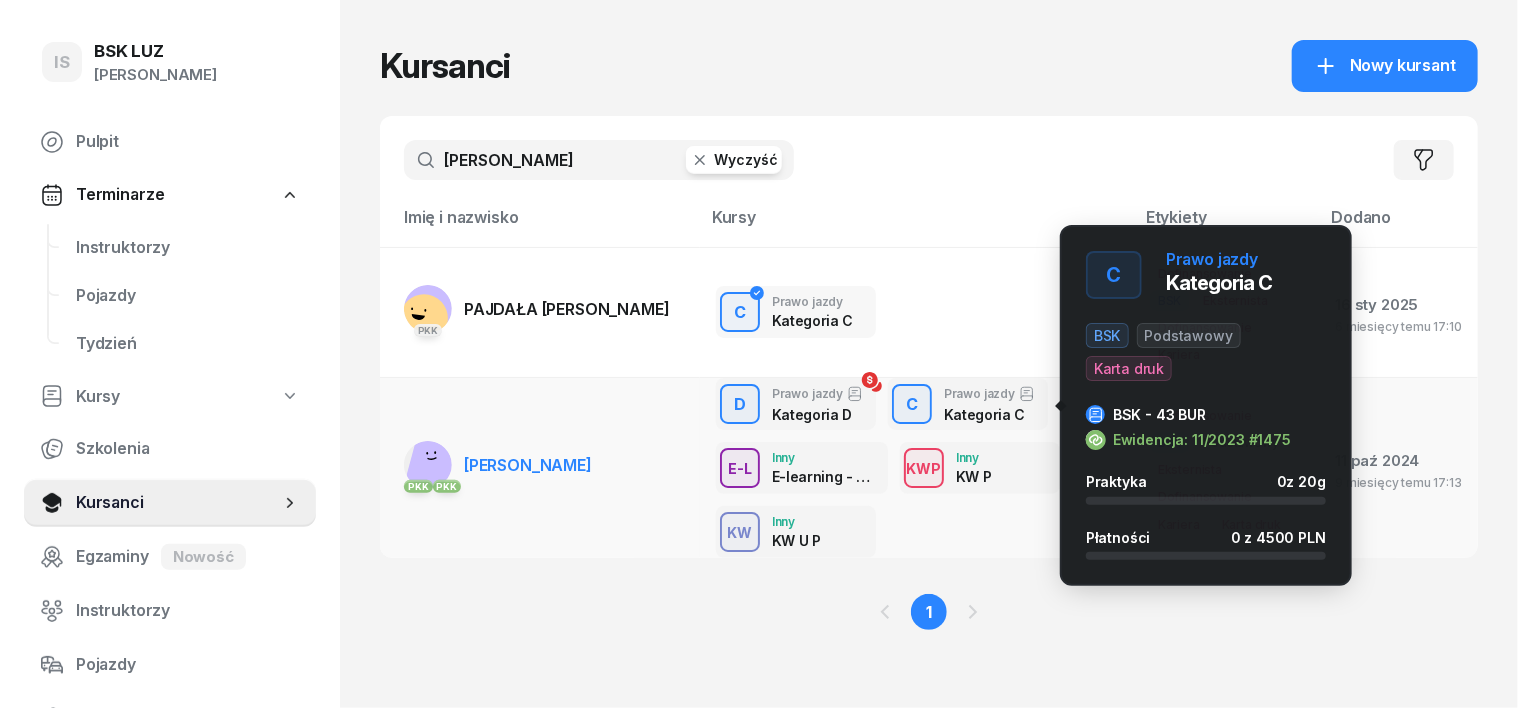 click on "C" at bounding box center (912, 405) 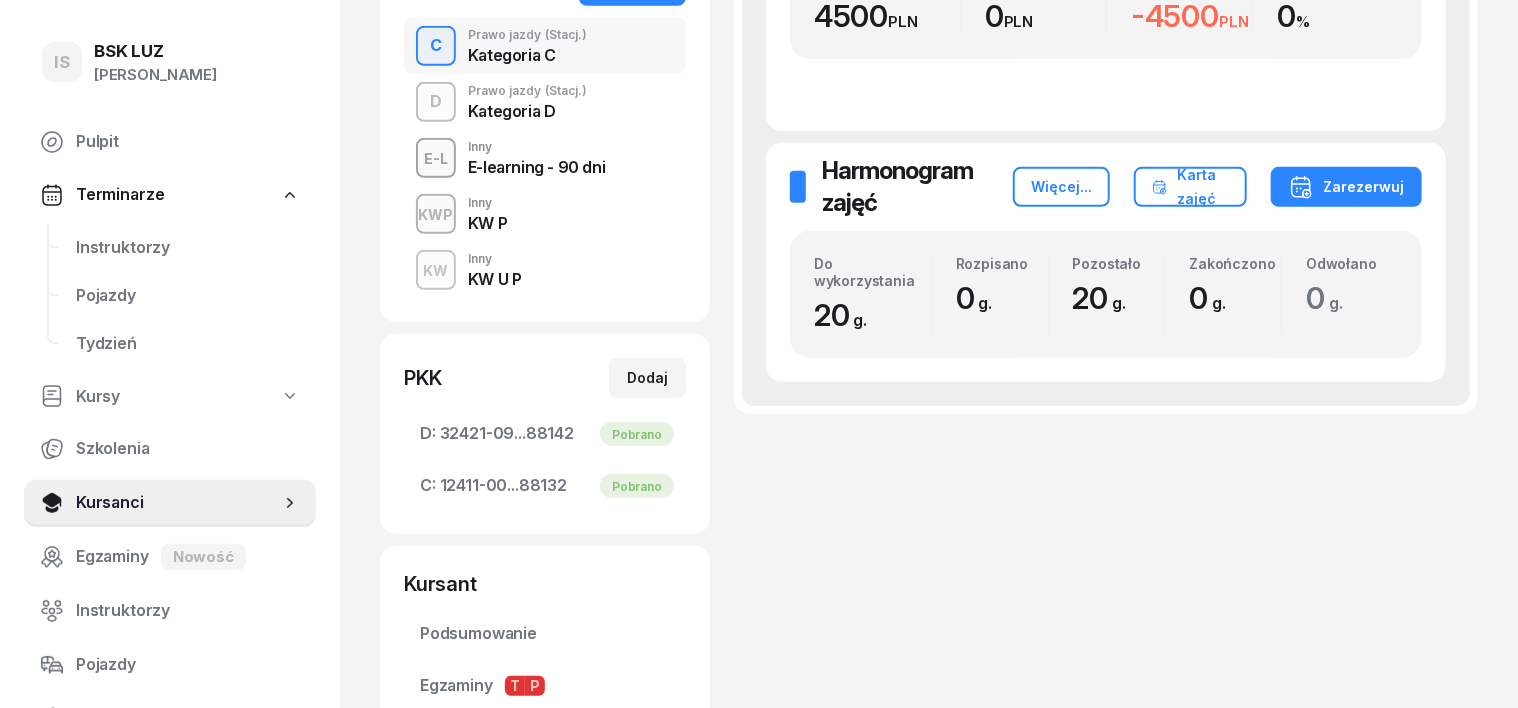 scroll, scrollTop: 500, scrollLeft: 0, axis: vertical 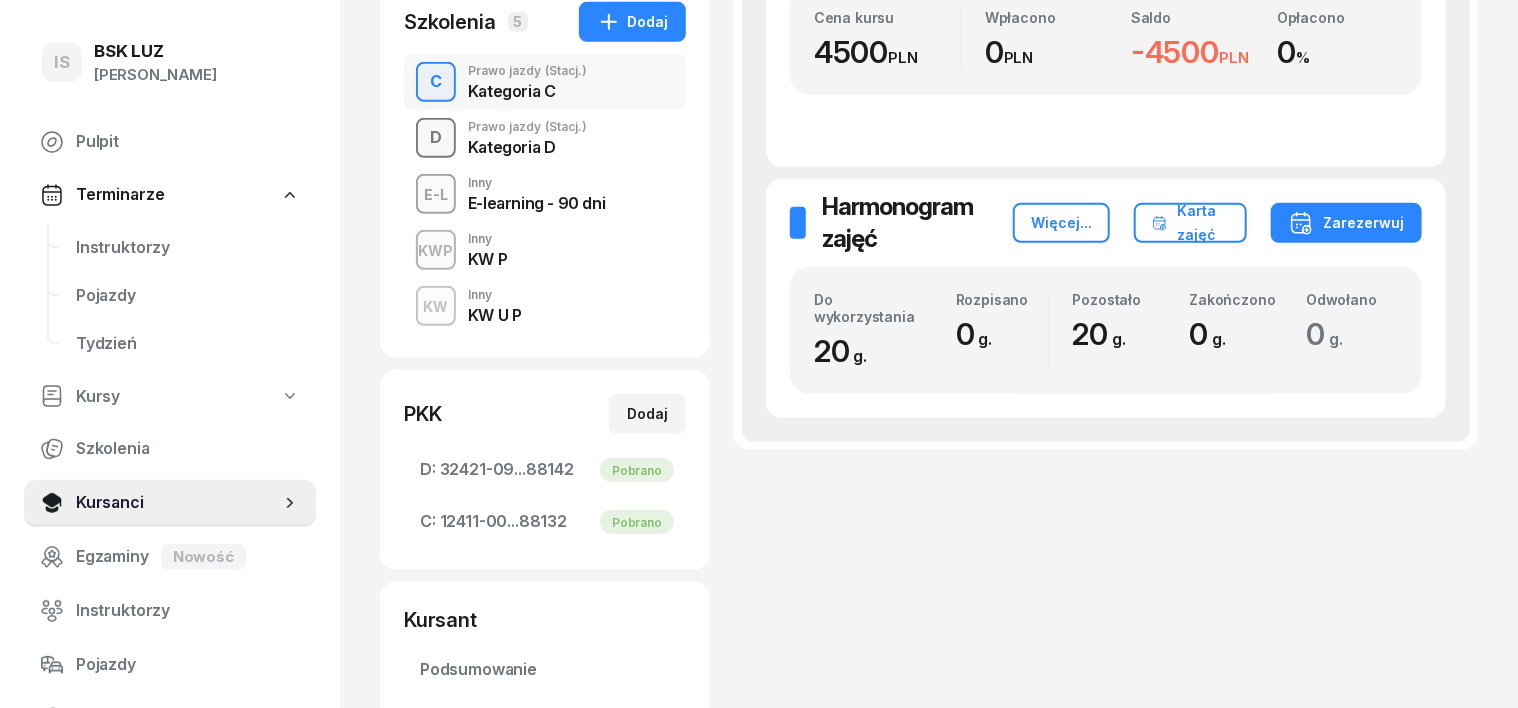 click on "D" at bounding box center [436, 138] 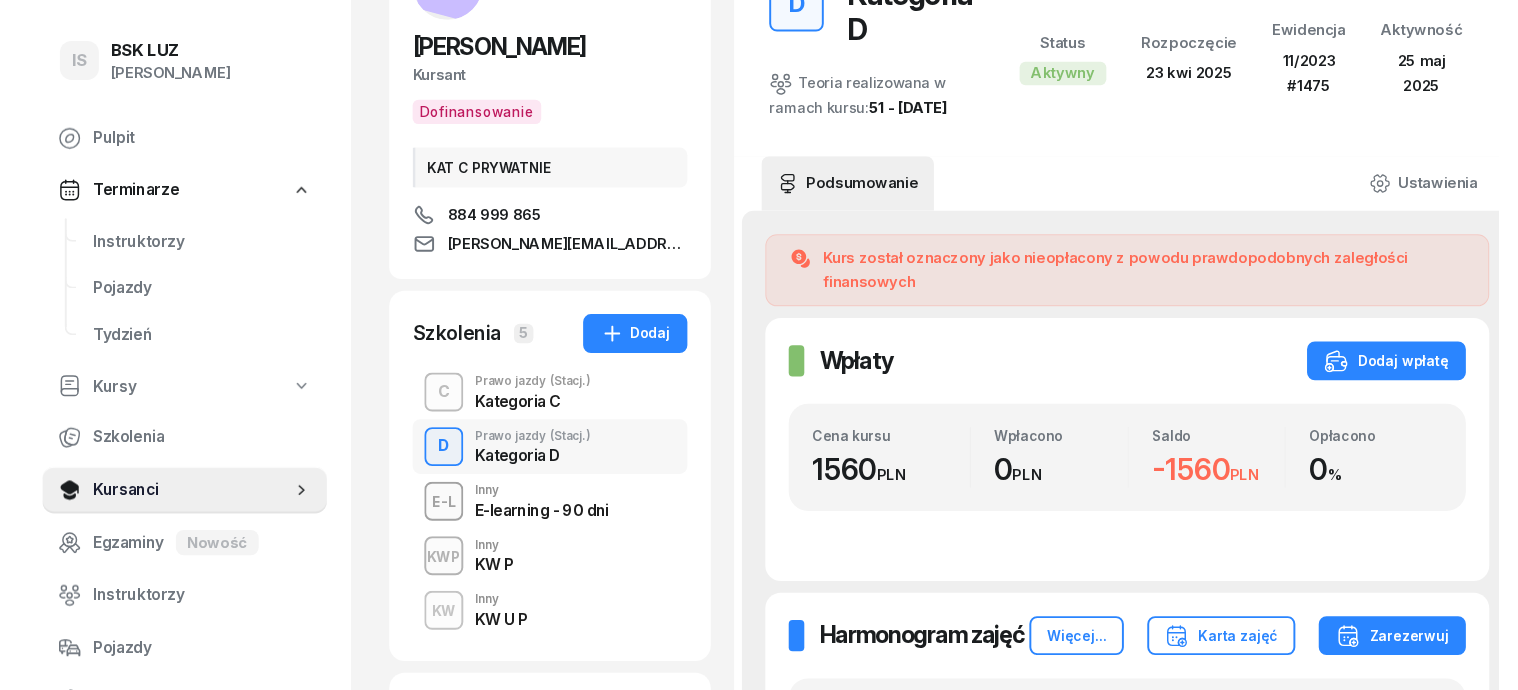 scroll, scrollTop: 0, scrollLeft: 0, axis: both 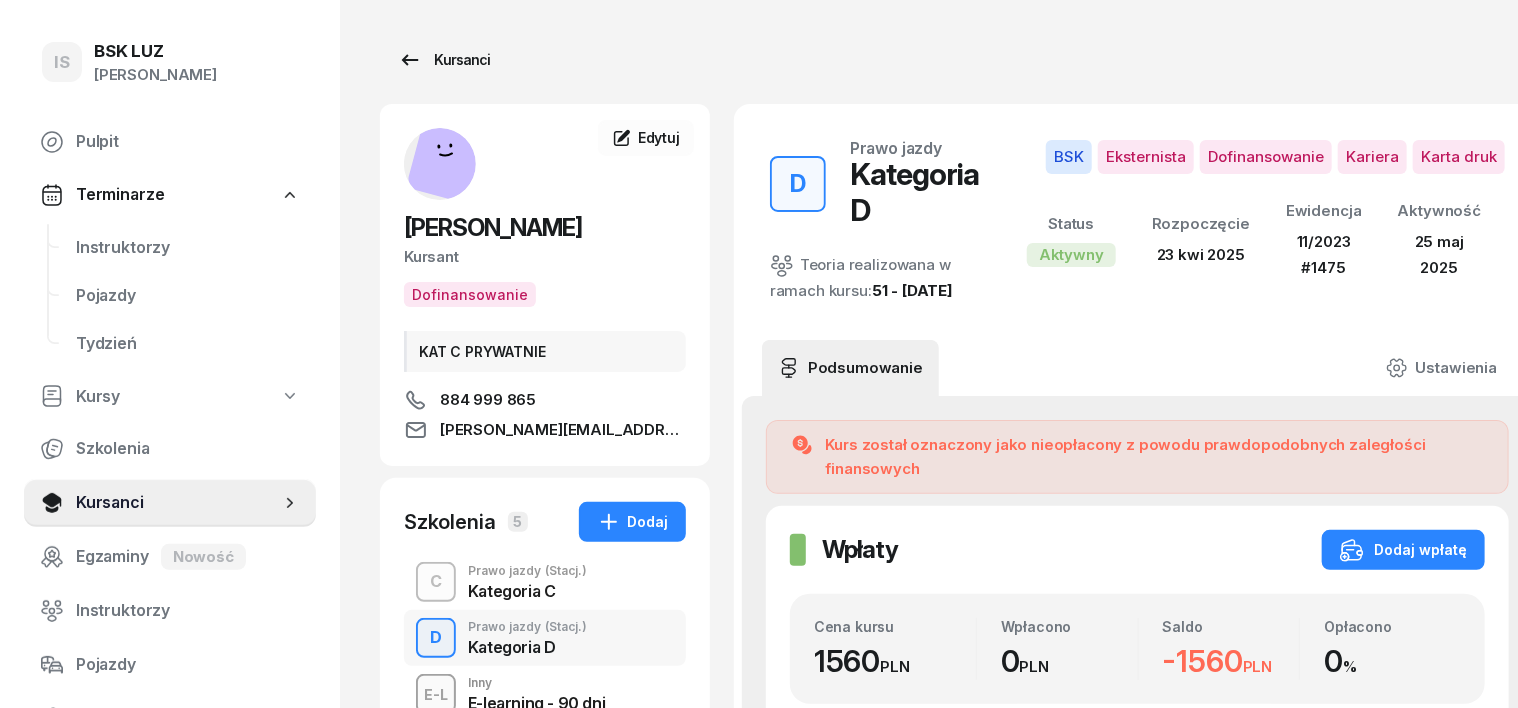 click on "Kursanci" at bounding box center (444, 60) 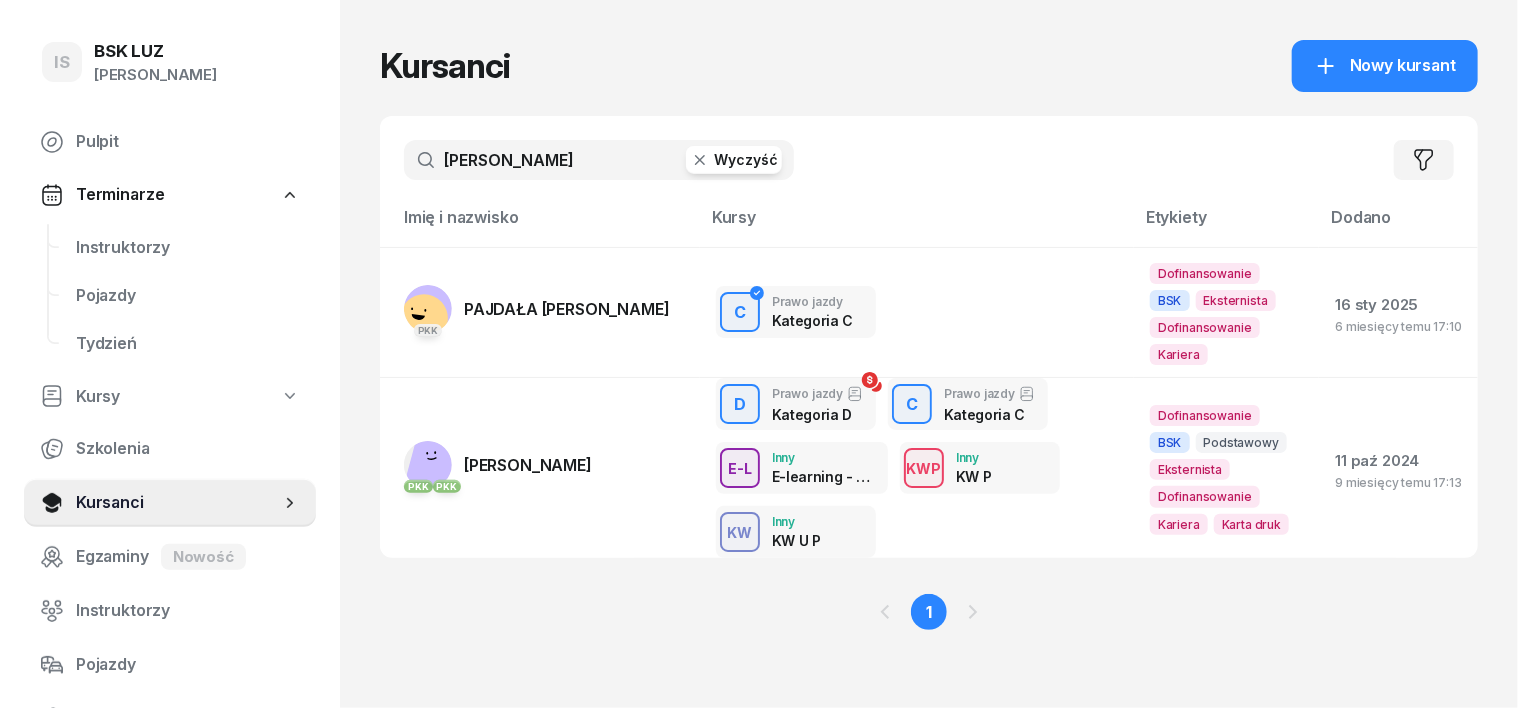 click on "[PERSON_NAME]" at bounding box center [599, 160] 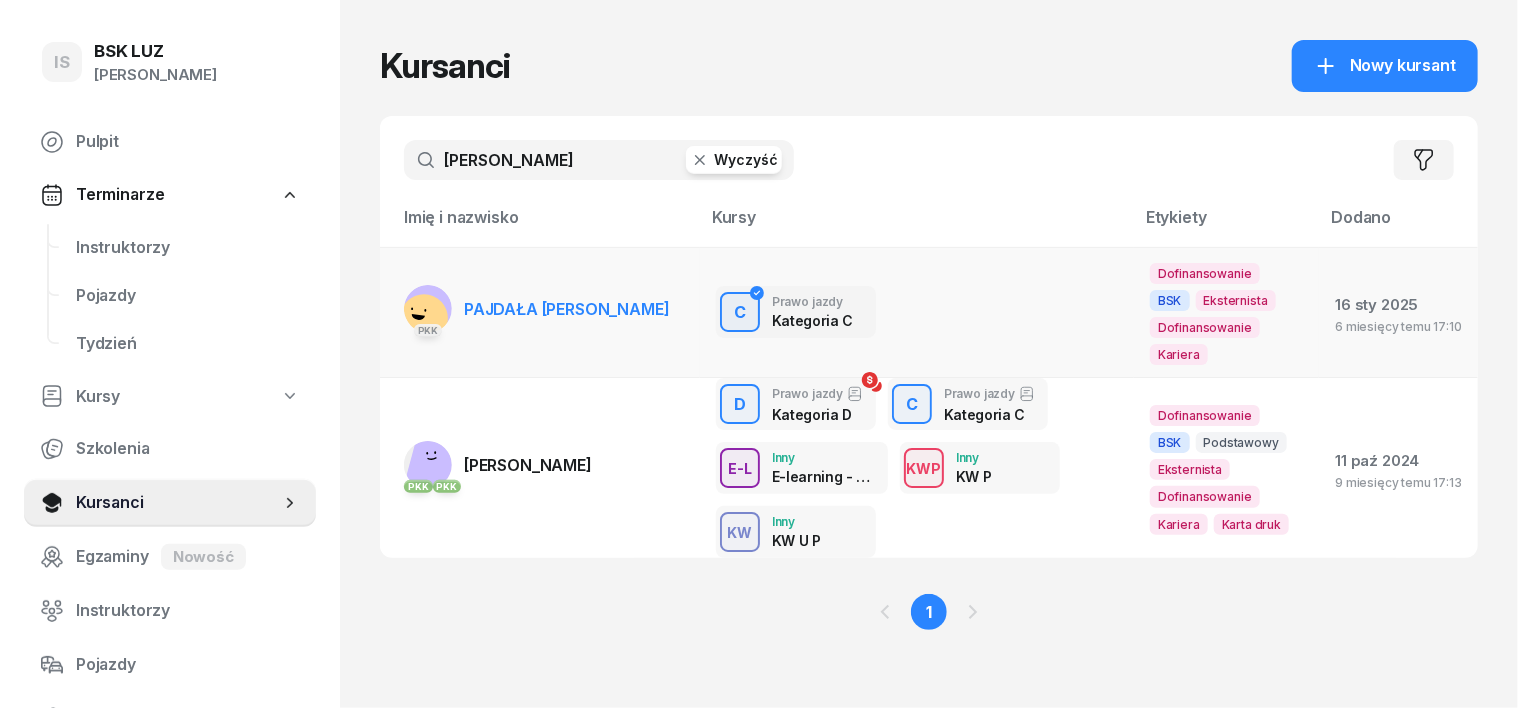 click 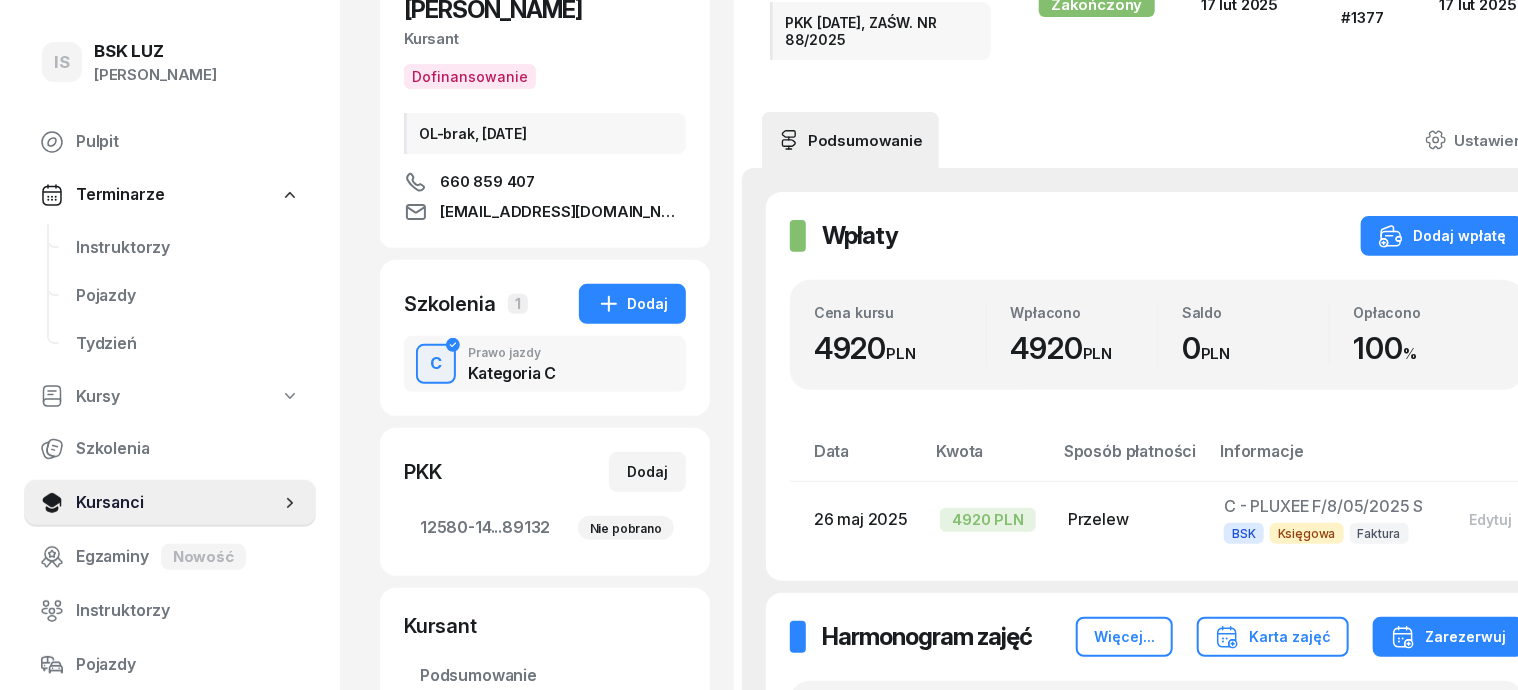 scroll, scrollTop: 0, scrollLeft: 0, axis: both 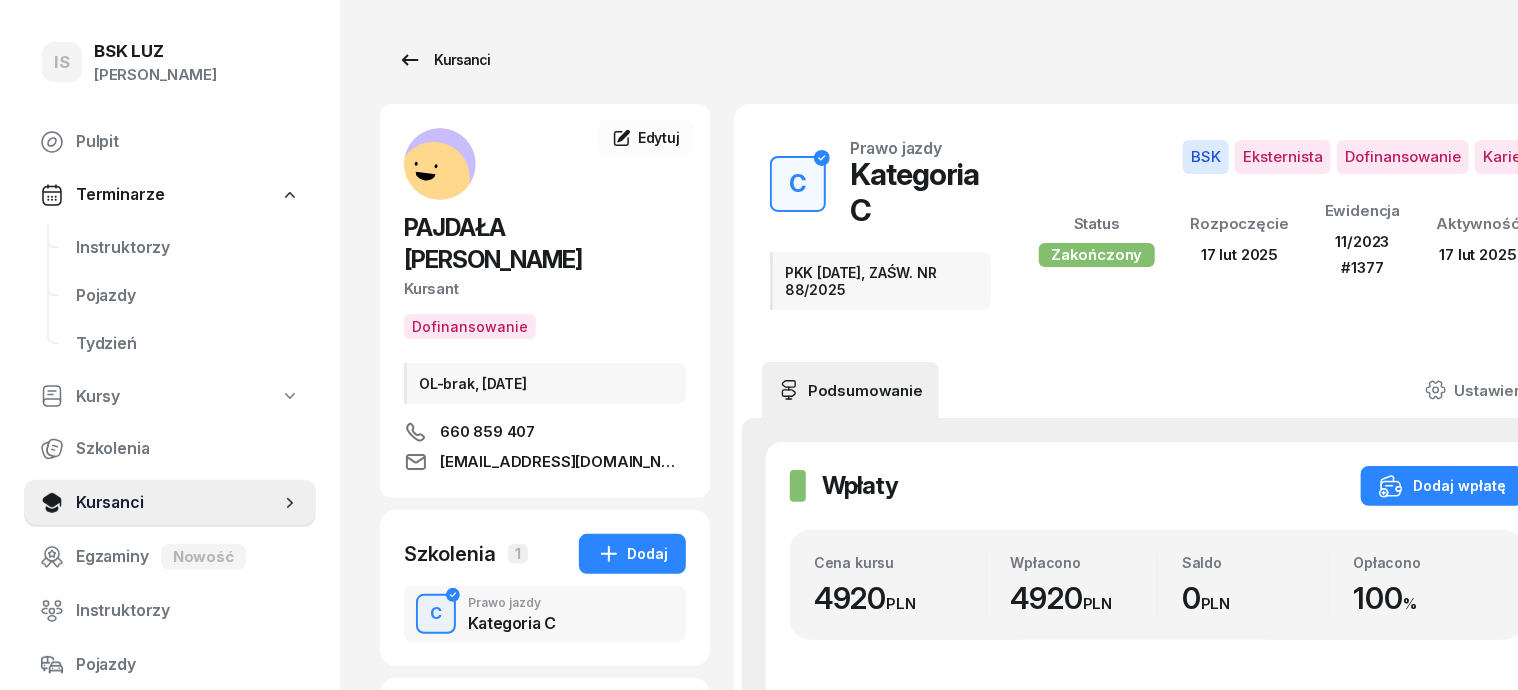 click on "Kursanci" at bounding box center [444, 60] 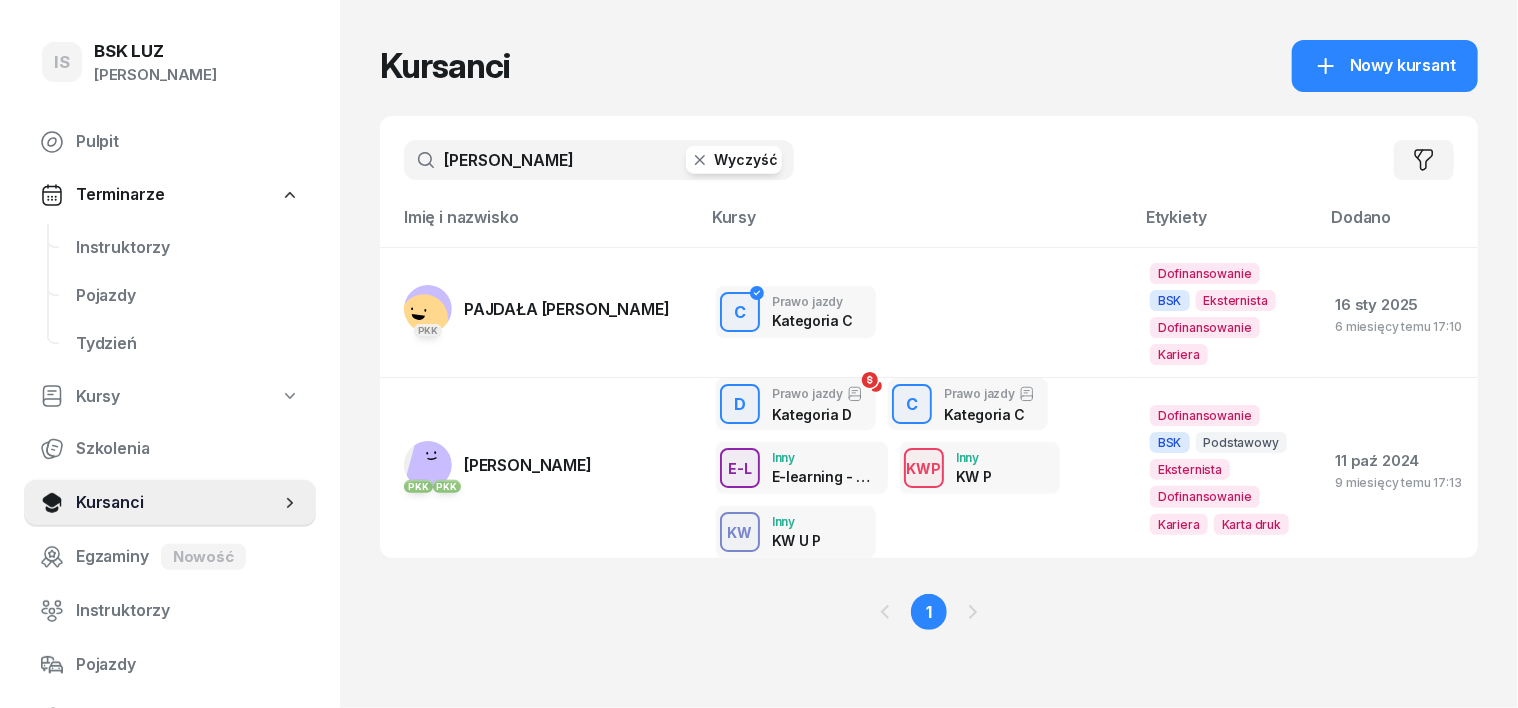 click on "[PERSON_NAME]" at bounding box center [599, 160] 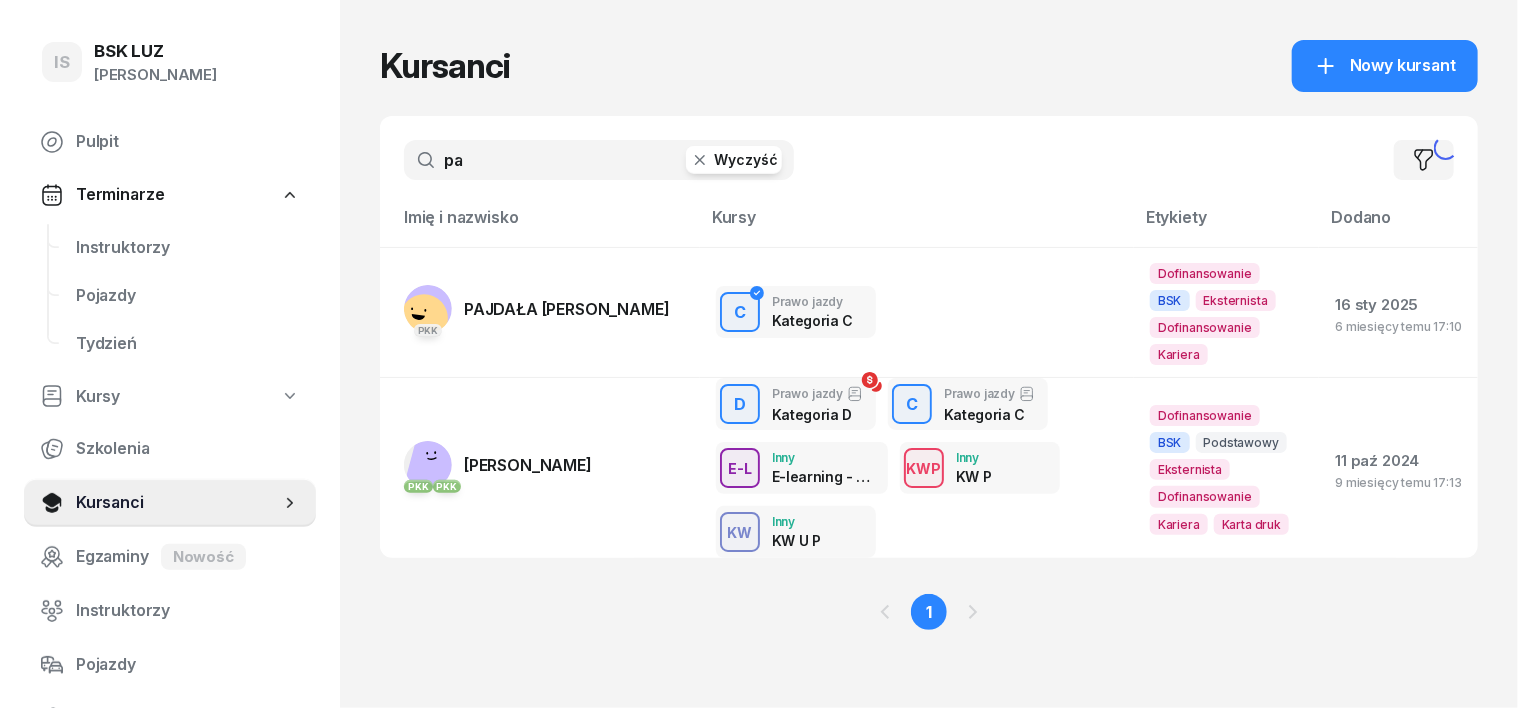type on "p" 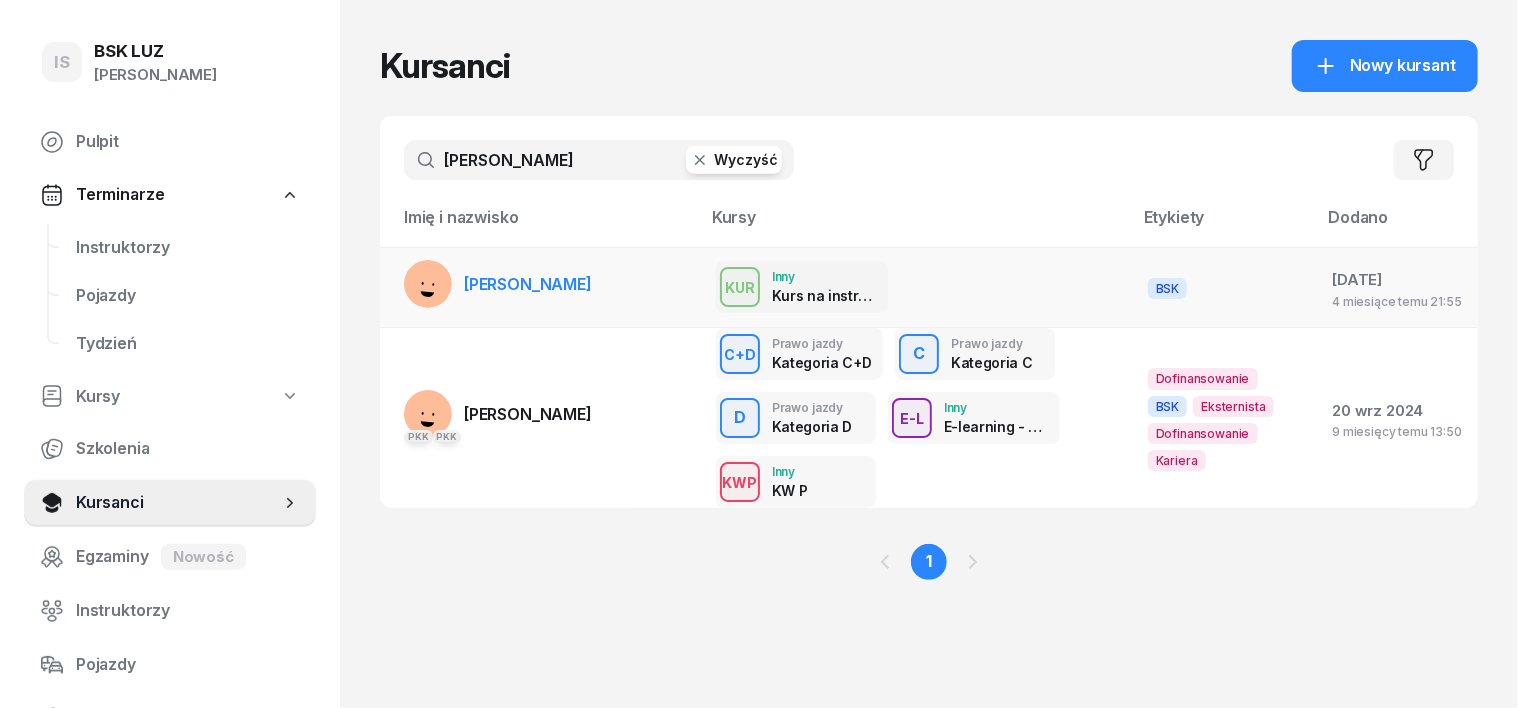 type on "[PERSON_NAME]" 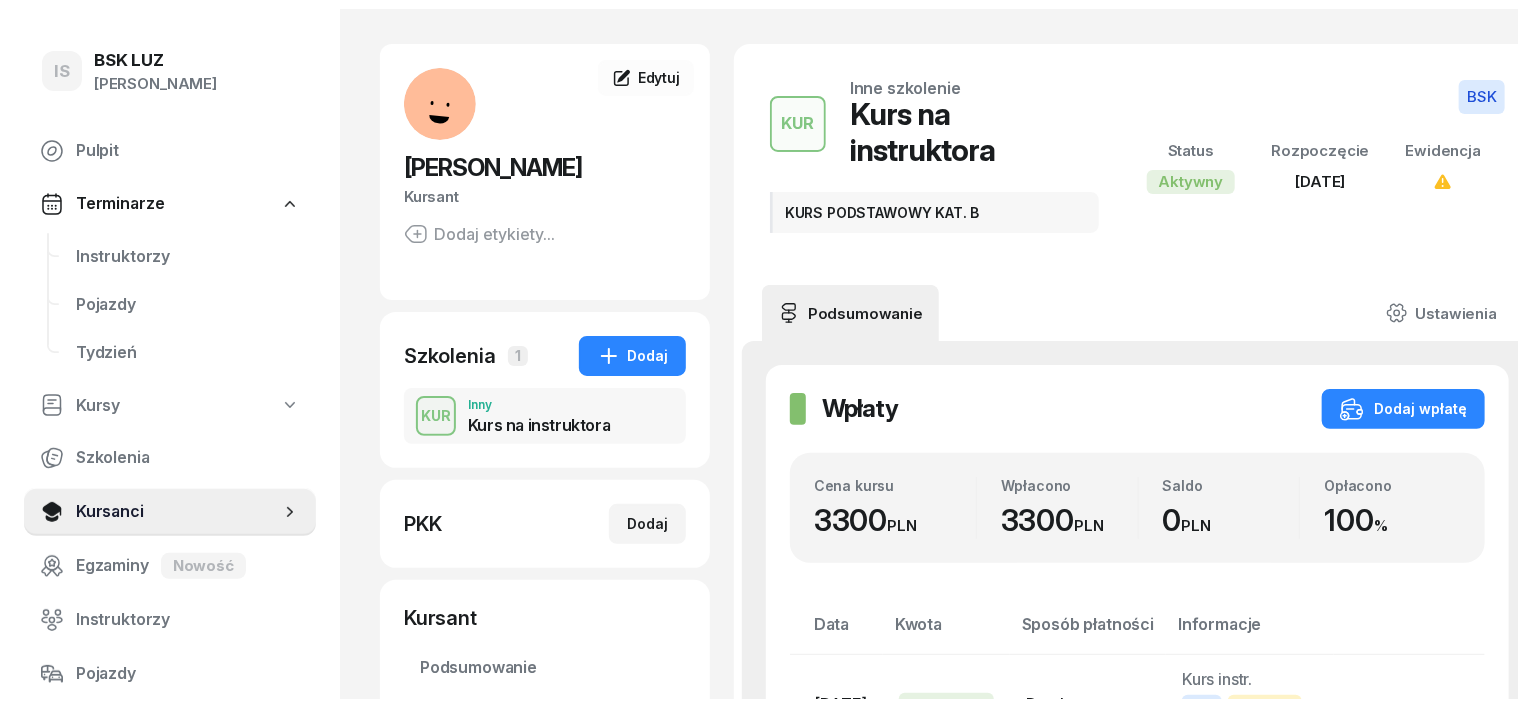scroll, scrollTop: 0, scrollLeft: 0, axis: both 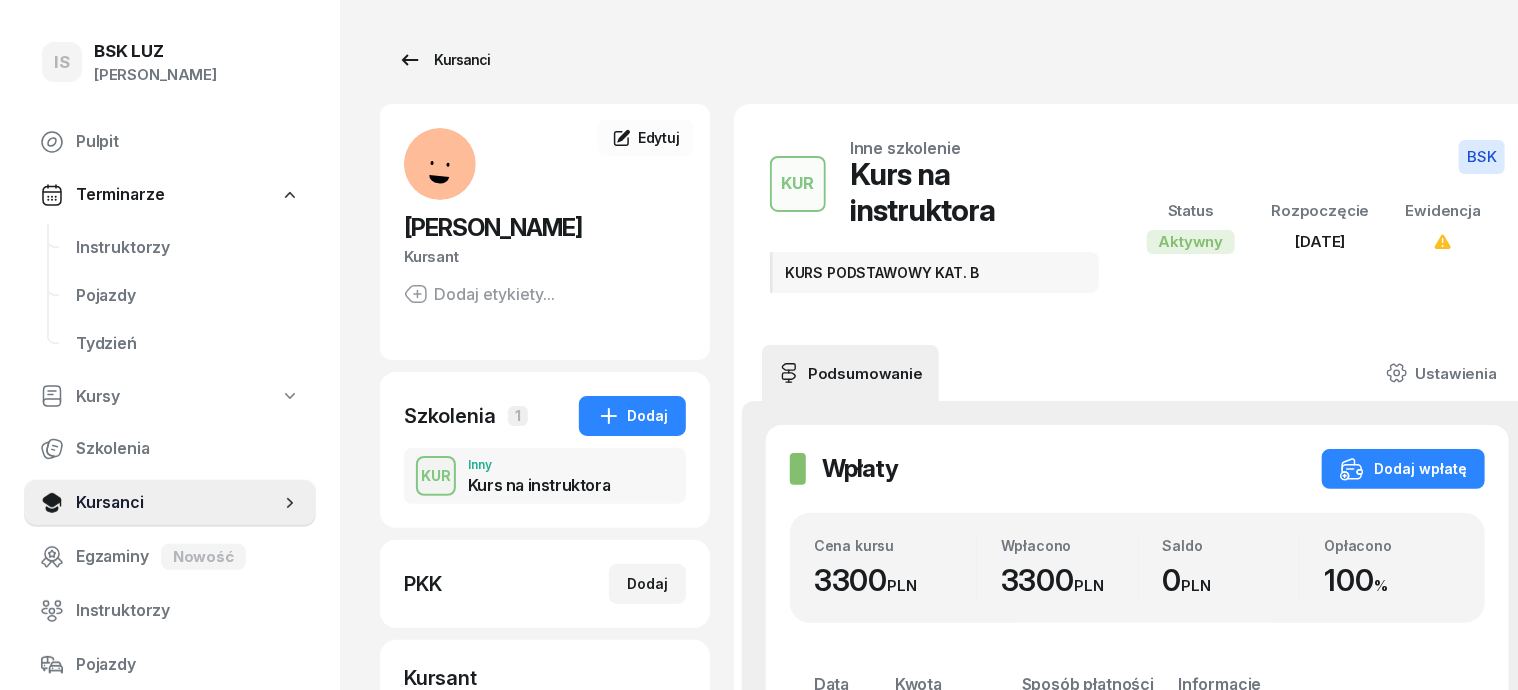 click on "Kursanci" at bounding box center [444, 60] 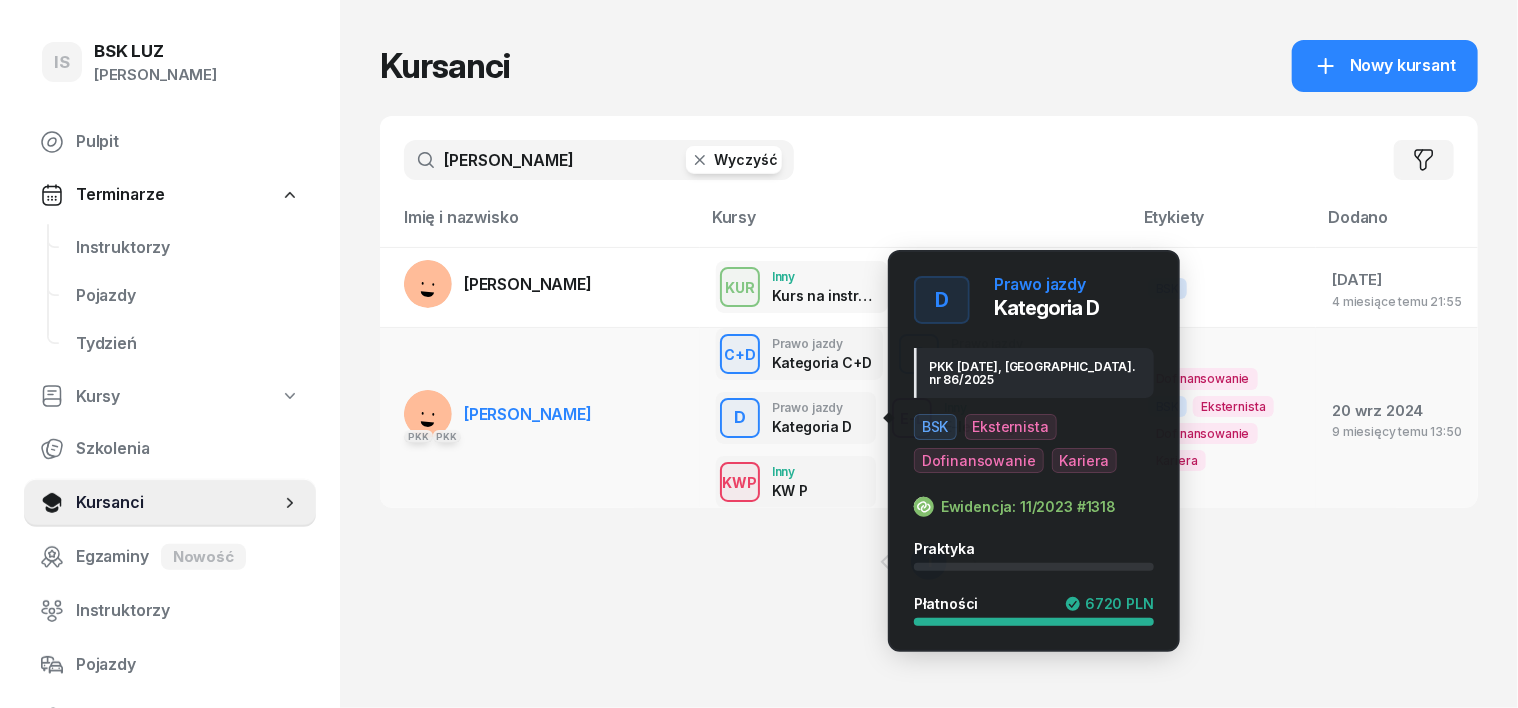 click on "D  Prawo jazdy  Kategoria D" 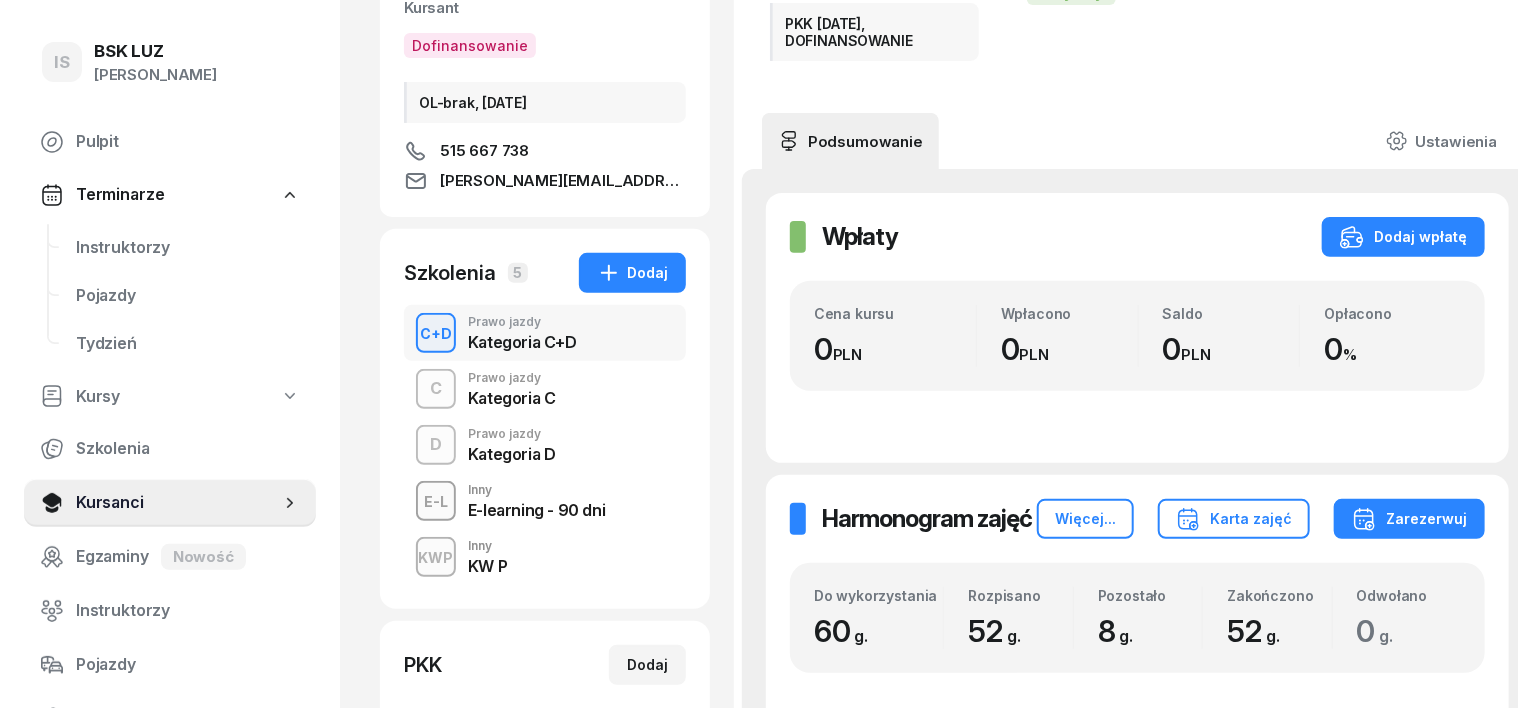 scroll, scrollTop: 250, scrollLeft: 0, axis: vertical 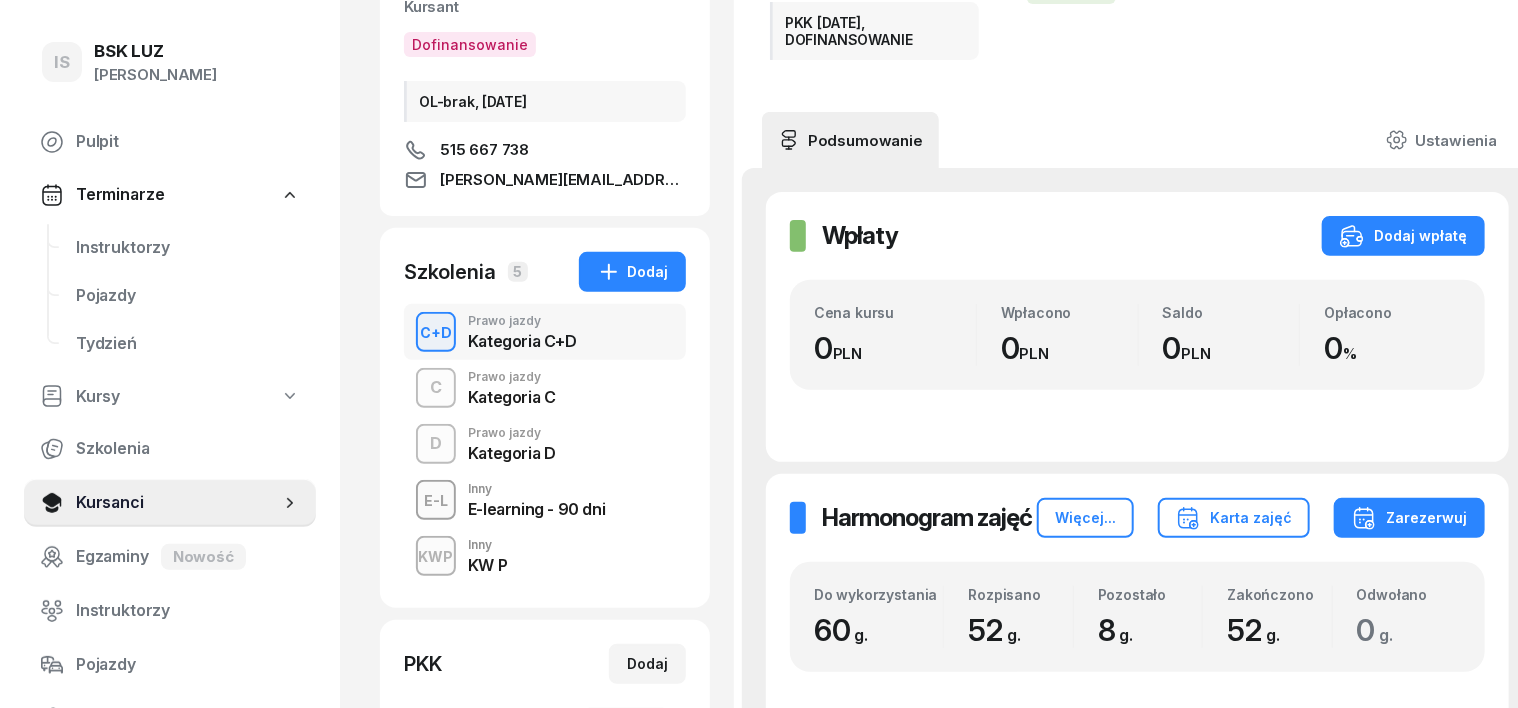 click on "C+D" at bounding box center (436, 332) 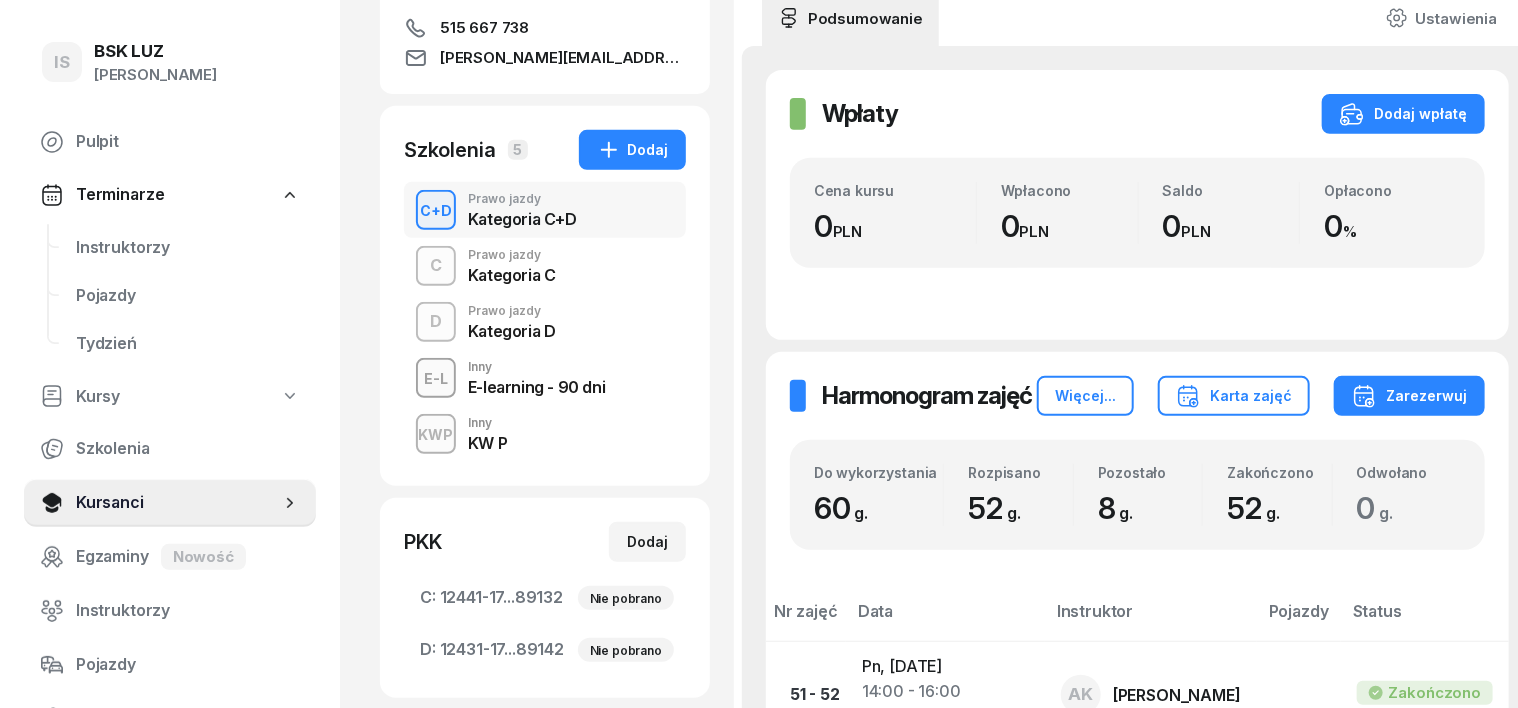 scroll, scrollTop: 375, scrollLeft: 0, axis: vertical 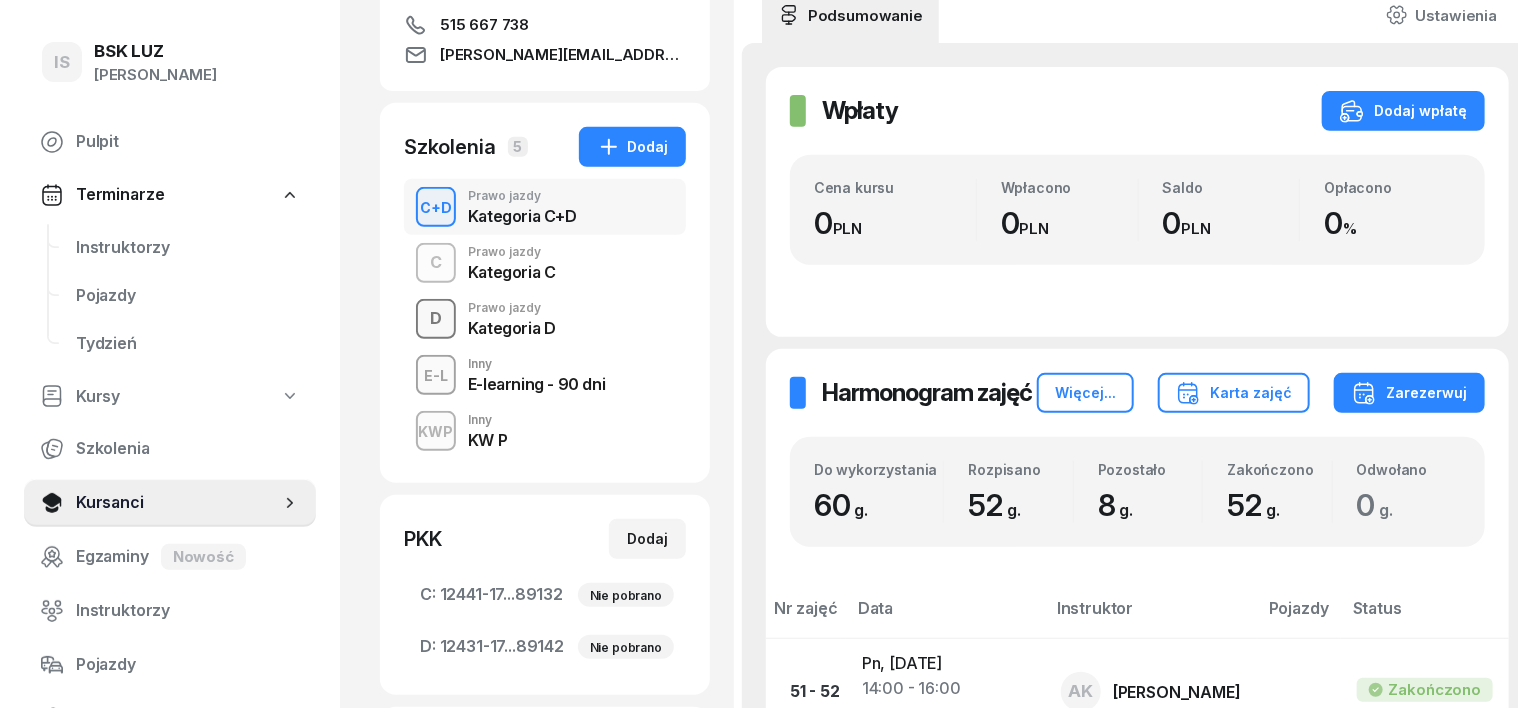 click on "D" at bounding box center (436, 319) 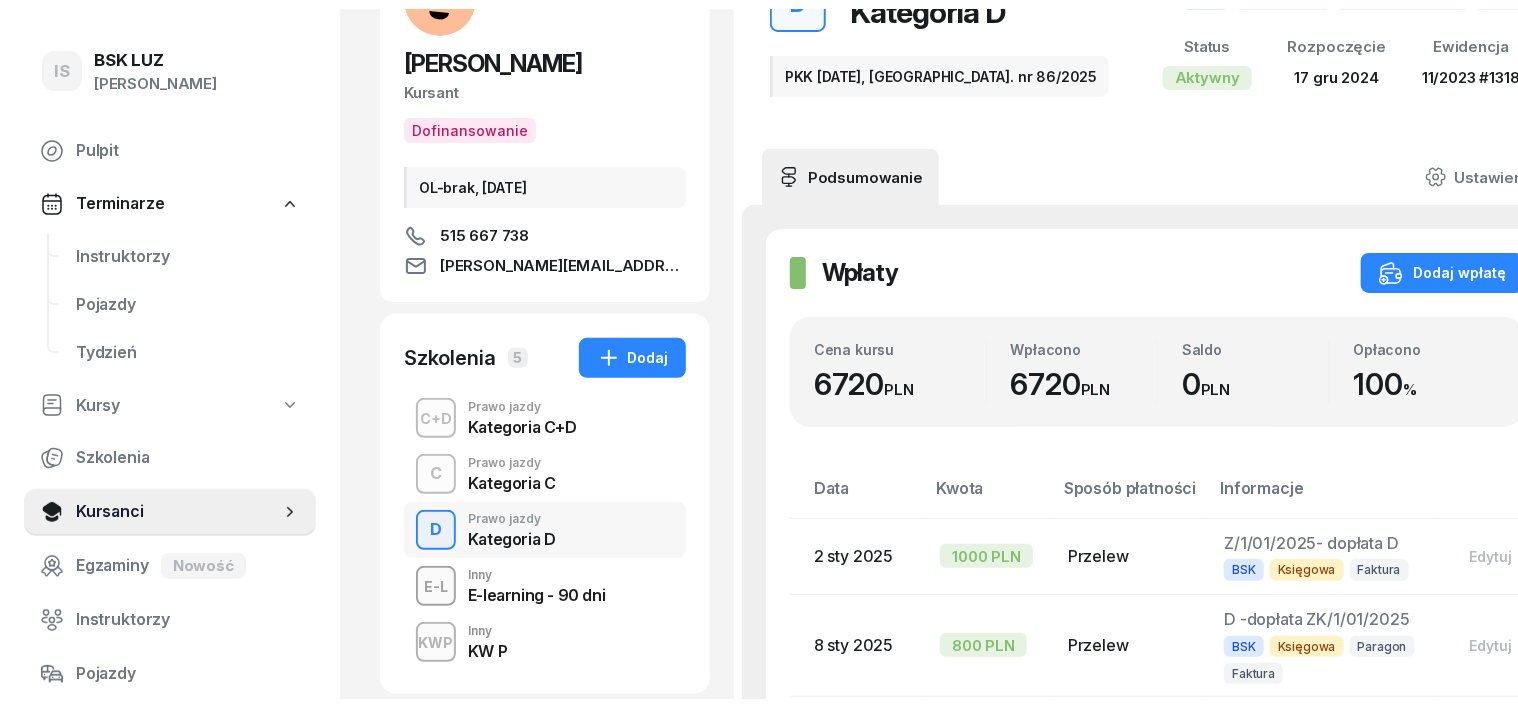 scroll, scrollTop: 0, scrollLeft: 0, axis: both 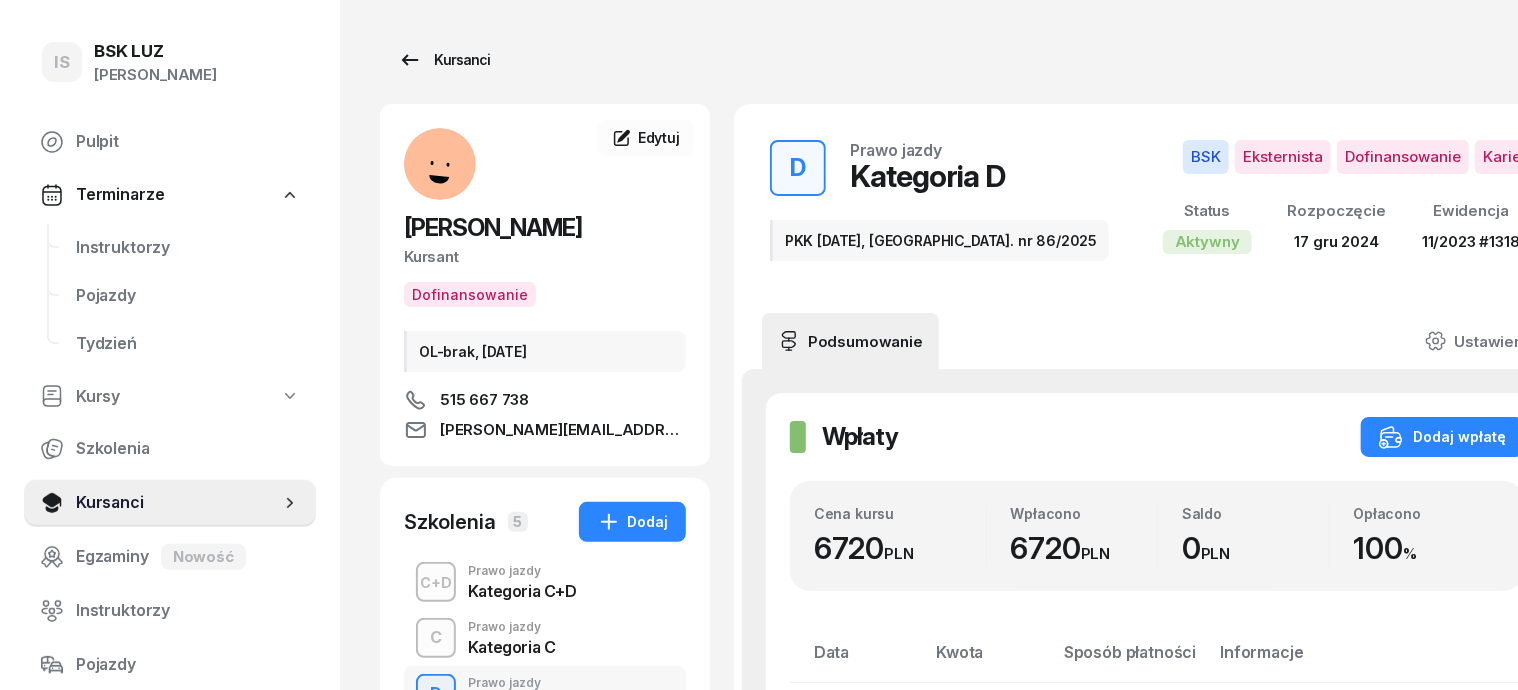 click on "Kursanci" at bounding box center [444, 60] 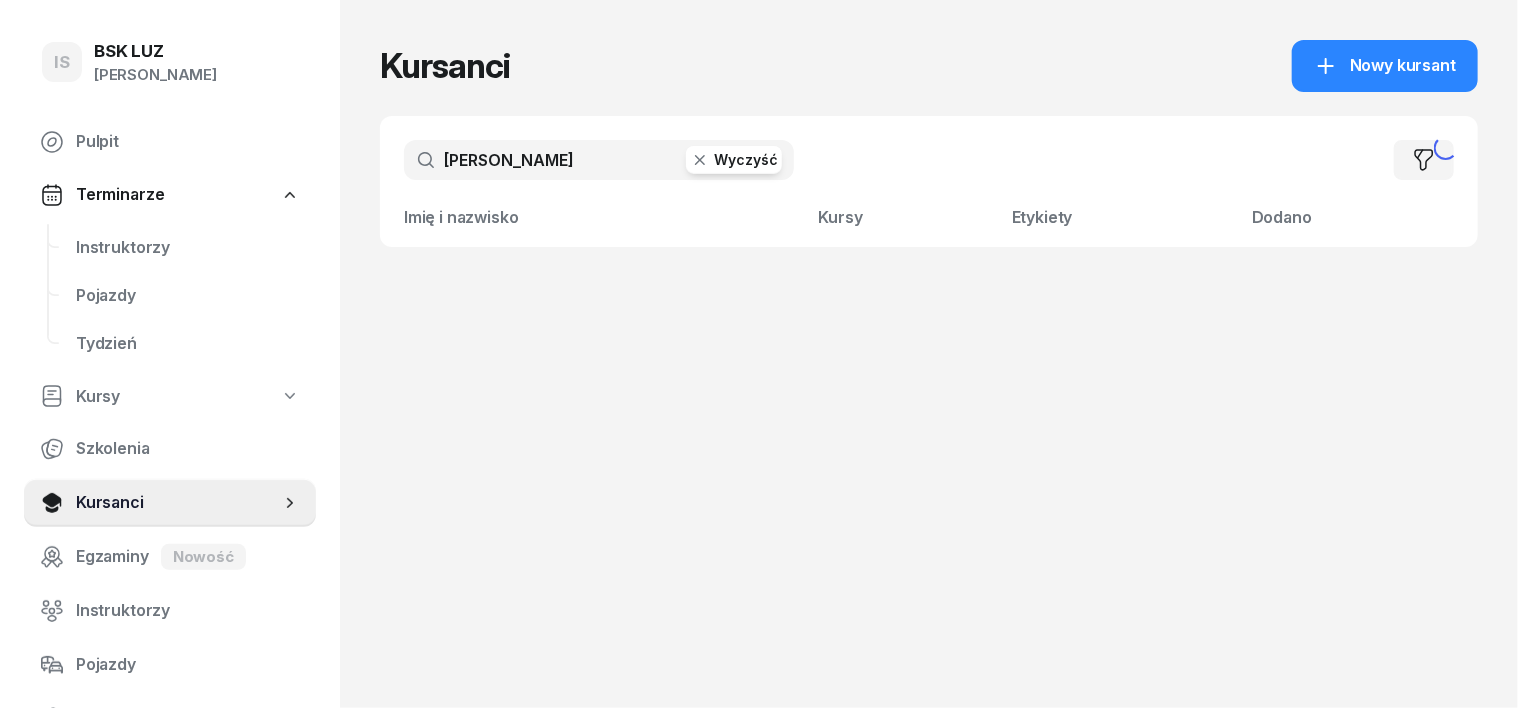 click 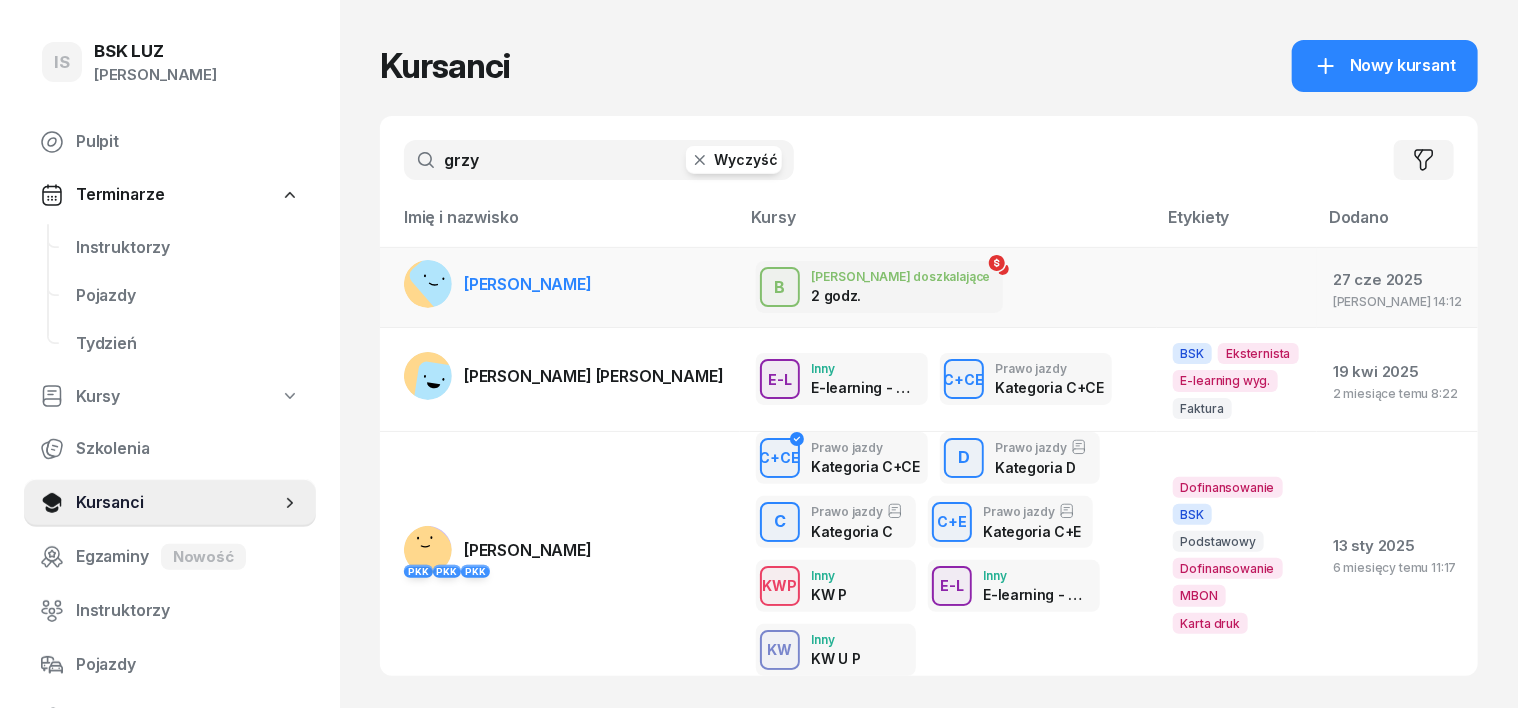 type on "grzy" 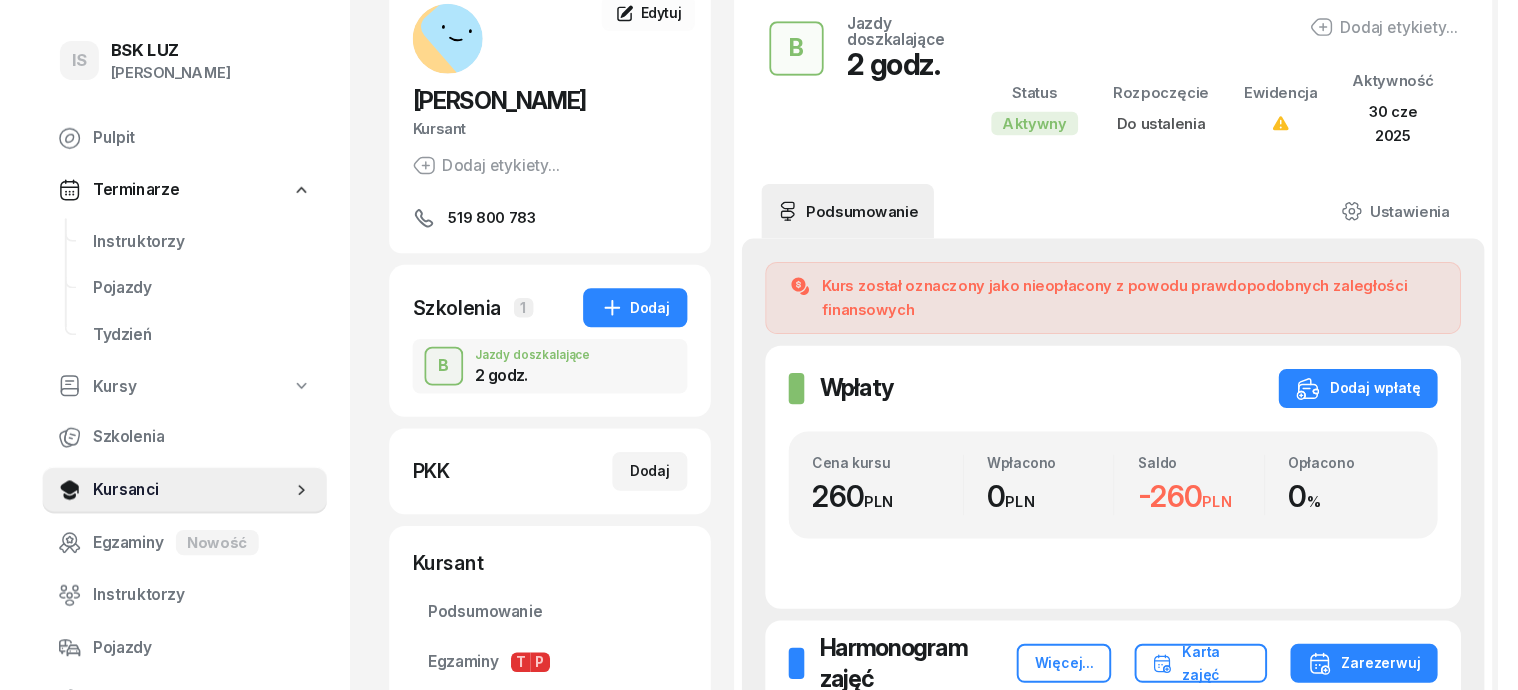 scroll, scrollTop: 0, scrollLeft: 0, axis: both 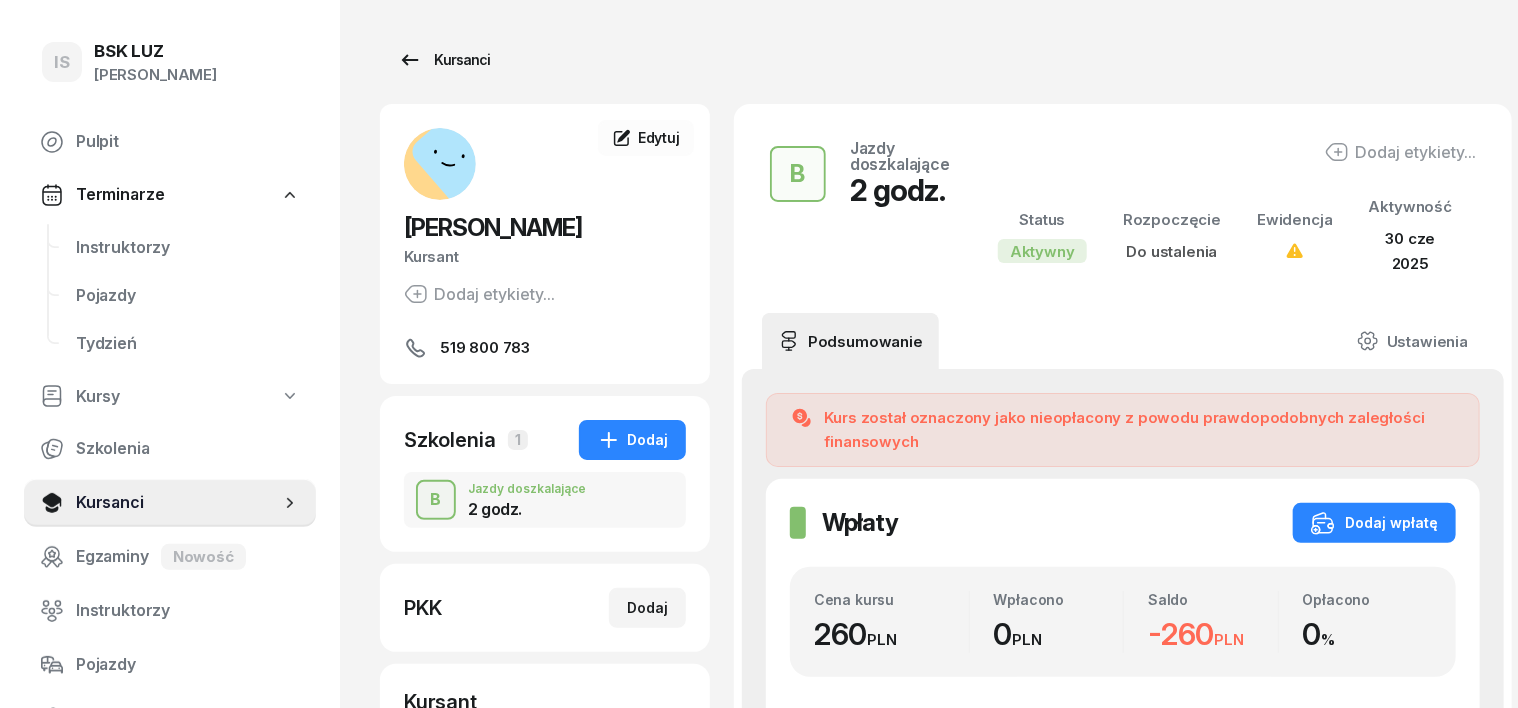 click on "Kursanci" at bounding box center [444, 60] 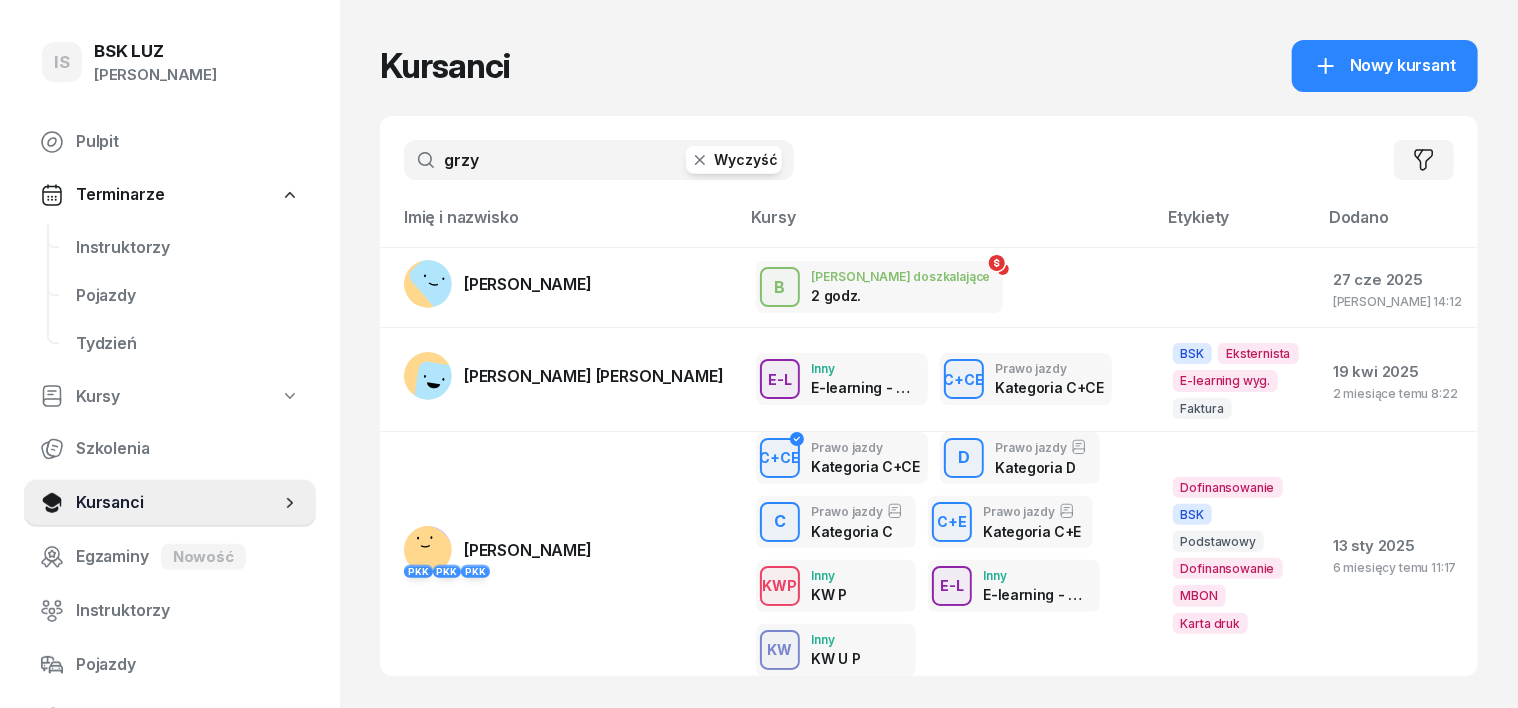 click 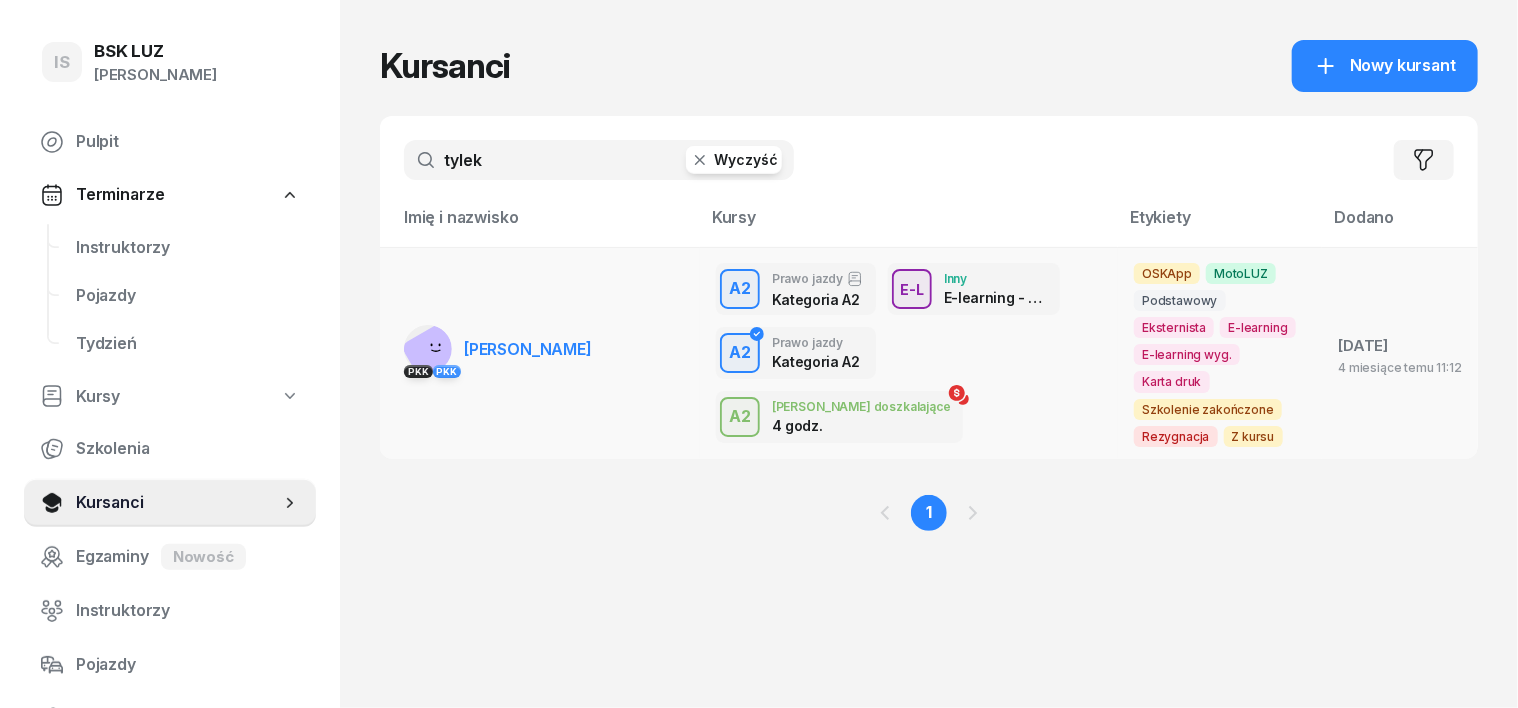 type on "tylek" 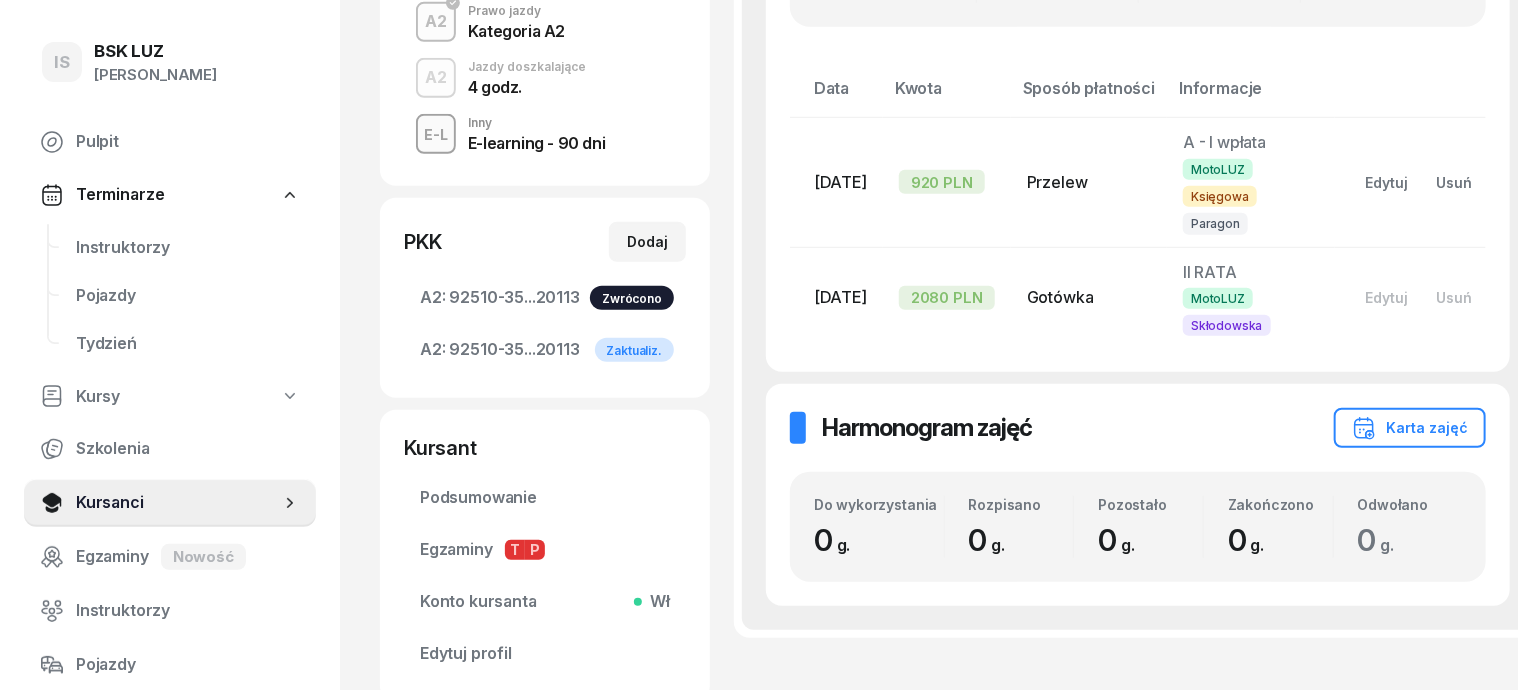 scroll, scrollTop: 624, scrollLeft: 0, axis: vertical 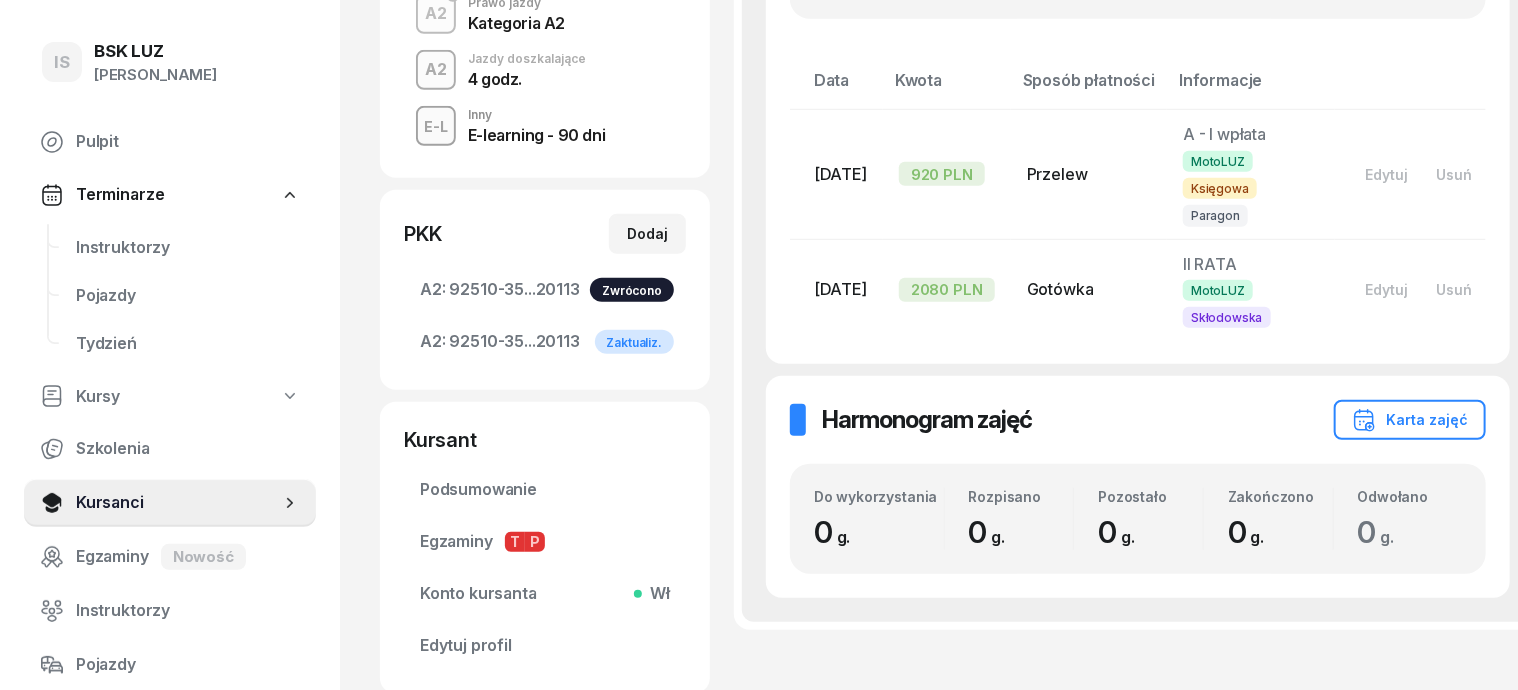 click on "A2" at bounding box center [436, 70] 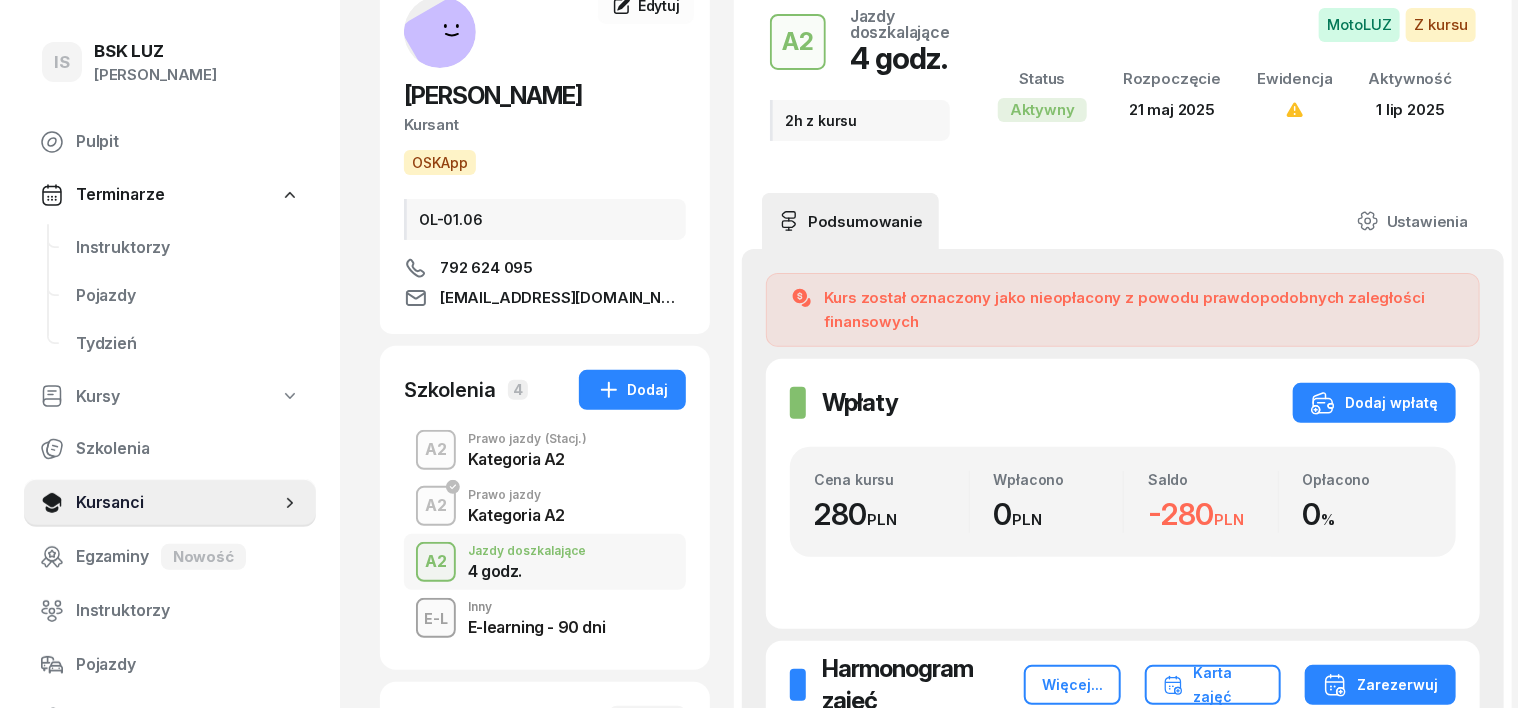 scroll, scrollTop: 125, scrollLeft: 0, axis: vertical 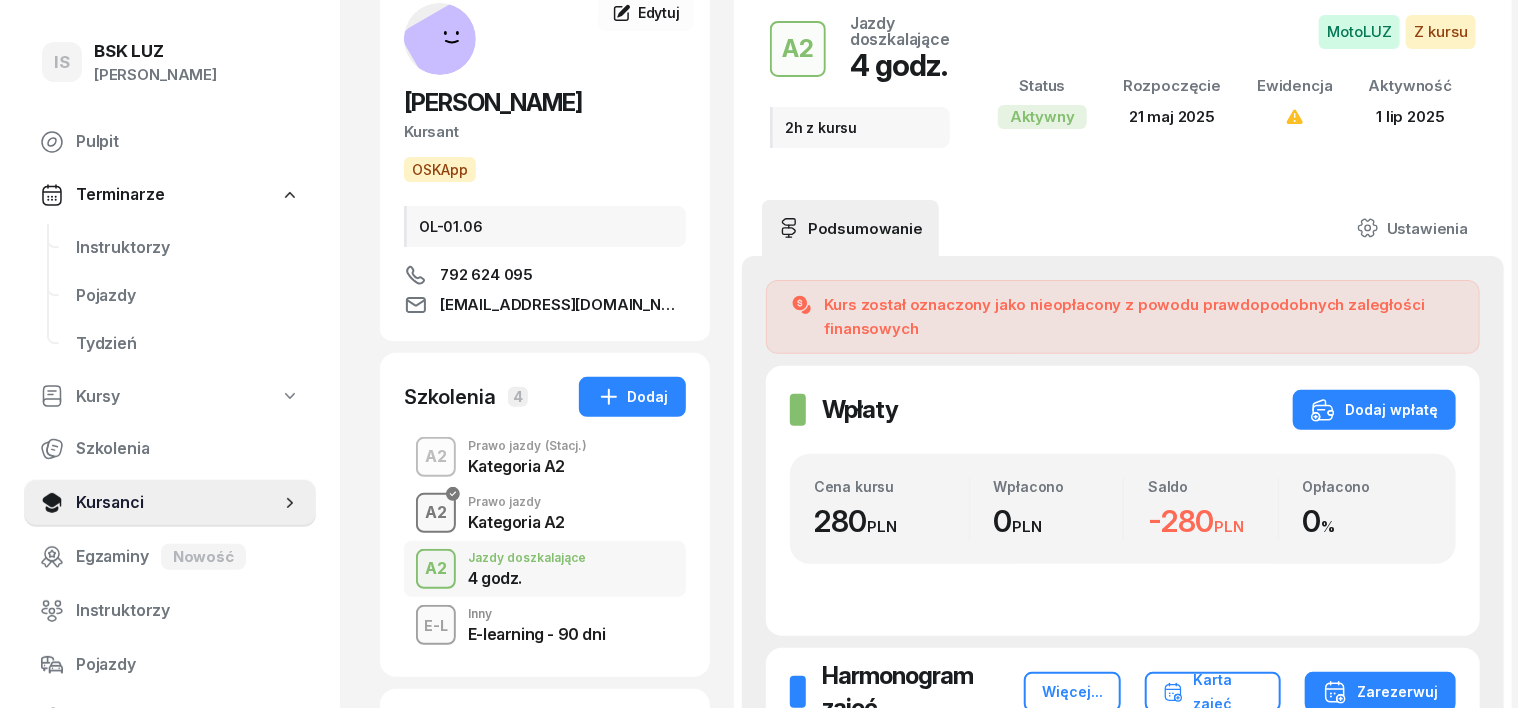 click on "A2" at bounding box center (436, 513) 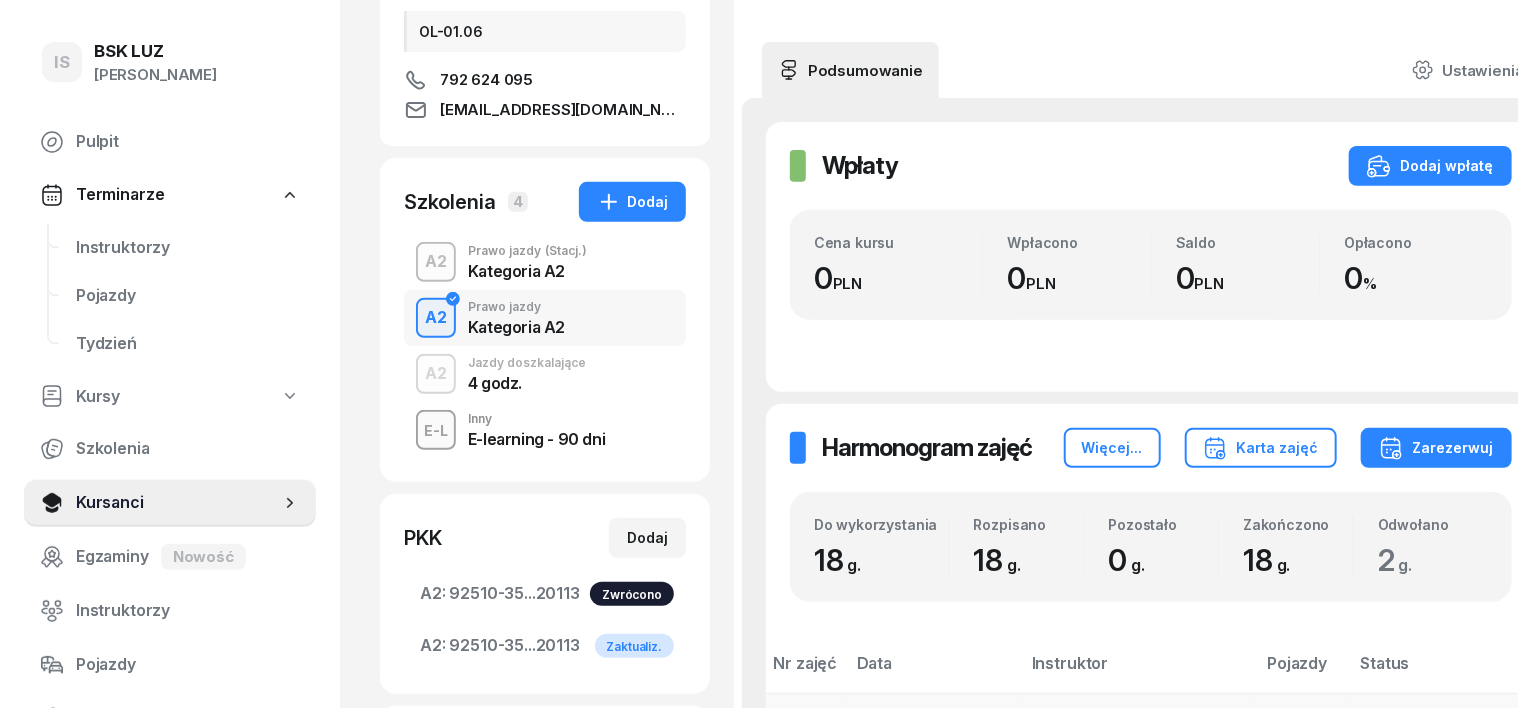 scroll, scrollTop: 250, scrollLeft: 0, axis: vertical 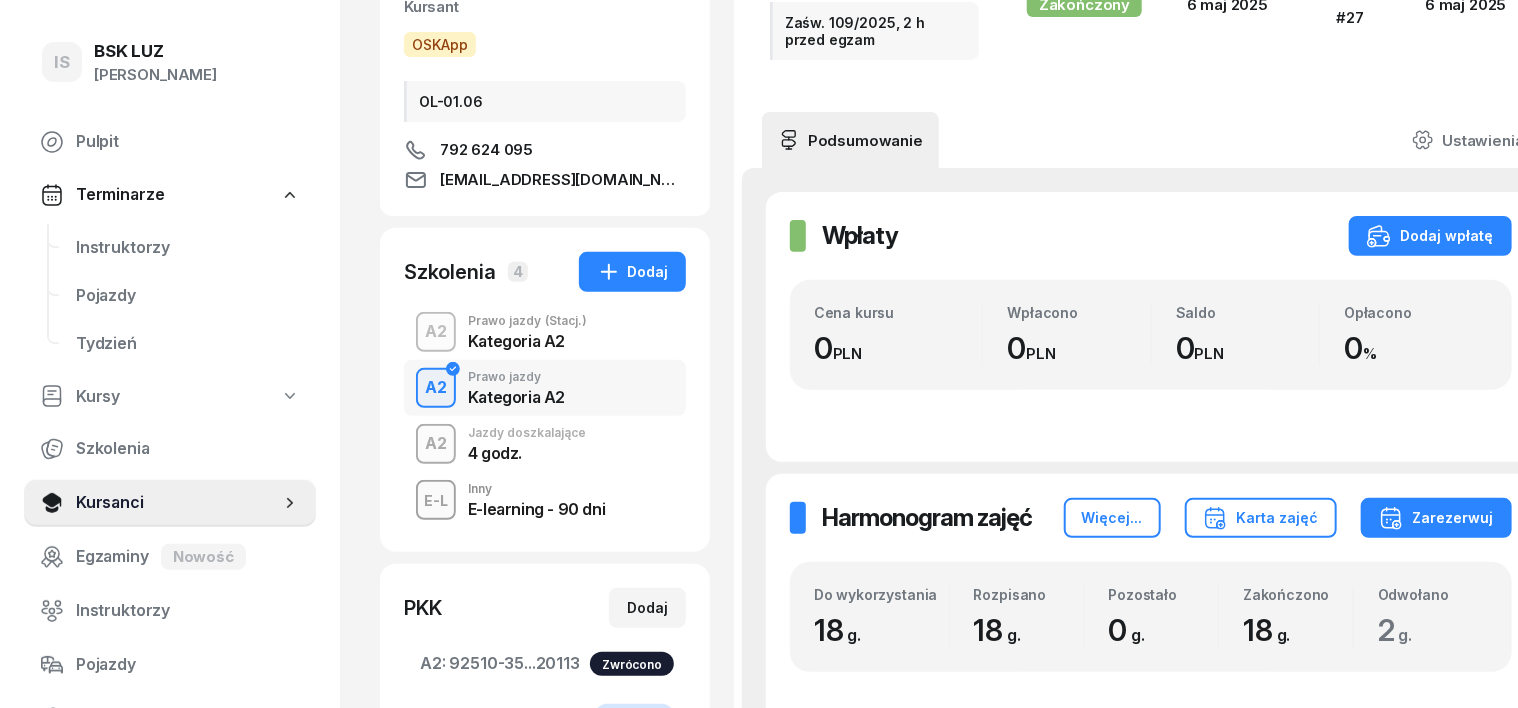 click on "A2" at bounding box center (436, 444) 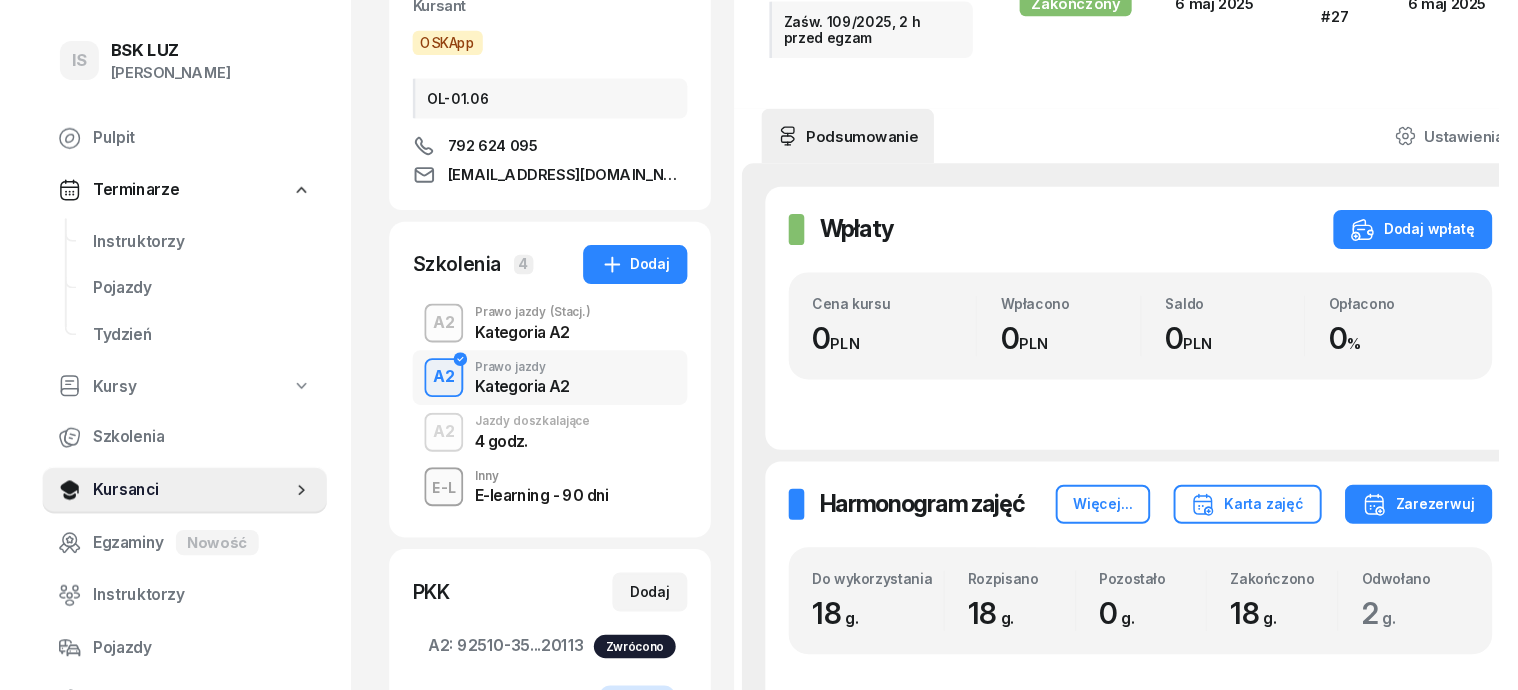 scroll, scrollTop: 0, scrollLeft: 0, axis: both 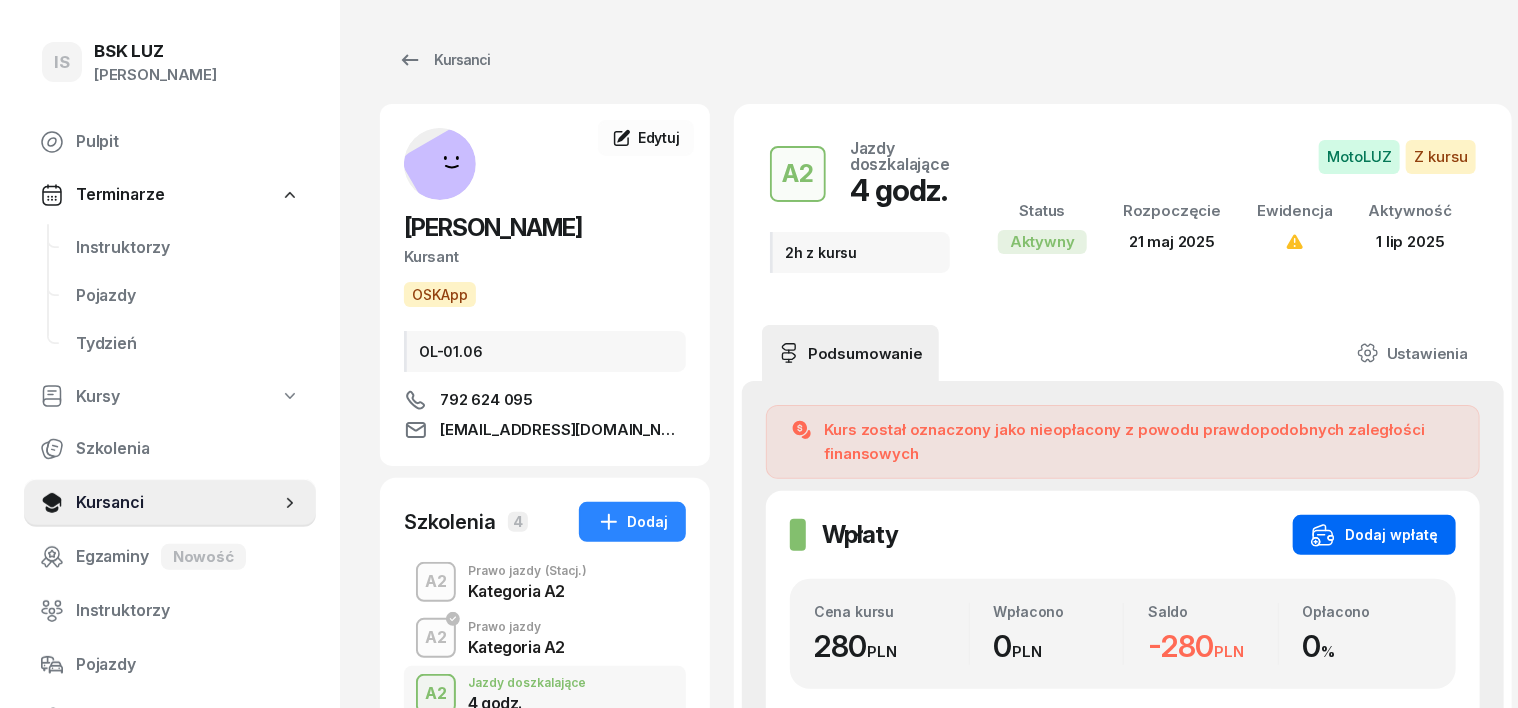 click on "Dodaj wpłatę" at bounding box center [1374, 535] 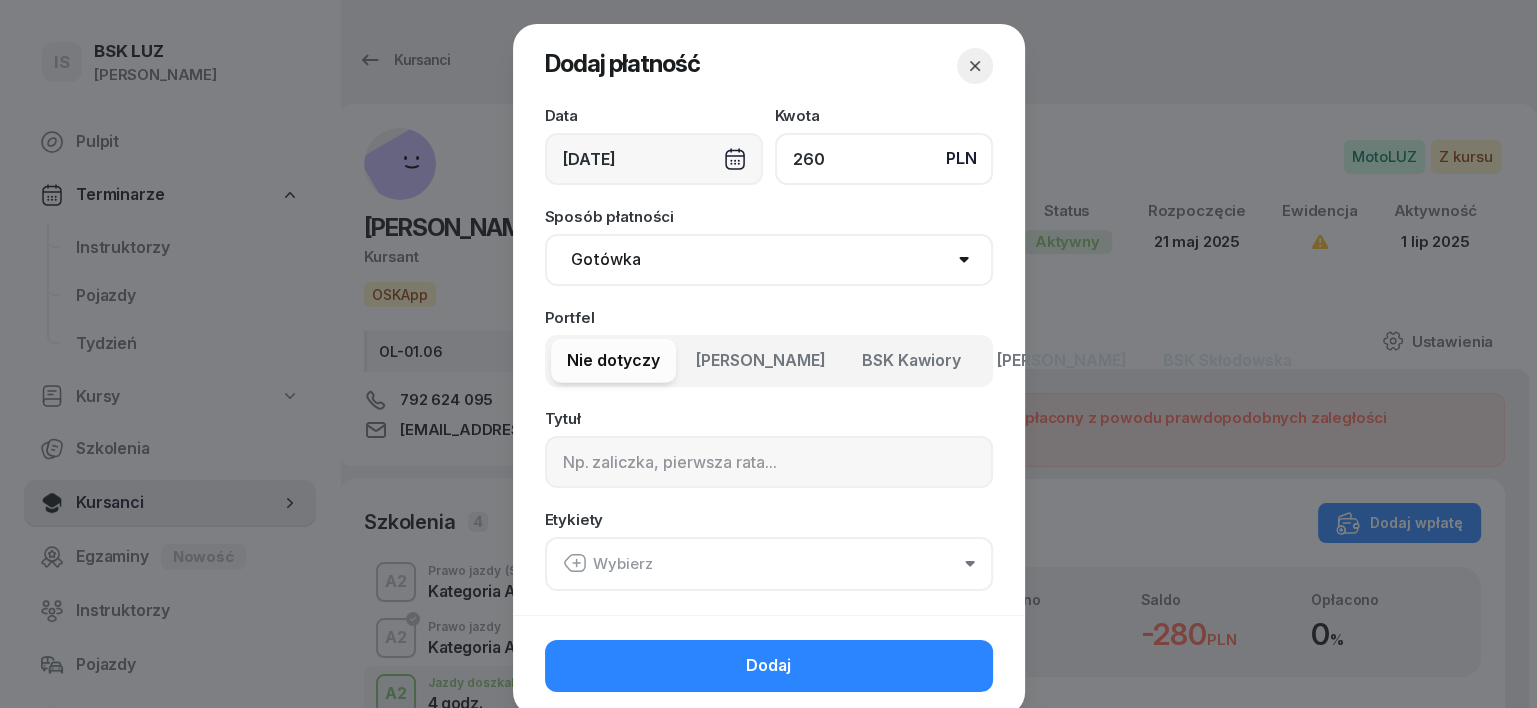 type on "260" 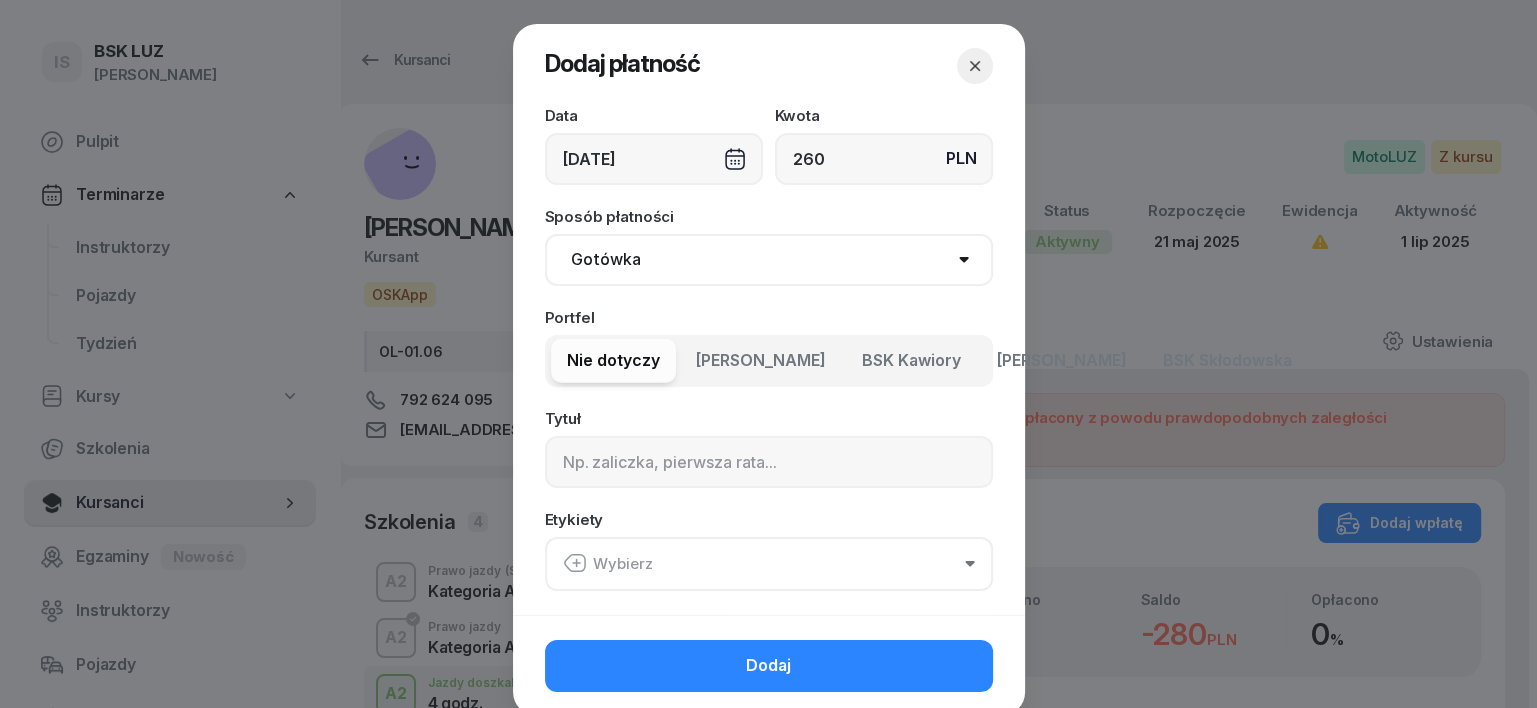 click on "[DATE]" at bounding box center [654, 159] 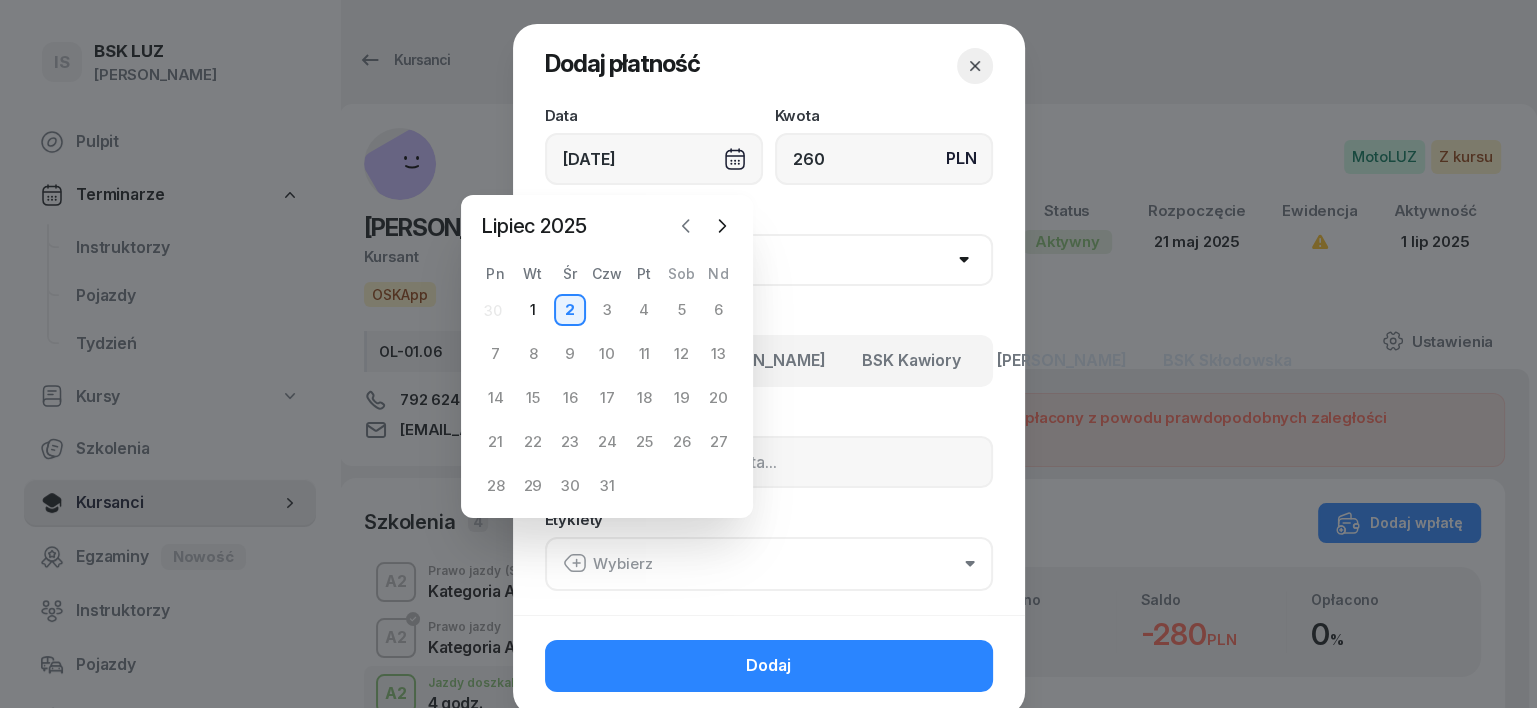 click 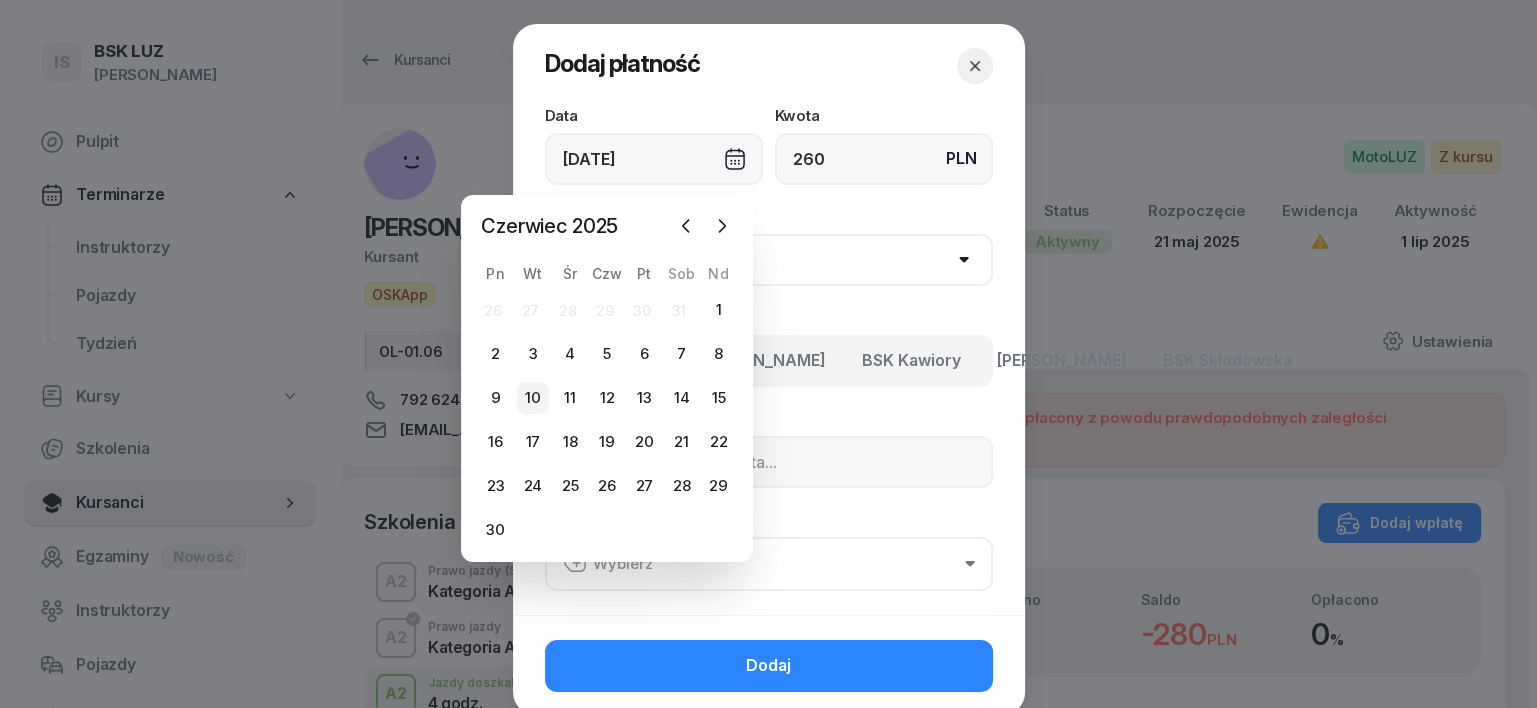click on "10" at bounding box center (533, 398) 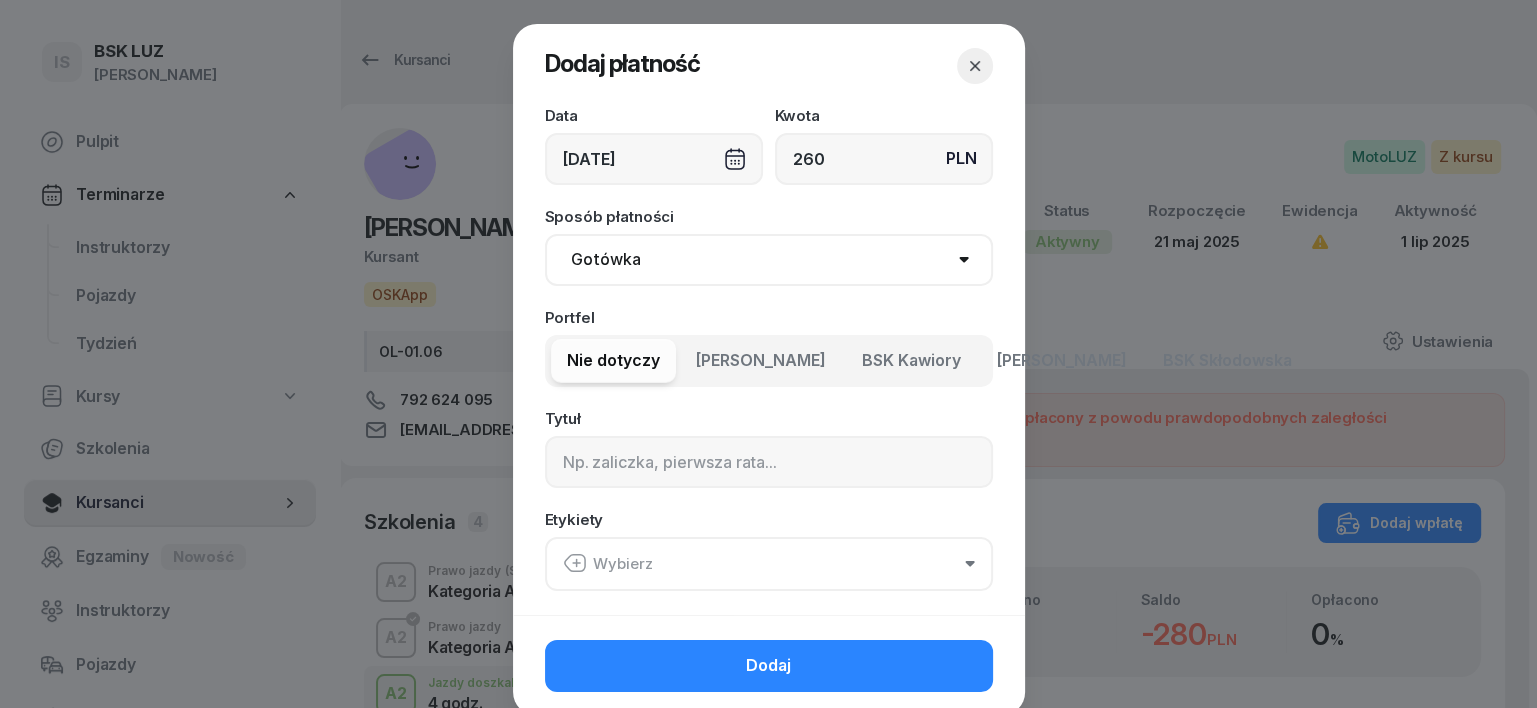 click on "Gotówka Karta Przelew Płatności online BLIK" at bounding box center [769, 260] 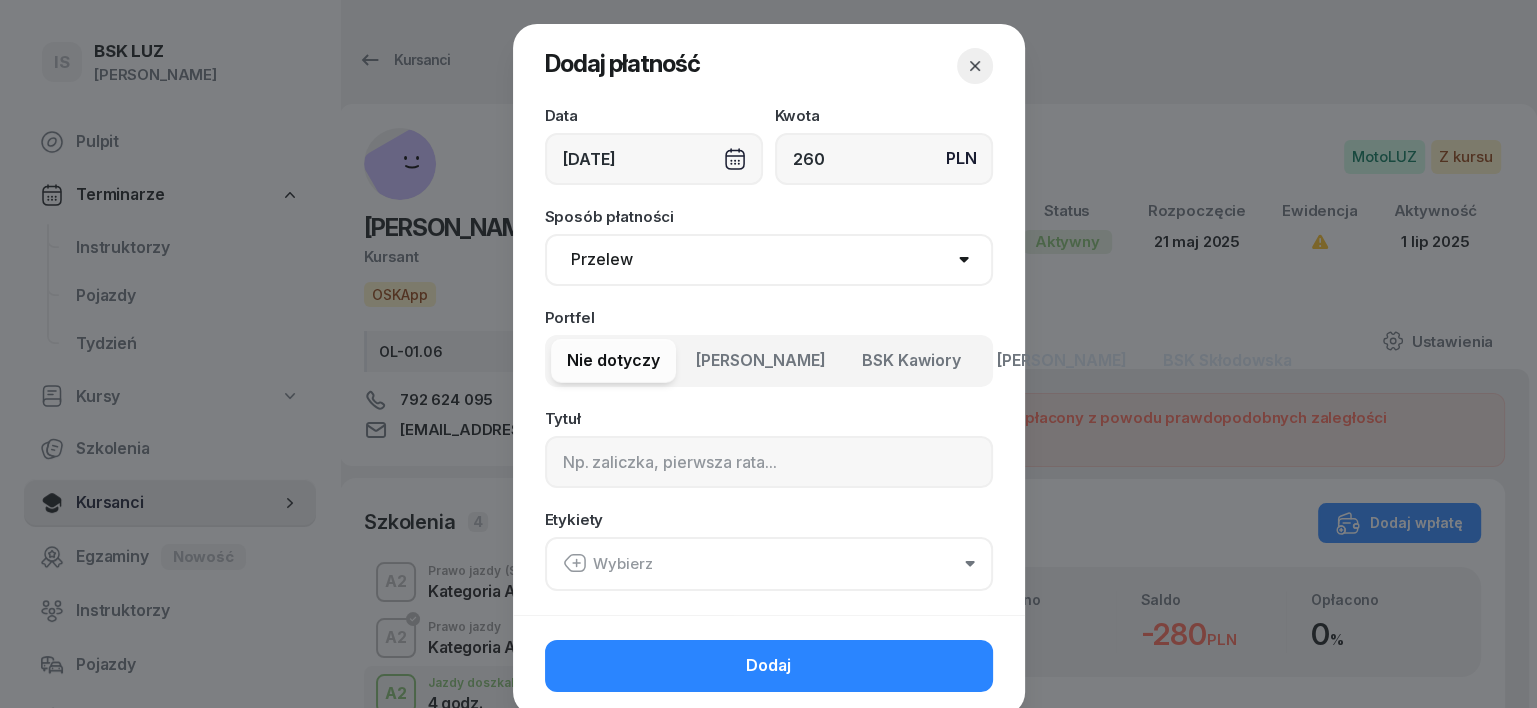 click on "Gotówka Karta Przelew Płatności online BLIK" at bounding box center [769, 260] 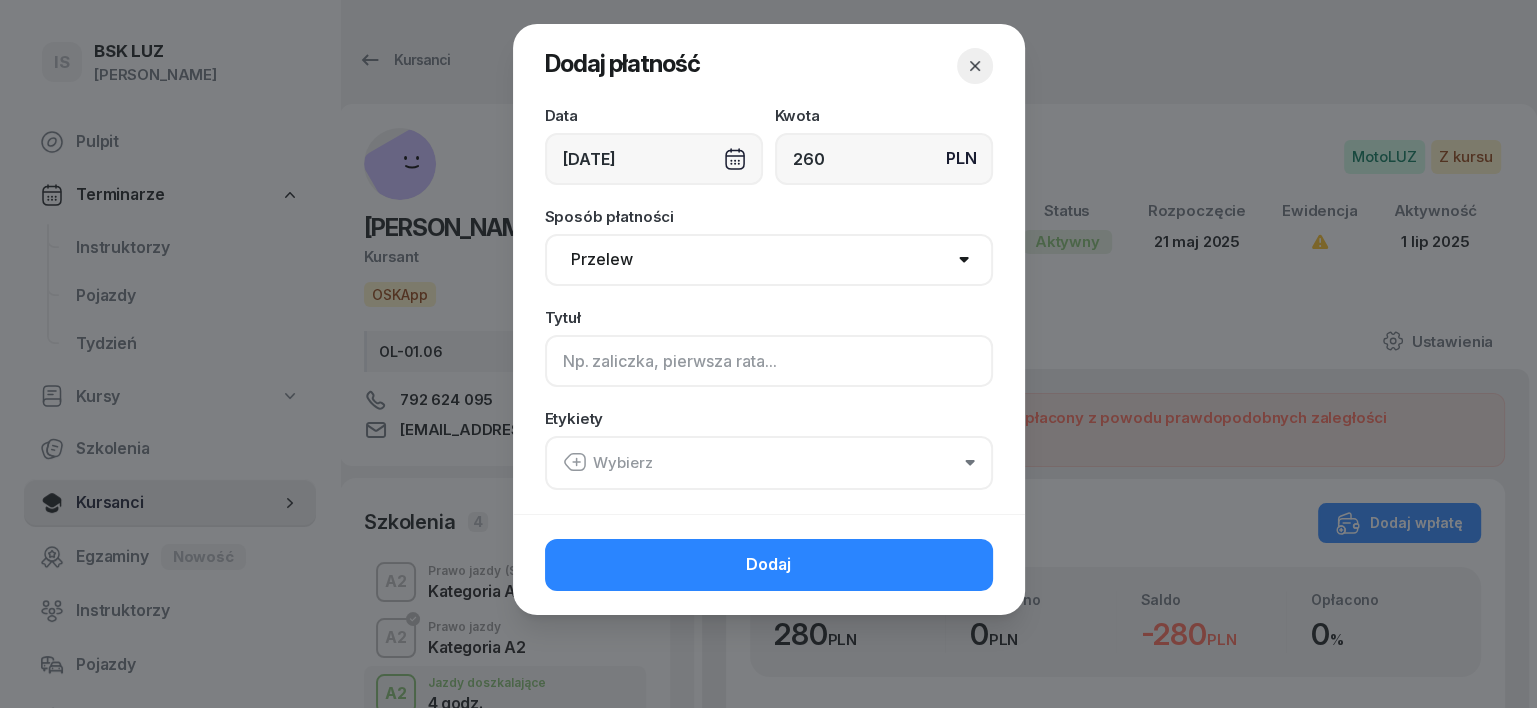 click 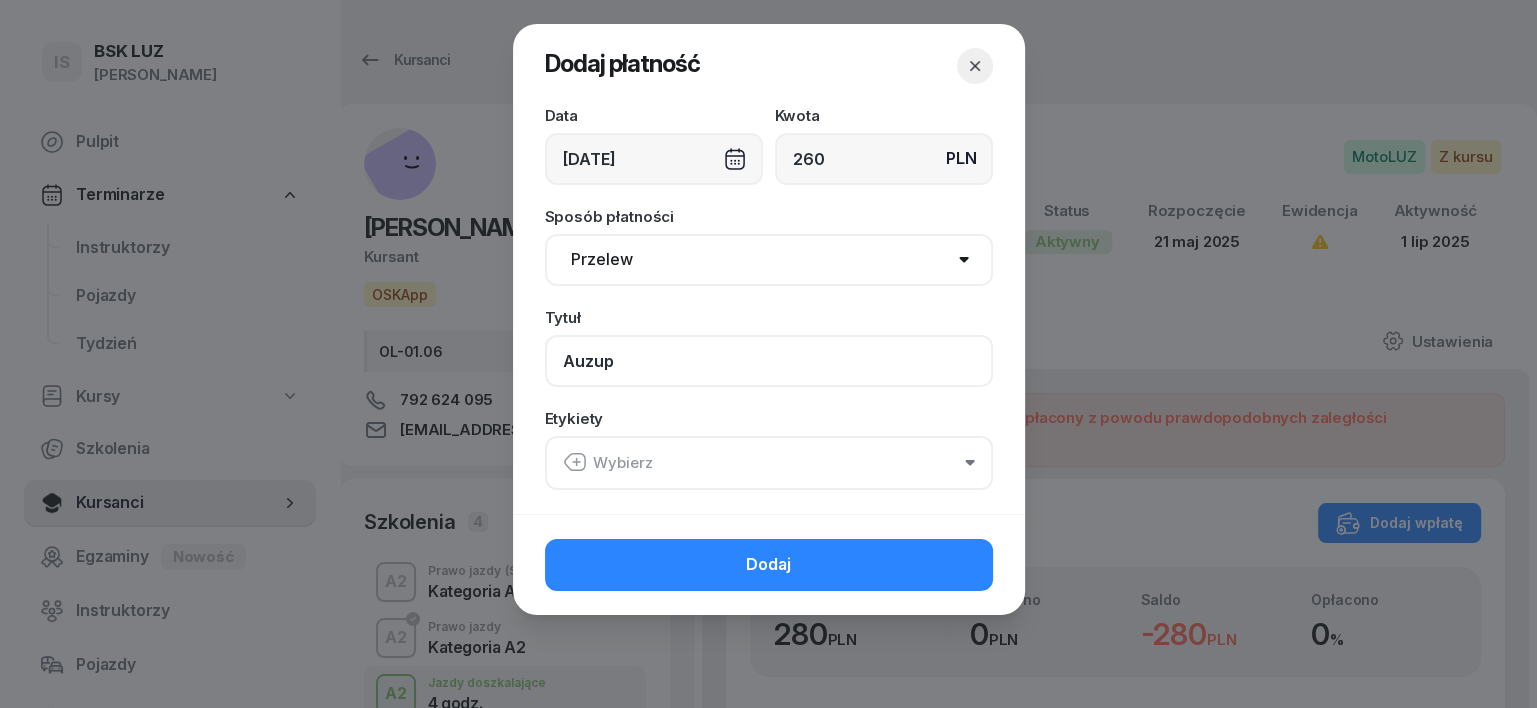 type on "Auzup" 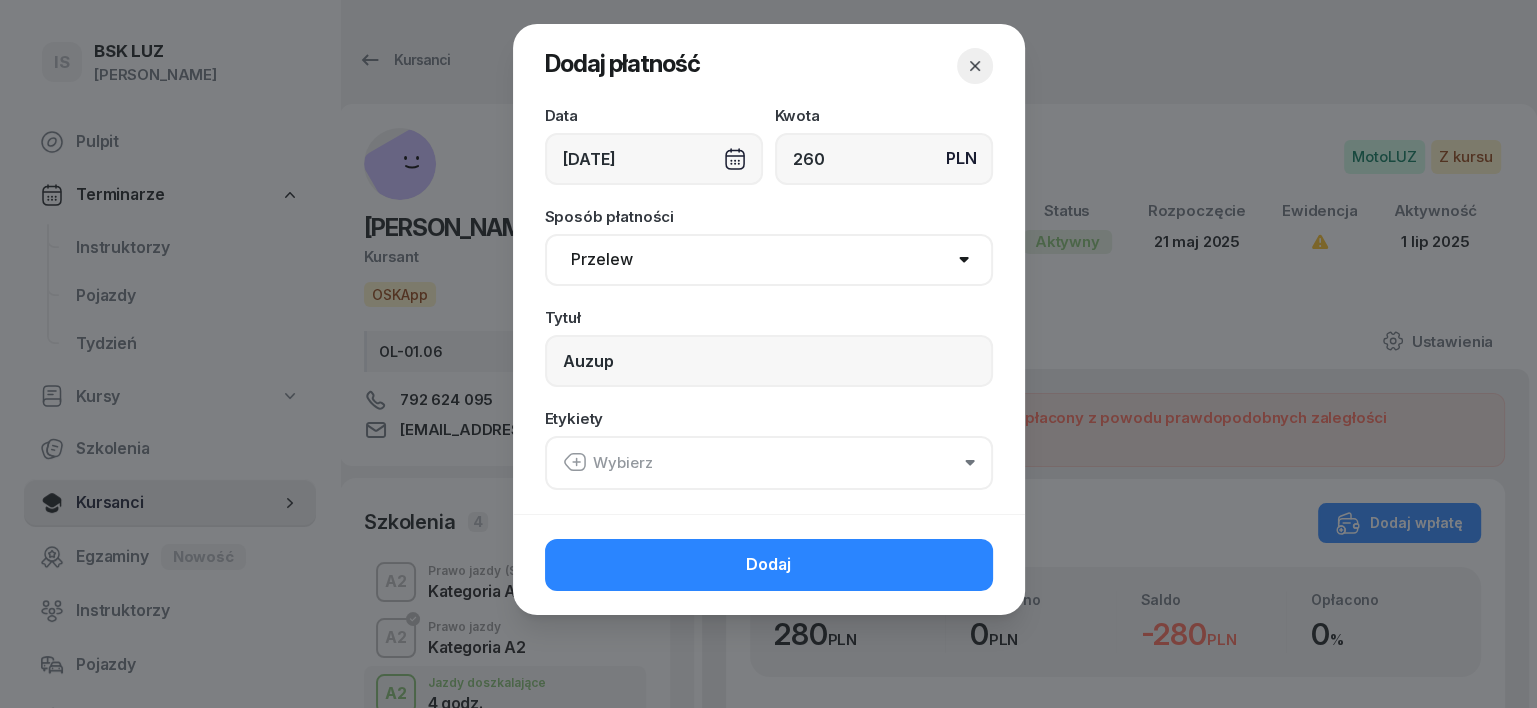 click 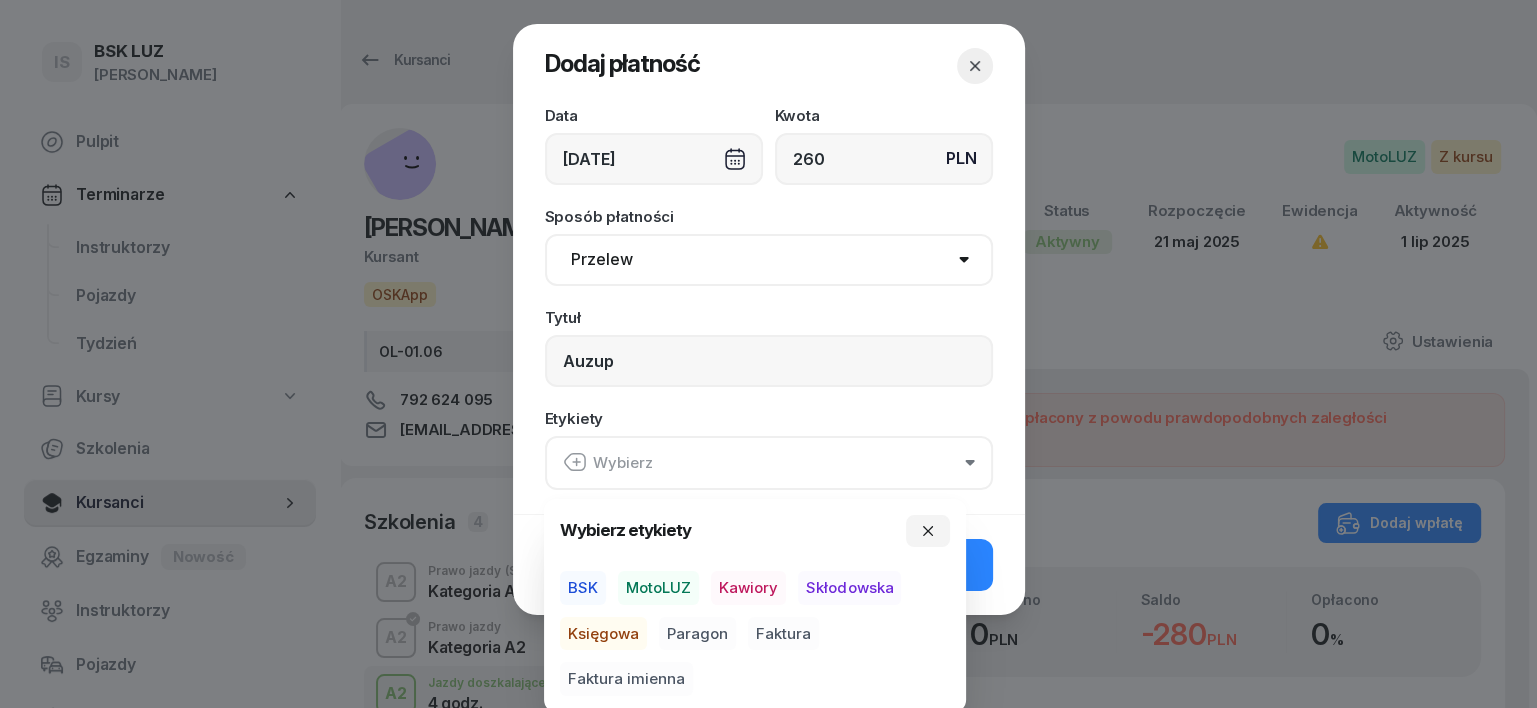 click on "MotoLUZ" at bounding box center [658, 588] 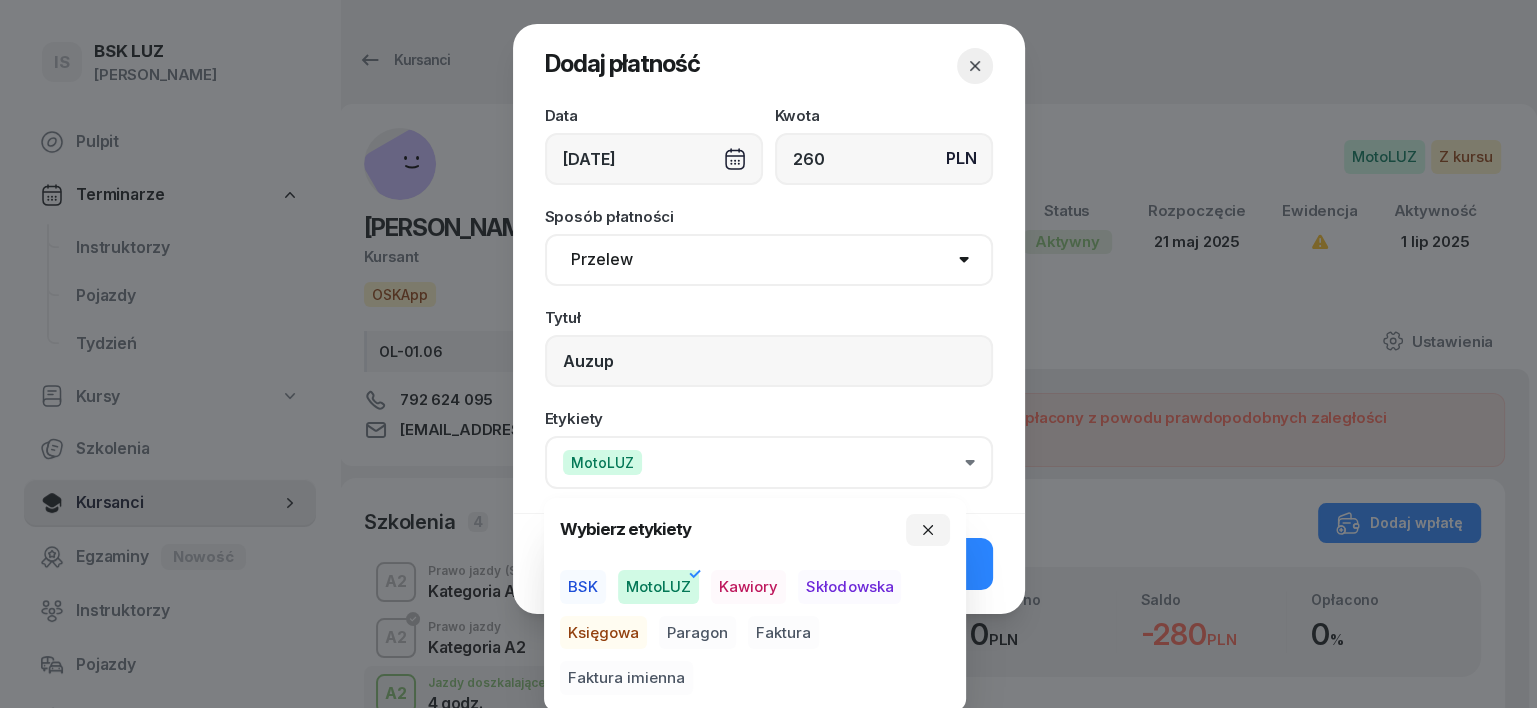 click on "Księgowa" at bounding box center [603, 633] 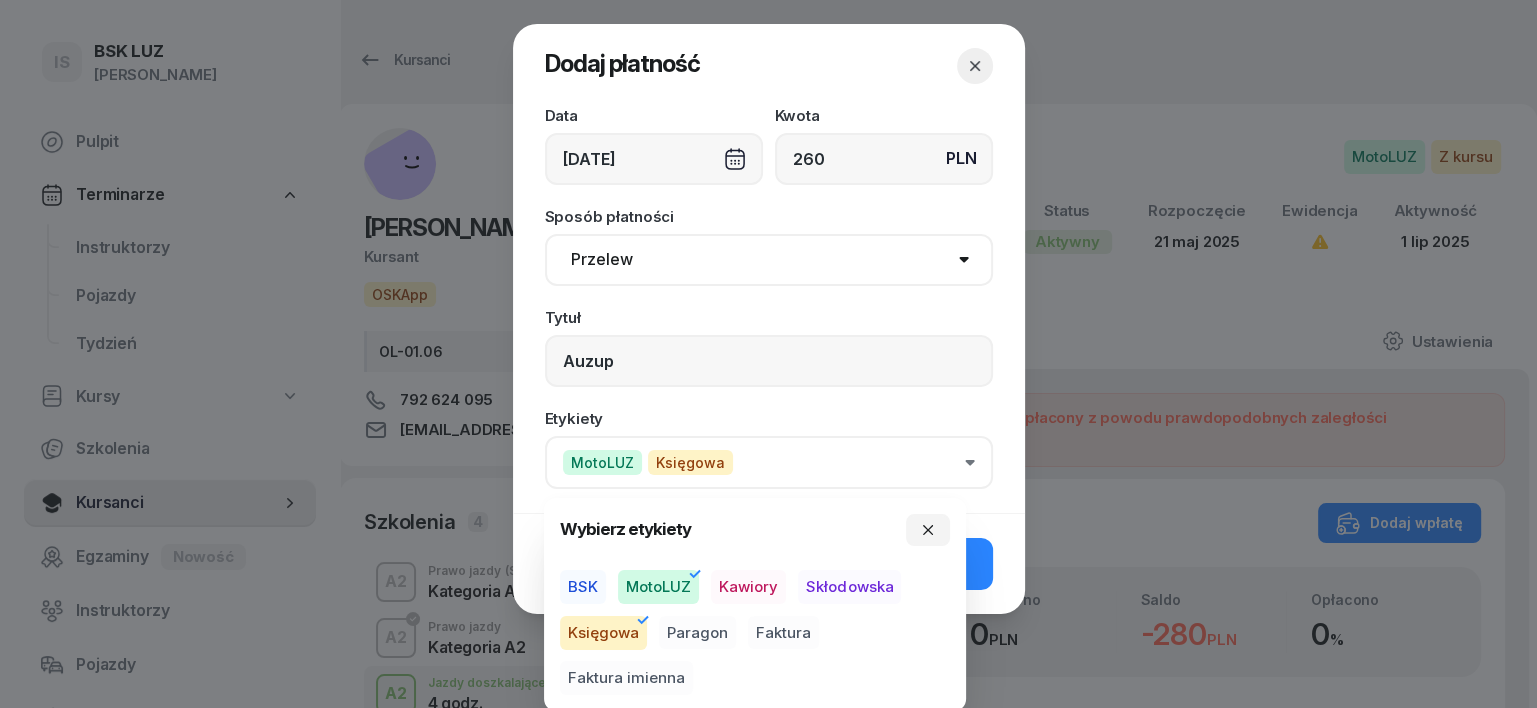 drag, startPoint x: 706, startPoint y: 634, endPoint x: 817, endPoint y: 573, distance: 126.65702 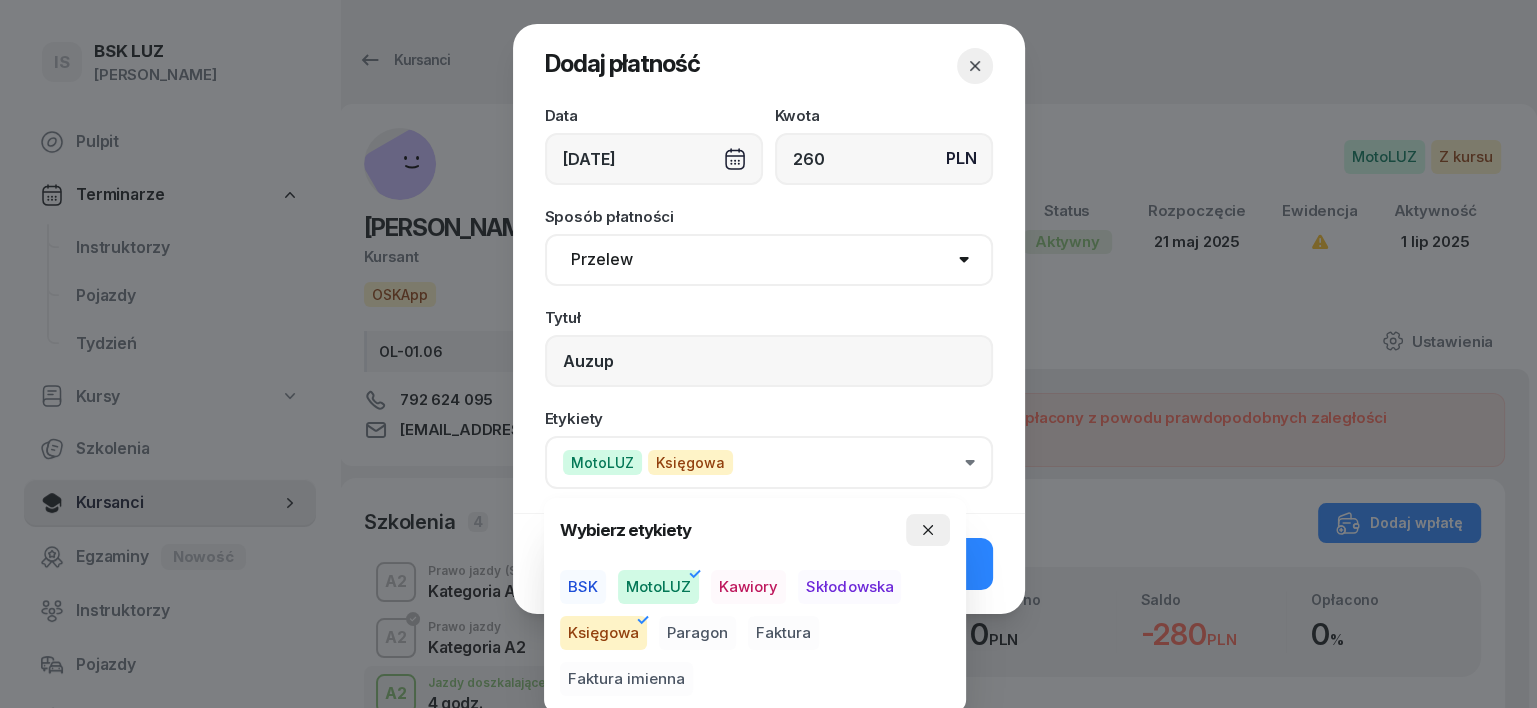 click 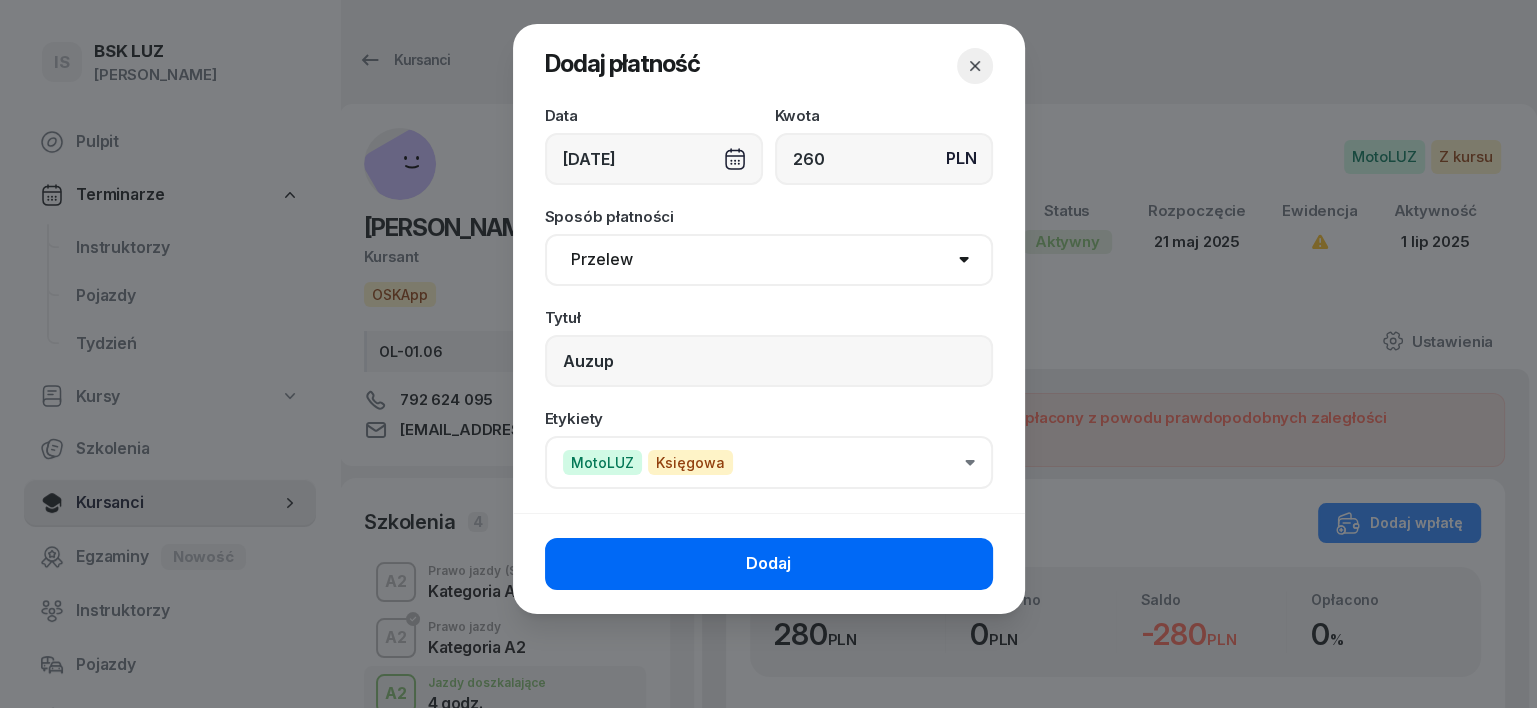 click on "Dodaj" 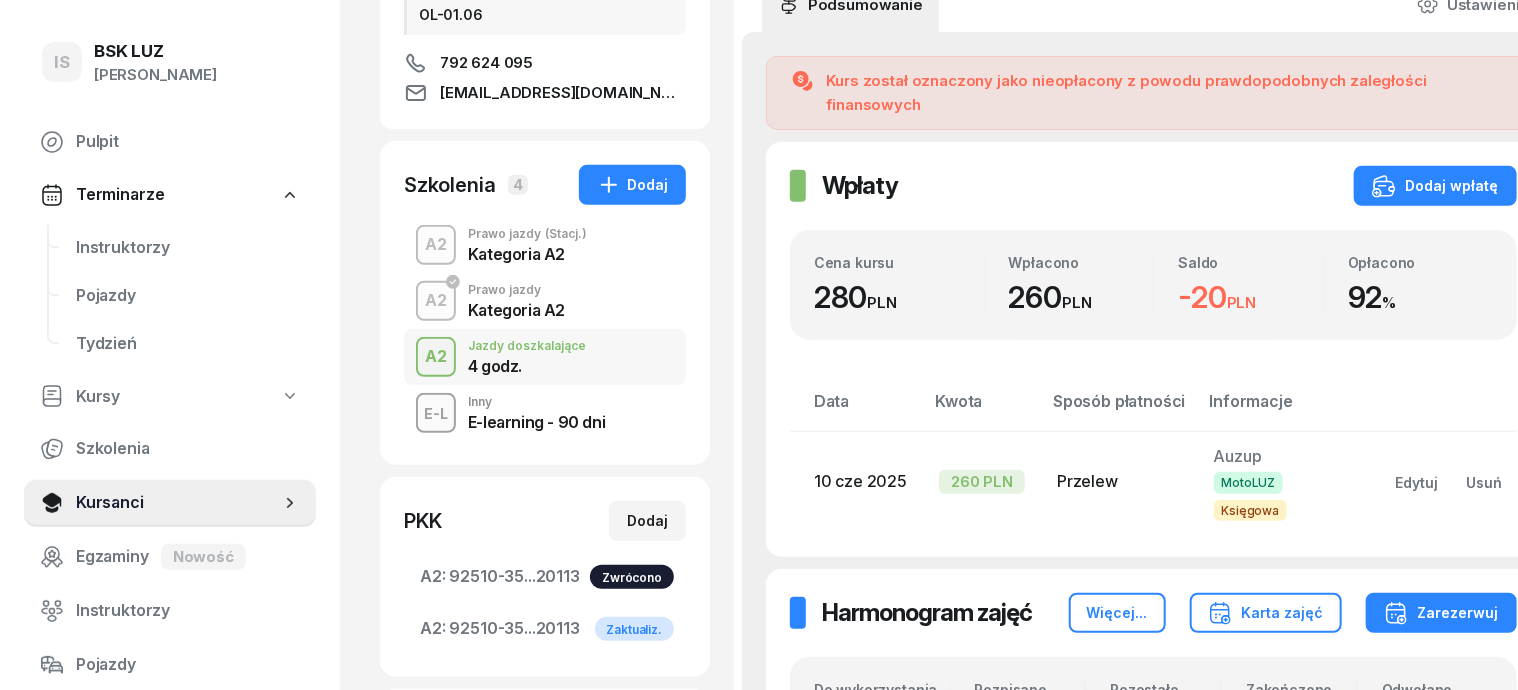 scroll, scrollTop: 375, scrollLeft: 0, axis: vertical 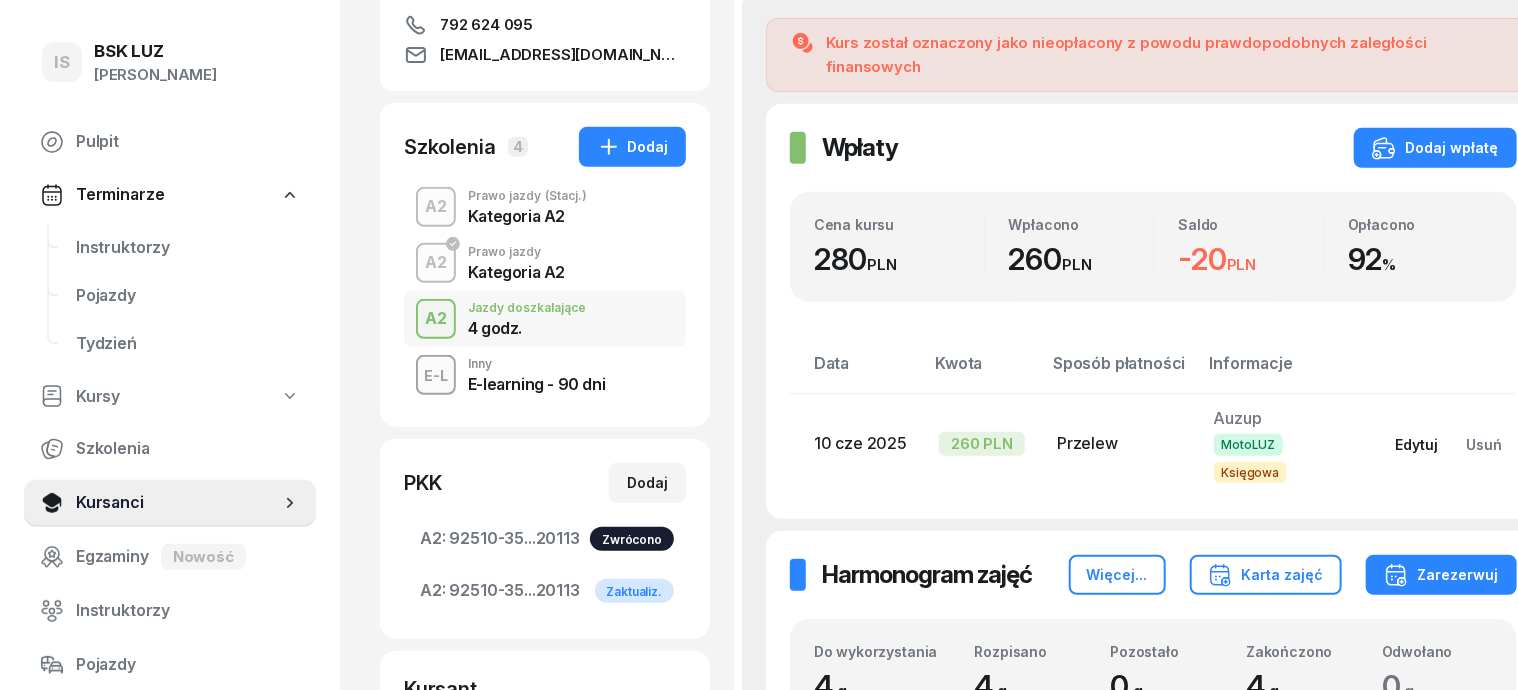 click on "Edytuj" at bounding box center [1417, 444] 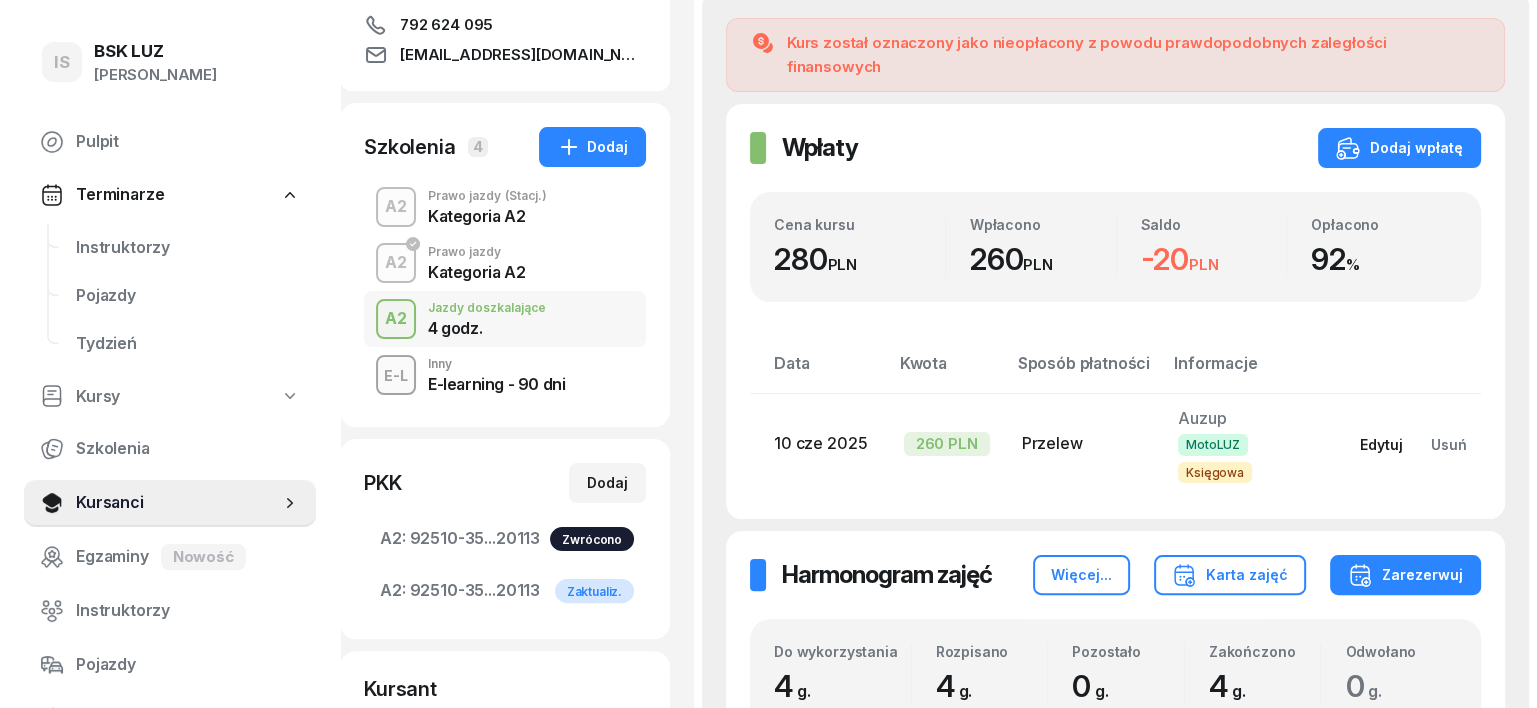 select on "transfer" 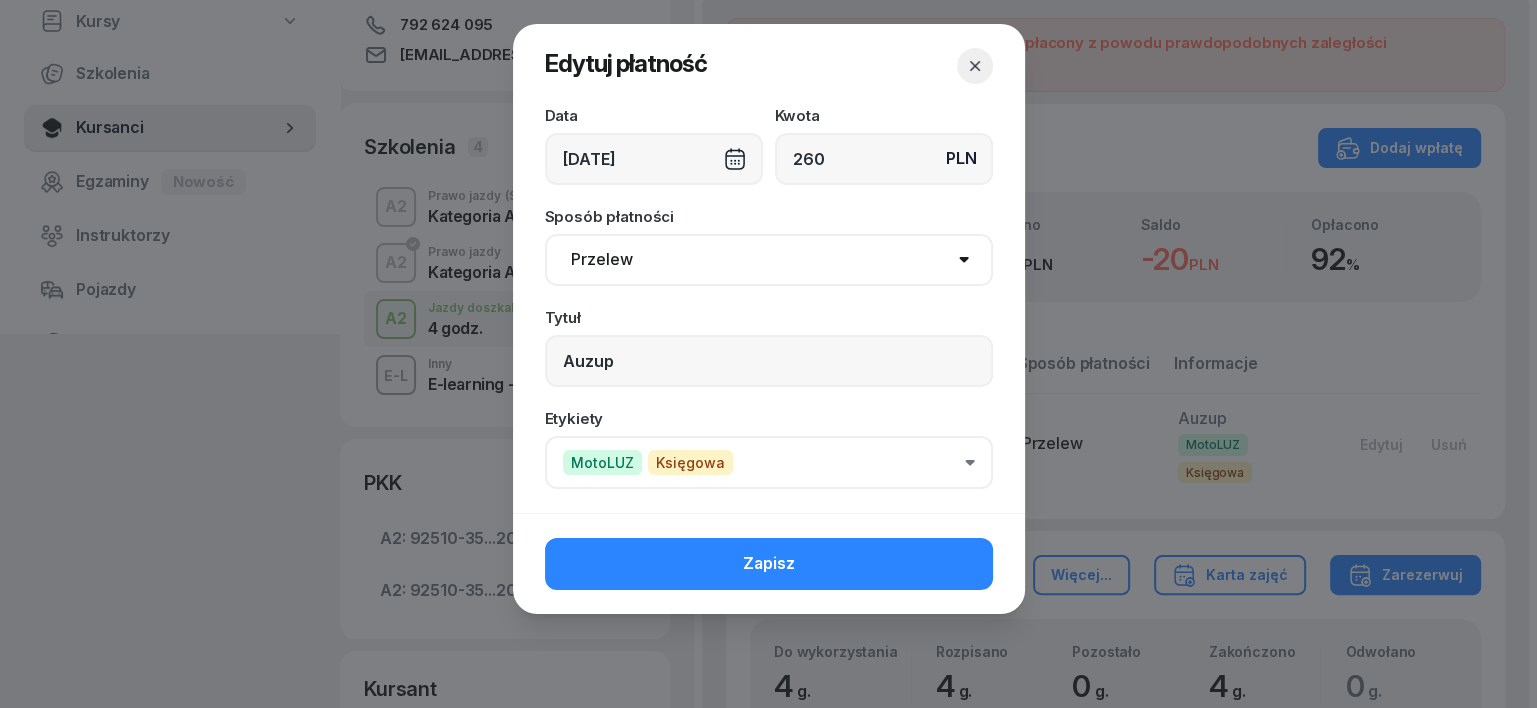 click on "260" 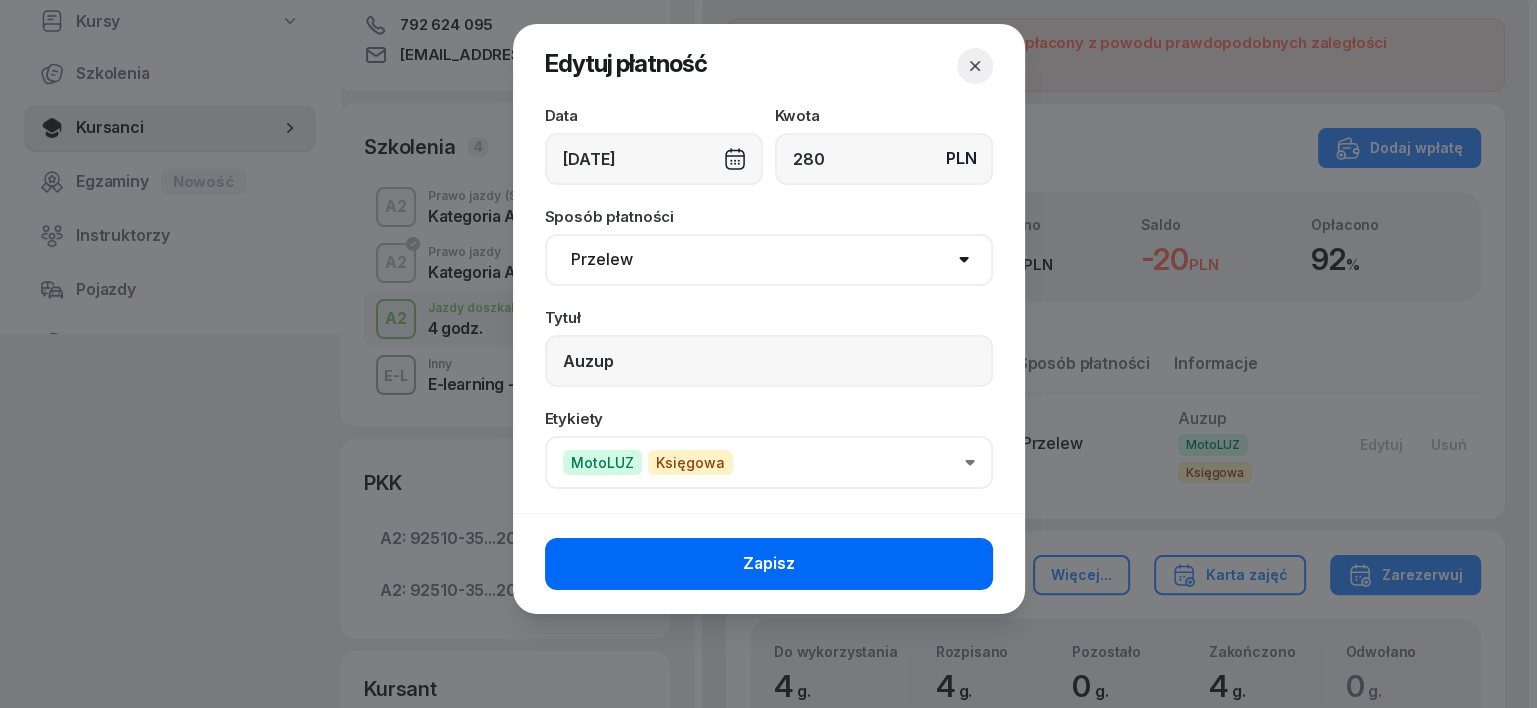 type on "280" 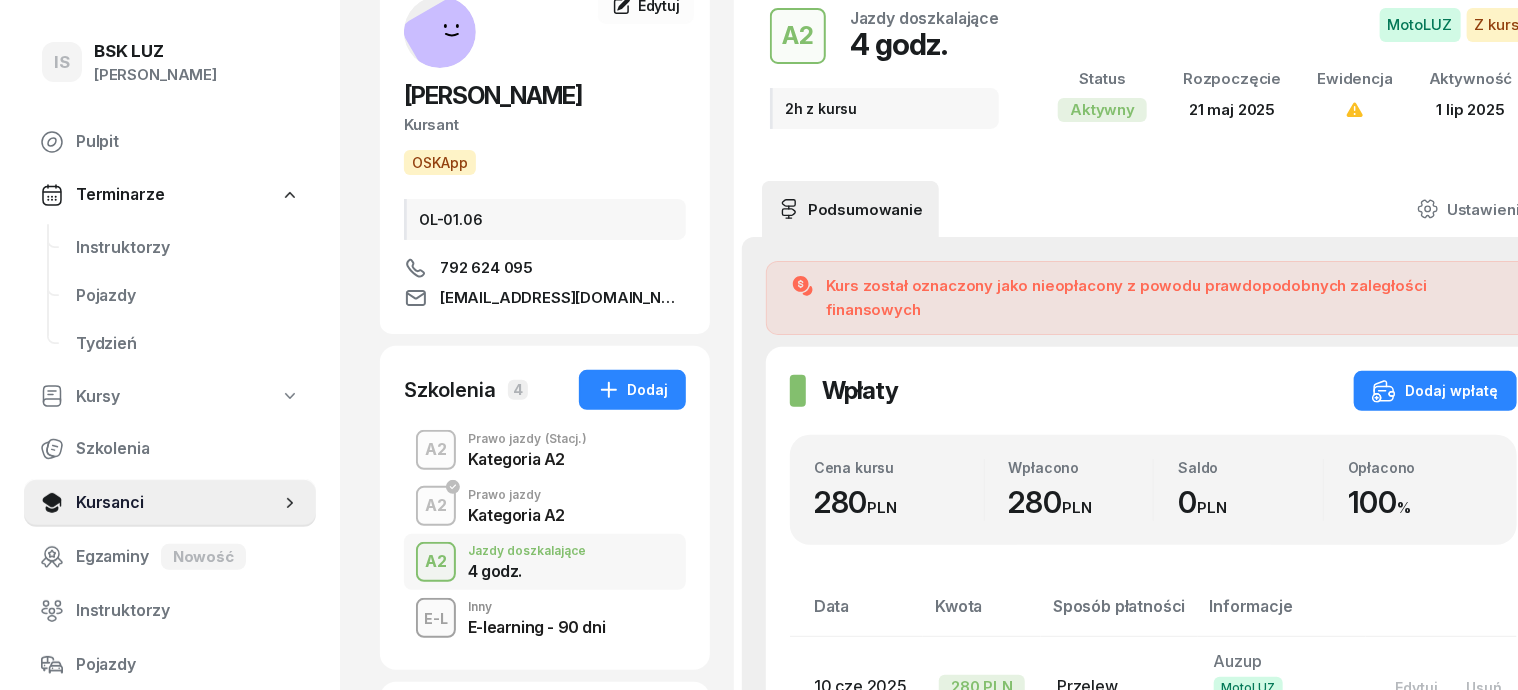 scroll, scrollTop: 0, scrollLeft: 0, axis: both 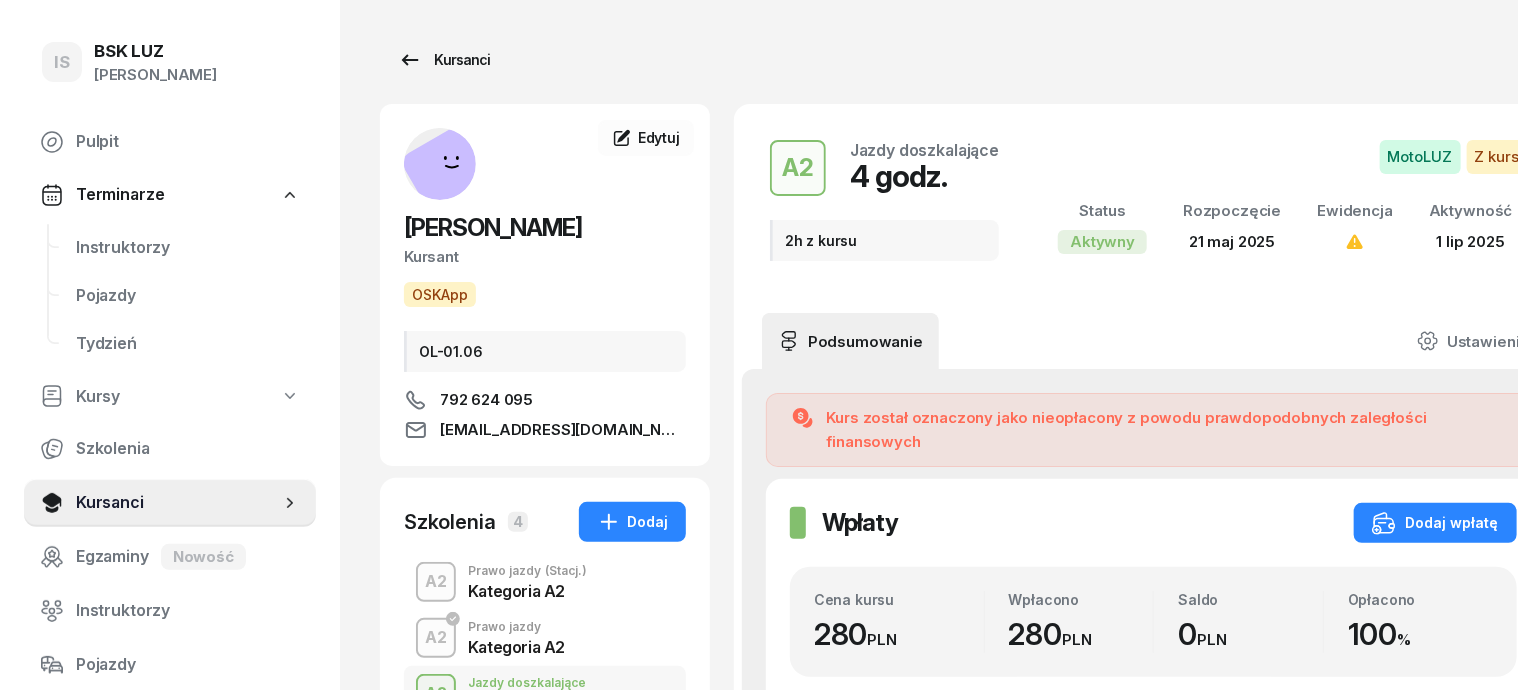 click on "Kursanci" at bounding box center [444, 60] 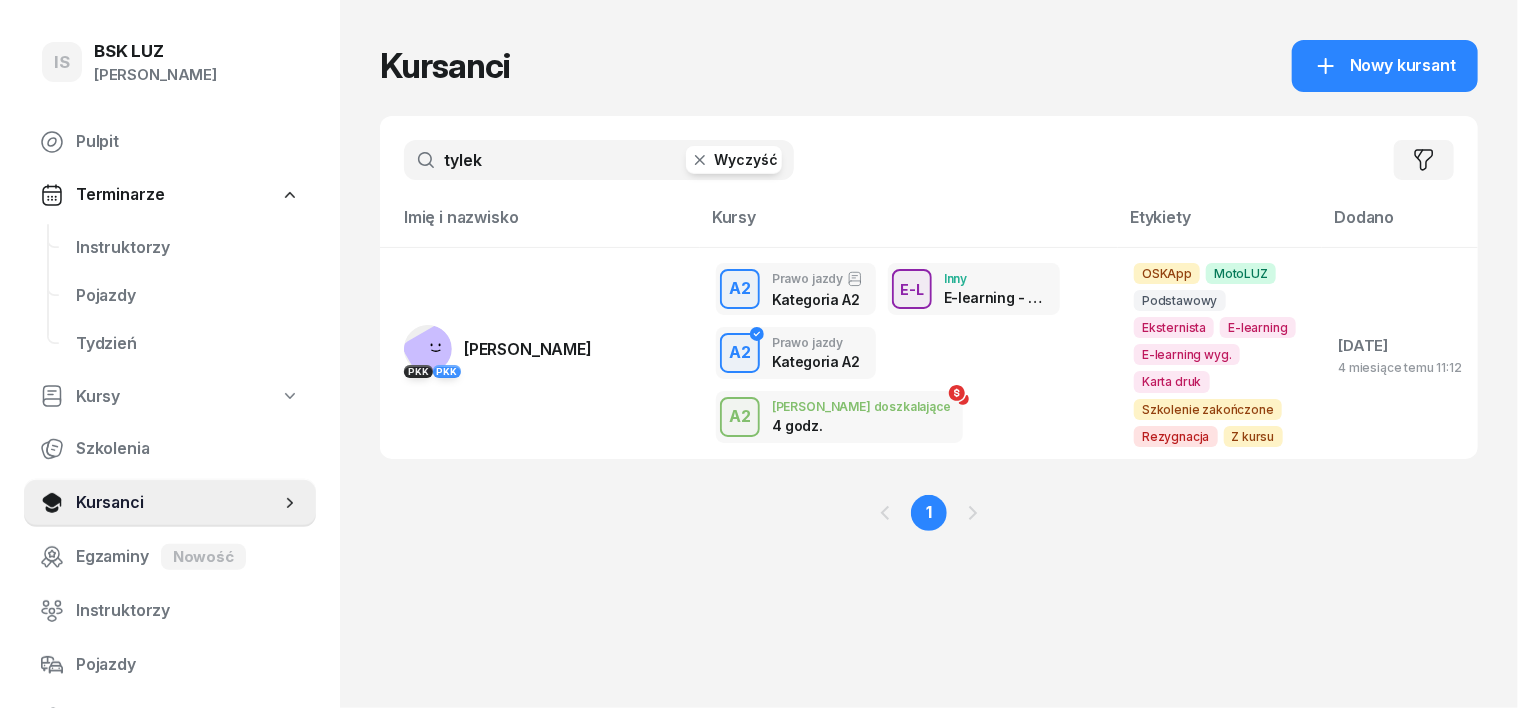 click 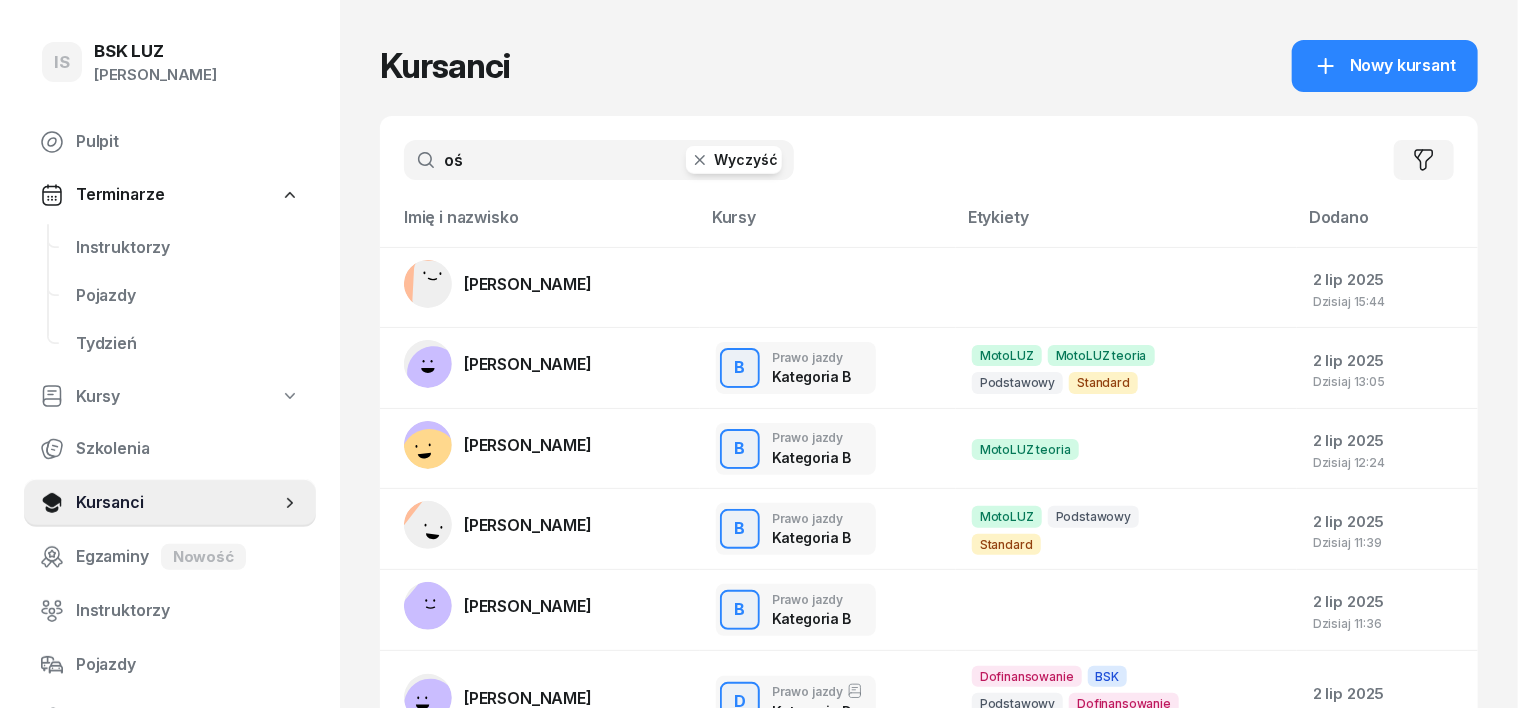 type on "oś" 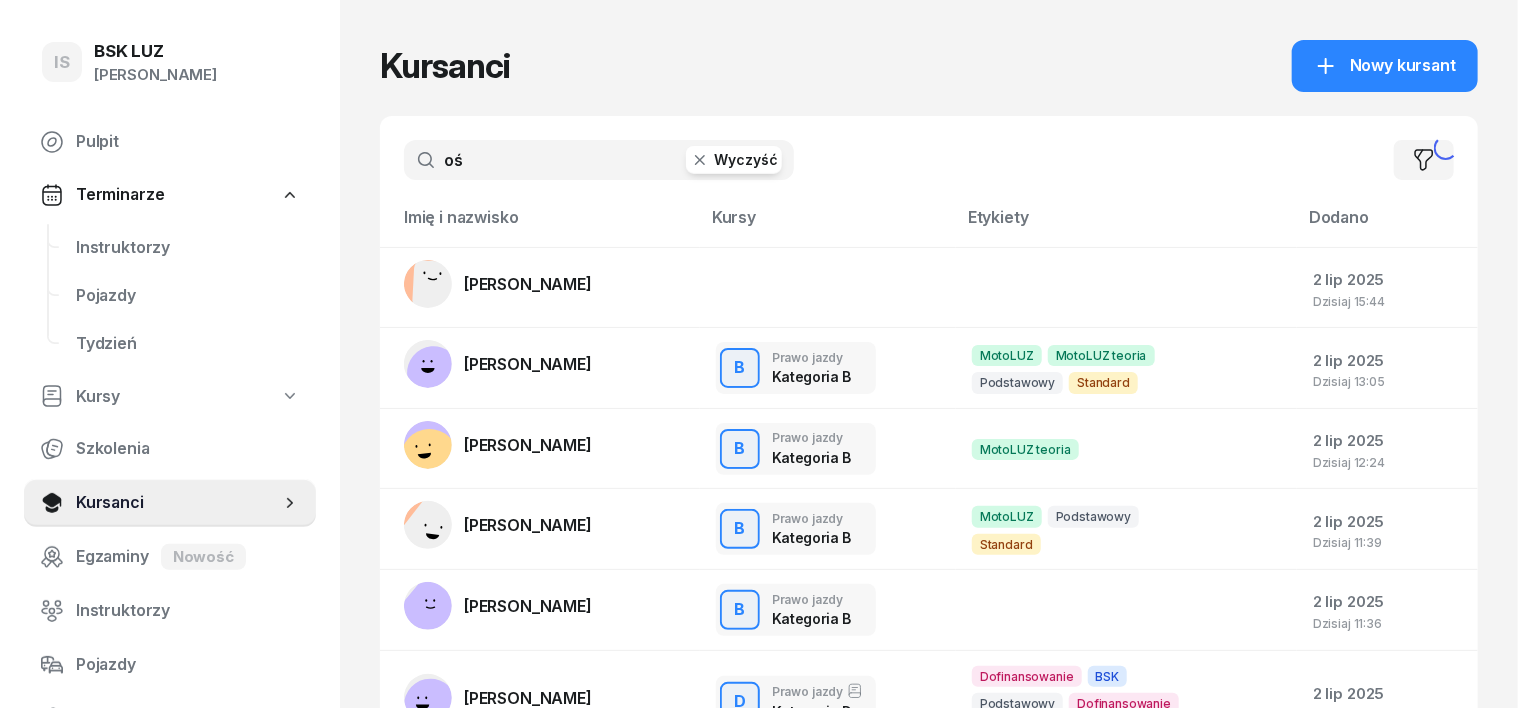 click on "oś  Wyczyść  Filtruj" 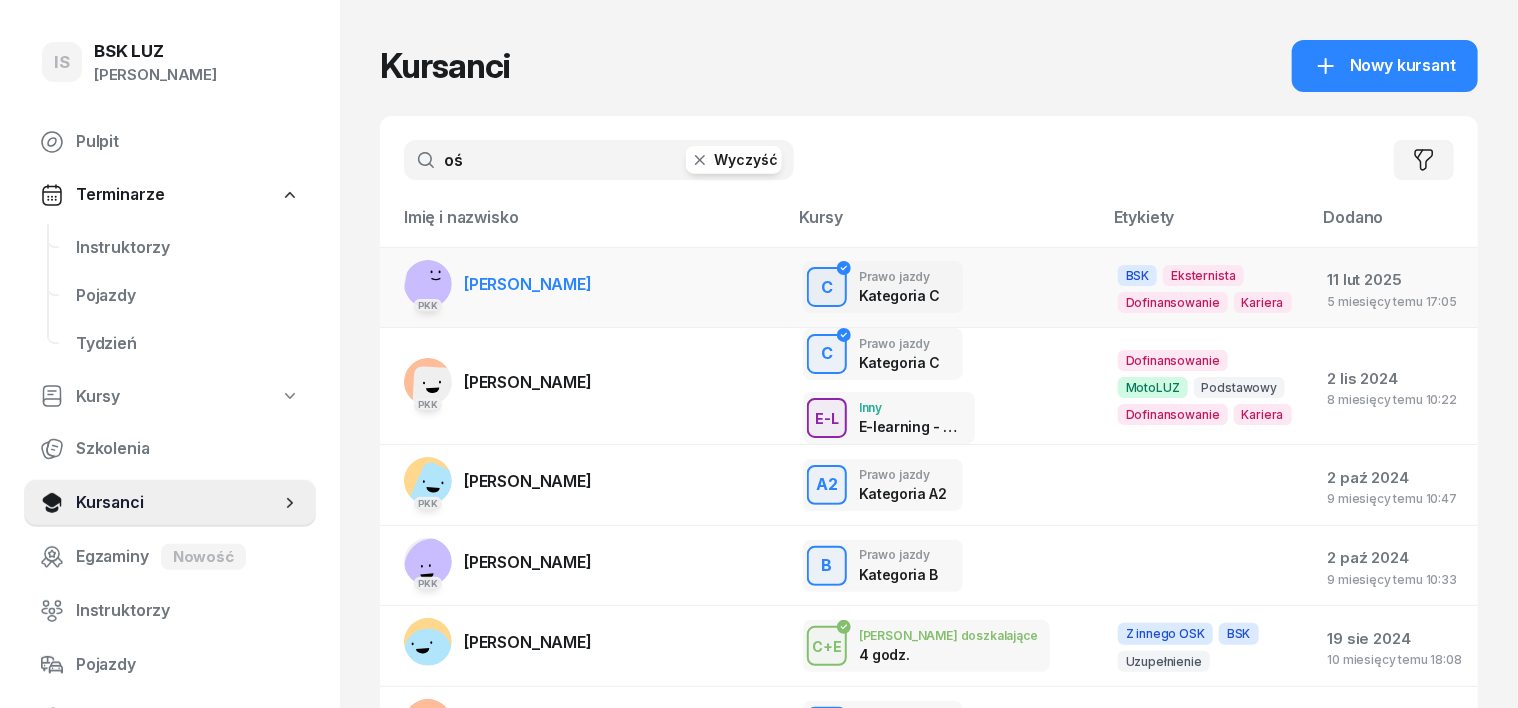 click 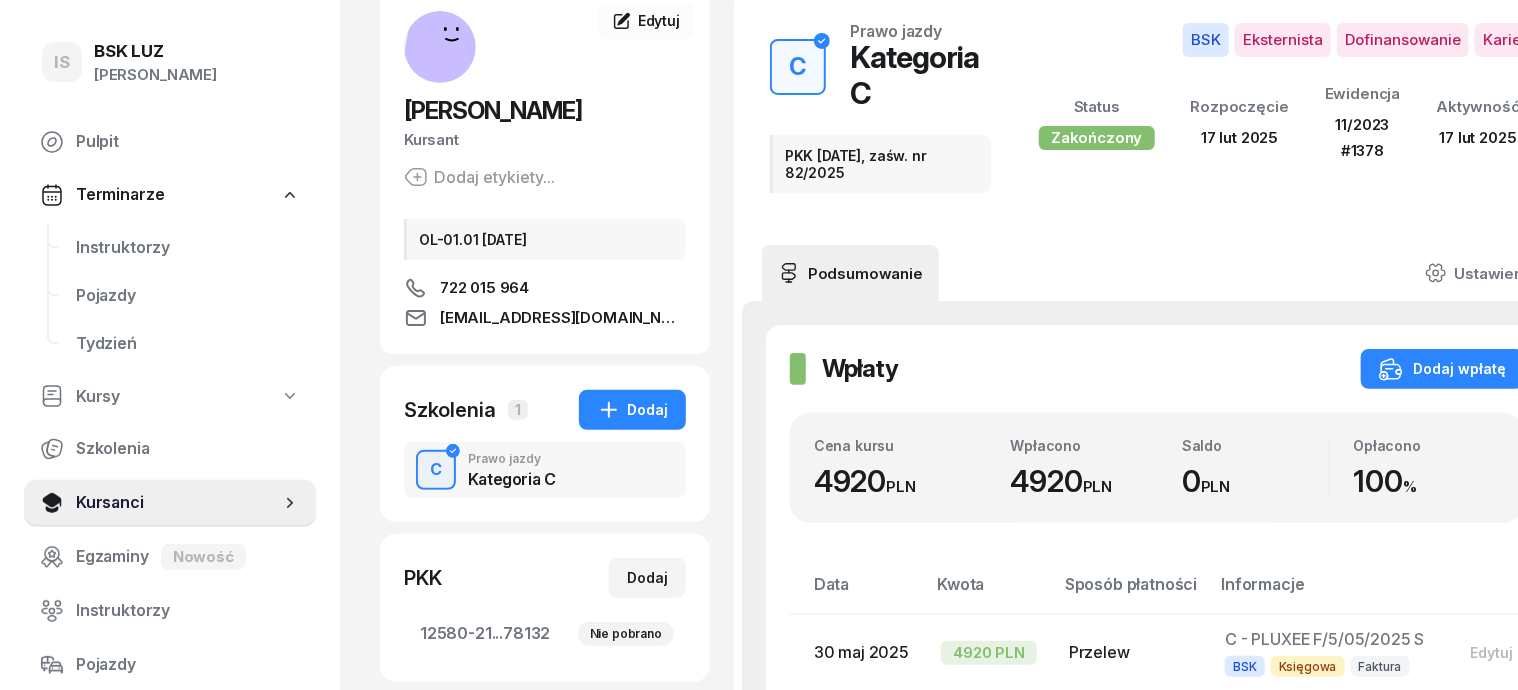 scroll, scrollTop: 0, scrollLeft: 0, axis: both 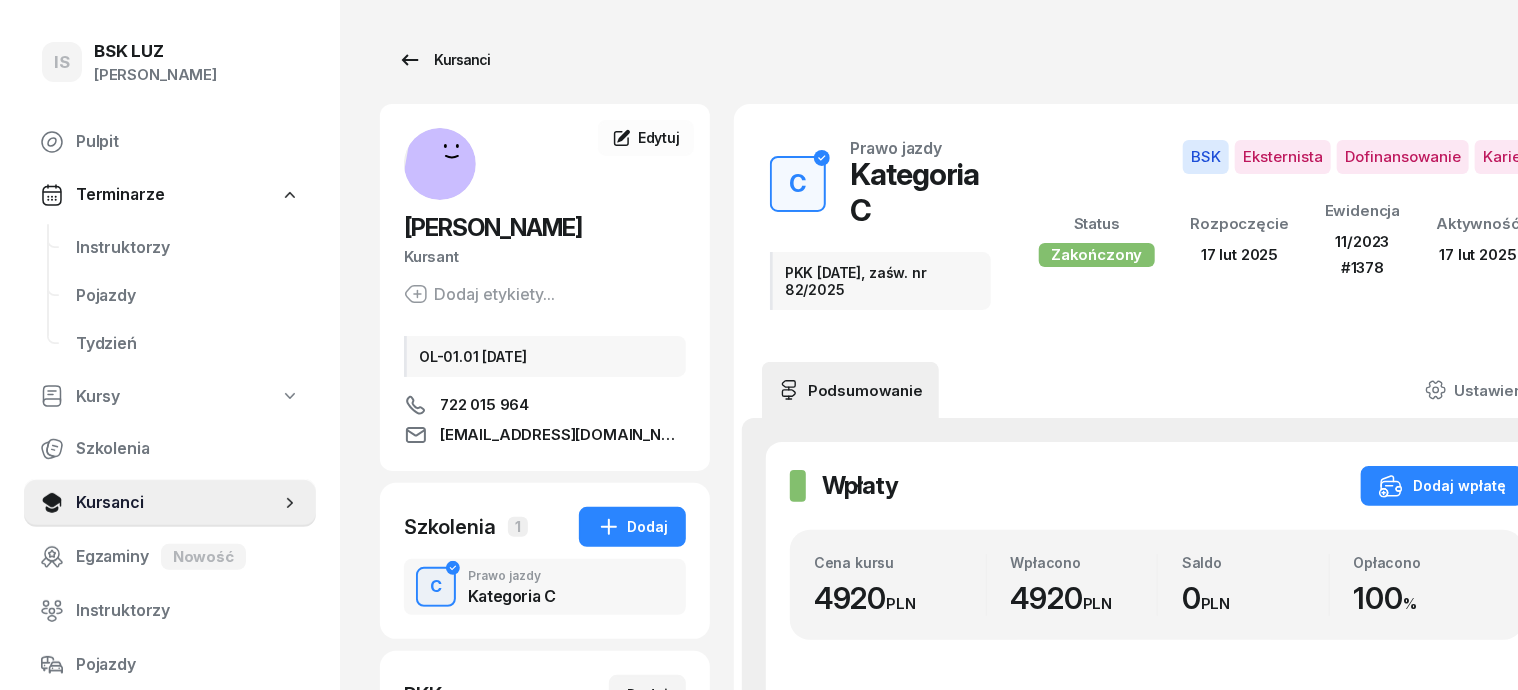 click on "Kursanci" at bounding box center (444, 60) 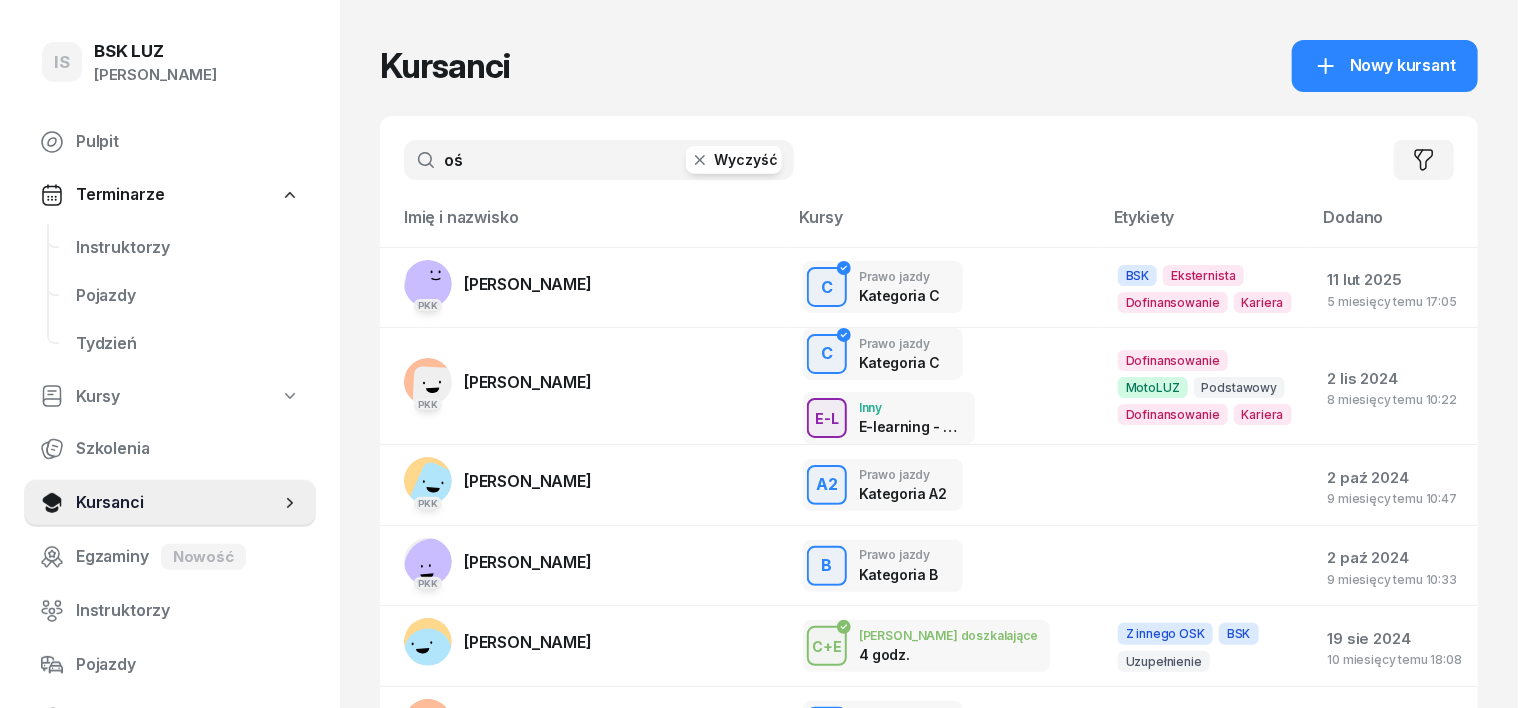 click 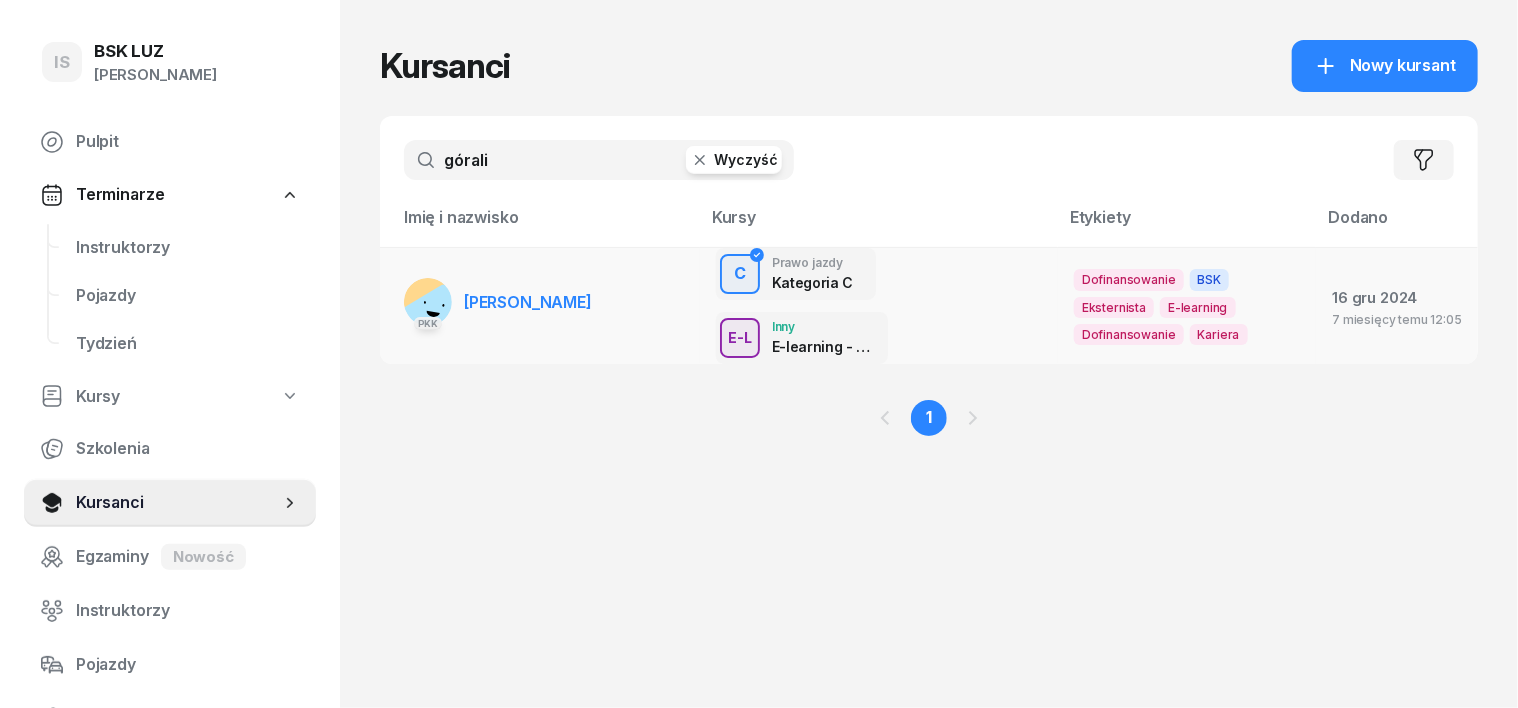 type on "górali" 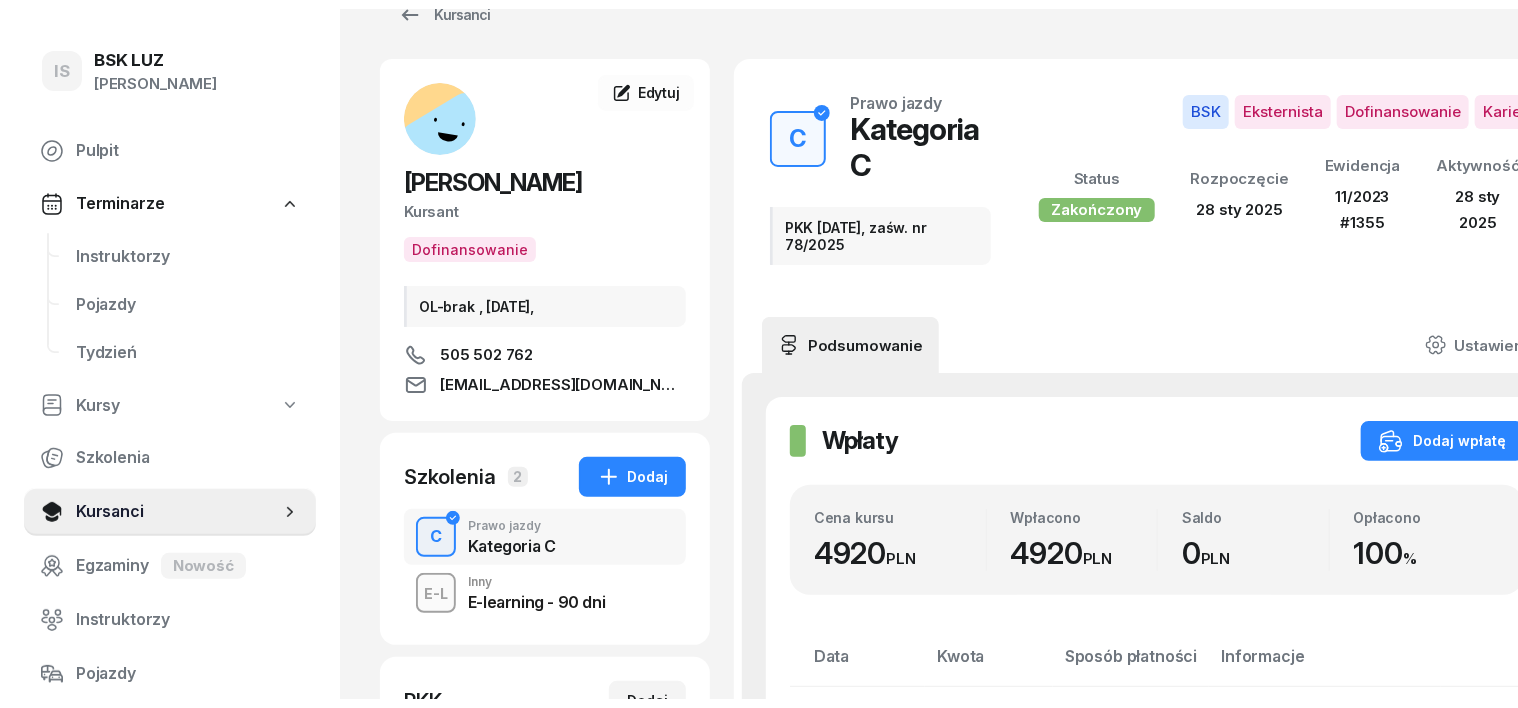 scroll, scrollTop: 0, scrollLeft: 0, axis: both 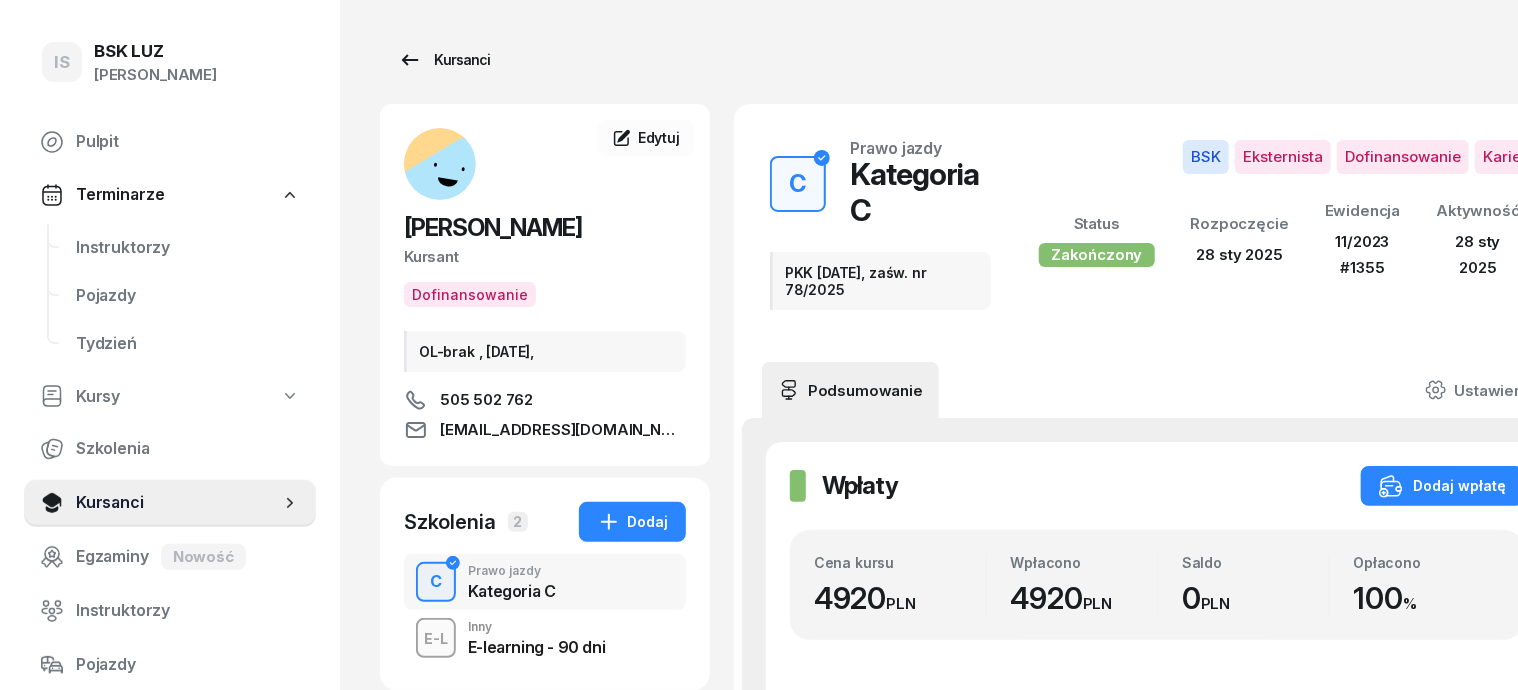 click on "Kursanci" at bounding box center [444, 60] 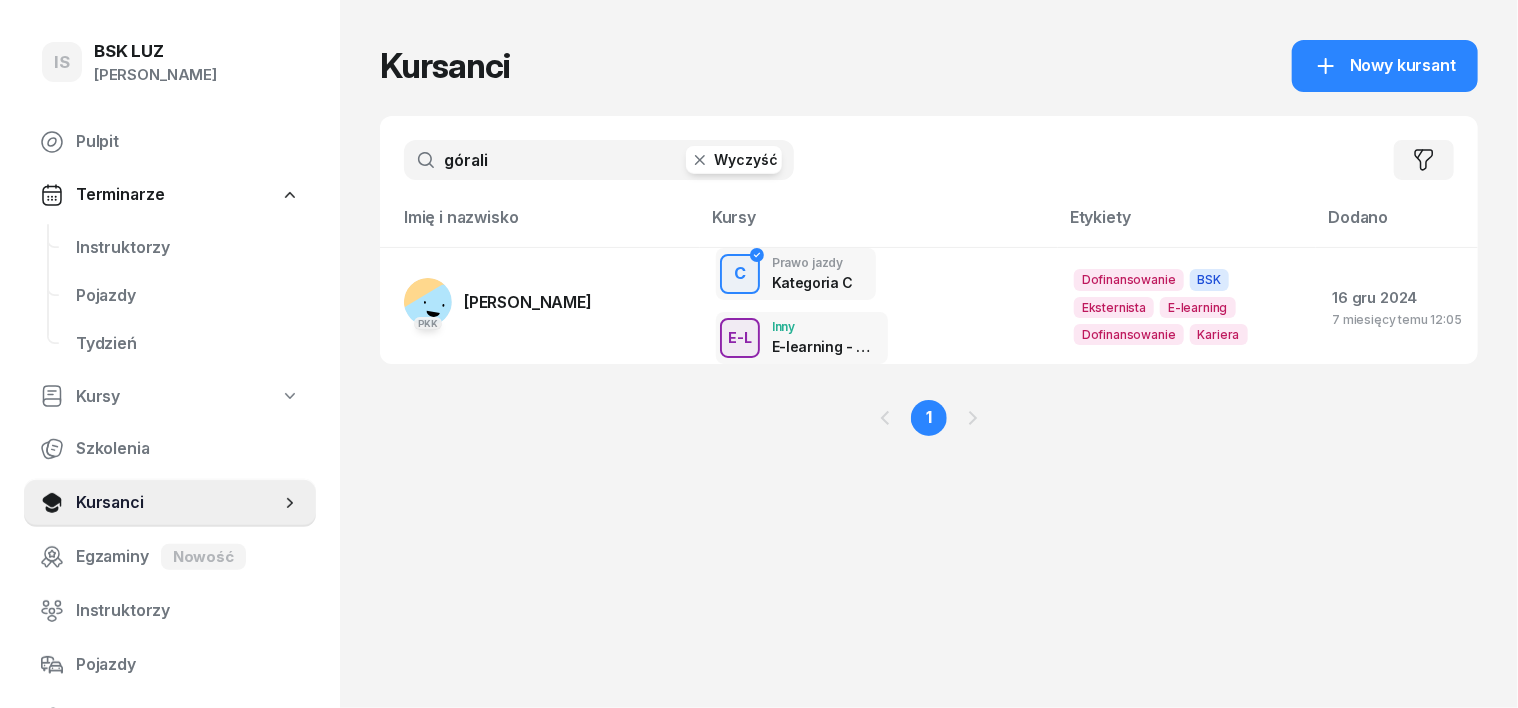 click 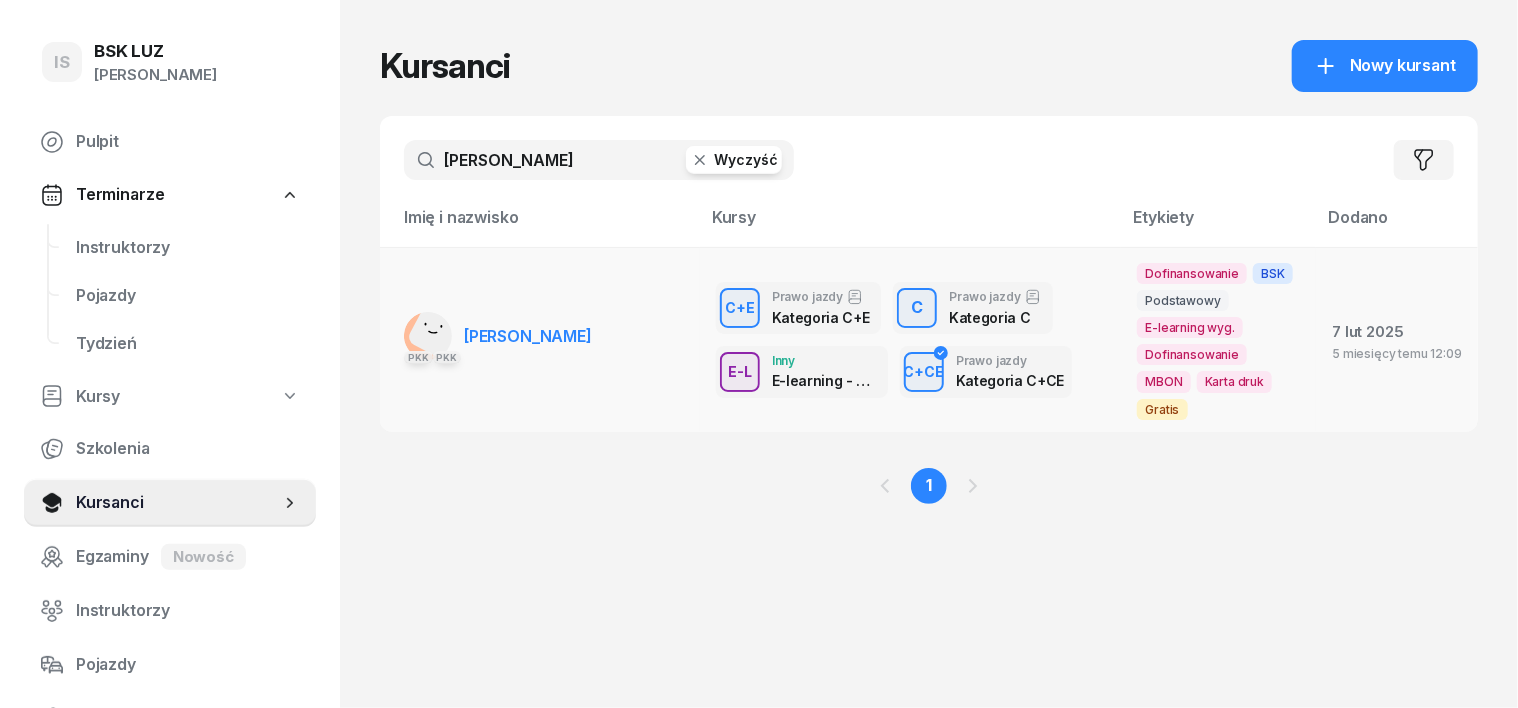 type on "[PERSON_NAME]" 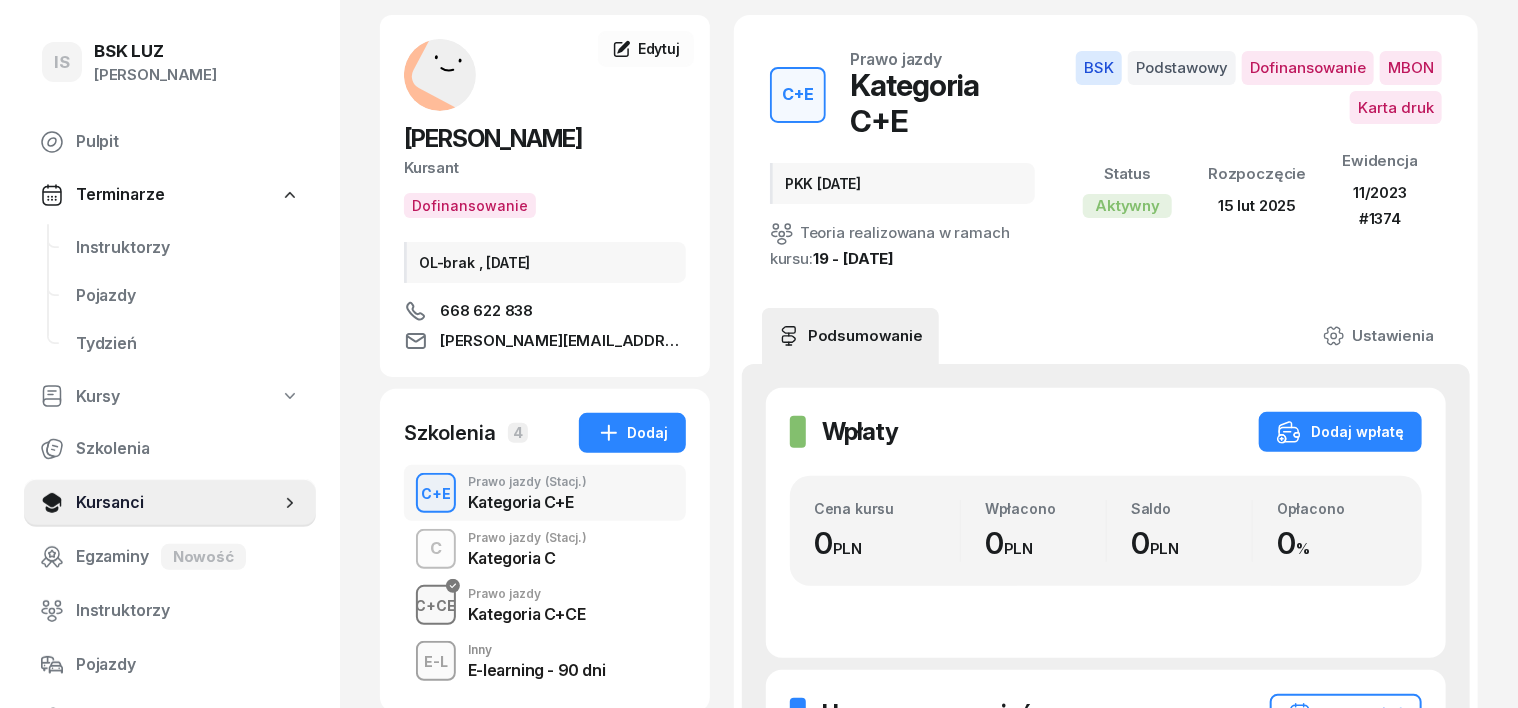 scroll, scrollTop: 124, scrollLeft: 0, axis: vertical 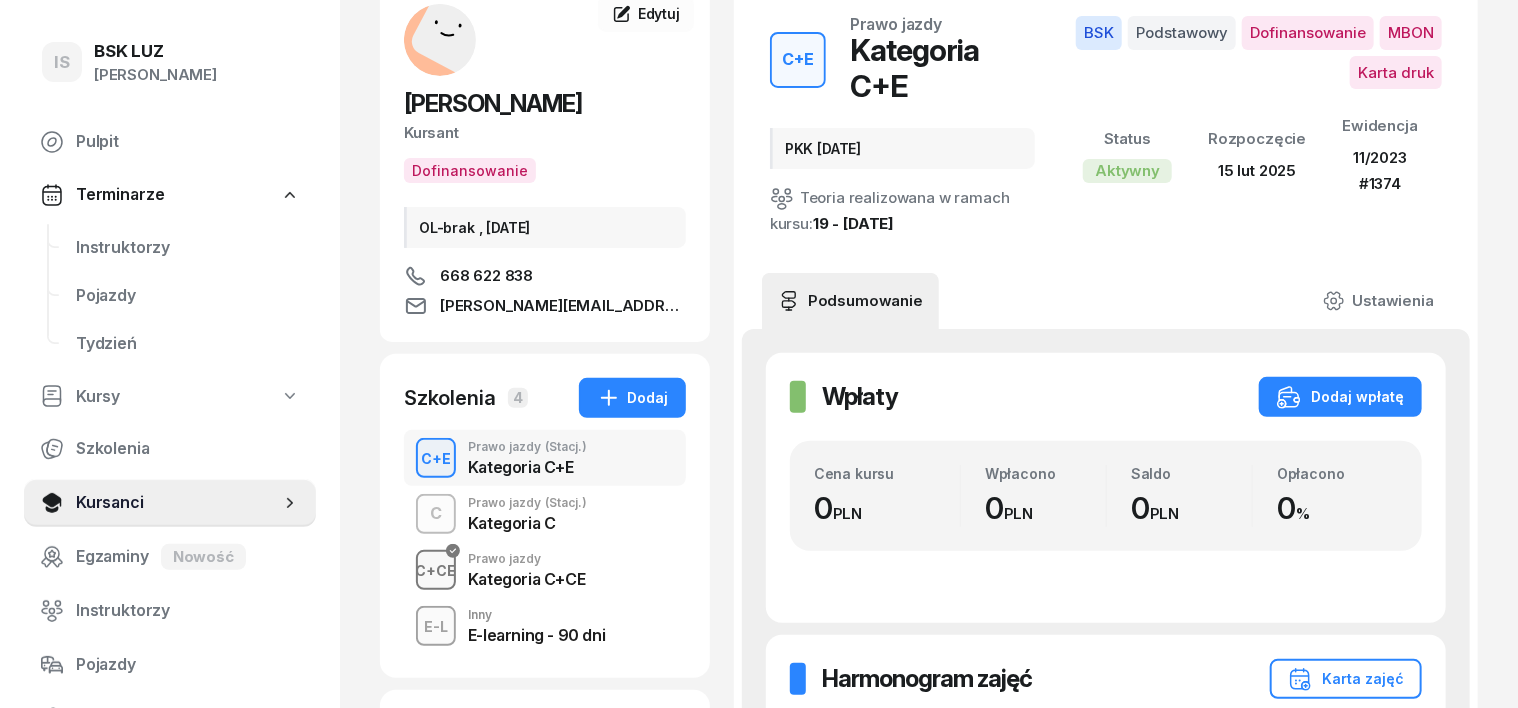 click on "C+CE" at bounding box center [436, 570] 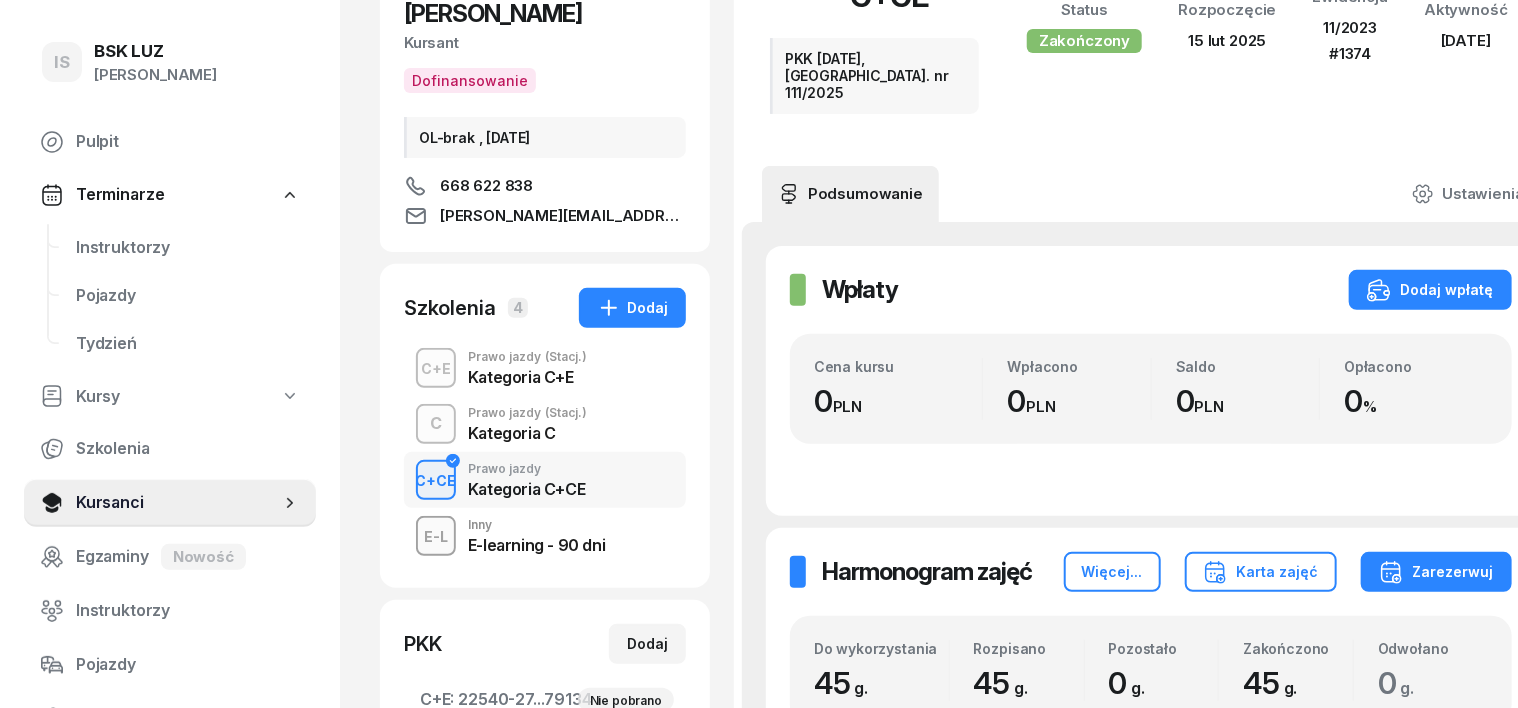 scroll, scrollTop: 250, scrollLeft: 0, axis: vertical 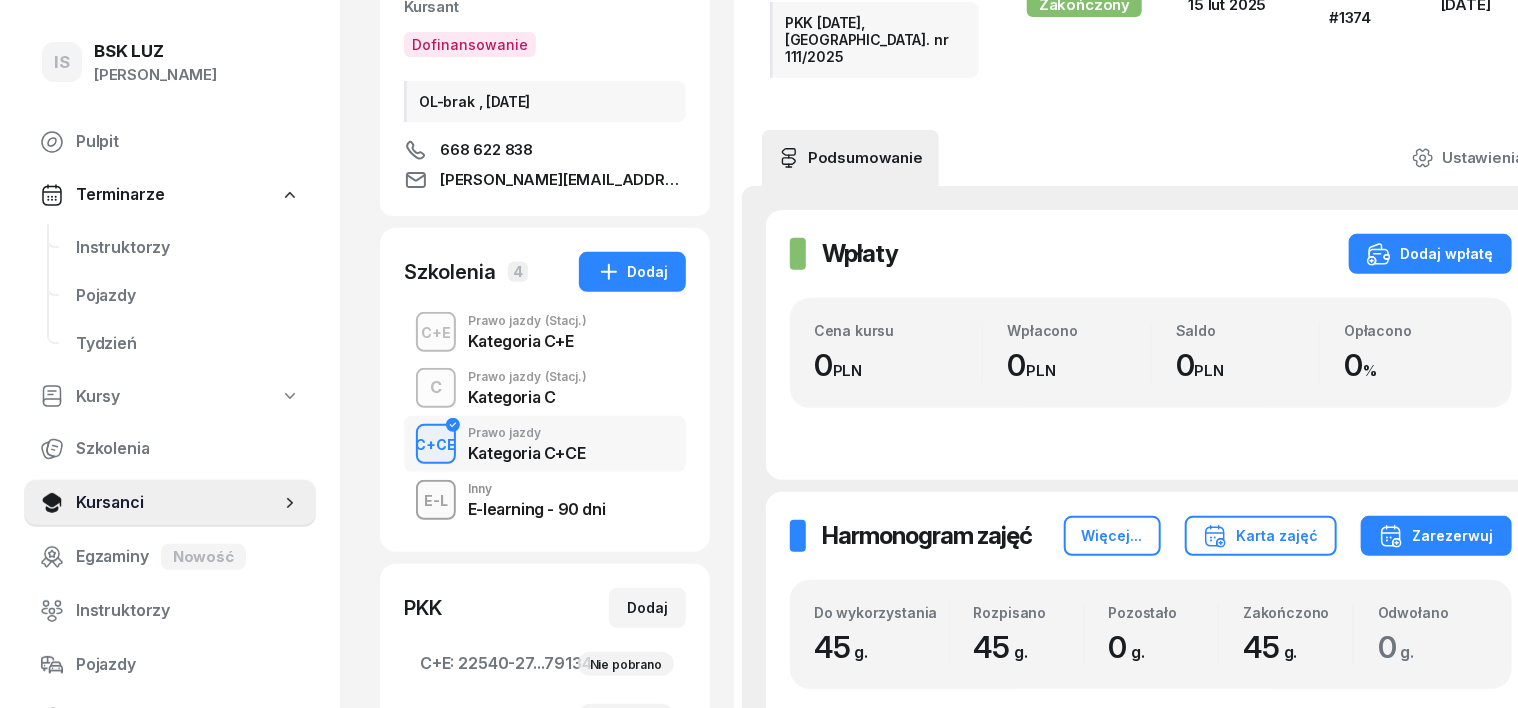 click on "C+CE" at bounding box center (436, 444) 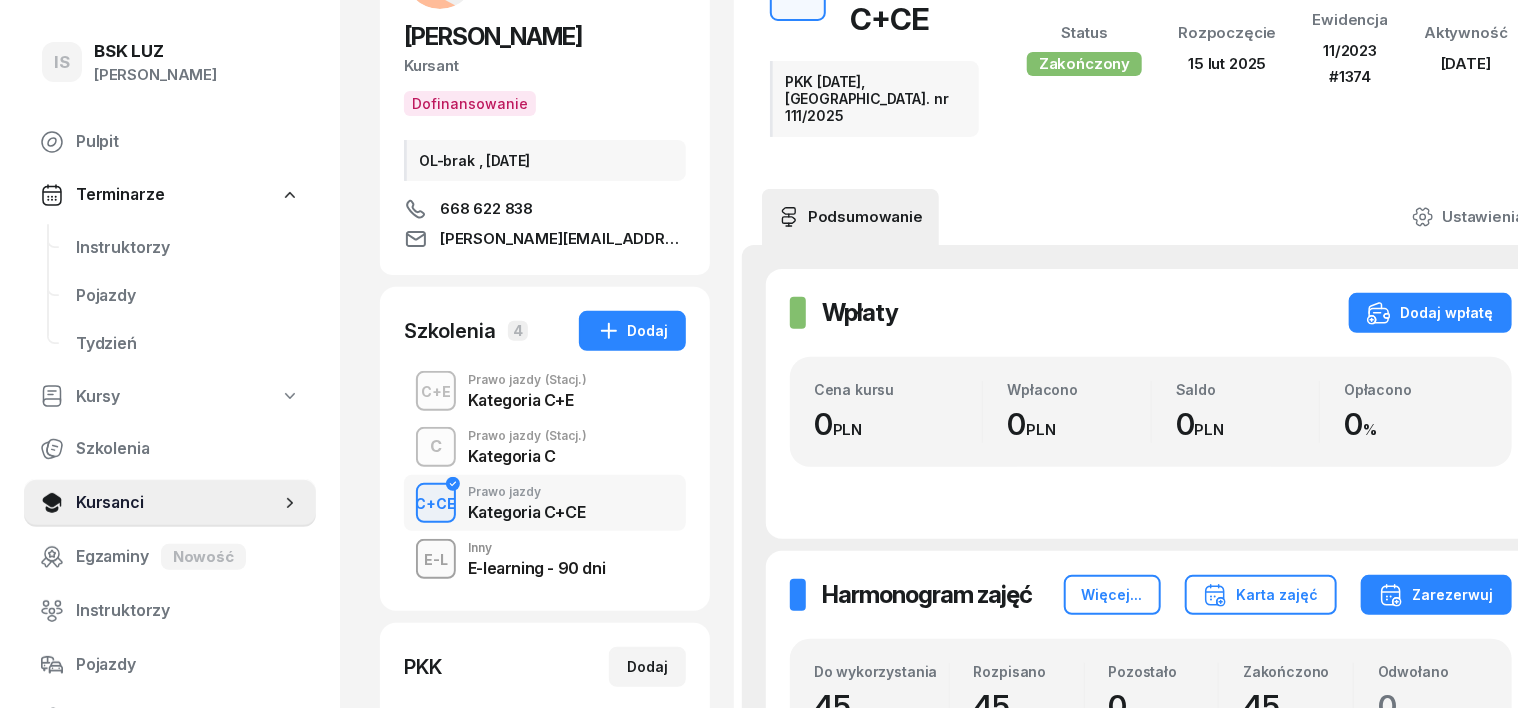 scroll, scrollTop: 250, scrollLeft: 0, axis: vertical 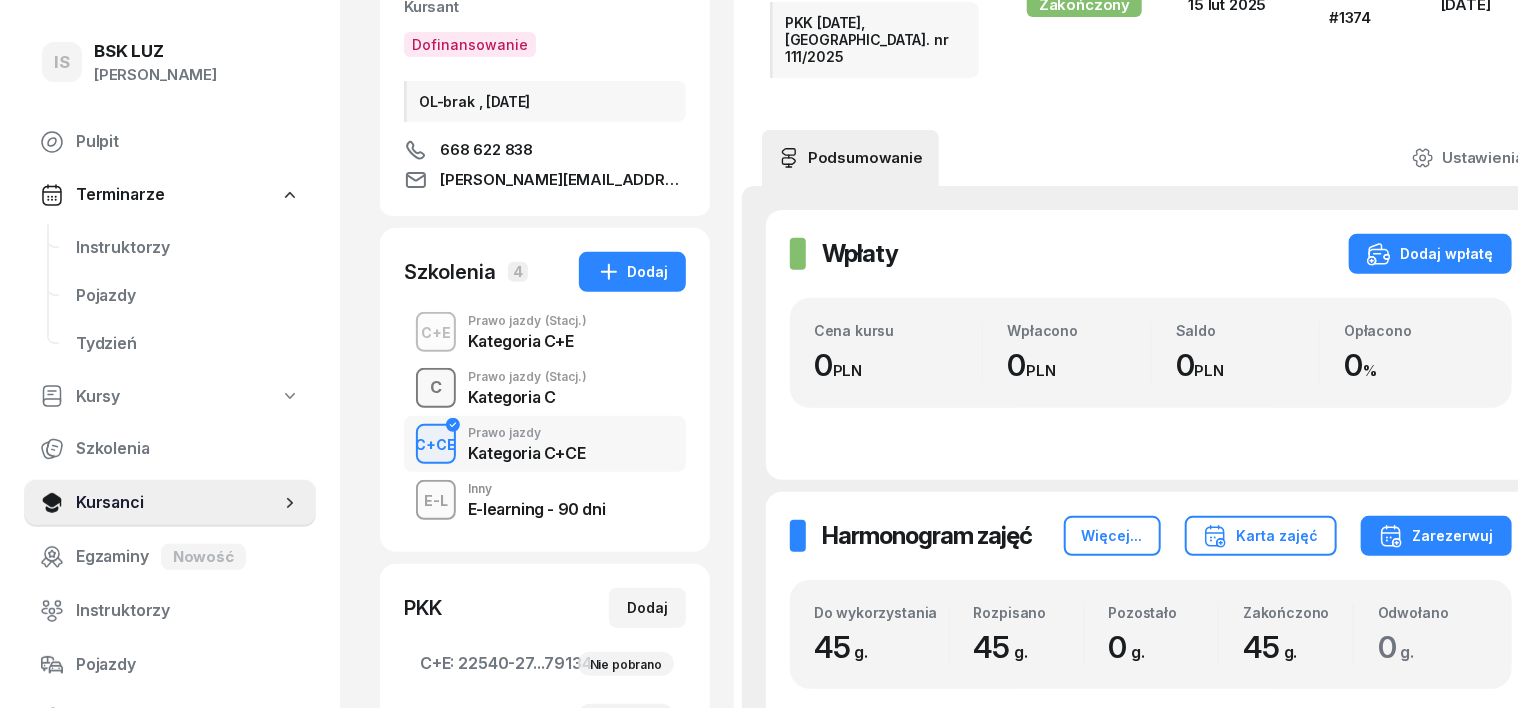click on "C" at bounding box center [436, 388] 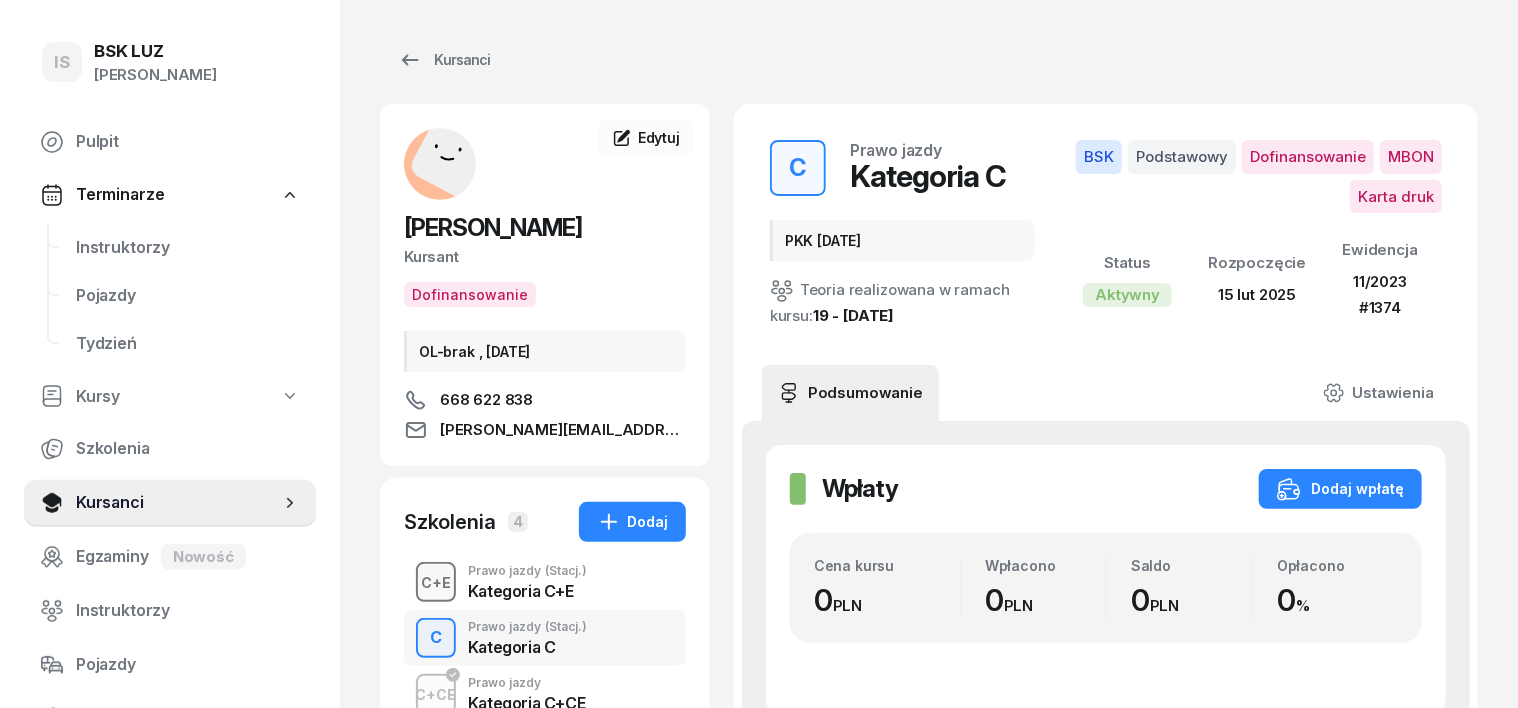 click on "C+E" at bounding box center (436, 582) 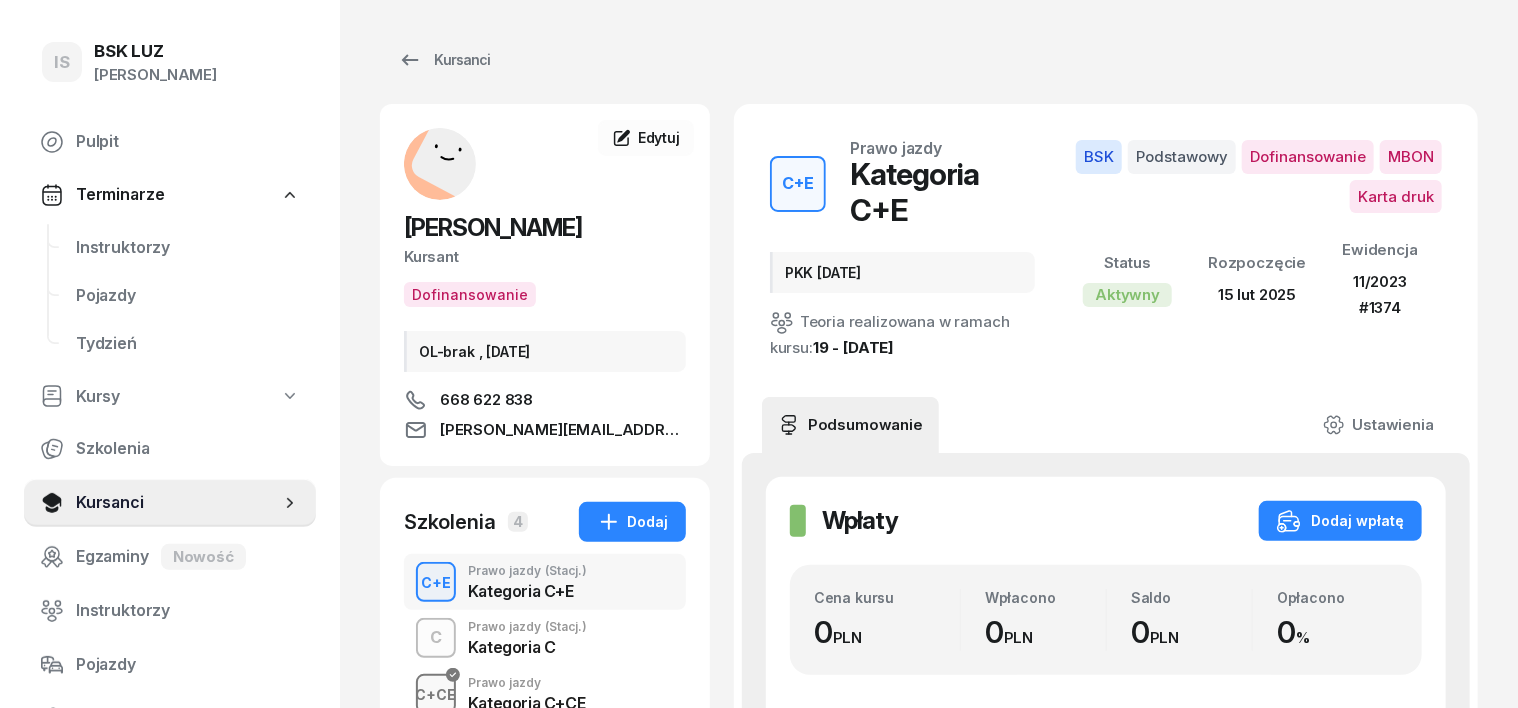 click on "C+CE" at bounding box center (436, 694) 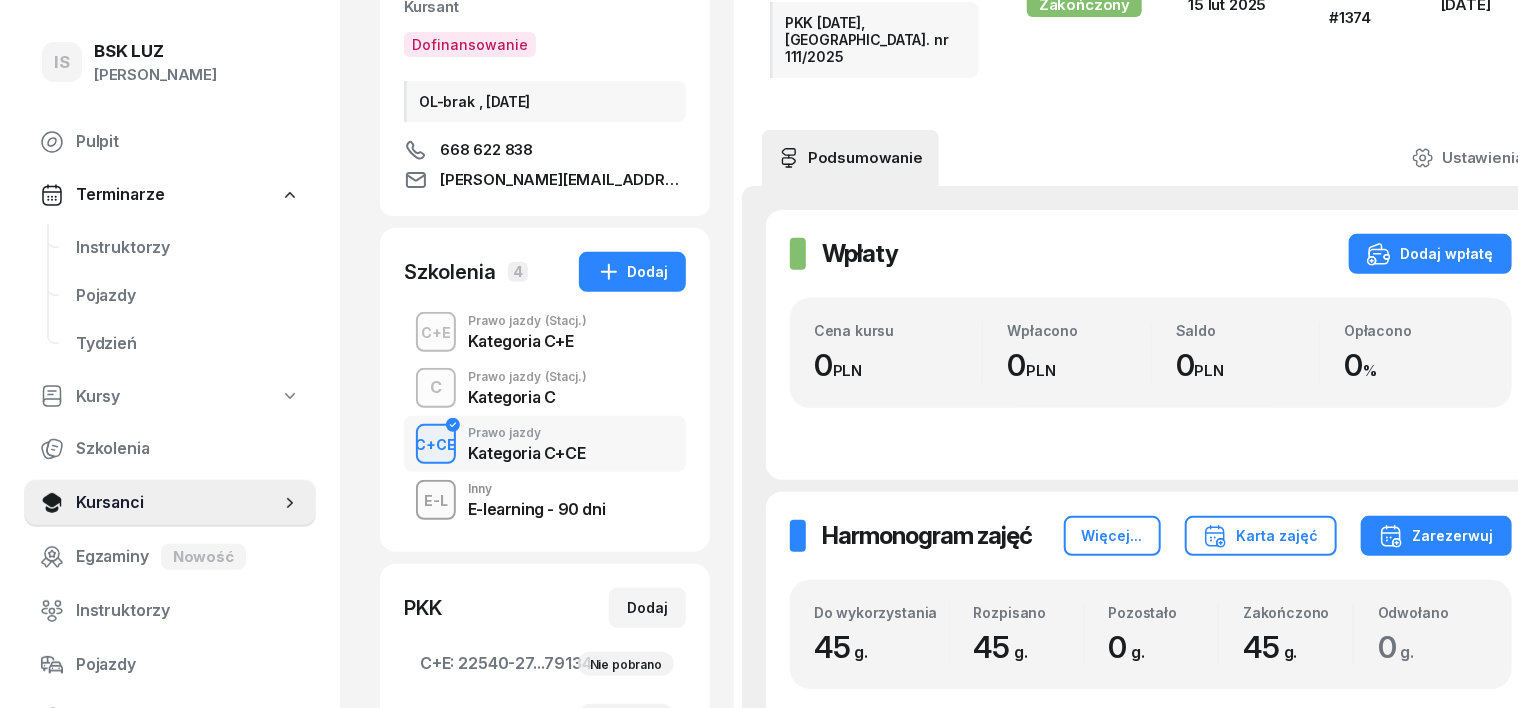 scroll, scrollTop: 0, scrollLeft: 0, axis: both 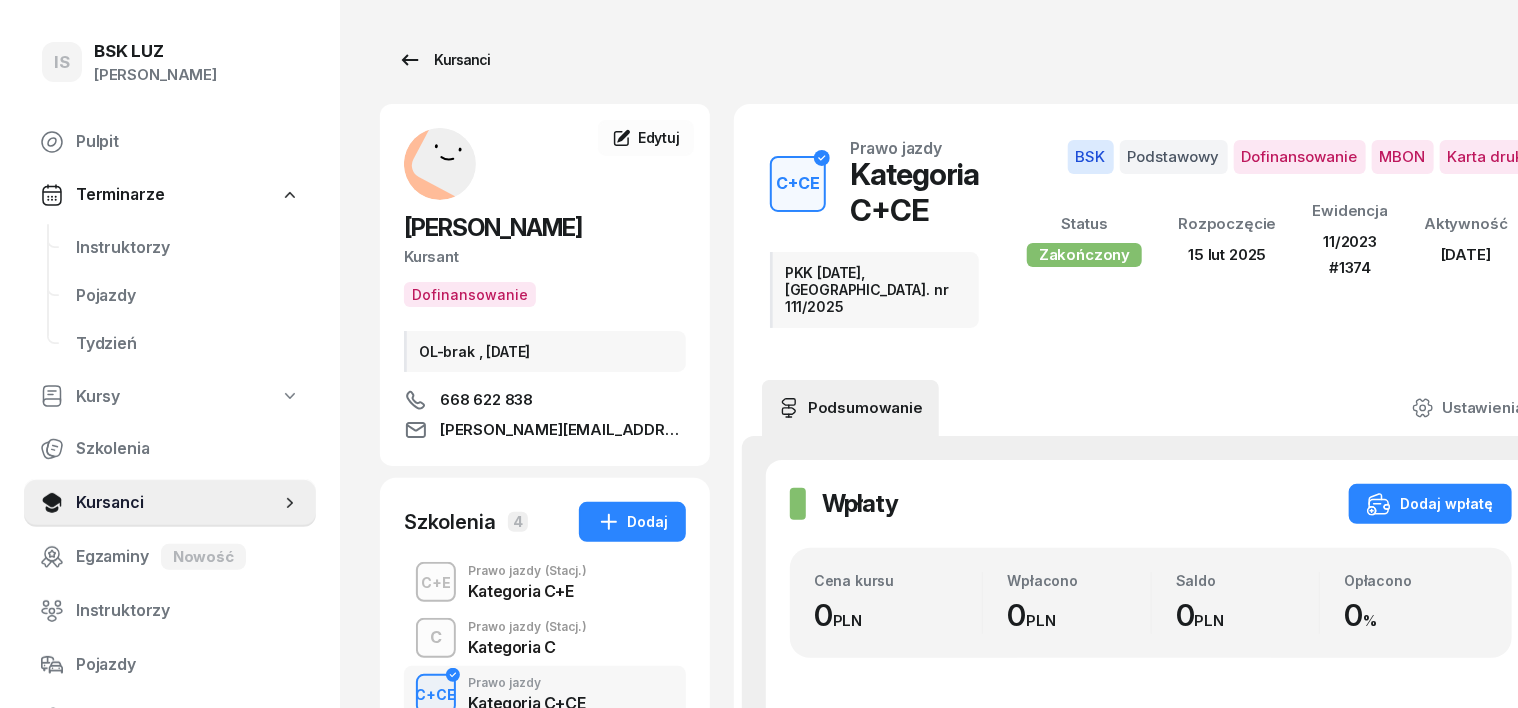 click on "Kursanci" at bounding box center [444, 60] 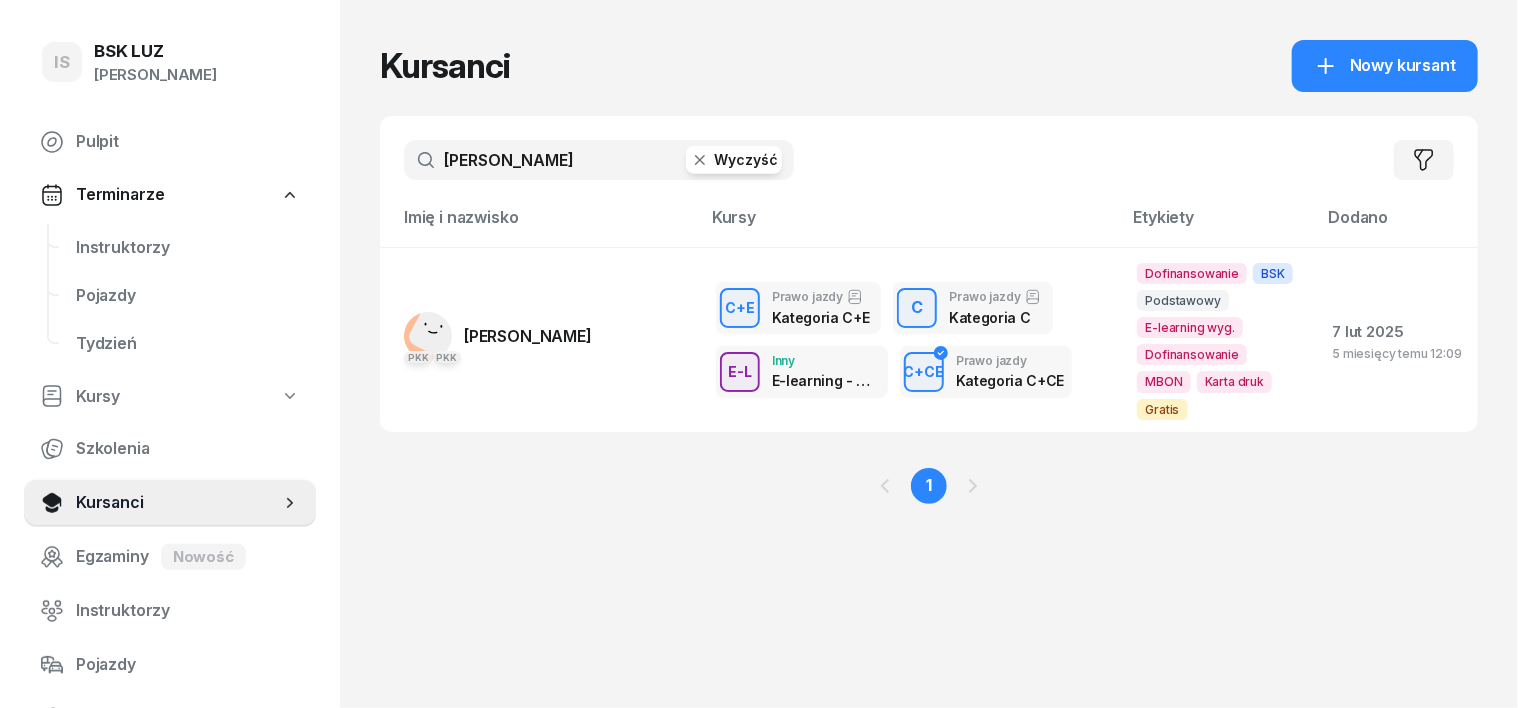 click 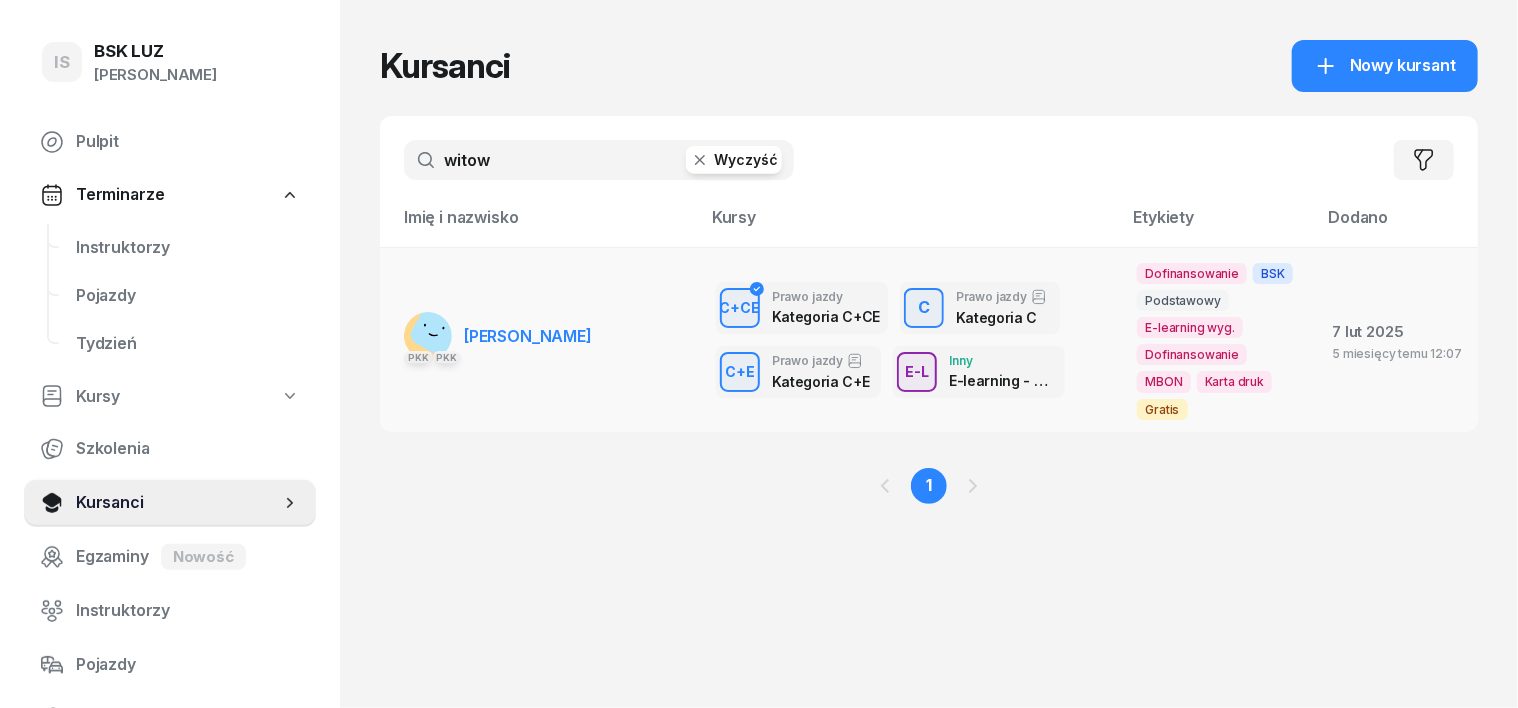type on "witow" 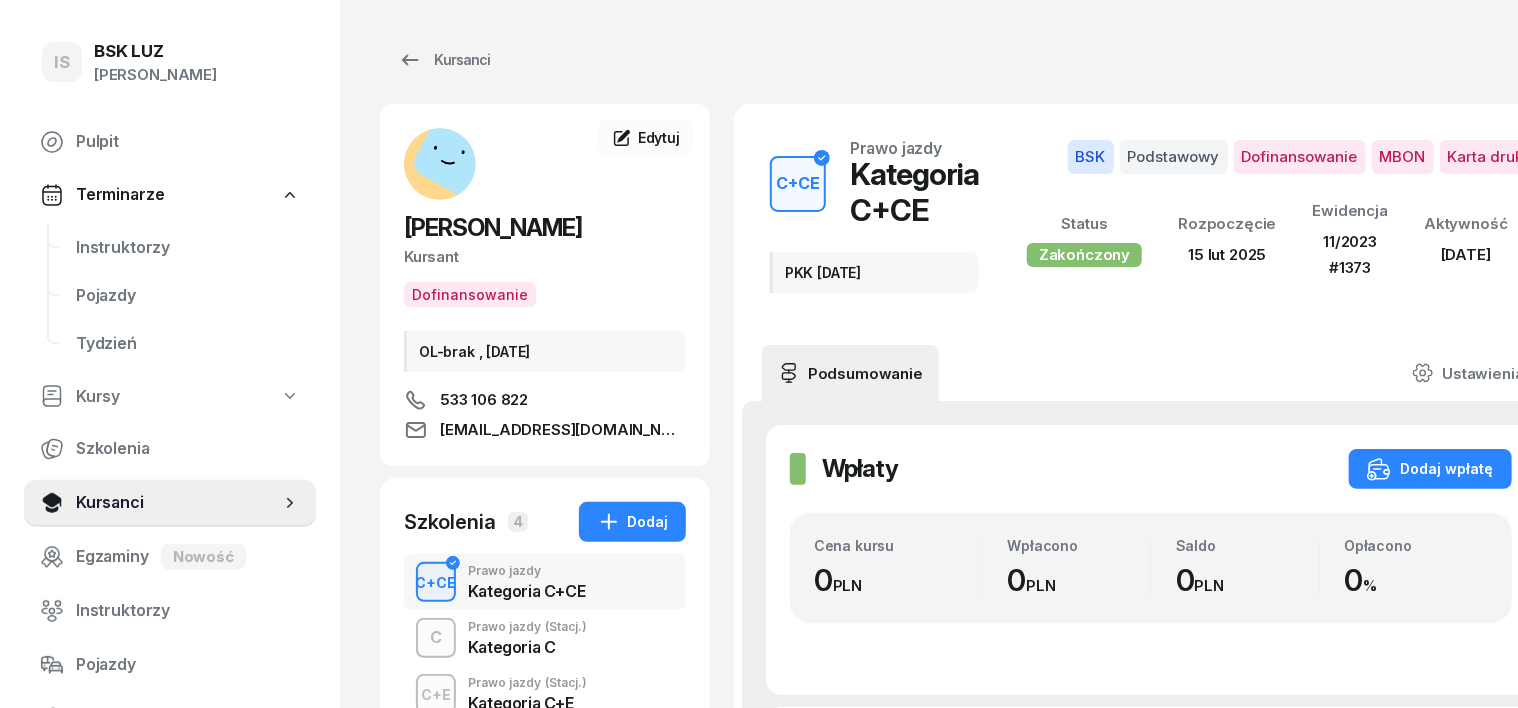 click on "C+CE" at bounding box center [436, 582] 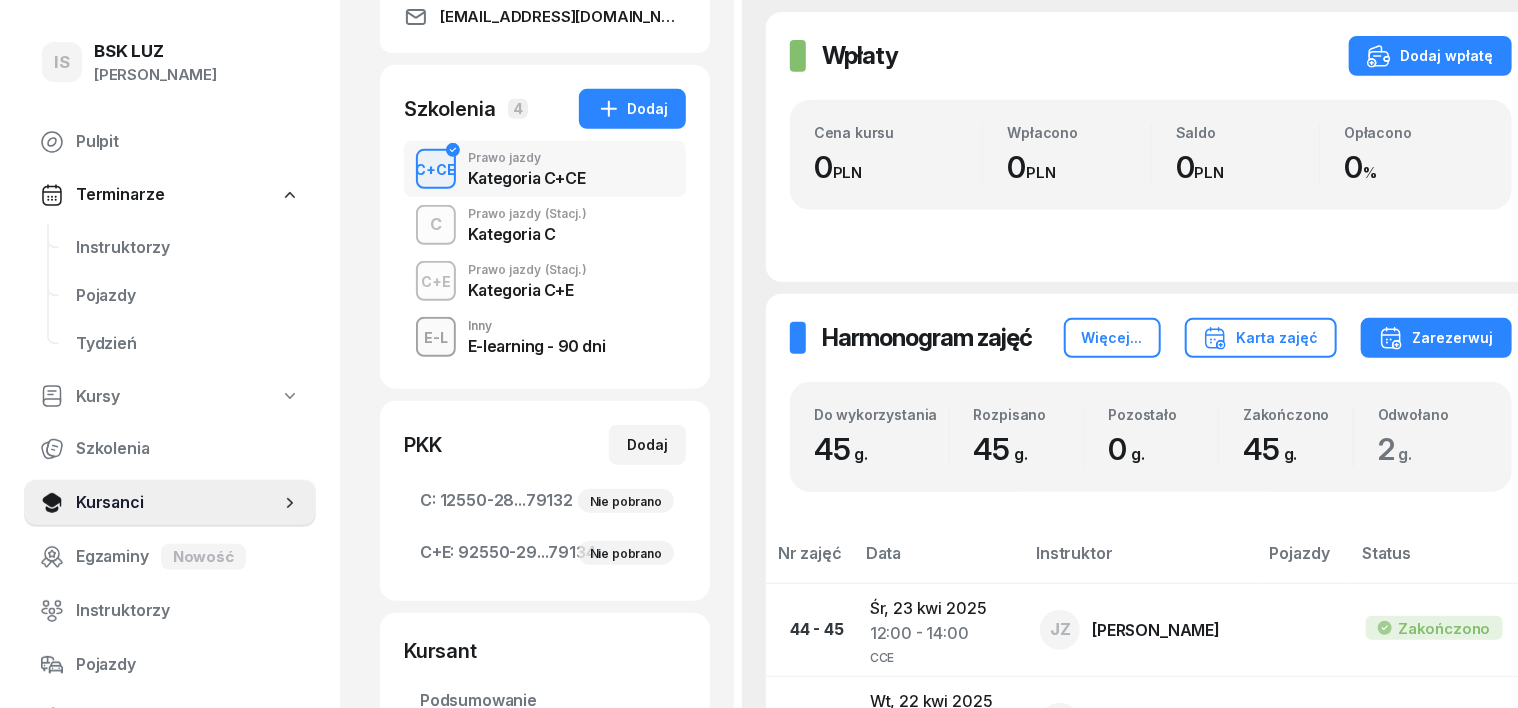 scroll, scrollTop: 500, scrollLeft: 0, axis: vertical 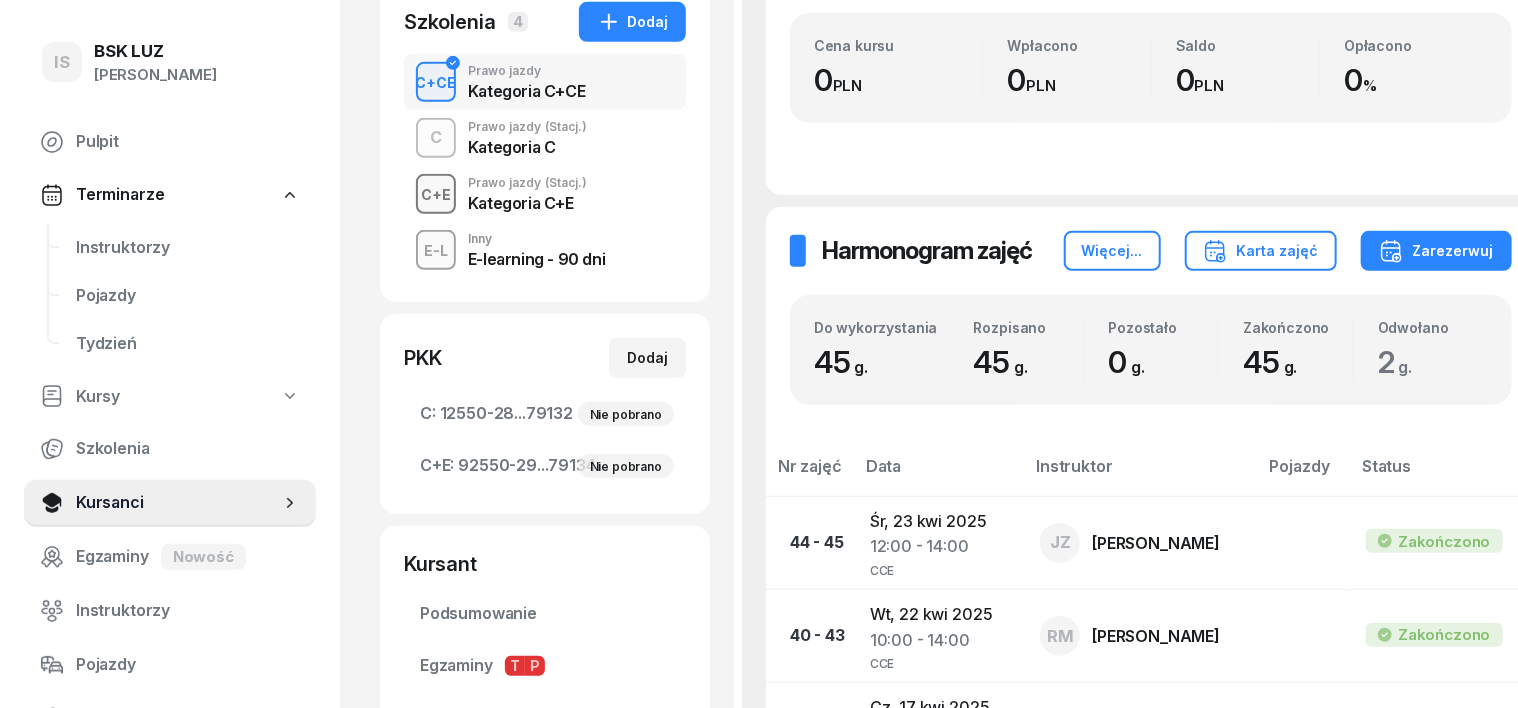 click on "C+E" at bounding box center (436, 194) 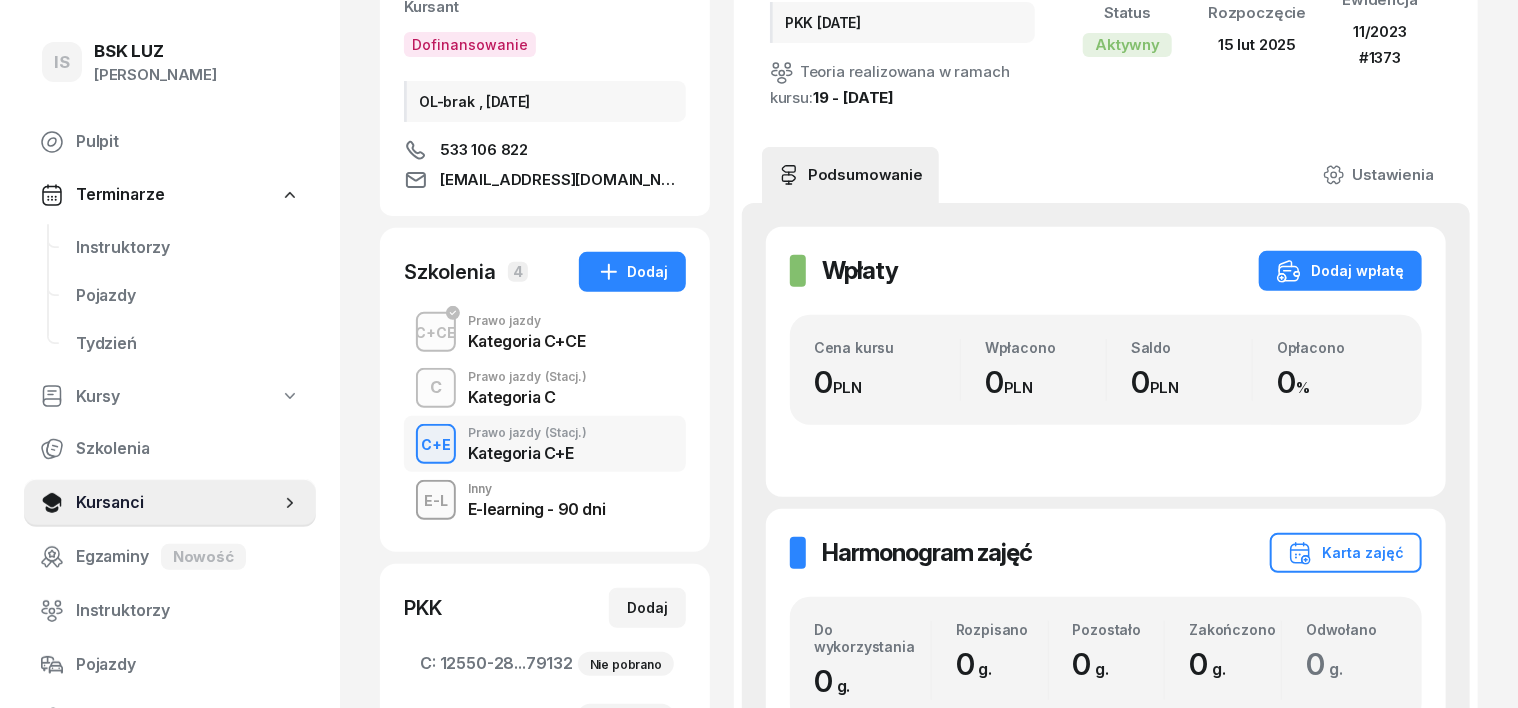 scroll, scrollTop: 500, scrollLeft: 0, axis: vertical 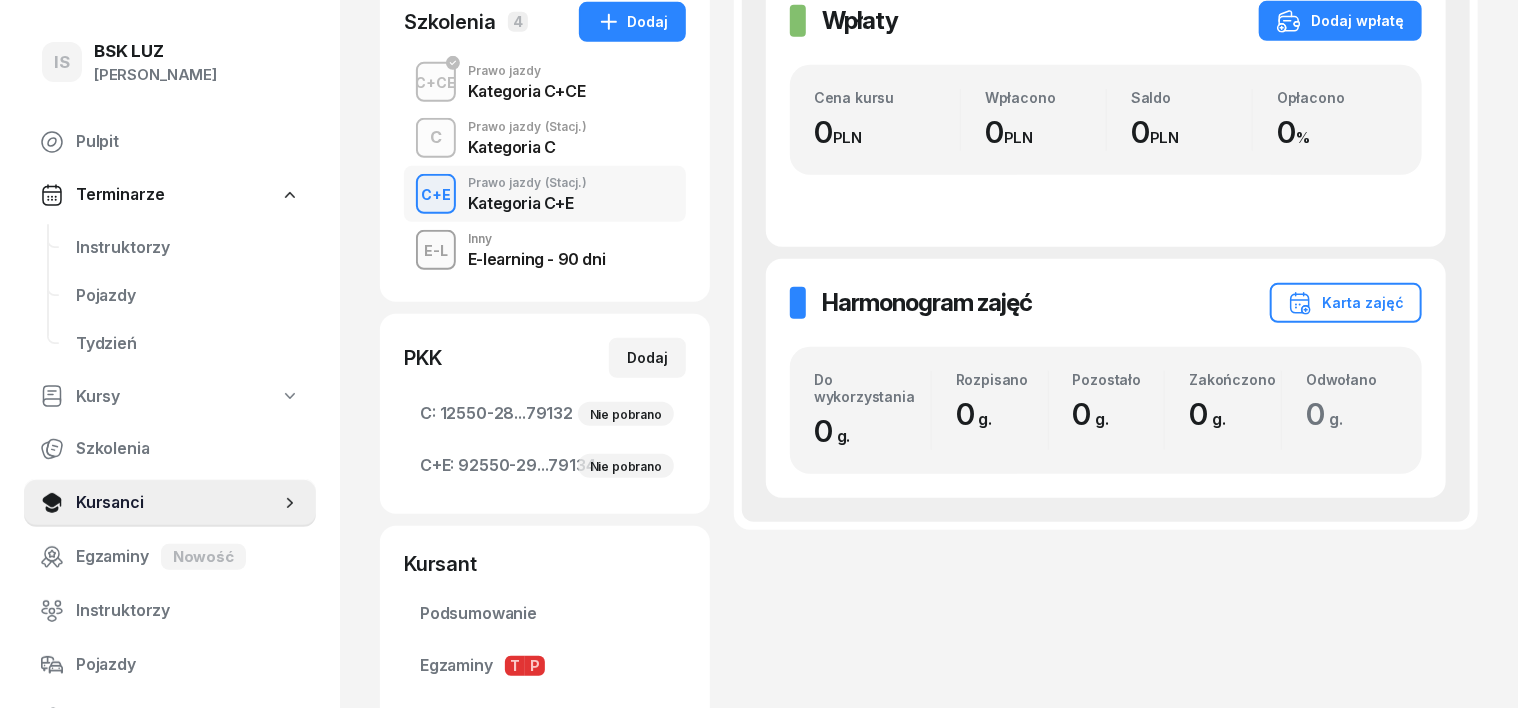 click on "C+E" at bounding box center (436, 194) 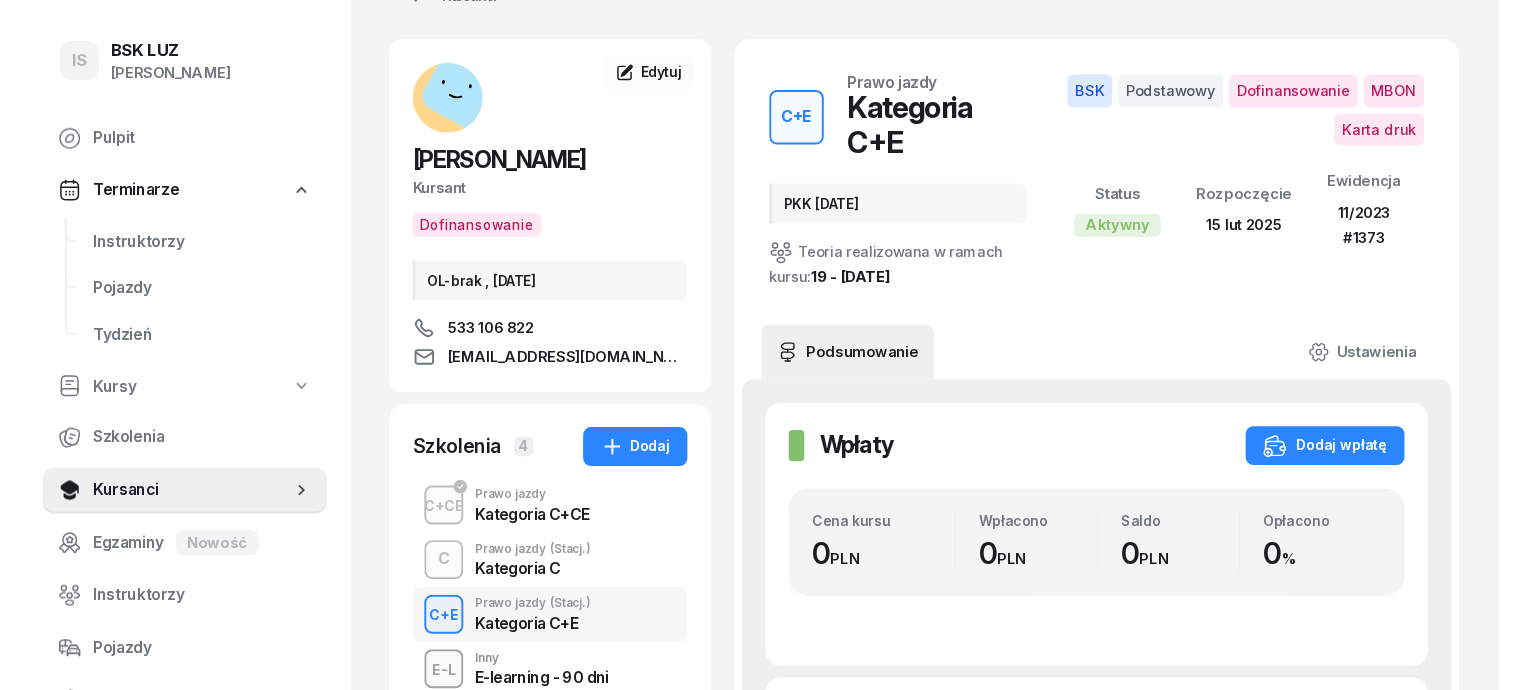scroll, scrollTop: 0, scrollLeft: 0, axis: both 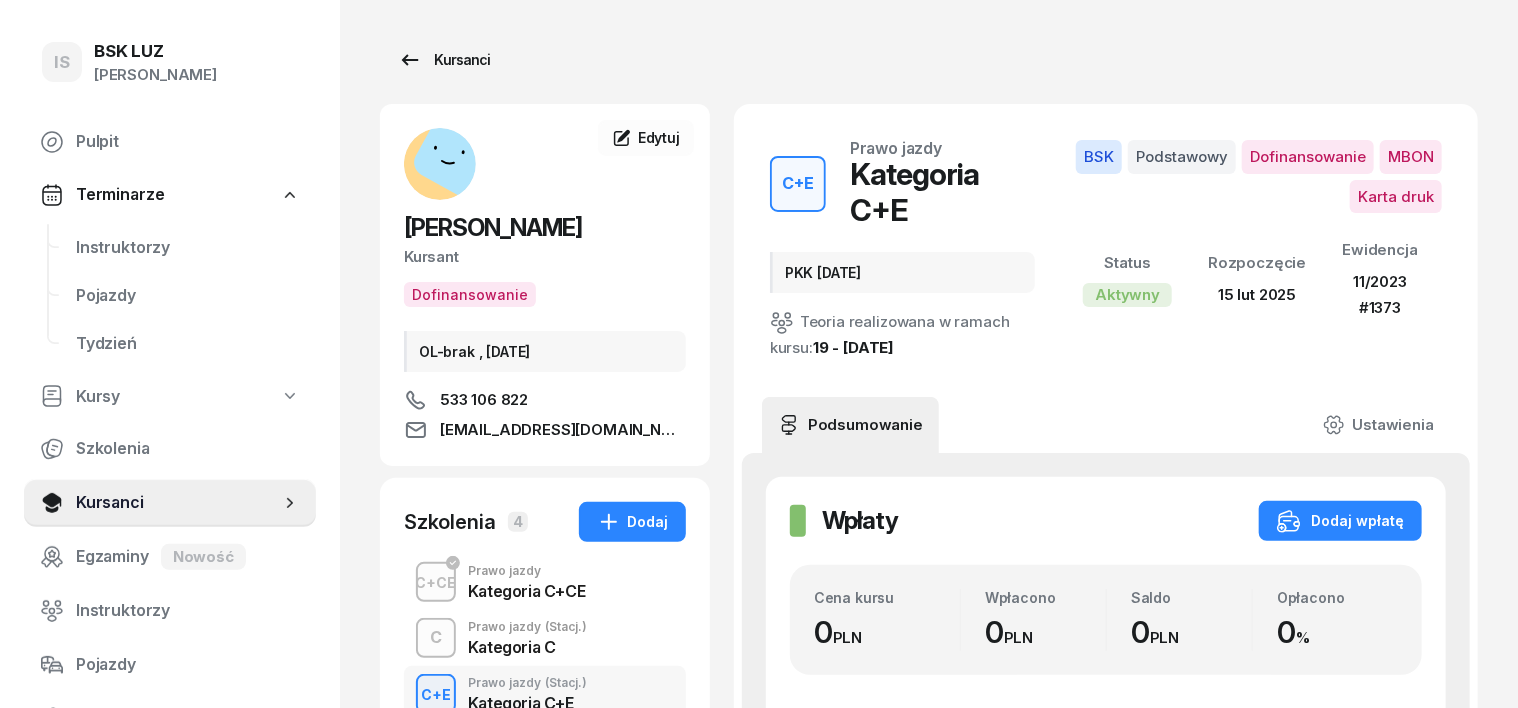 click on "Kursanci" at bounding box center (444, 60) 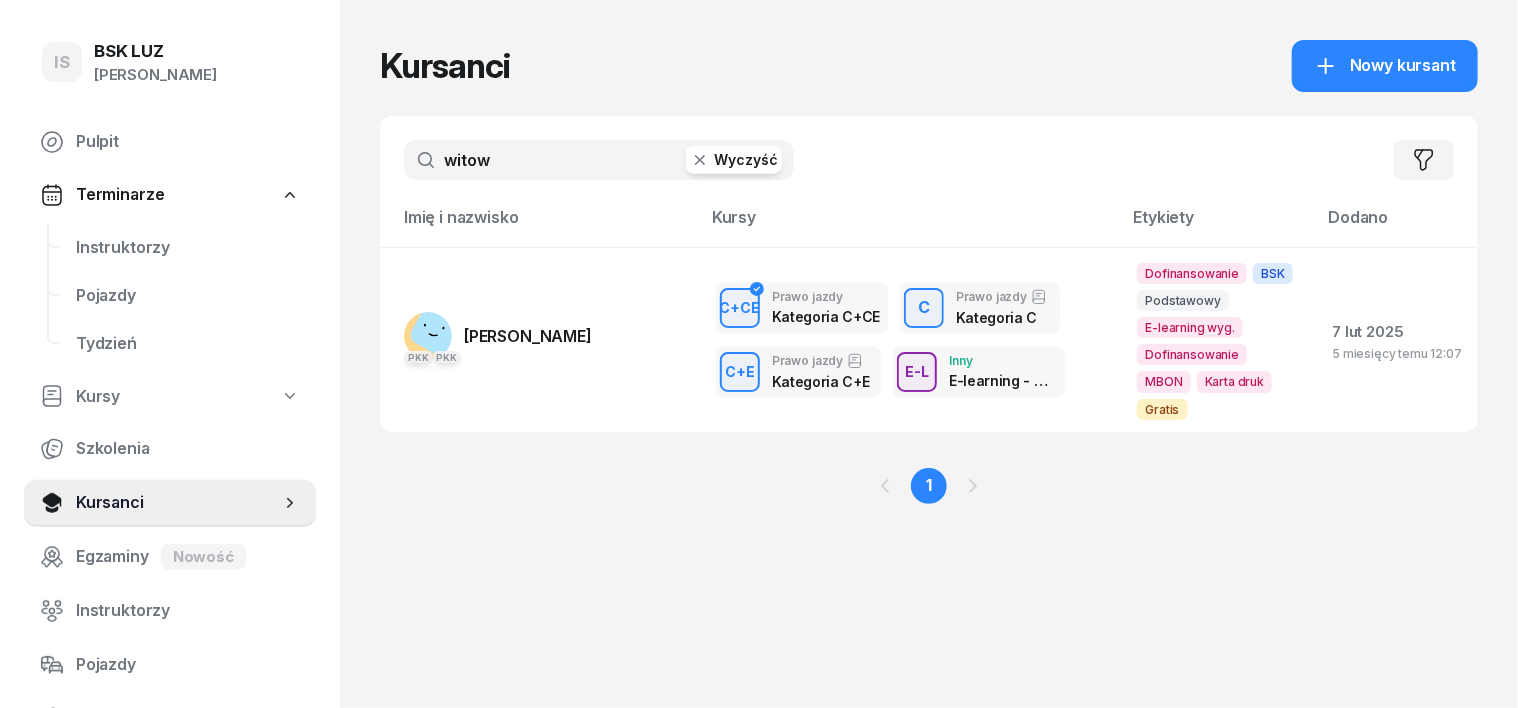 click 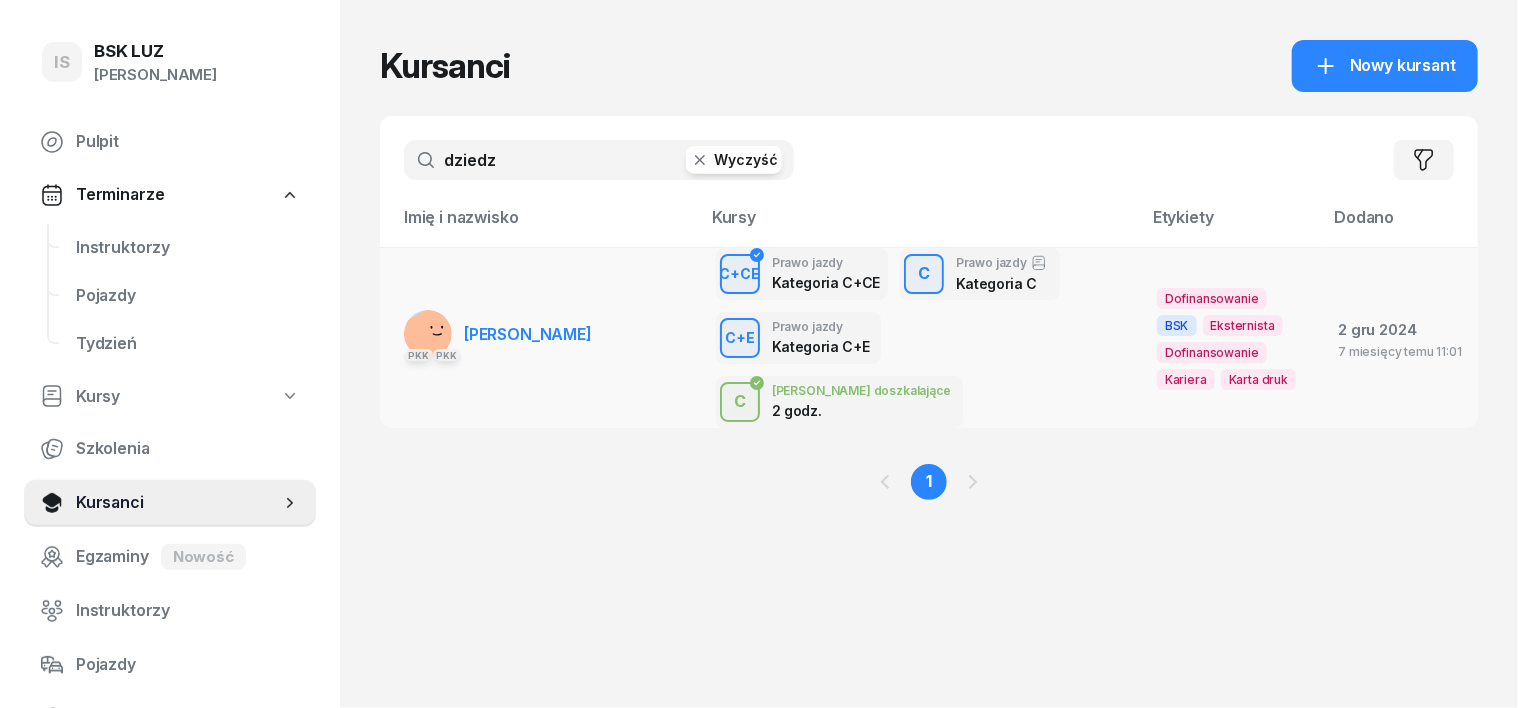 type on "dziedz" 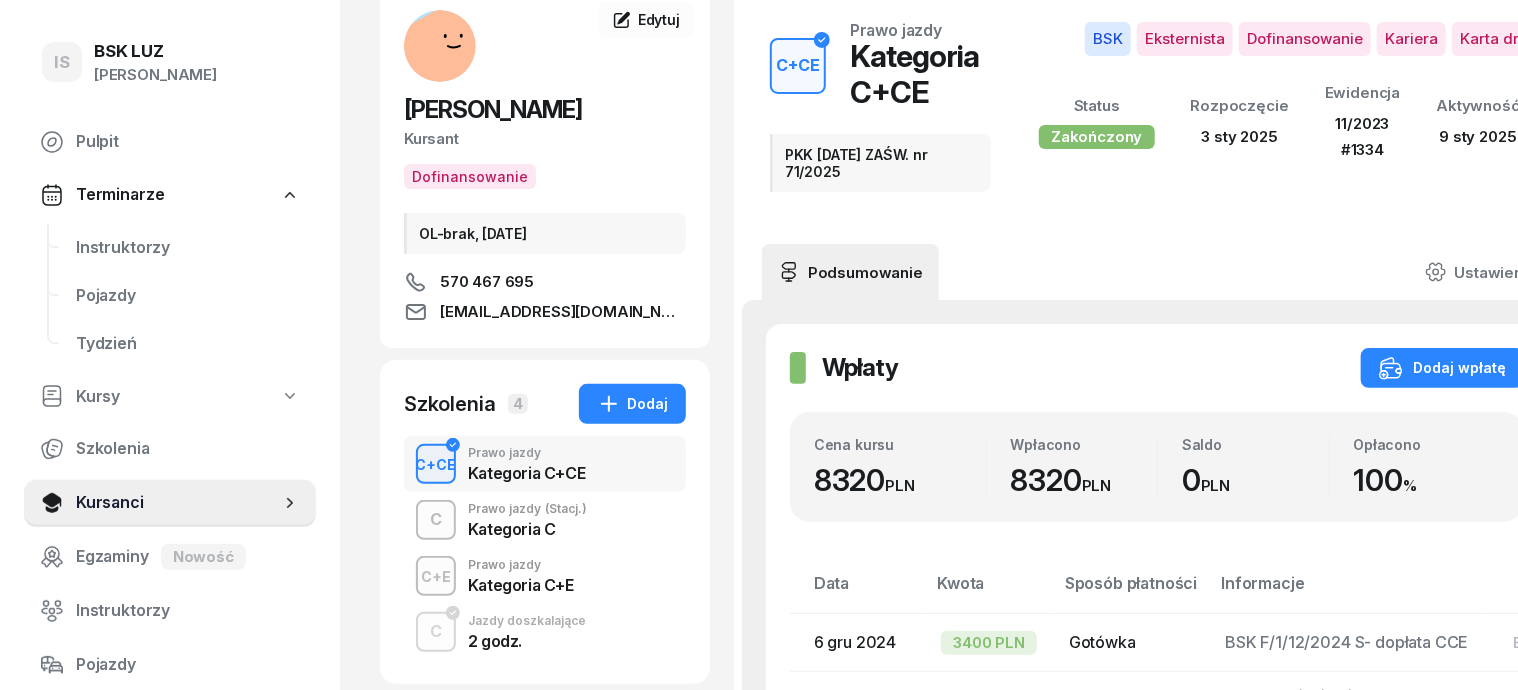 scroll, scrollTop: 0, scrollLeft: 0, axis: both 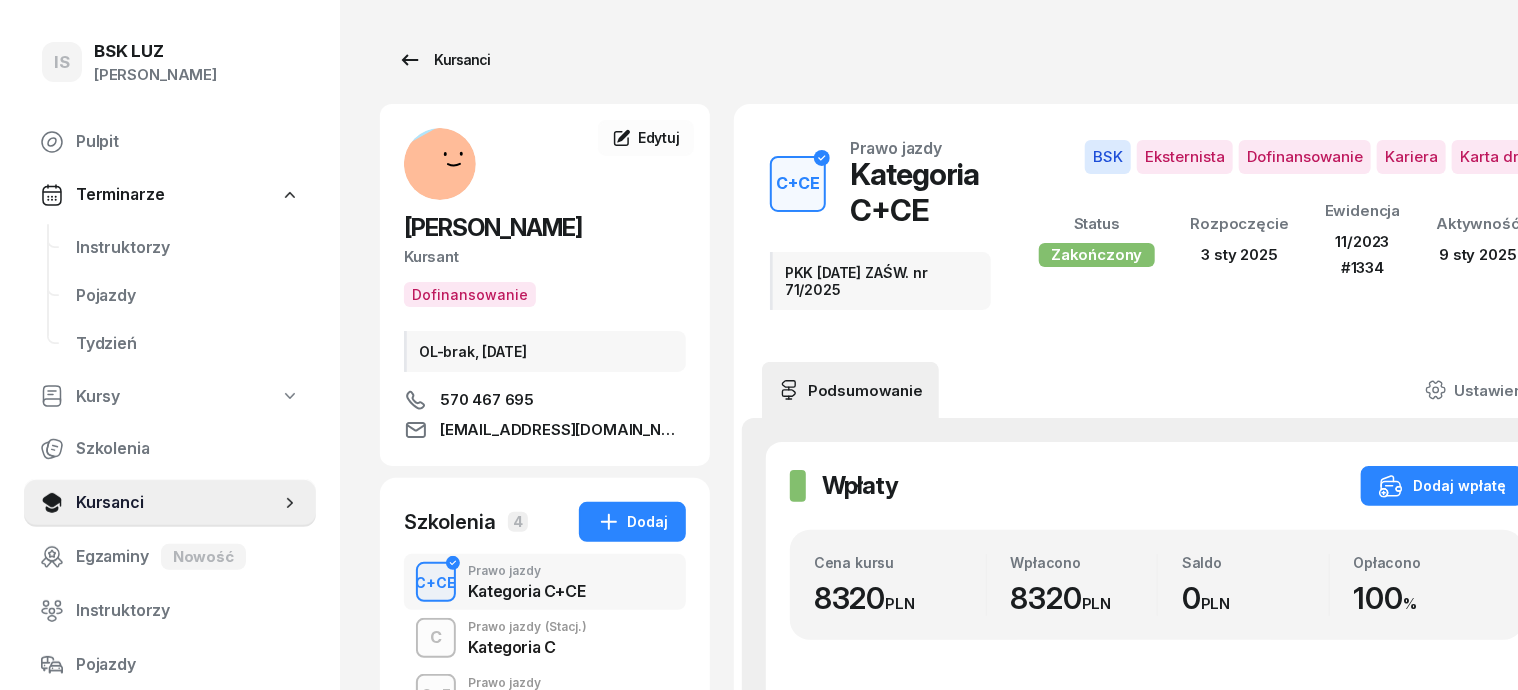 click on "Kursanci" at bounding box center (444, 60) 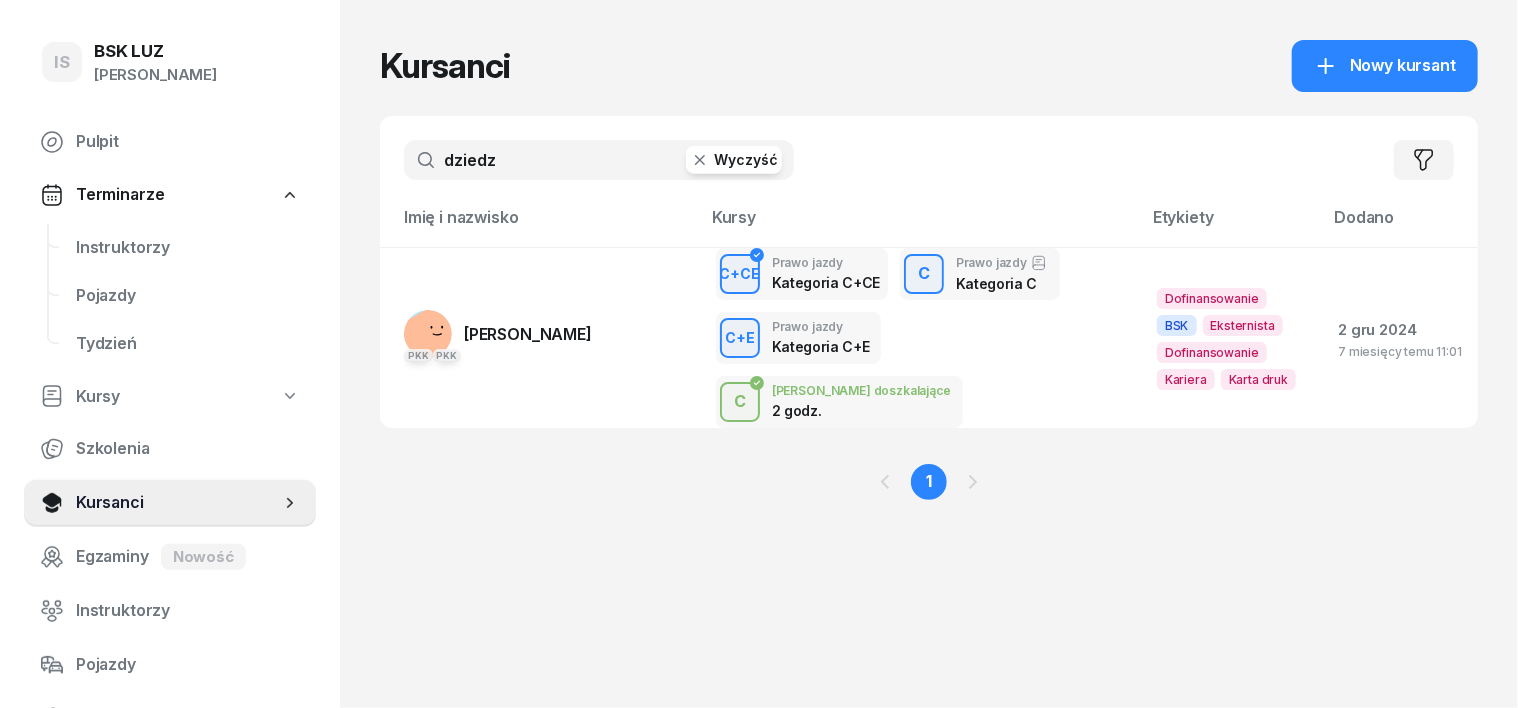 click 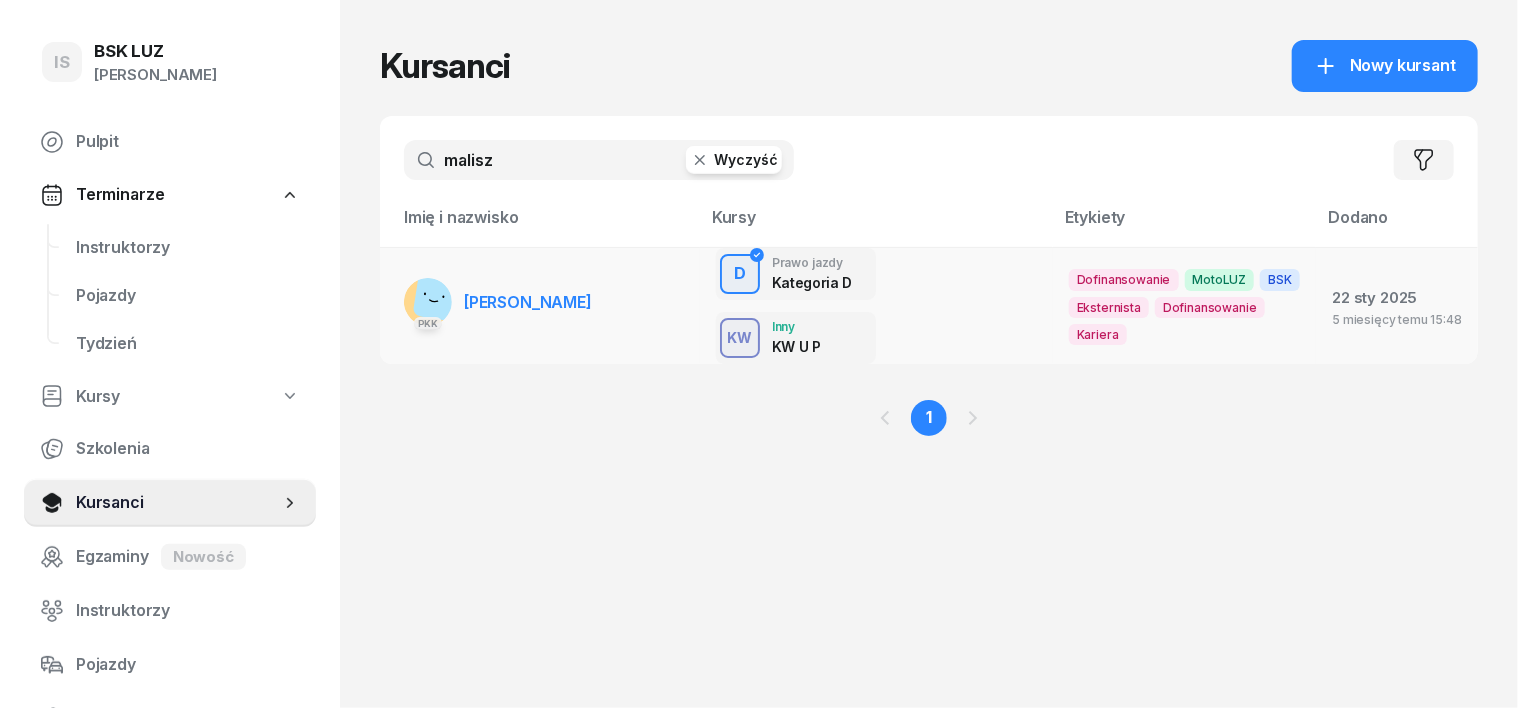 type on "malisz" 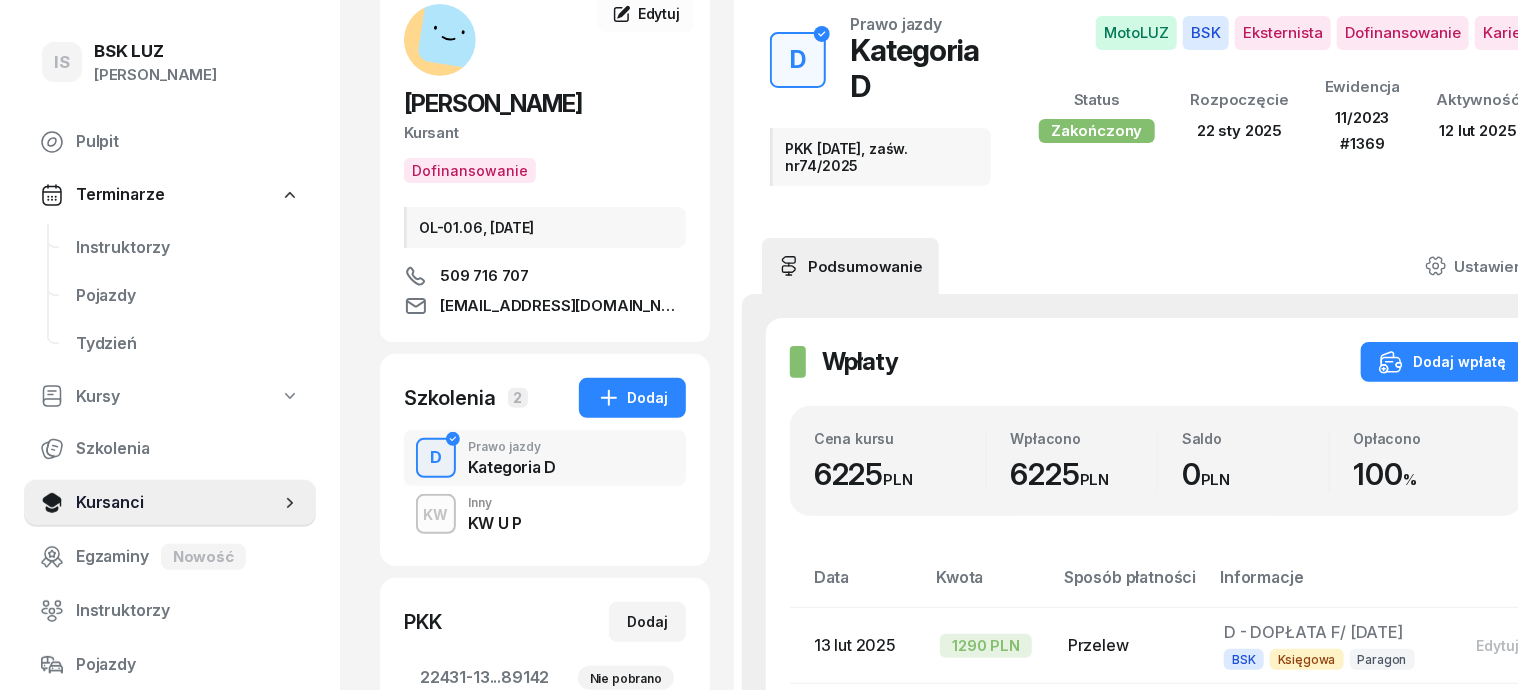 scroll, scrollTop: 0, scrollLeft: 0, axis: both 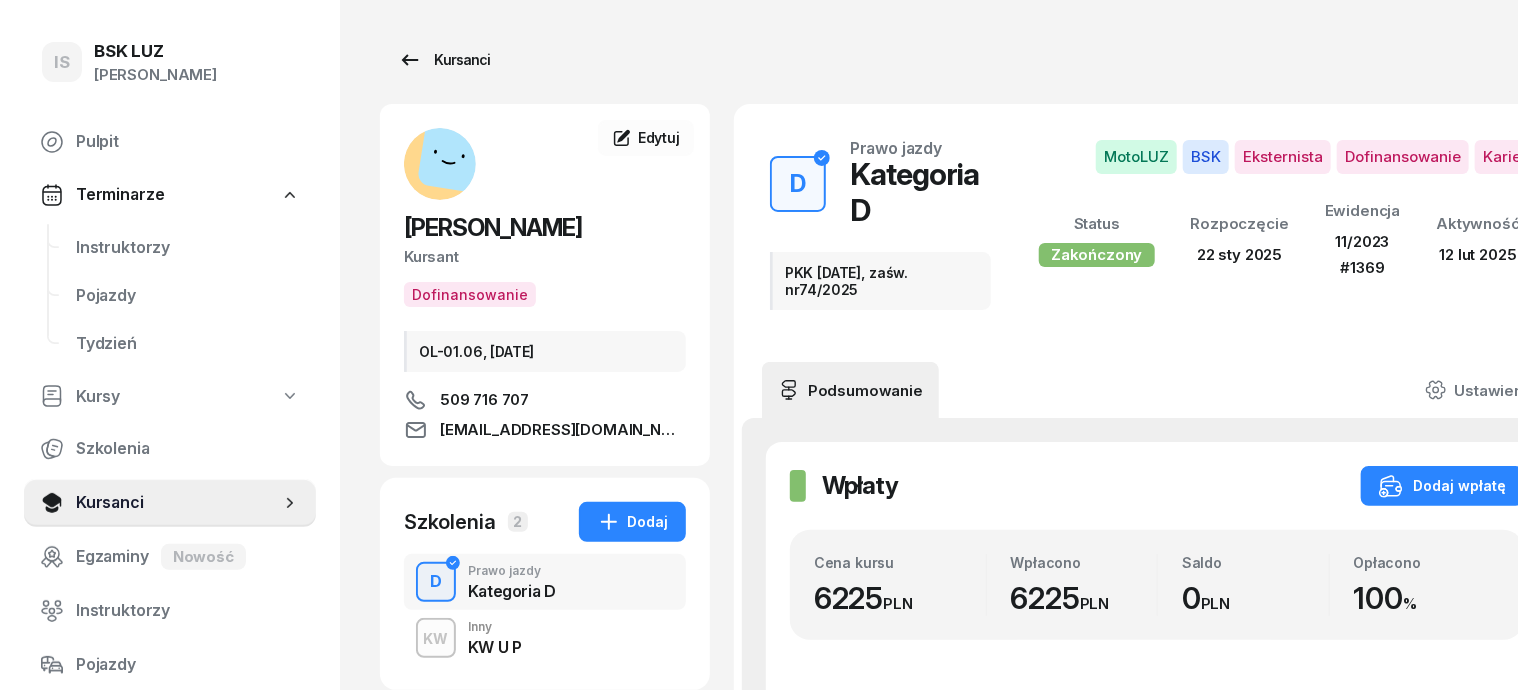 click on "Kursanci" at bounding box center (444, 60) 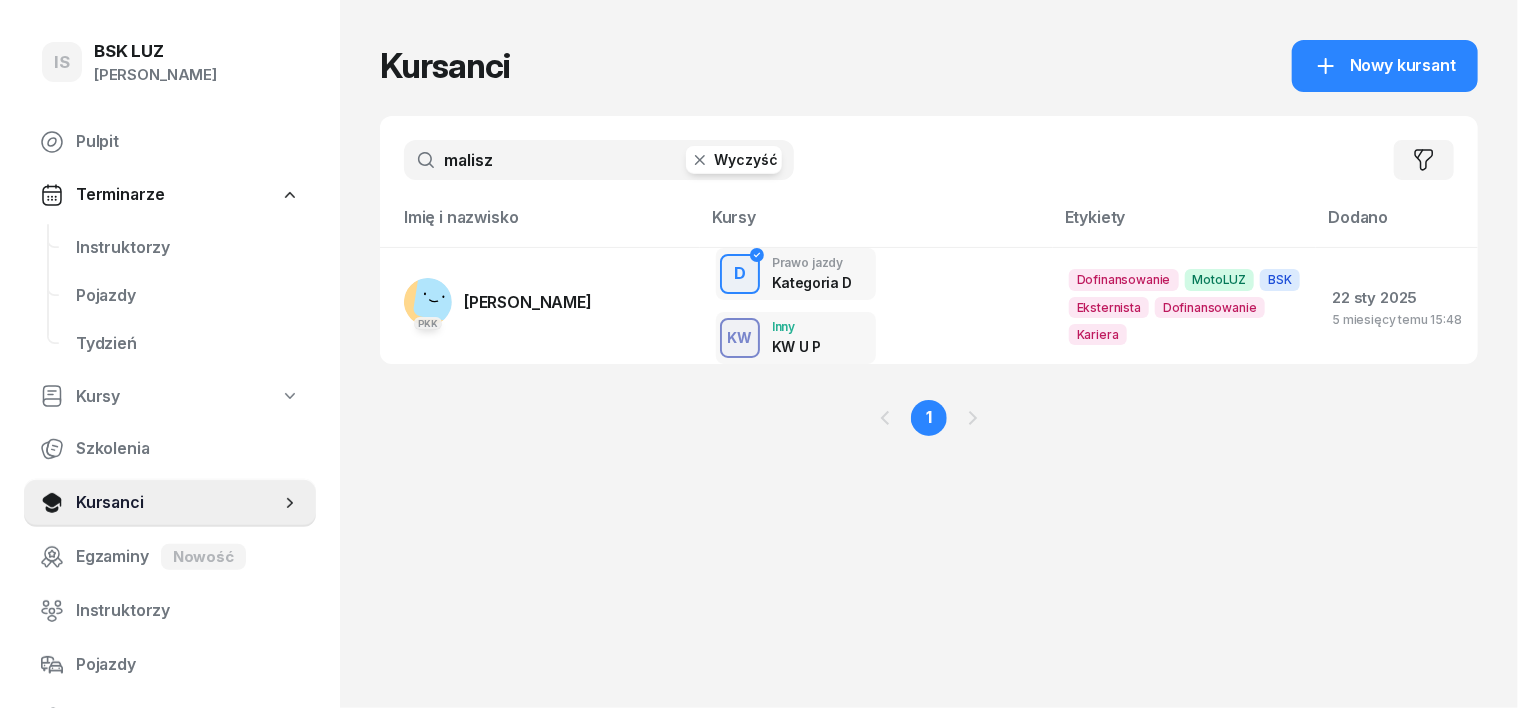 click 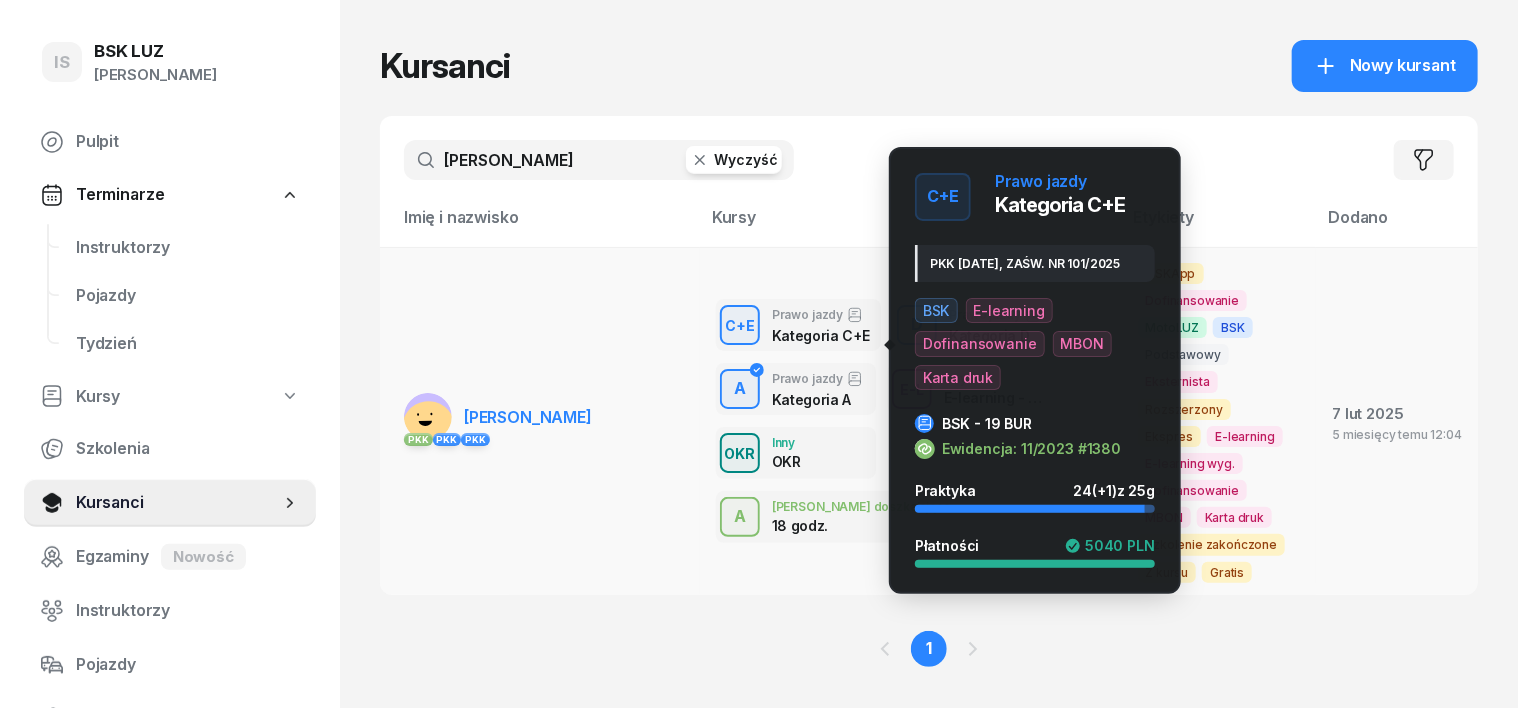 type on "[PERSON_NAME]" 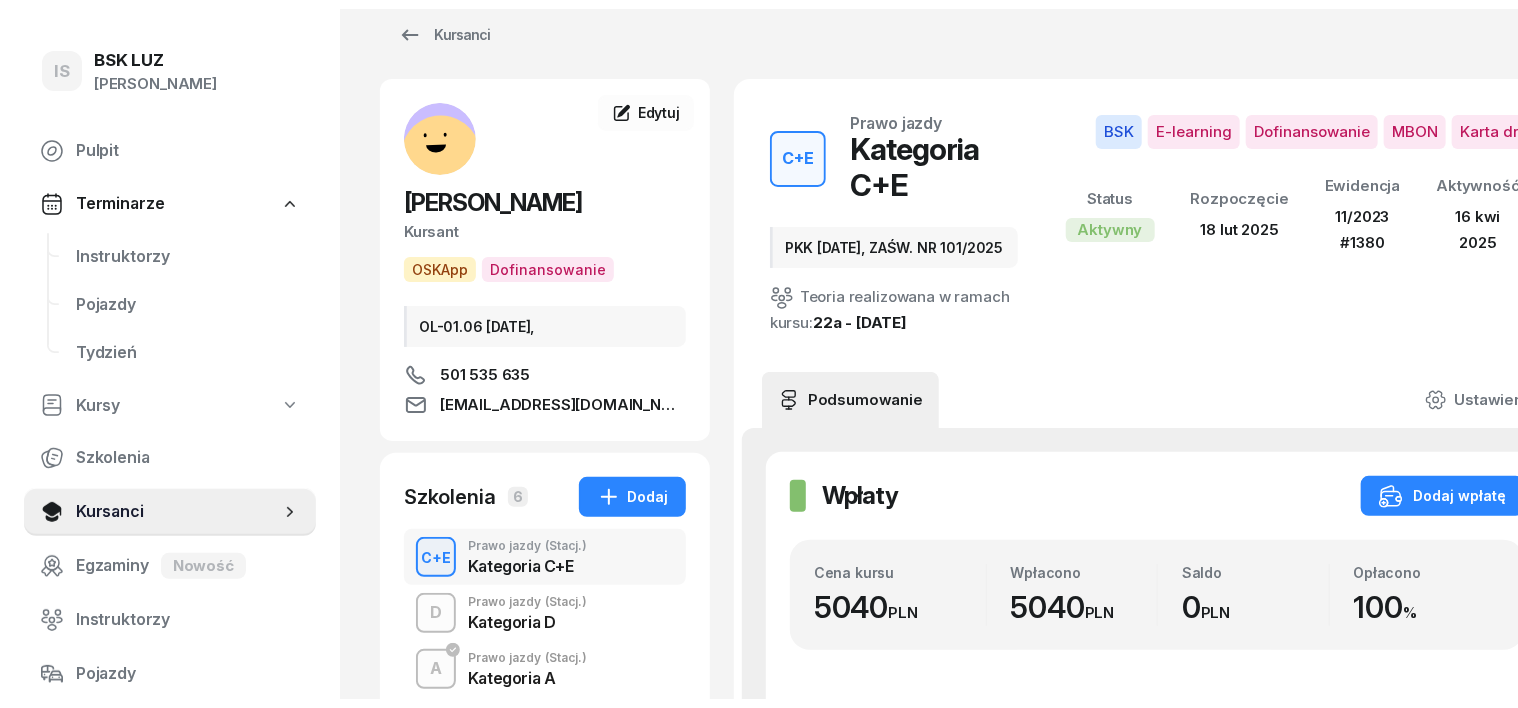 scroll, scrollTop: 0, scrollLeft: 0, axis: both 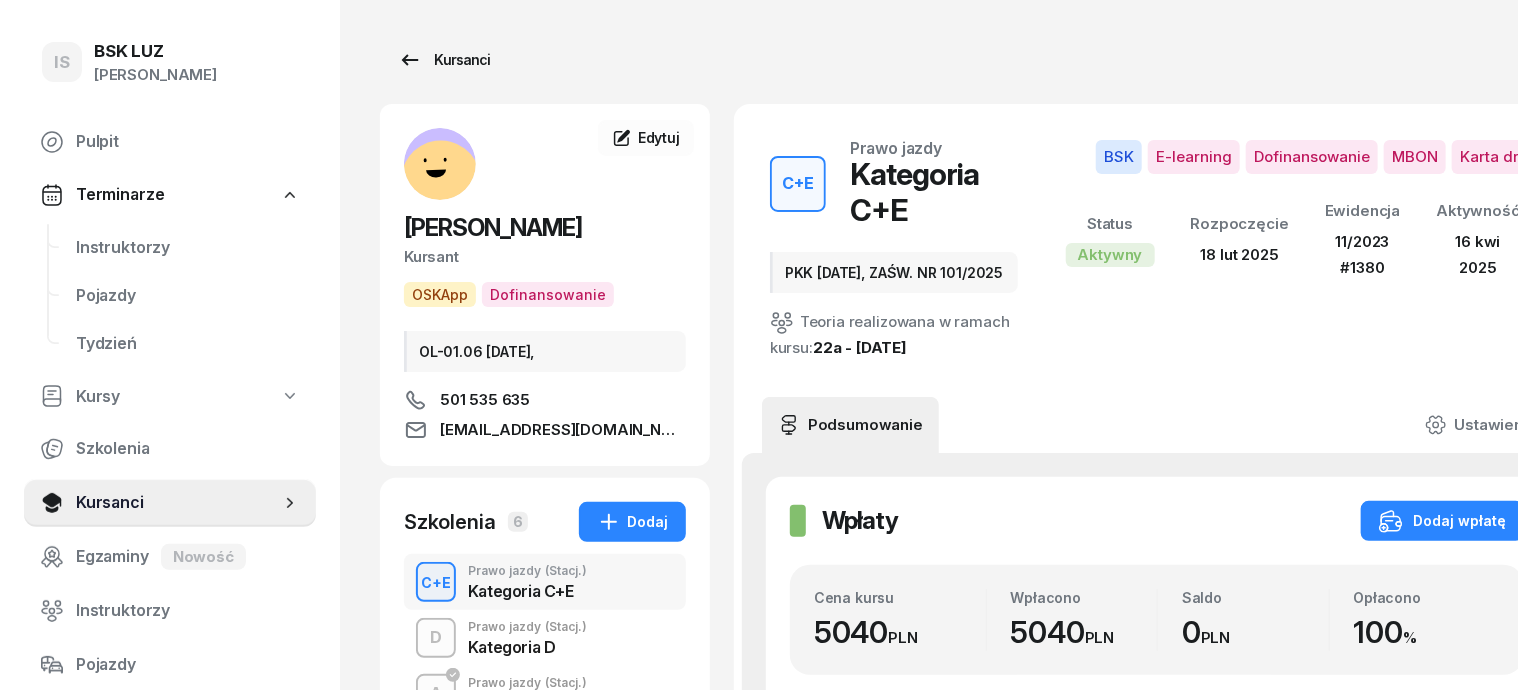 click on "Kursanci" at bounding box center (444, 60) 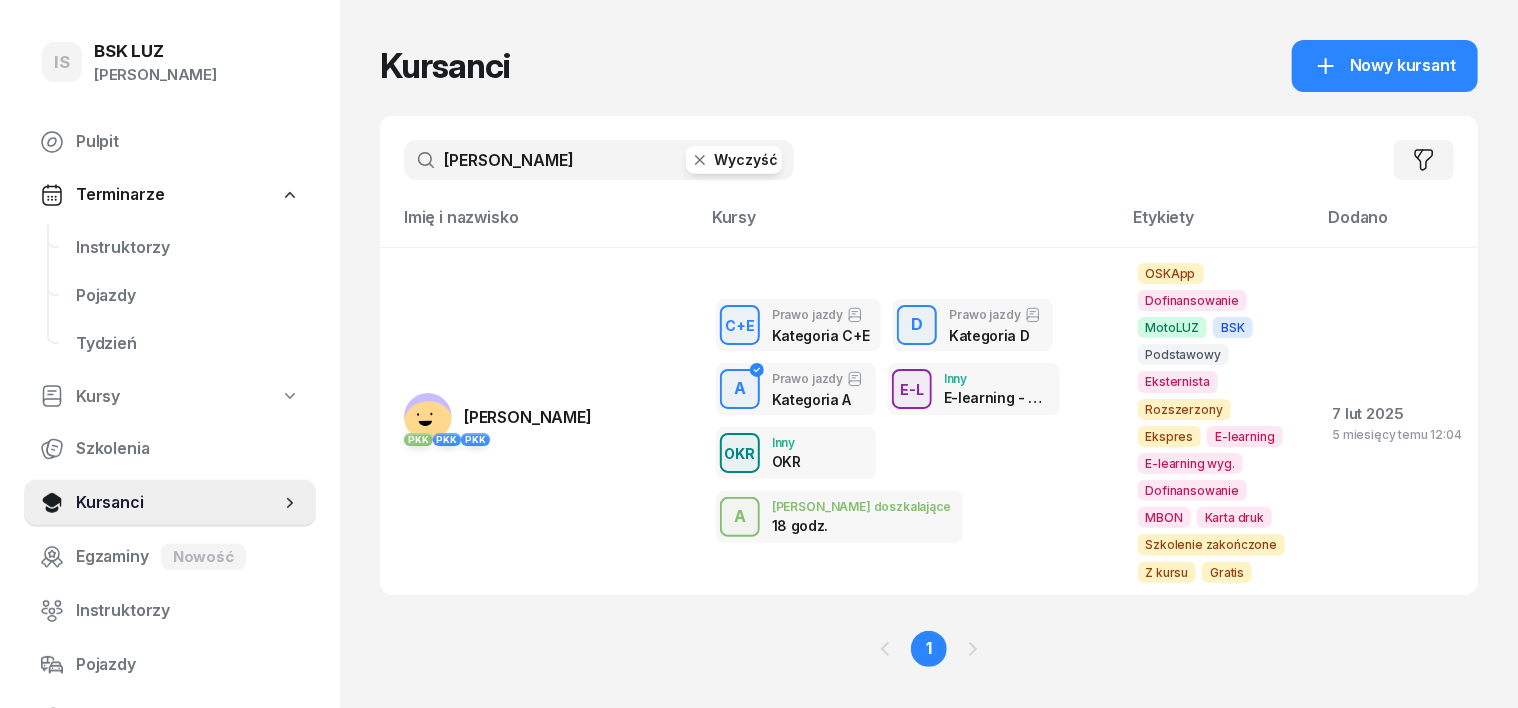 click 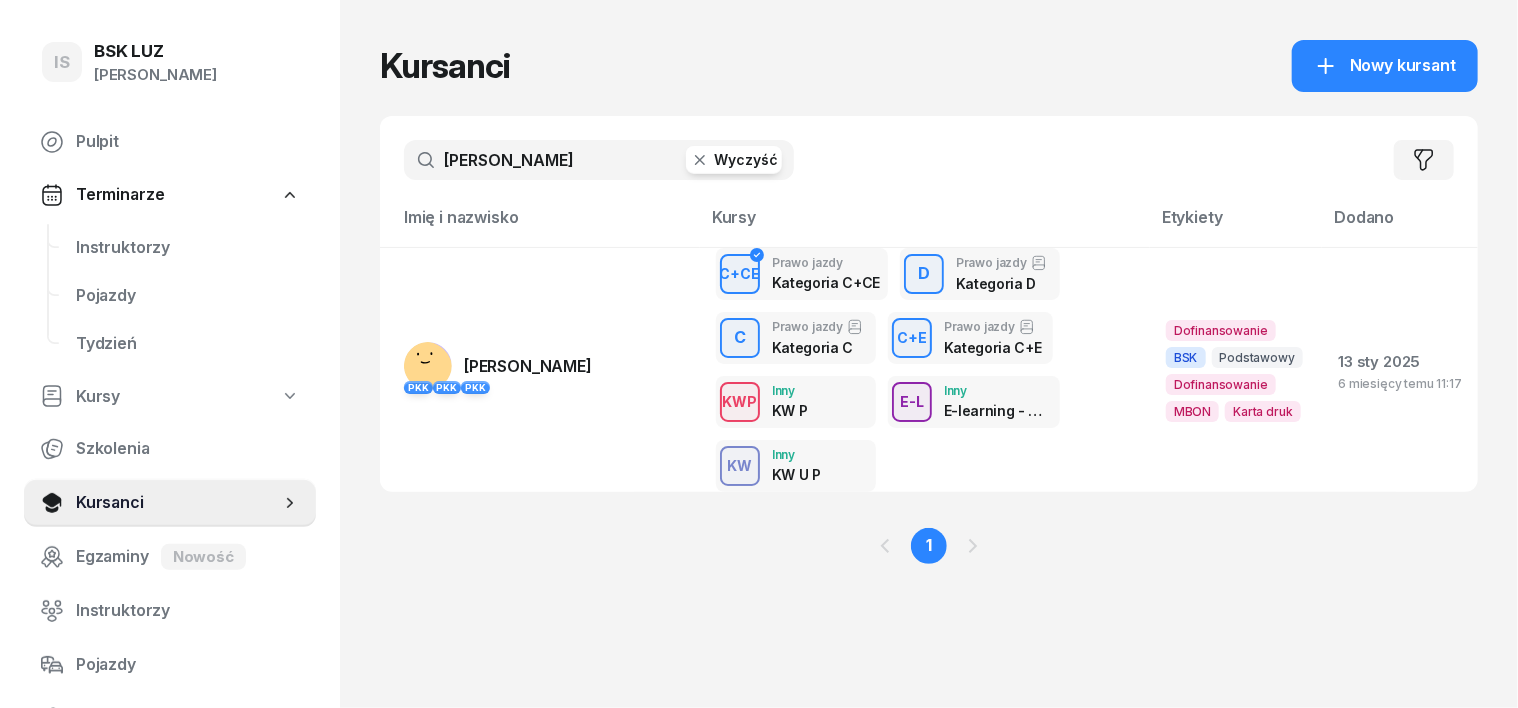 type on "[PERSON_NAME]" 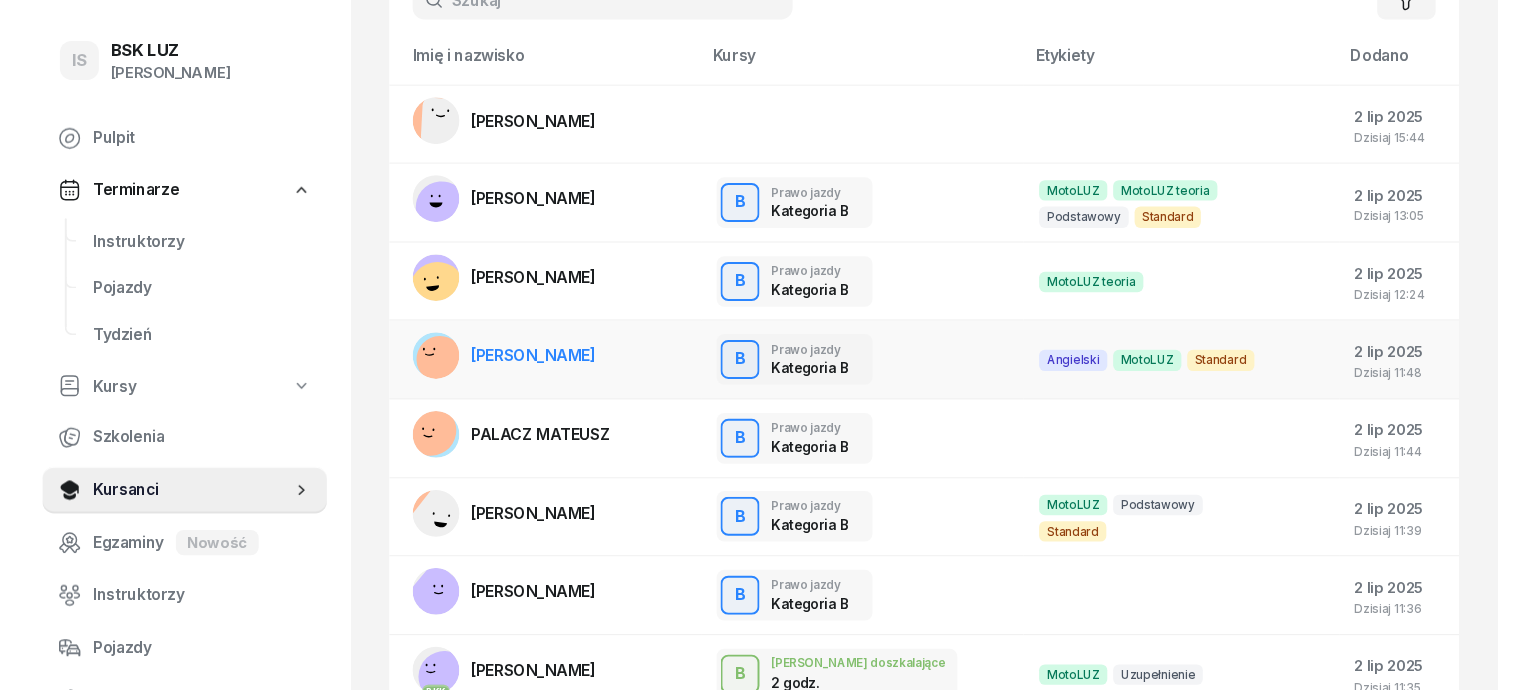 scroll, scrollTop: 0, scrollLeft: 0, axis: both 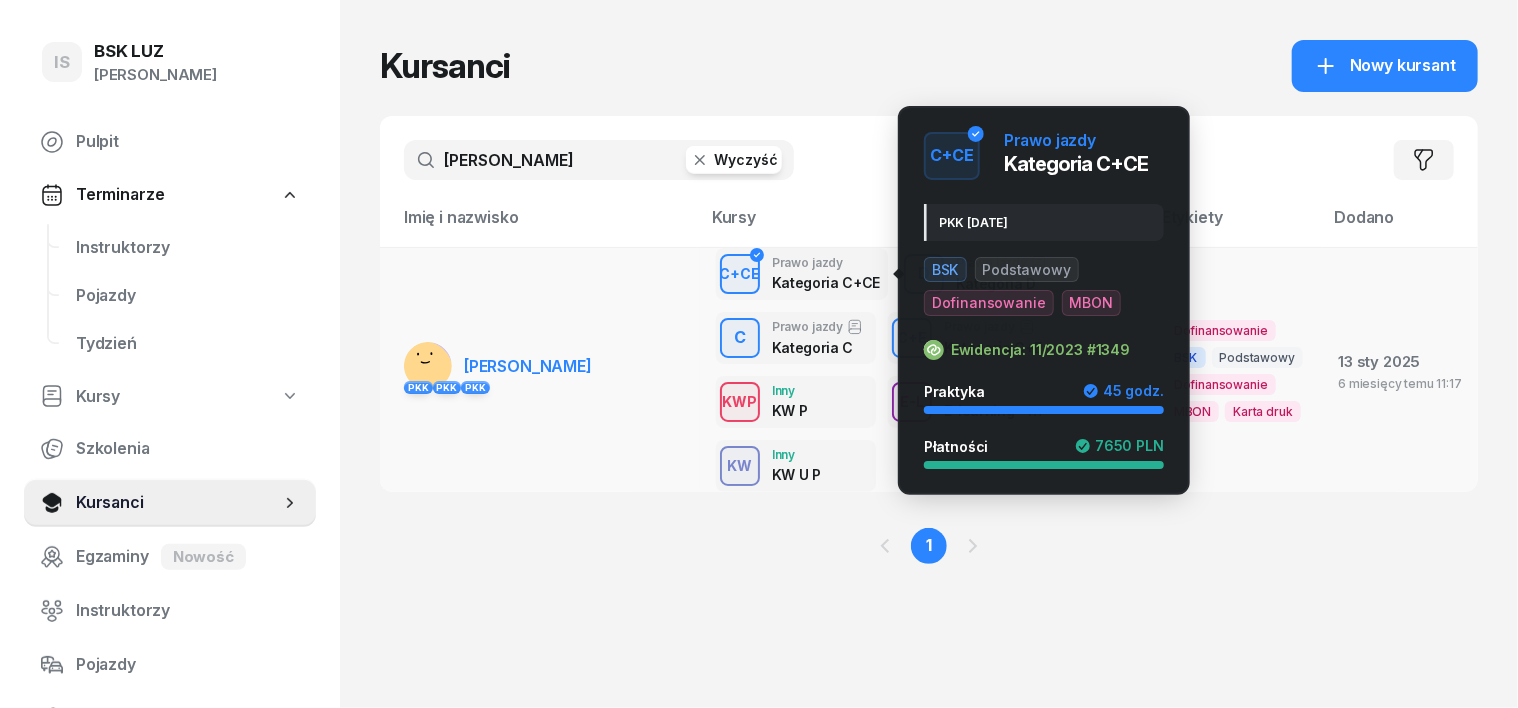 type on "[PERSON_NAME]" 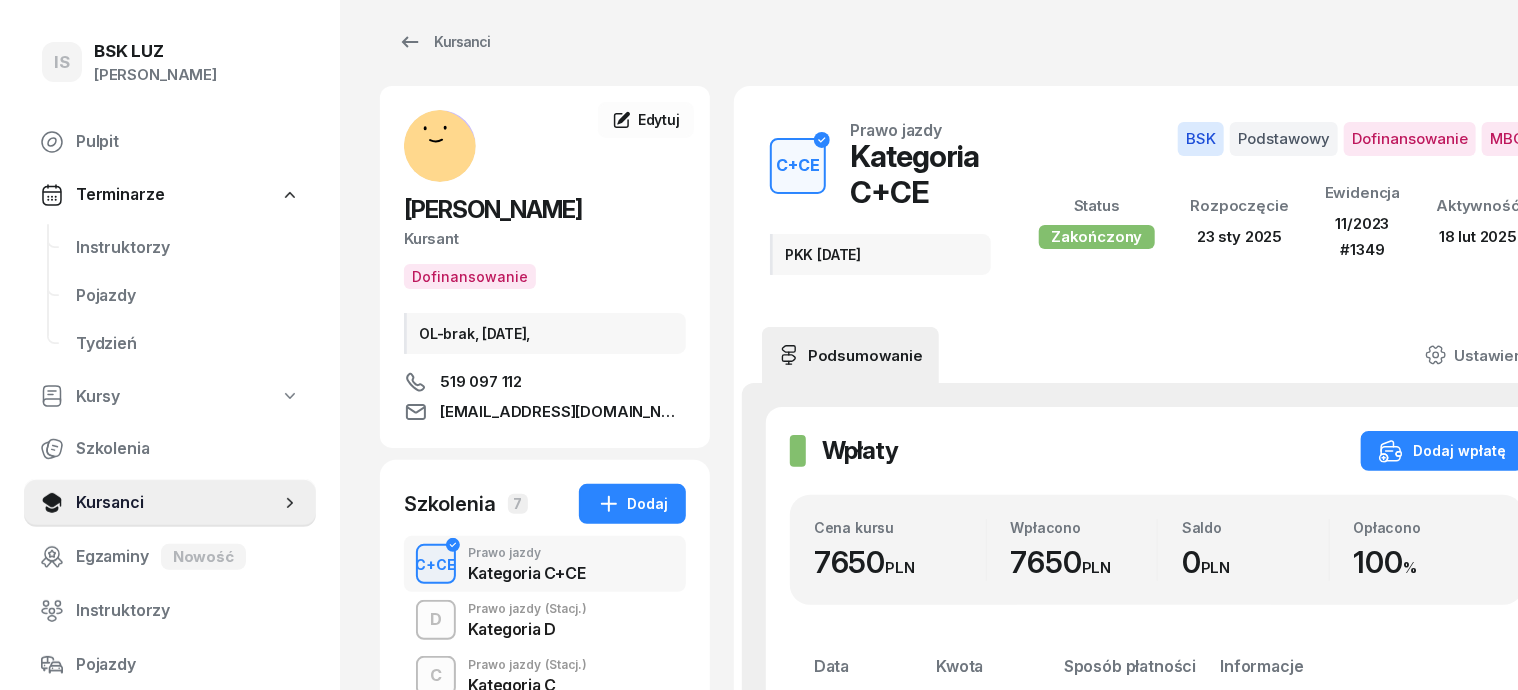 scroll, scrollTop: 250, scrollLeft: 0, axis: vertical 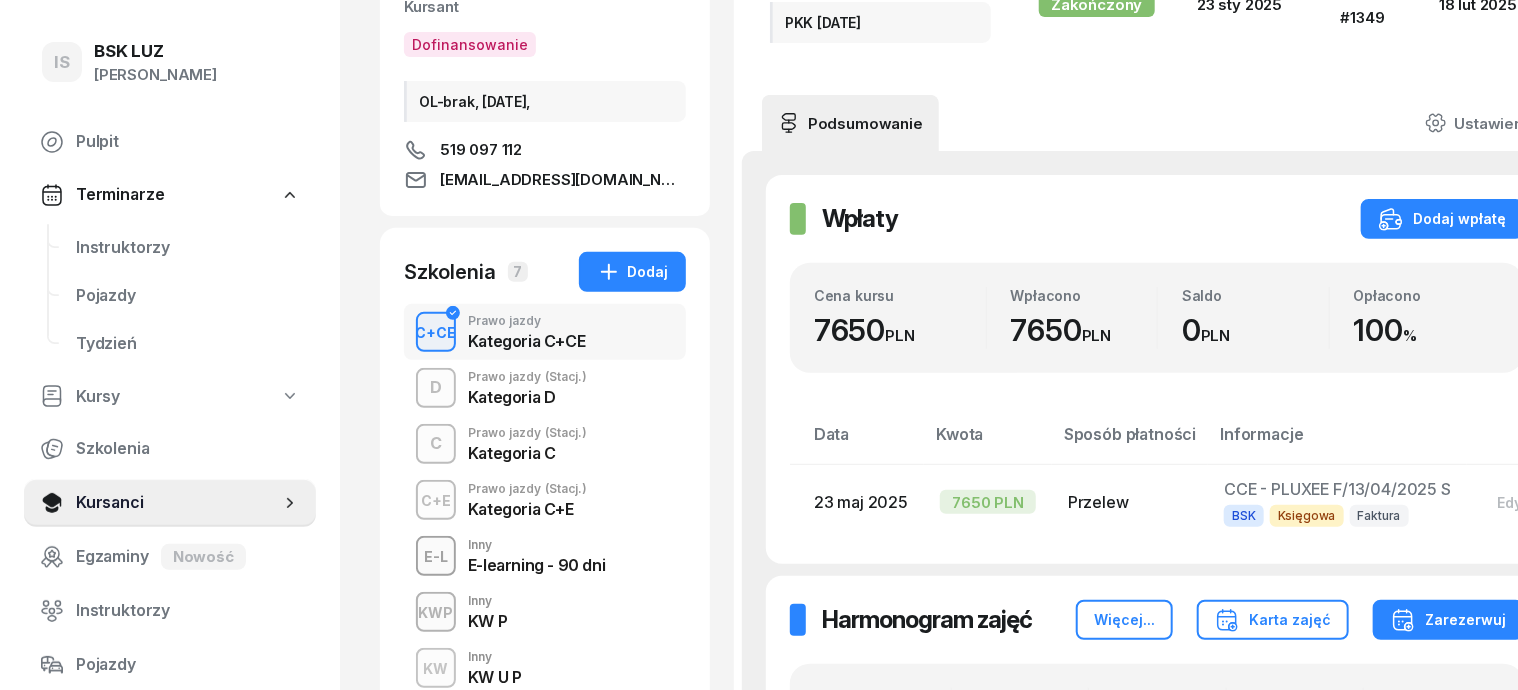 click on "D" at bounding box center (436, 388) 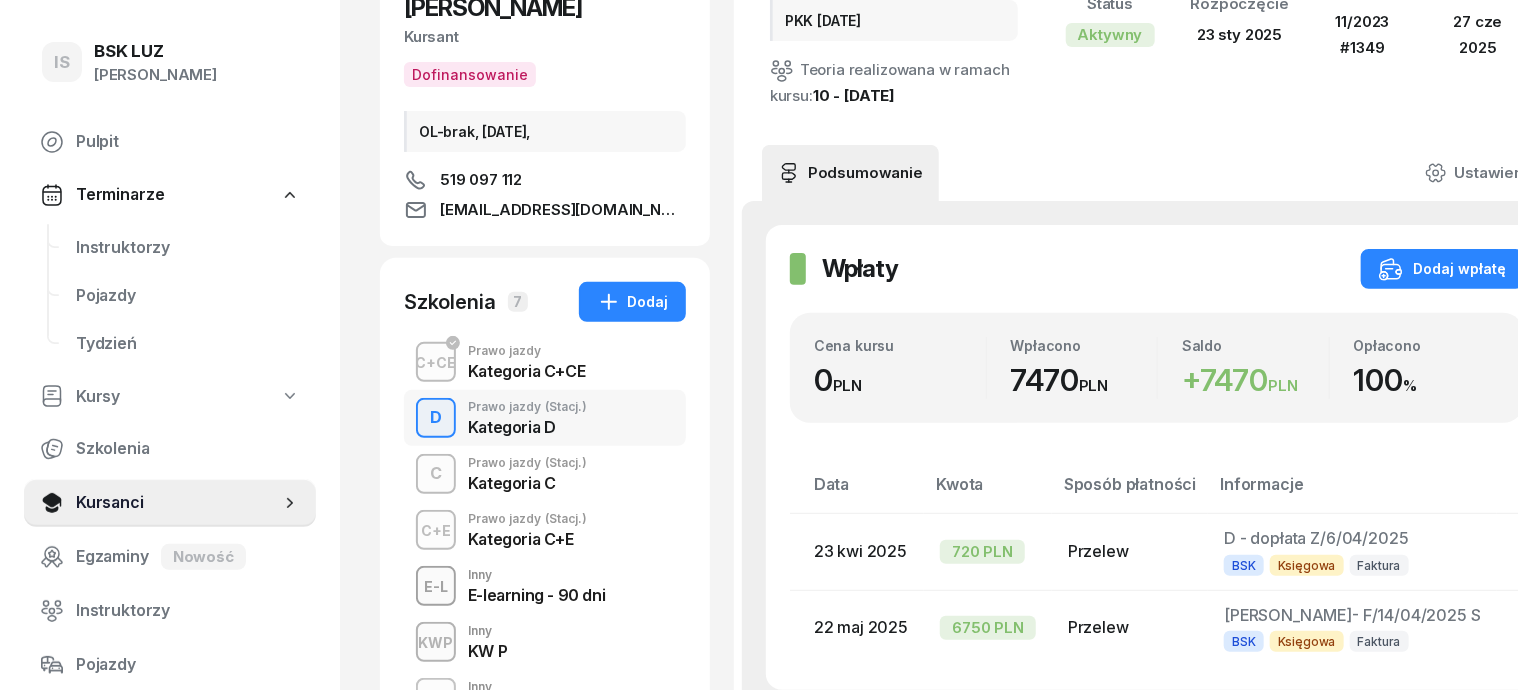 scroll, scrollTop: 250, scrollLeft: 0, axis: vertical 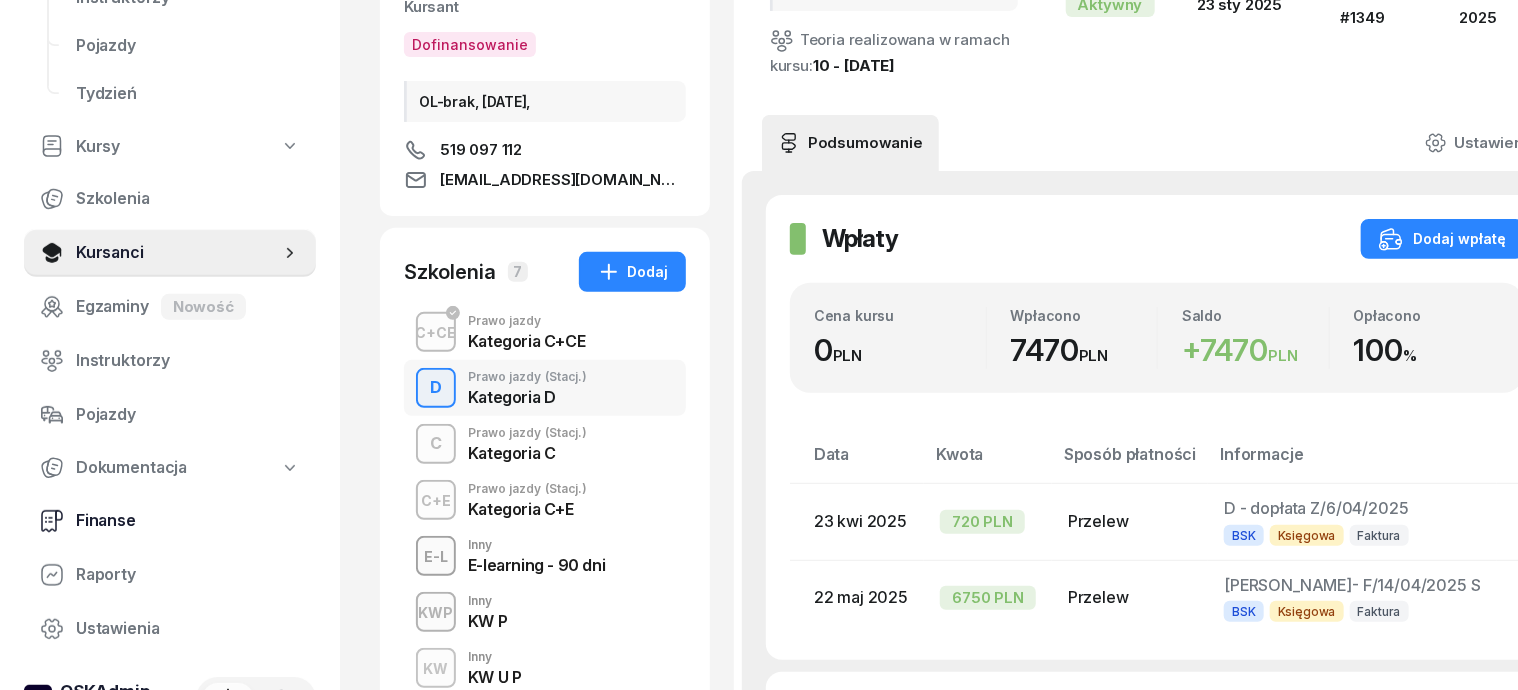 click on "Finanse" at bounding box center (188, 521) 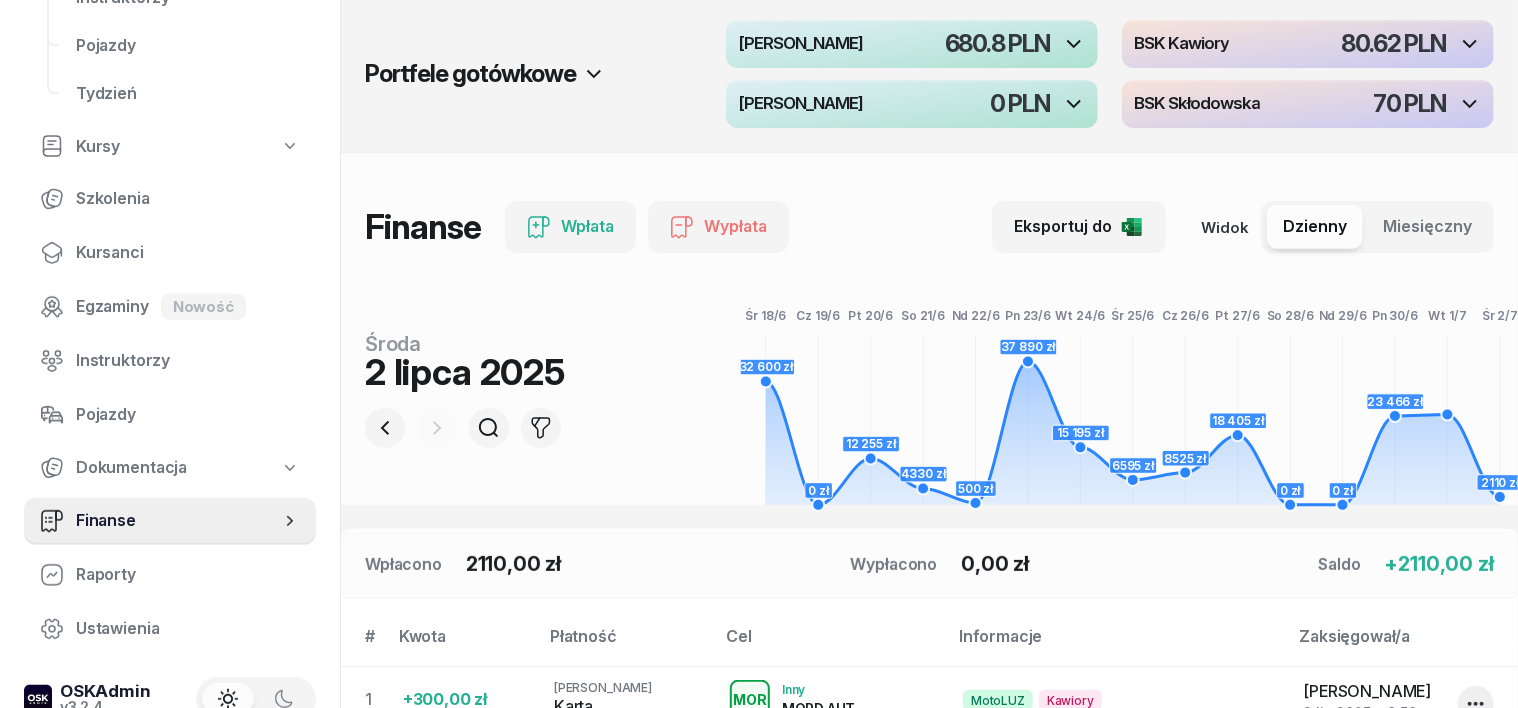 scroll, scrollTop: 0, scrollLeft: 0, axis: both 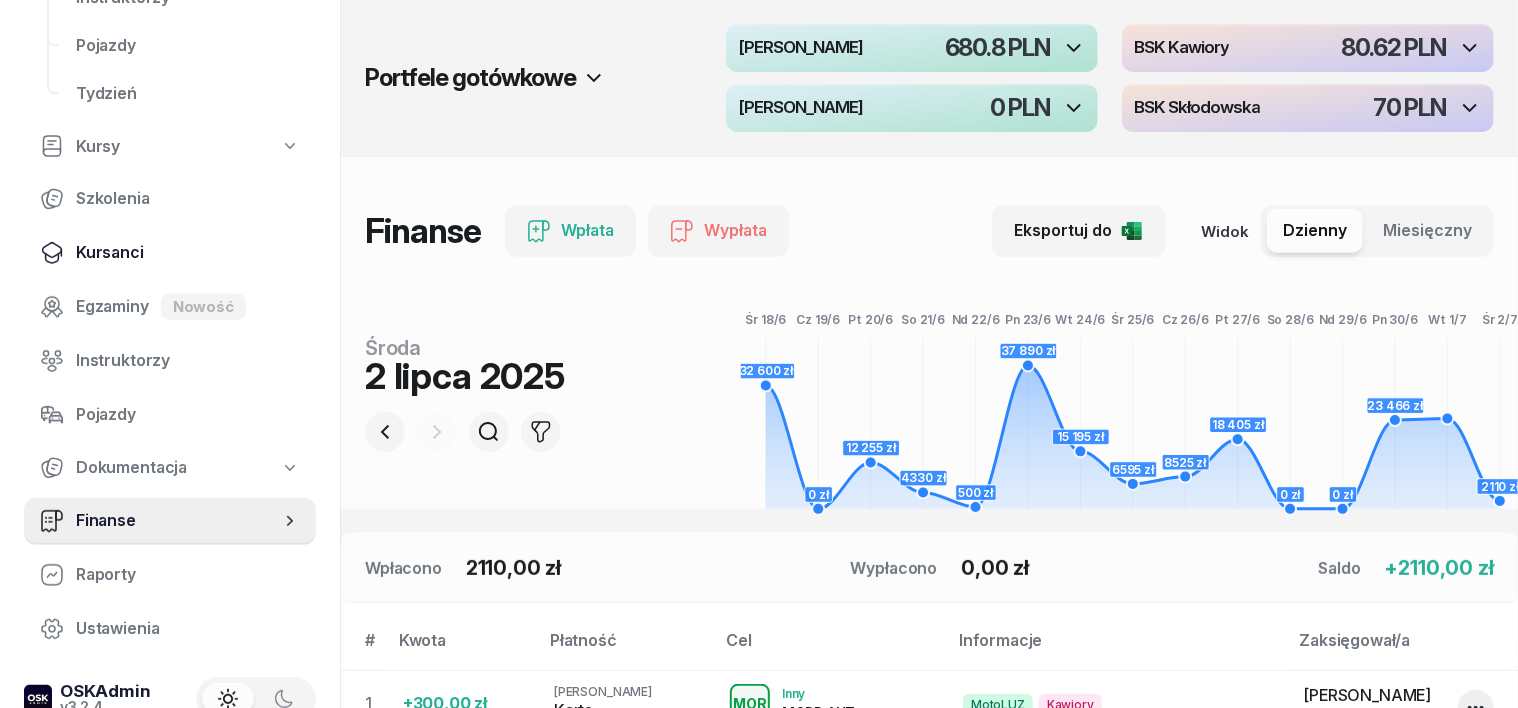 click on "Kursanci" at bounding box center (188, 253) 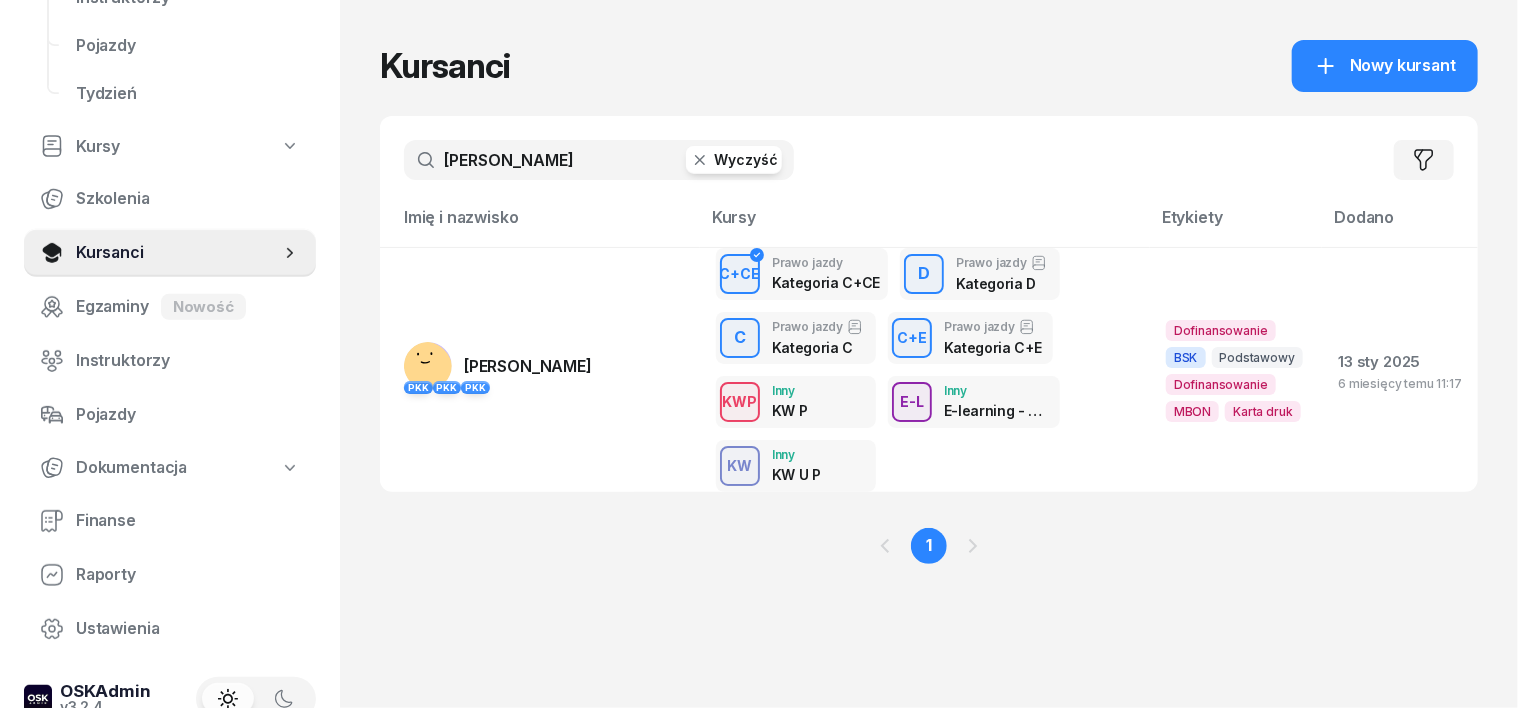 click 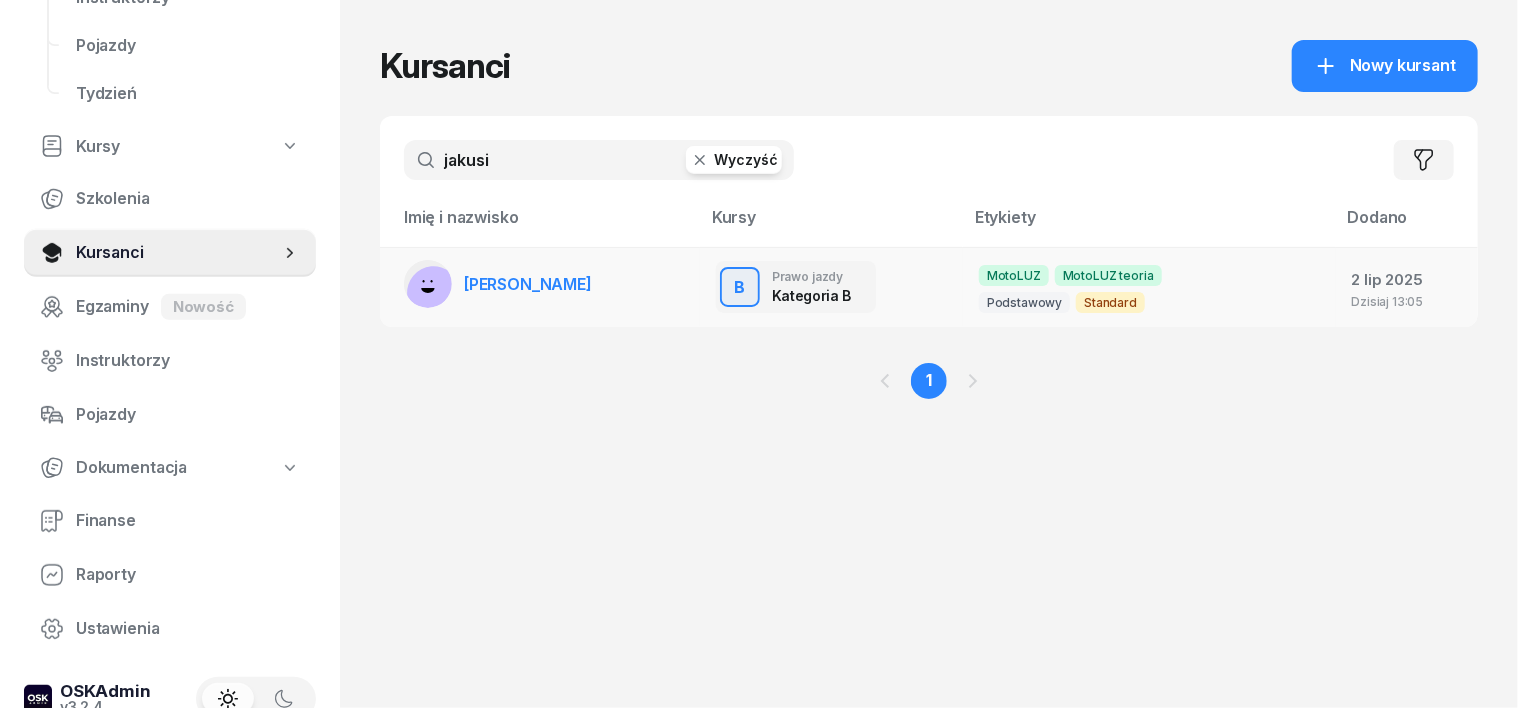 type on "jakusi" 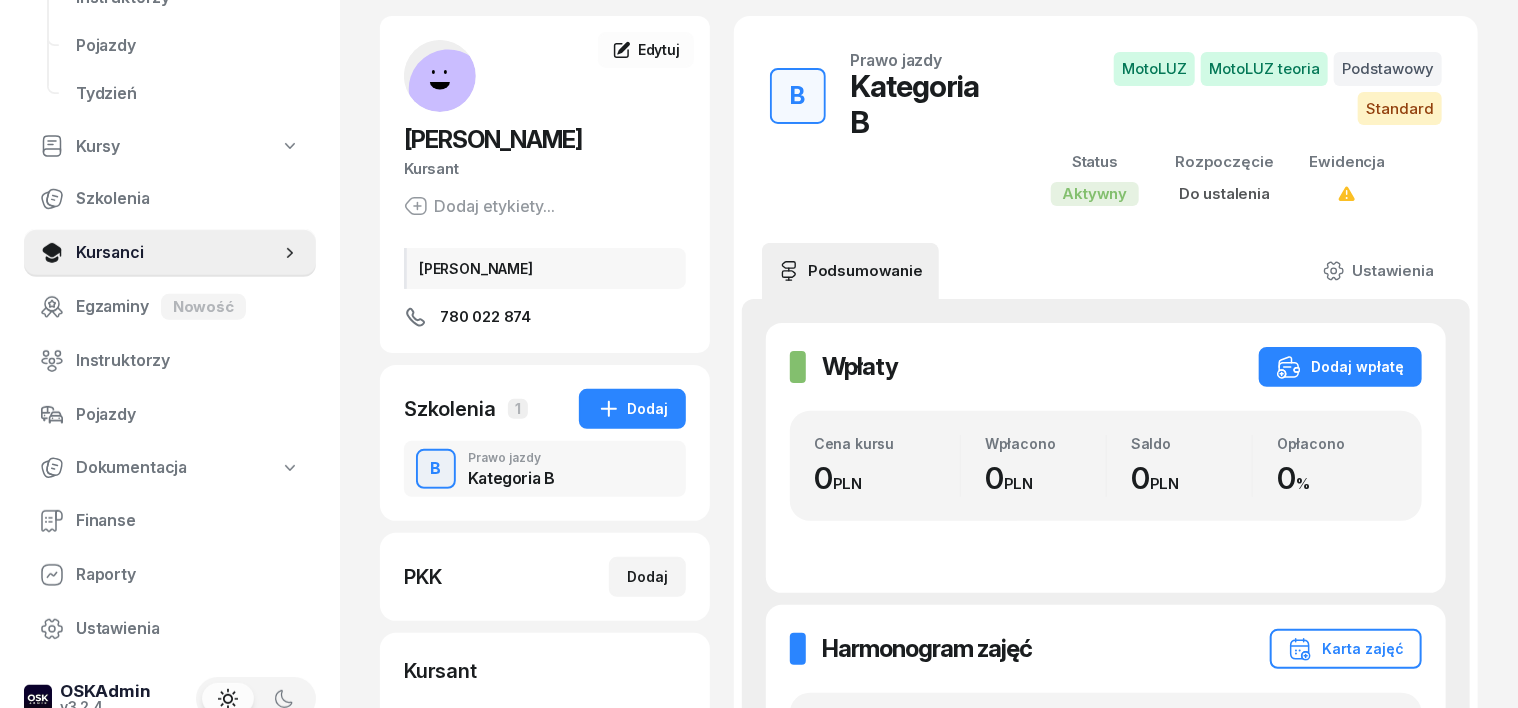 scroll, scrollTop: 124, scrollLeft: 0, axis: vertical 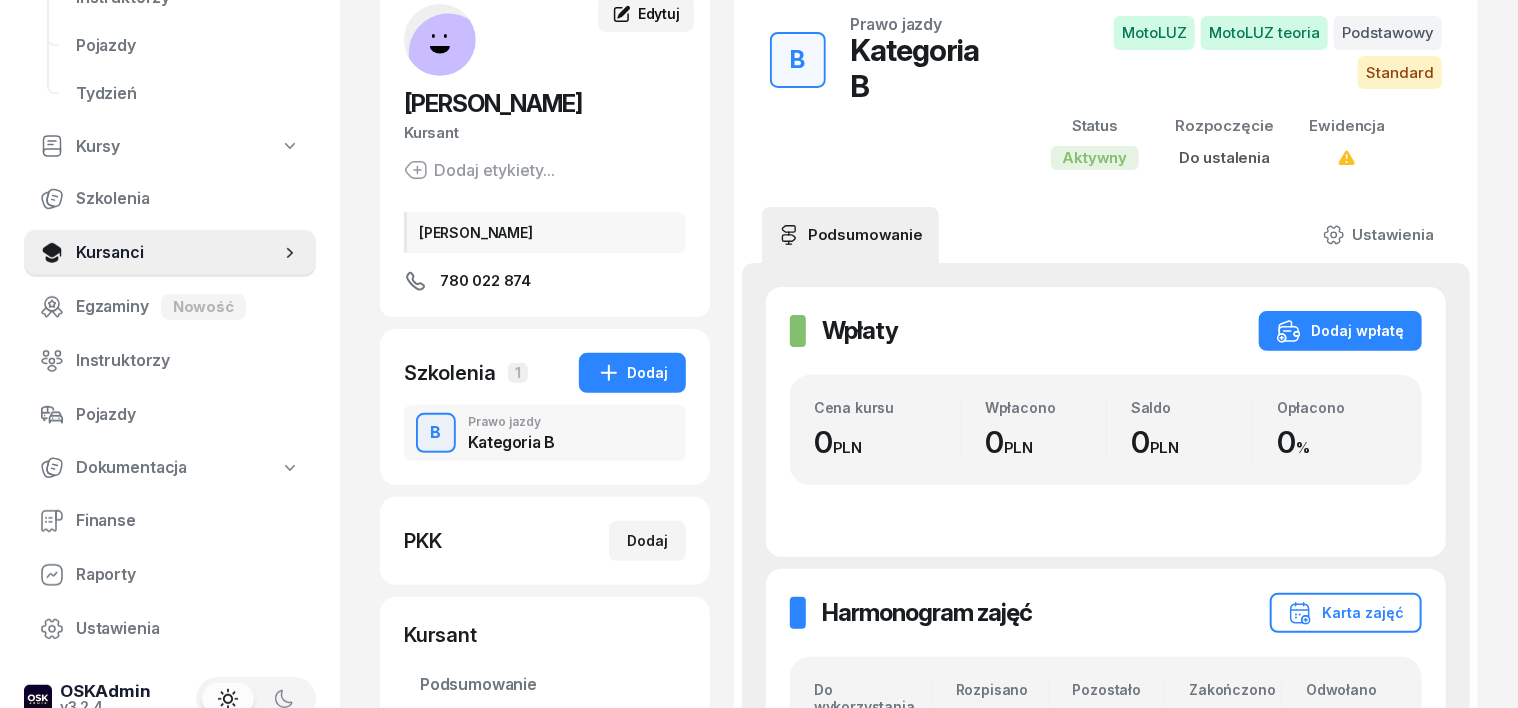 click on "Edytuj" 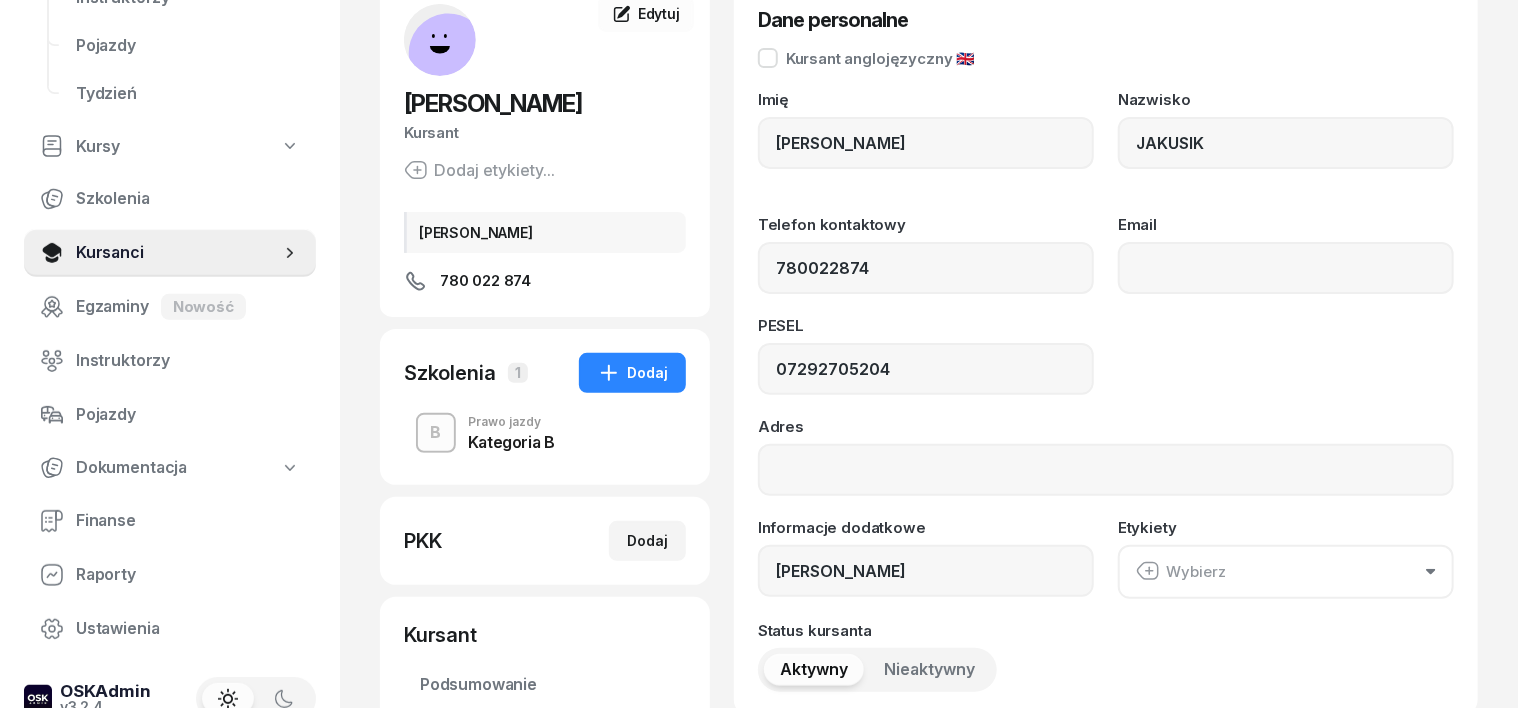 type on "780 022 874" 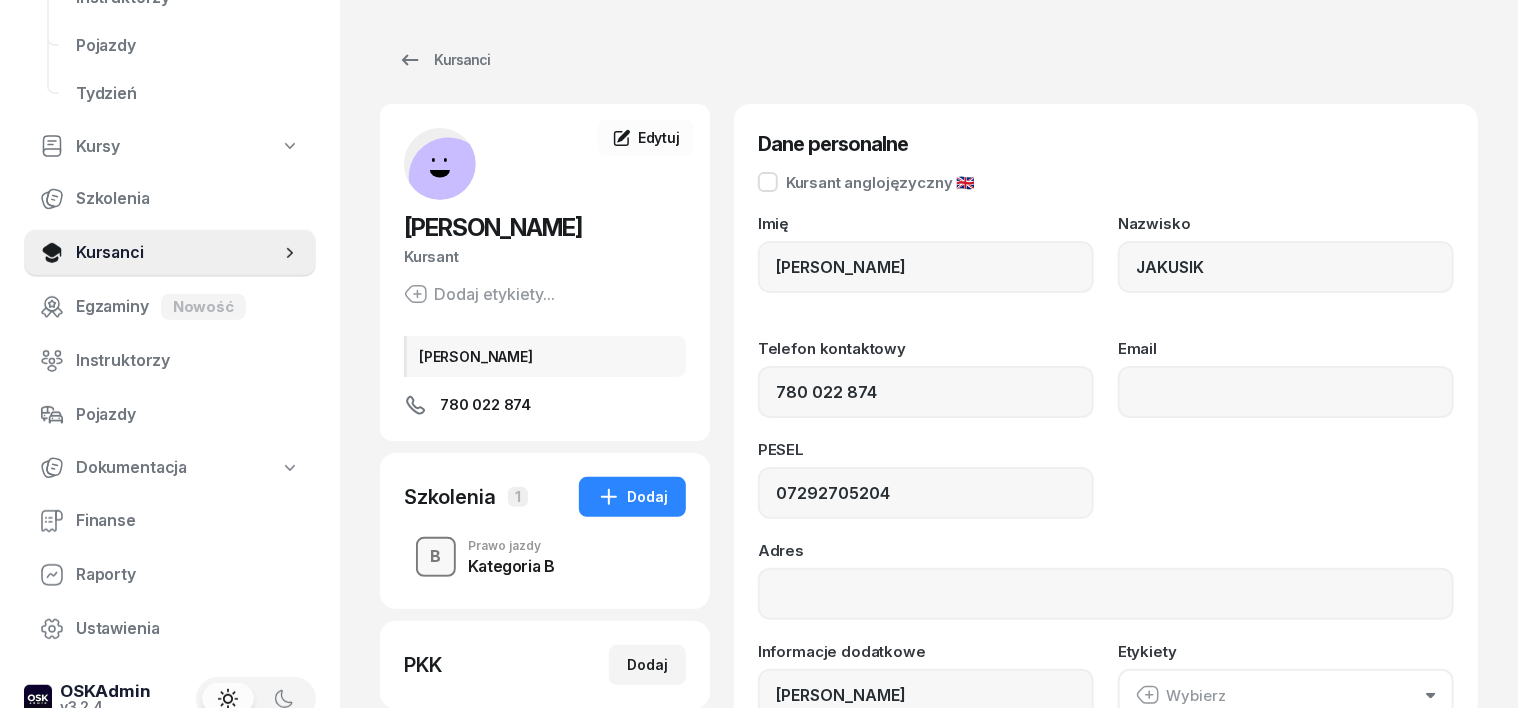 click on "B" at bounding box center [436, 557] 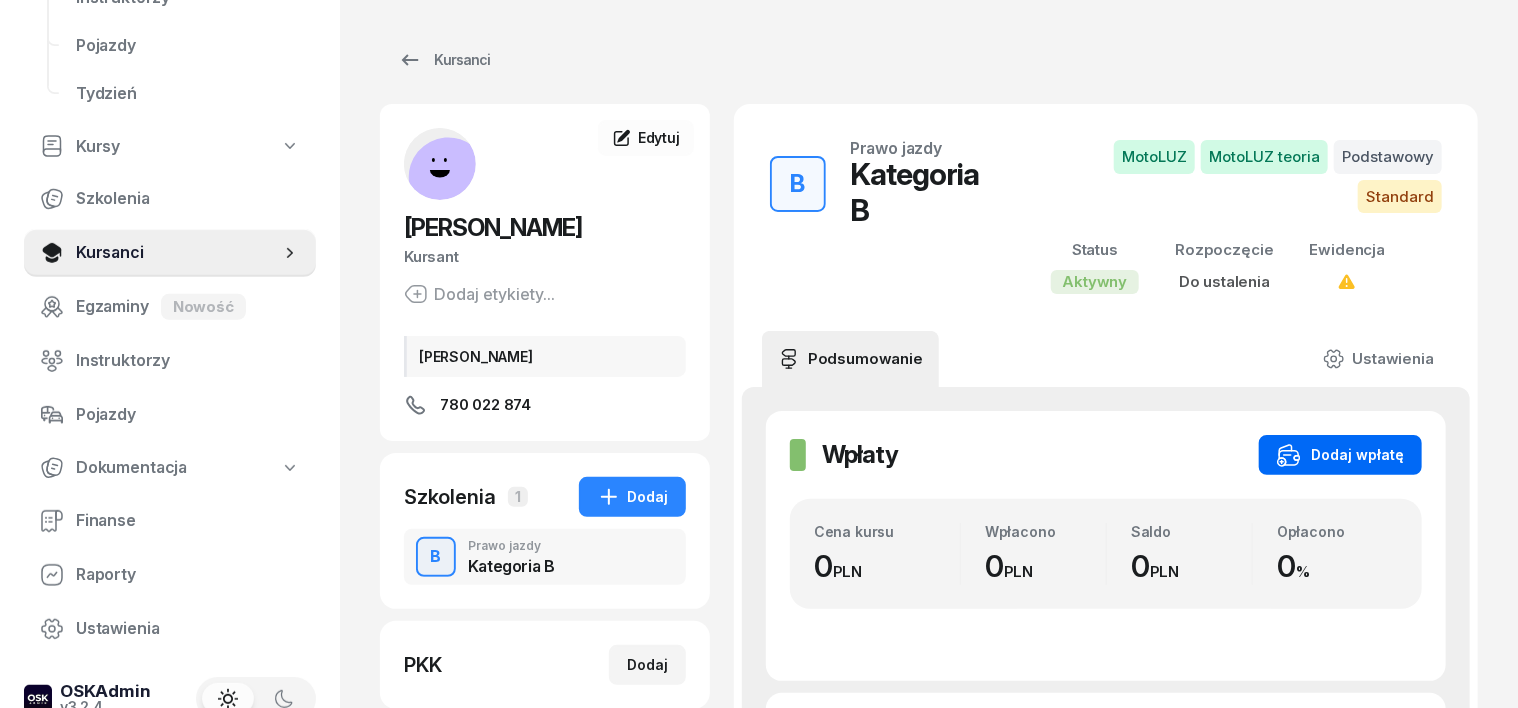 click on "Dodaj wpłatę" at bounding box center [1340, 455] 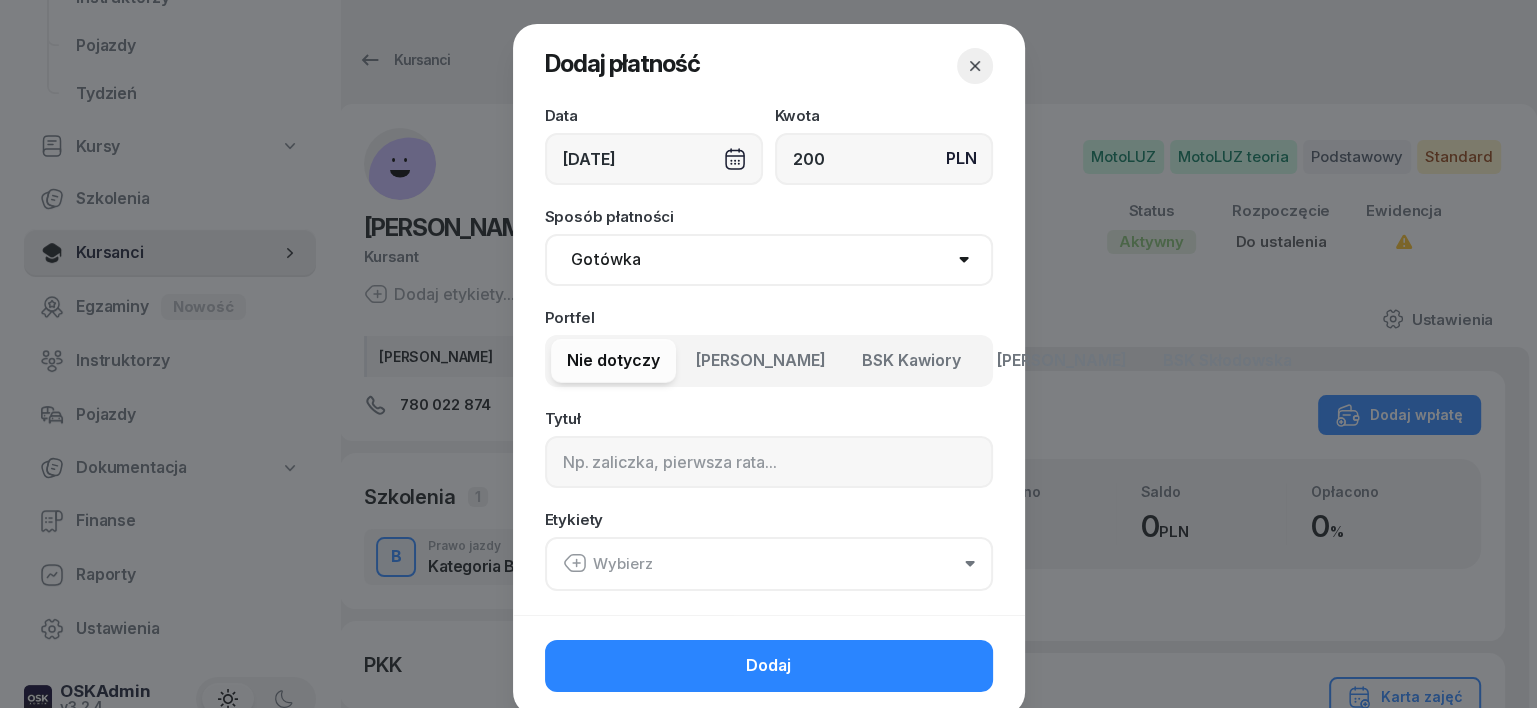 type on "200" 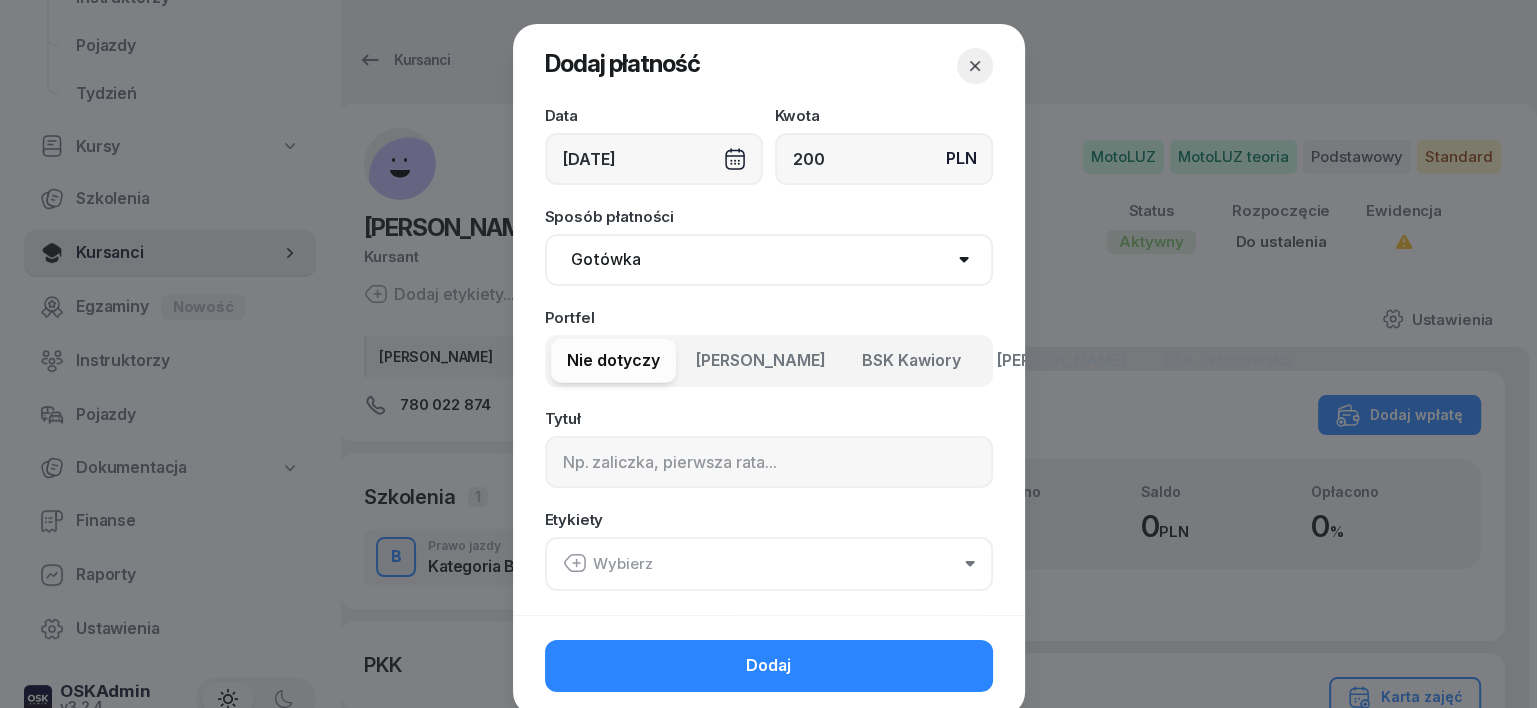 select on "transfer" 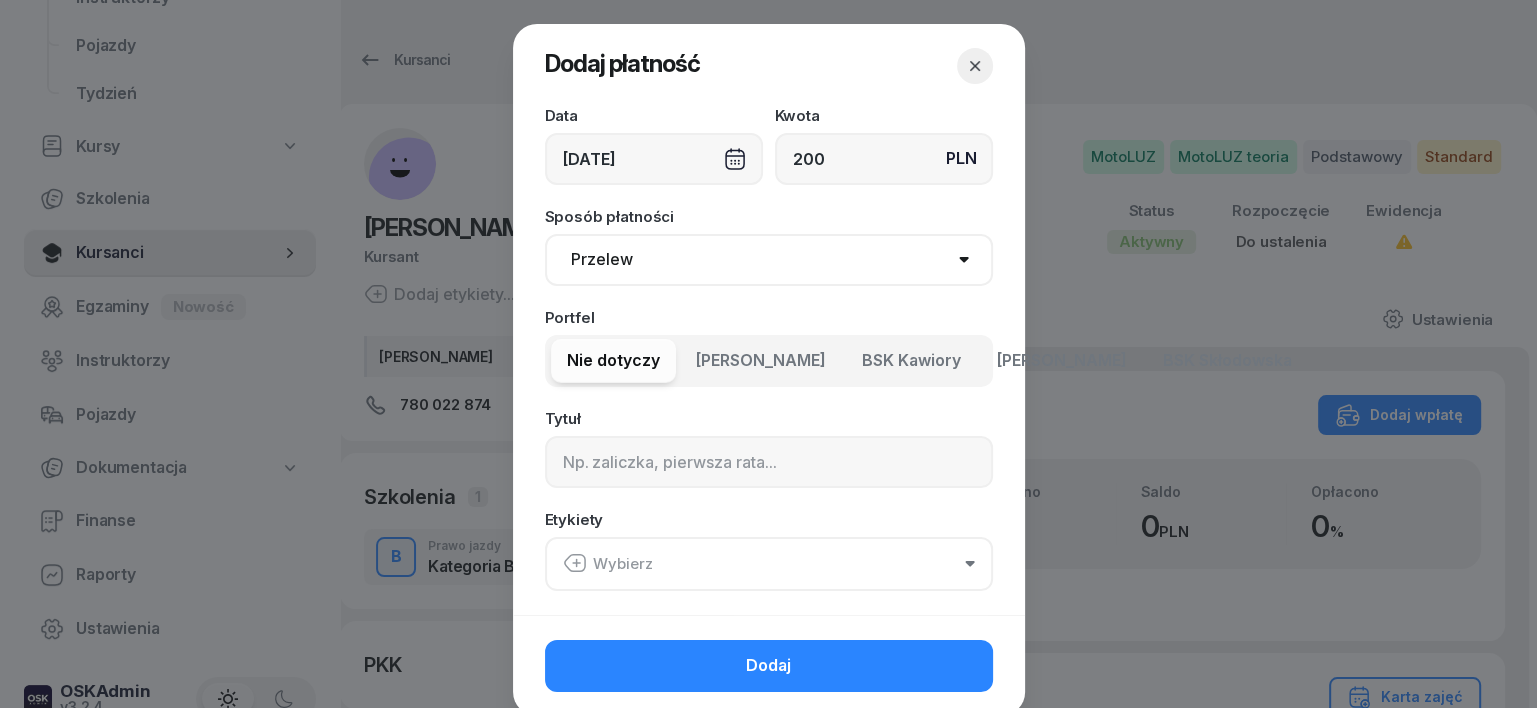 click on "Gotówka Karta Przelew Płatności online BLIK" at bounding box center [769, 260] 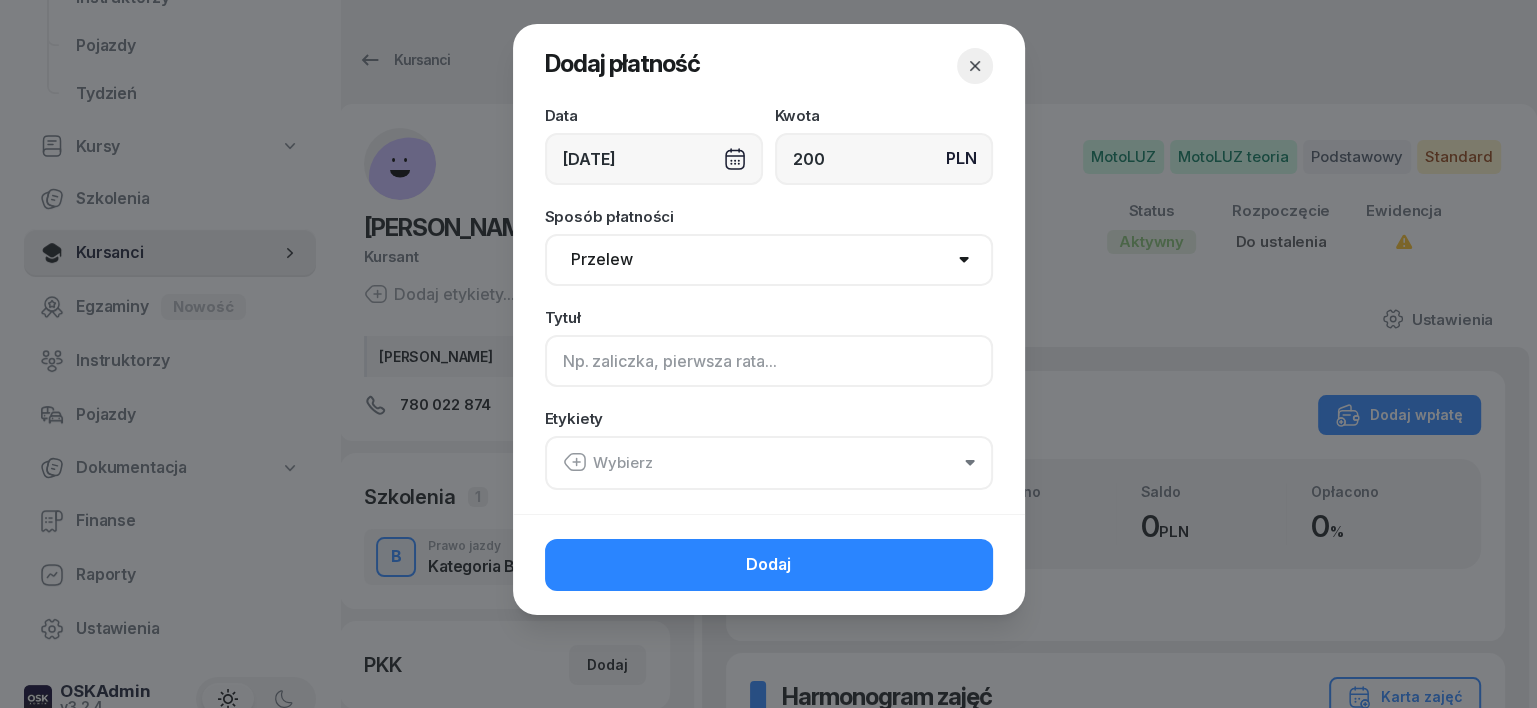click 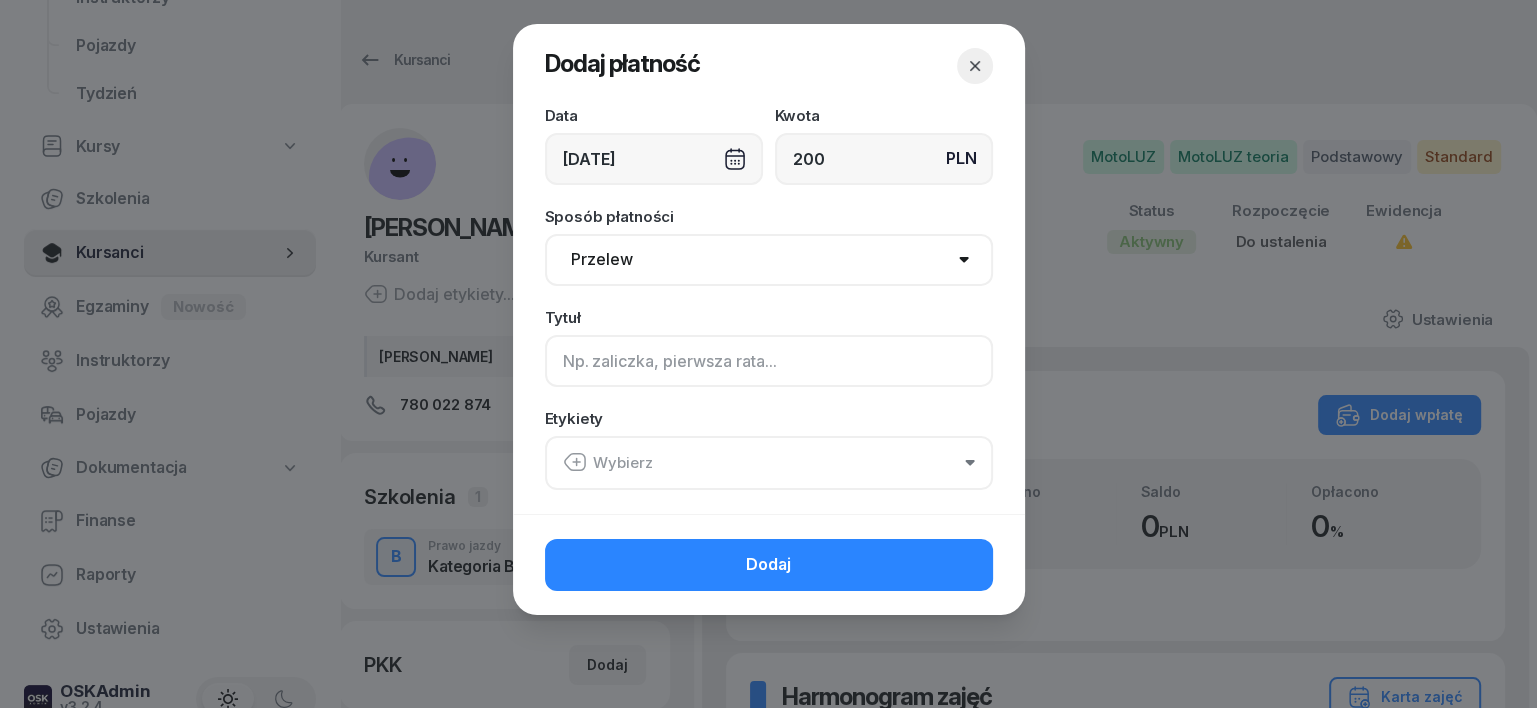 type on "b" 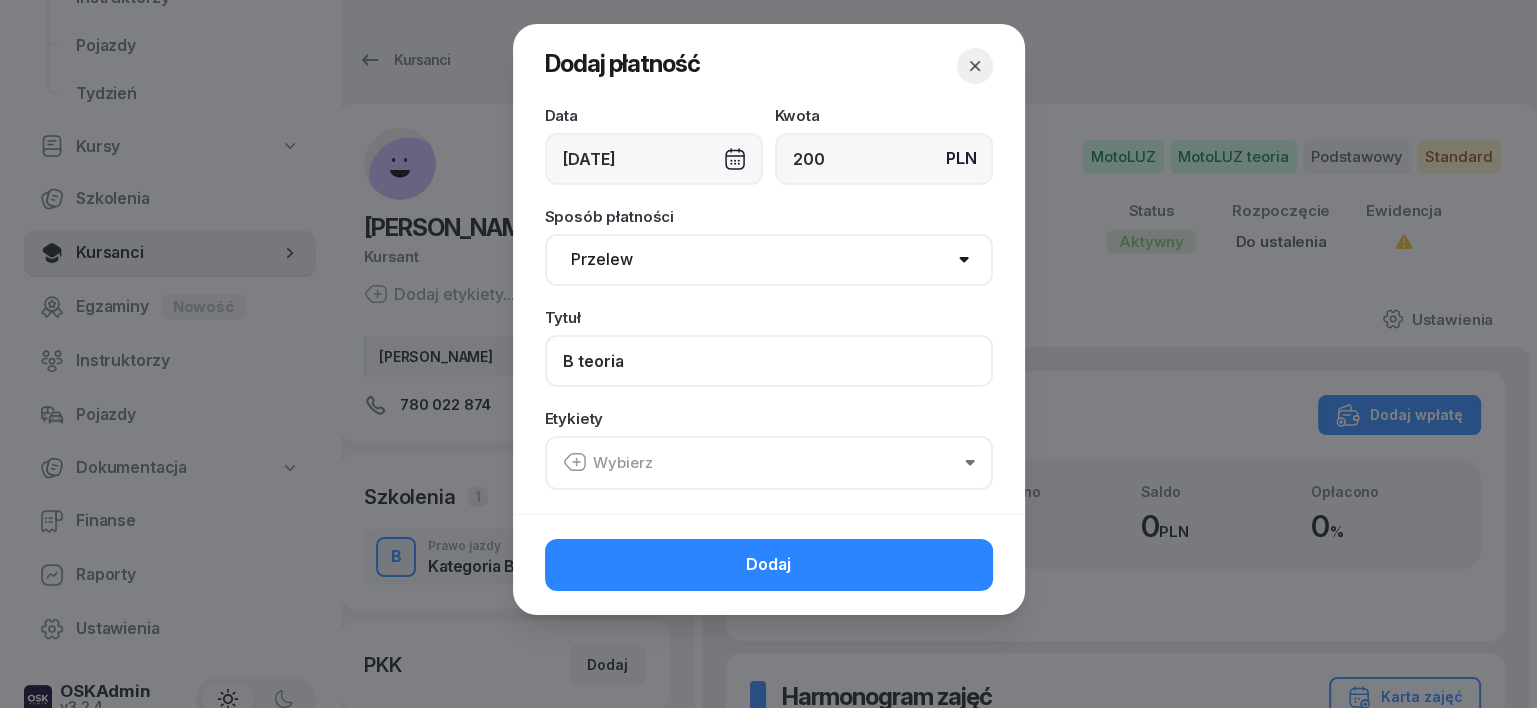 type on "B teoria" 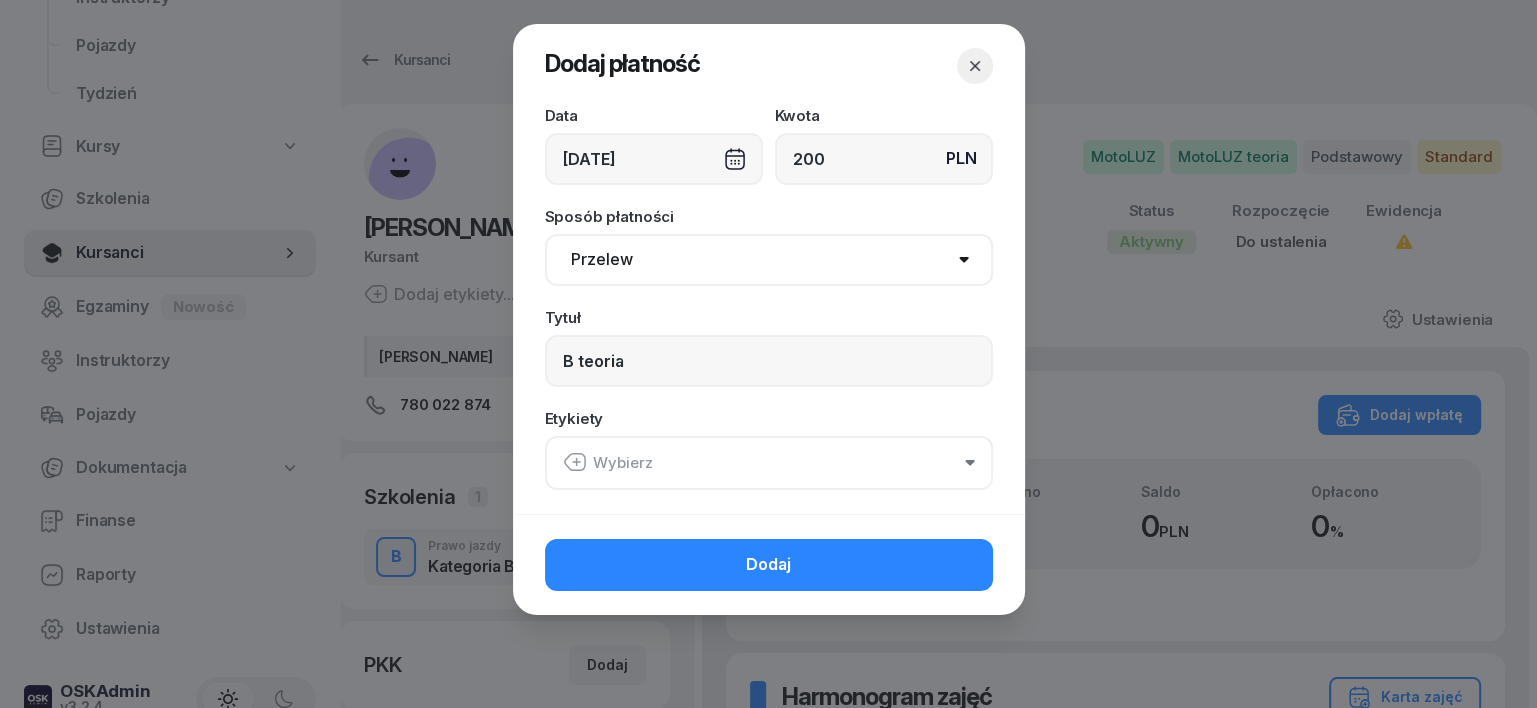 click 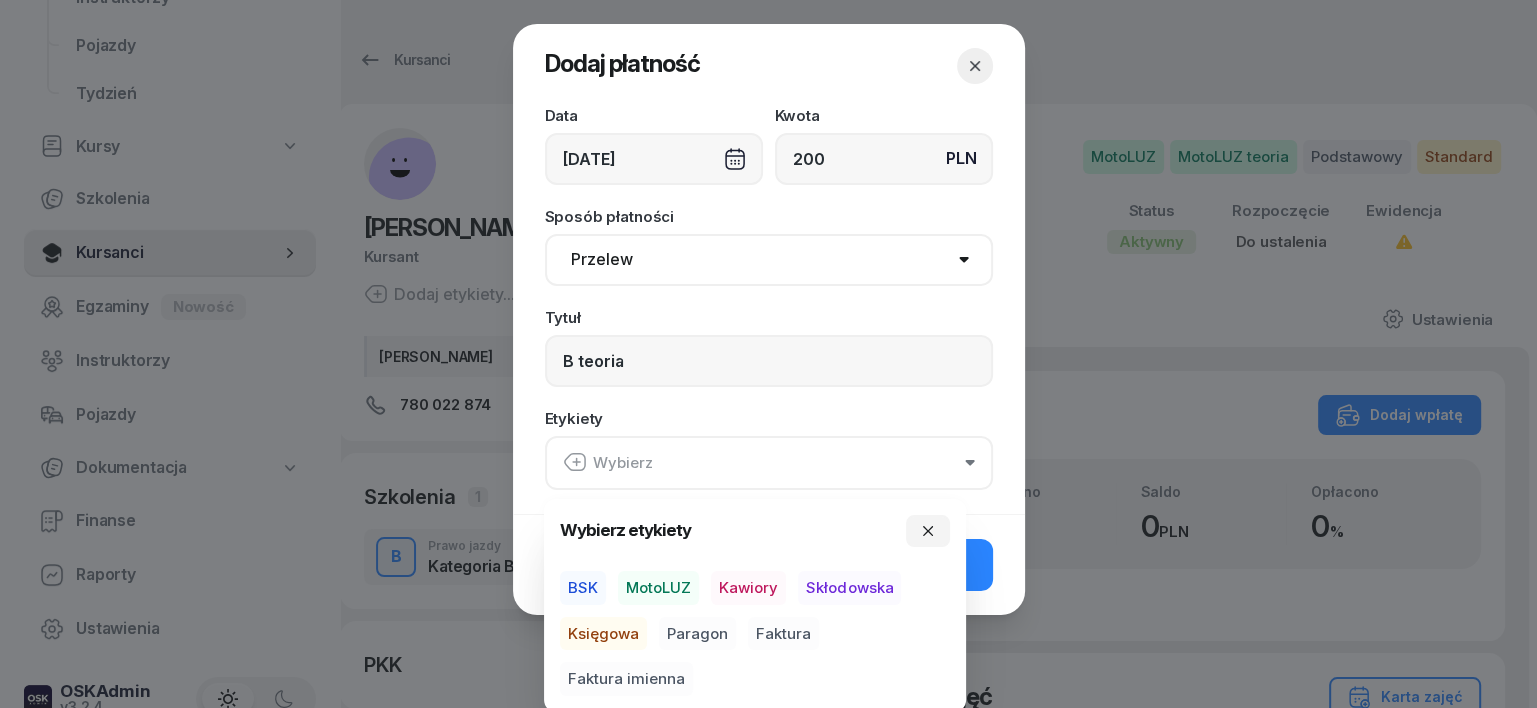 drag, startPoint x: 687, startPoint y: 583, endPoint x: 643, endPoint y: 611, distance: 52.153618 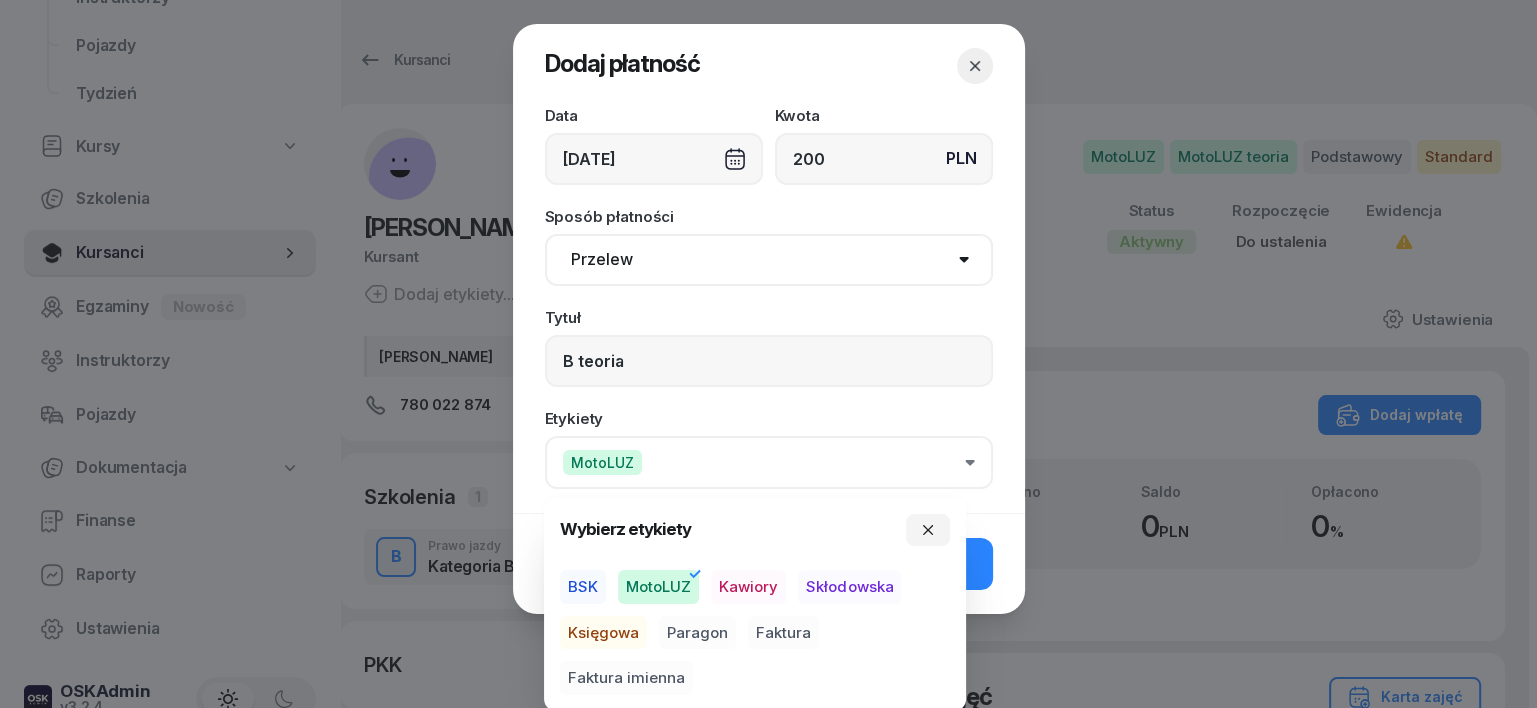 drag, startPoint x: 597, startPoint y: 639, endPoint x: 667, endPoint y: 635, distance: 70.11419 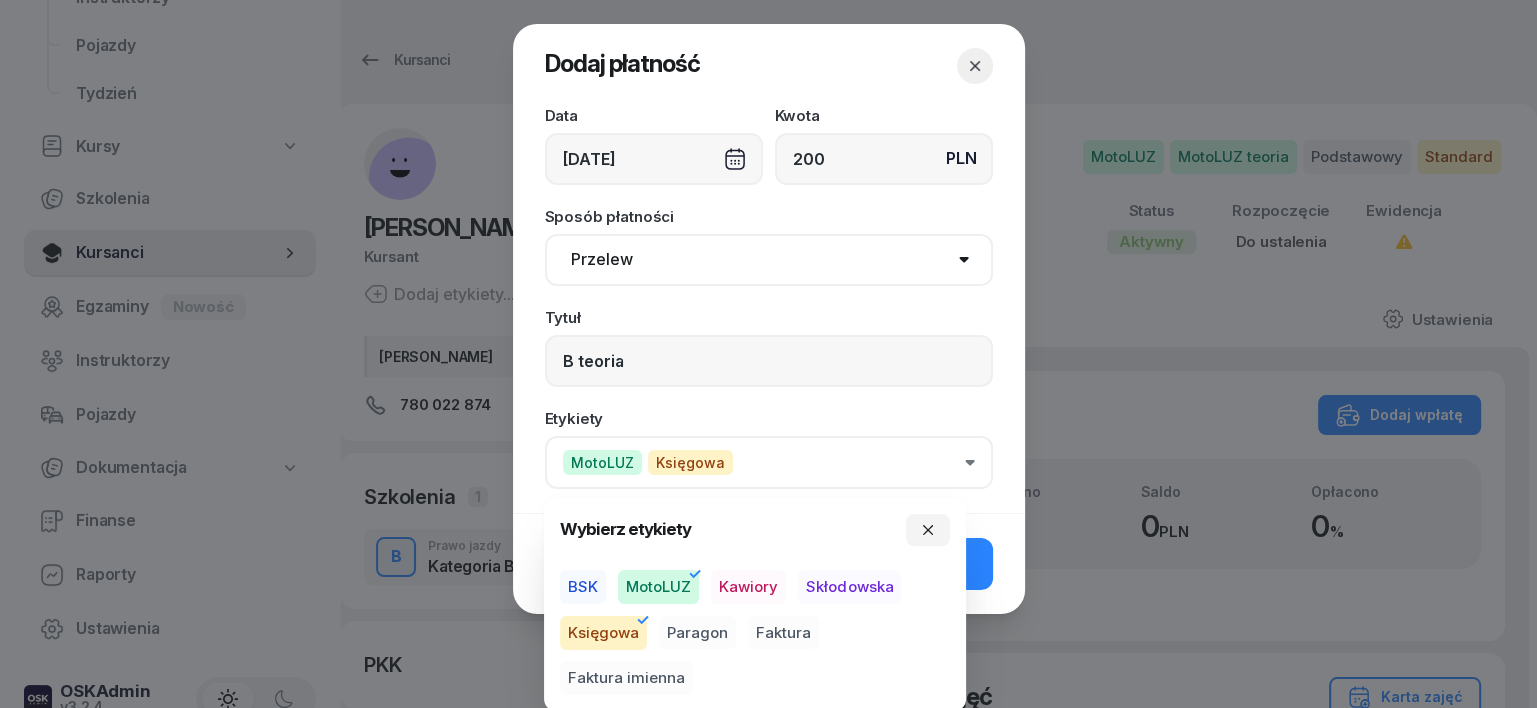 drag, startPoint x: 699, startPoint y: 625, endPoint x: 760, endPoint y: 600, distance: 65.9242 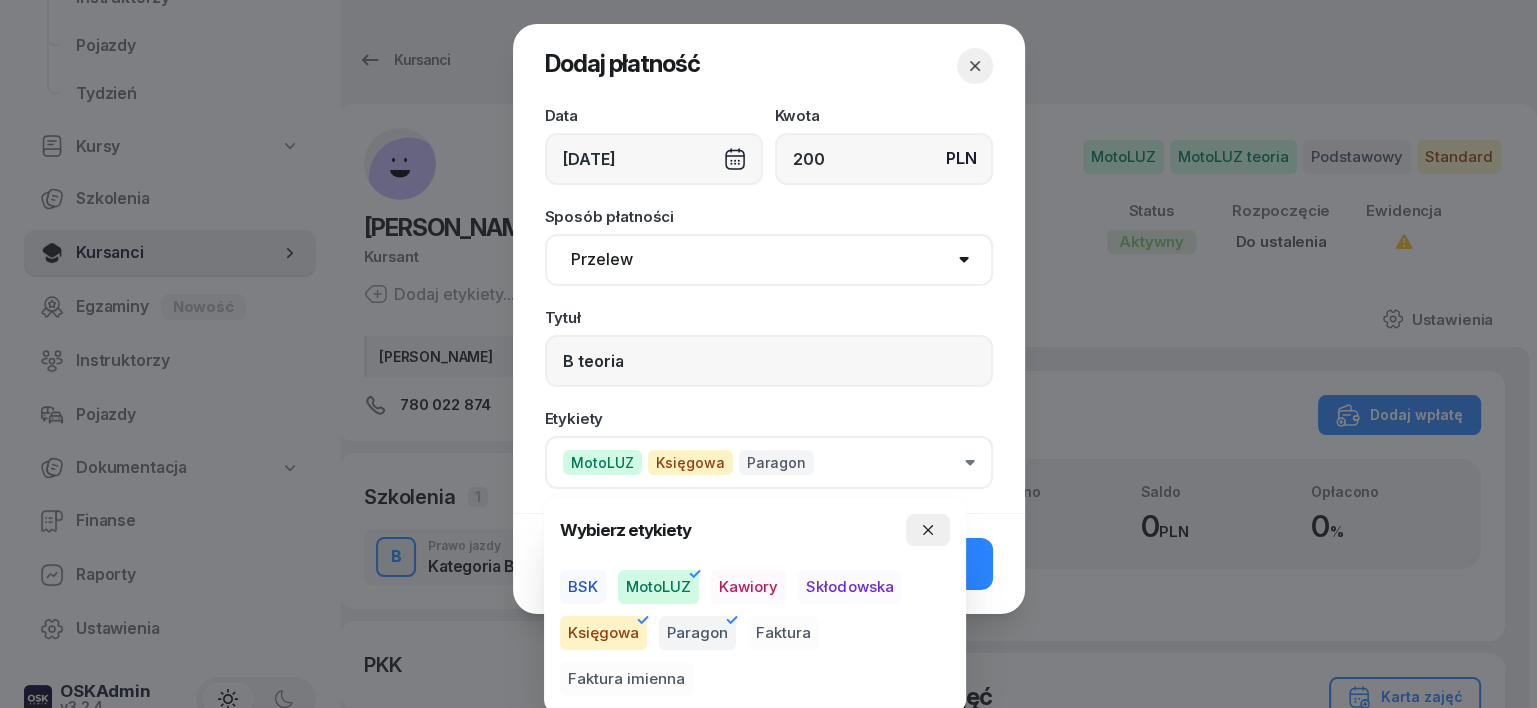 click 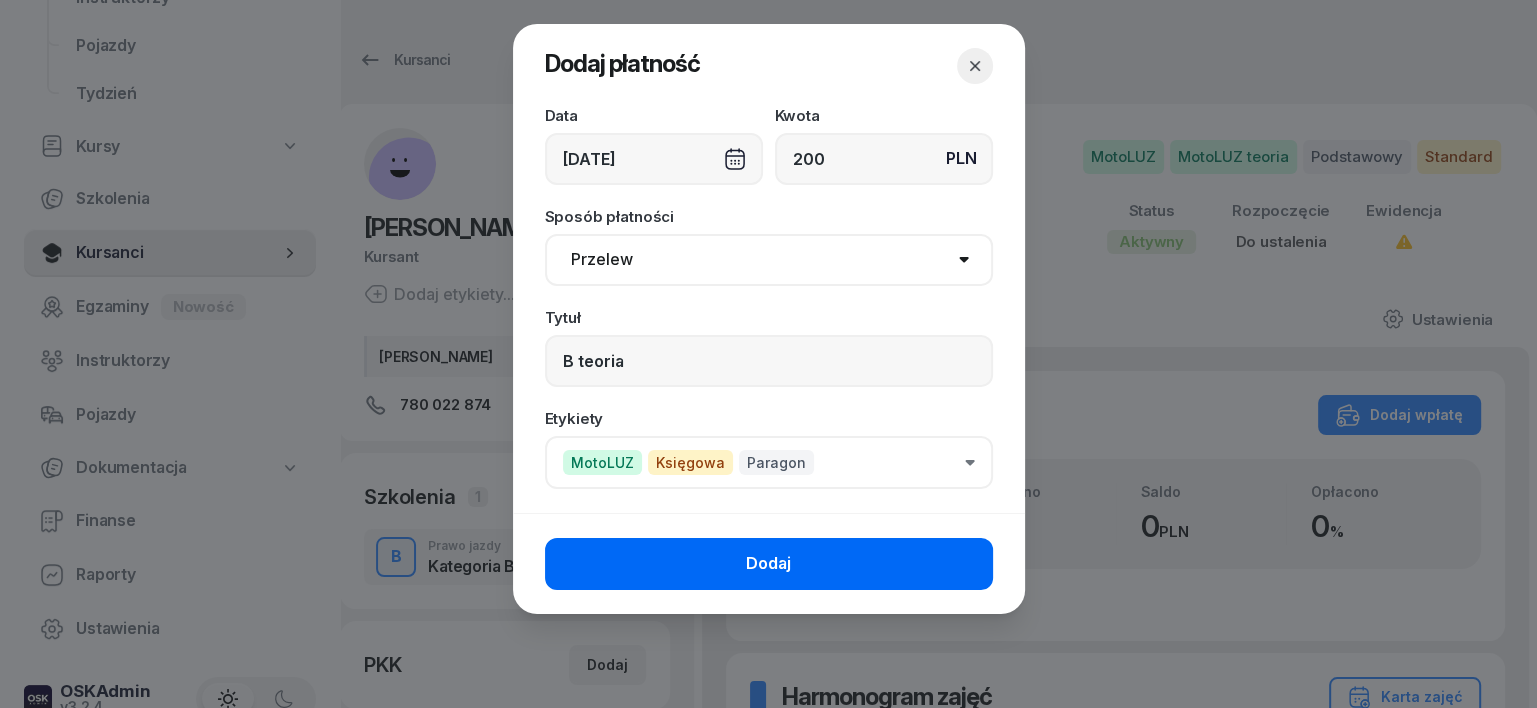 click on "Dodaj" 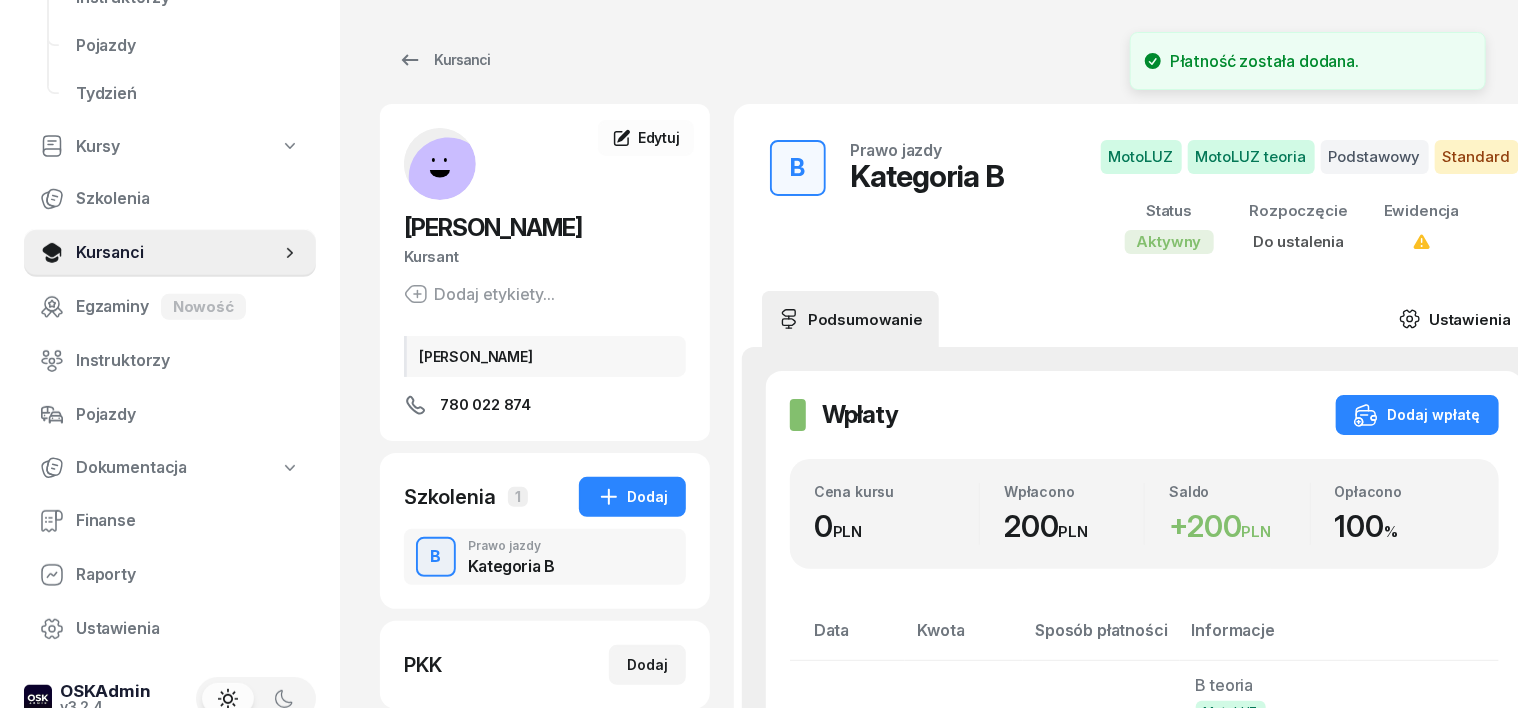 click on "Ustawienia" 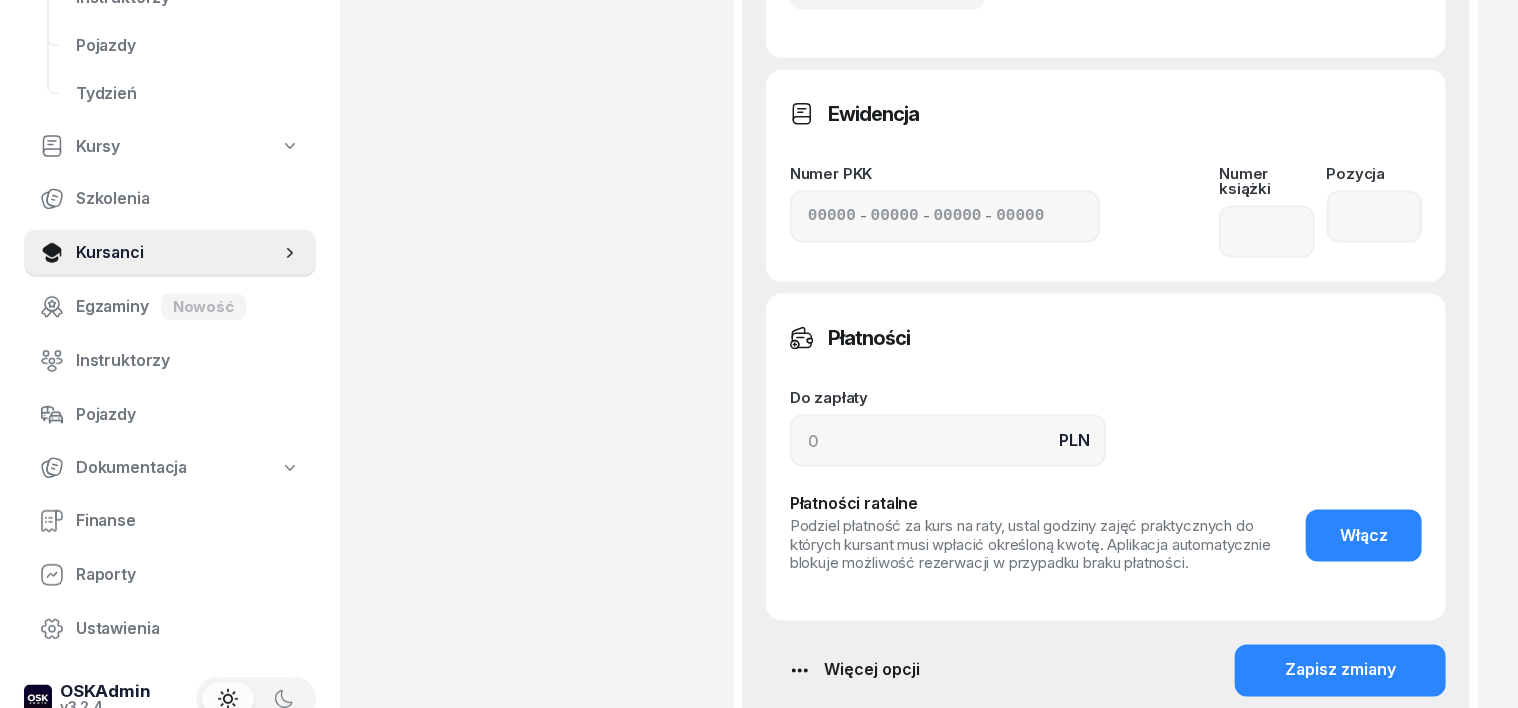 scroll, scrollTop: 1250, scrollLeft: 0, axis: vertical 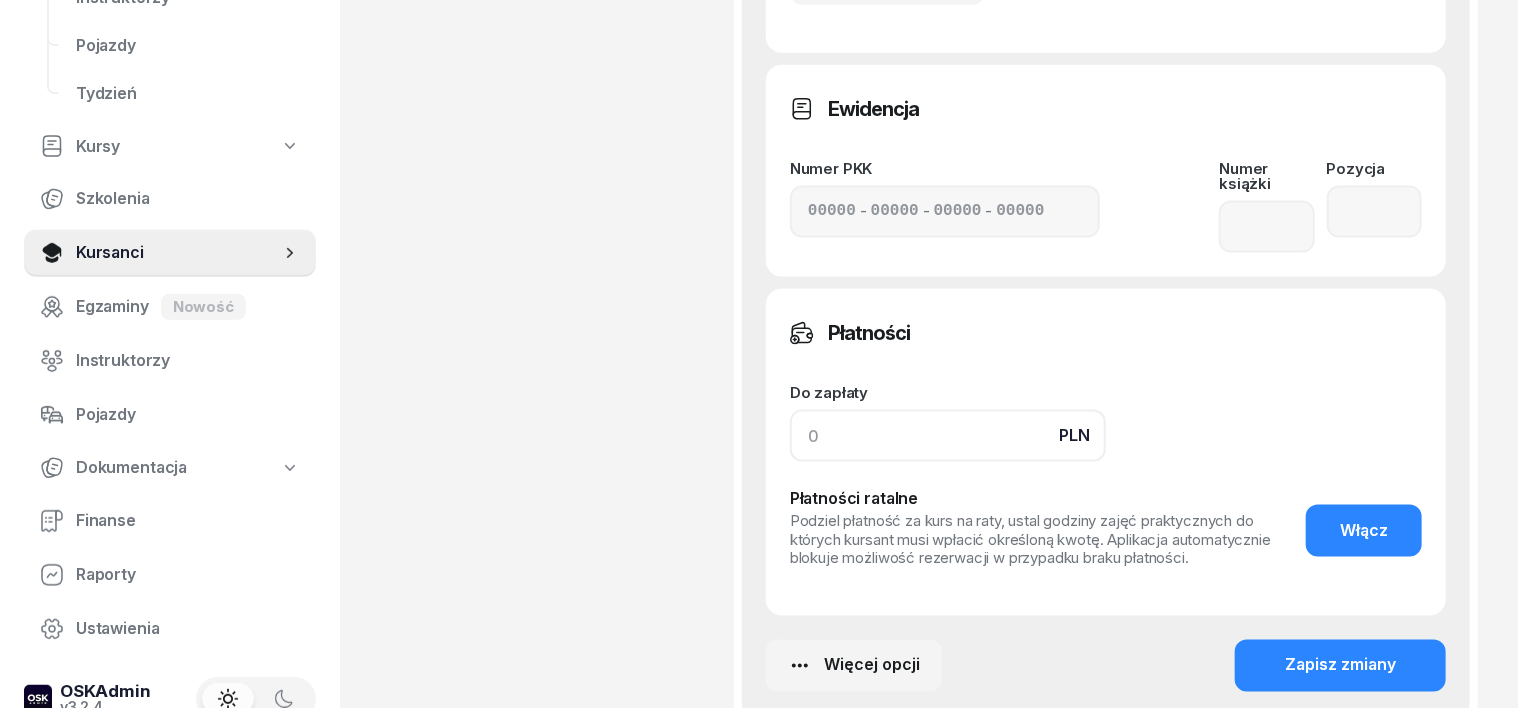 click 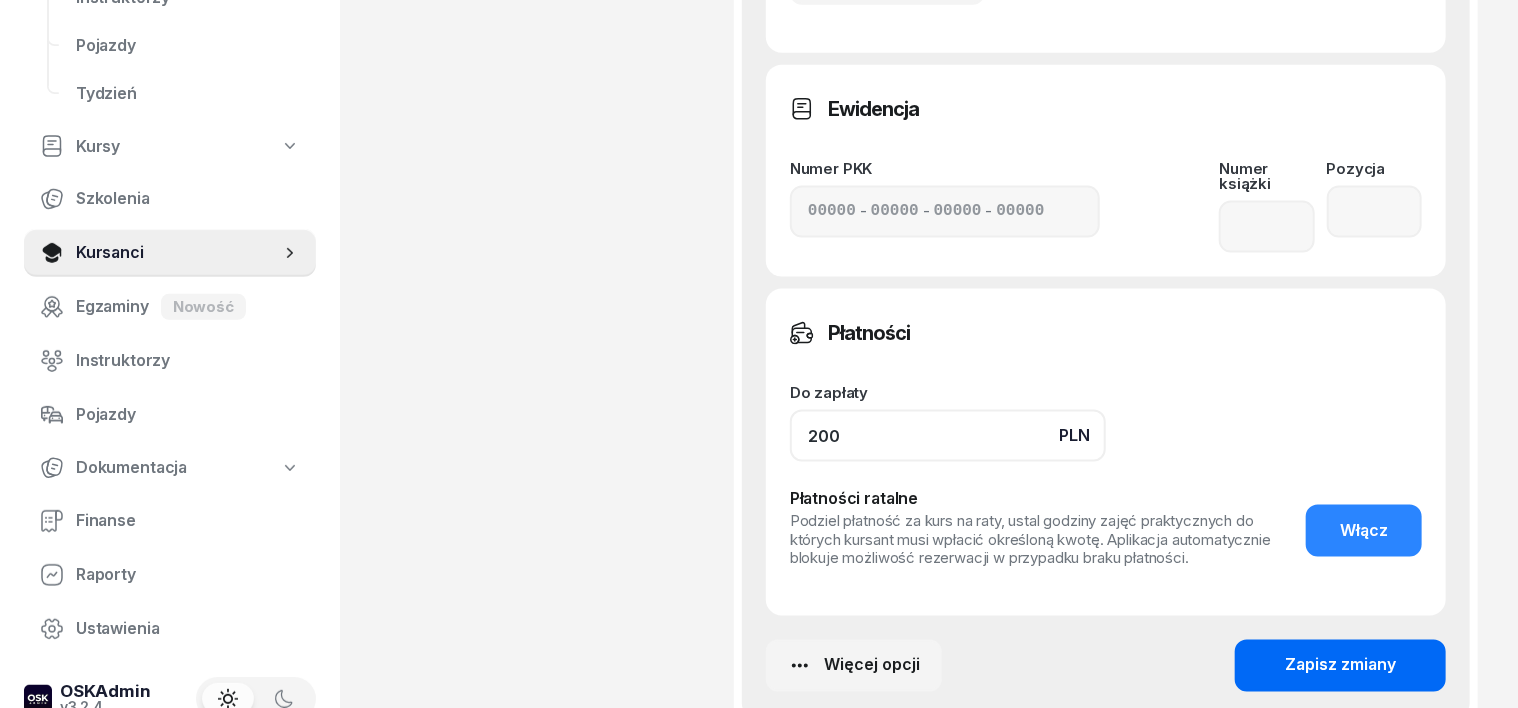 type on "200" 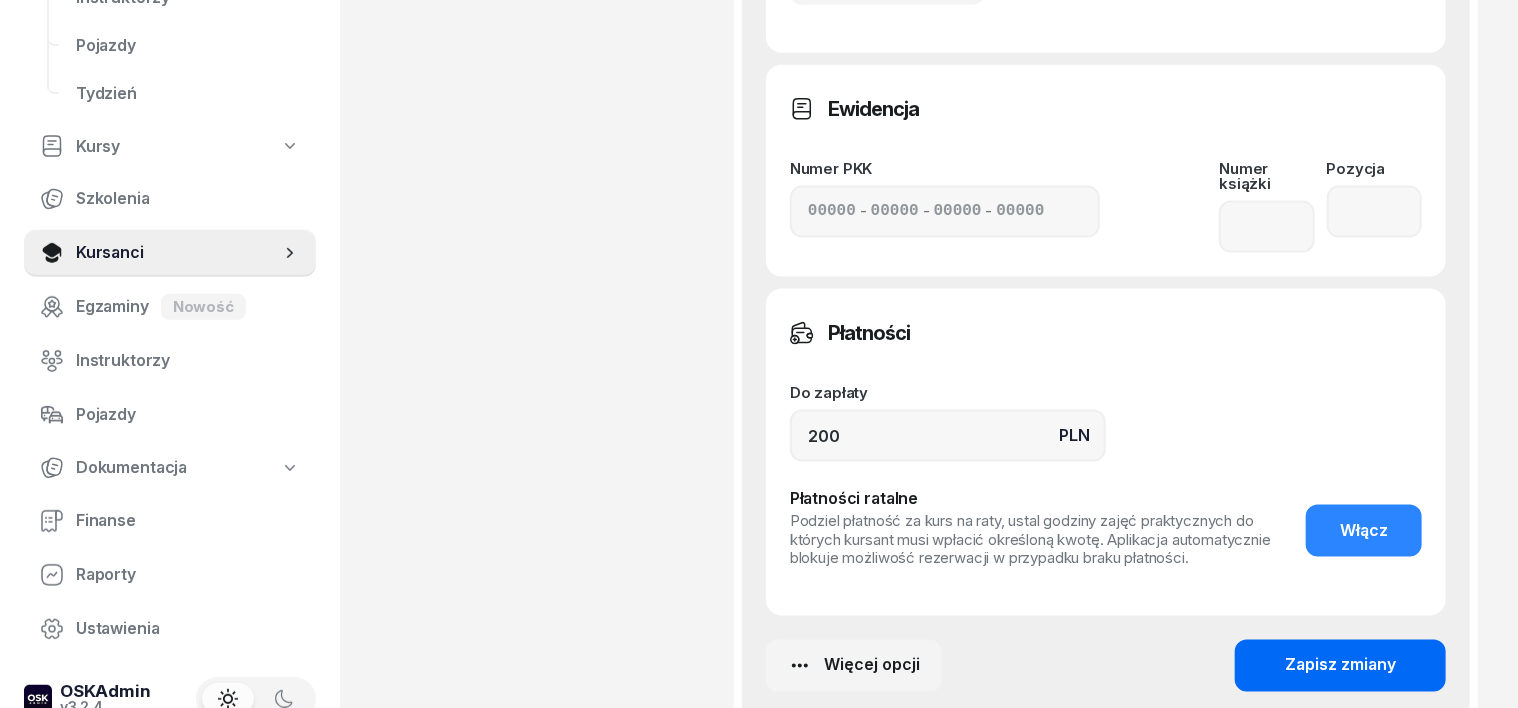 click on "Zapisz zmiany" at bounding box center [1340, 666] 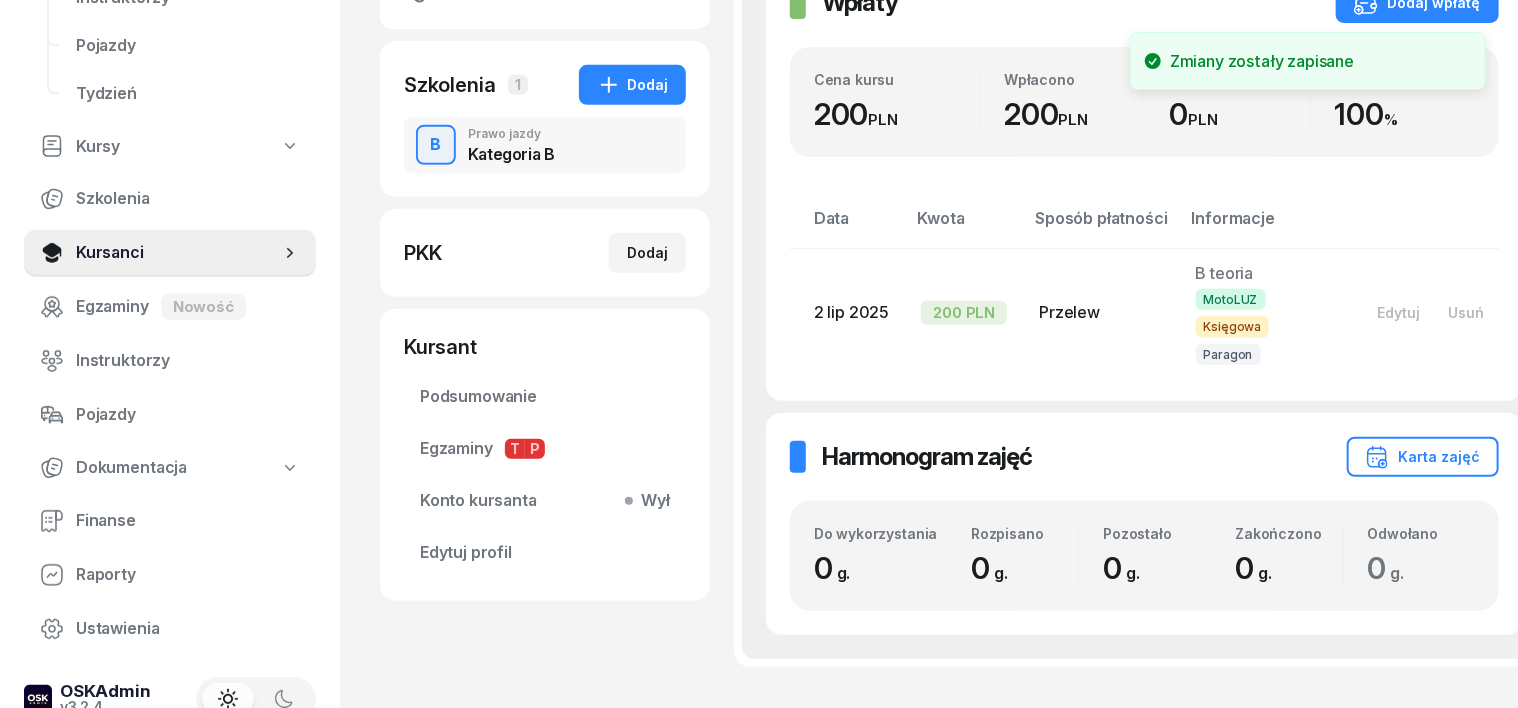 scroll, scrollTop: 0, scrollLeft: 0, axis: both 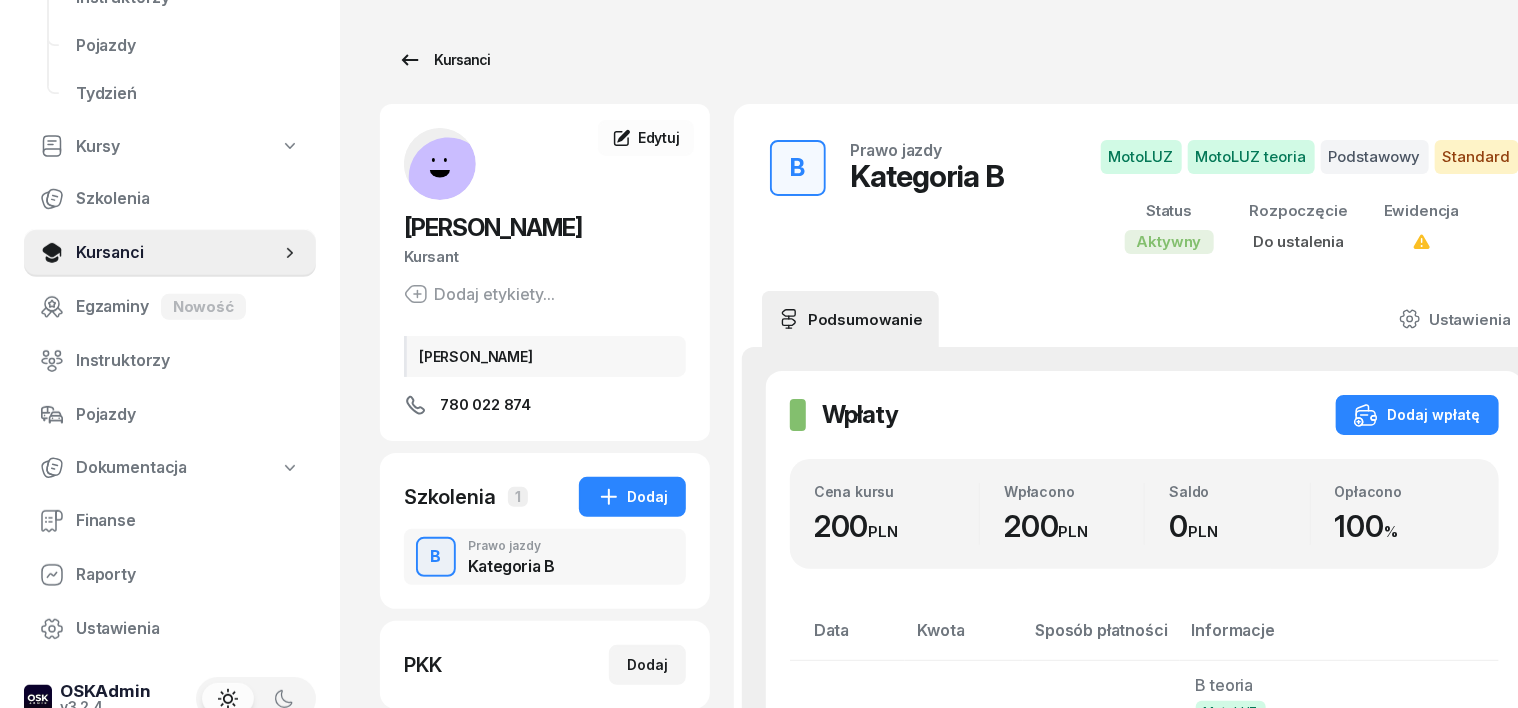 click on "Kursanci" at bounding box center [444, 60] 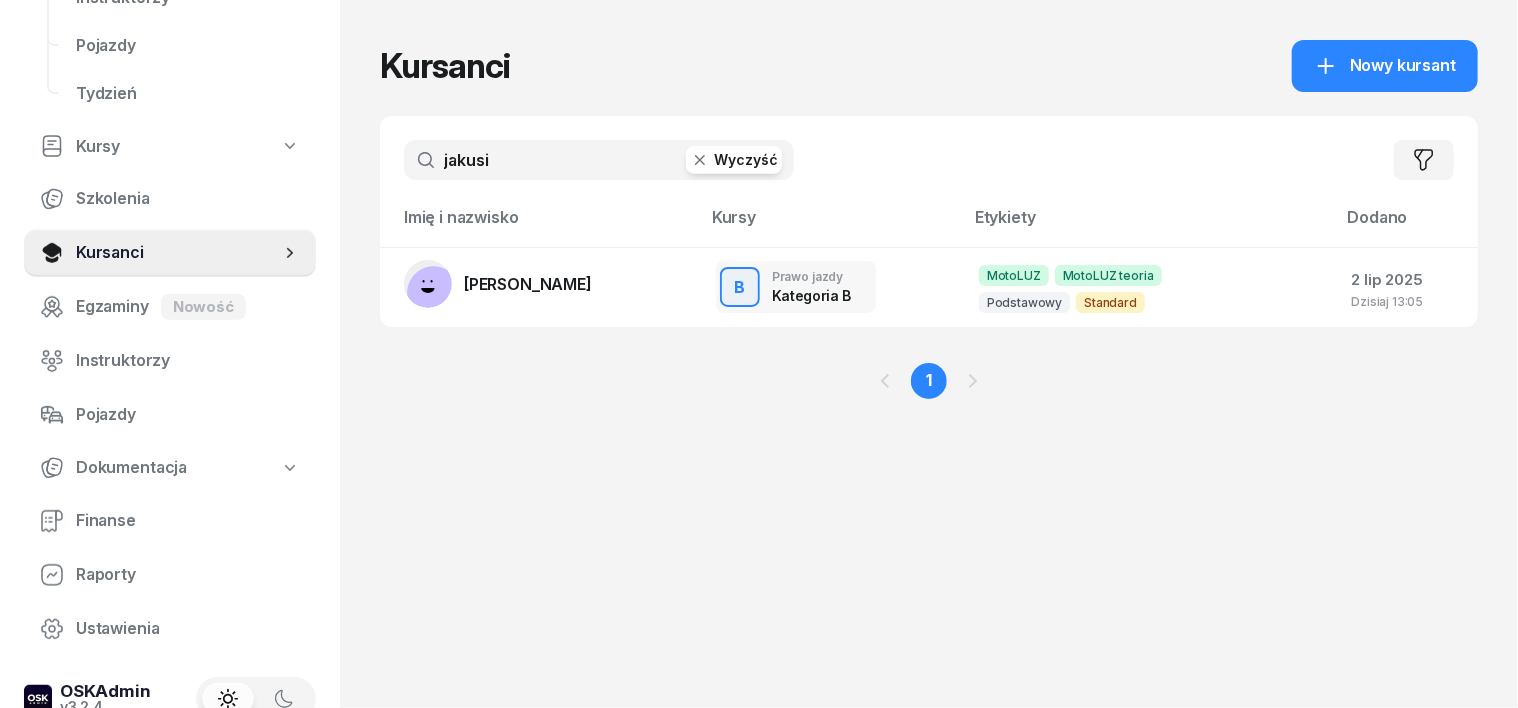click 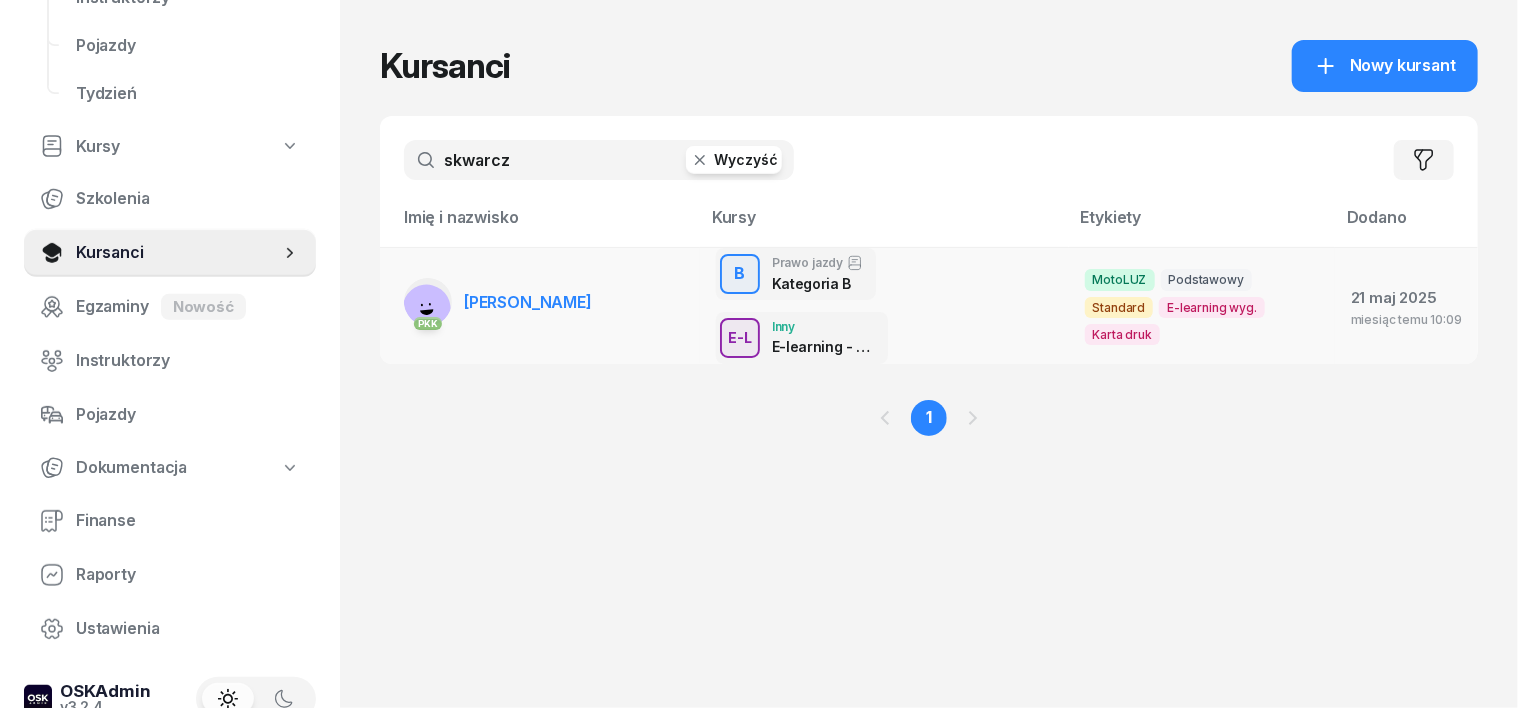 type on "skwarcz" 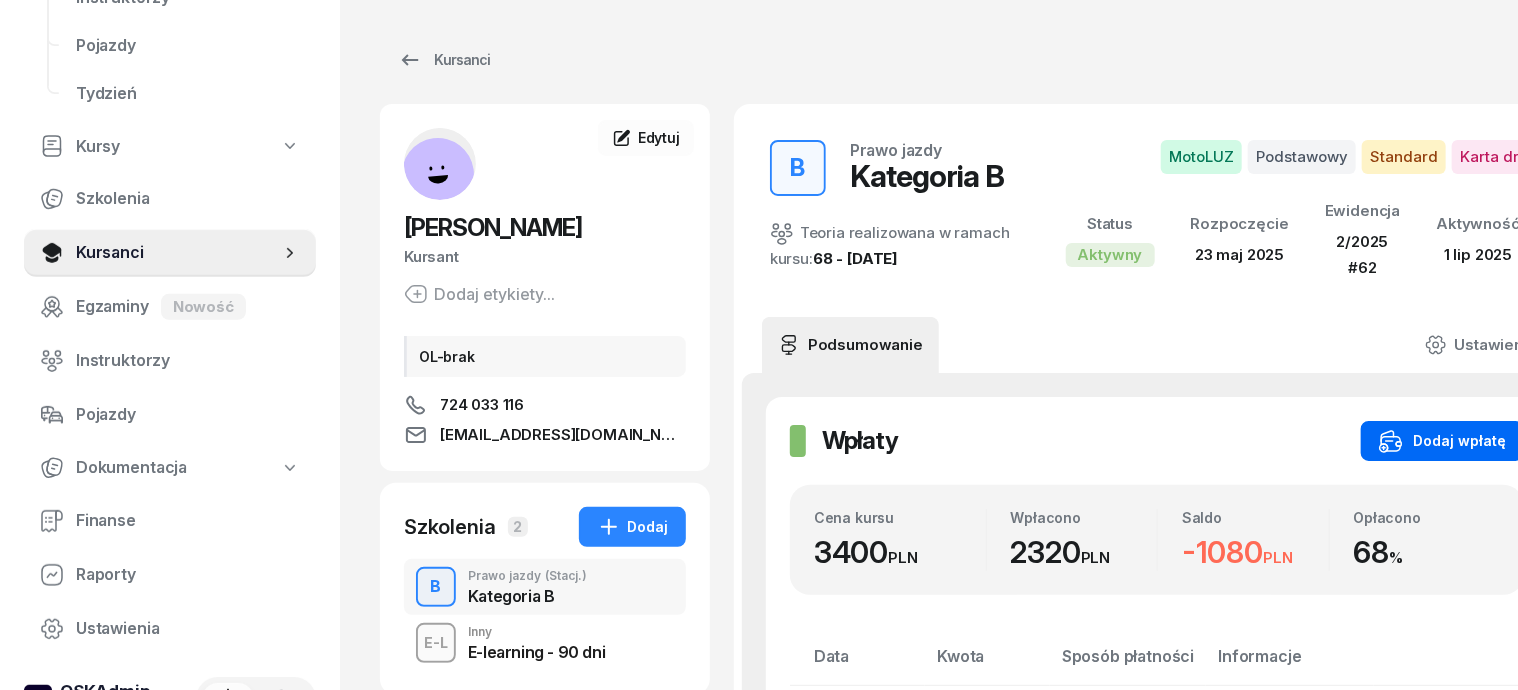 click on "Dodaj wpłatę" at bounding box center (1442, 441) 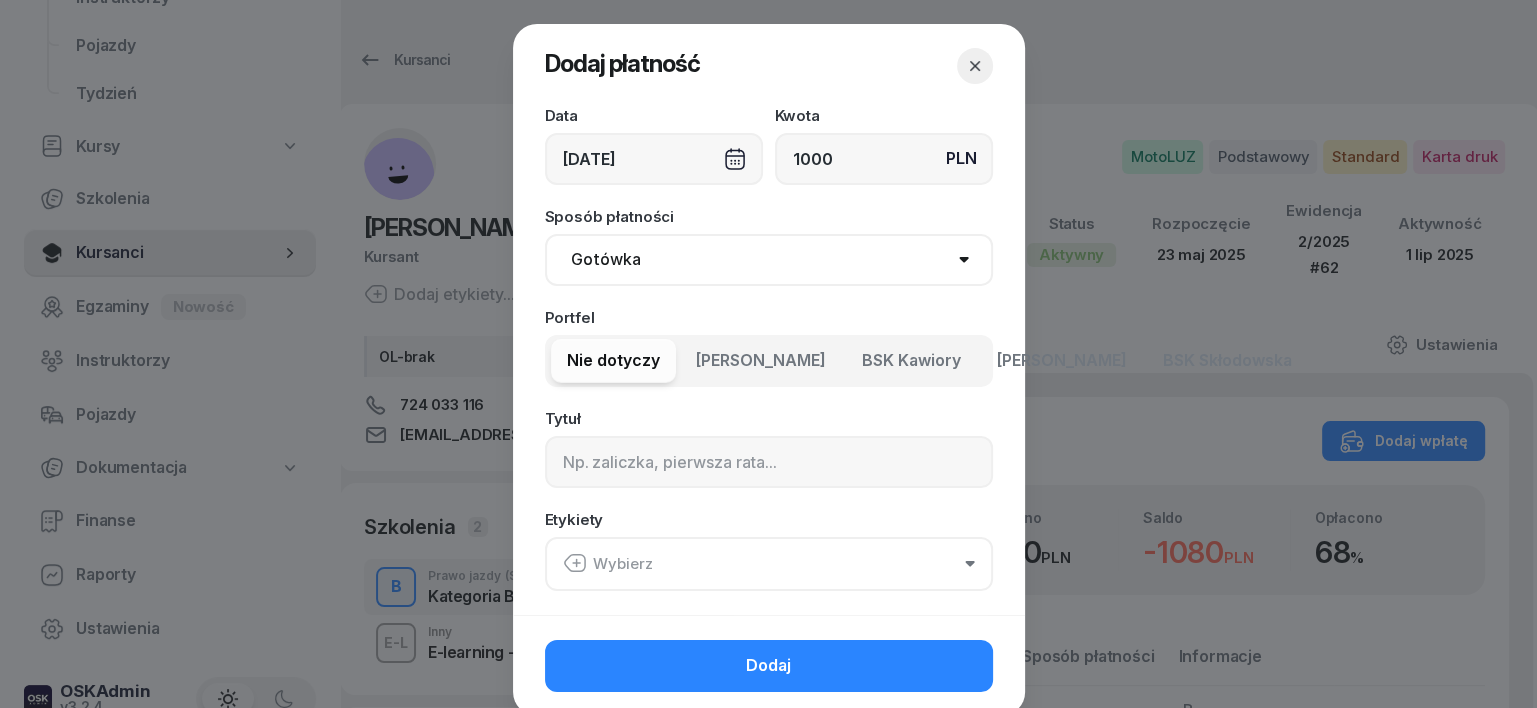 type on "1000" 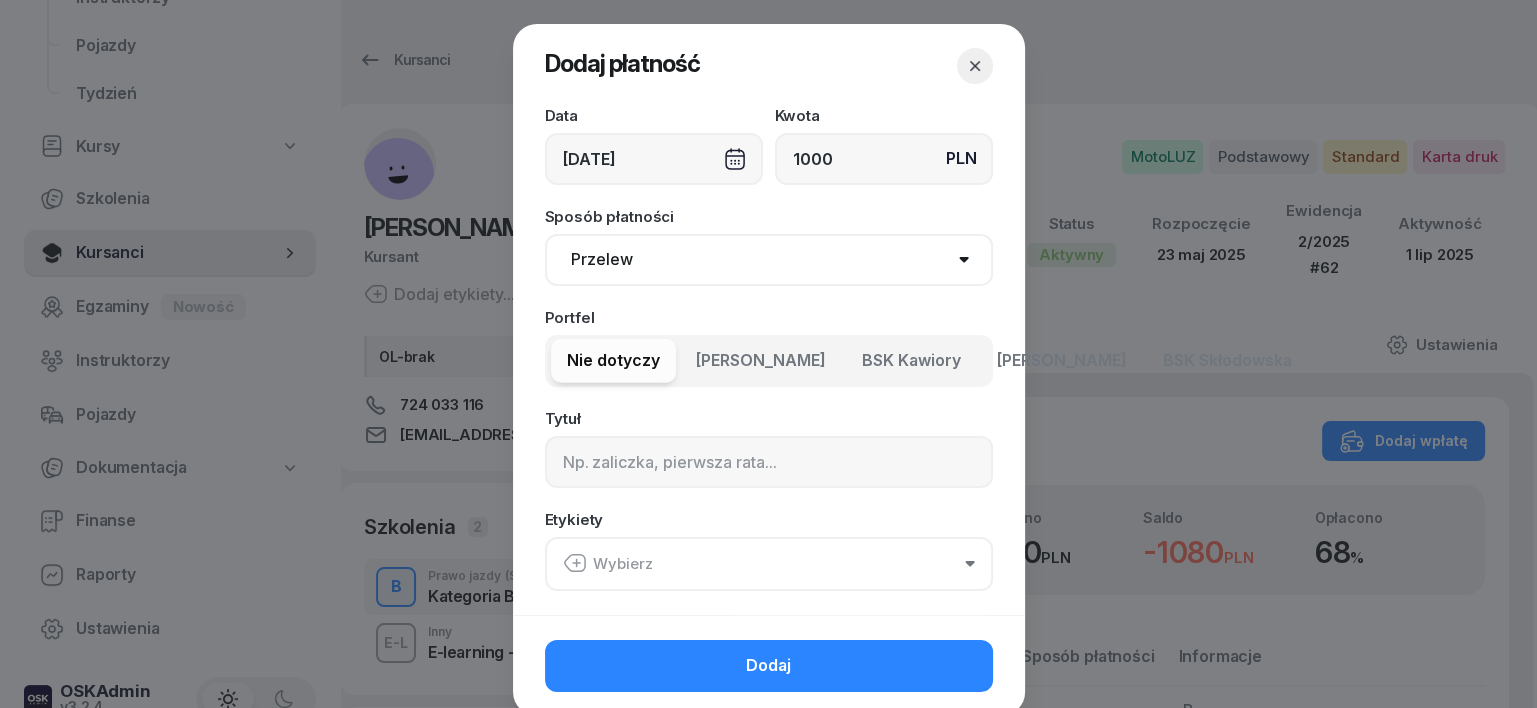 click on "Gotówka Karta Przelew Płatności online BLIK" at bounding box center (769, 260) 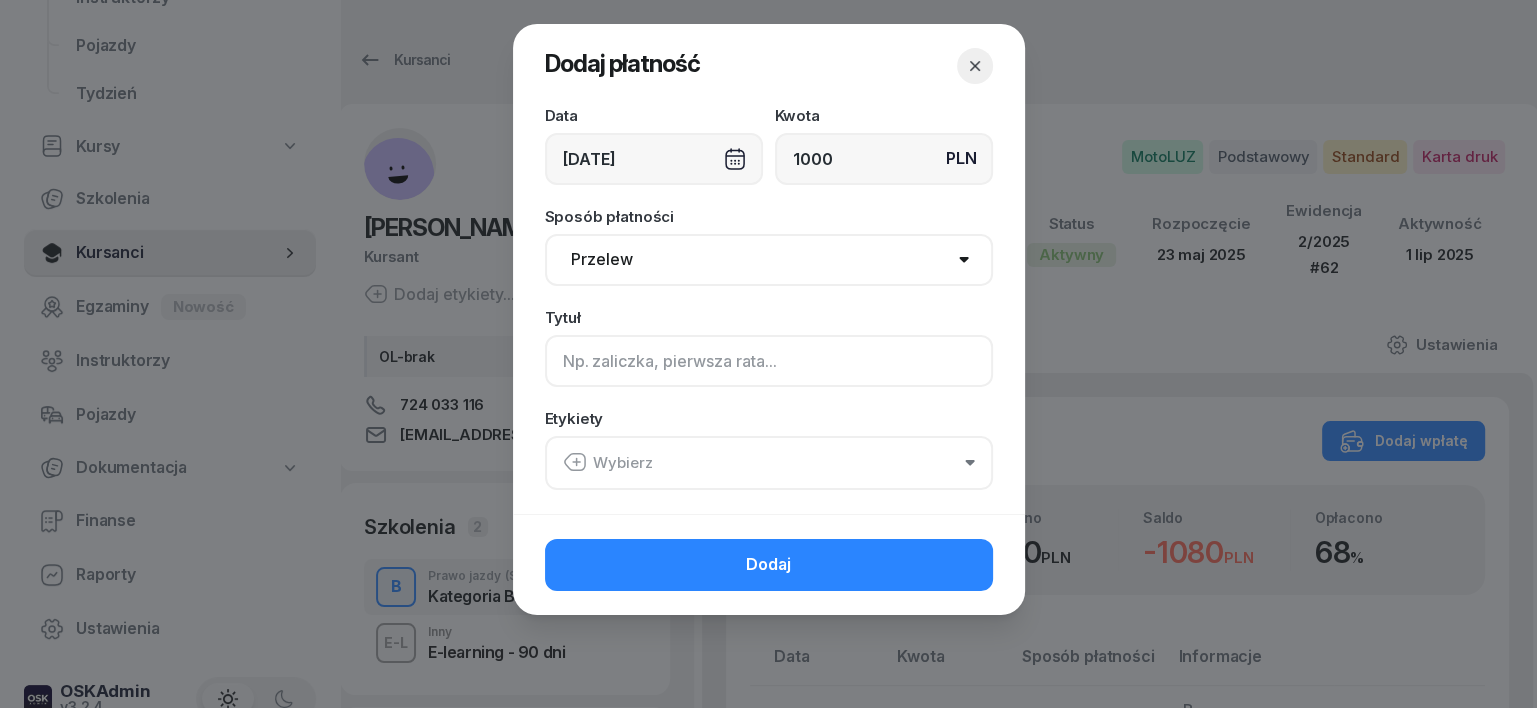 click 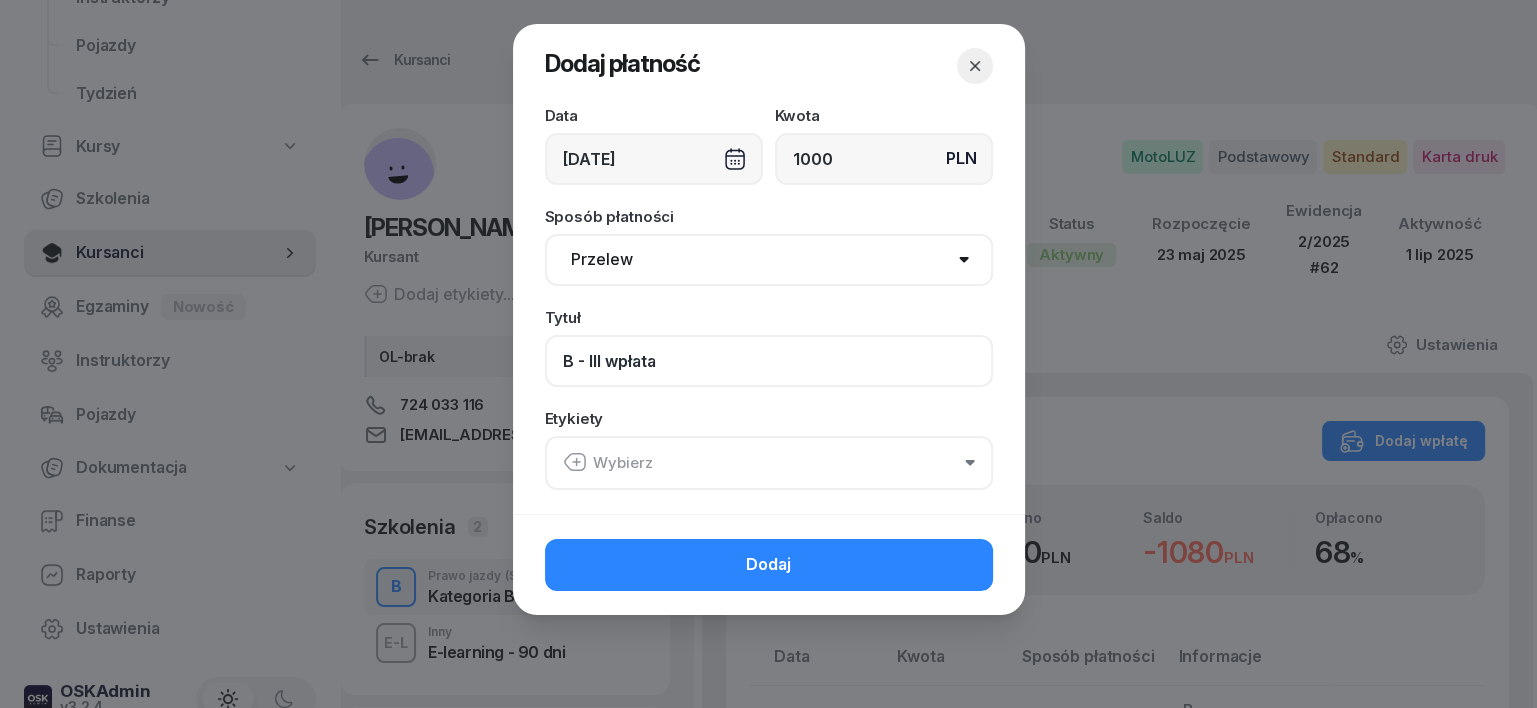 type on "B - III wpłata" 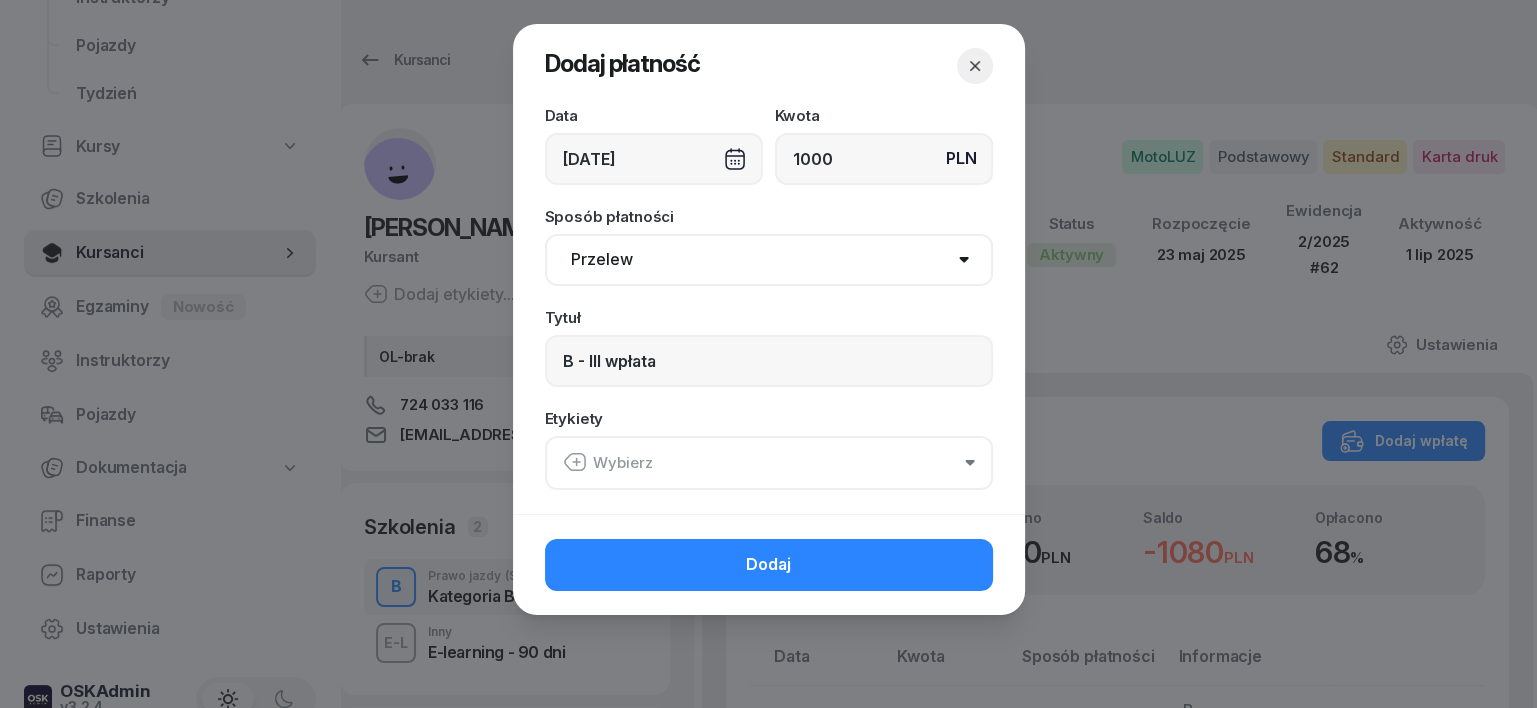 click 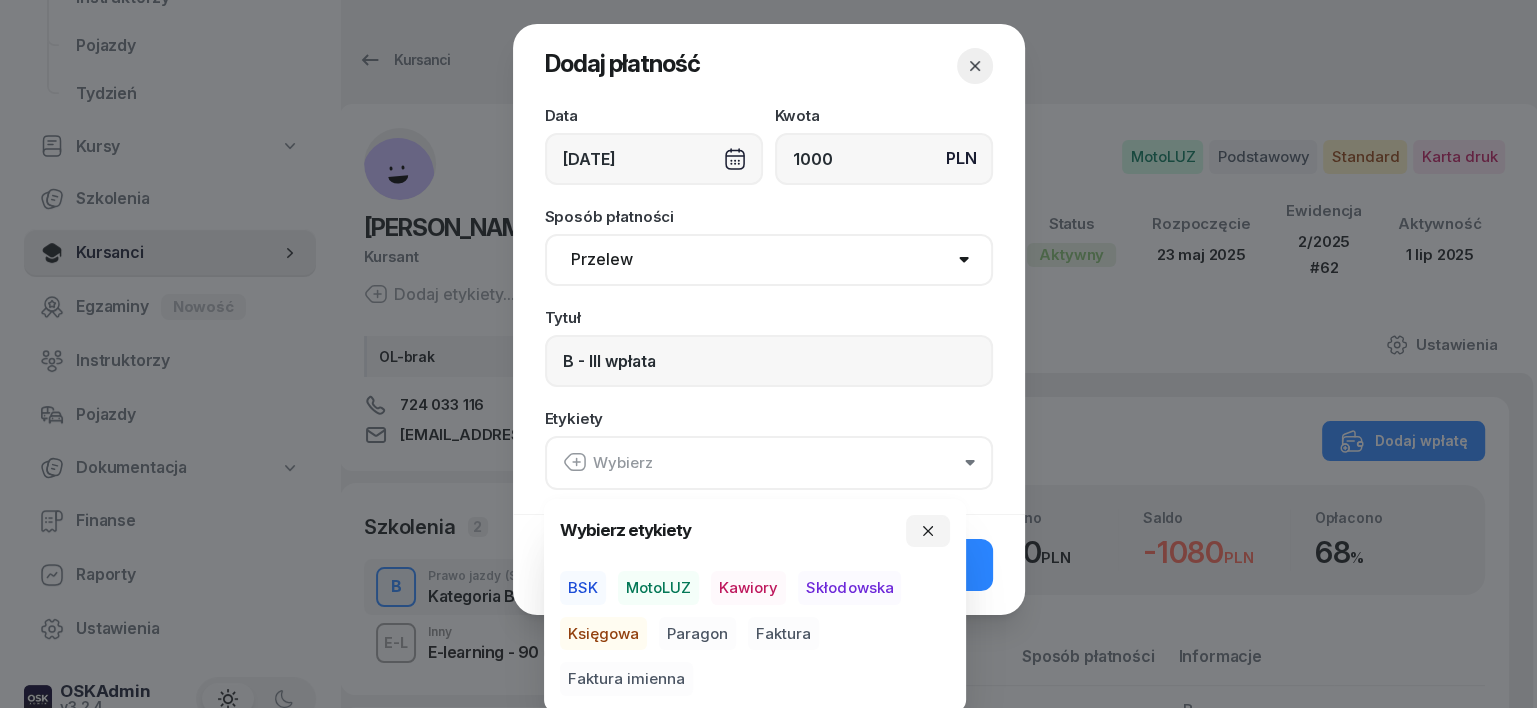 drag, startPoint x: 676, startPoint y: 579, endPoint x: 604, endPoint y: 620, distance: 82.85529 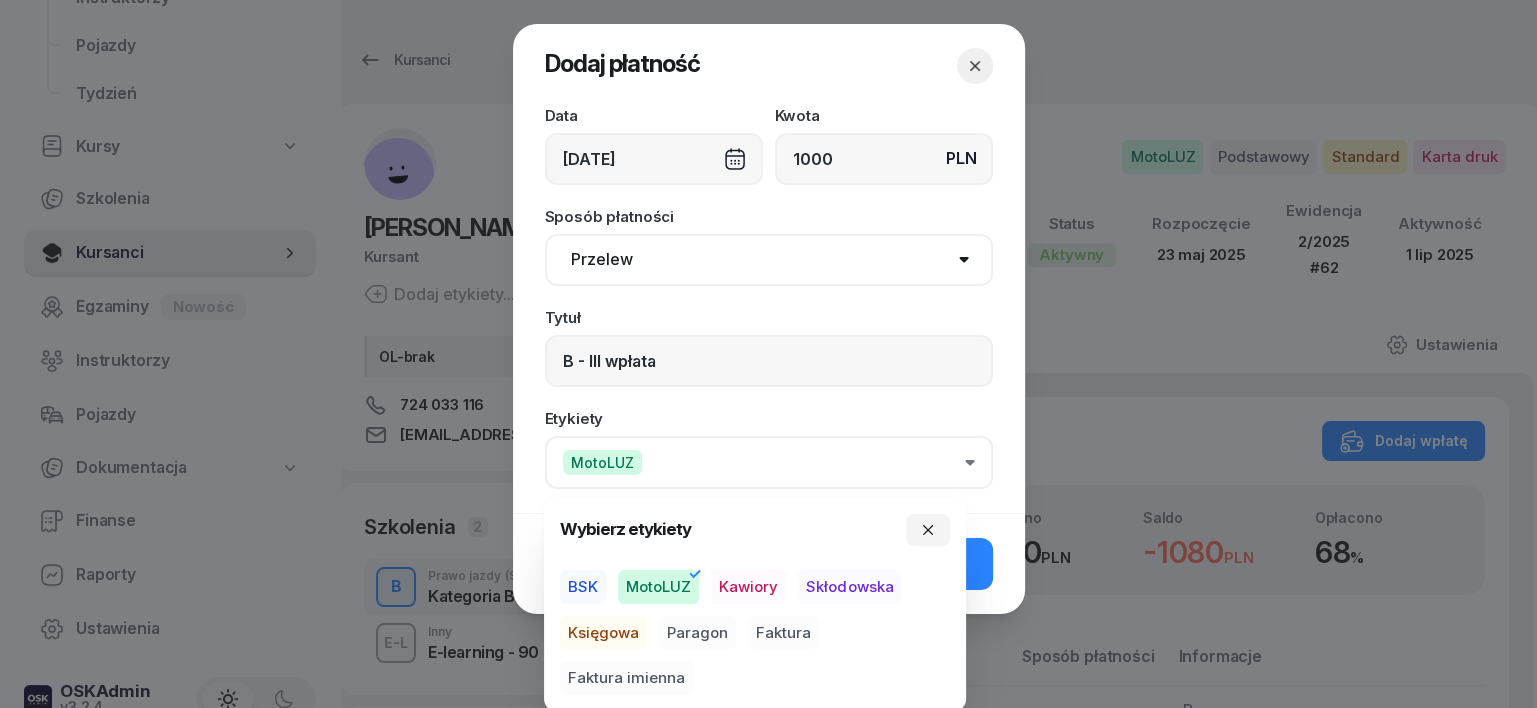 drag, startPoint x: 600, startPoint y: 622, endPoint x: 628, endPoint y: 634, distance: 30.463093 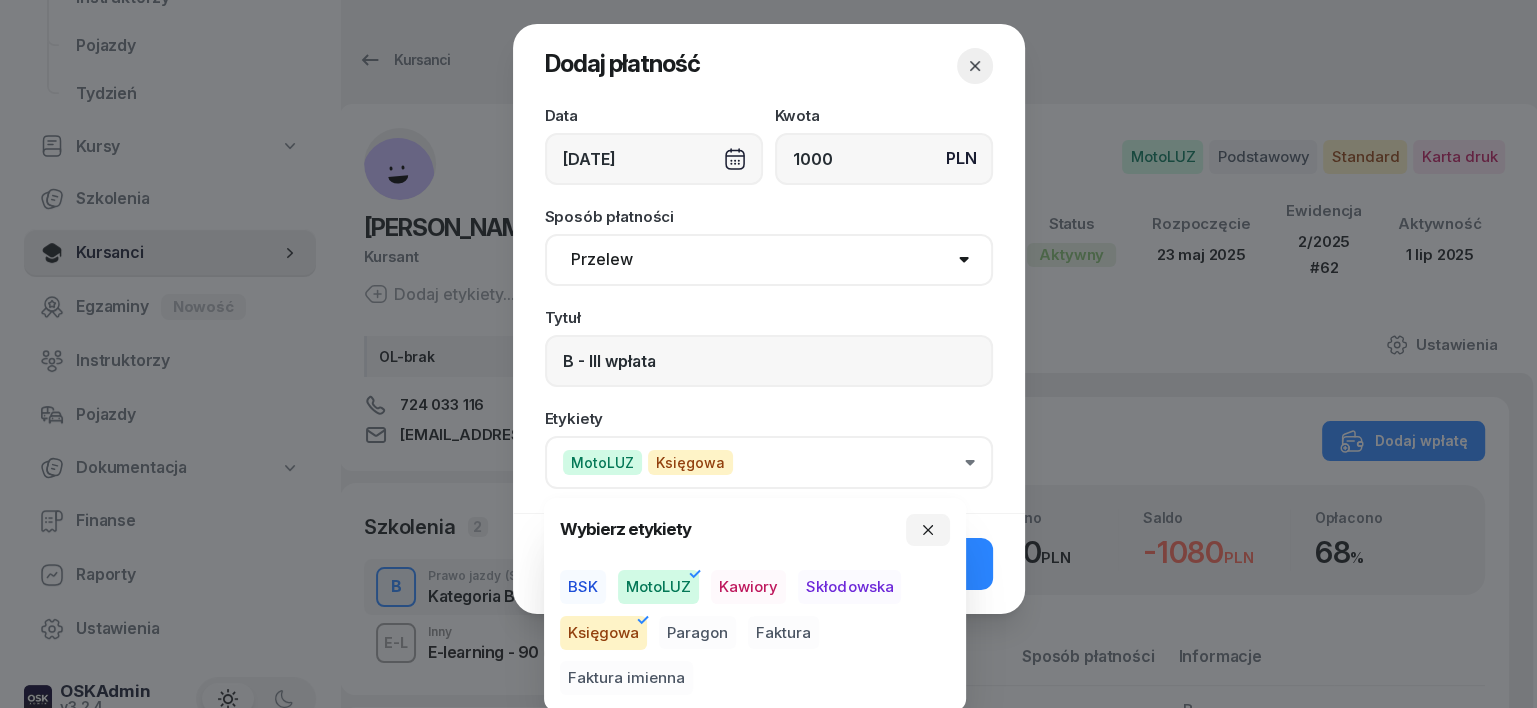 drag, startPoint x: 681, startPoint y: 625, endPoint x: 697, endPoint y: 623, distance: 16.124516 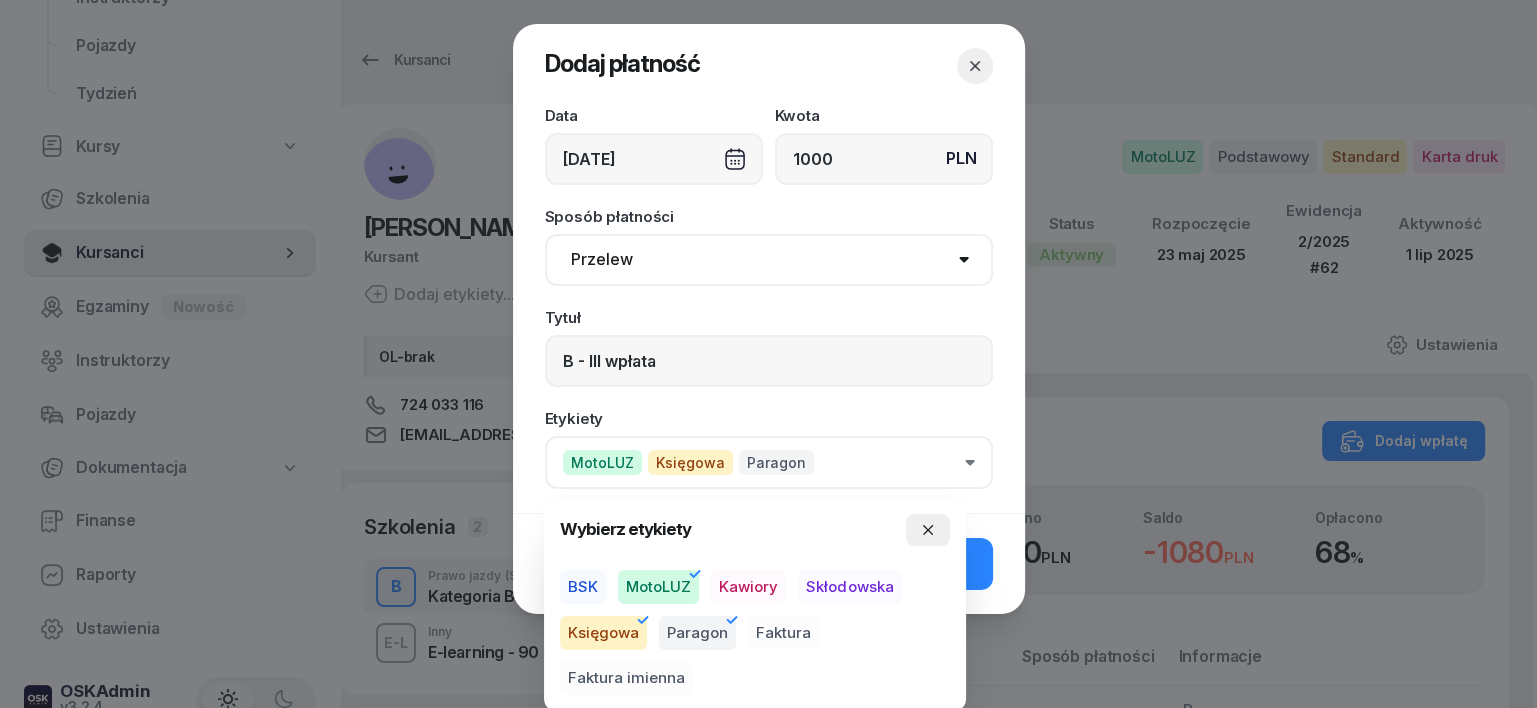 click at bounding box center (928, 530) 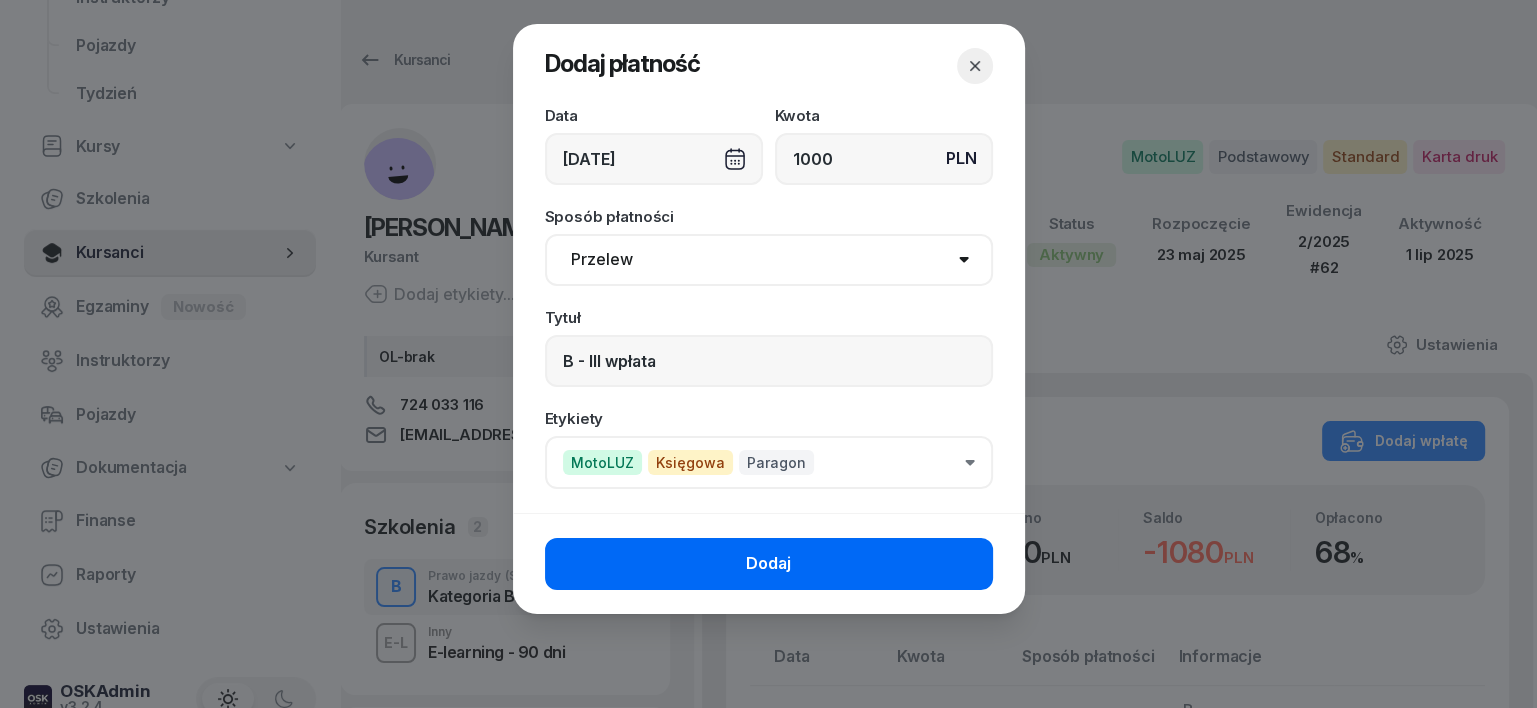 click on "Dodaj" 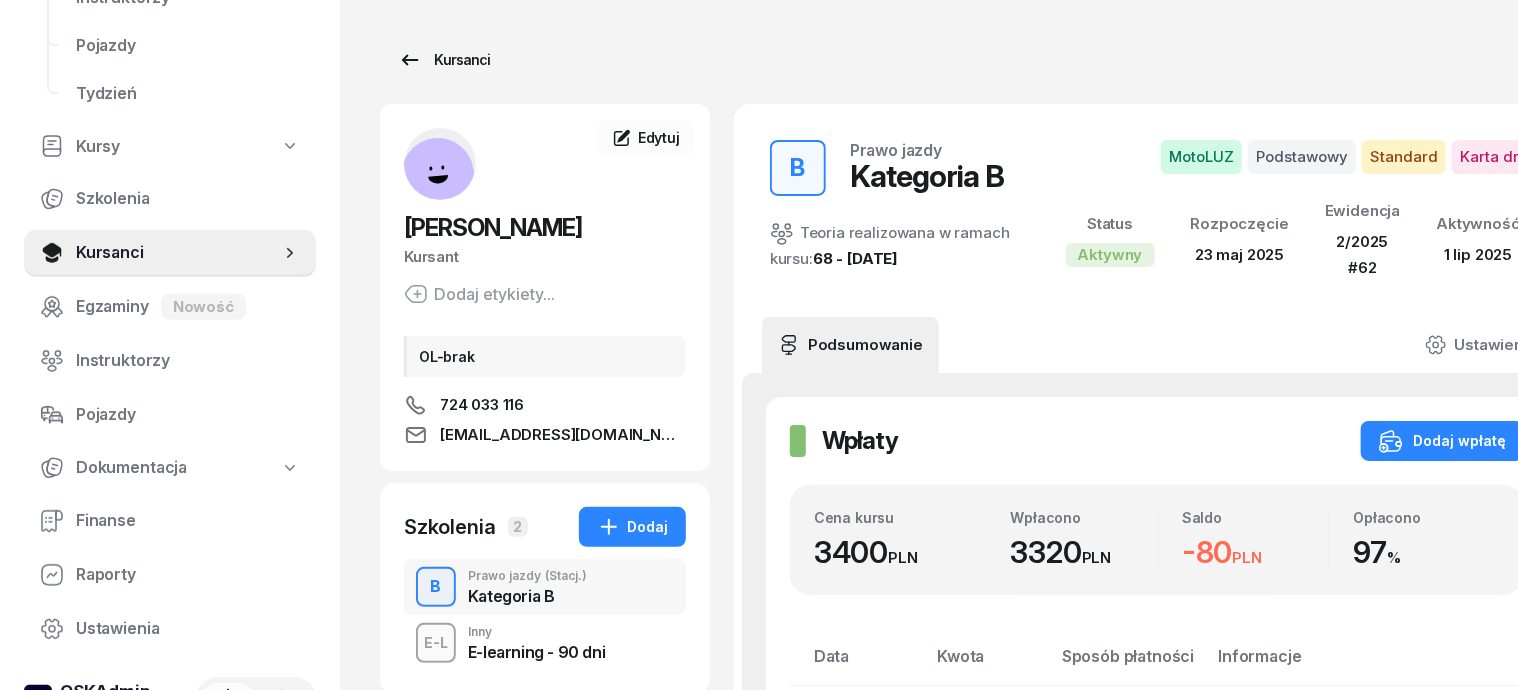 click on "Kursanci" at bounding box center [444, 60] 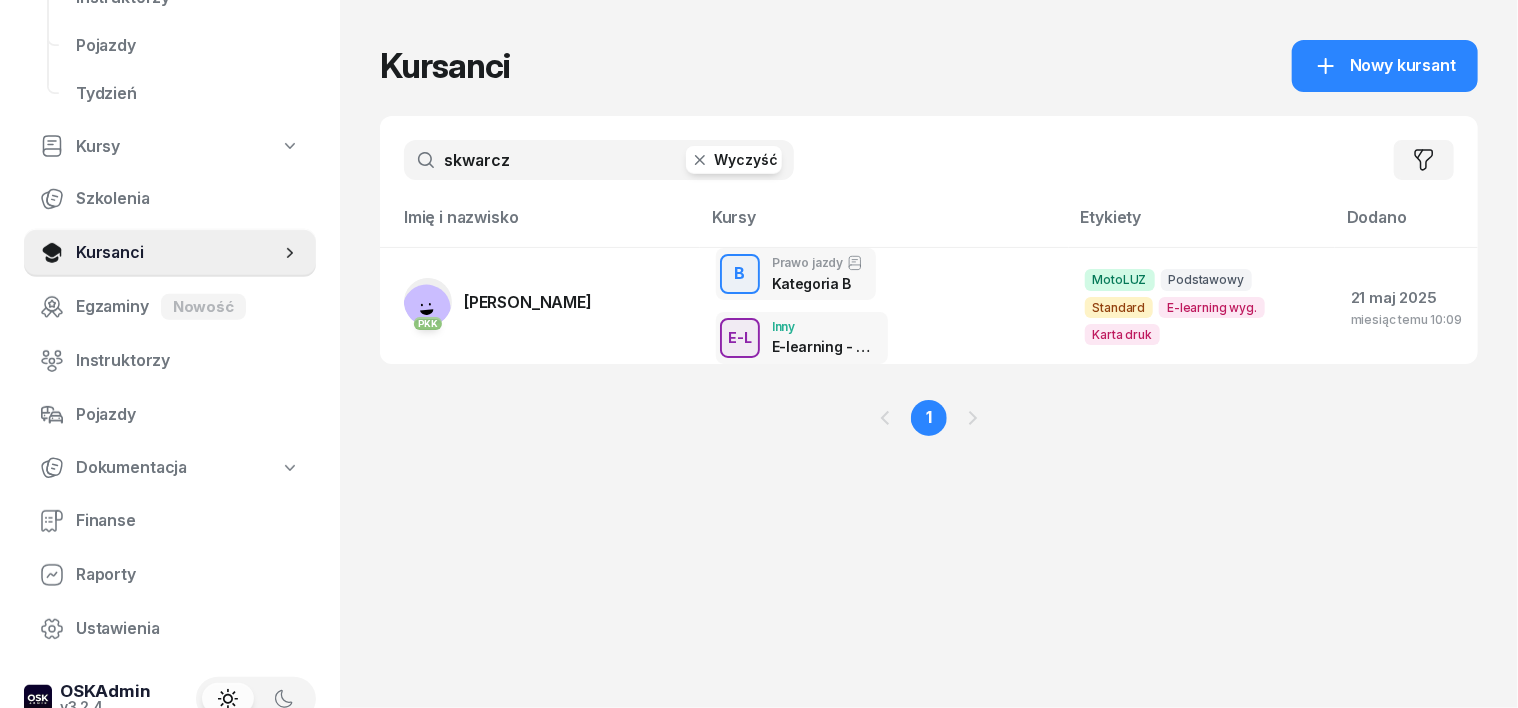 click 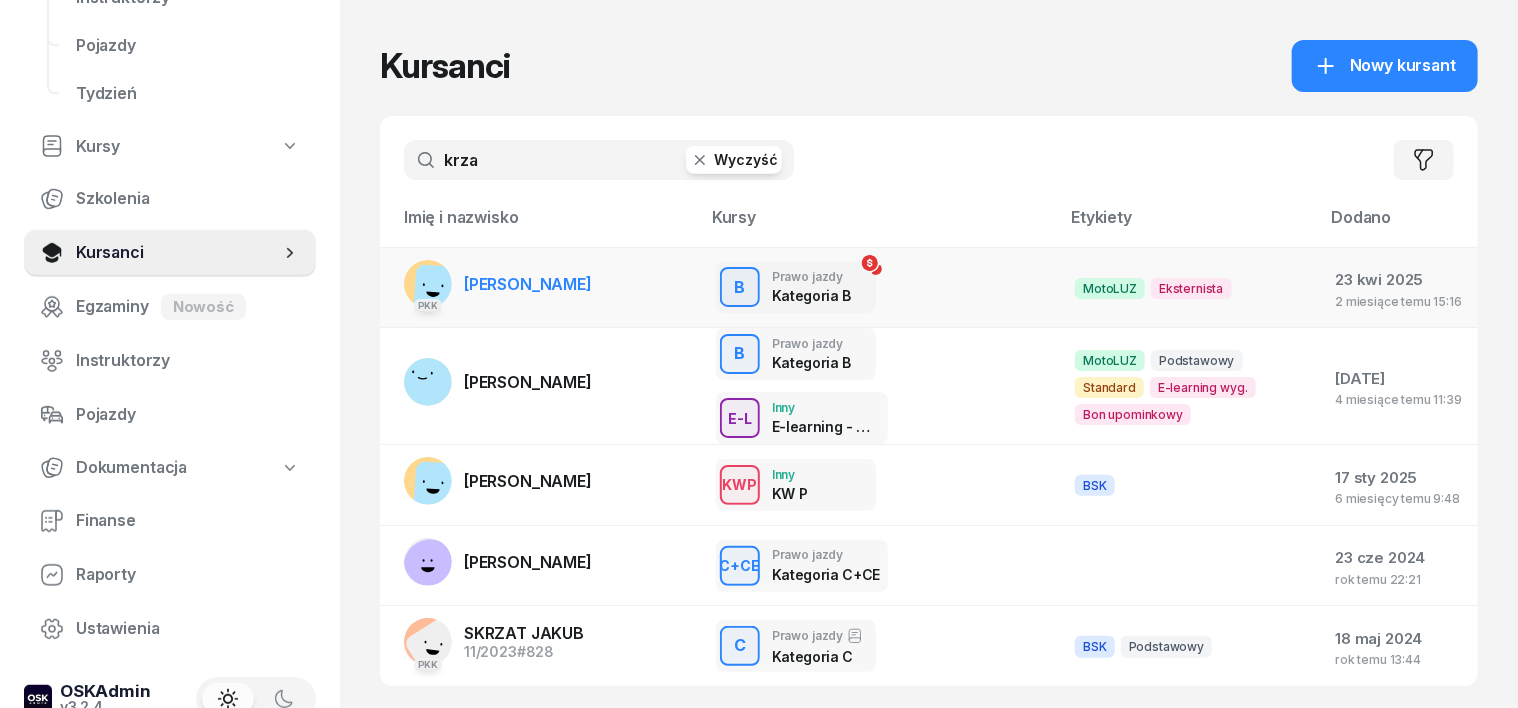type on "krza" 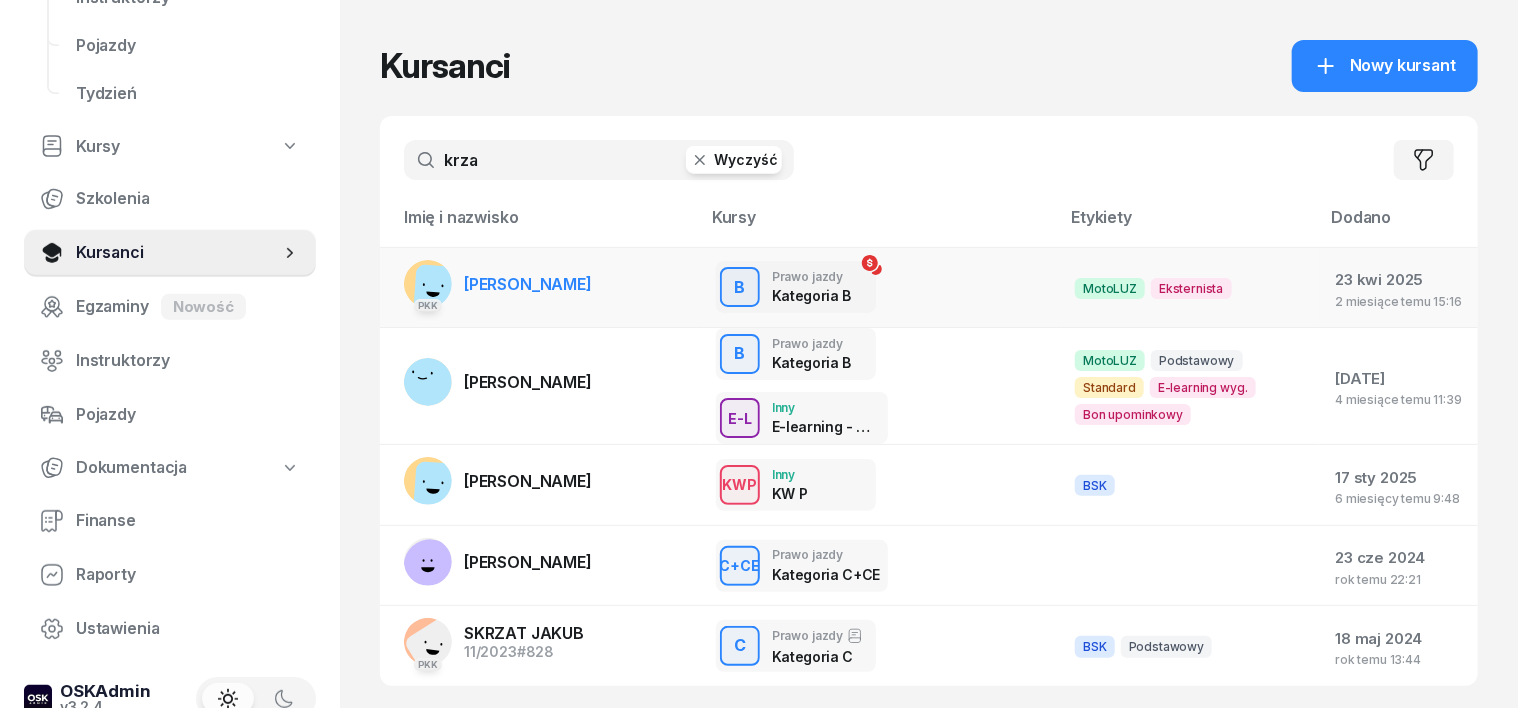 click 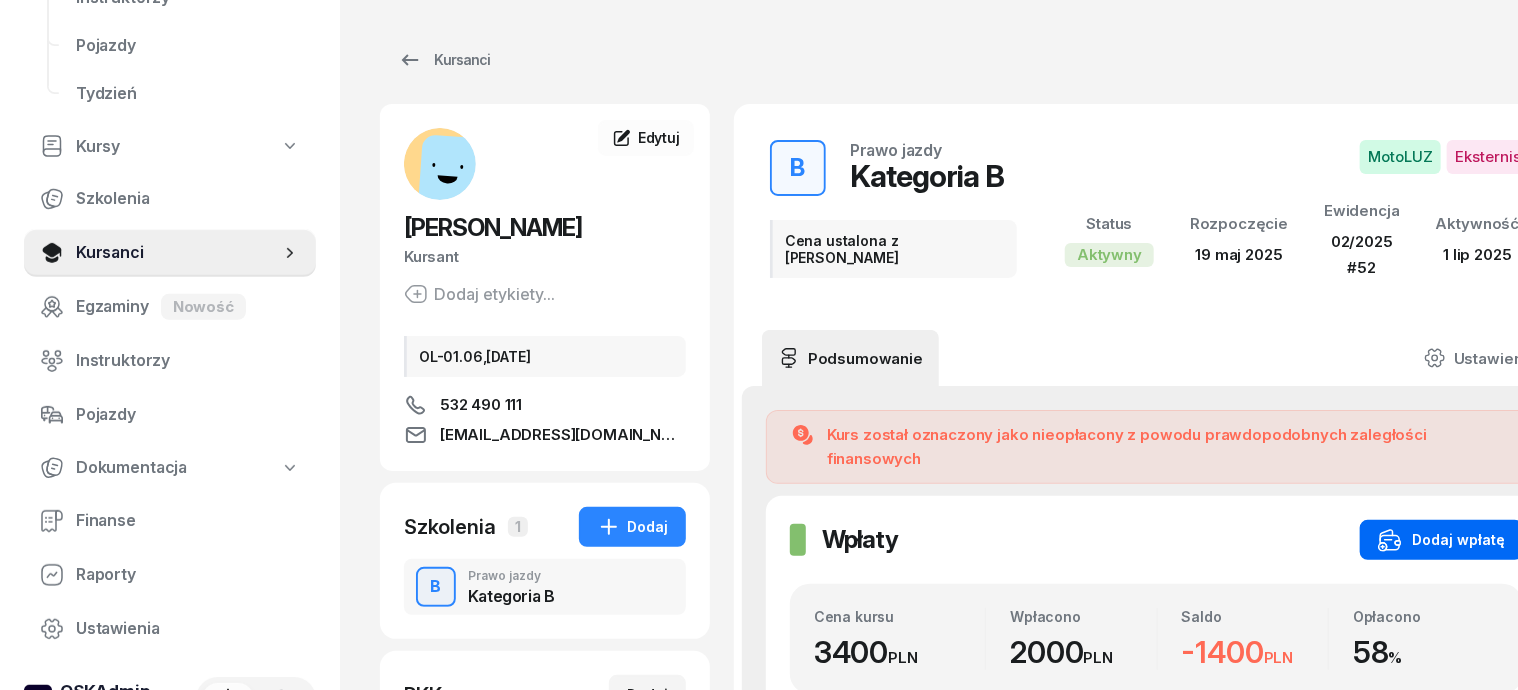 click on "Dodaj wpłatę" at bounding box center [1441, 540] 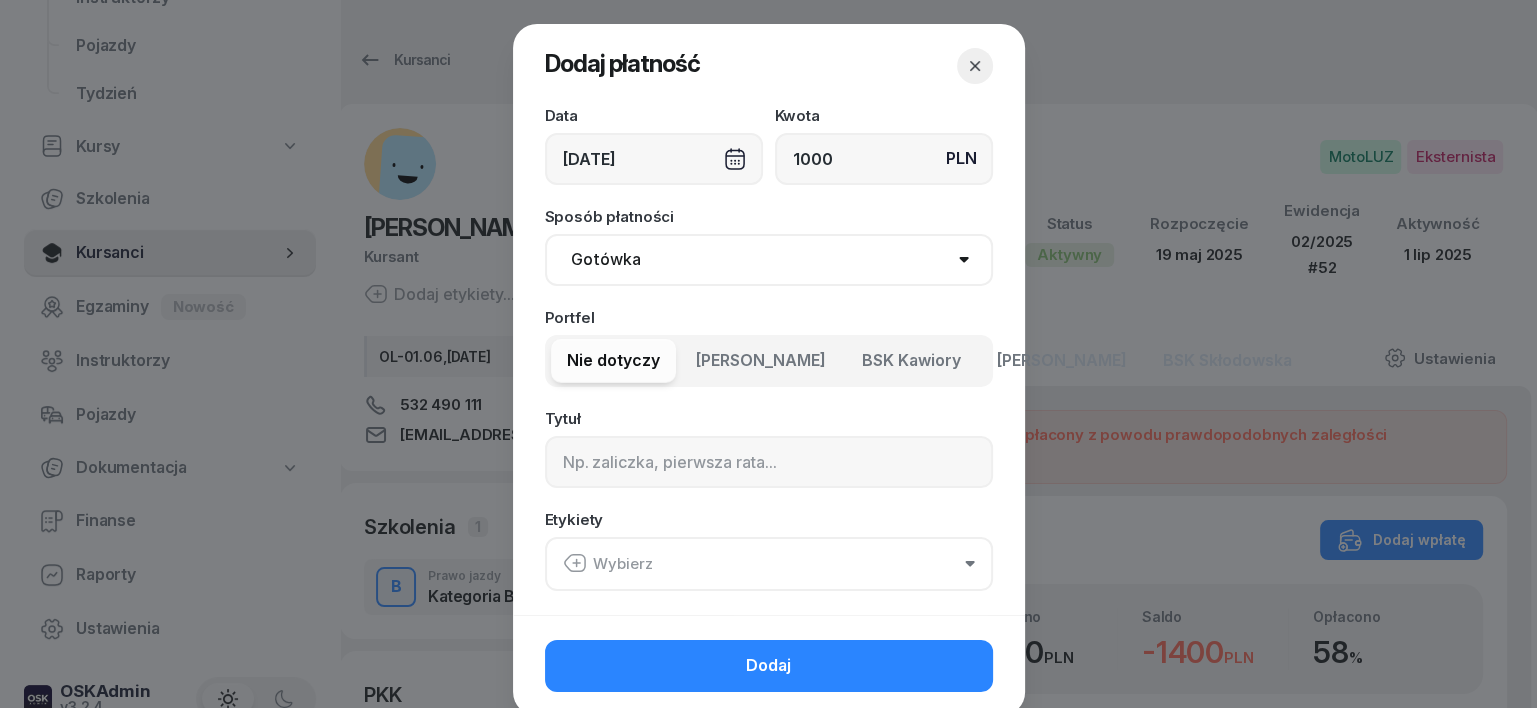 type on "1000" 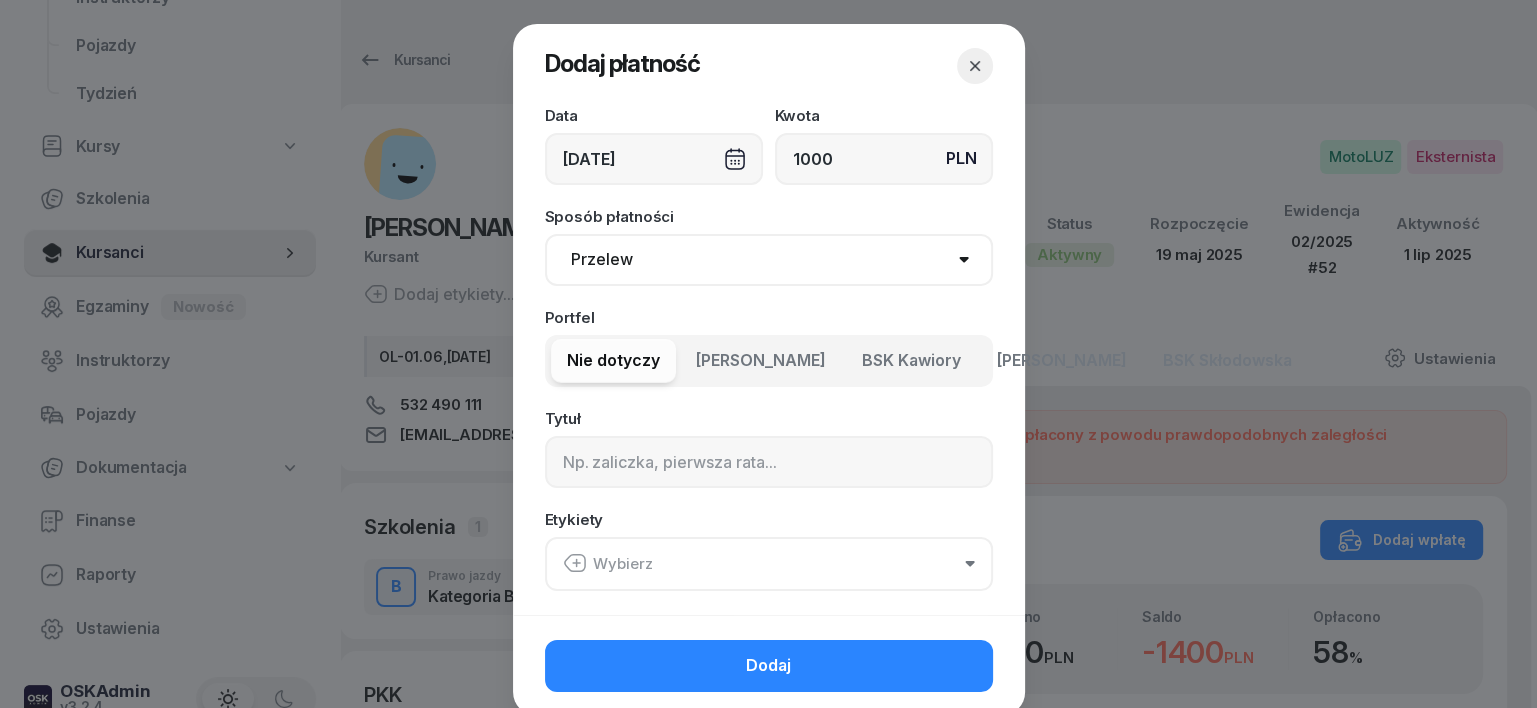 click on "Gotówka Karta Przelew Płatności online BLIK" at bounding box center [769, 260] 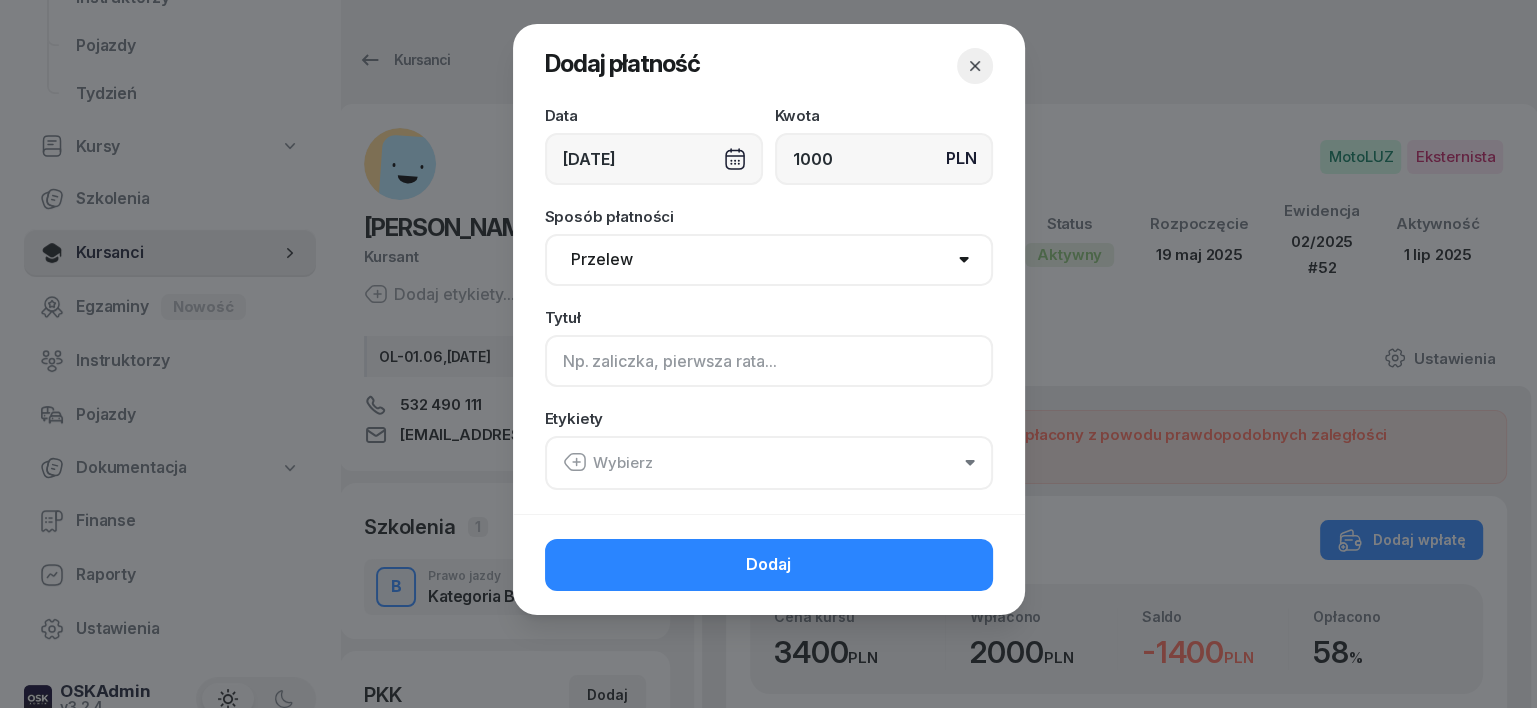 click 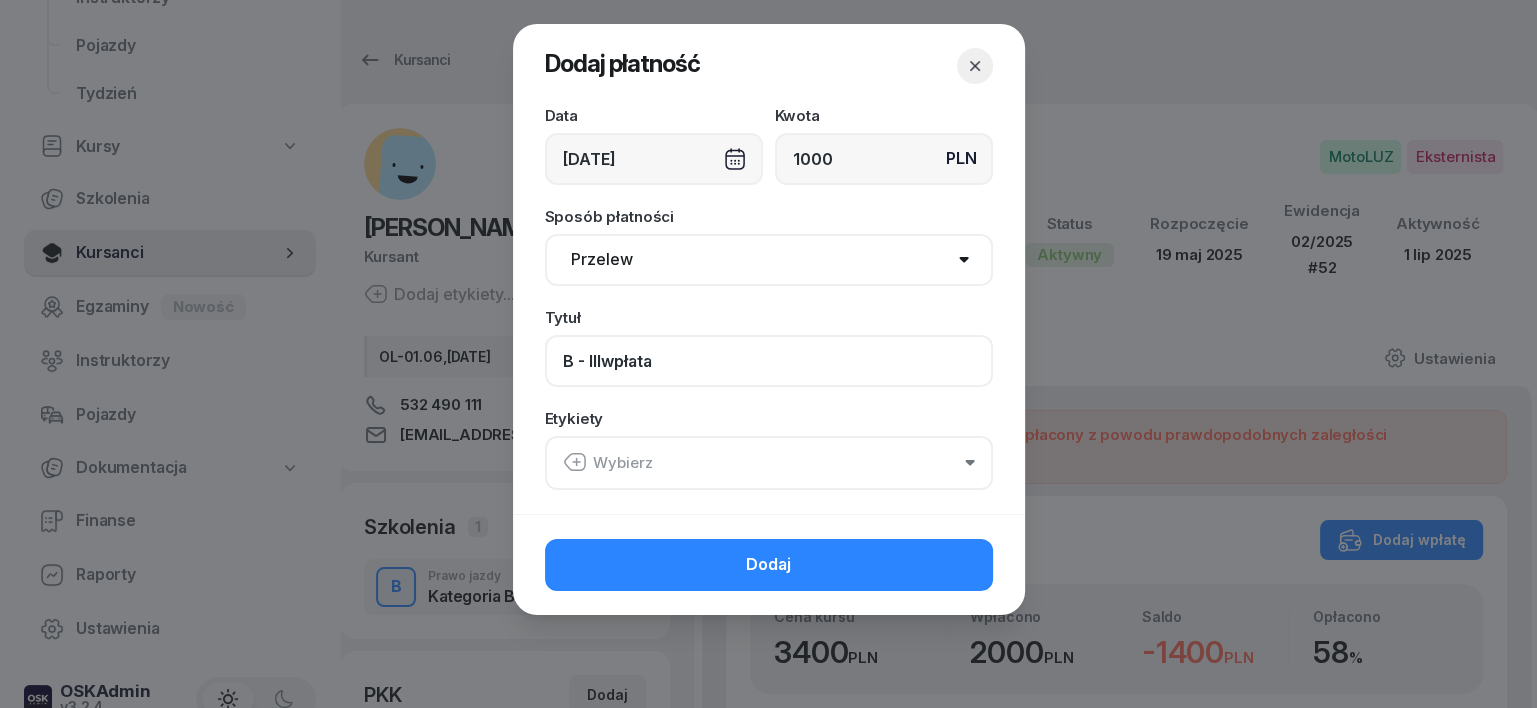 type on "B - IIIwpłata" 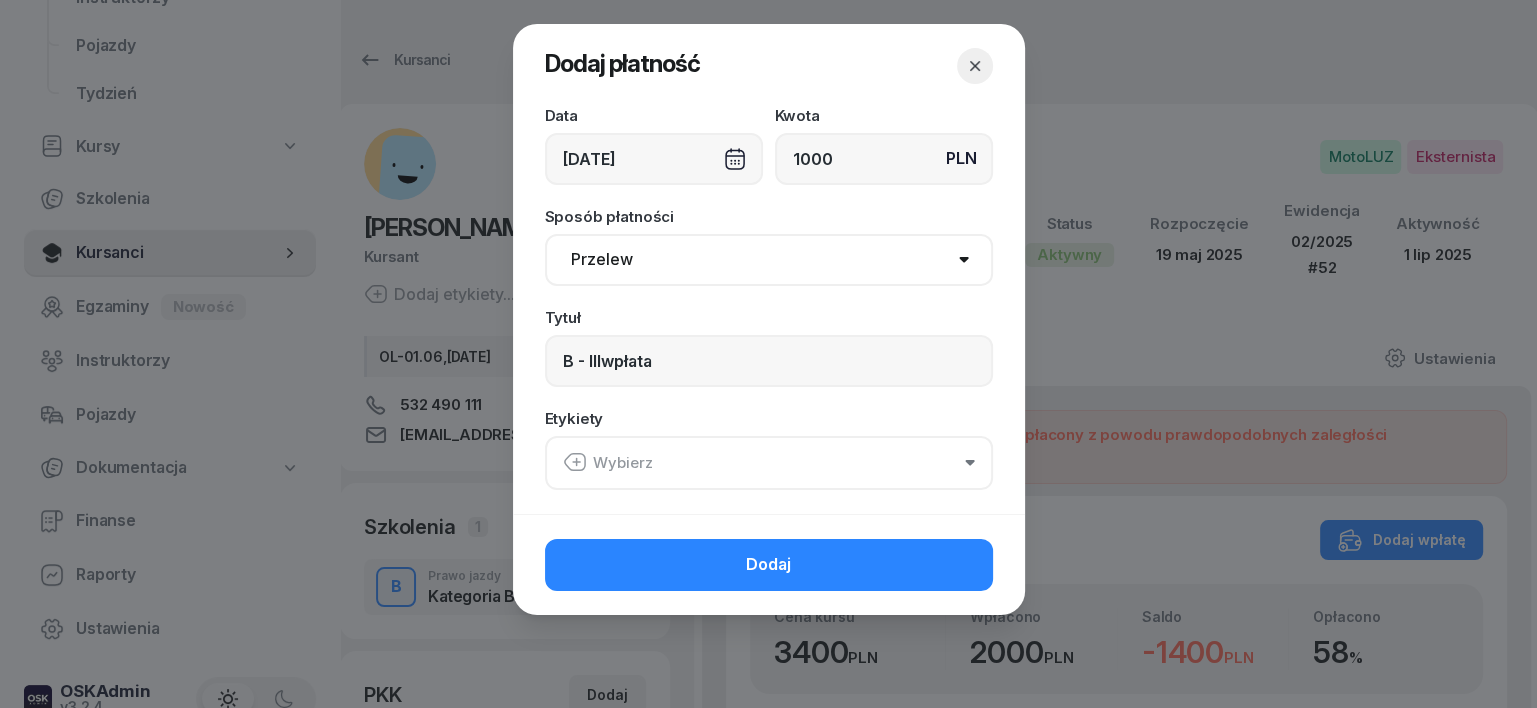 click on "Wybierz" 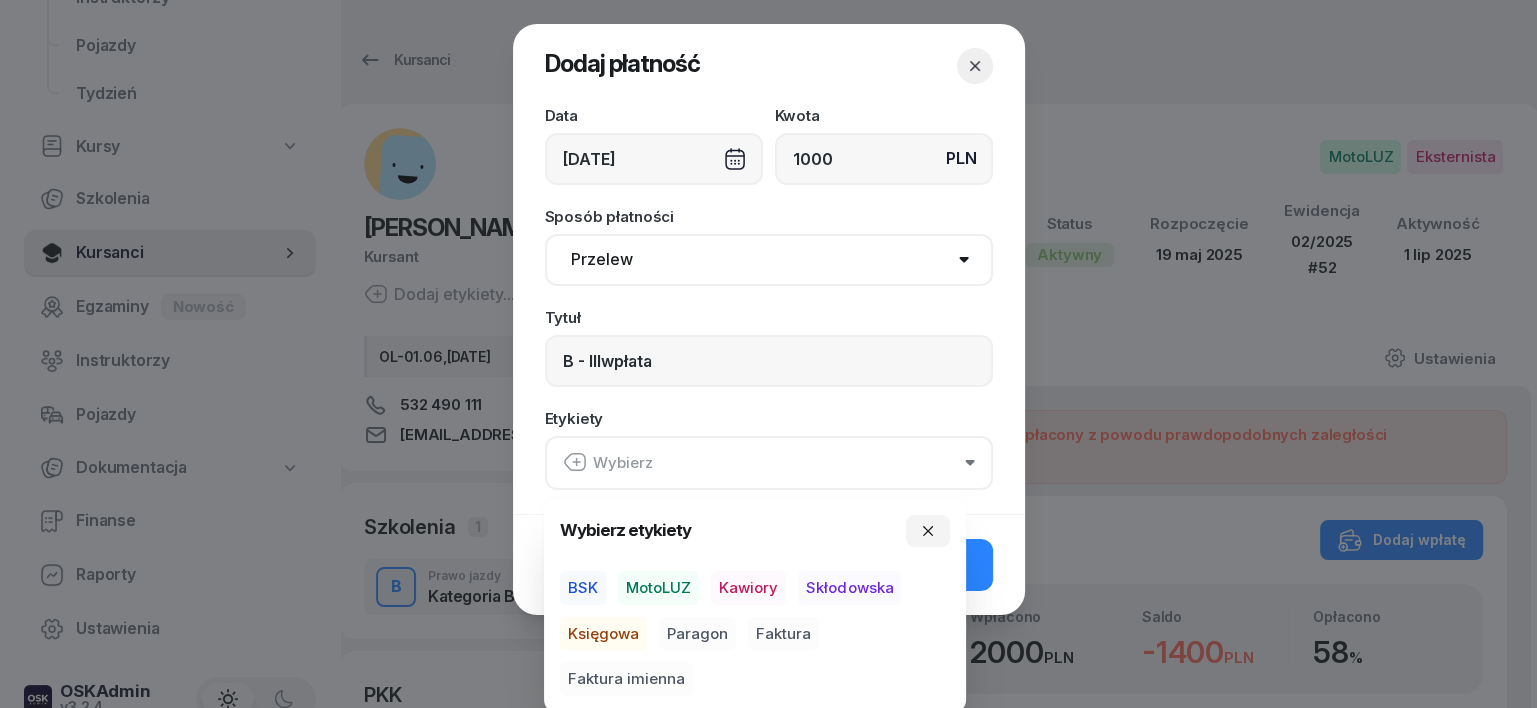 drag, startPoint x: 659, startPoint y: 582, endPoint x: 619, endPoint y: 620, distance: 55.17246 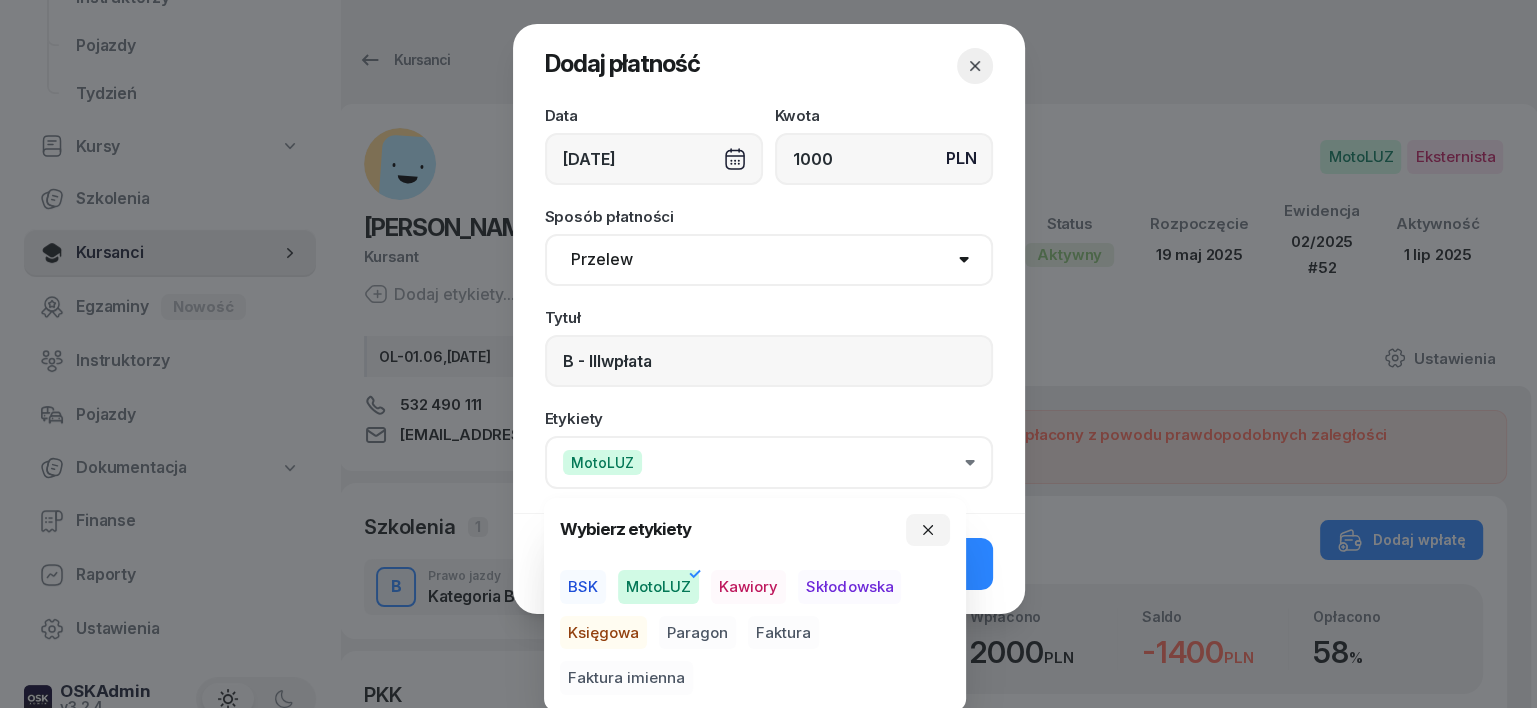 drag, startPoint x: 598, startPoint y: 640, endPoint x: 676, endPoint y: 644, distance: 78.10249 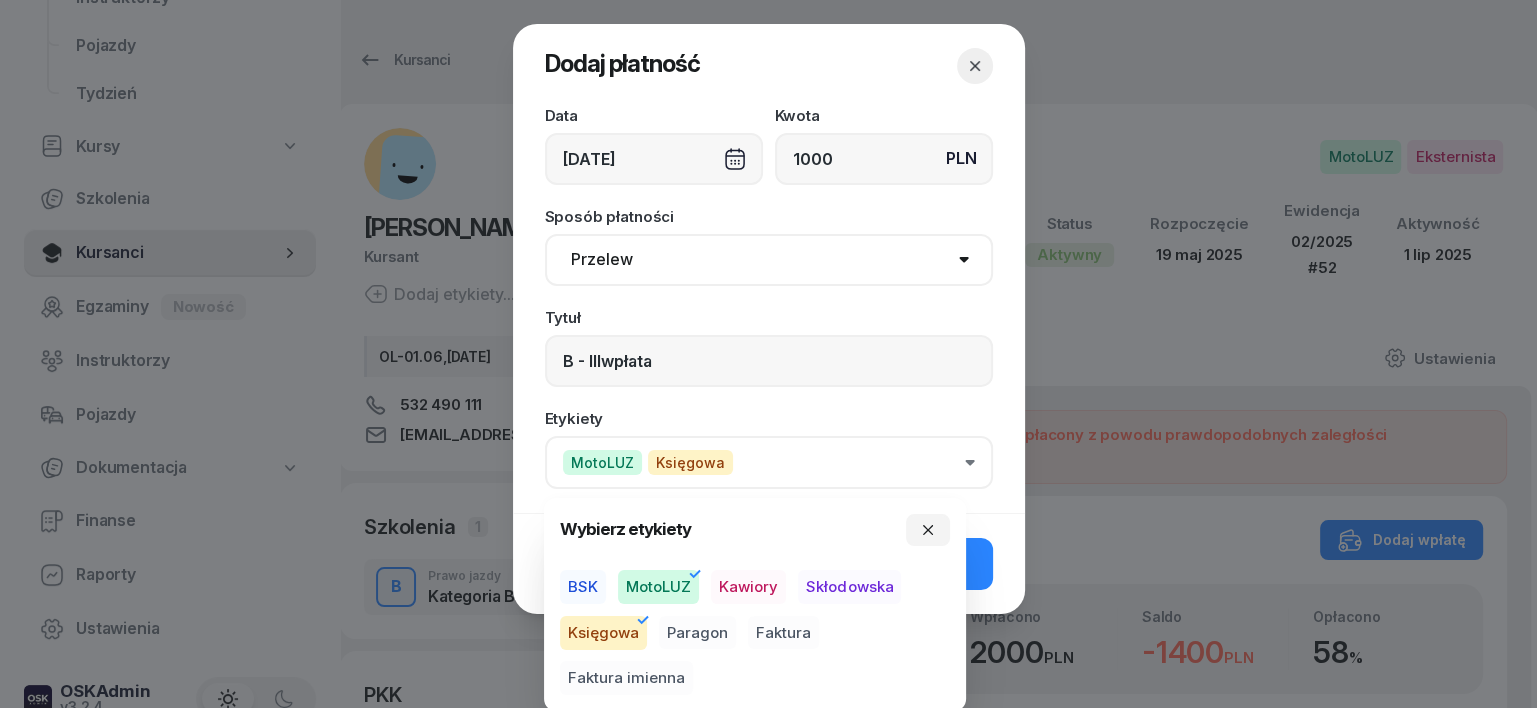 drag, startPoint x: 717, startPoint y: 630, endPoint x: 755, endPoint y: 614, distance: 41.231056 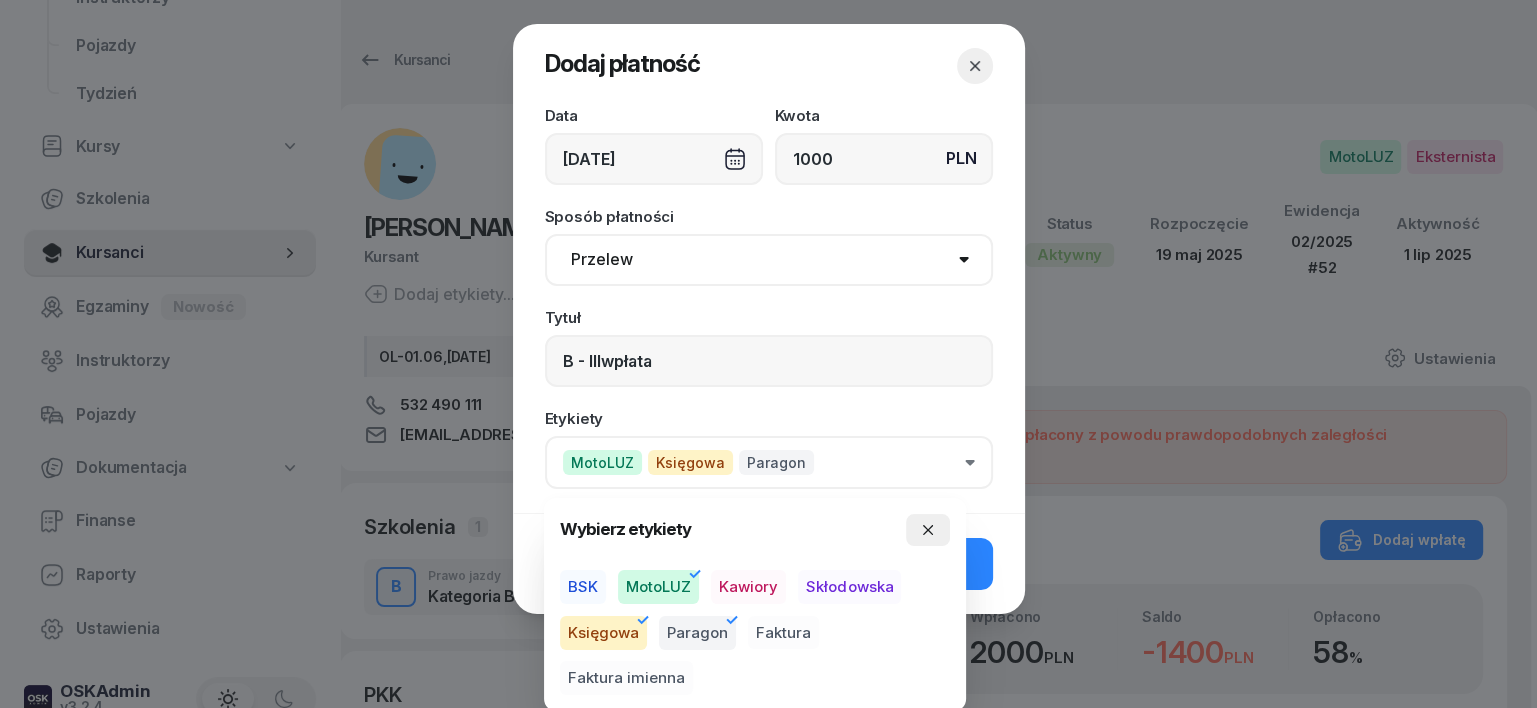 click 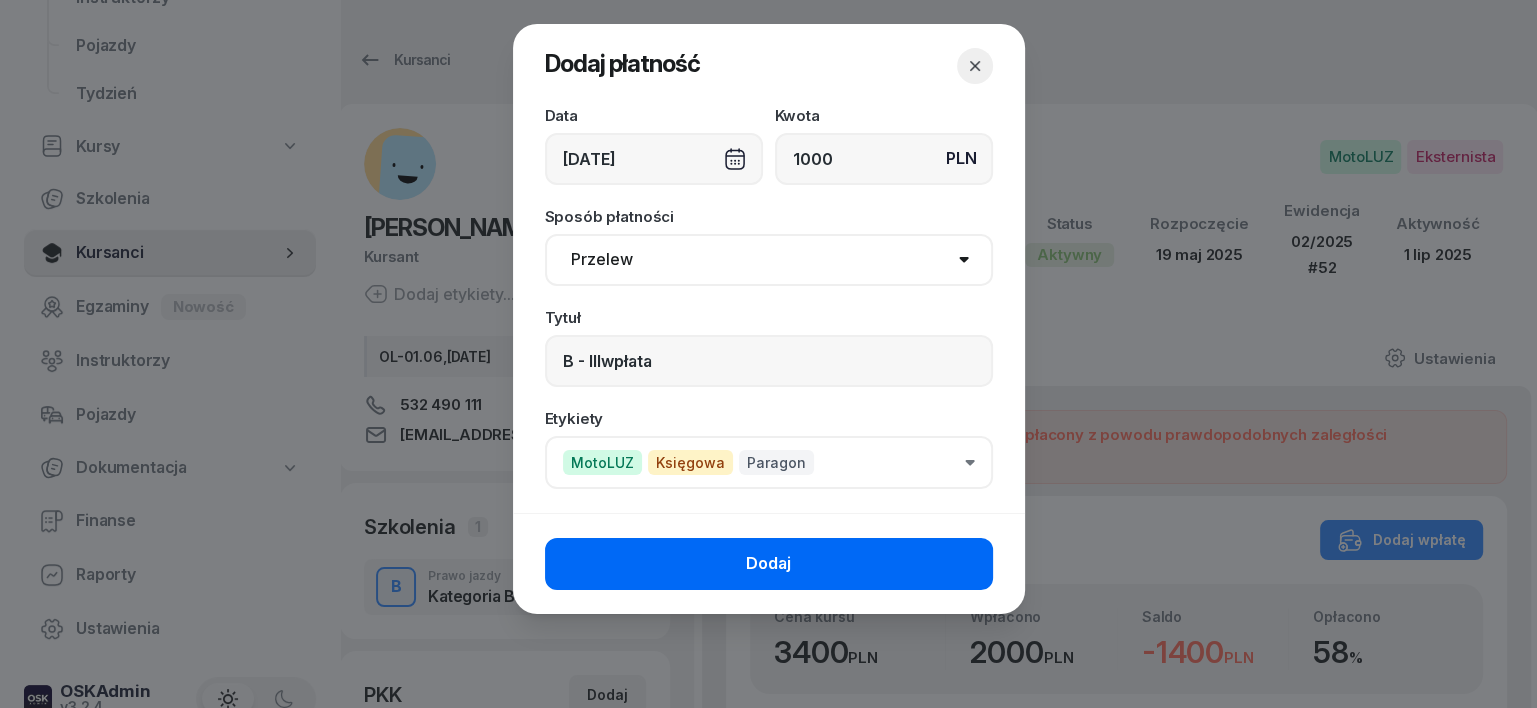 click on "Dodaj" 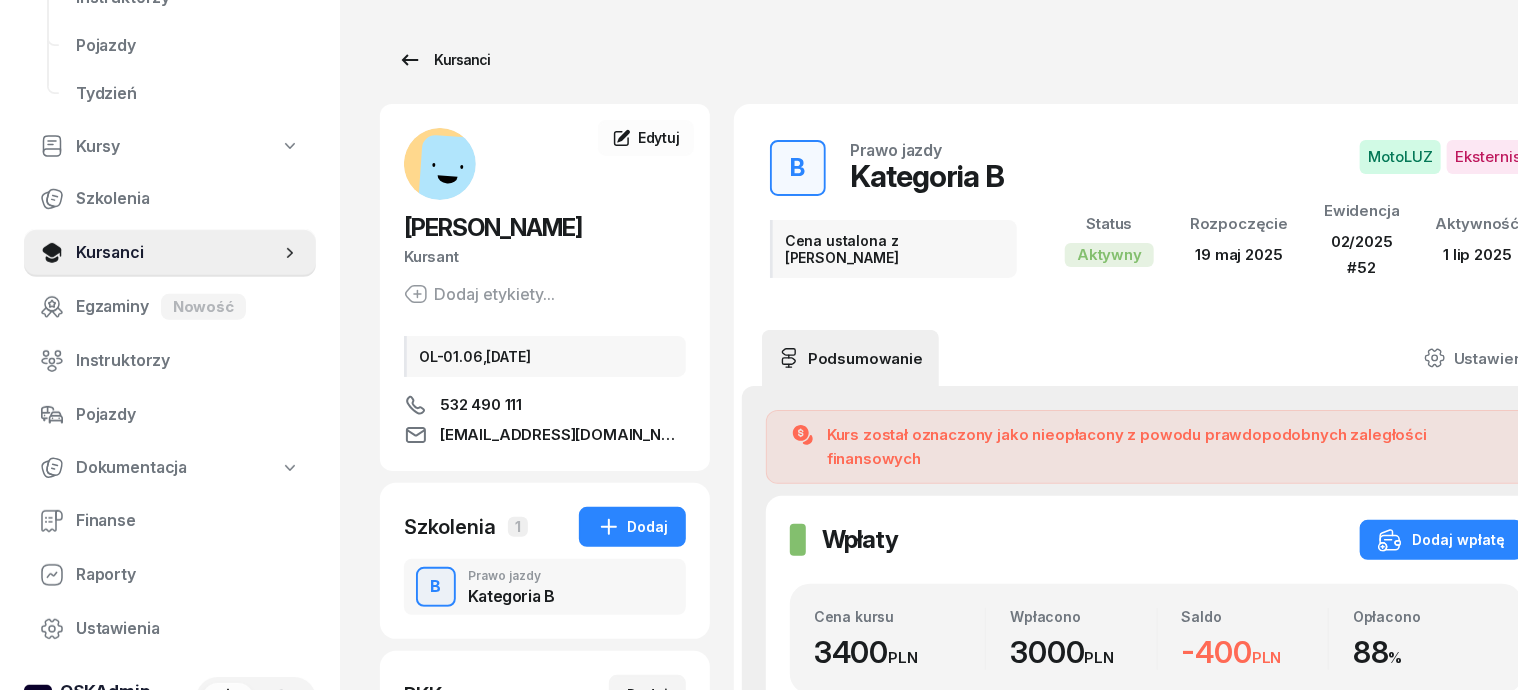 click on "Kursanci" at bounding box center (444, 60) 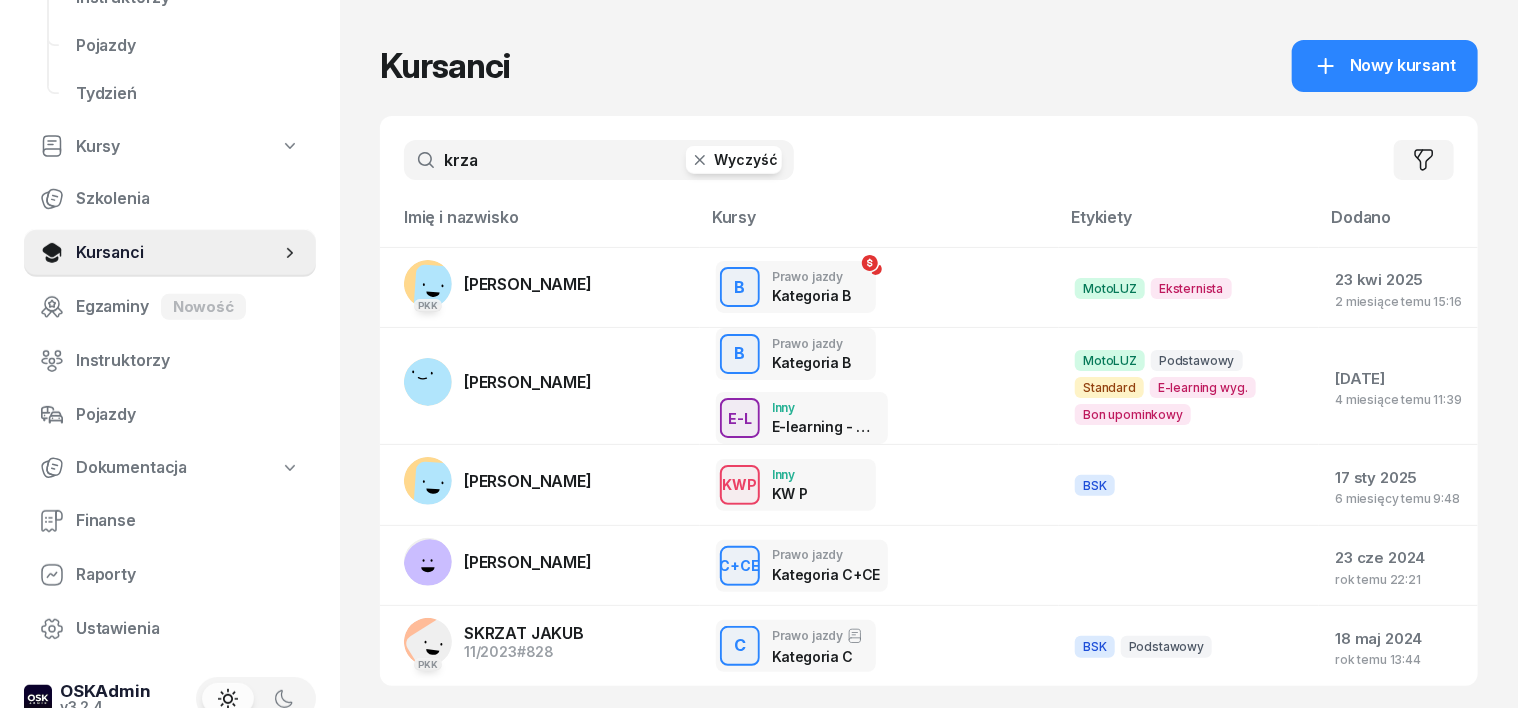 click 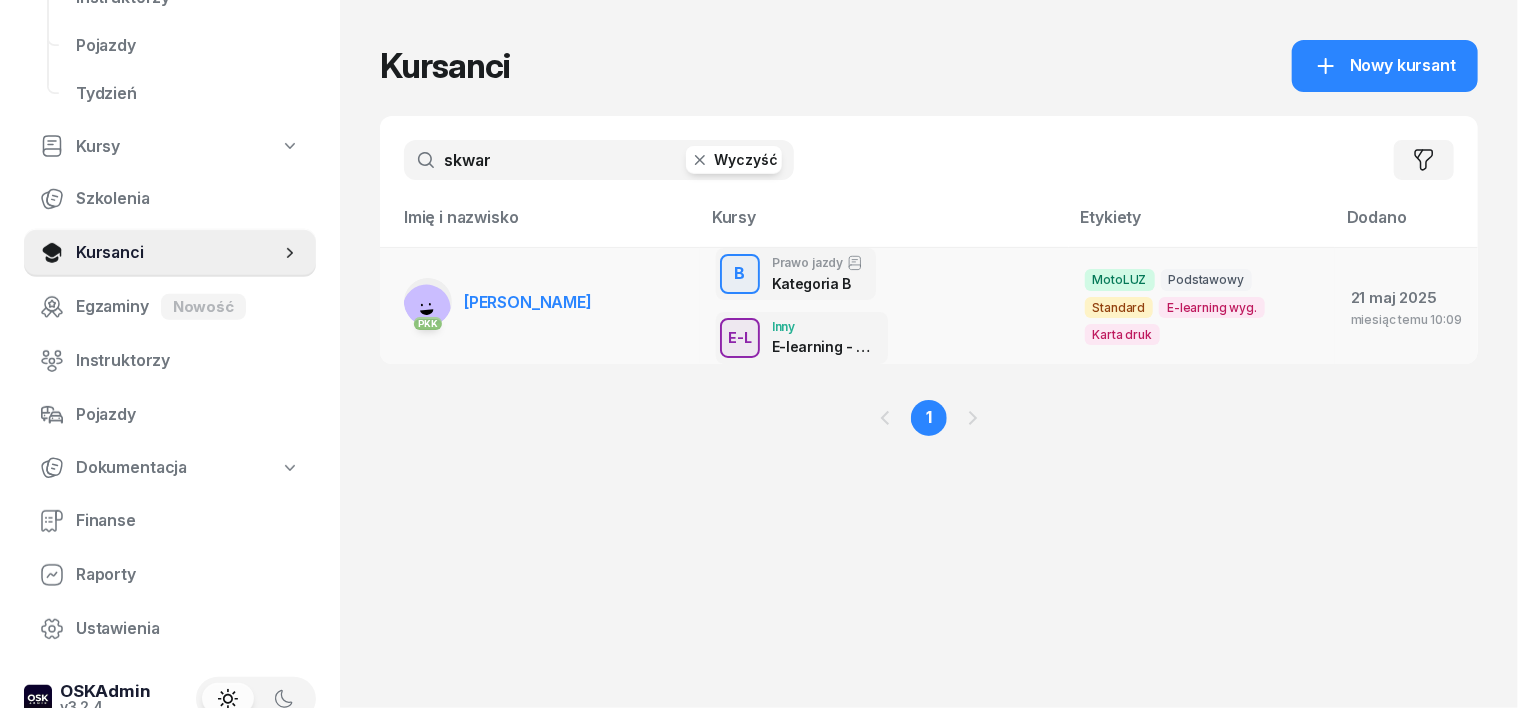 type on "skwar" 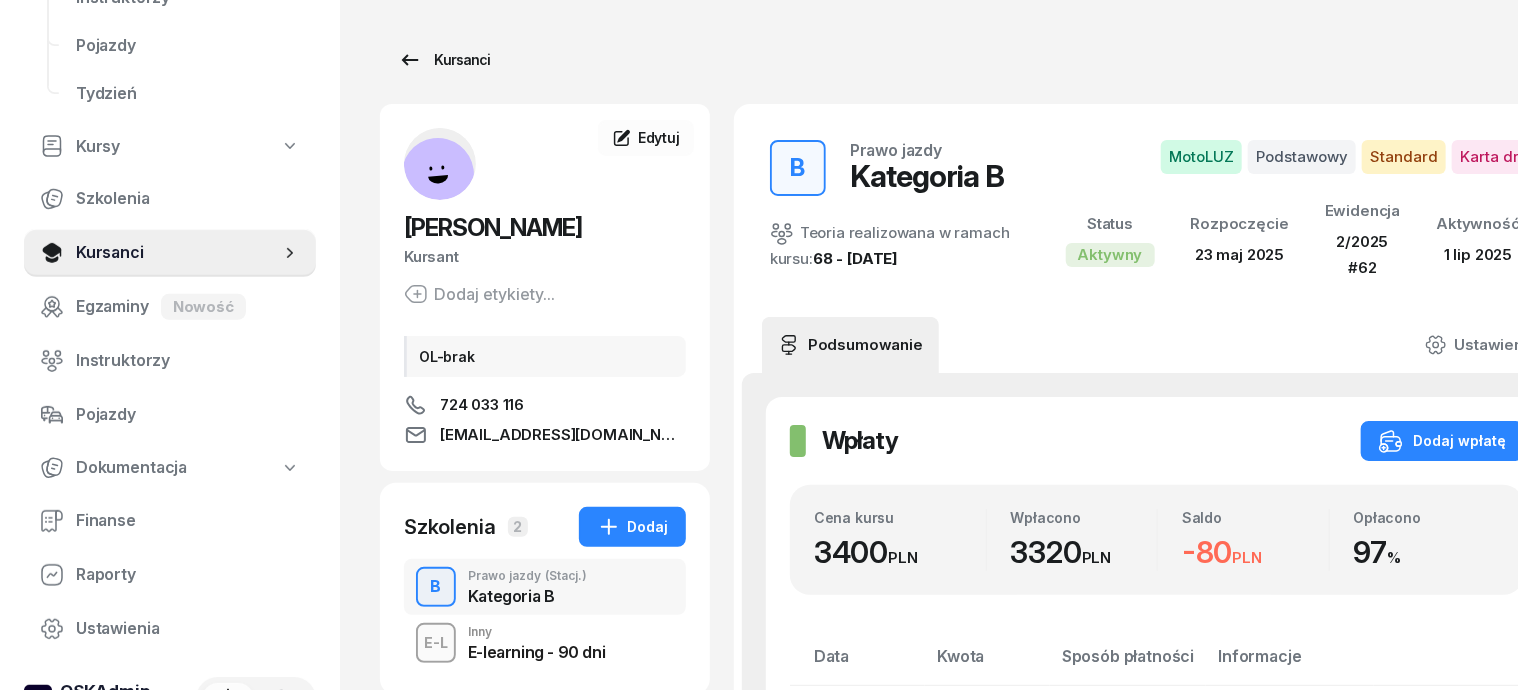 click on "Kursanci" at bounding box center (444, 60) 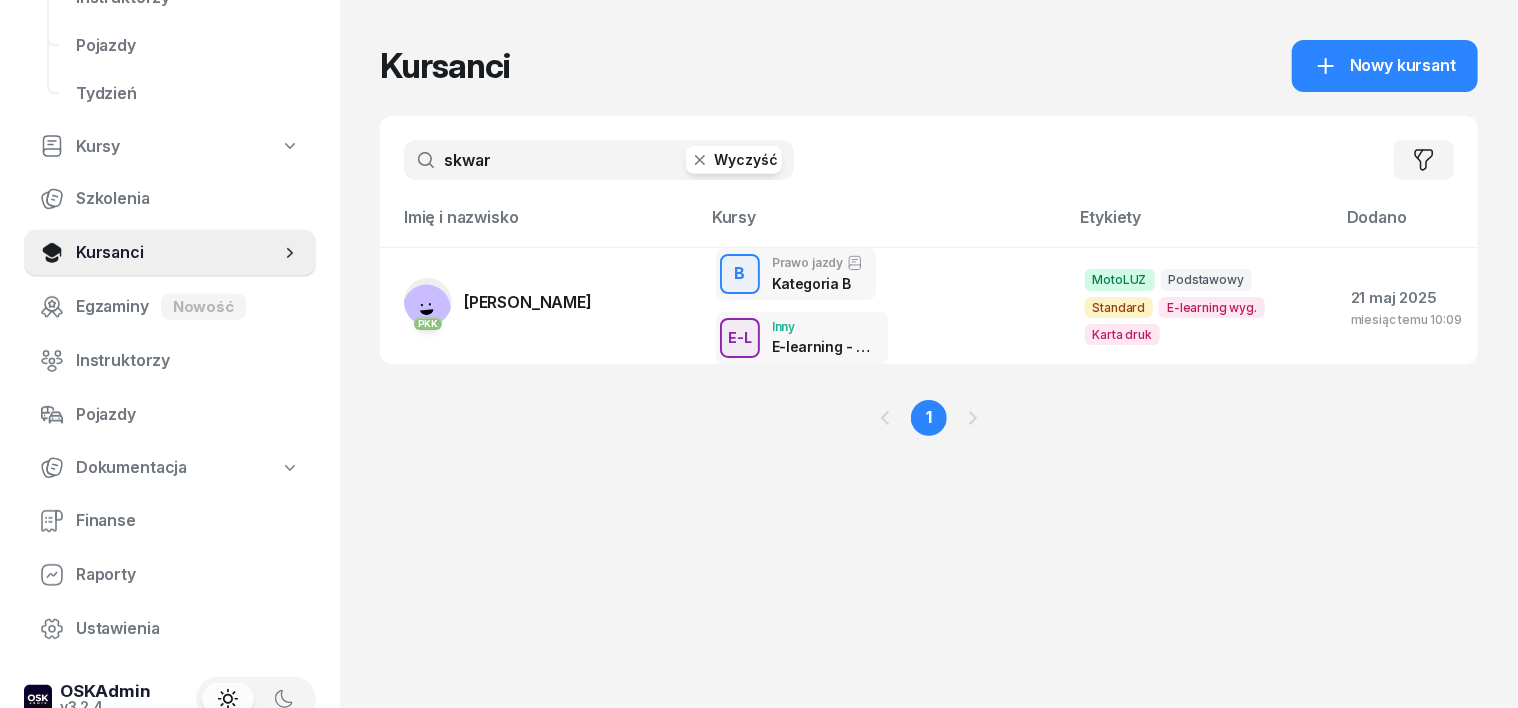 click 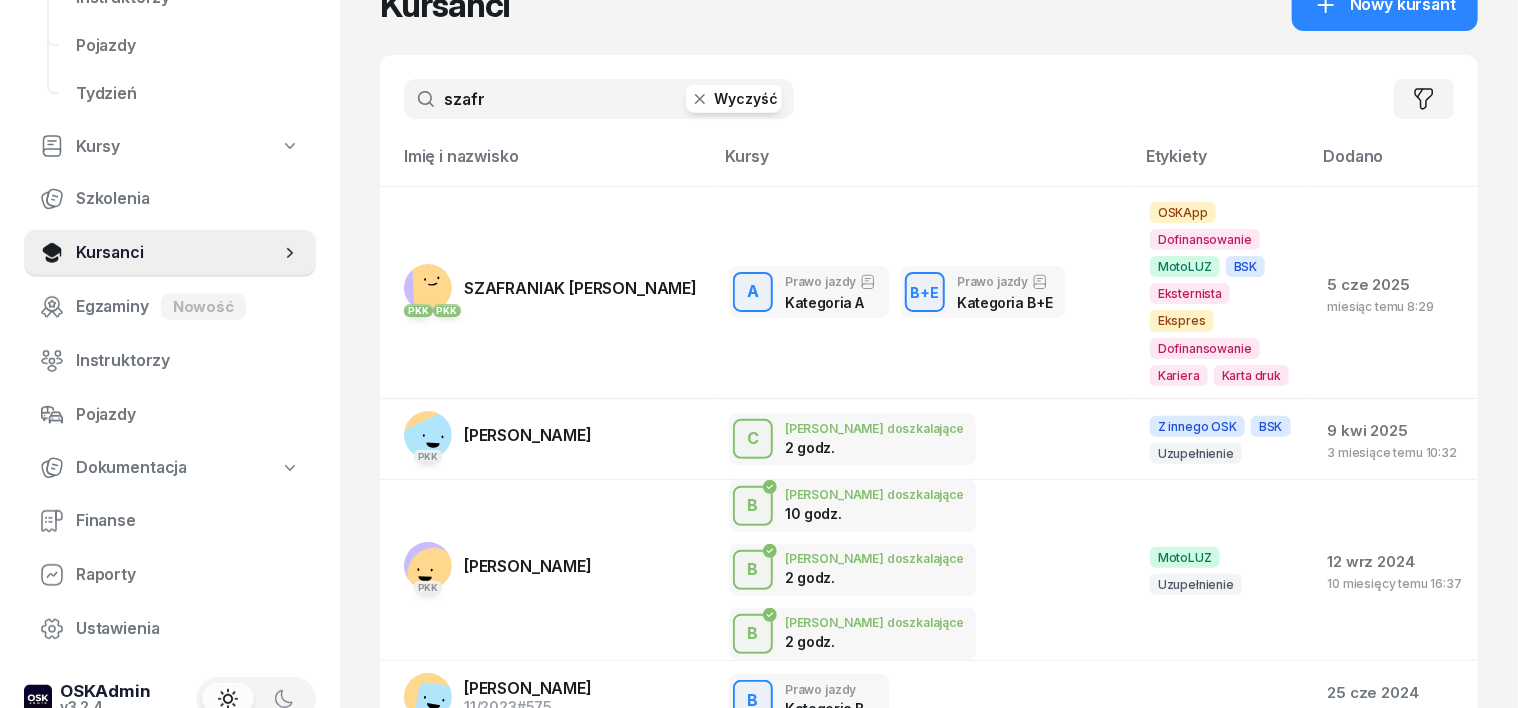 scroll, scrollTop: 95, scrollLeft: 0, axis: vertical 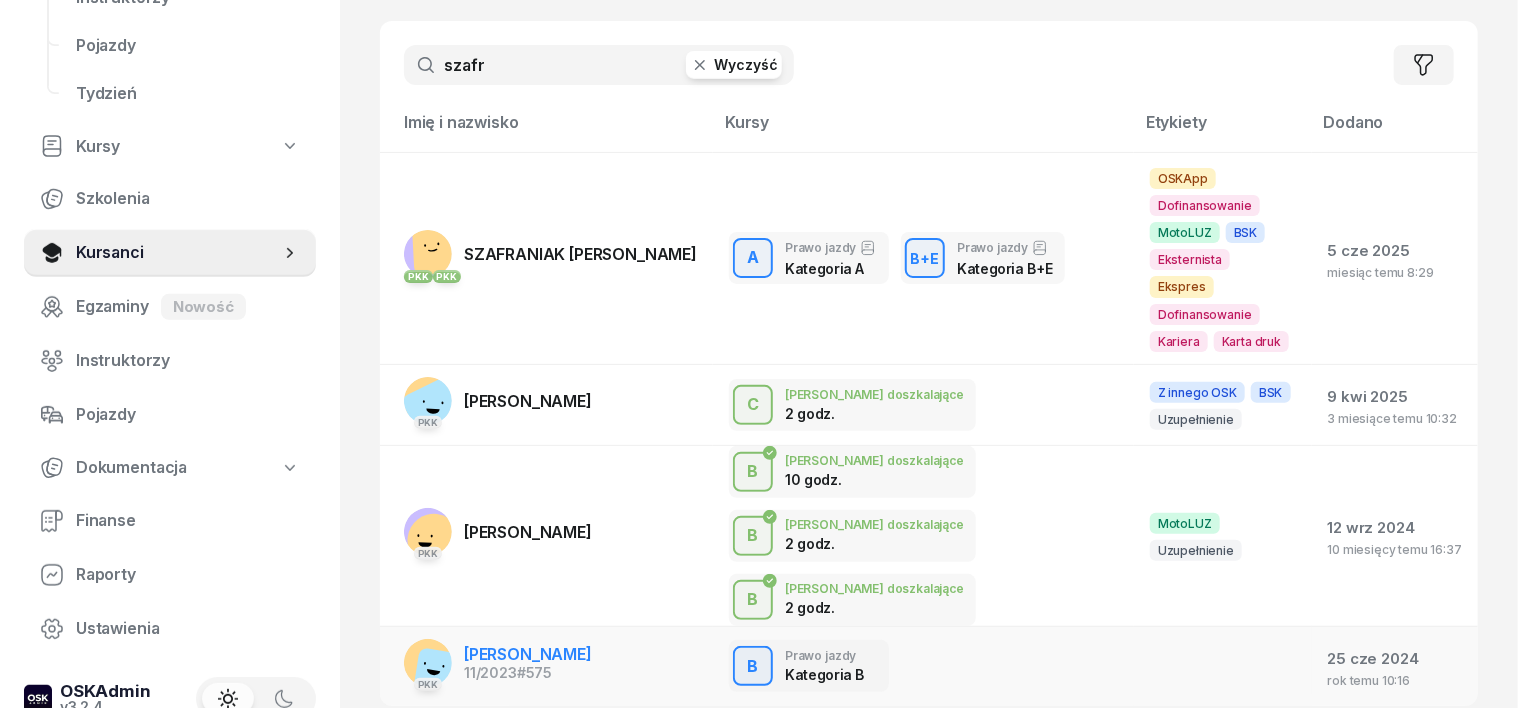 type on "szafr" 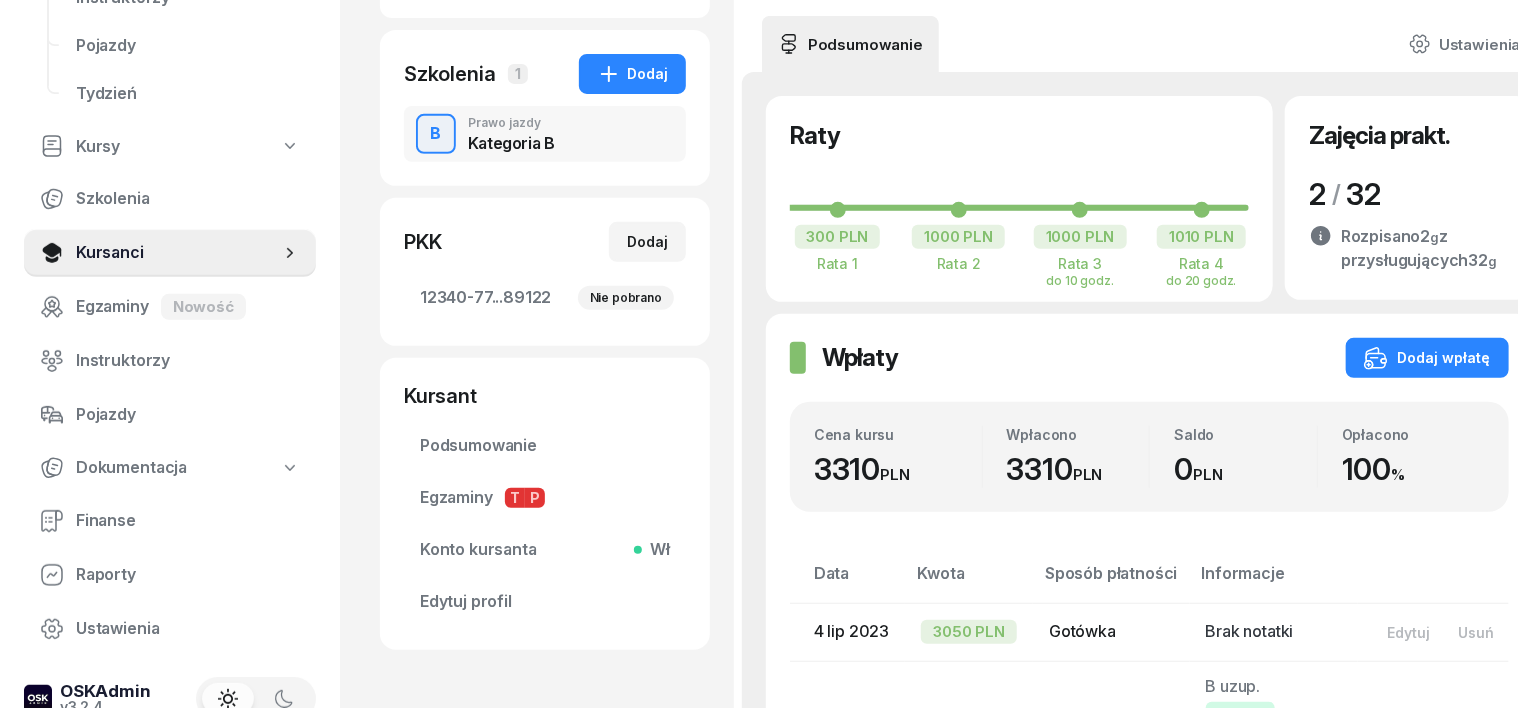 scroll, scrollTop: 375, scrollLeft: 0, axis: vertical 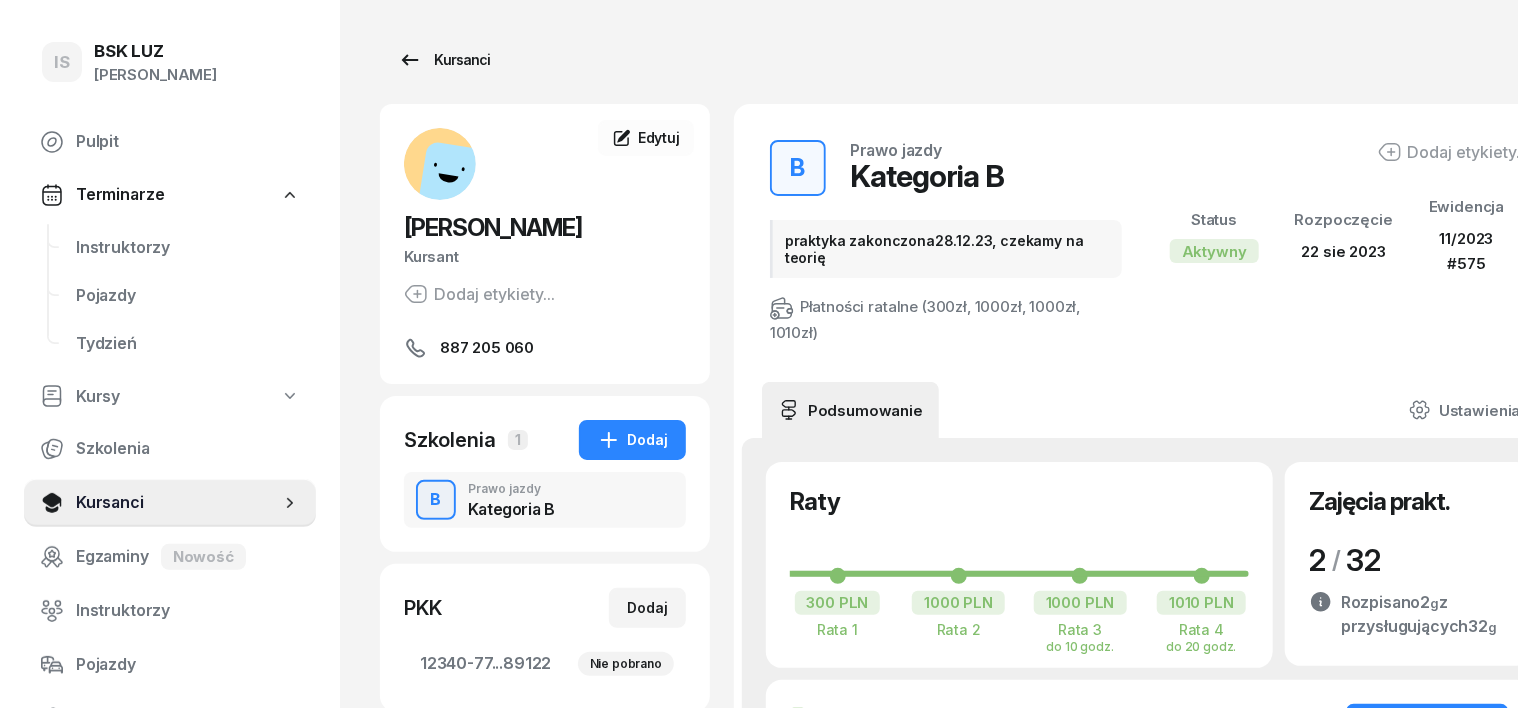click on "Kursanci" at bounding box center (444, 60) 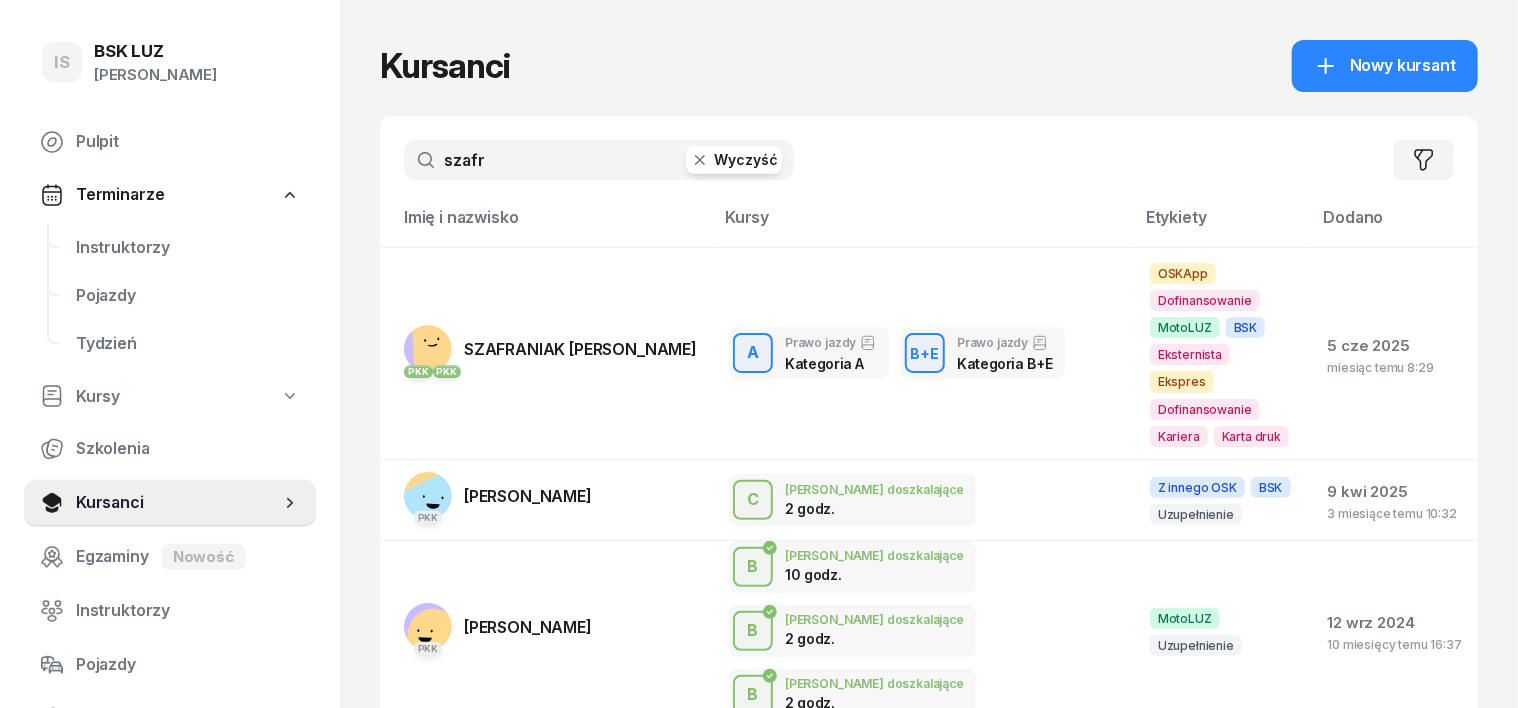 click 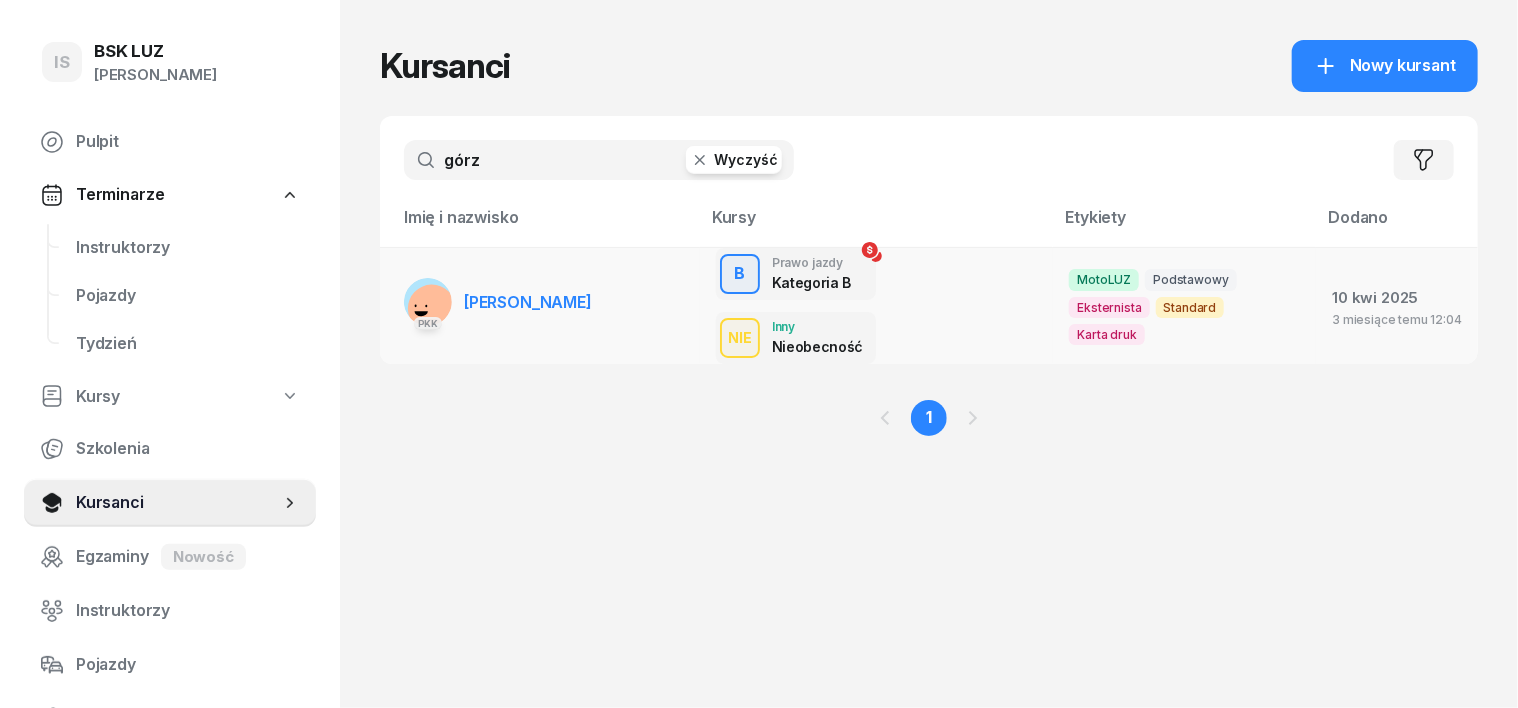 type on "górz" 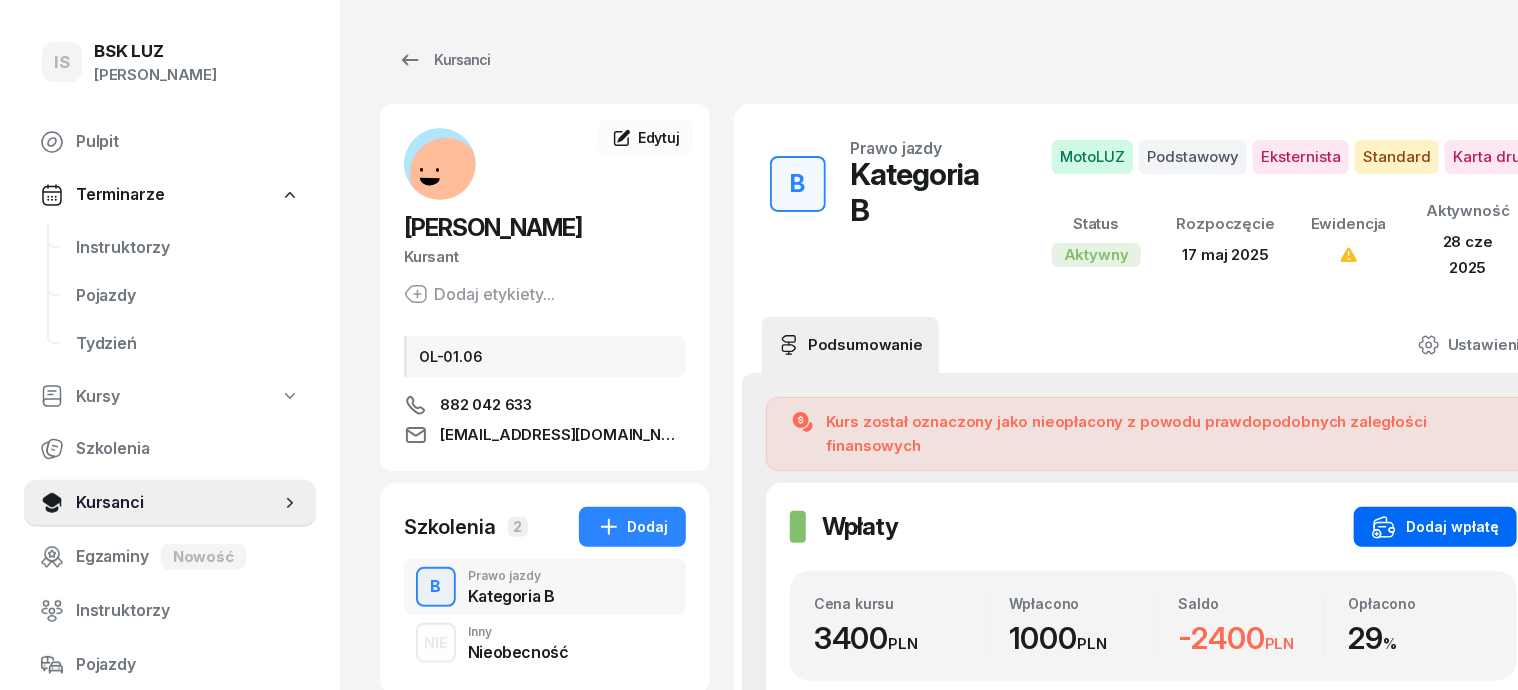 click on "Dodaj wpłatę" at bounding box center [1435, 527] 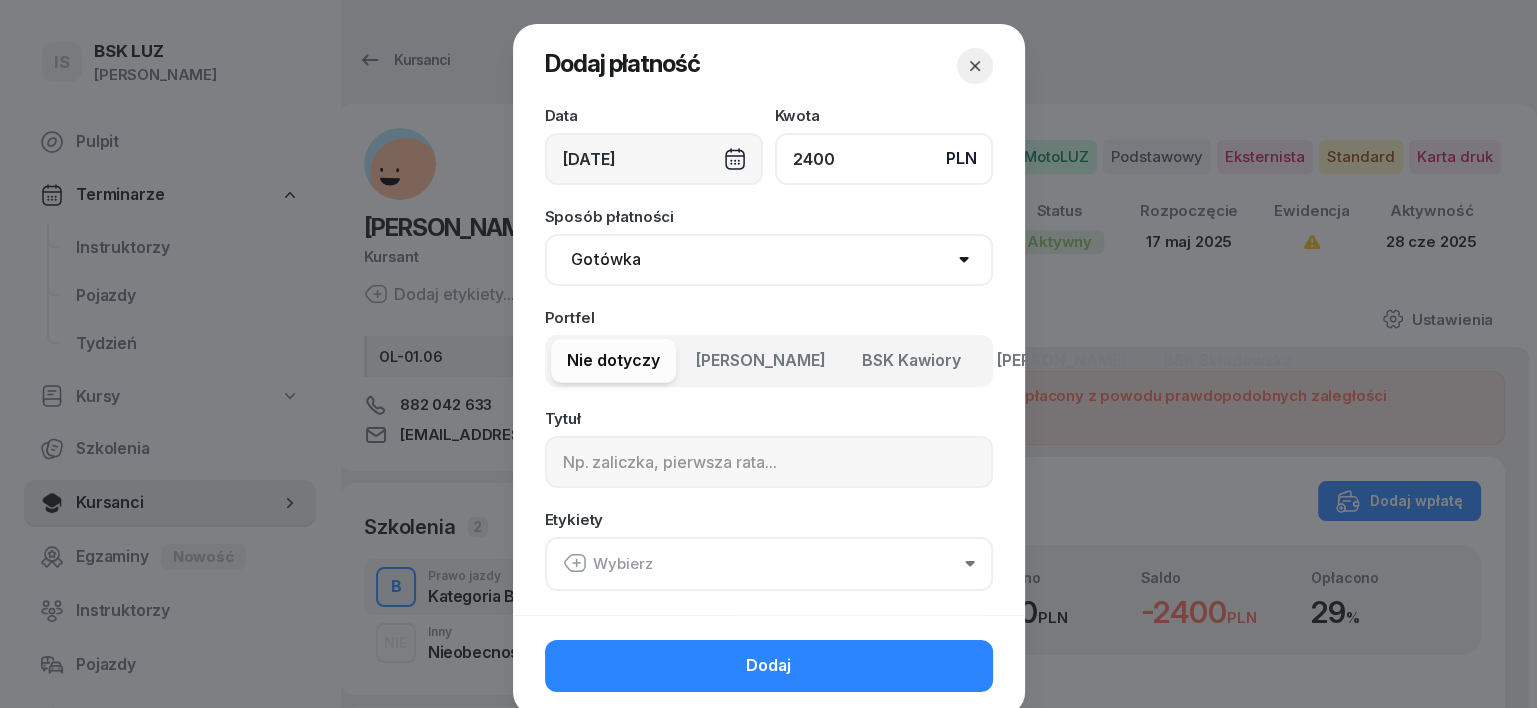 type on "2400" 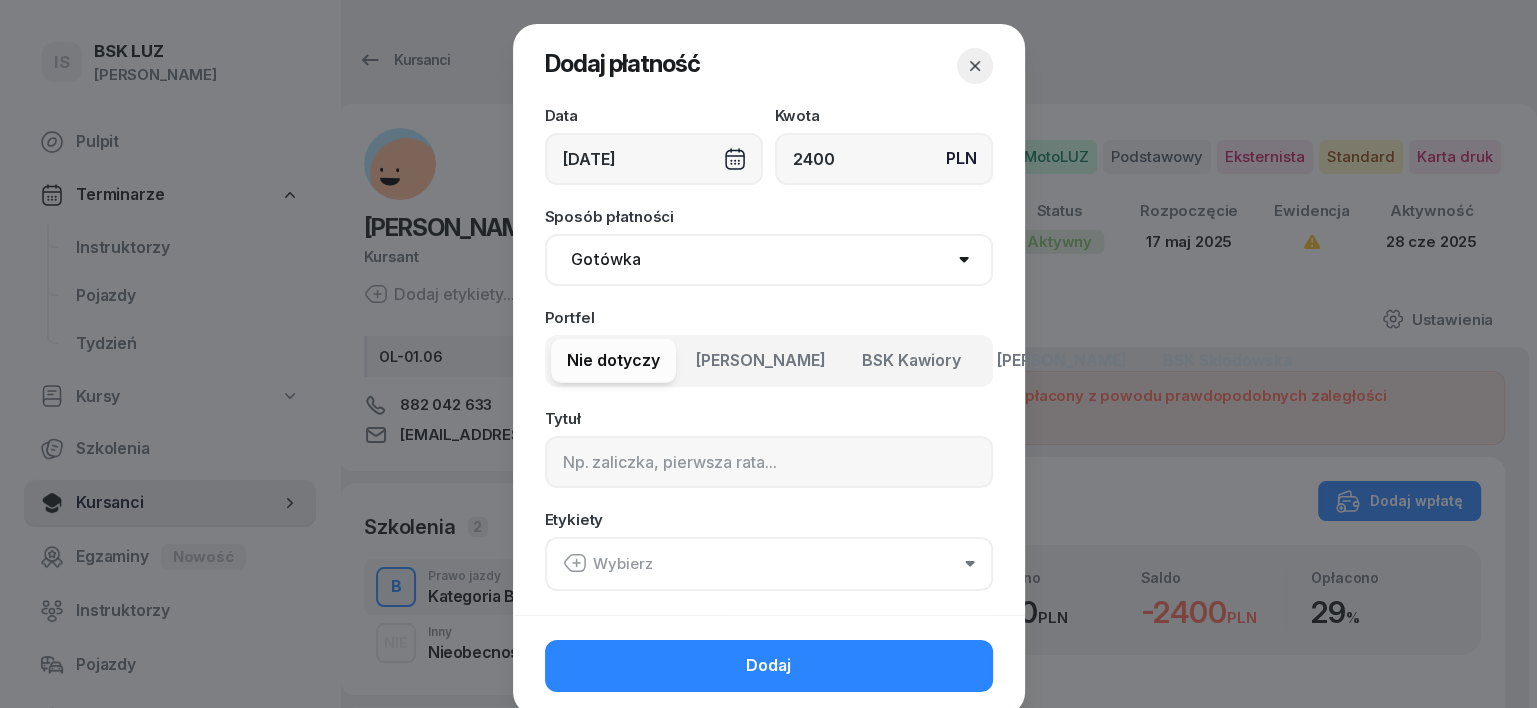 click on "Gotówka Karta Przelew Płatności online BLIK" at bounding box center (769, 260) 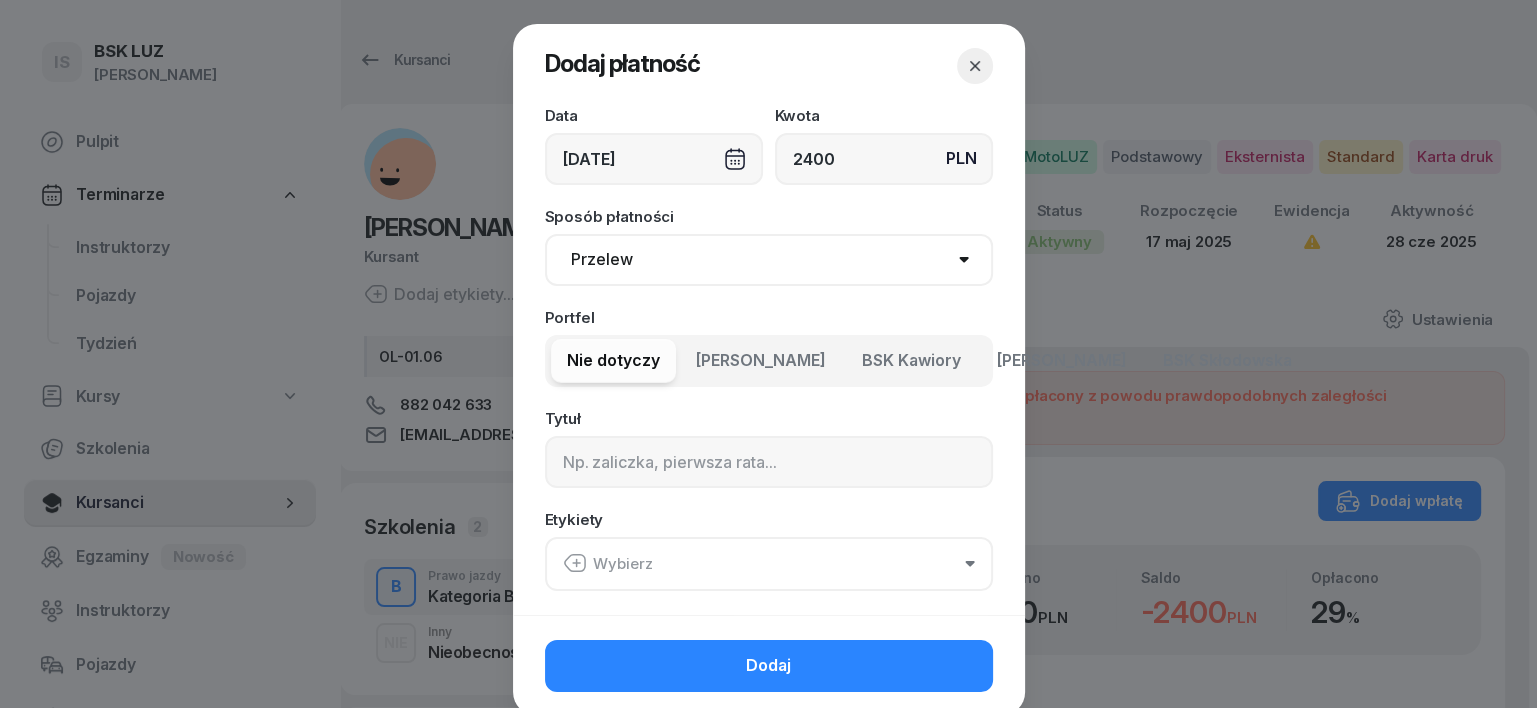 click on "Gotówka Karta Przelew Płatności online BLIK" at bounding box center [769, 260] 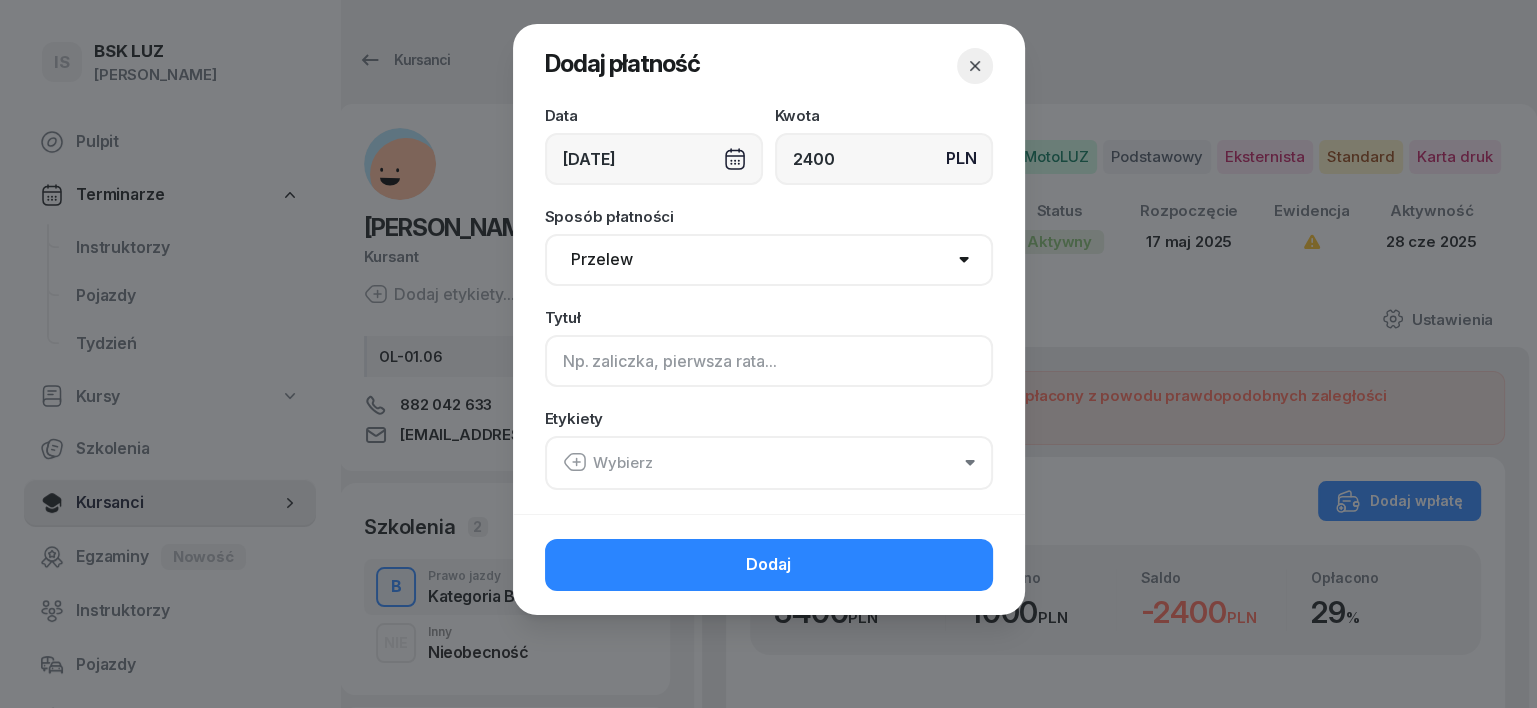 click 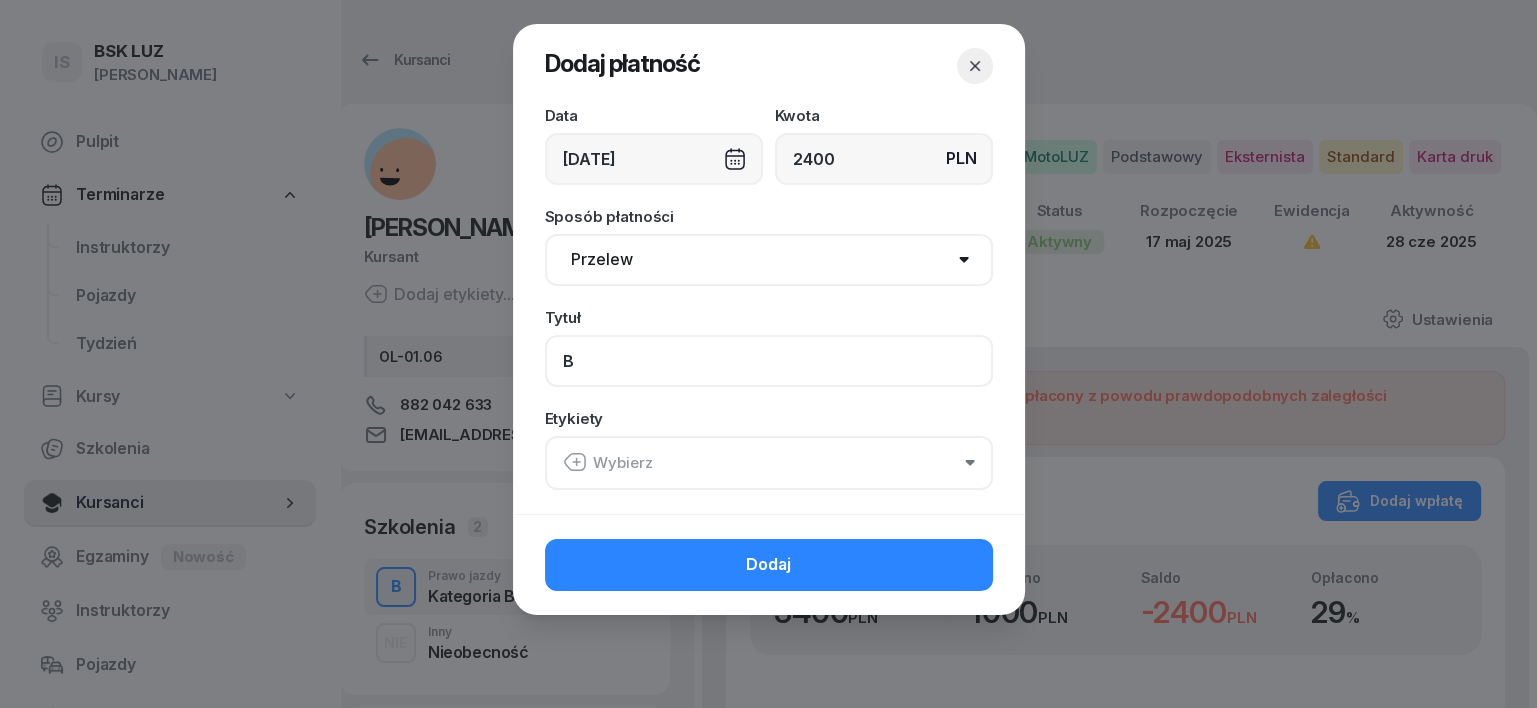 type on "B" 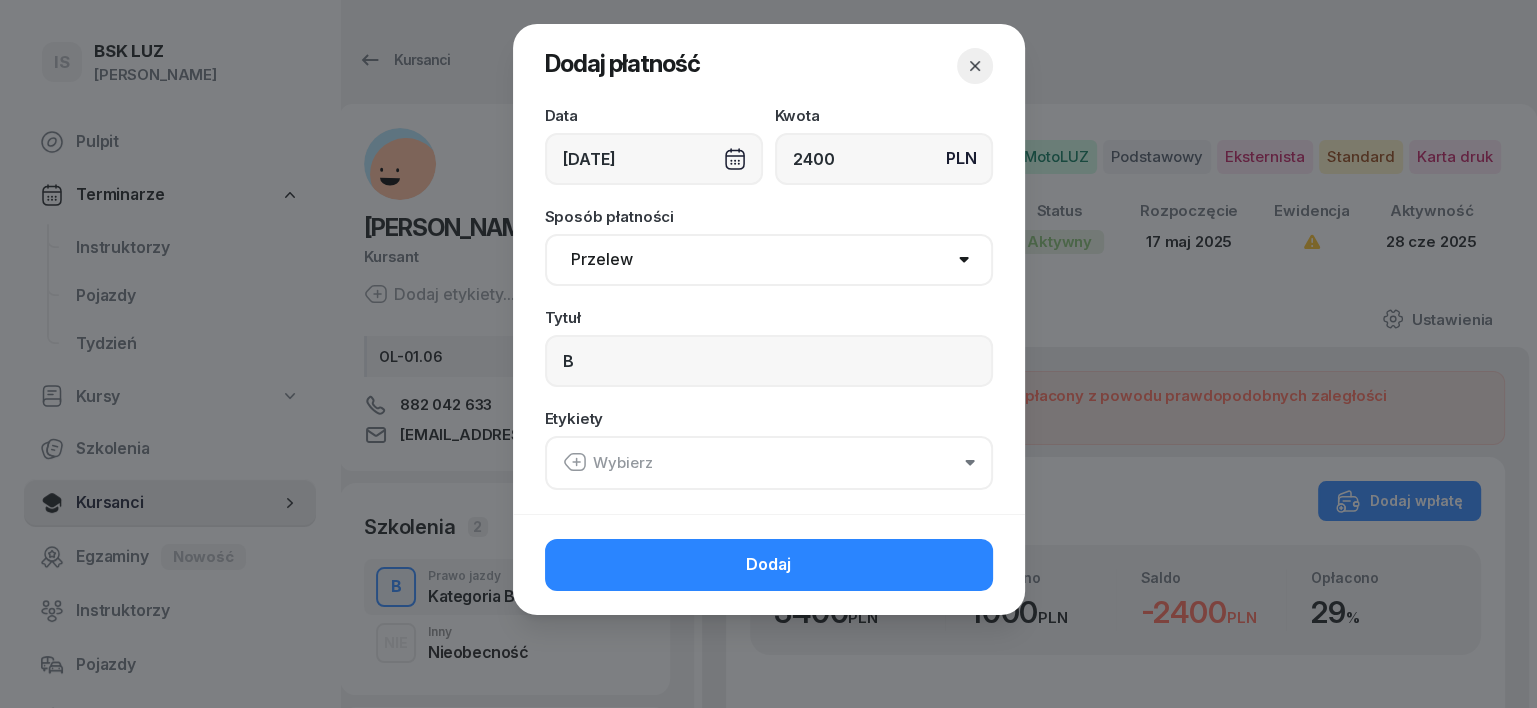 click 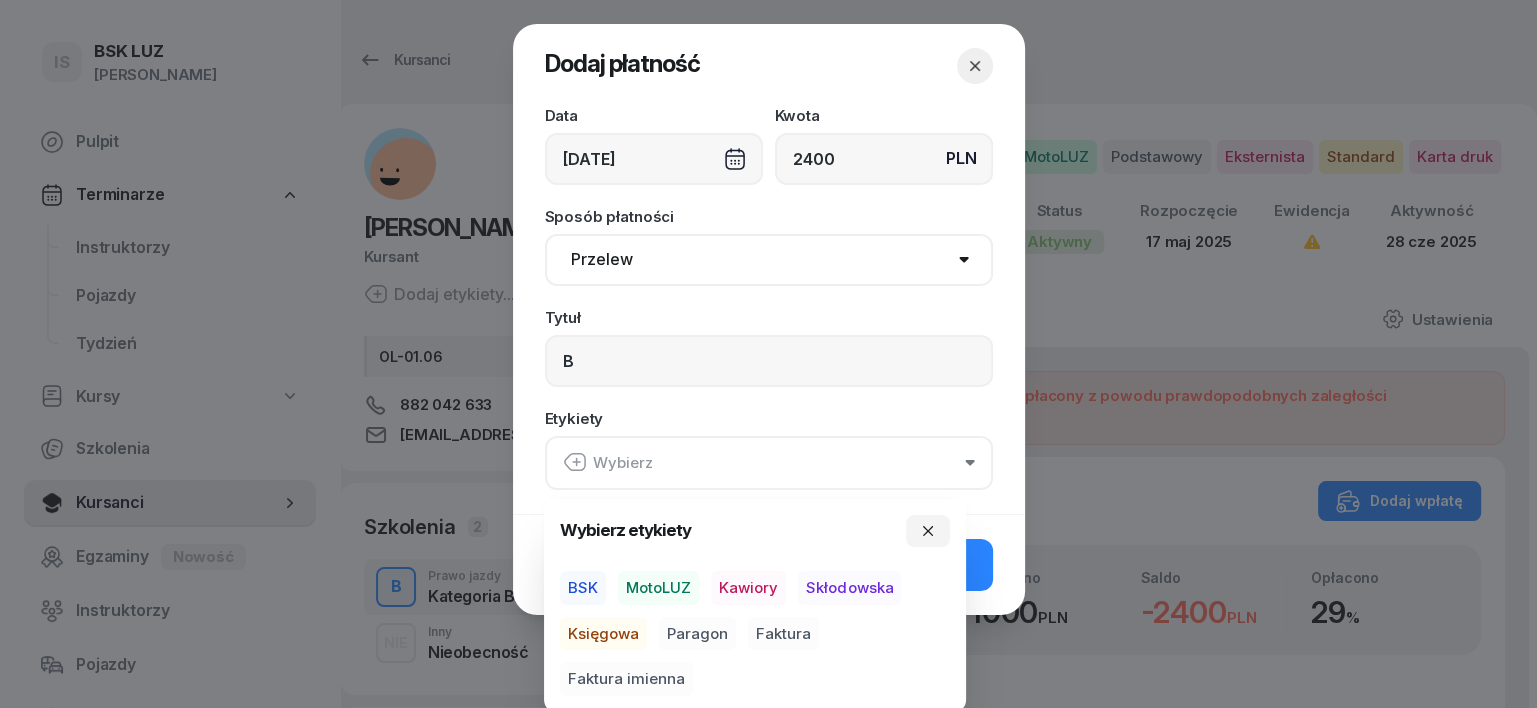 drag, startPoint x: 637, startPoint y: 589, endPoint x: 612, endPoint y: 617, distance: 37.536648 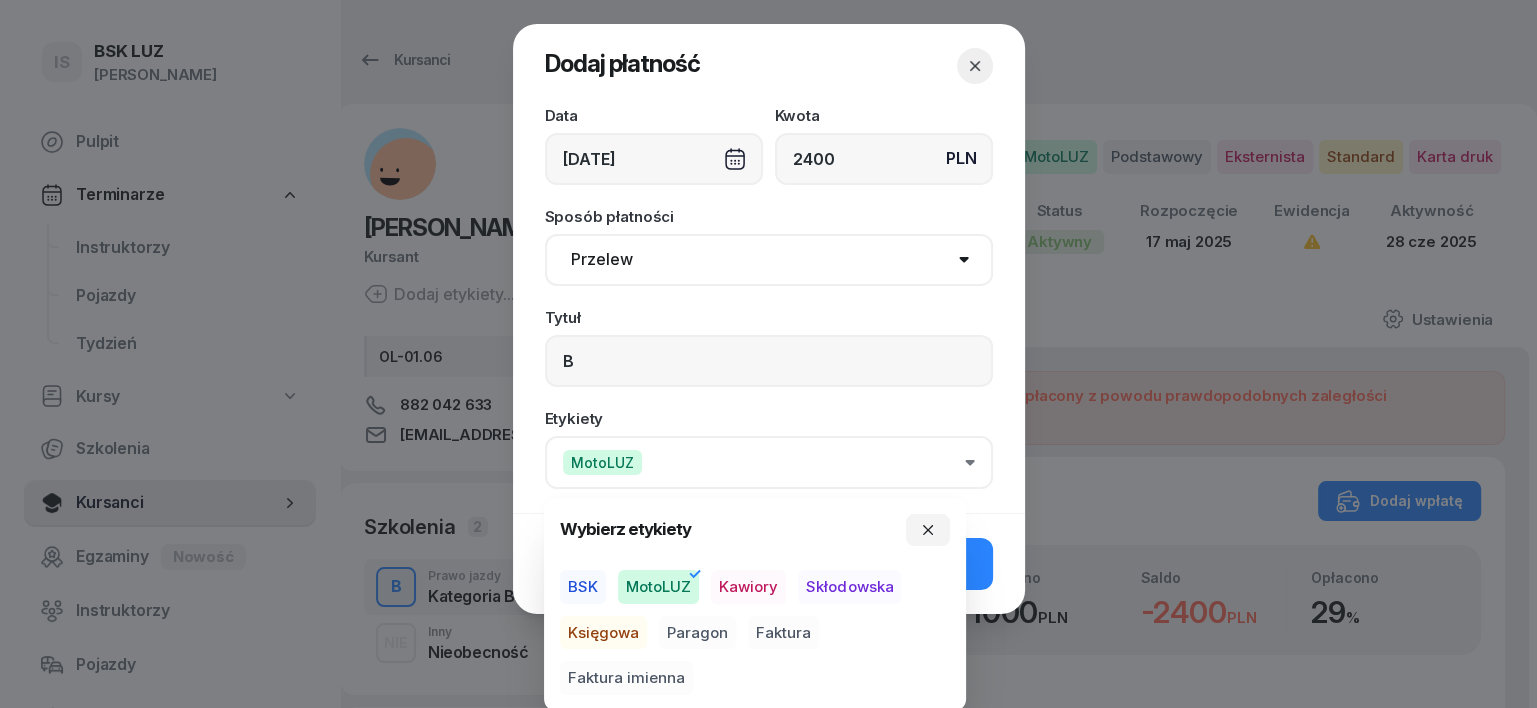 drag, startPoint x: 607, startPoint y: 626, endPoint x: 640, endPoint y: 647, distance: 39.115215 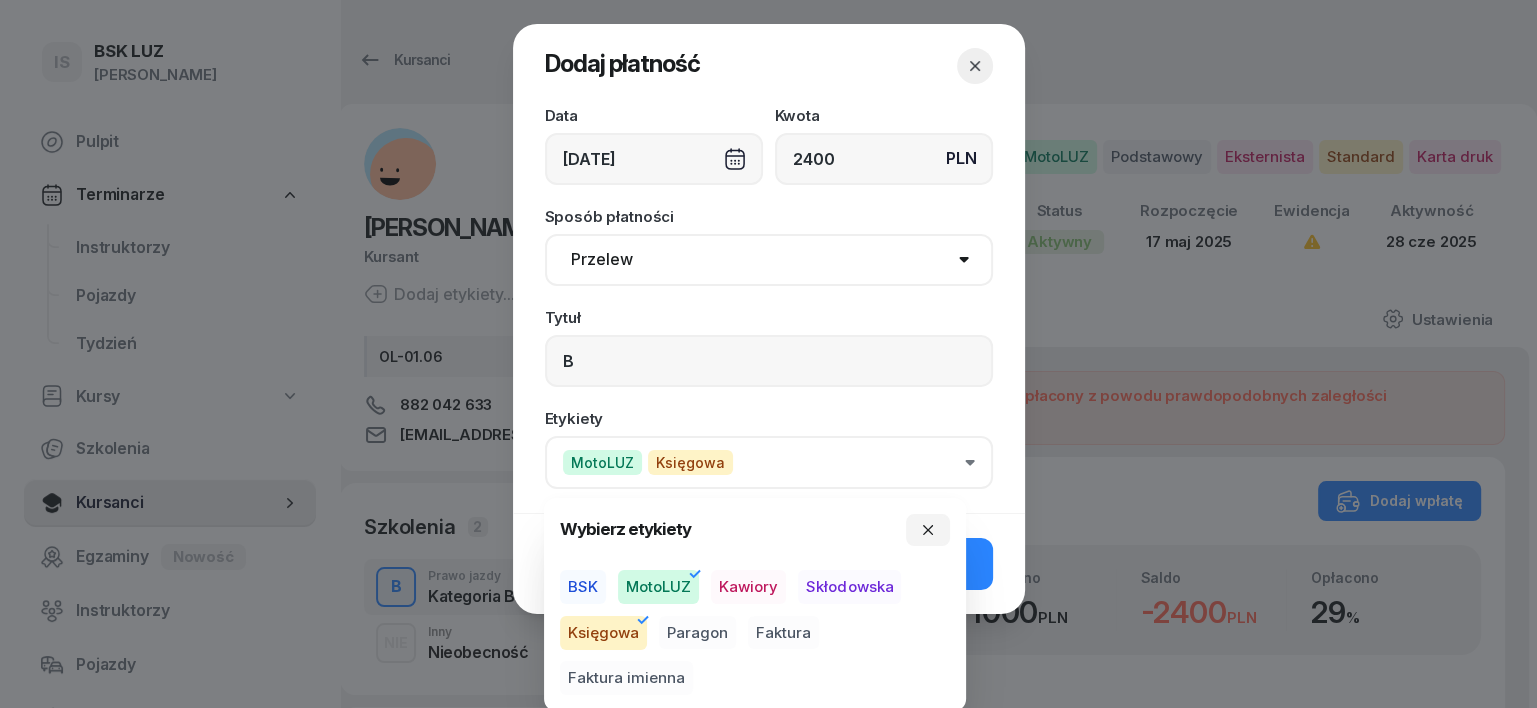 drag, startPoint x: 677, startPoint y: 628, endPoint x: 846, endPoint y: 610, distance: 169.95587 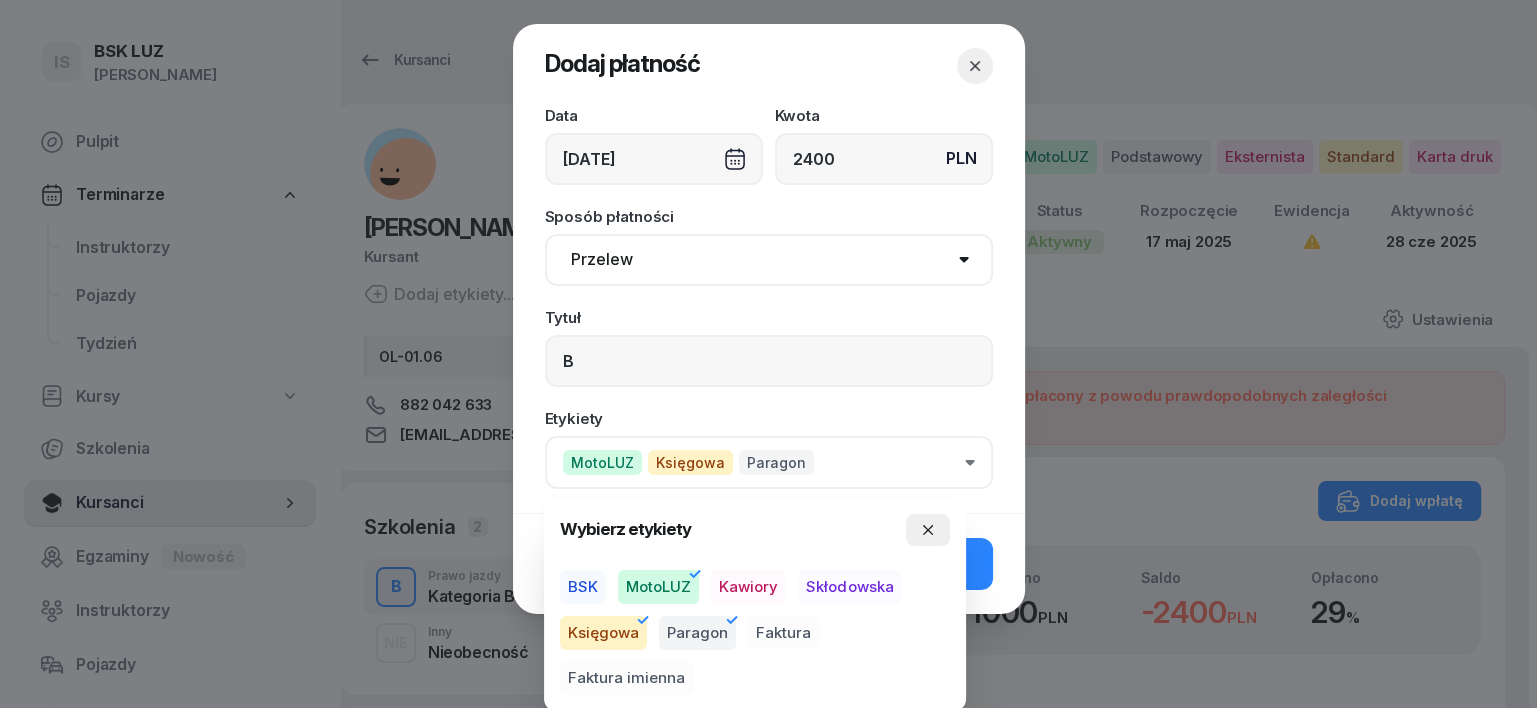 click 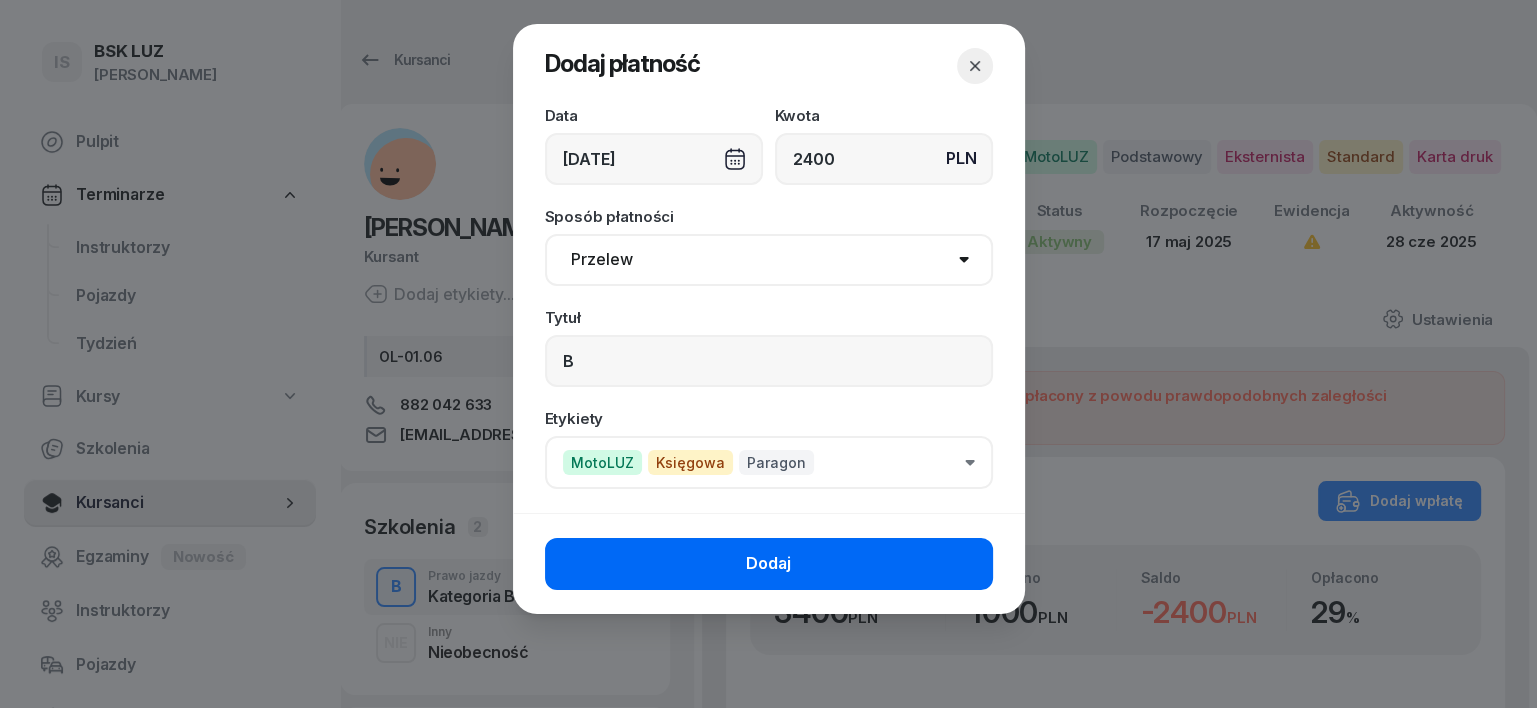 drag, startPoint x: 916, startPoint y: 553, endPoint x: 920, endPoint y: 568, distance: 15.524175 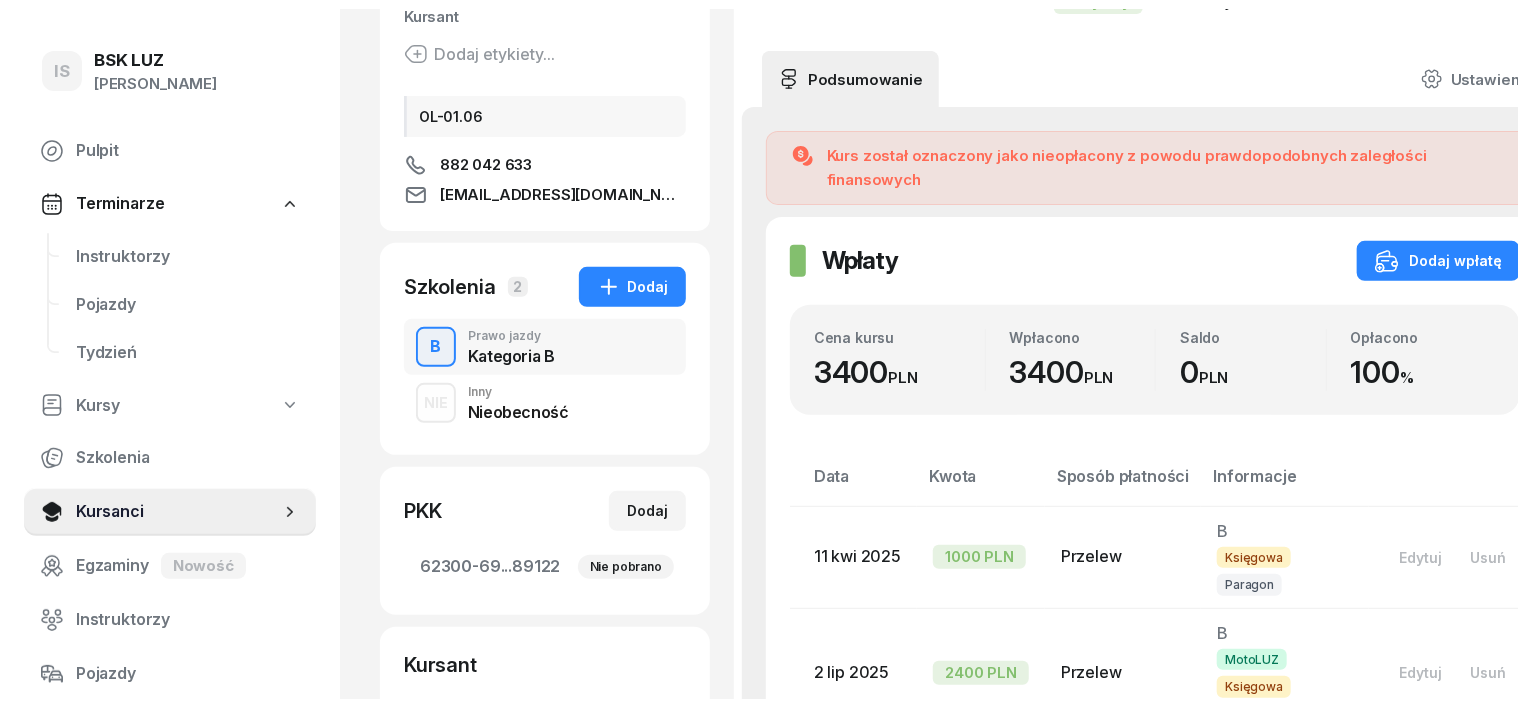 scroll, scrollTop: 0, scrollLeft: 0, axis: both 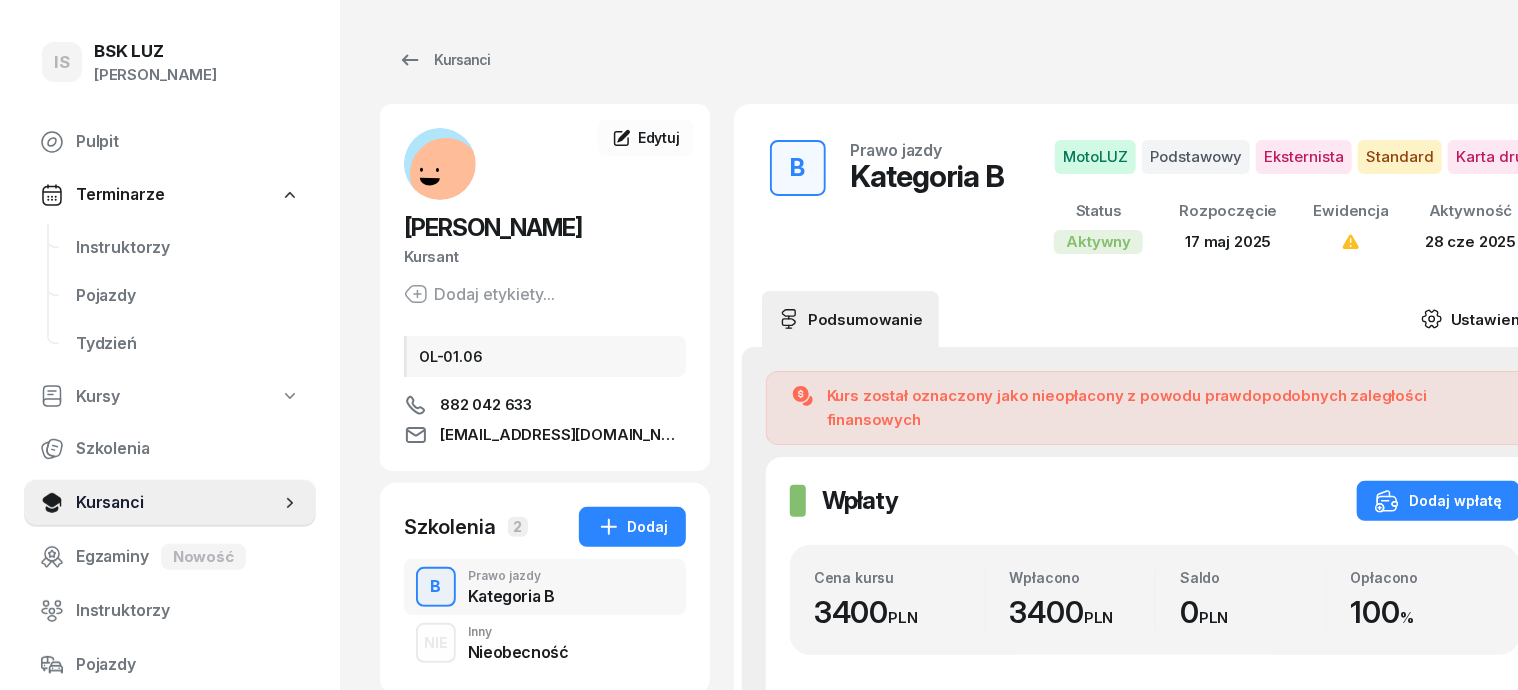 click 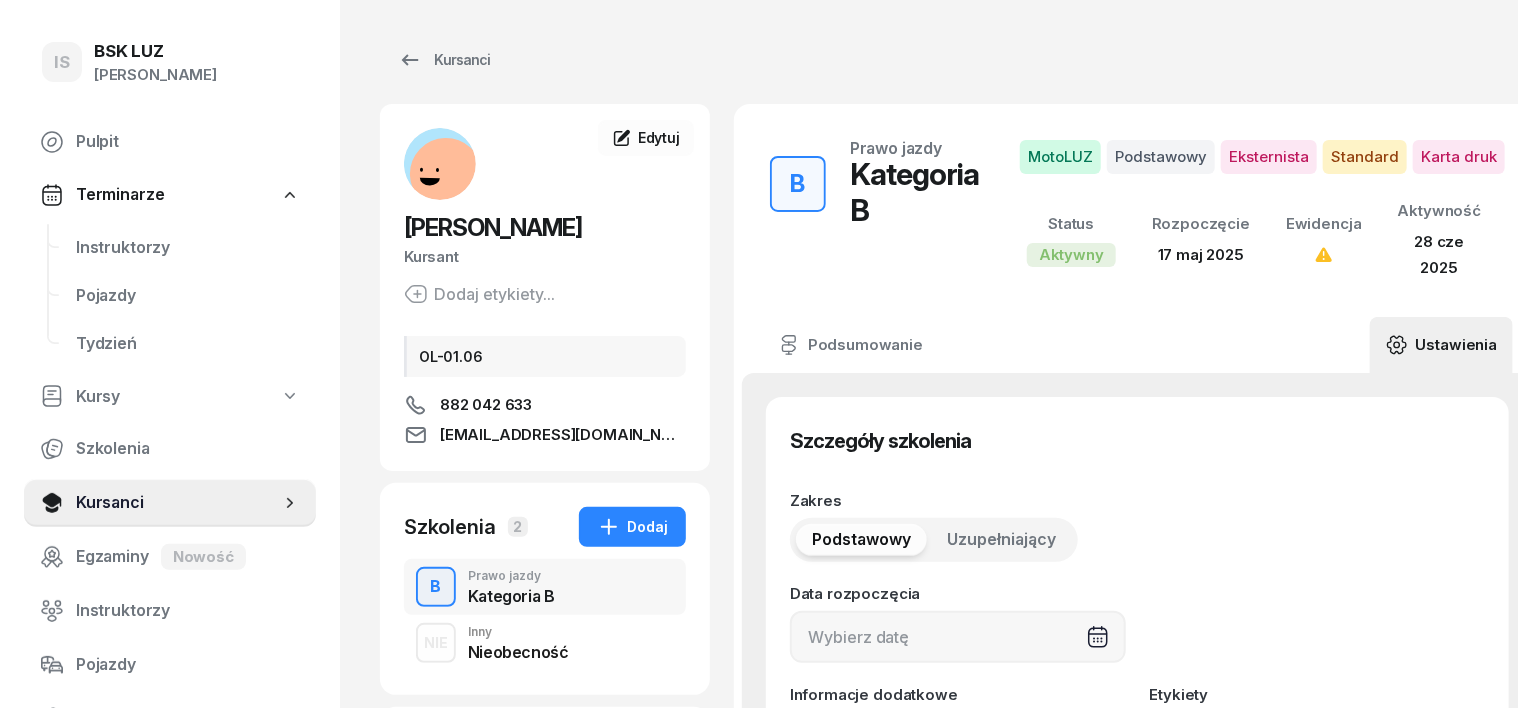 type on "[DATE]" 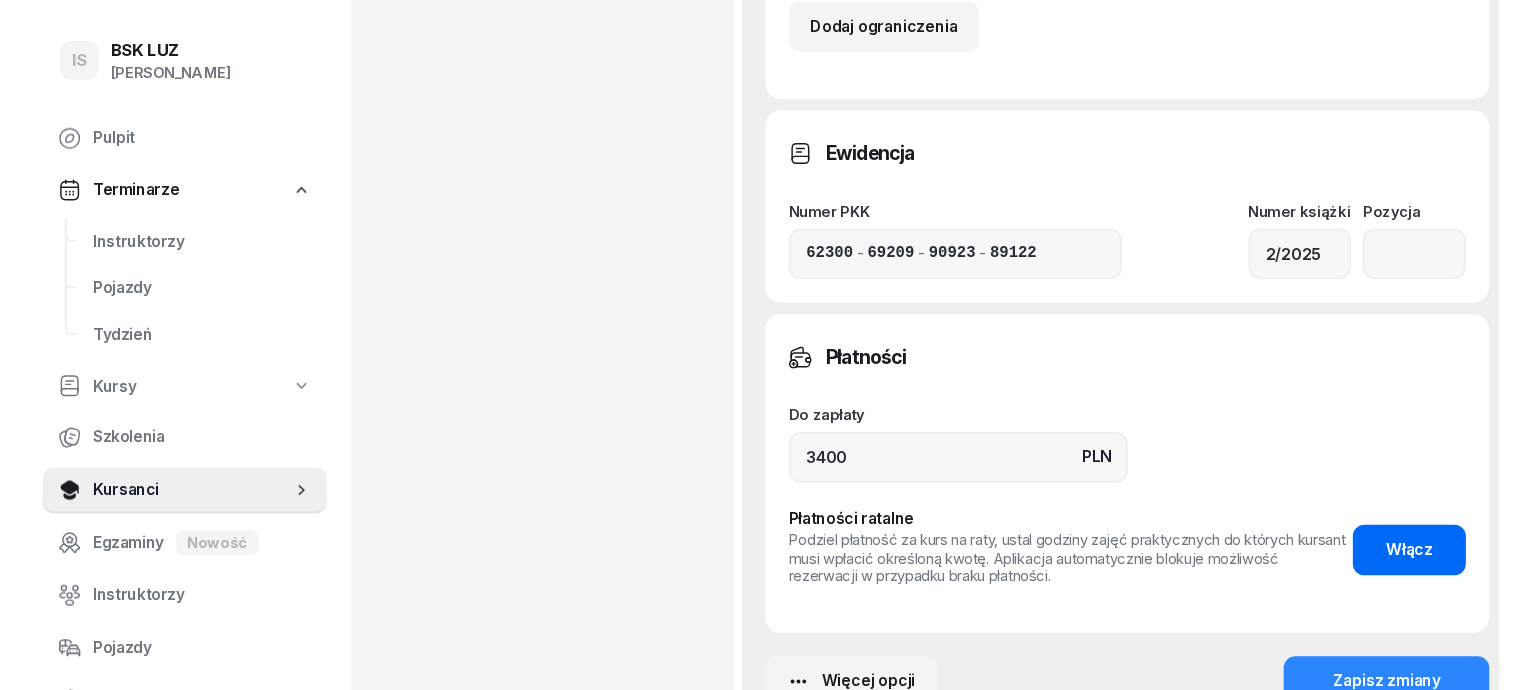 scroll, scrollTop: 1156, scrollLeft: 0, axis: vertical 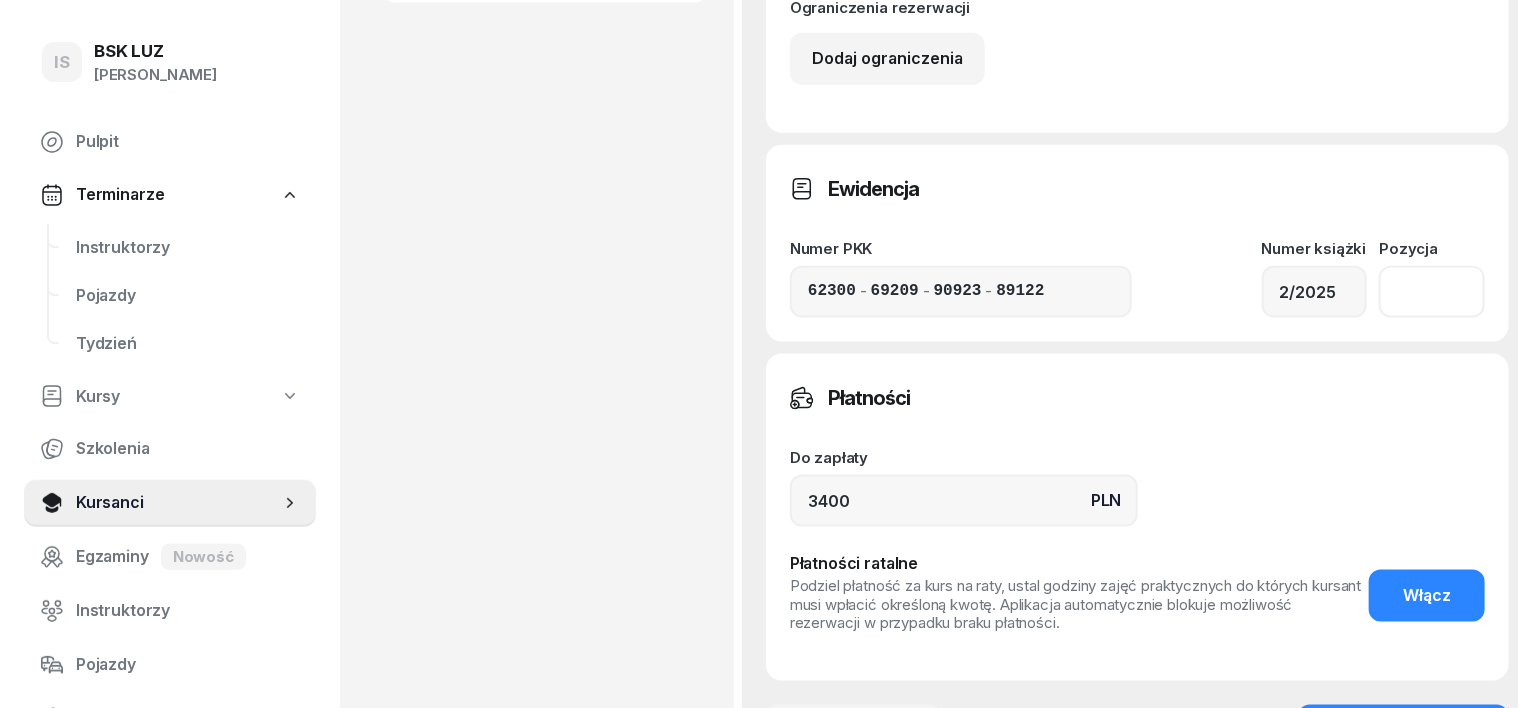click 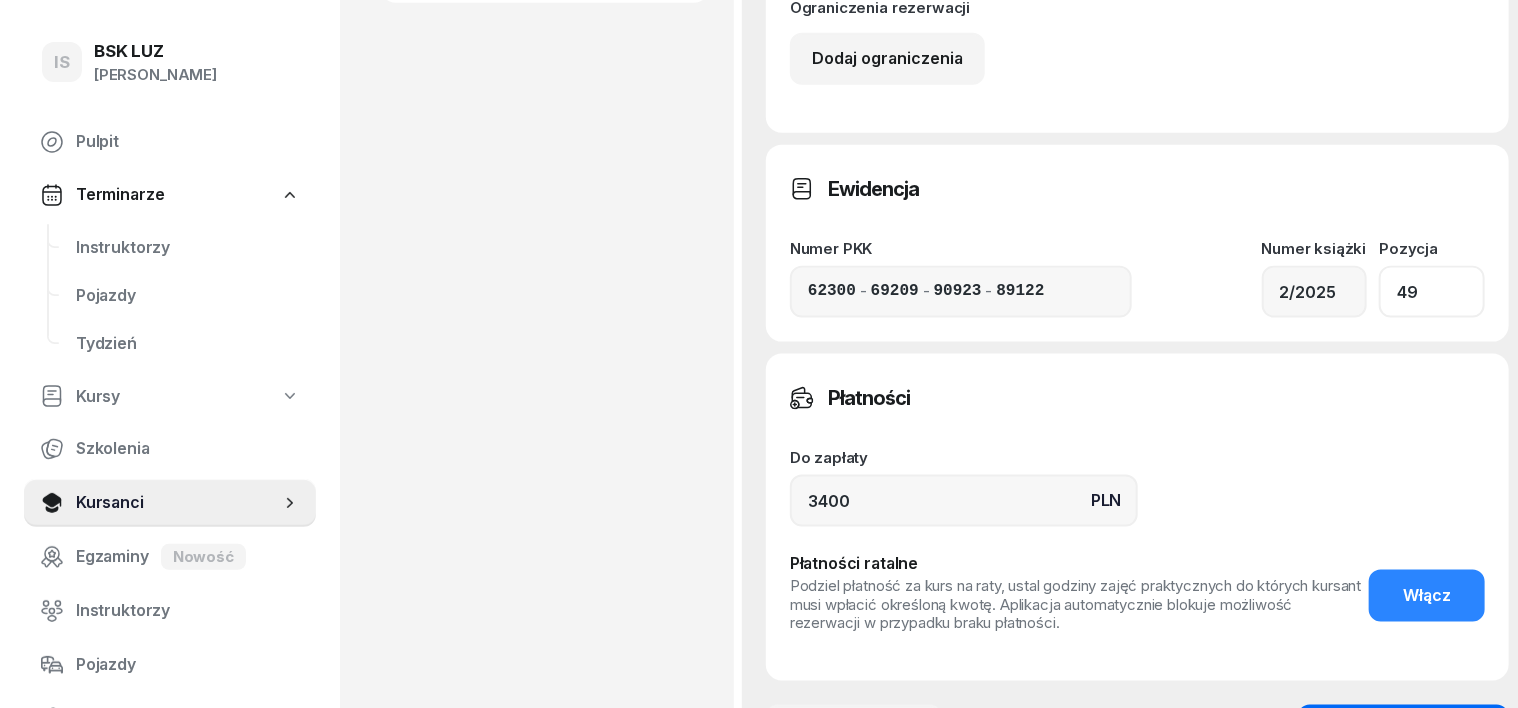 type on "49" 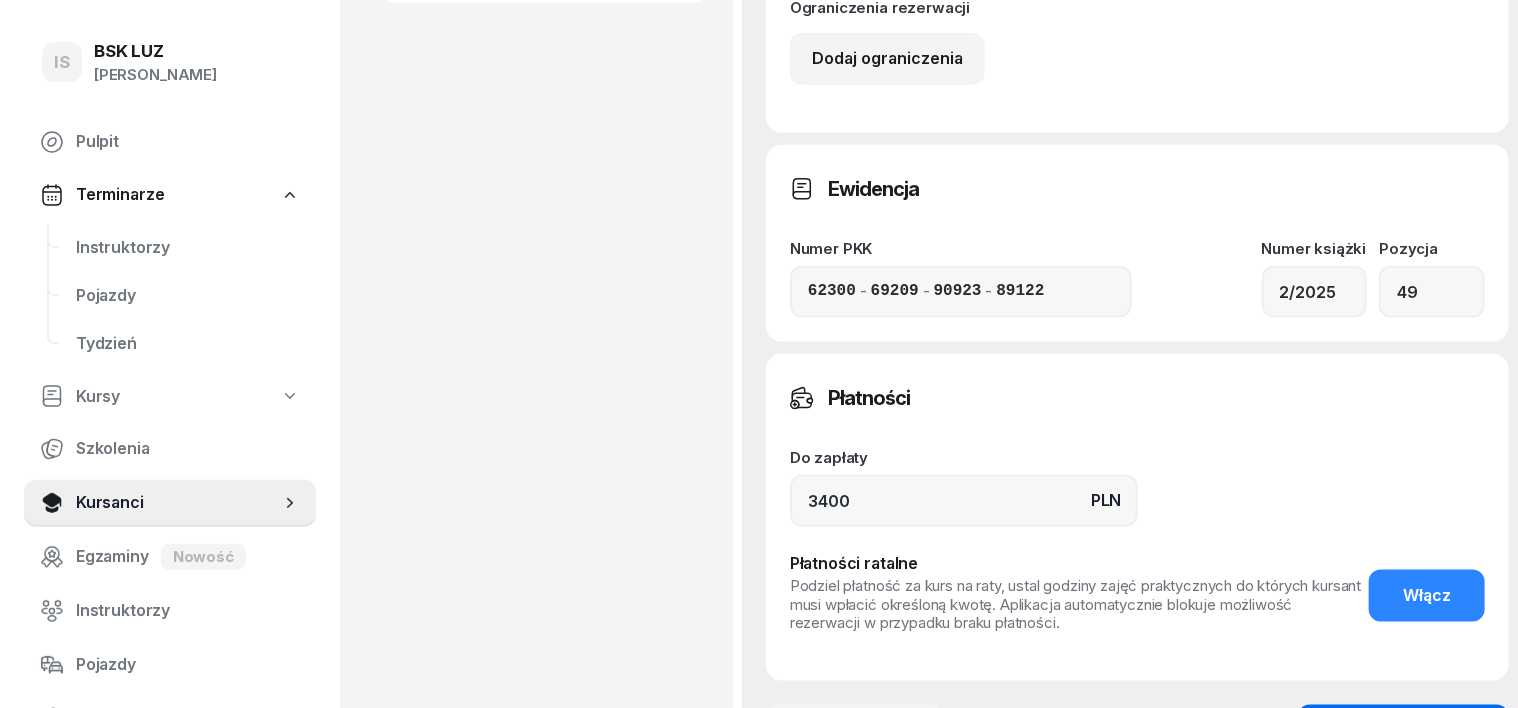 click on "Zapisz zmiany" 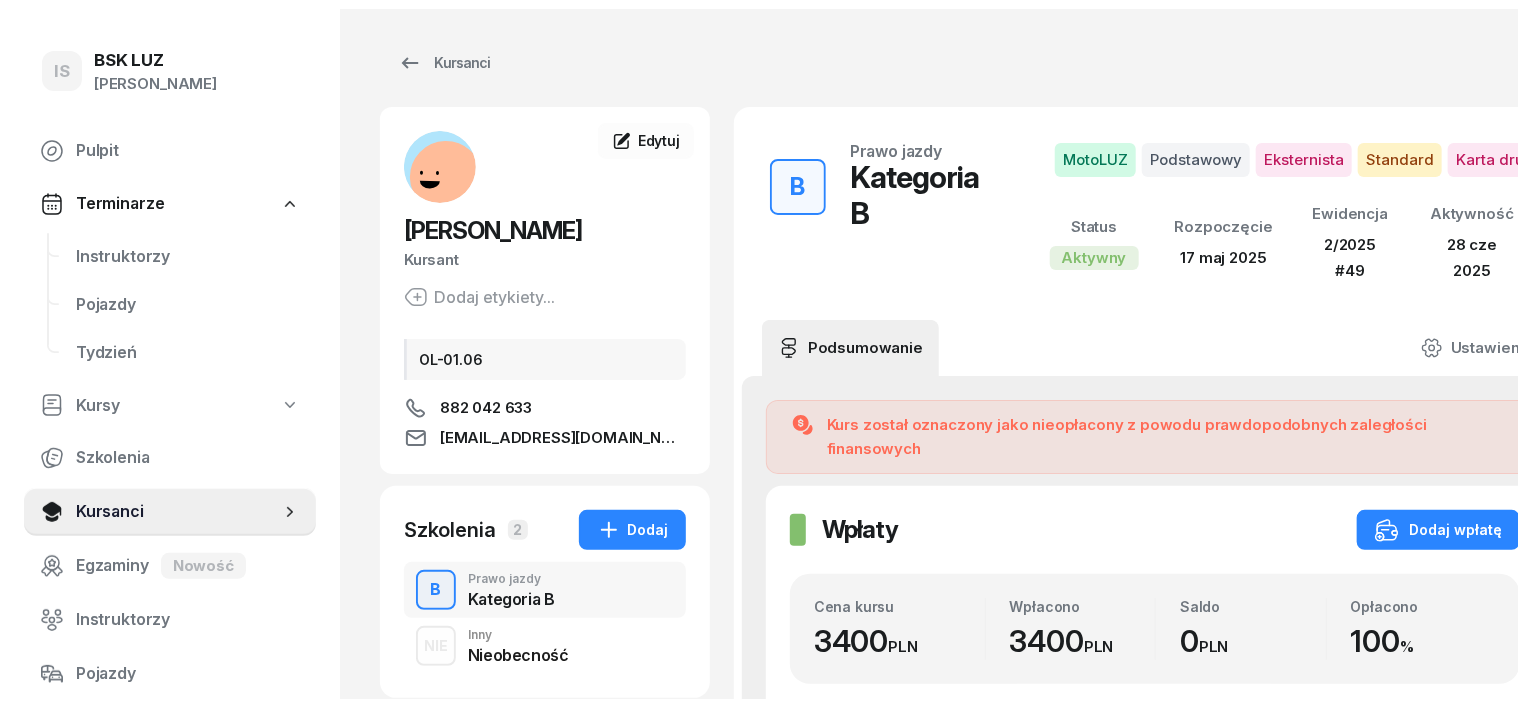 scroll, scrollTop: 0, scrollLeft: 0, axis: both 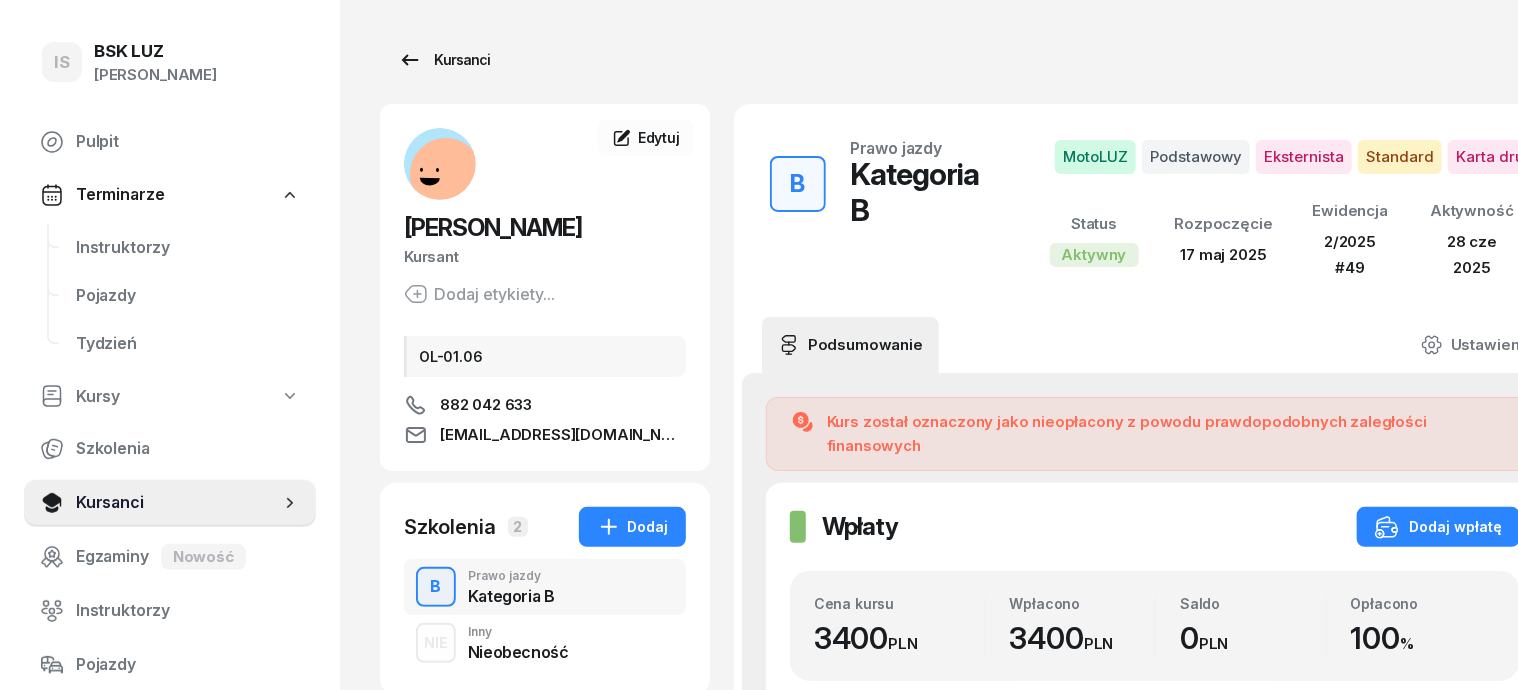 click on "Kursanci" at bounding box center [444, 60] 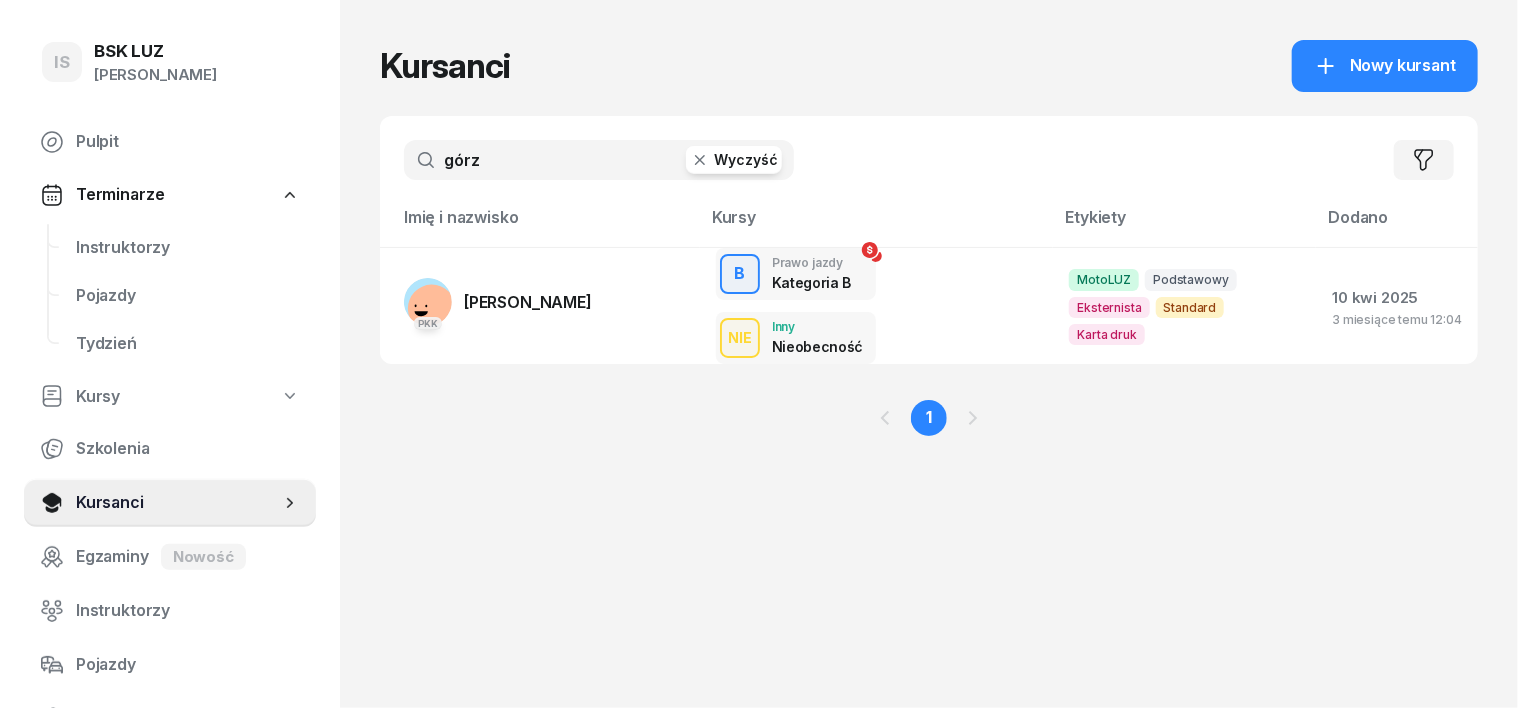 click 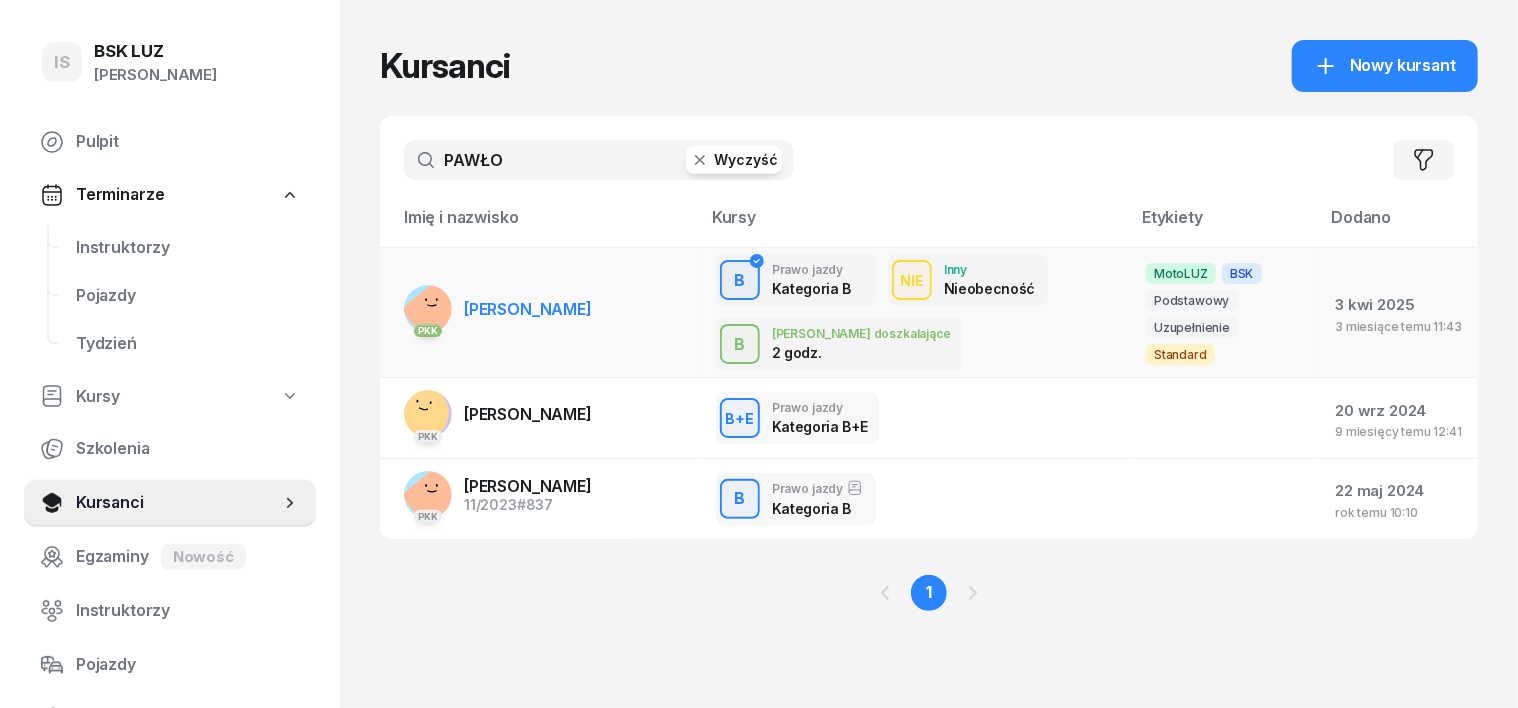 type on "PAWŁO" 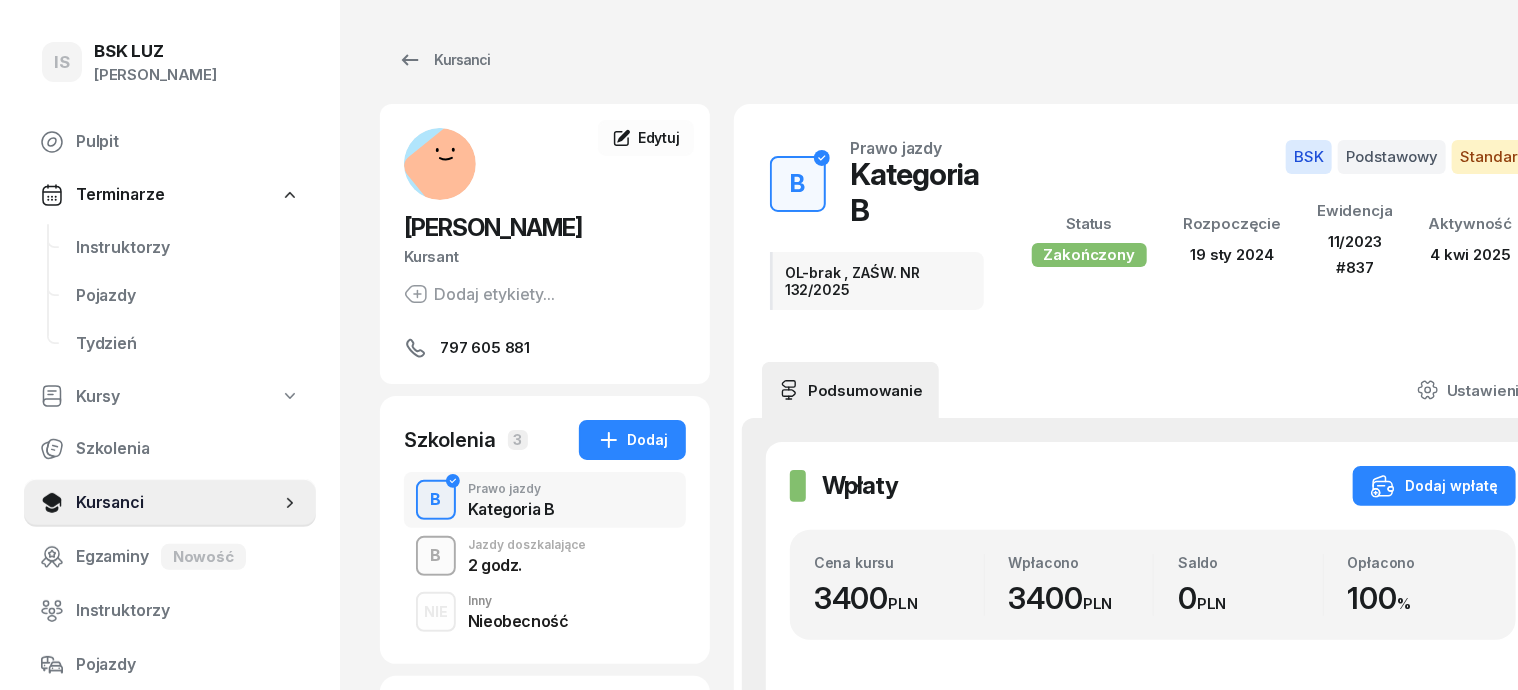 click on "B" at bounding box center (436, 556) 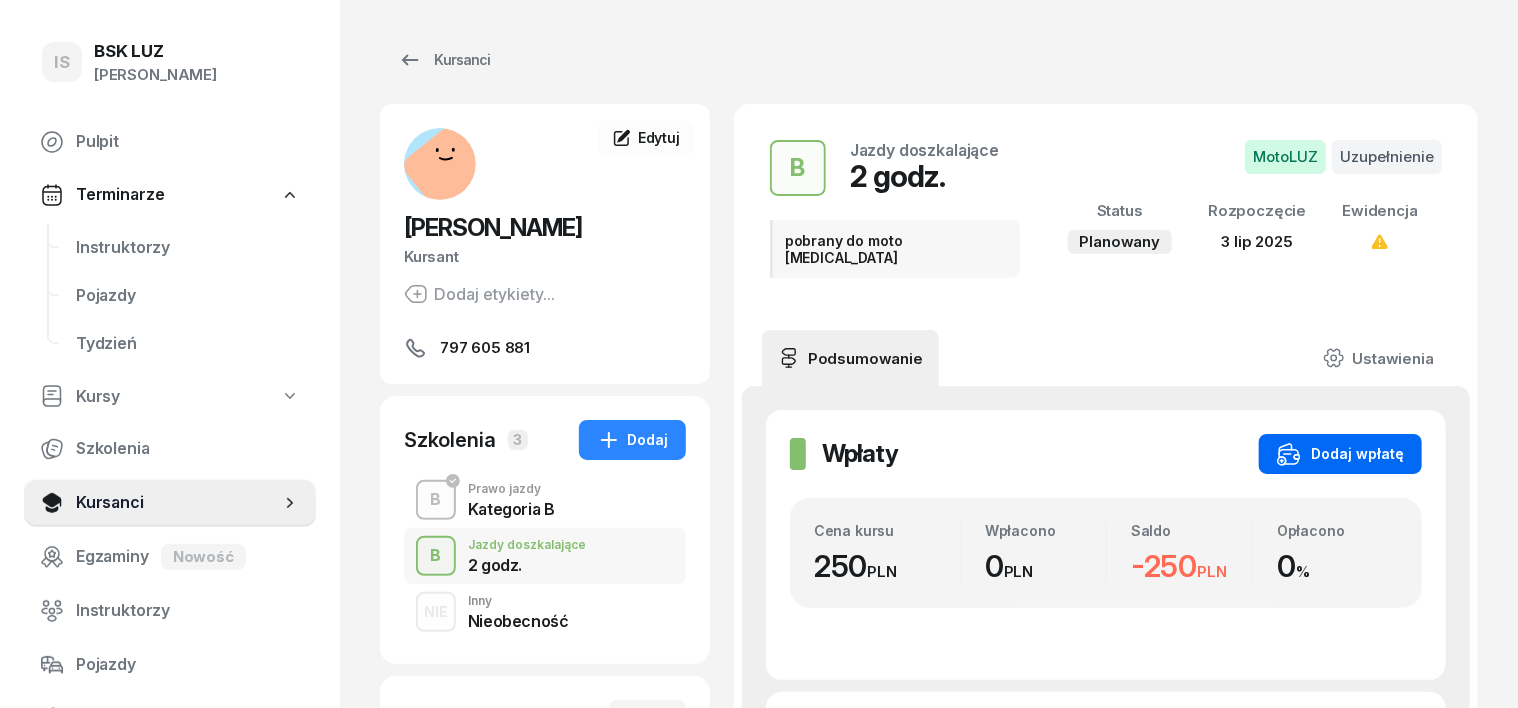 click on "Dodaj wpłatę" at bounding box center [1340, 454] 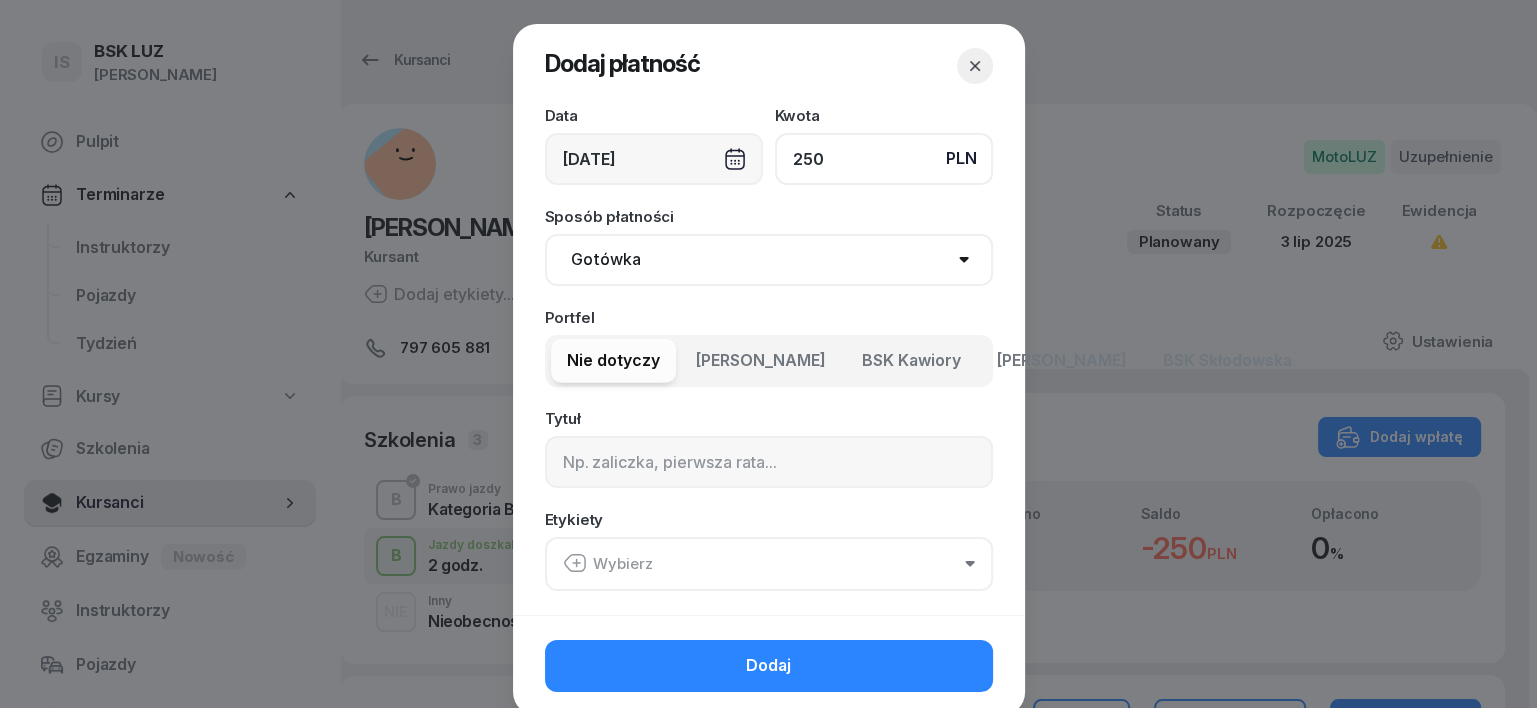 type on "250" 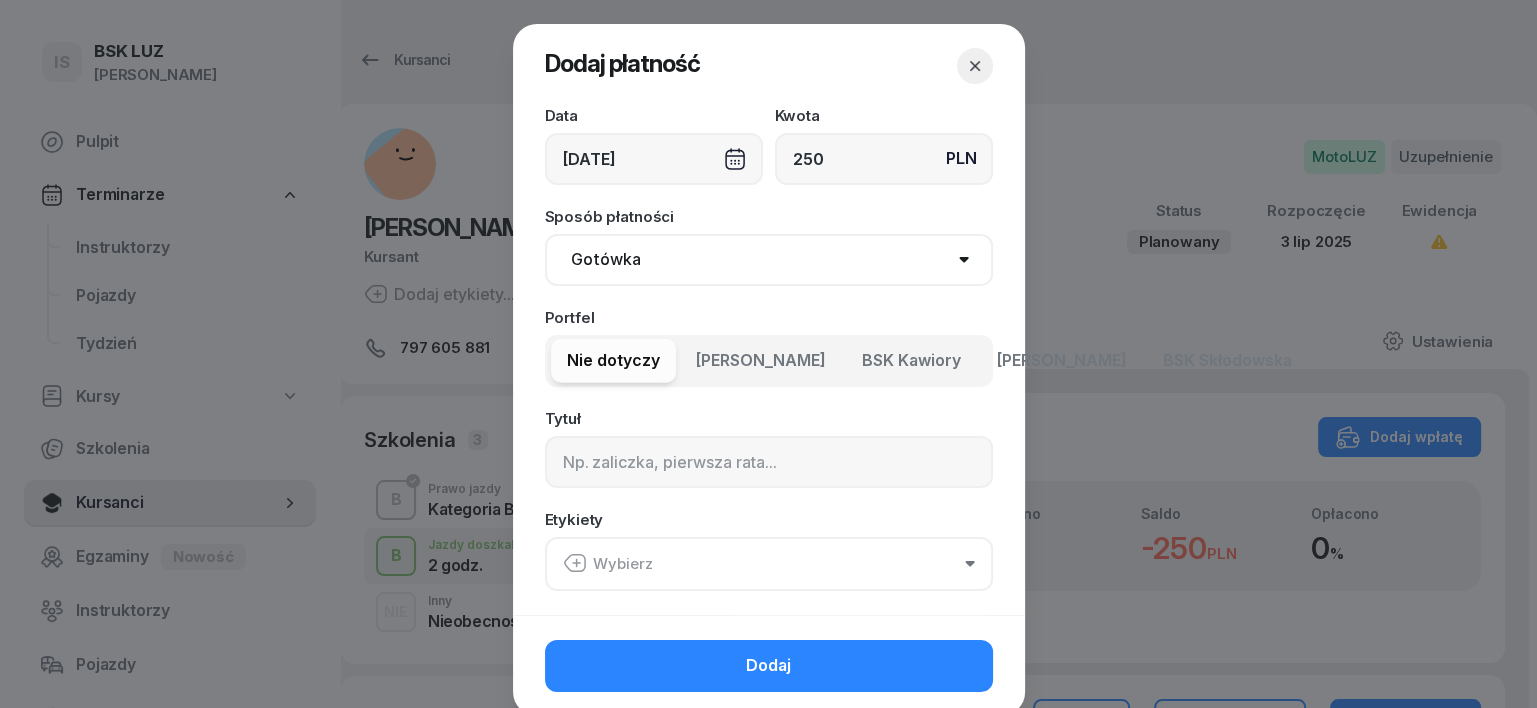 click on "Gotówka Karta Przelew Płatności online BLIK" at bounding box center [769, 260] 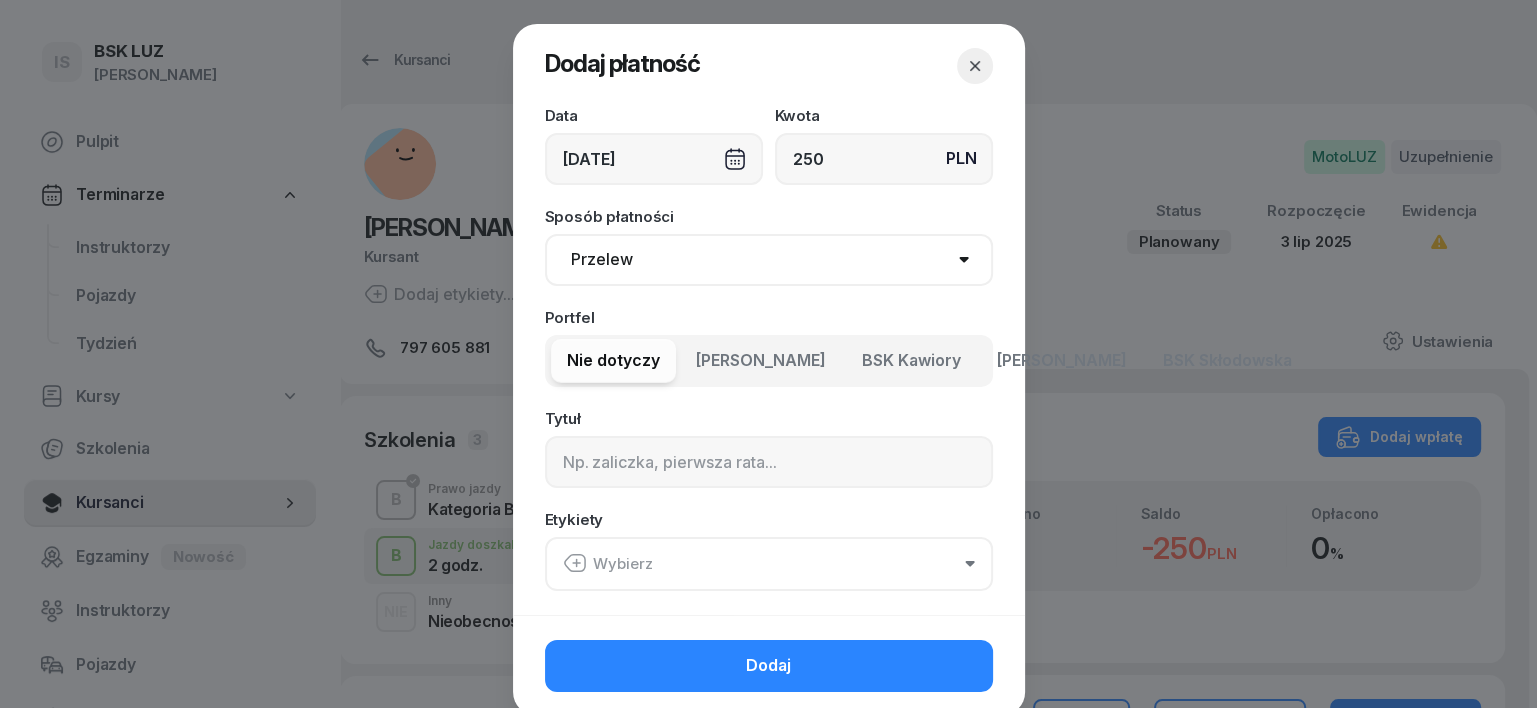 click on "Gotówka Karta Przelew Płatności online BLIK" at bounding box center (769, 260) 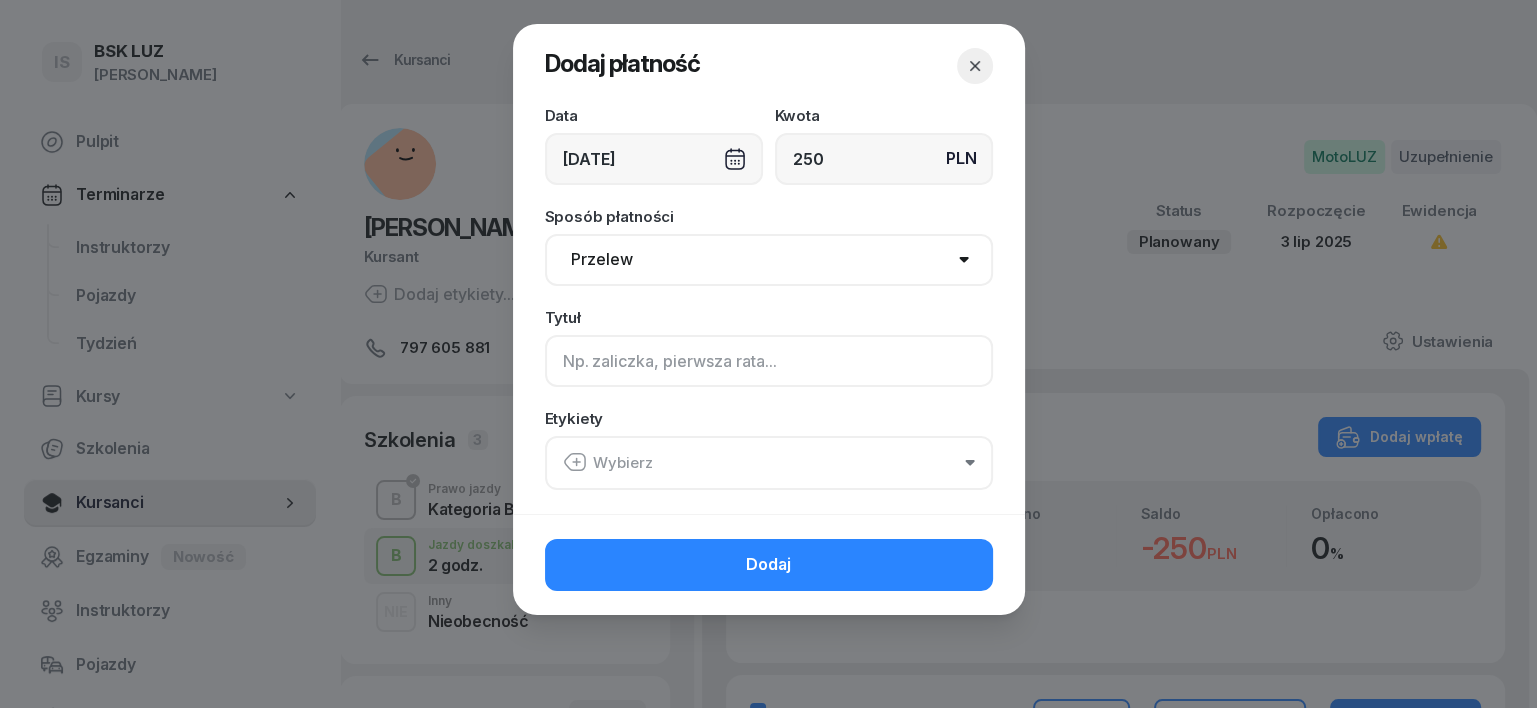 click 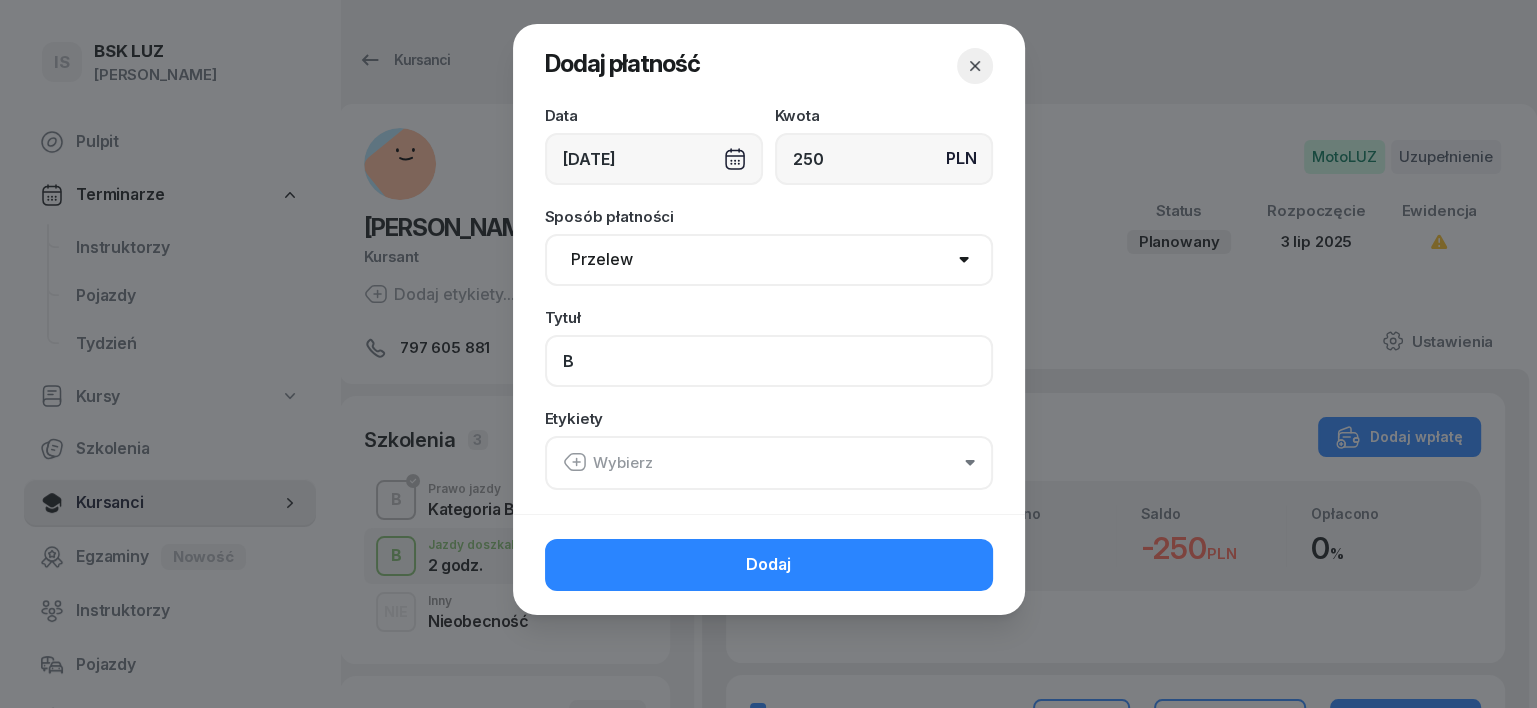 type on "B" 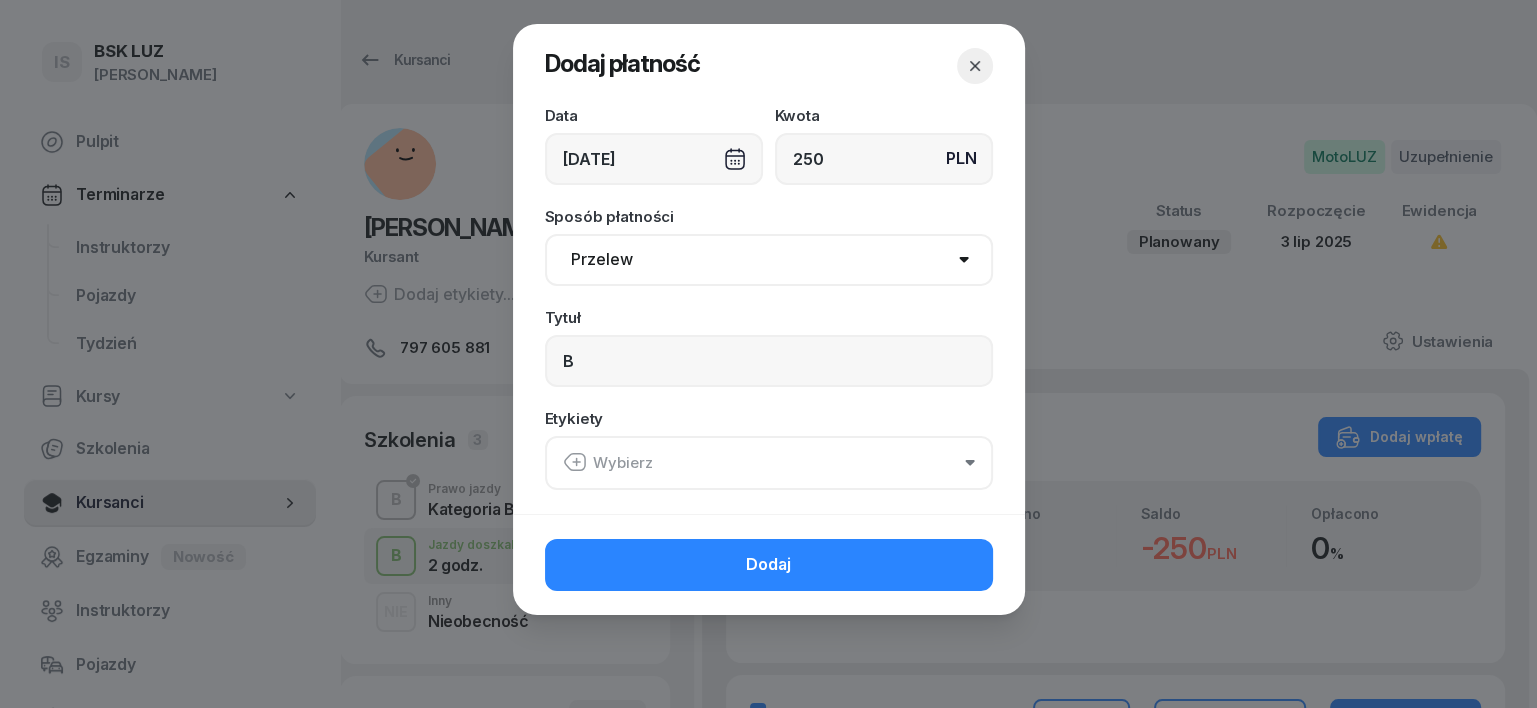 click 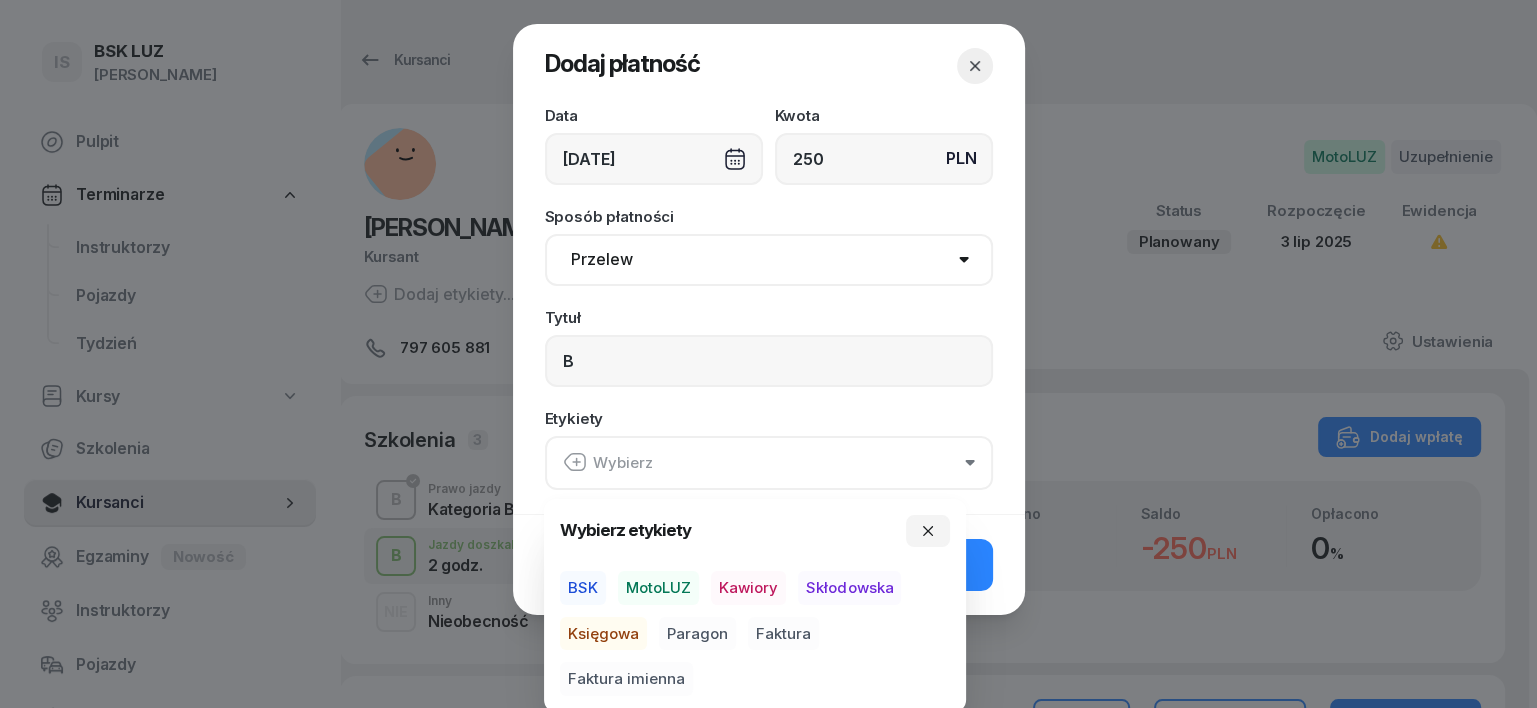 click on "MotoLUZ" at bounding box center [658, 588] 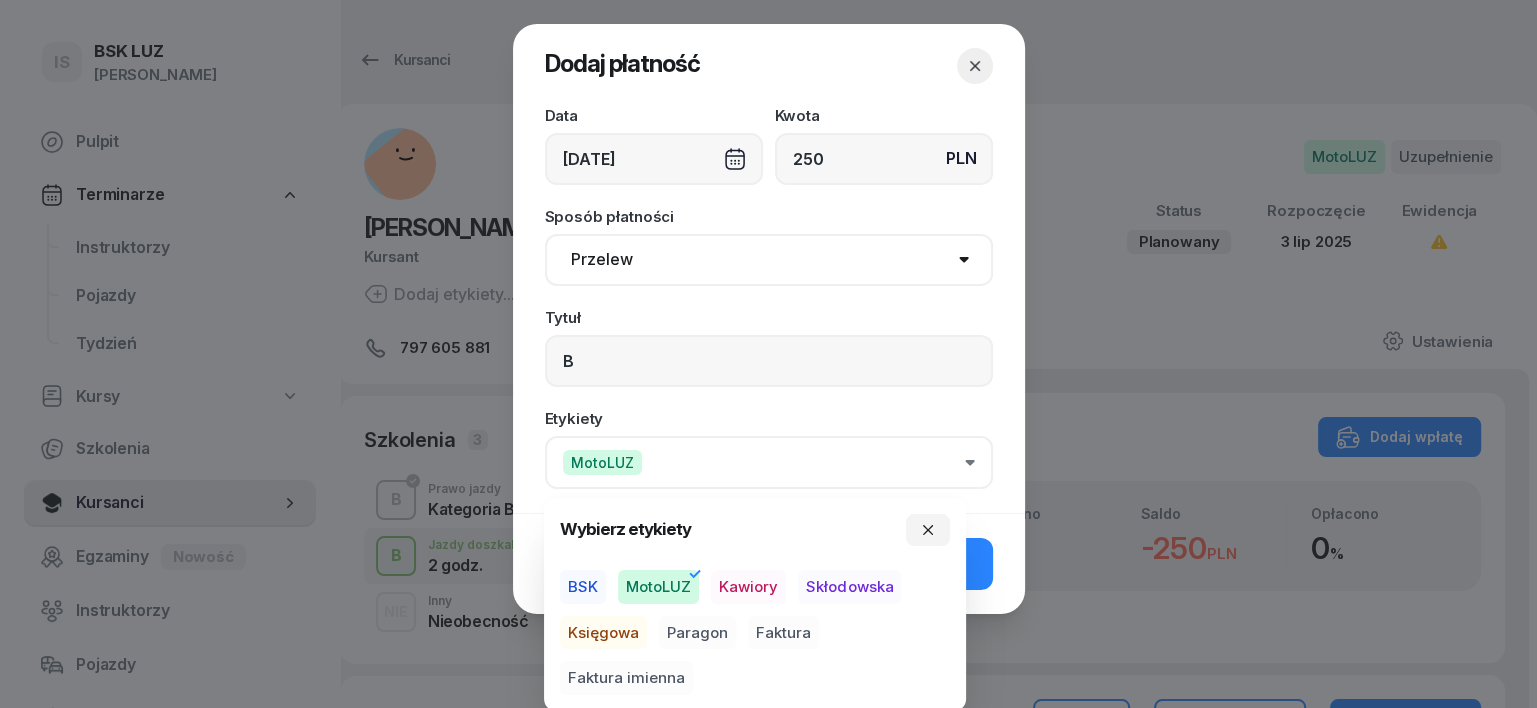 click on "Księgowa" at bounding box center (603, 633) 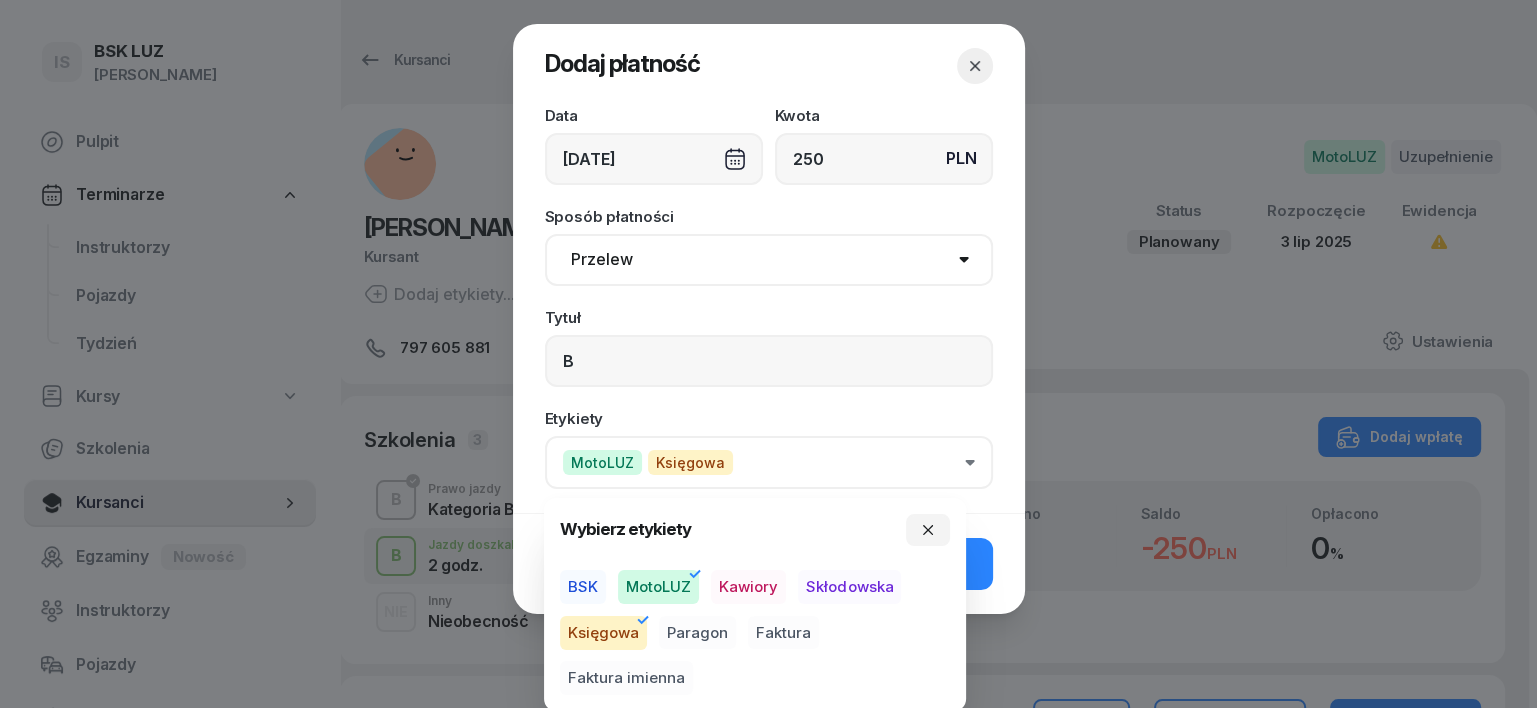click on "Paragon" at bounding box center [697, 633] 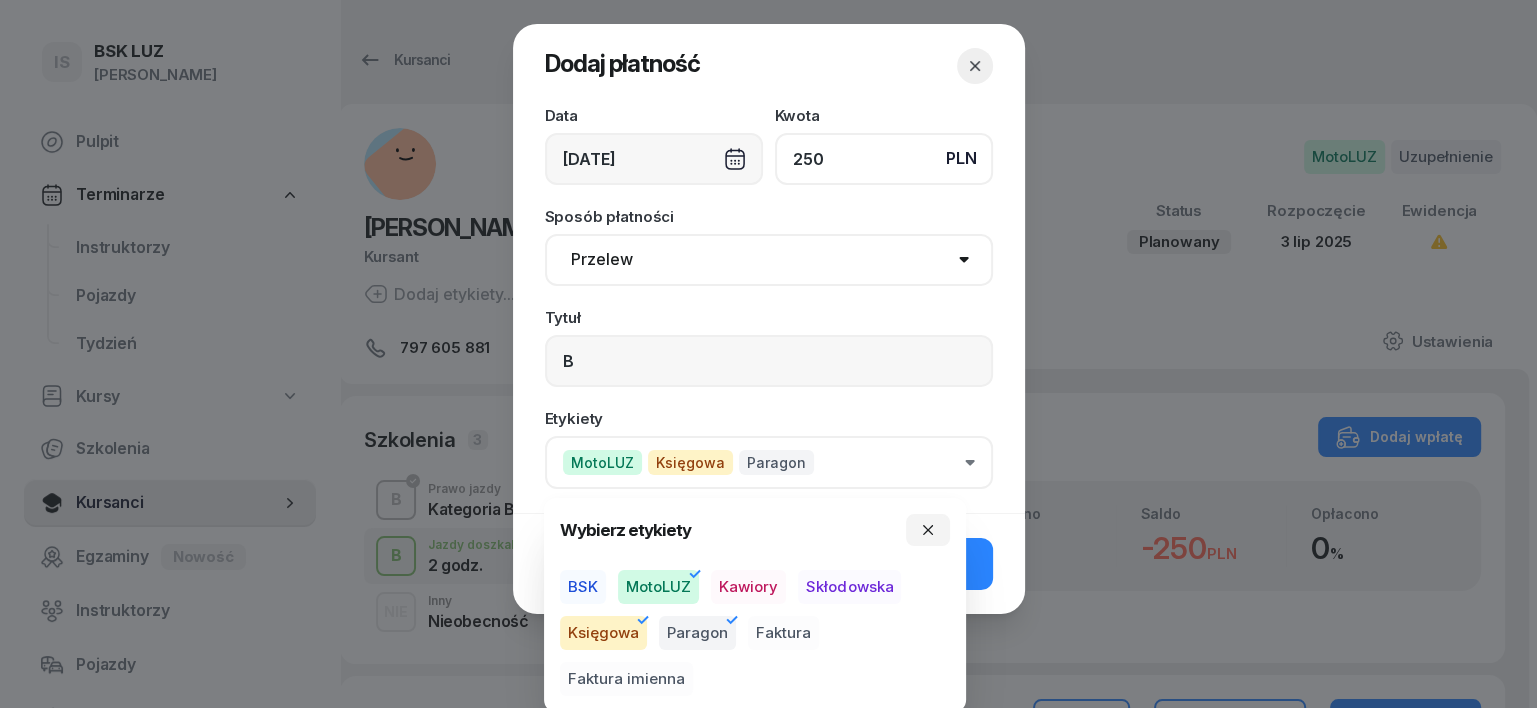click on "250" 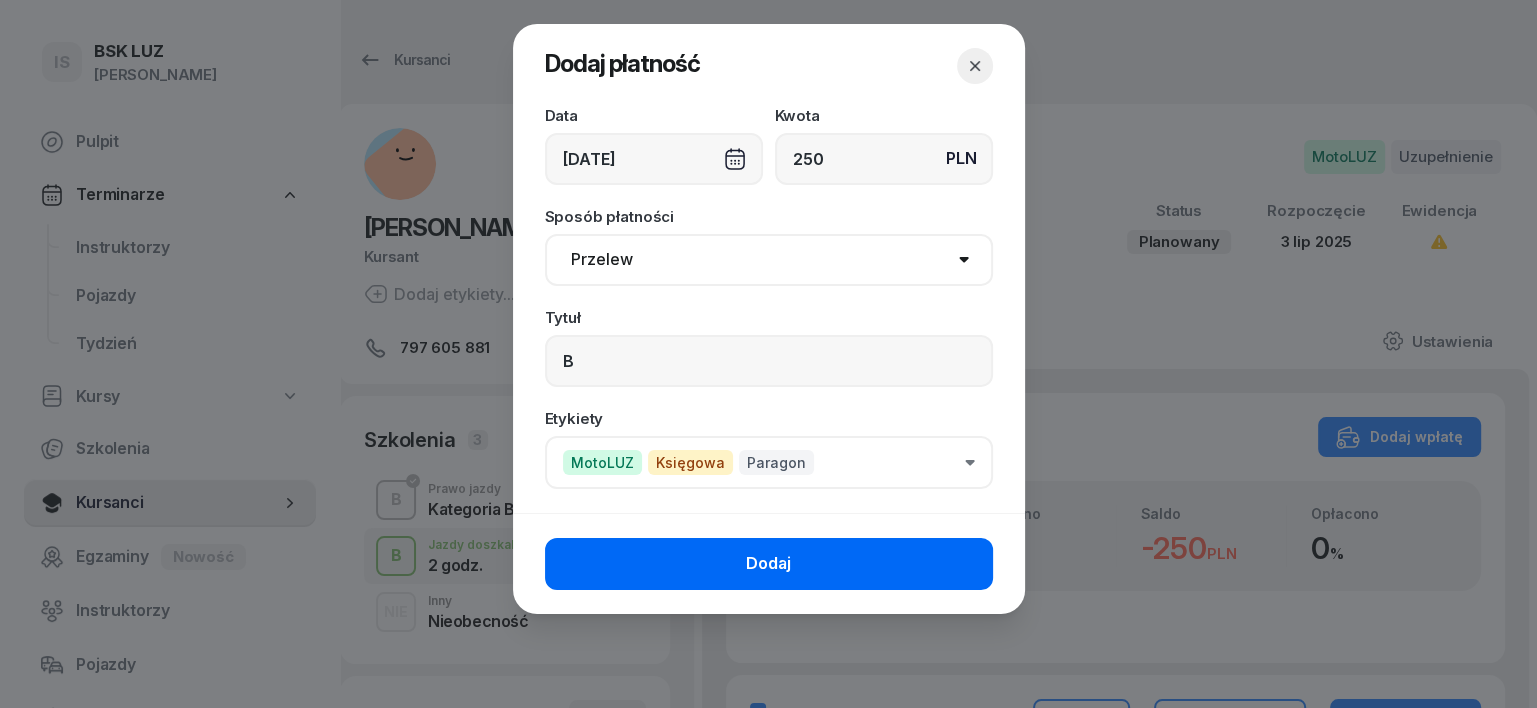 click on "Dodaj" 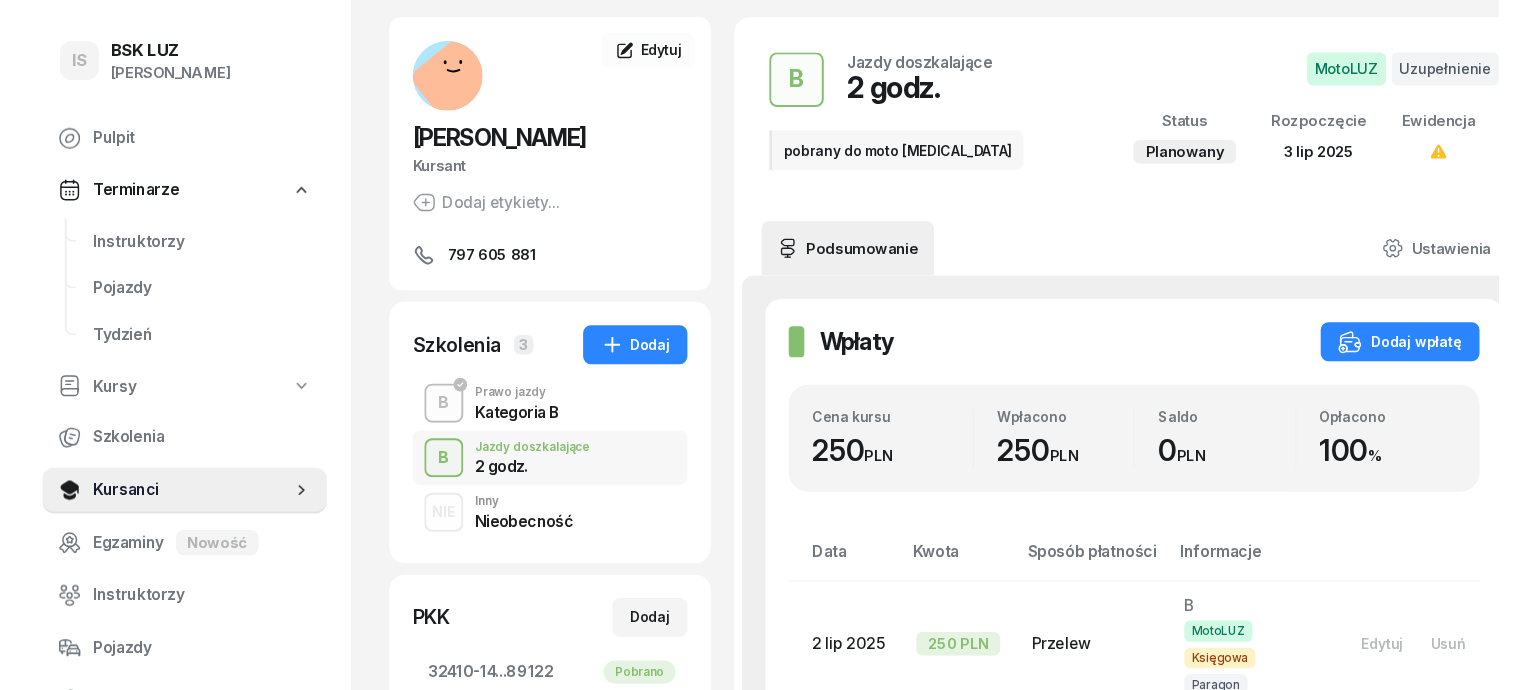 scroll, scrollTop: 0, scrollLeft: 0, axis: both 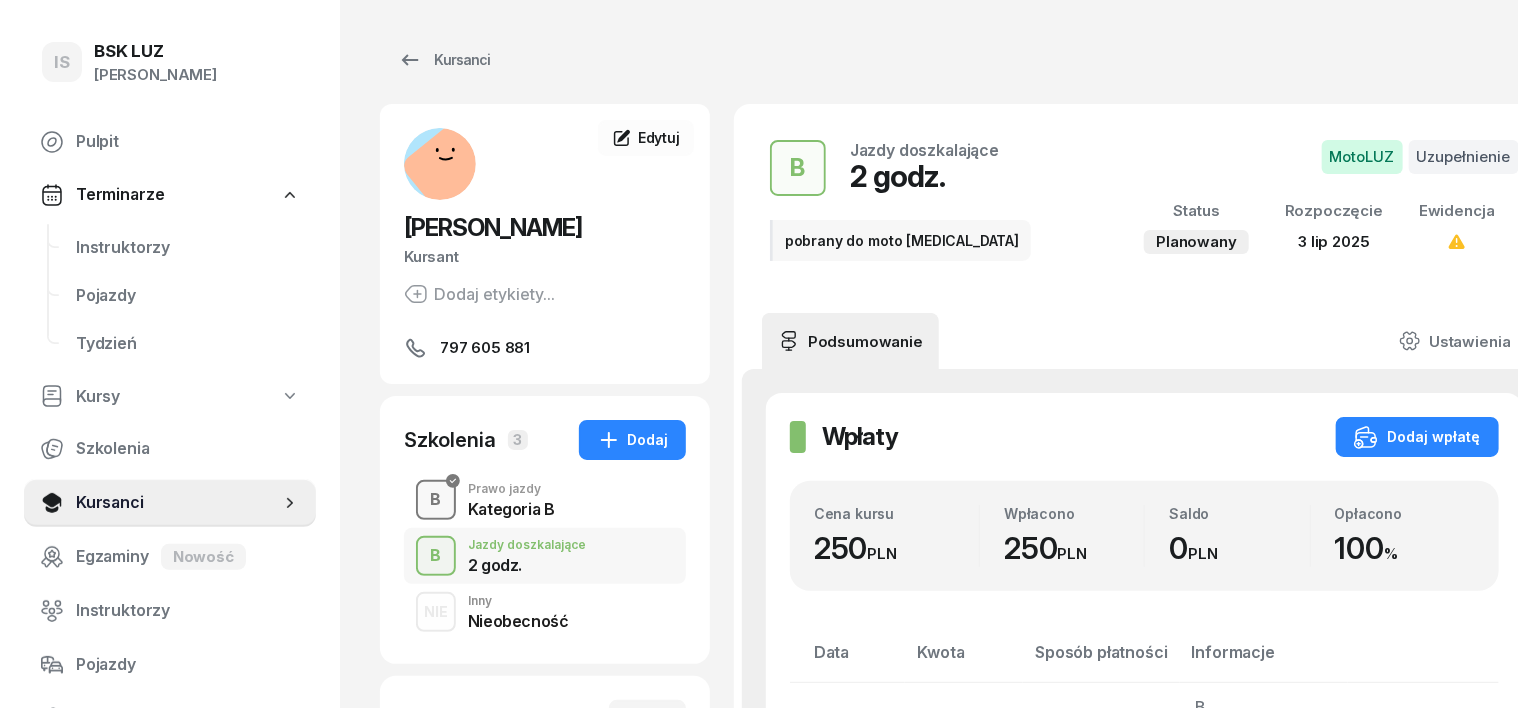 click on "B" at bounding box center [436, 500] 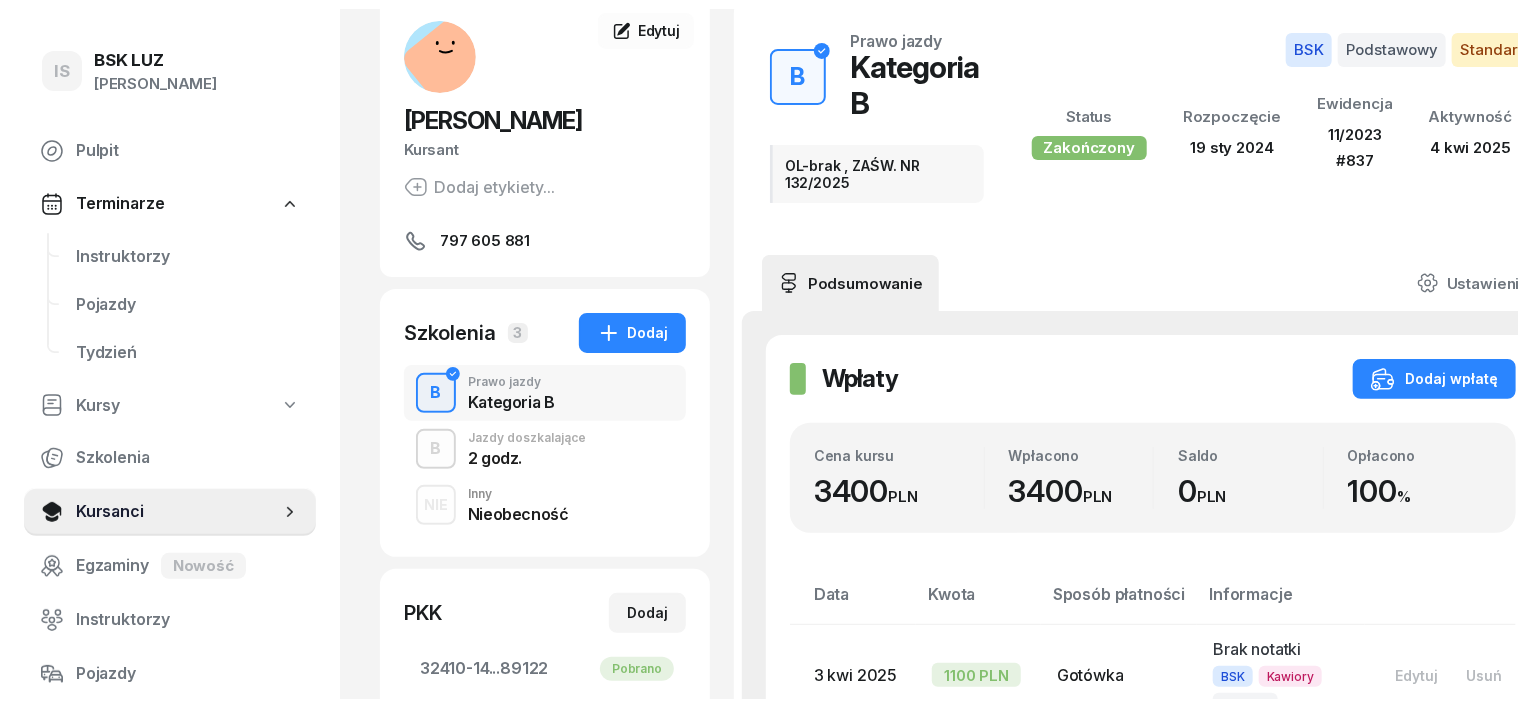 scroll, scrollTop: 0, scrollLeft: 0, axis: both 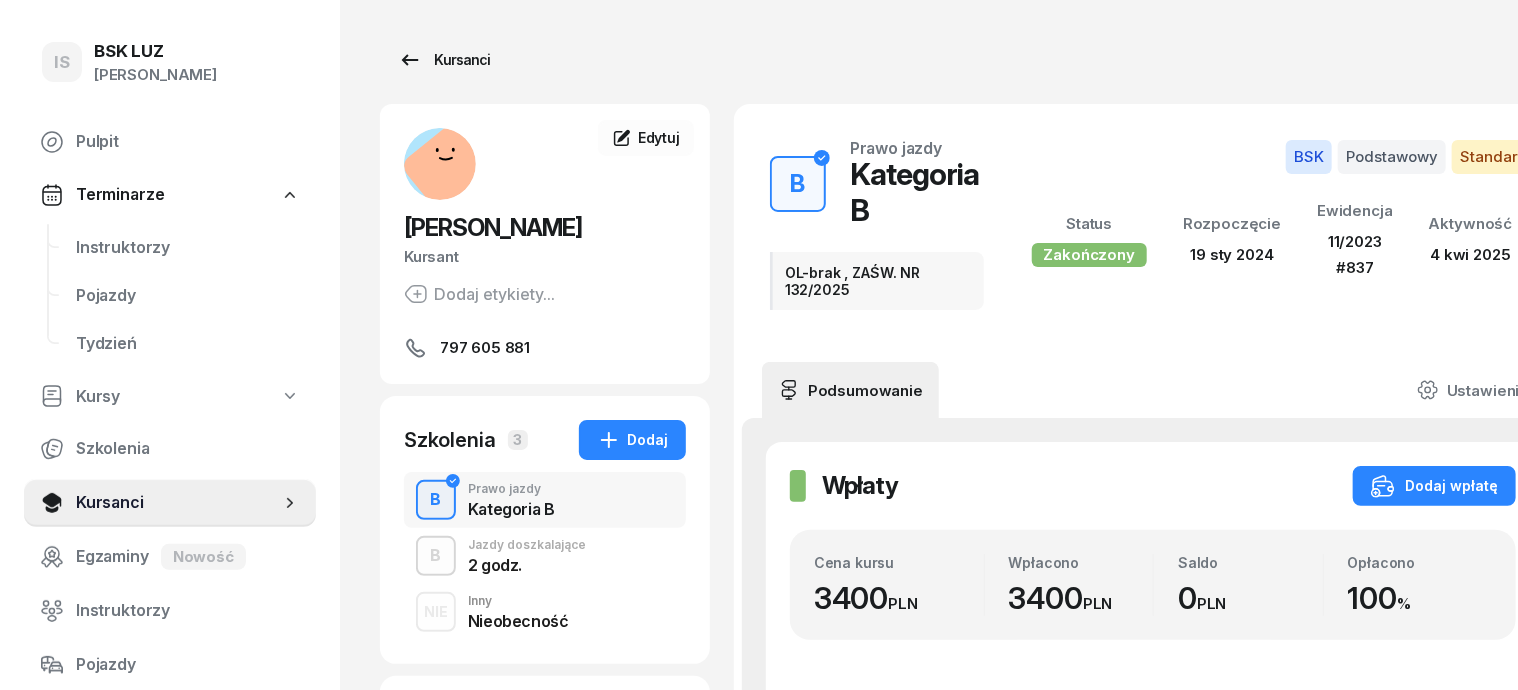 click on "Kursanci" at bounding box center [444, 60] 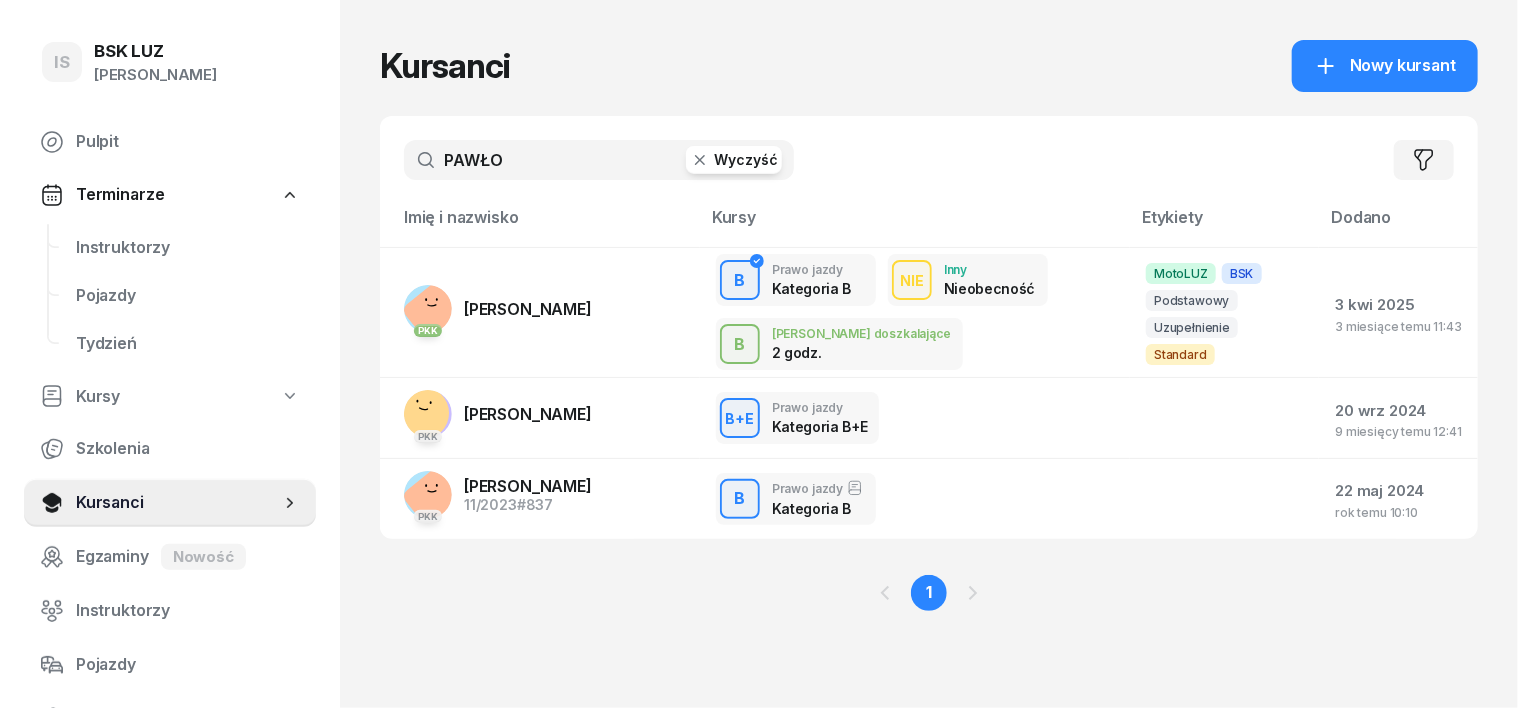 click 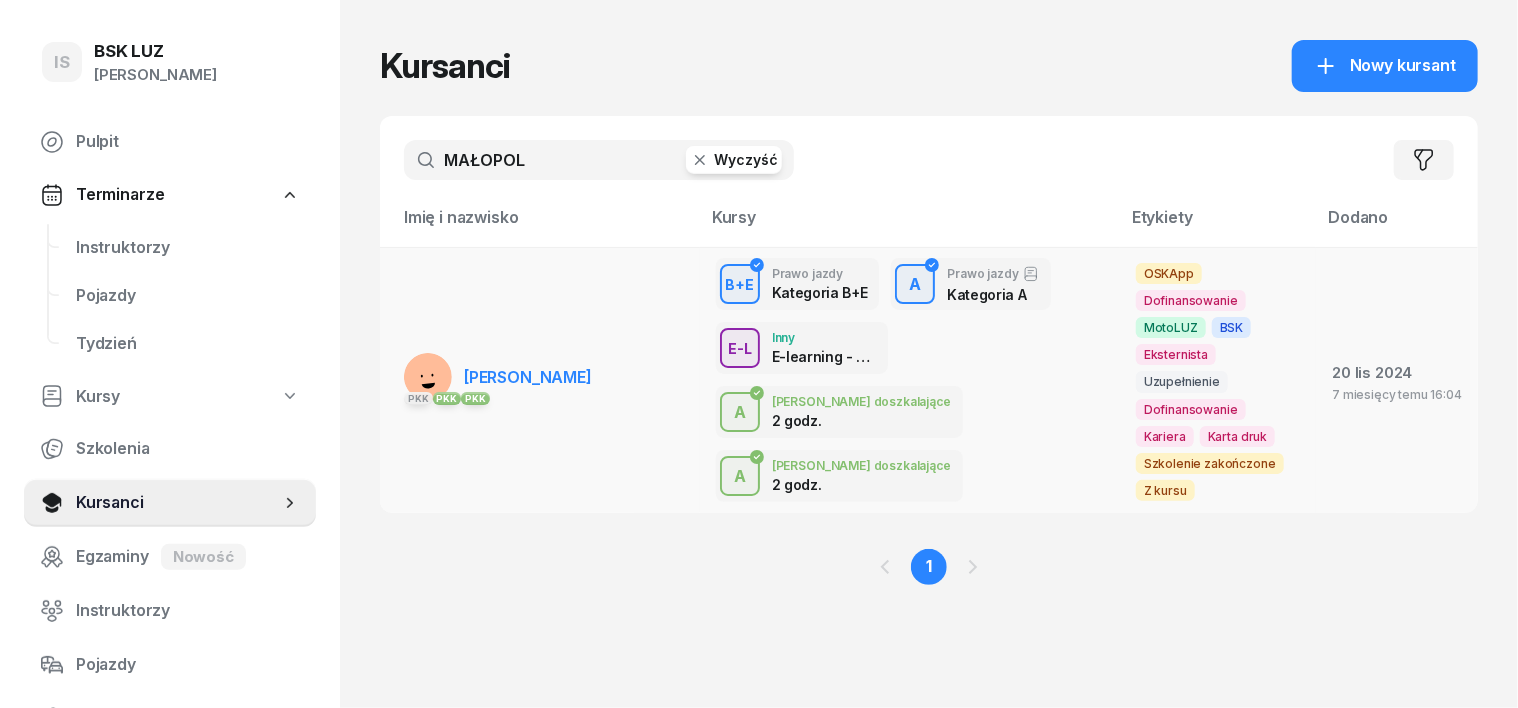 type on "MAŁOPOL" 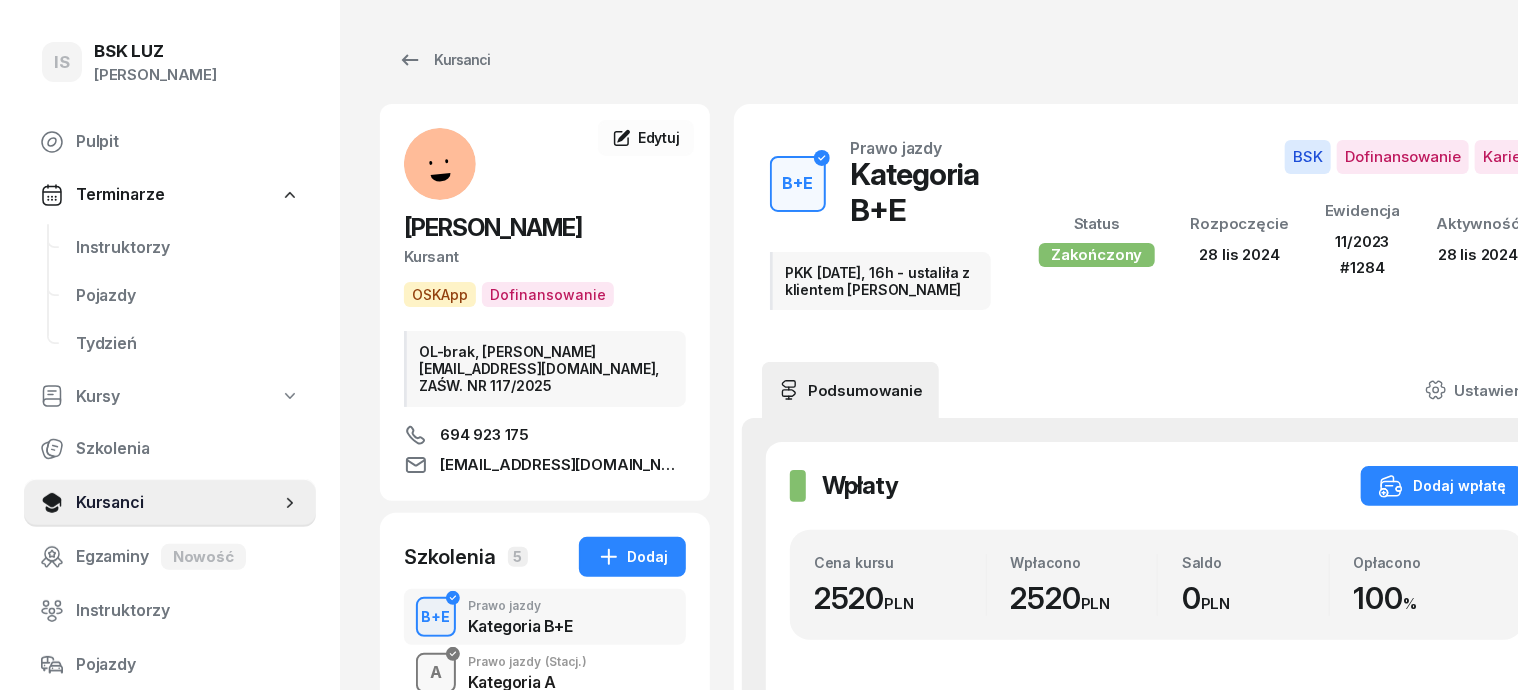 click on "A" at bounding box center (436, 673) 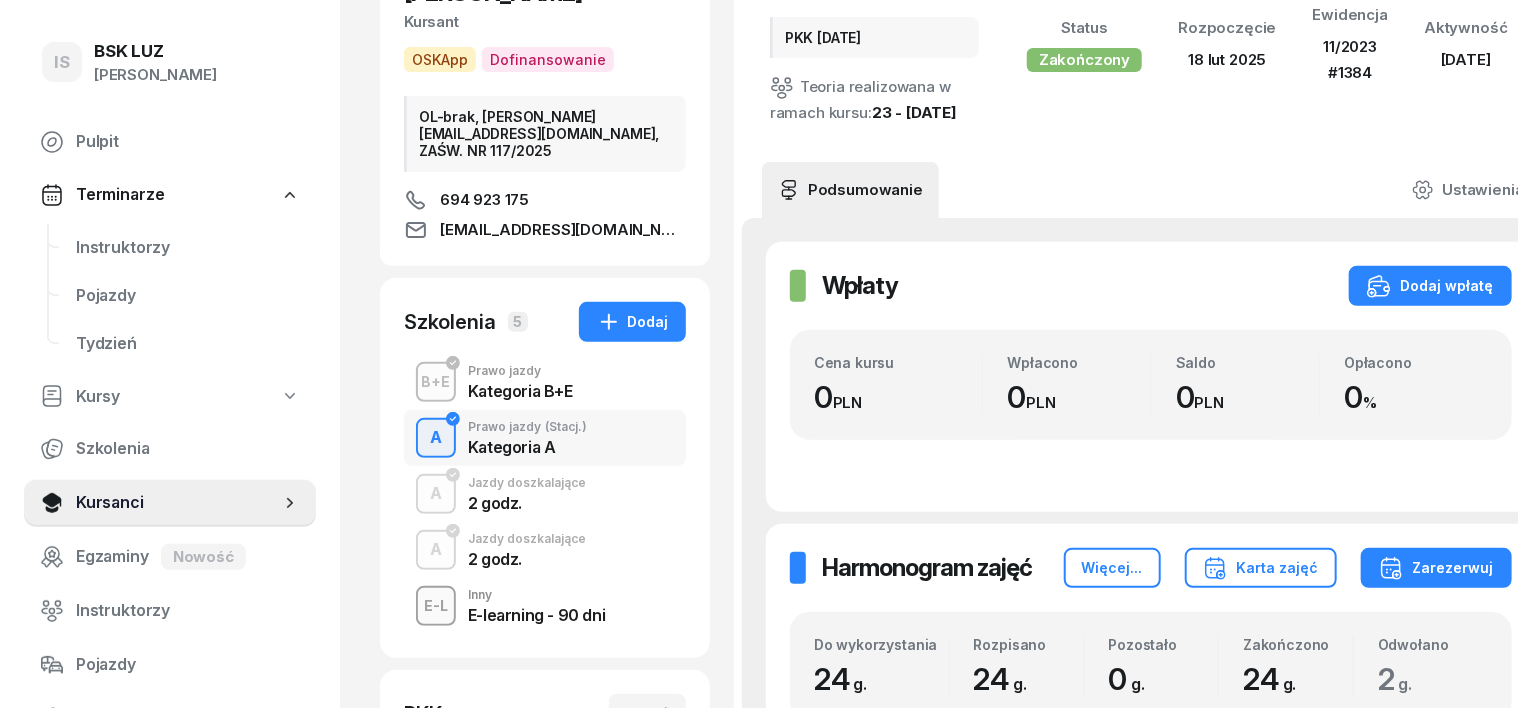 scroll, scrollTop: 250, scrollLeft: 0, axis: vertical 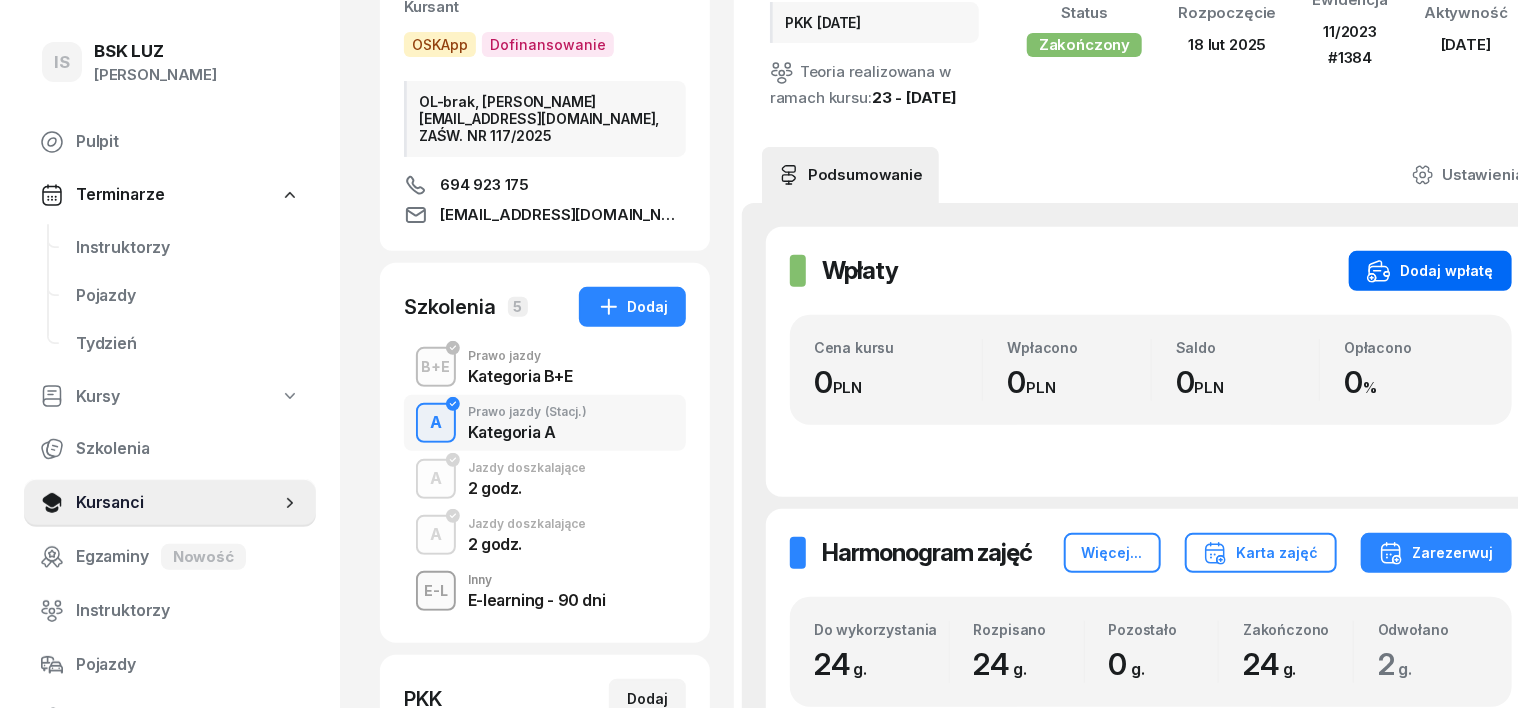 click on "Dodaj wpłatę" at bounding box center (1430, 271) 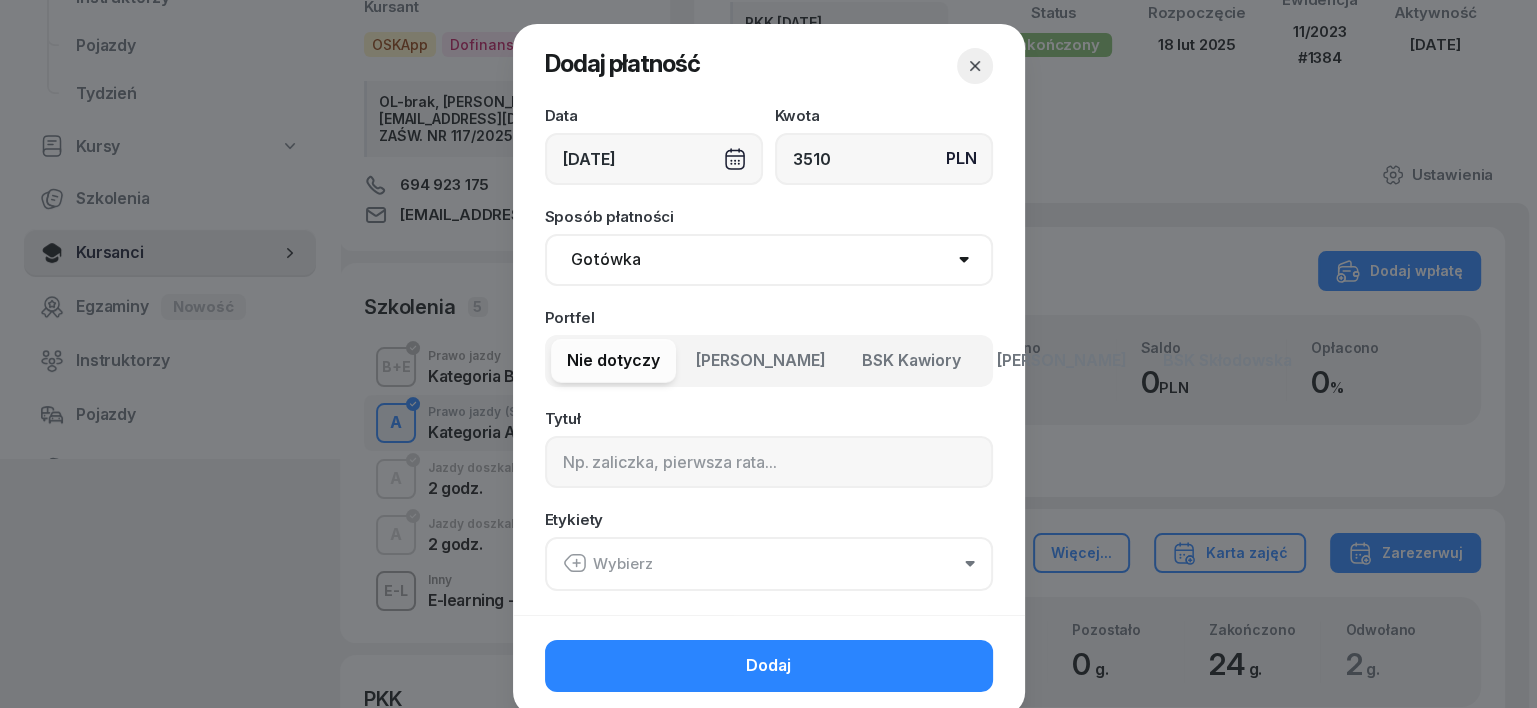type on "3510" 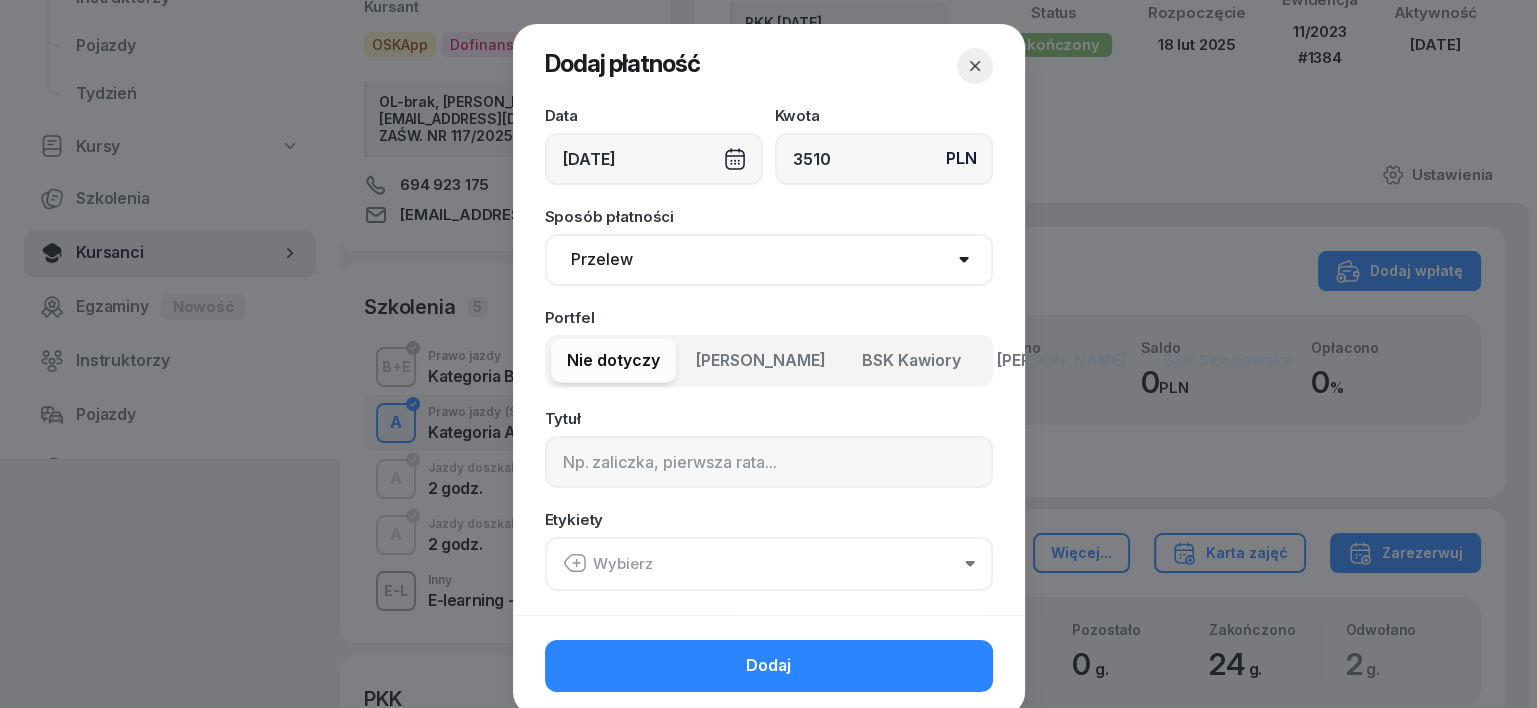 click on "Gotówka Karta Przelew Płatności online BLIK" at bounding box center (769, 260) 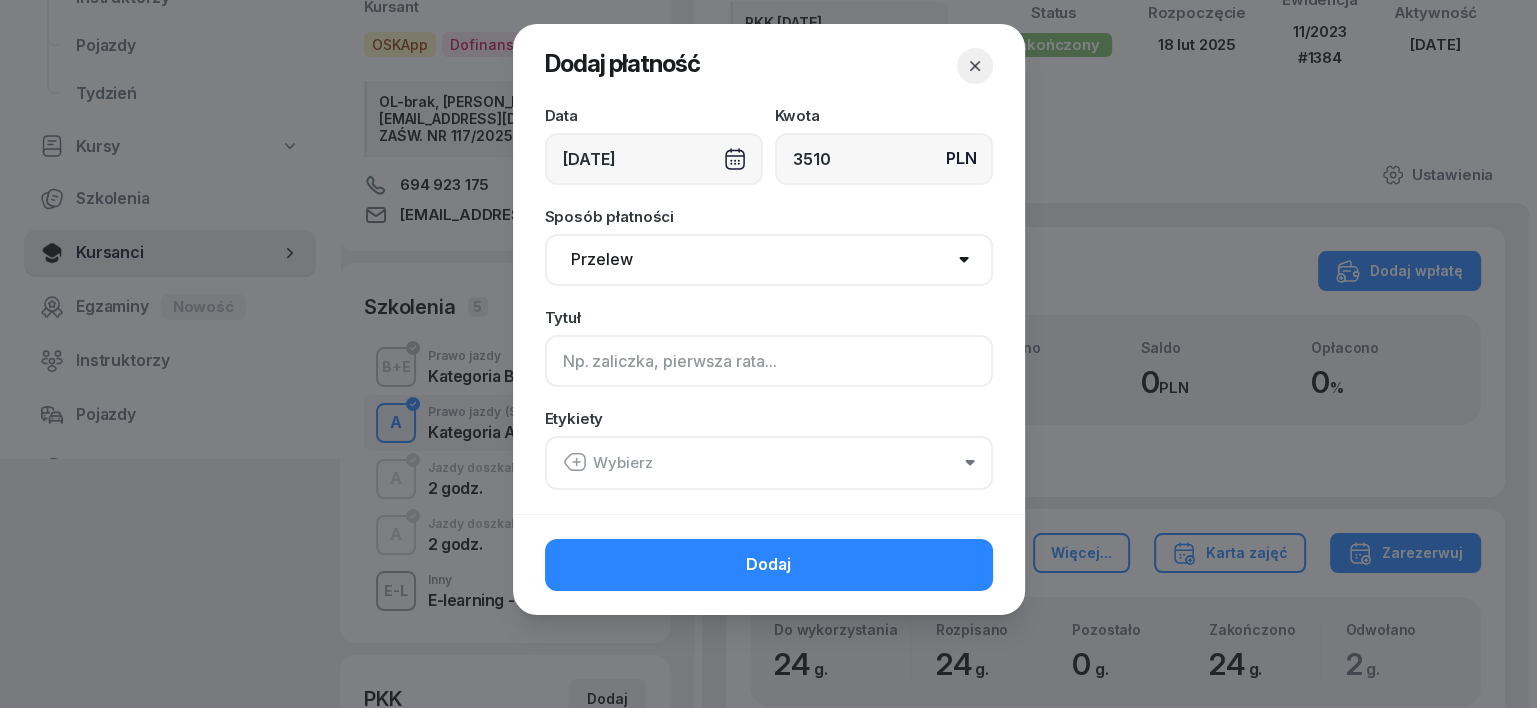 click 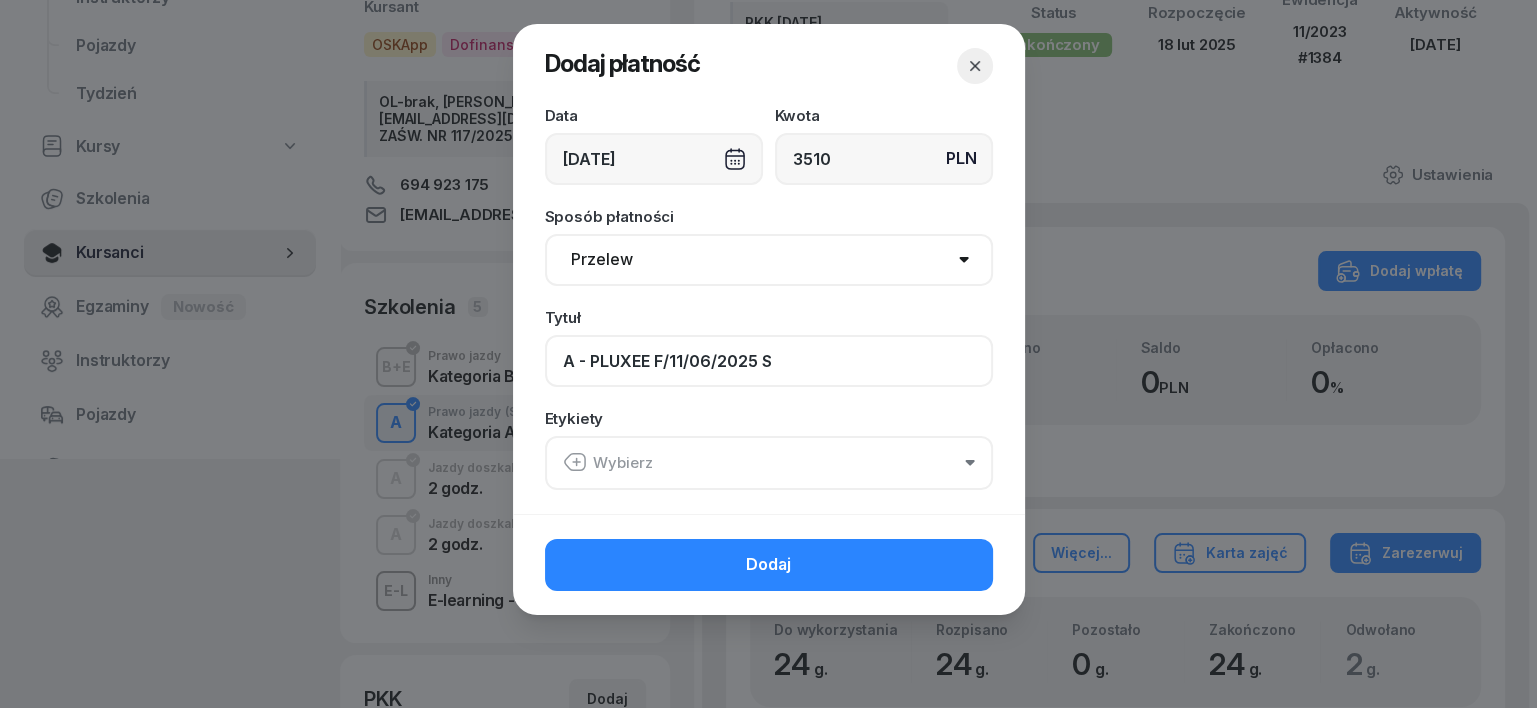 type on "A - PLUXEE F/11/06/2025 S" 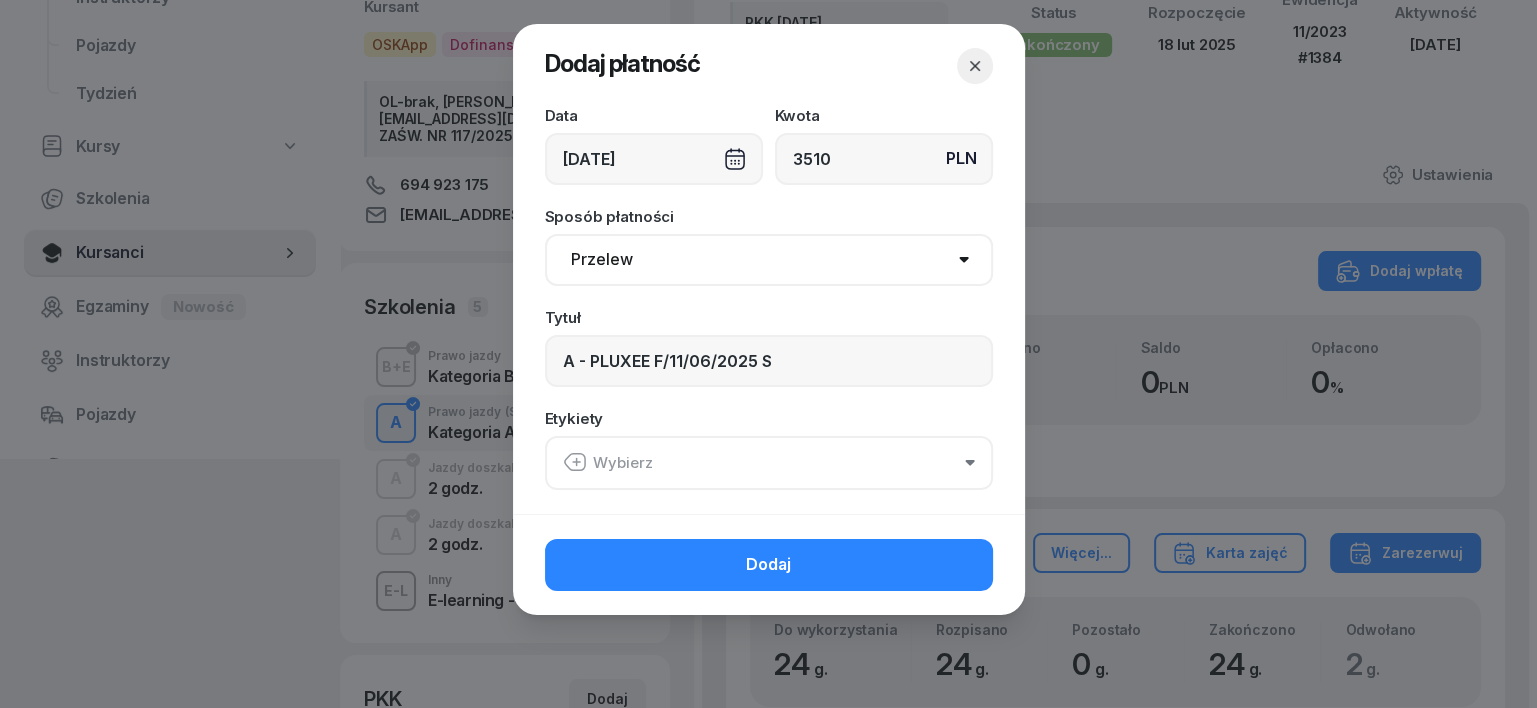 click 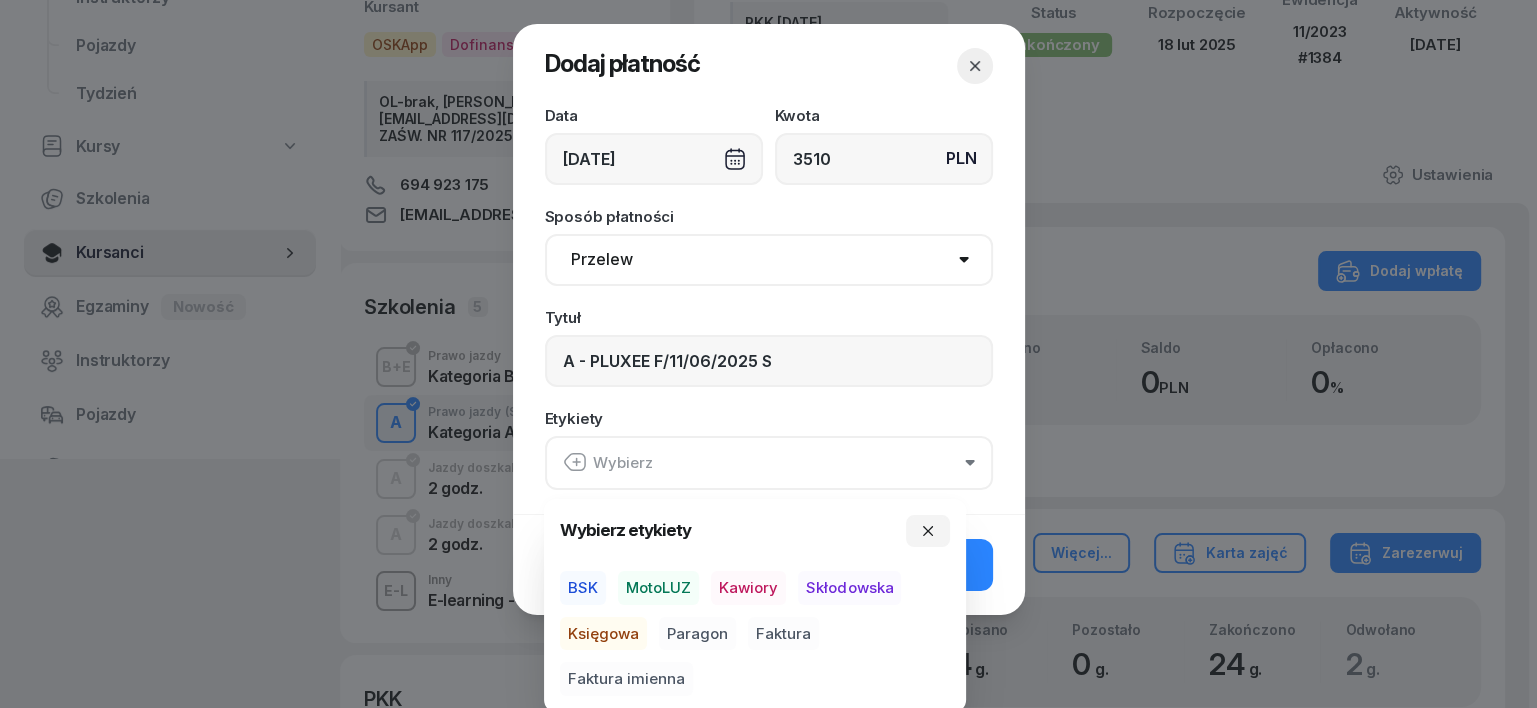click on "BSK" at bounding box center (583, 588) 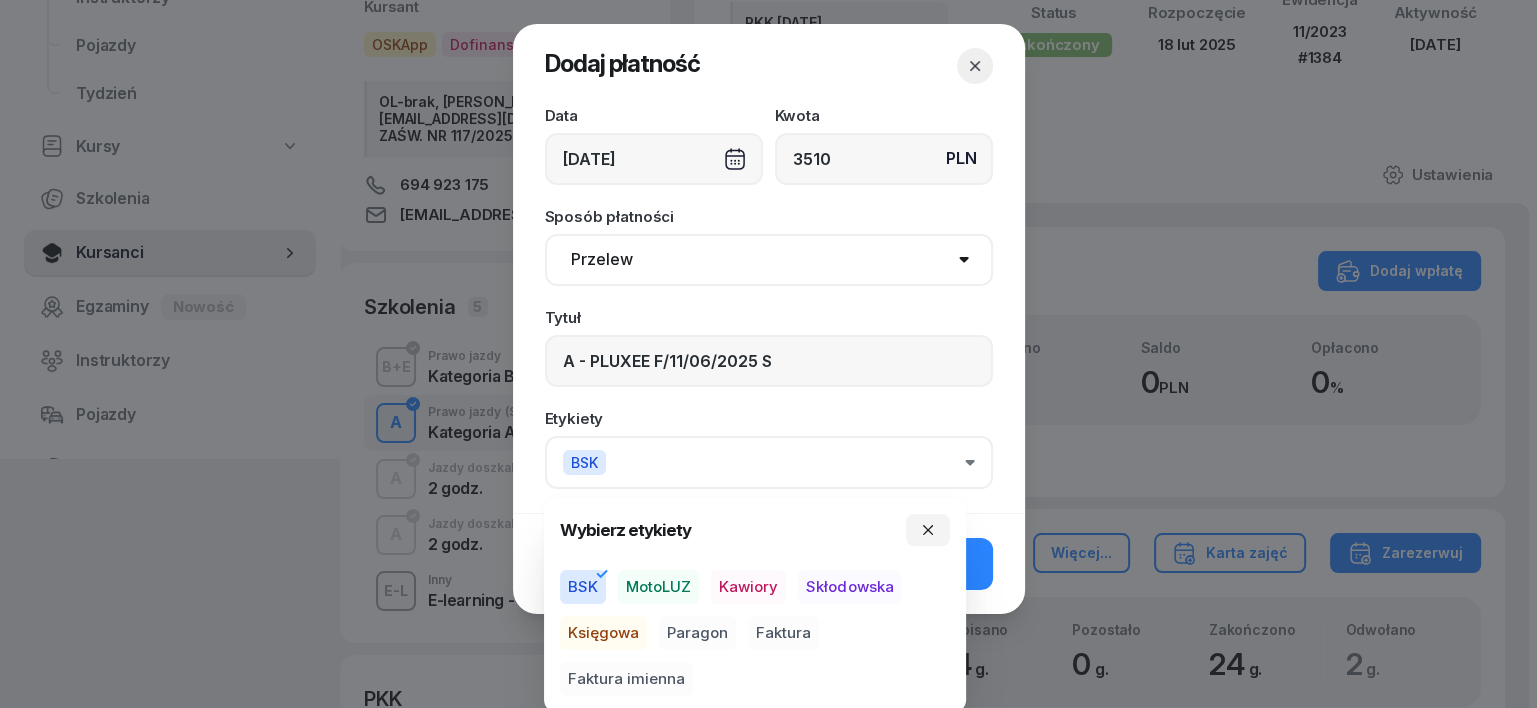 click on "Księgowa" at bounding box center [603, 633] 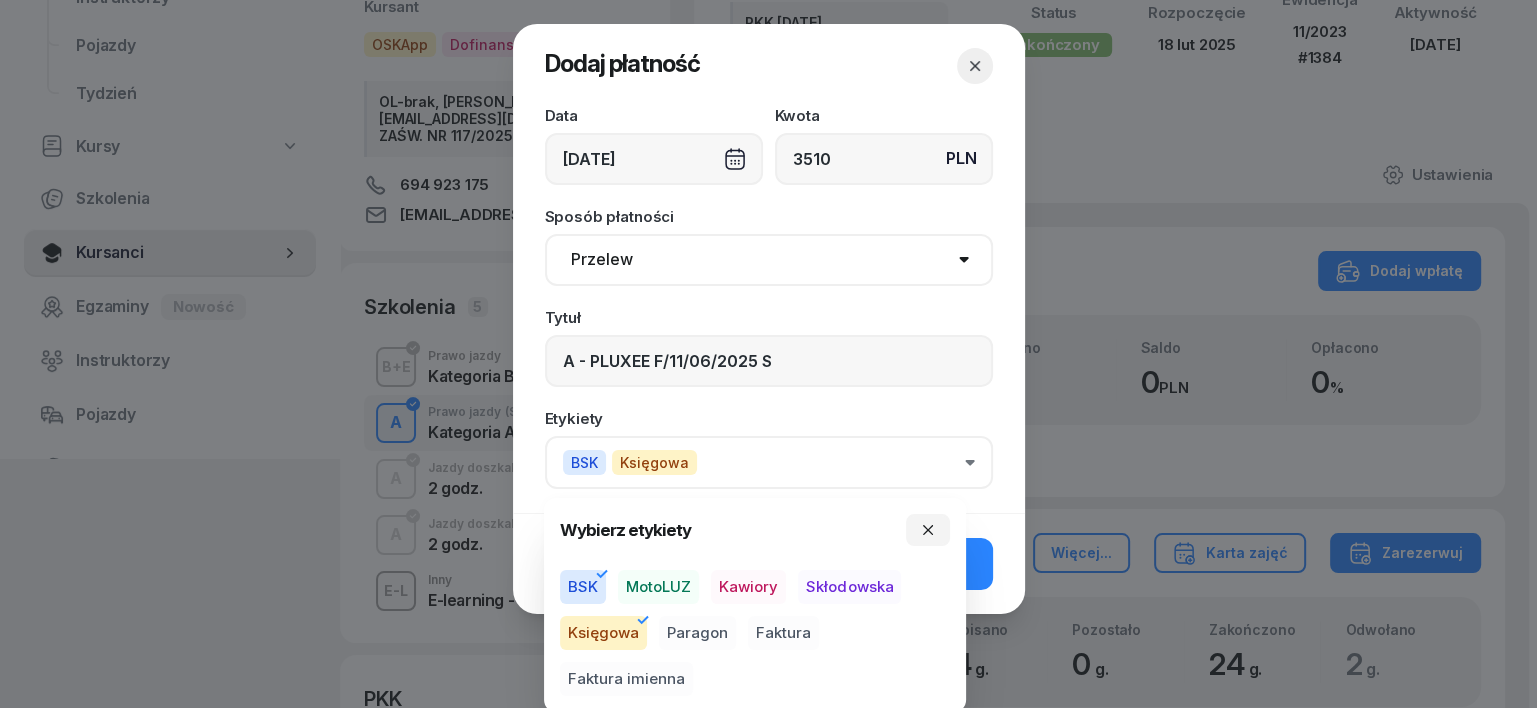 click on "Faktura" at bounding box center [783, 633] 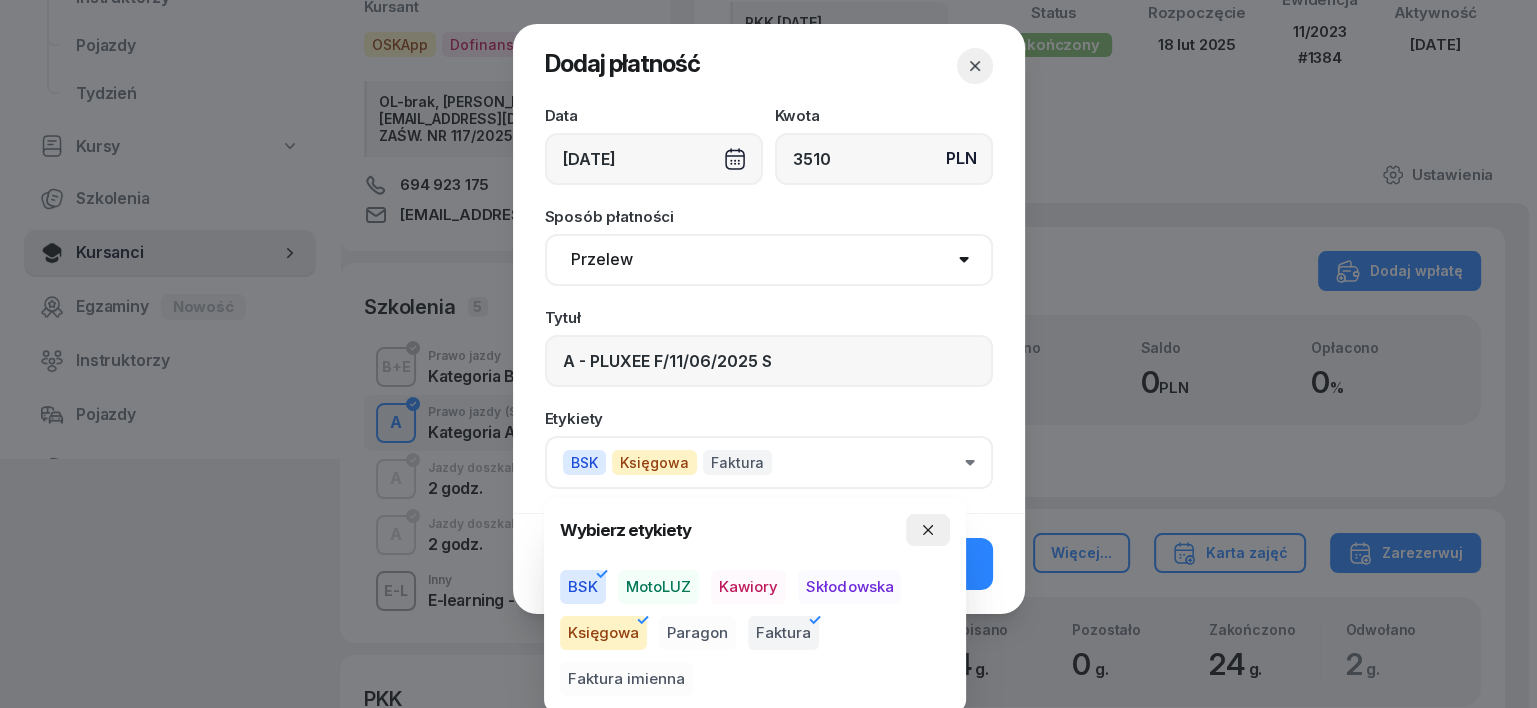 click 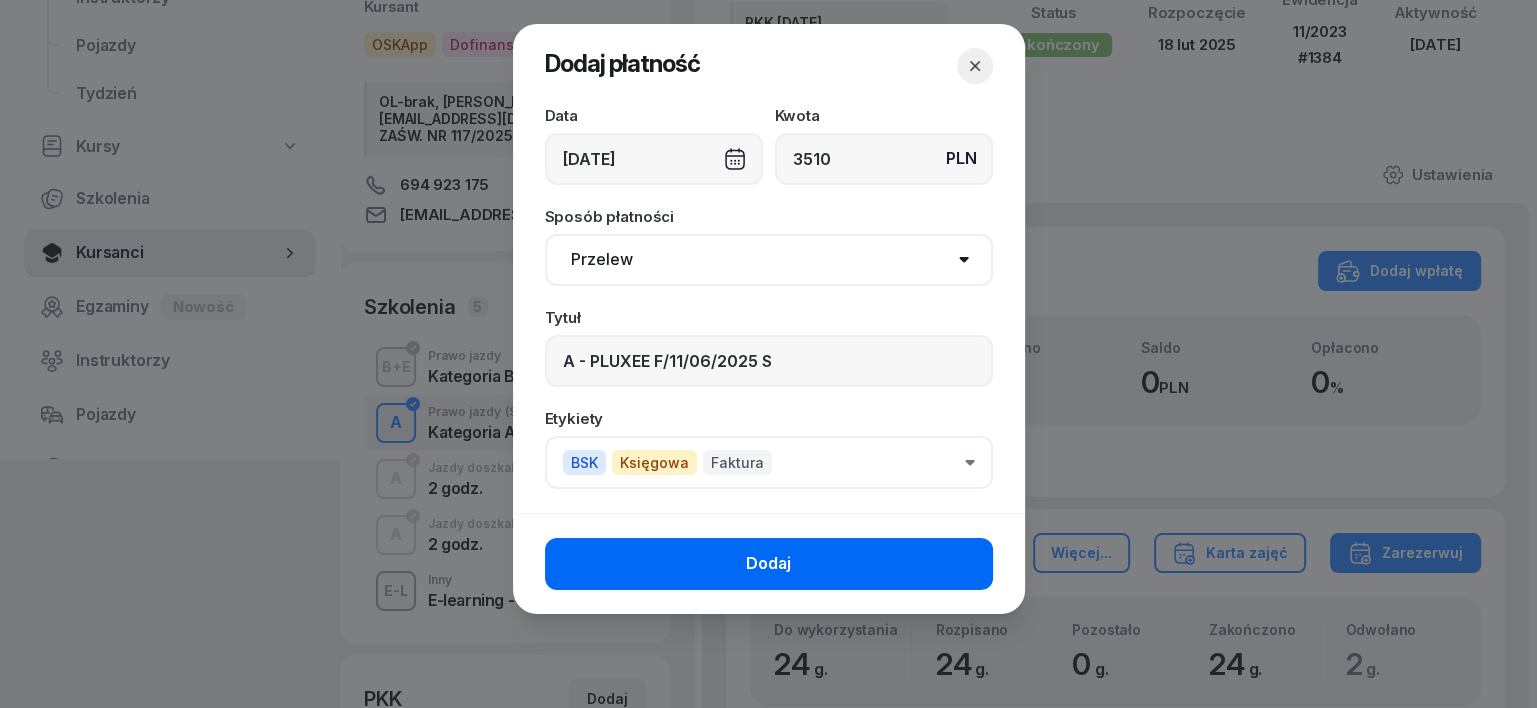 click on "Dodaj" 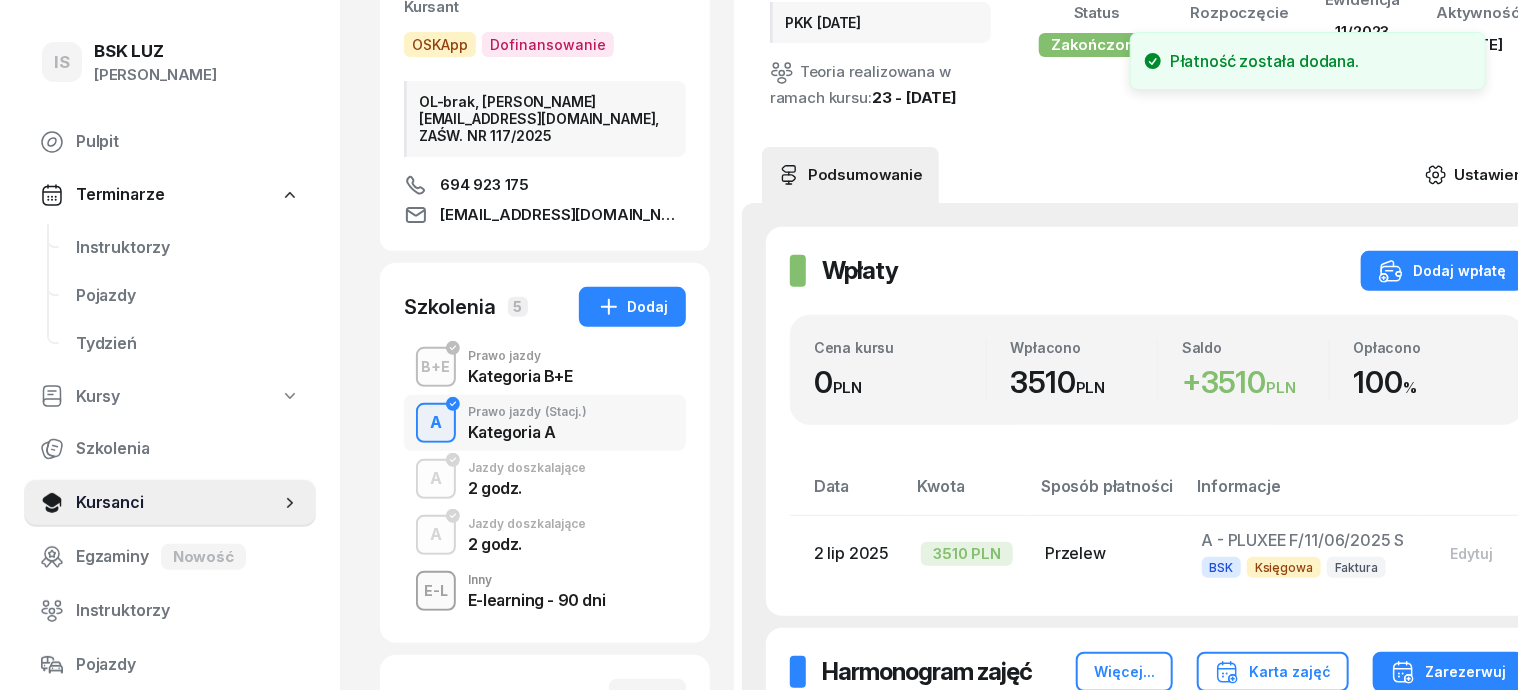 click on "Ustawienia" 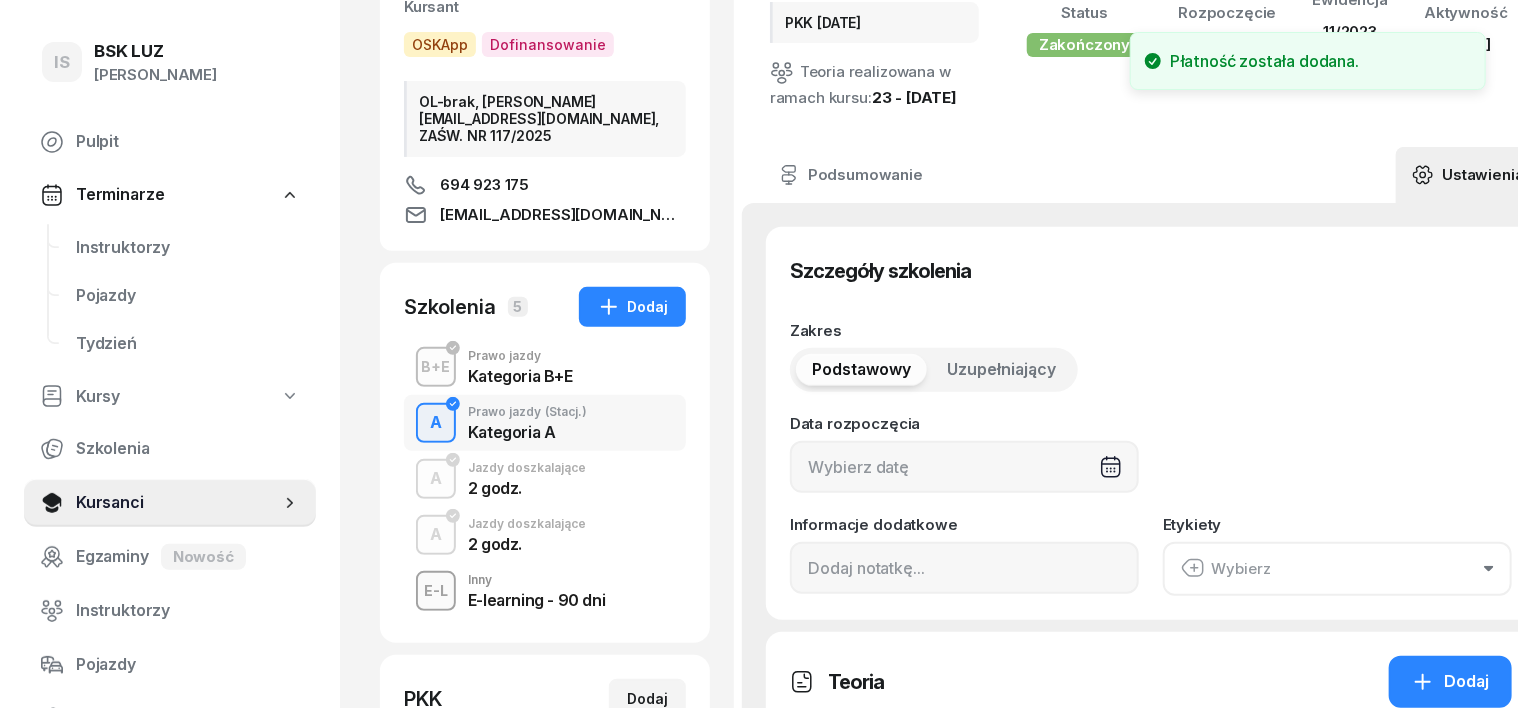 type on "[DATE]" 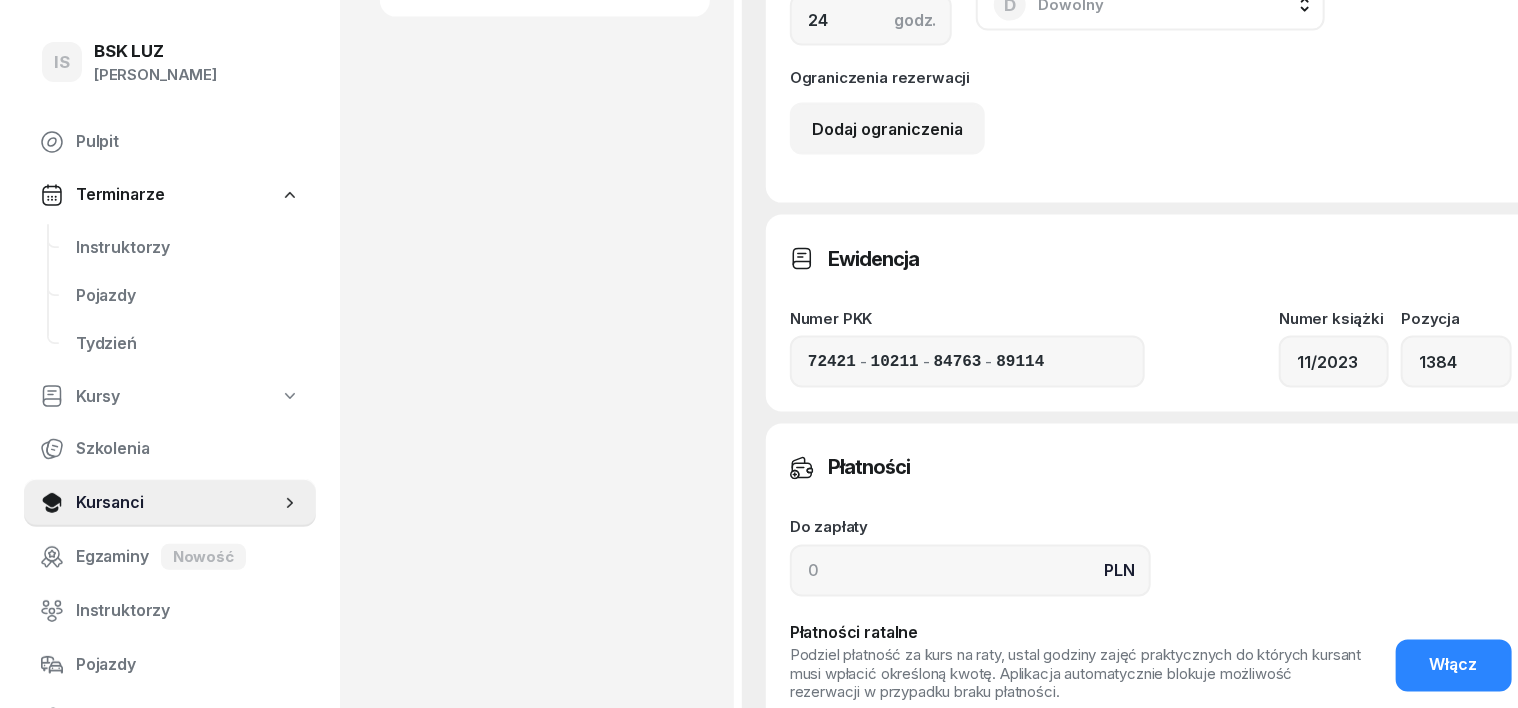 scroll, scrollTop: 1500, scrollLeft: 0, axis: vertical 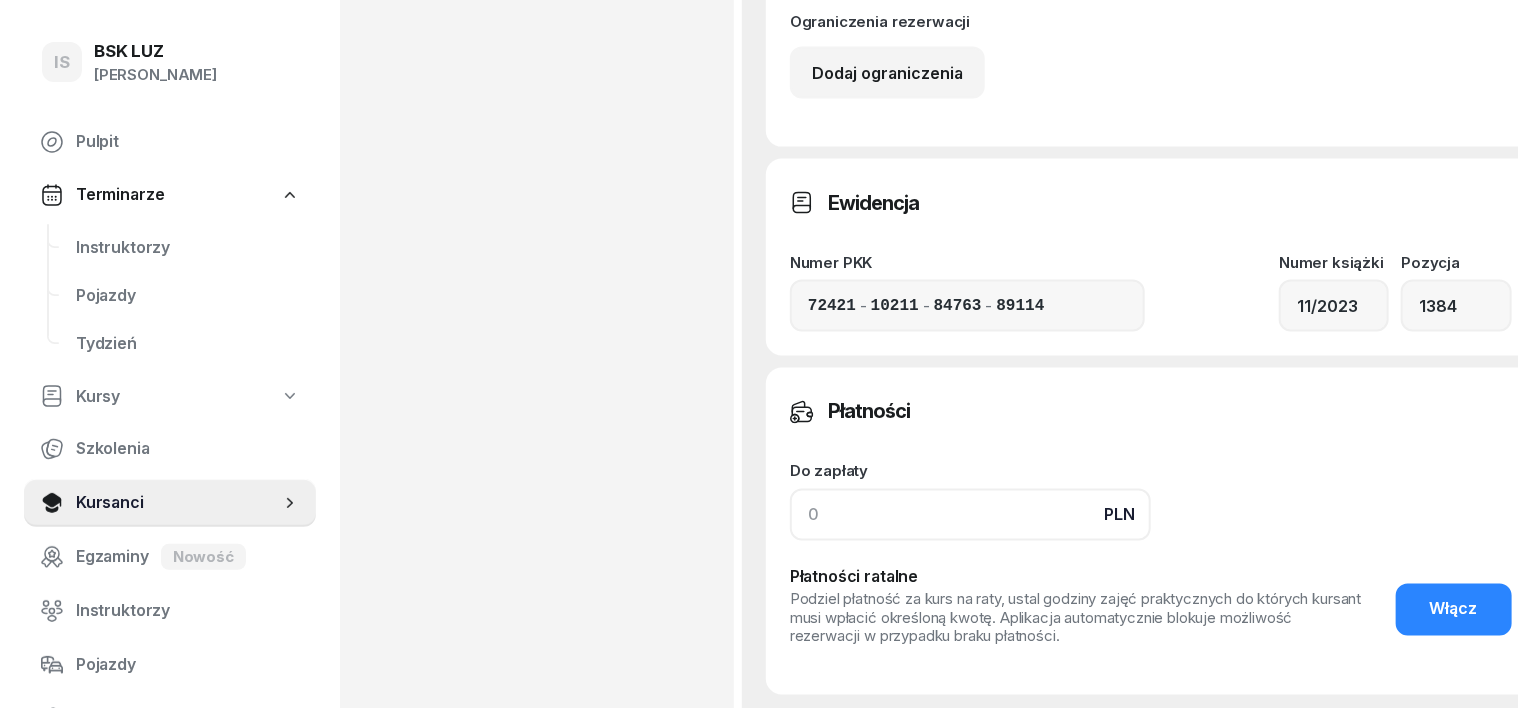click 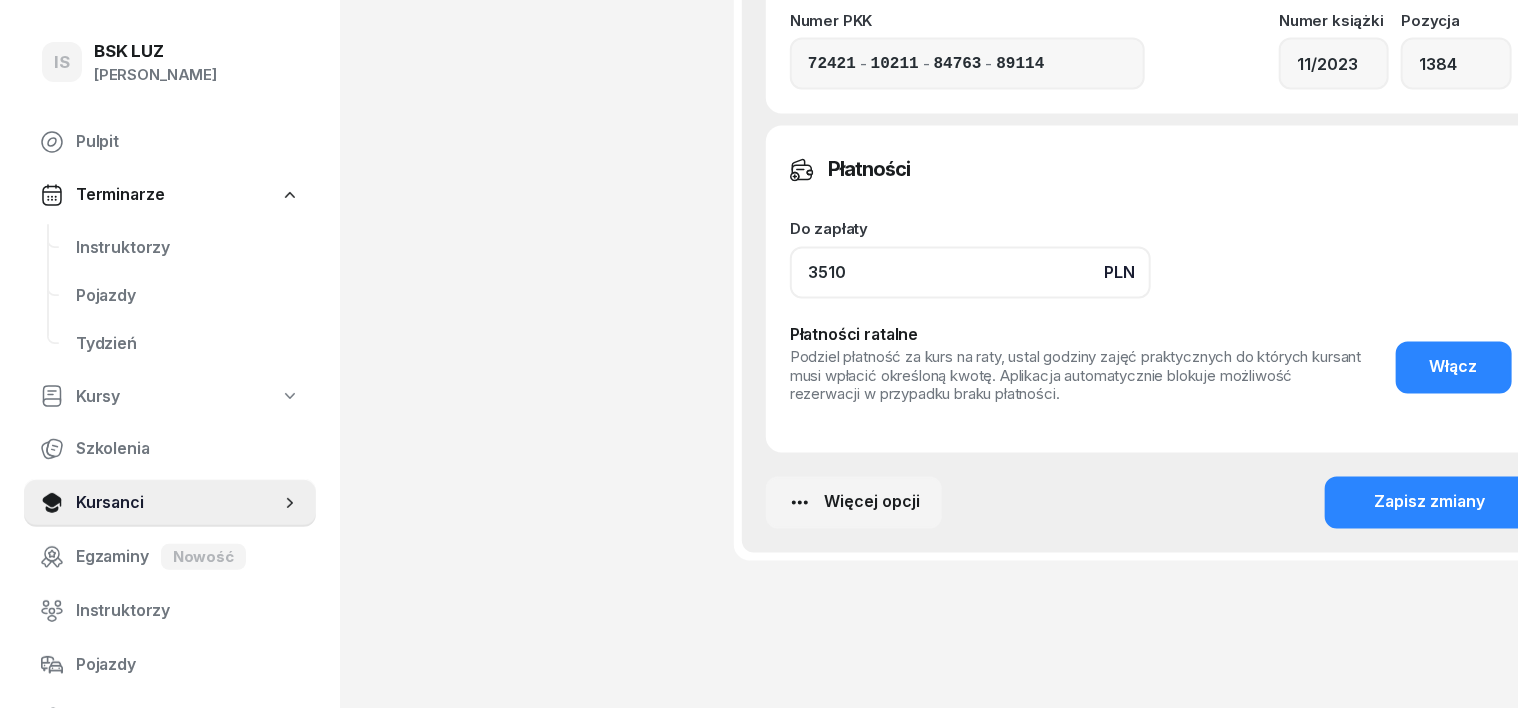 scroll, scrollTop: 1750, scrollLeft: 0, axis: vertical 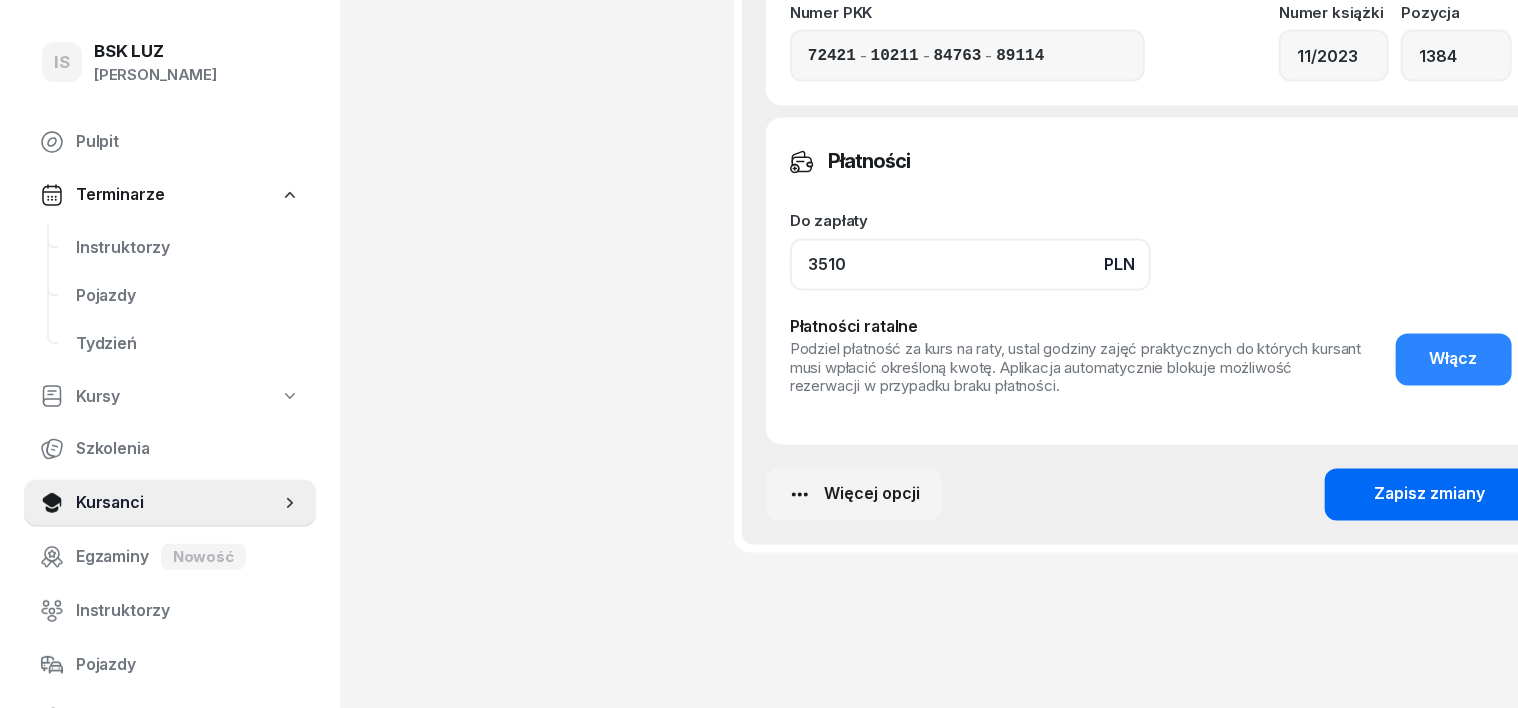 type on "3510" 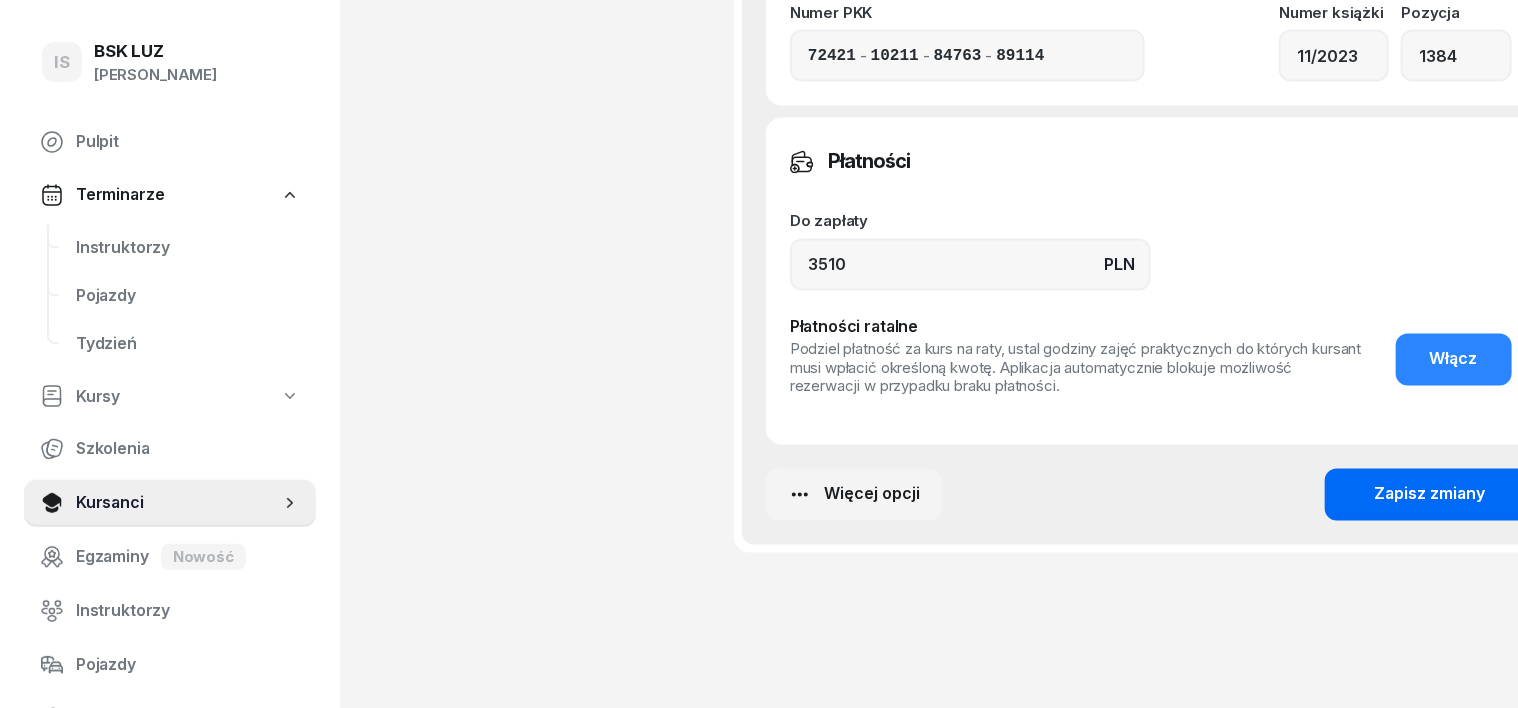 click on "Zapisz zmiany" 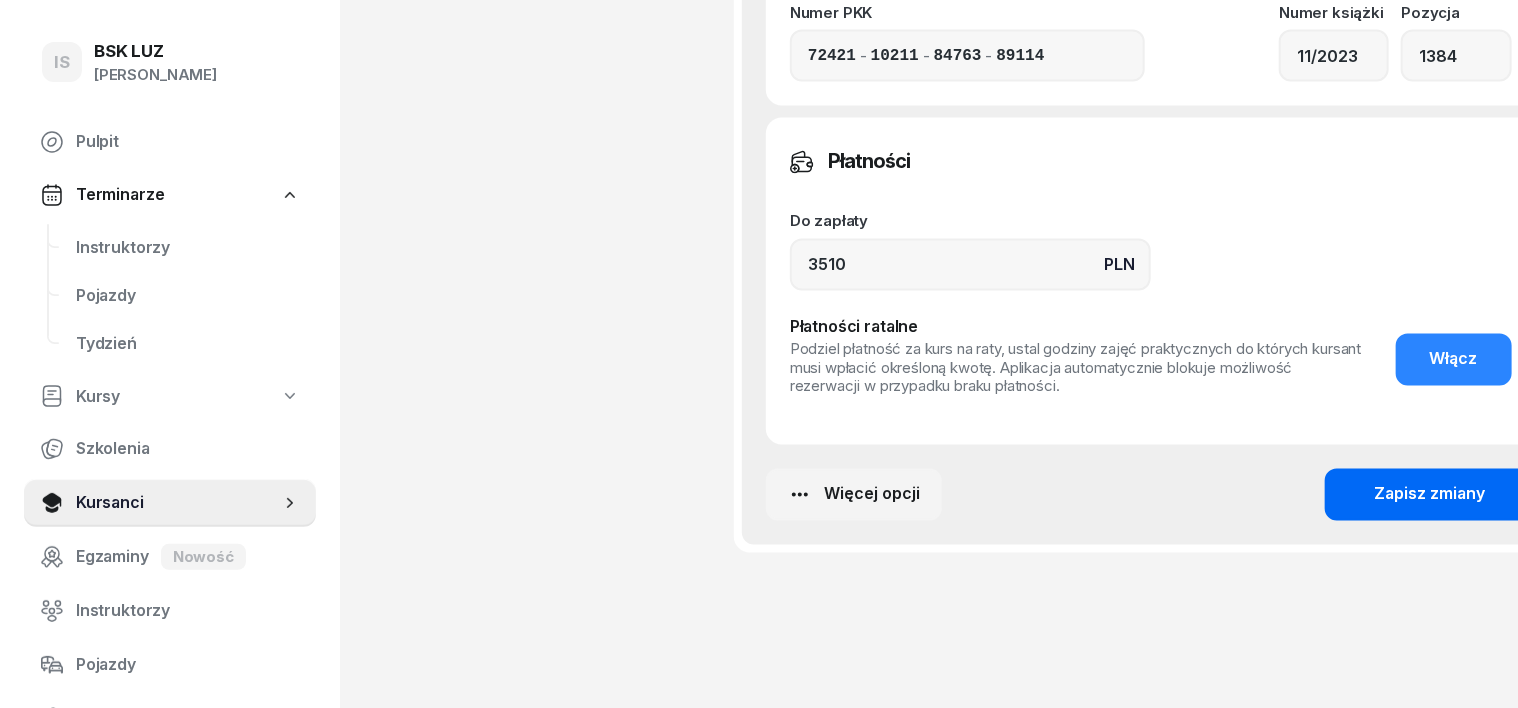 click on "Zapisz zmiany" at bounding box center (1430, 495) 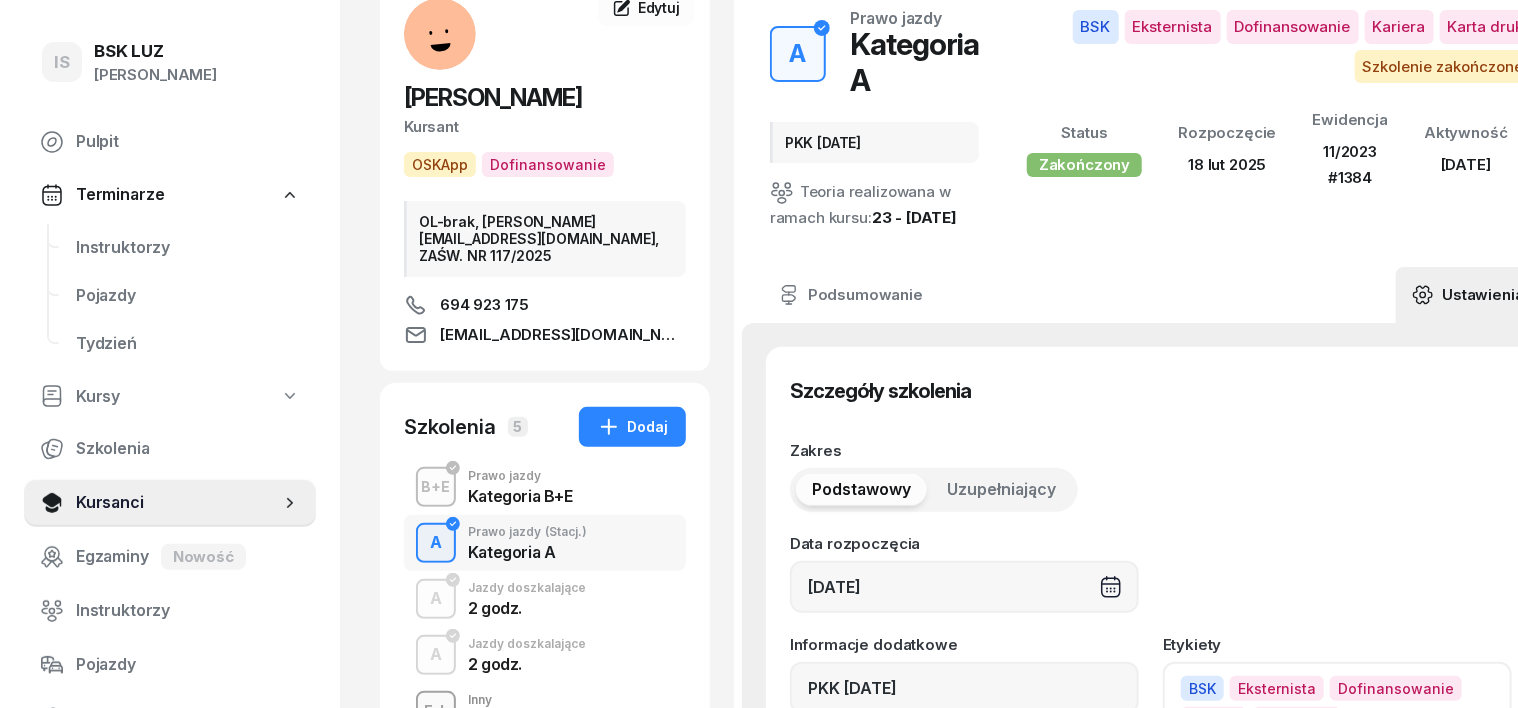 scroll, scrollTop: 124, scrollLeft: 0, axis: vertical 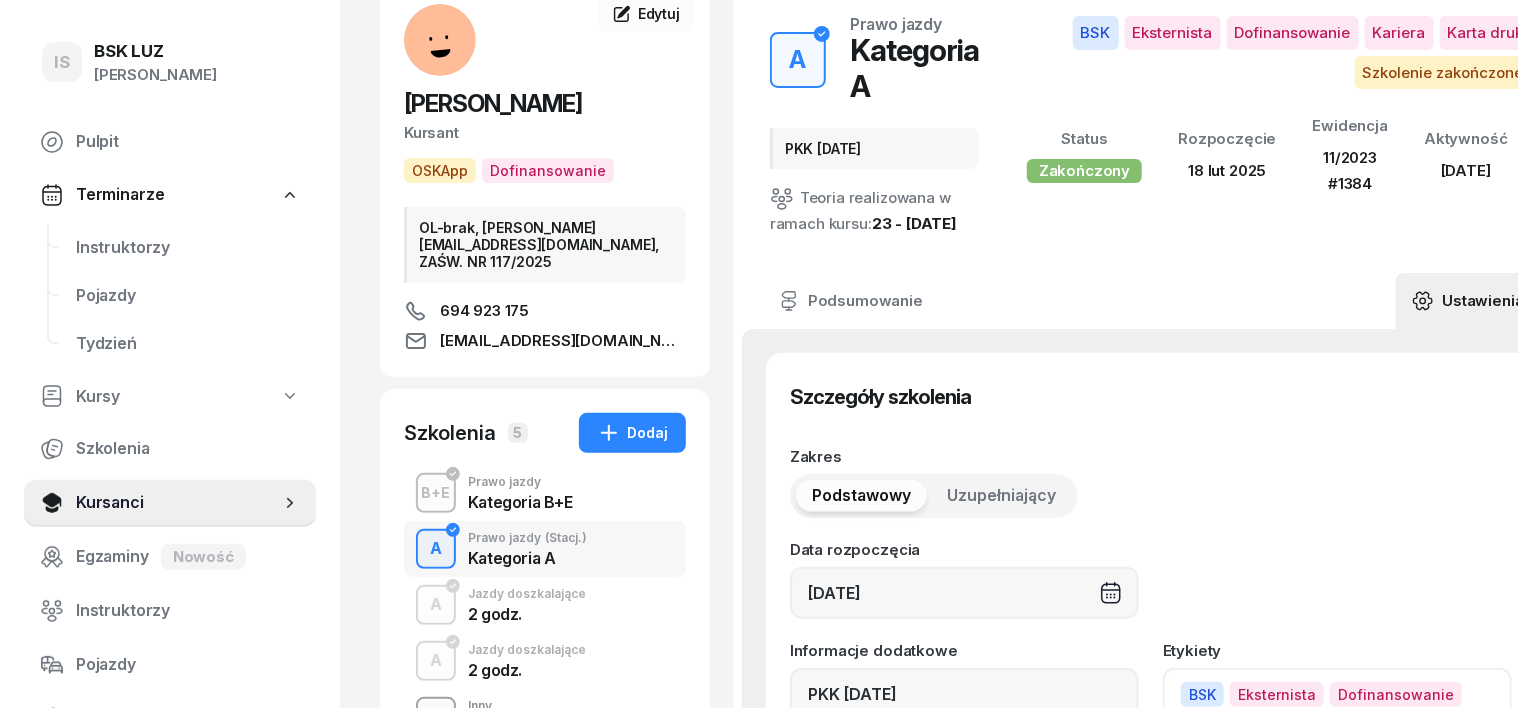 click on "694 923 175" at bounding box center (545, 311) 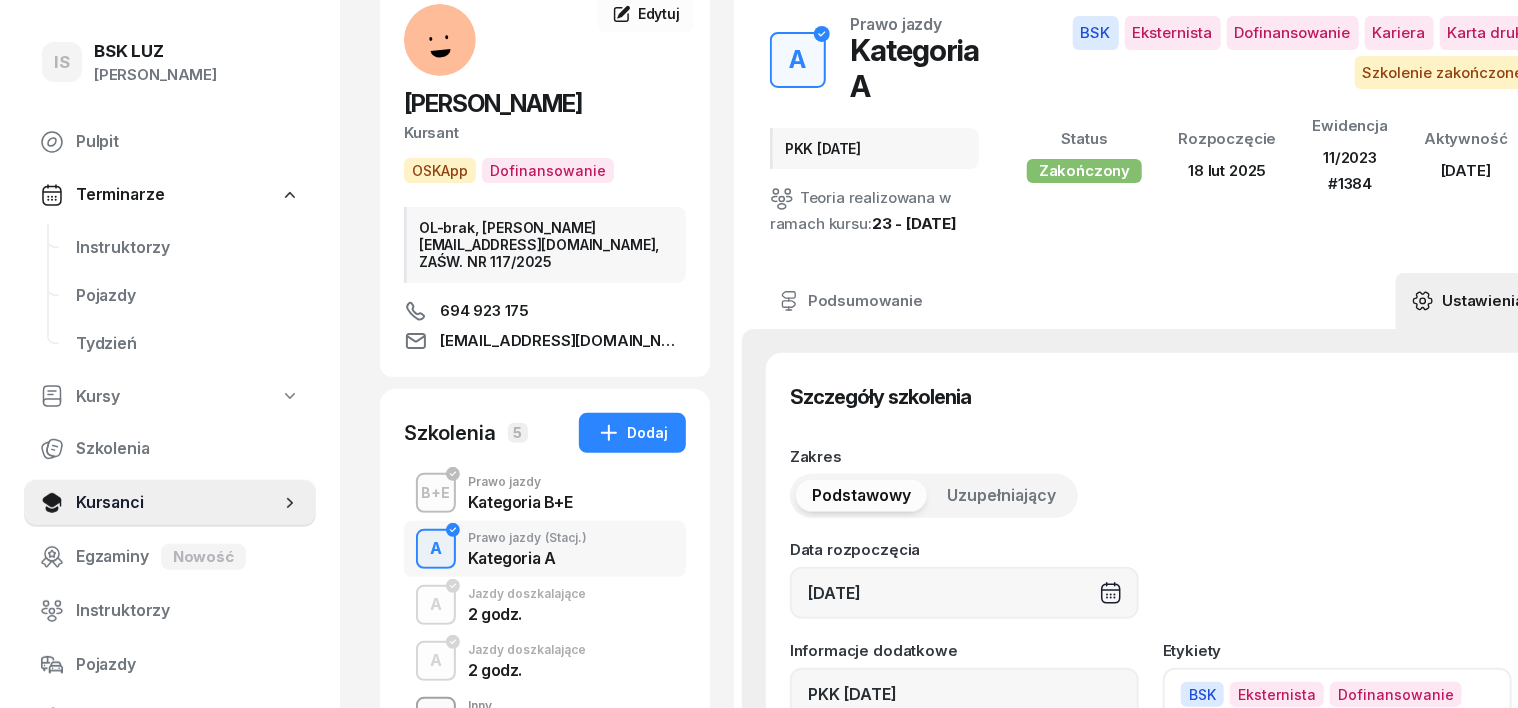 scroll, scrollTop: 0, scrollLeft: 0, axis: both 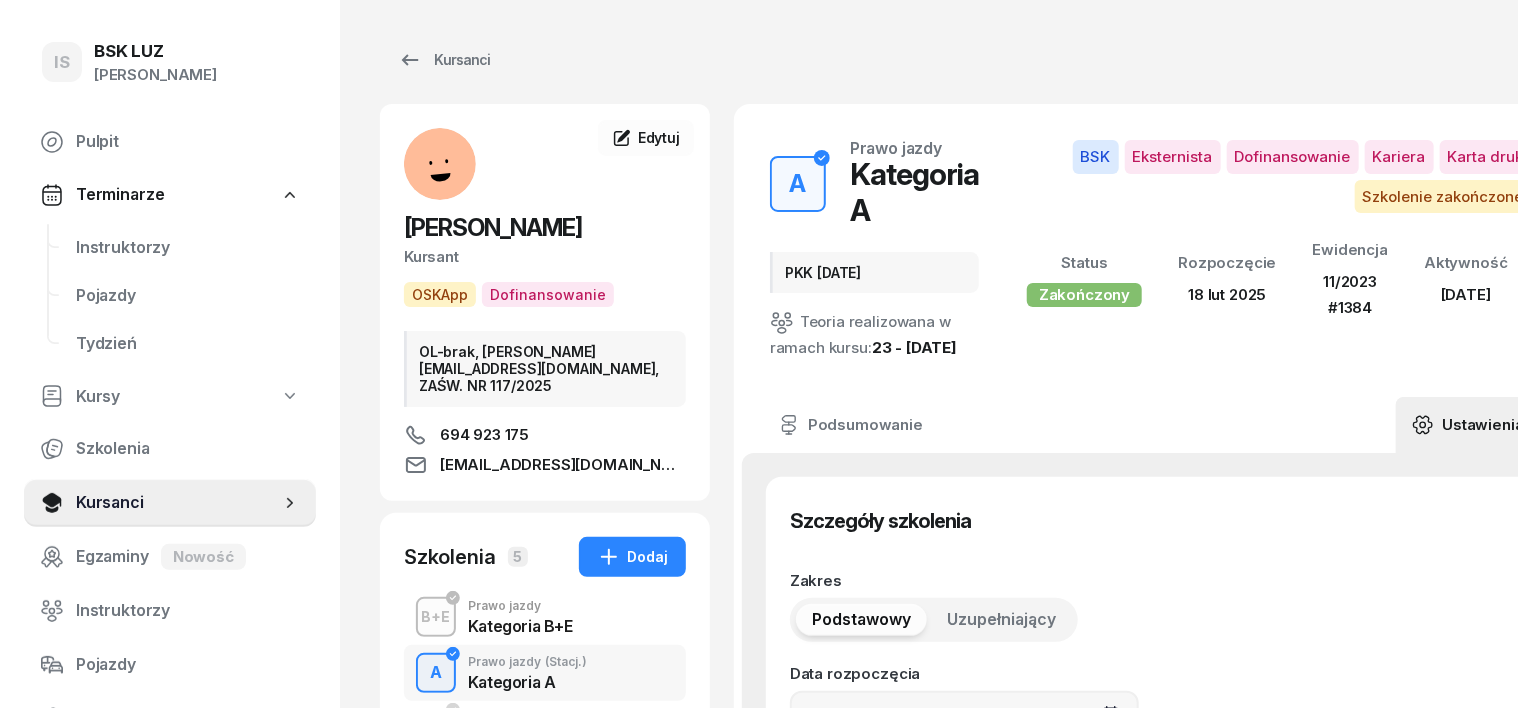 click on "A" at bounding box center [436, 673] 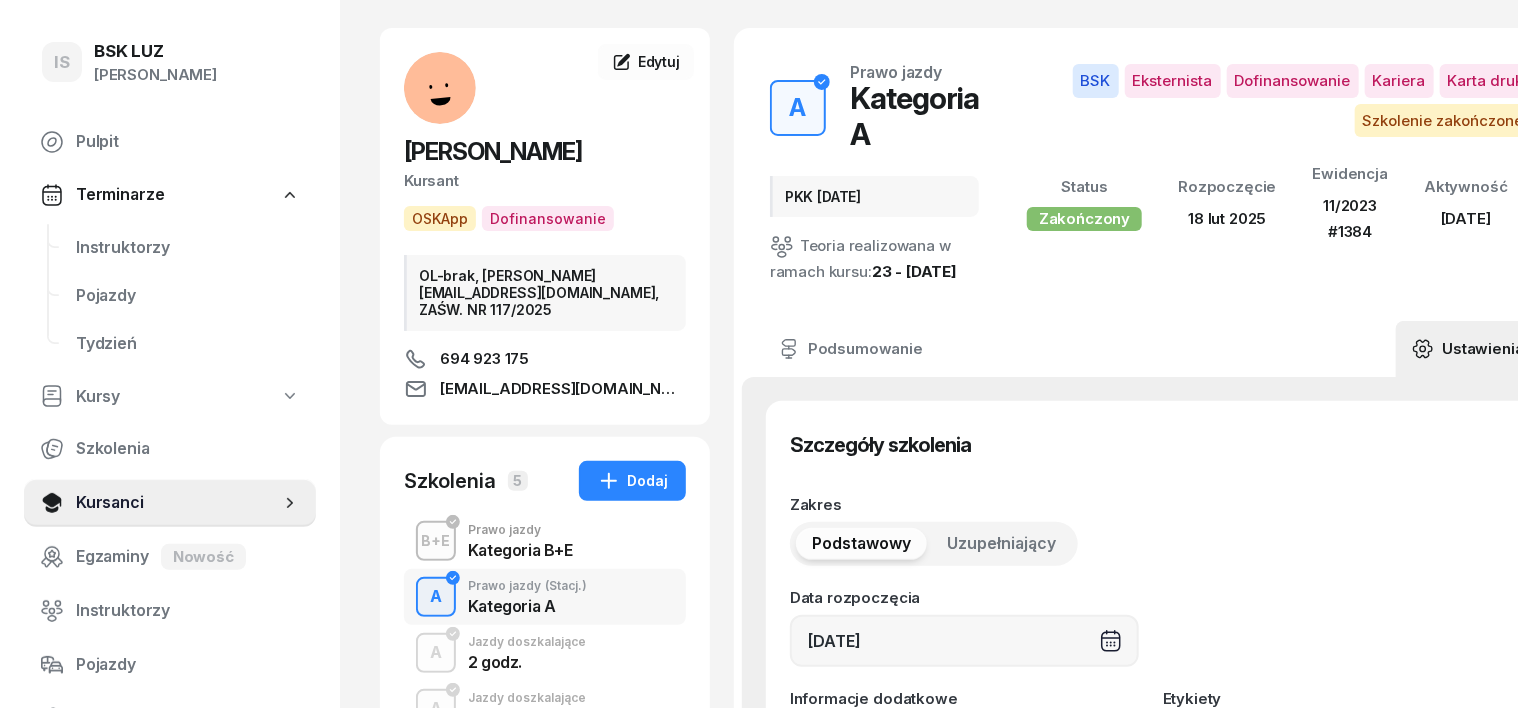 scroll, scrollTop: 124, scrollLeft: 0, axis: vertical 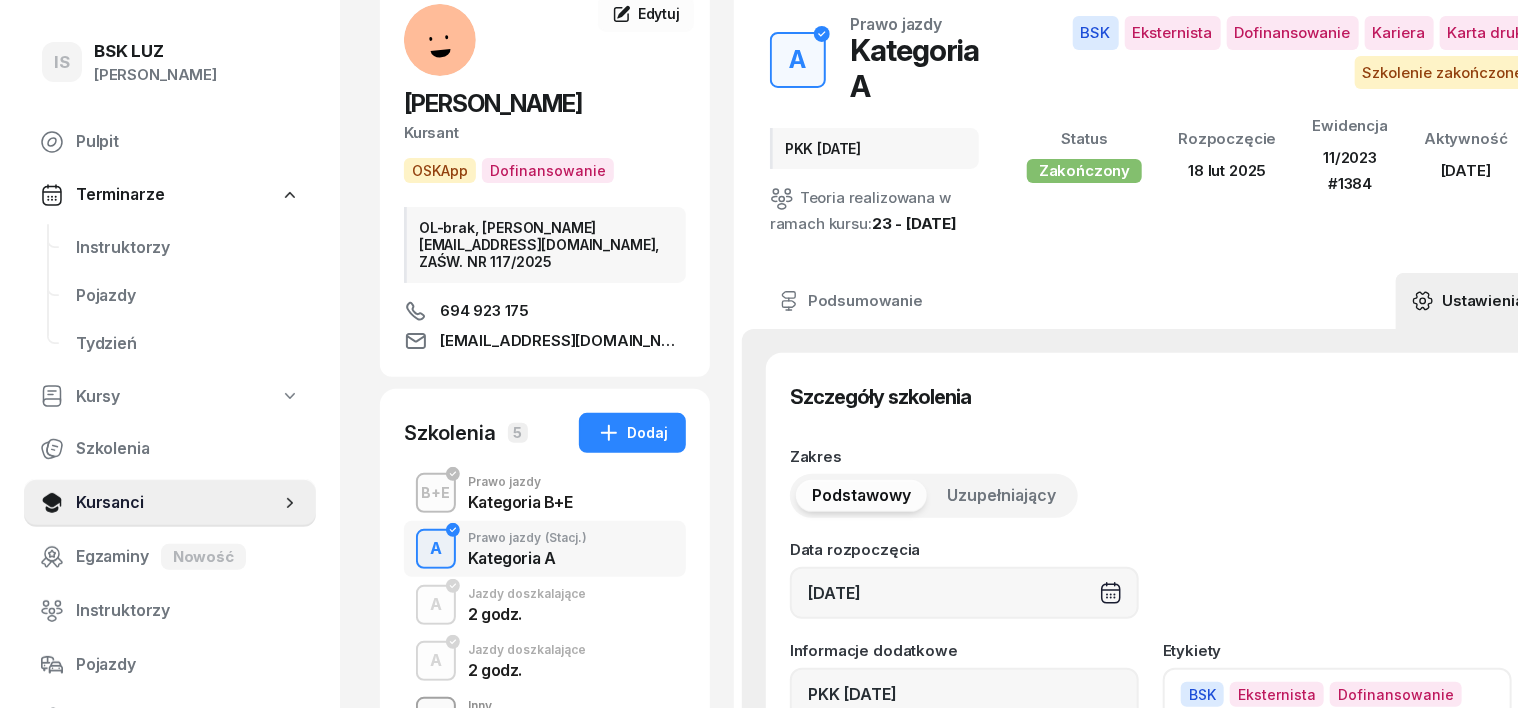 click on "A" at bounding box center [436, 549] 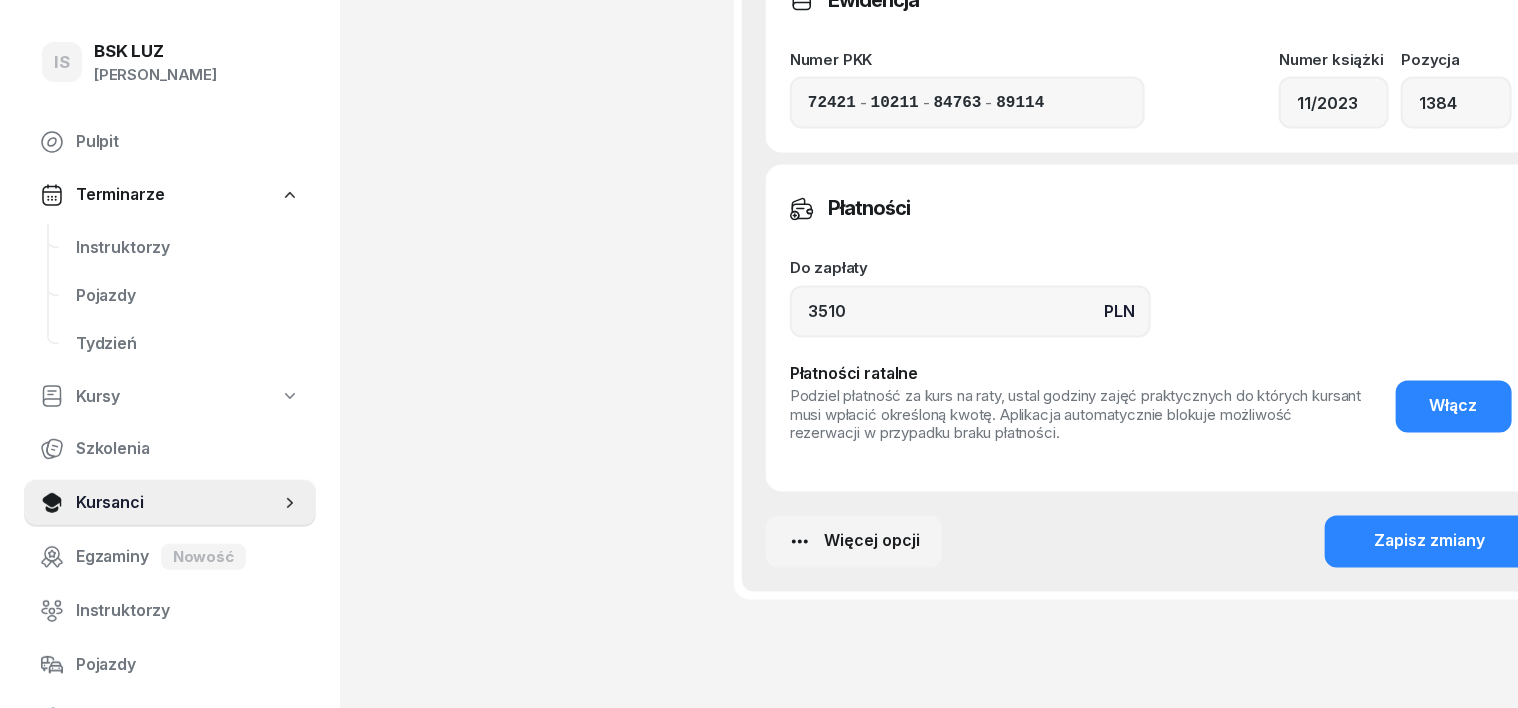 scroll, scrollTop: 1816, scrollLeft: 0, axis: vertical 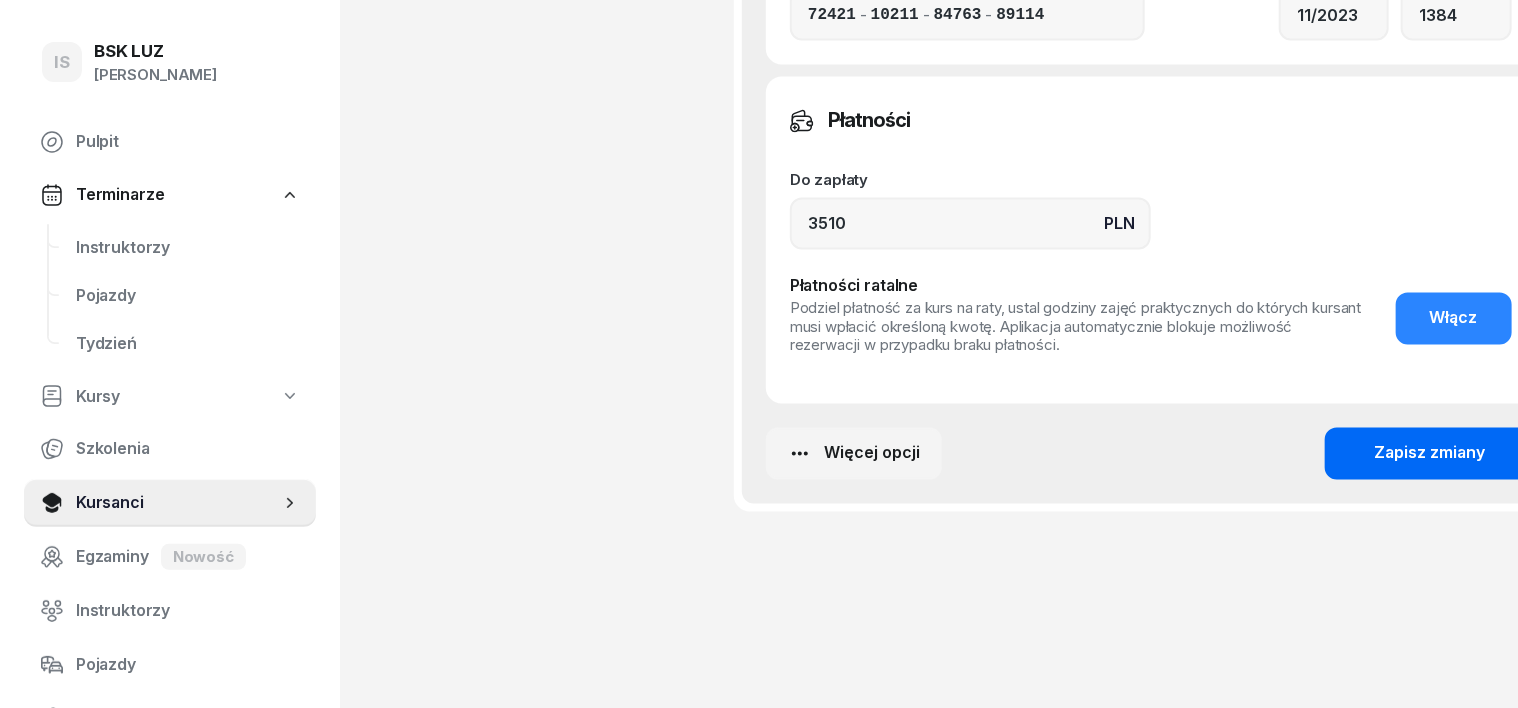 click on "Zapisz zmiany" 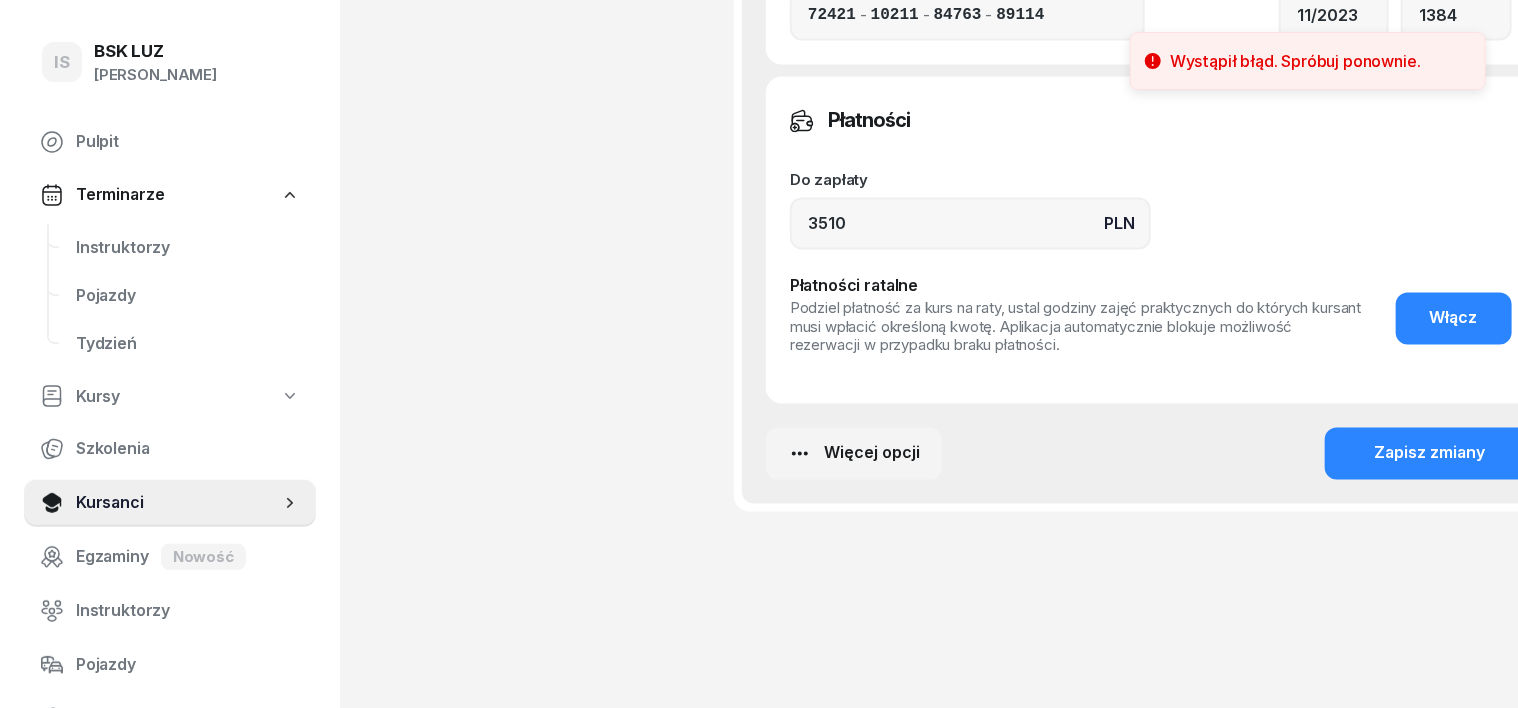 click 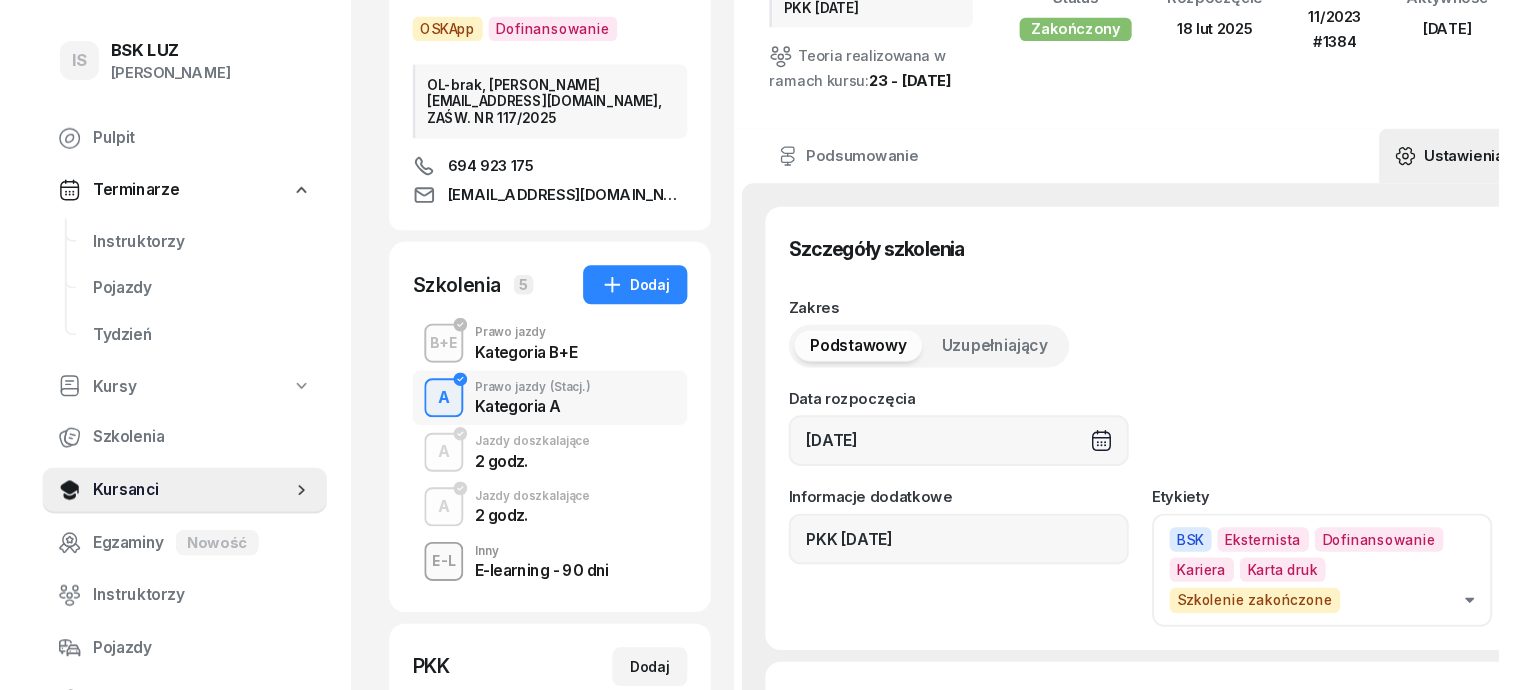 scroll, scrollTop: 0, scrollLeft: 0, axis: both 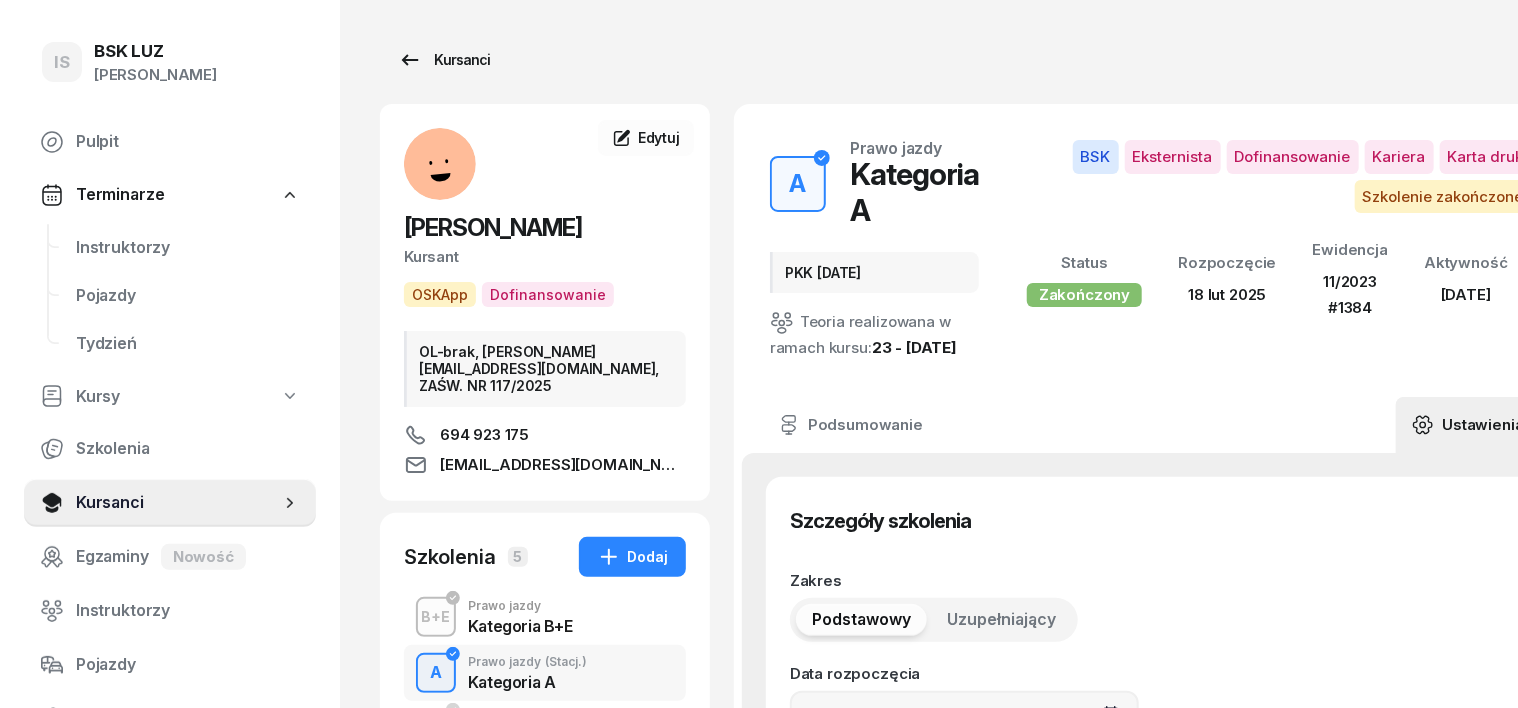 click on "Kursanci" at bounding box center [444, 60] 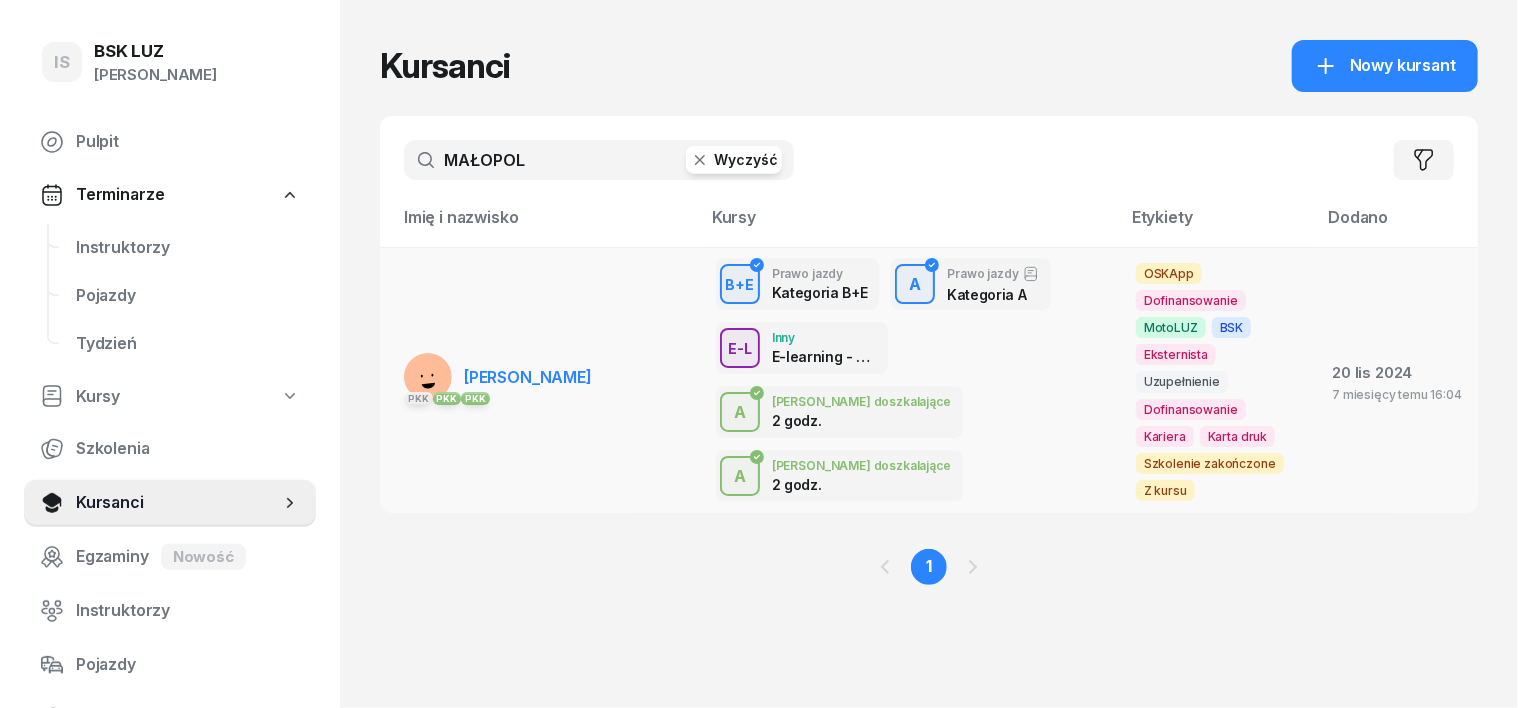 click 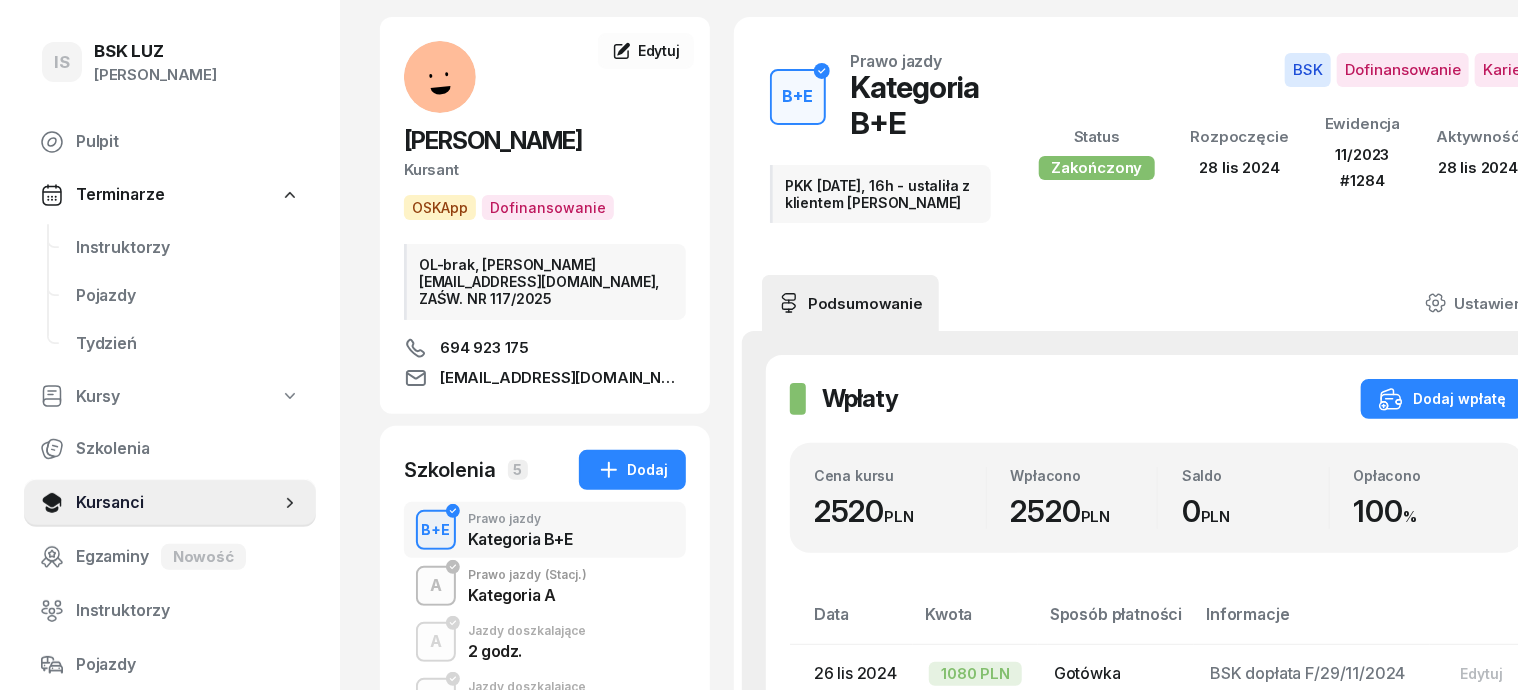 scroll, scrollTop: 124, scrollLeft: 0, axis: vertical 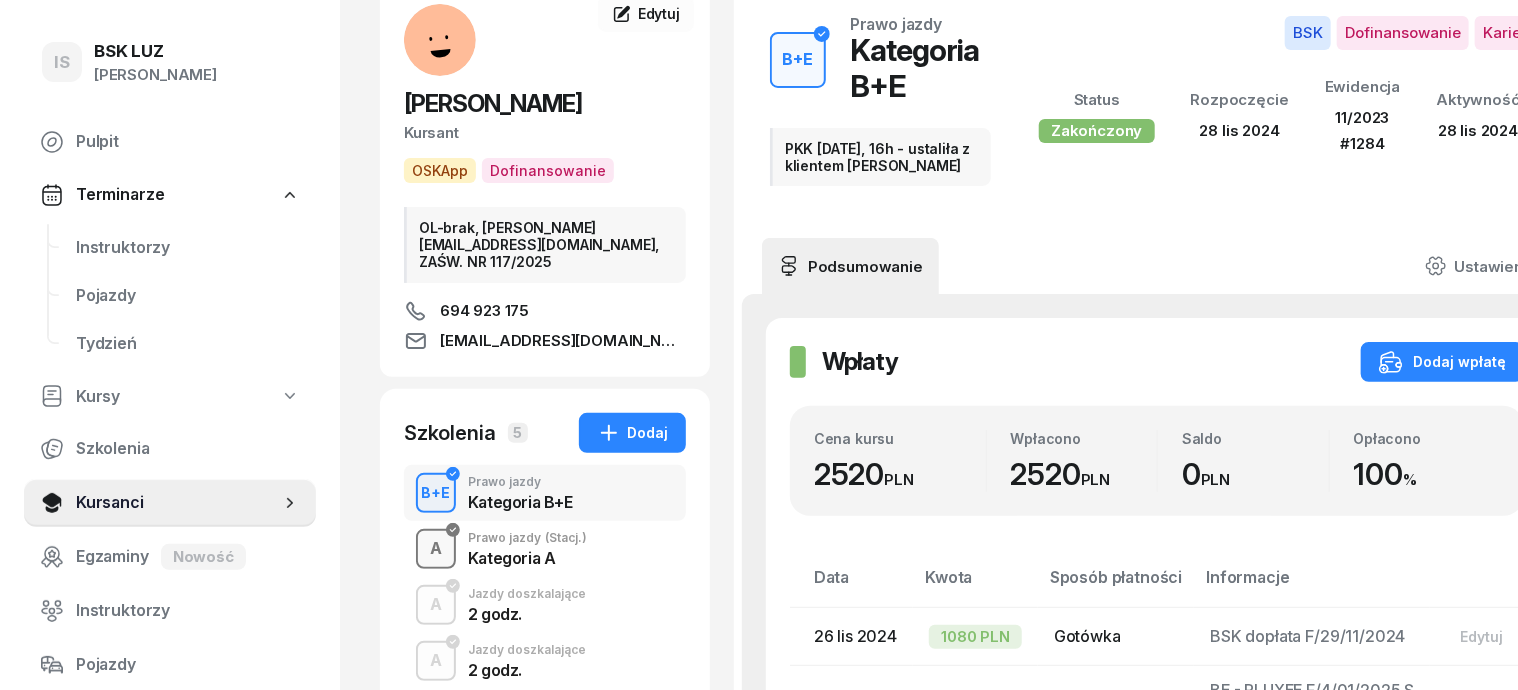 click on "A" at bounding box center (436, 549) 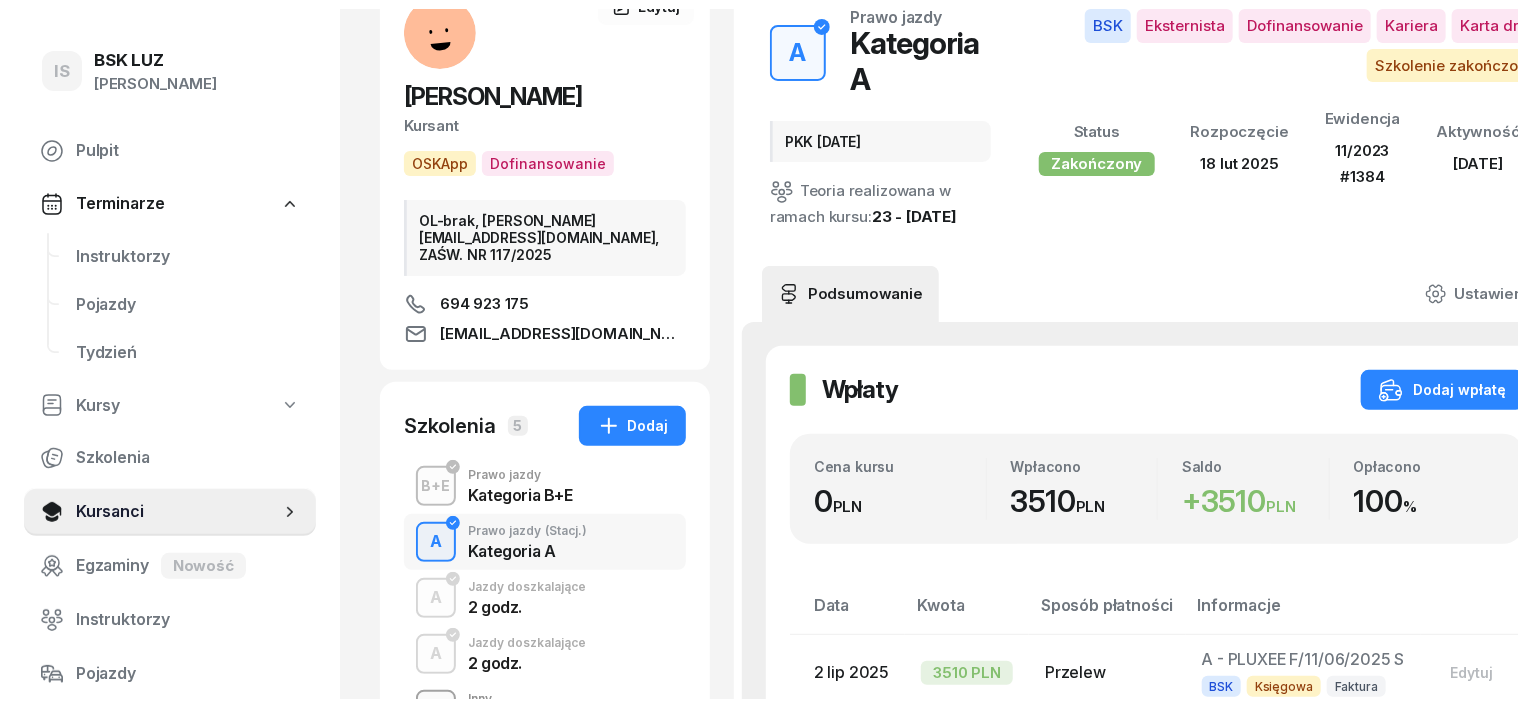 scroll, scrollTop: 0, scrollLeft: 0, axis: both 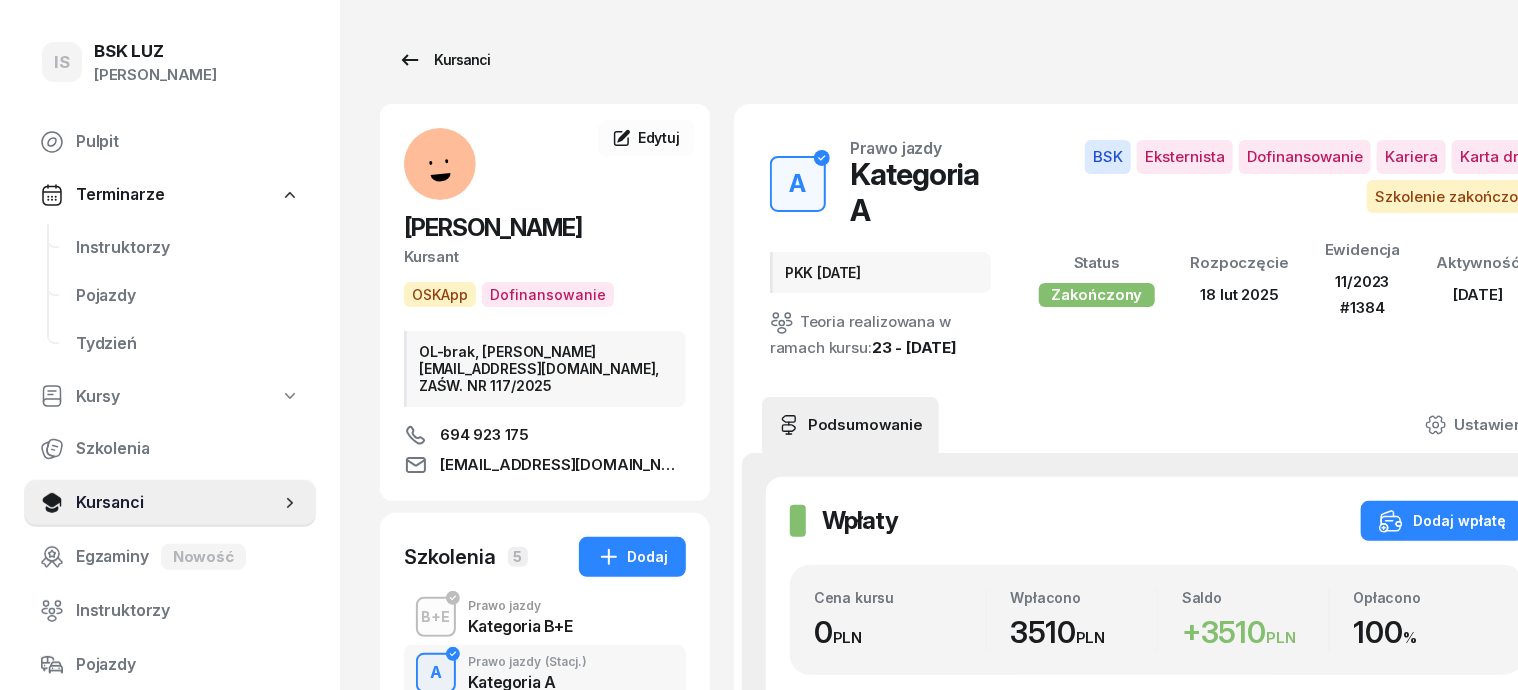 click on "Kursanci" at bounding box center [444, 60] 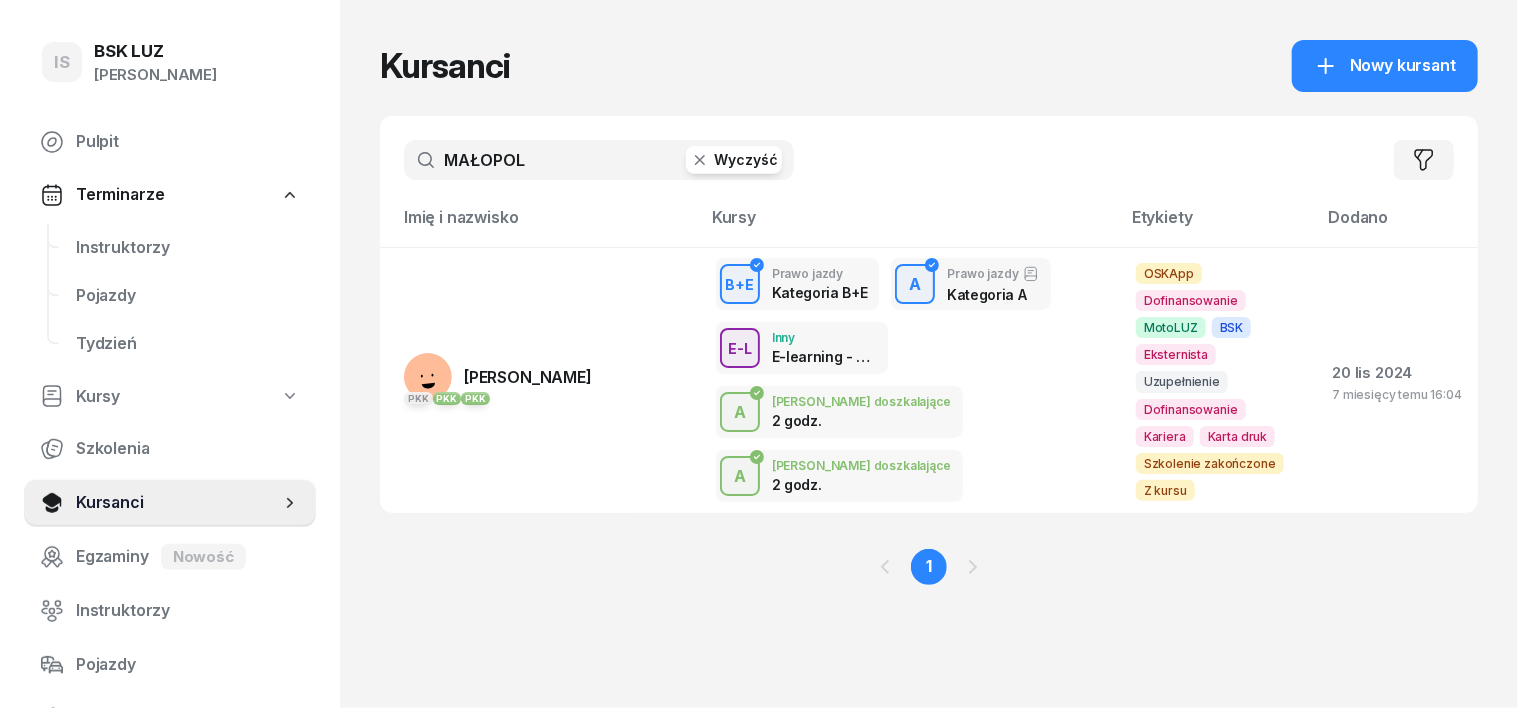 click 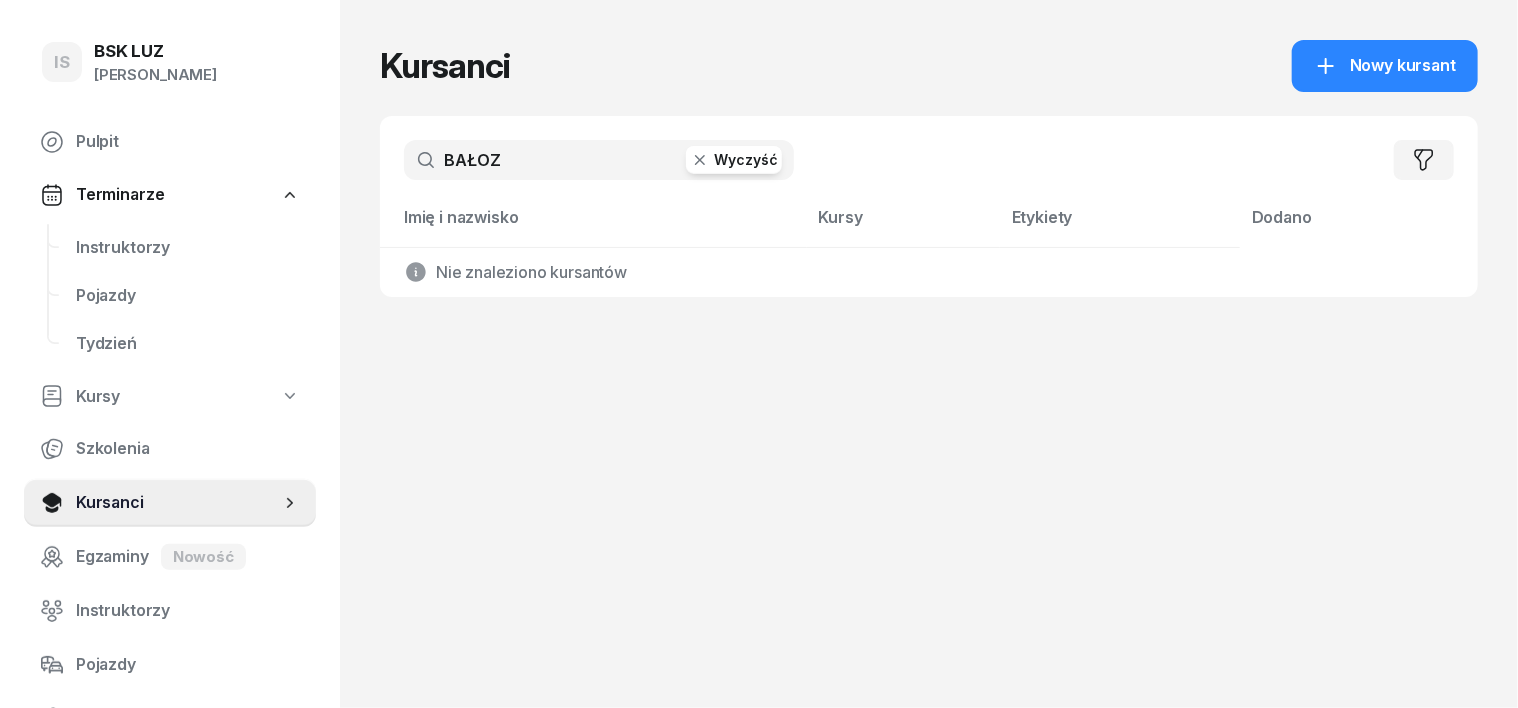 click on "BAŁOZ" at bounding box center (599, 160) 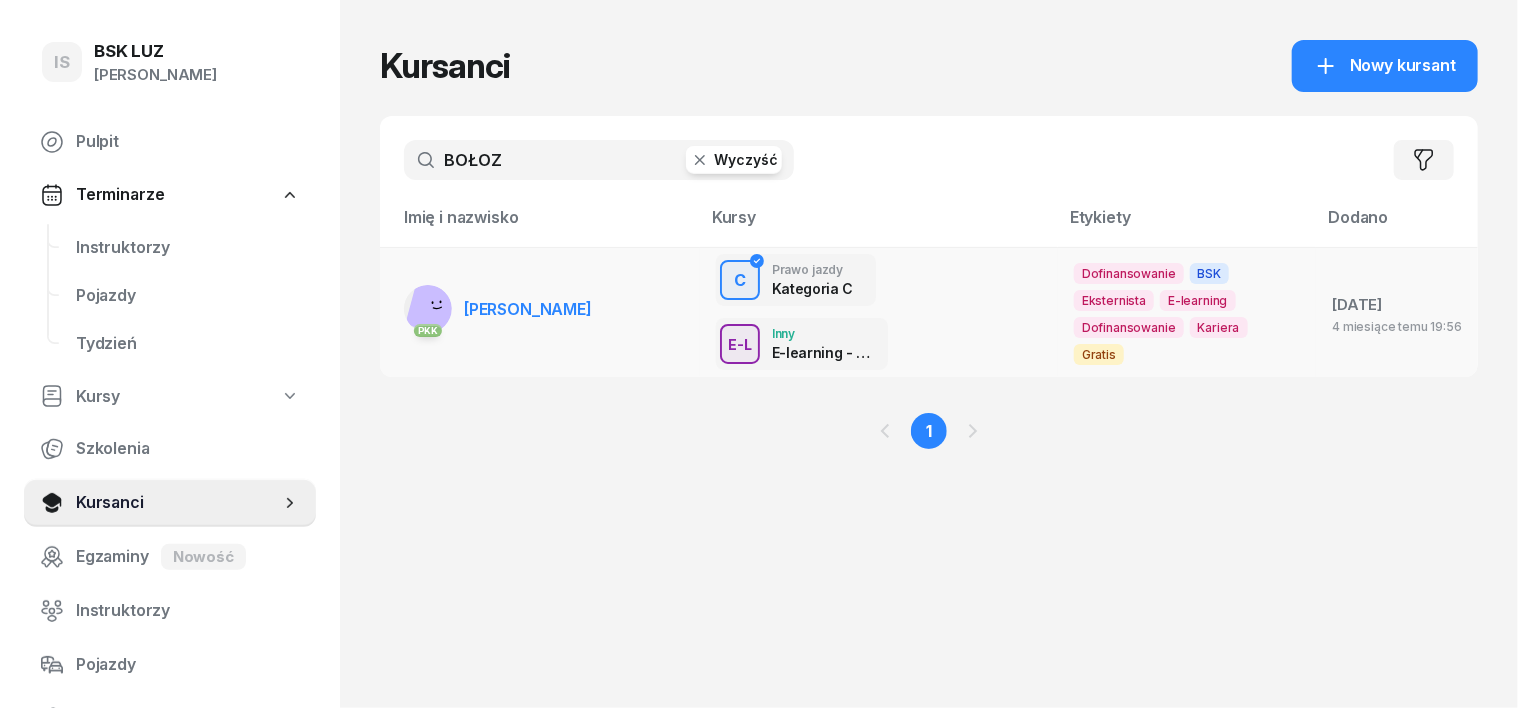 type on "BOŁOZ" 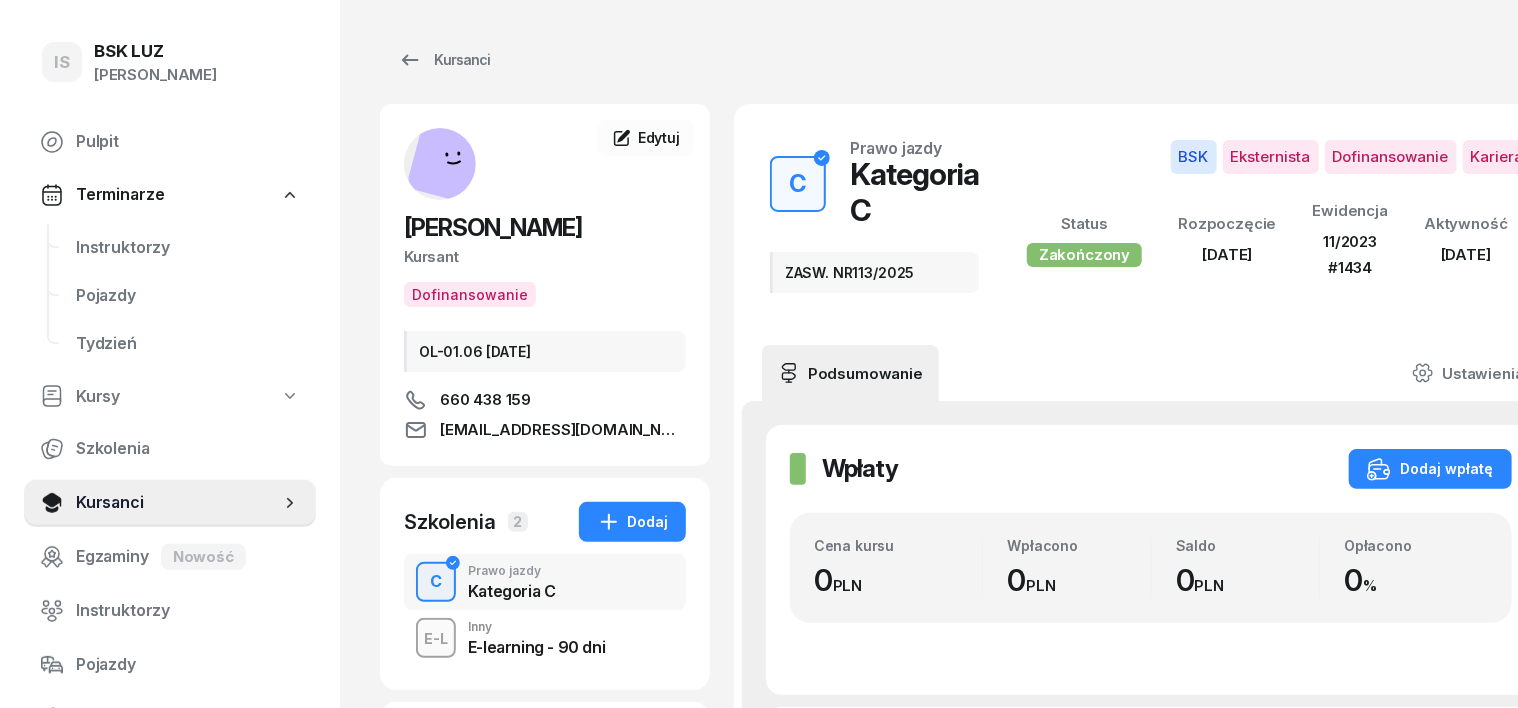 click on "C" at bounding box center [436, 582] 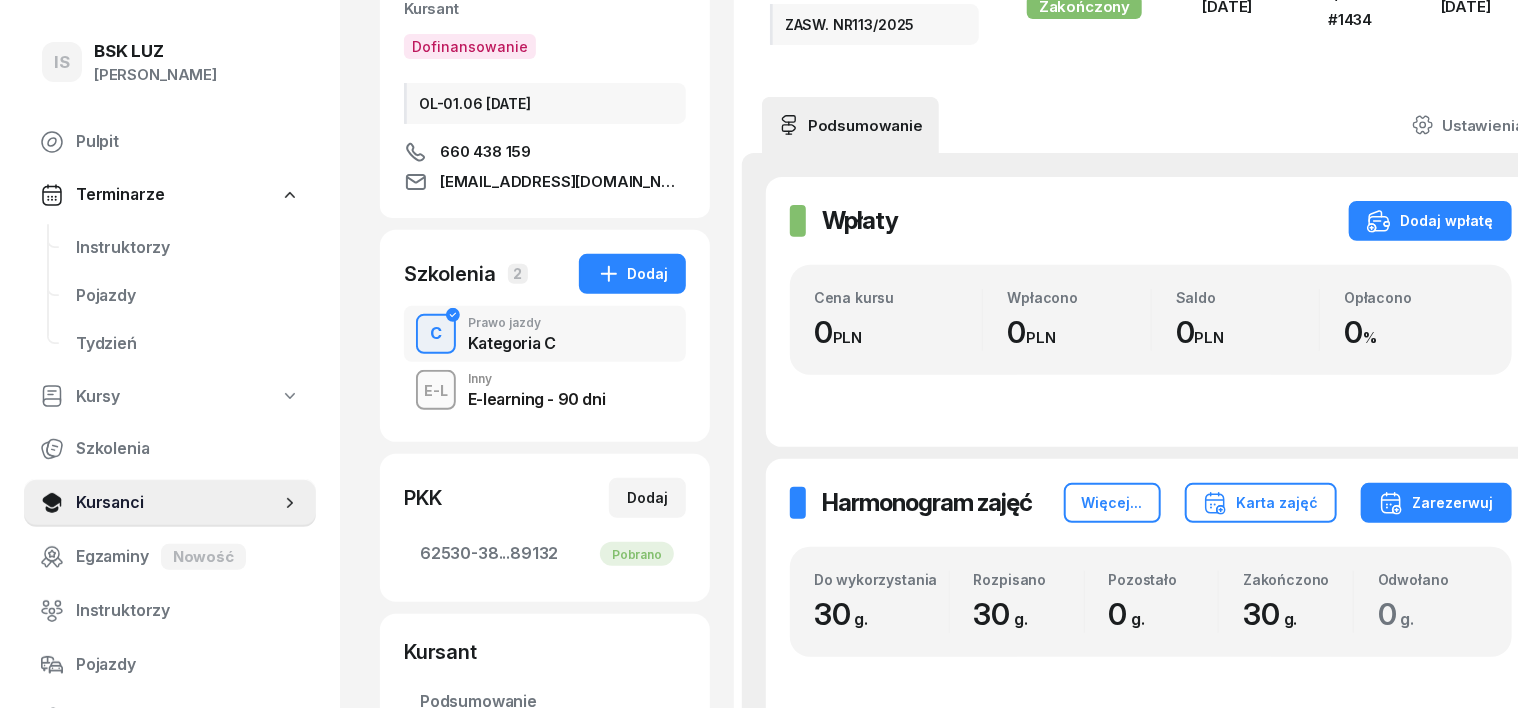scroll, scrollTop: 250, scrollLeft: 0, axis: vertical 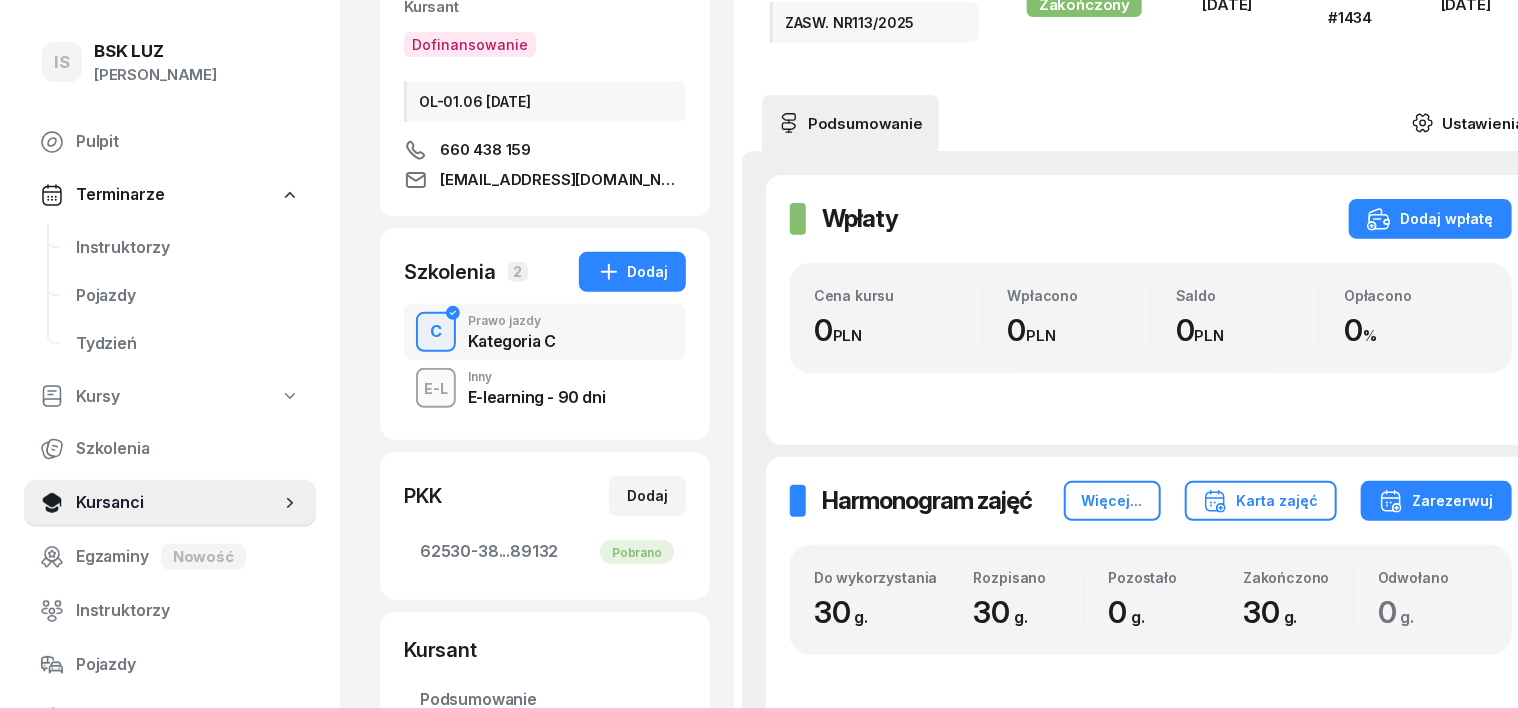 click 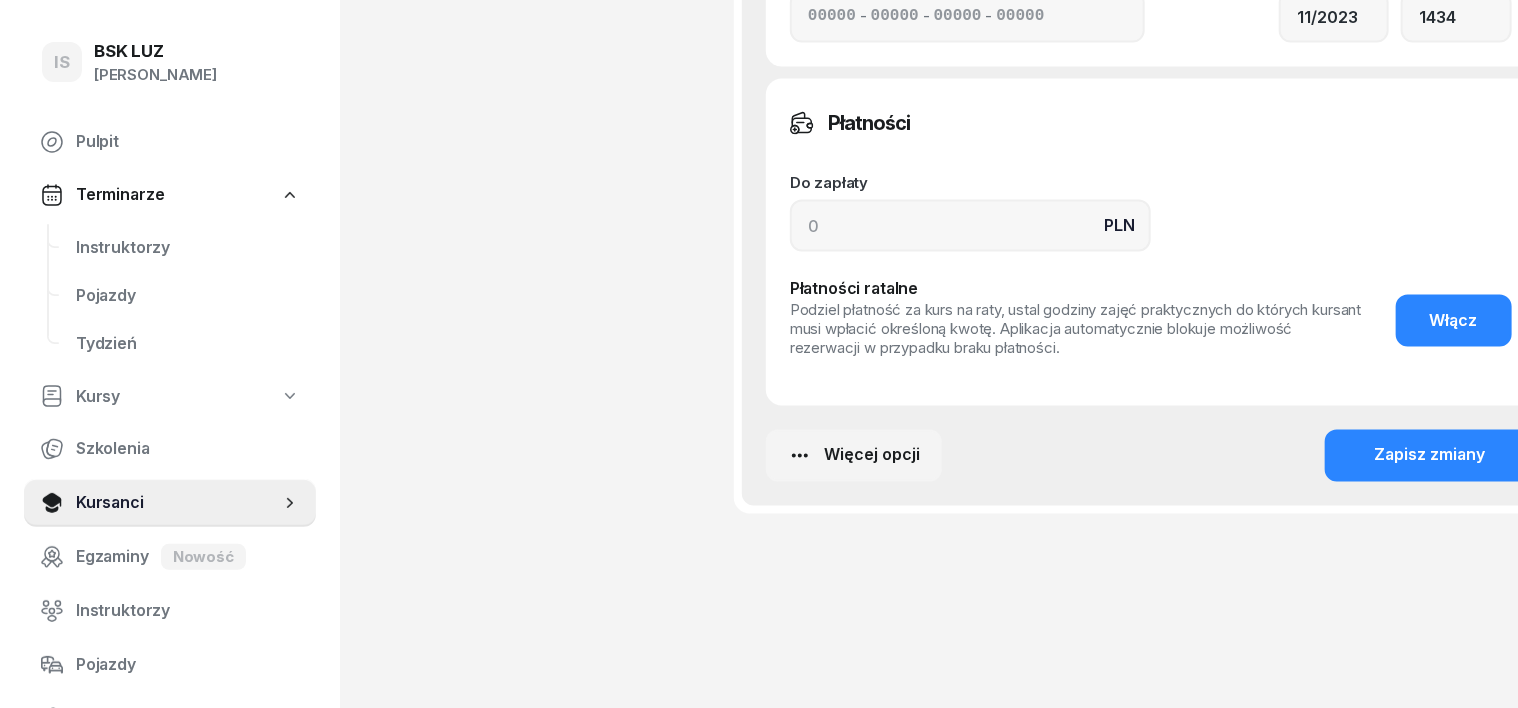 scroll, scrollTop: 1460, scrollLeft: 0, axis: vertical 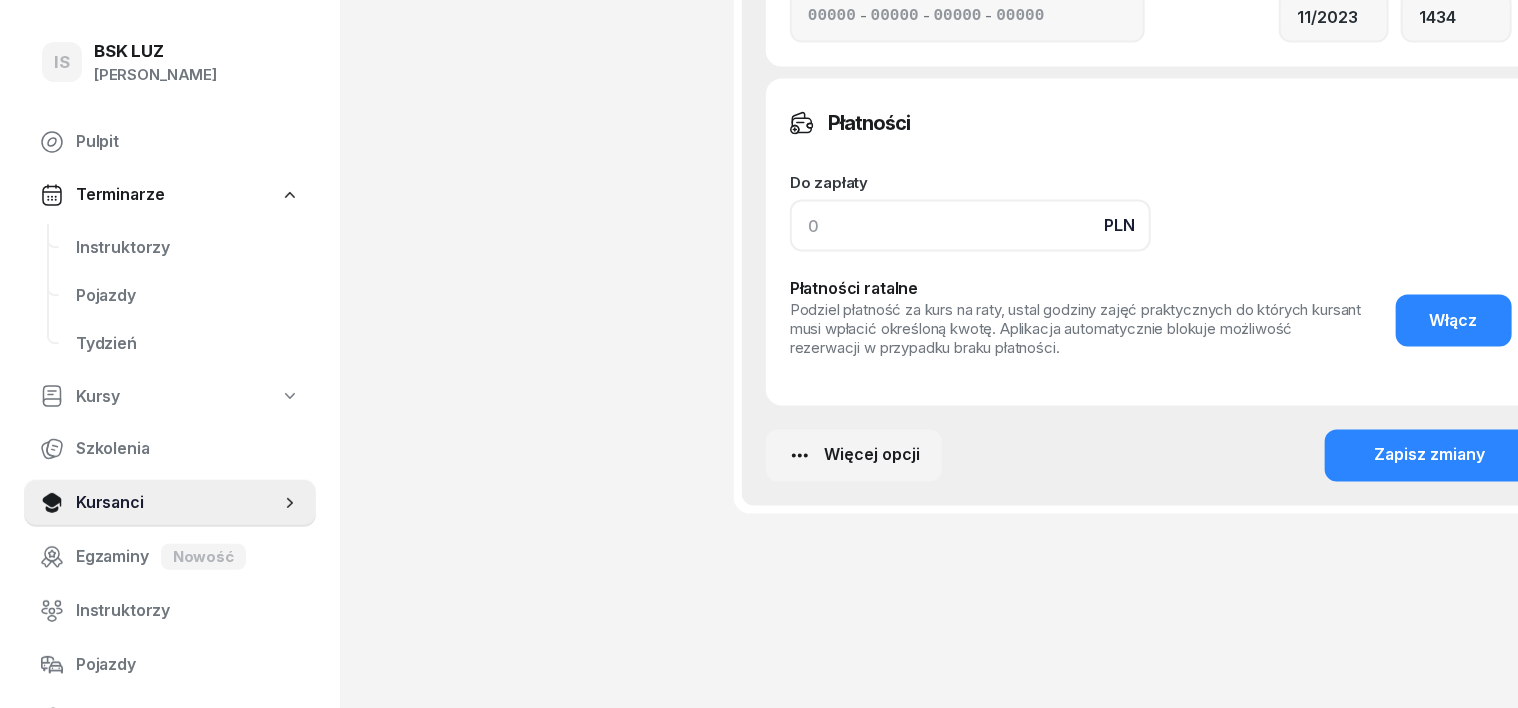 click 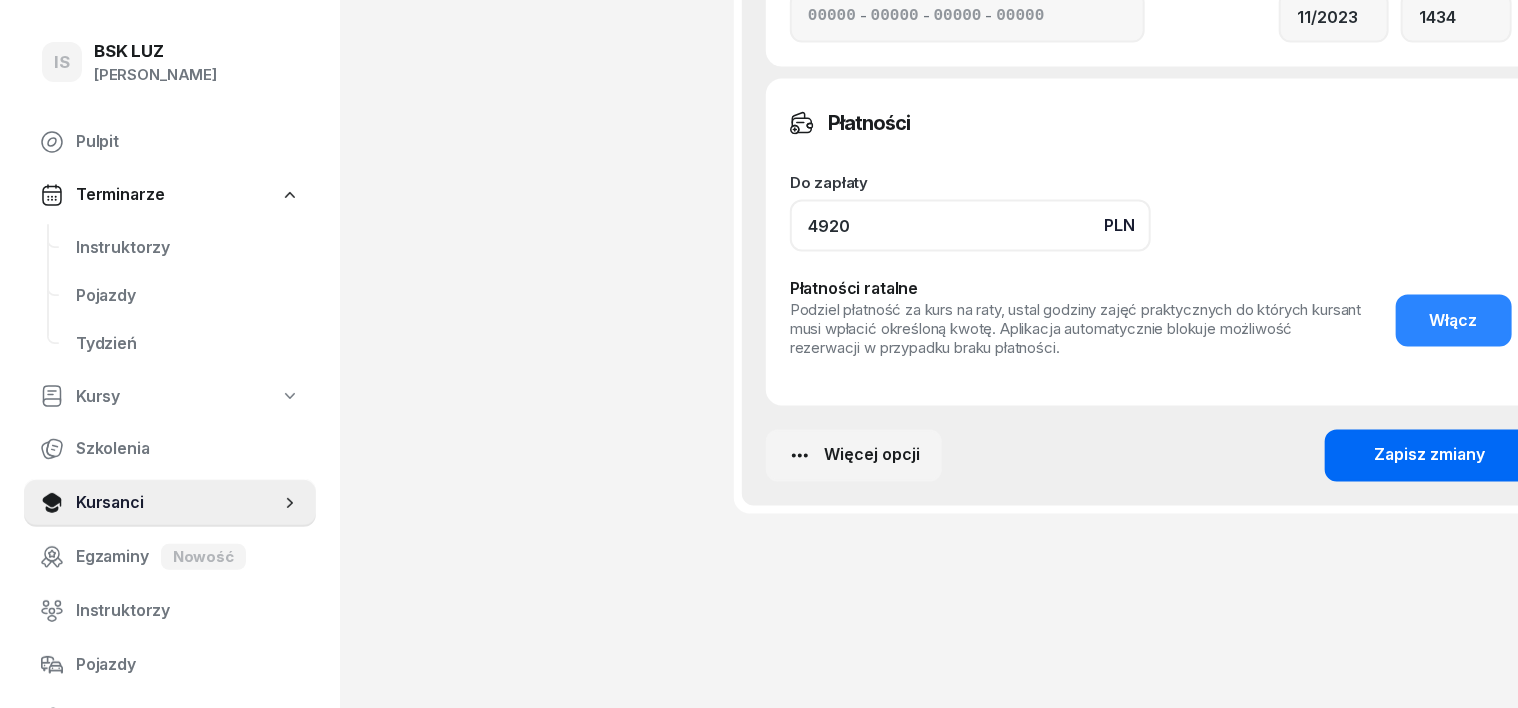 type on "4920" 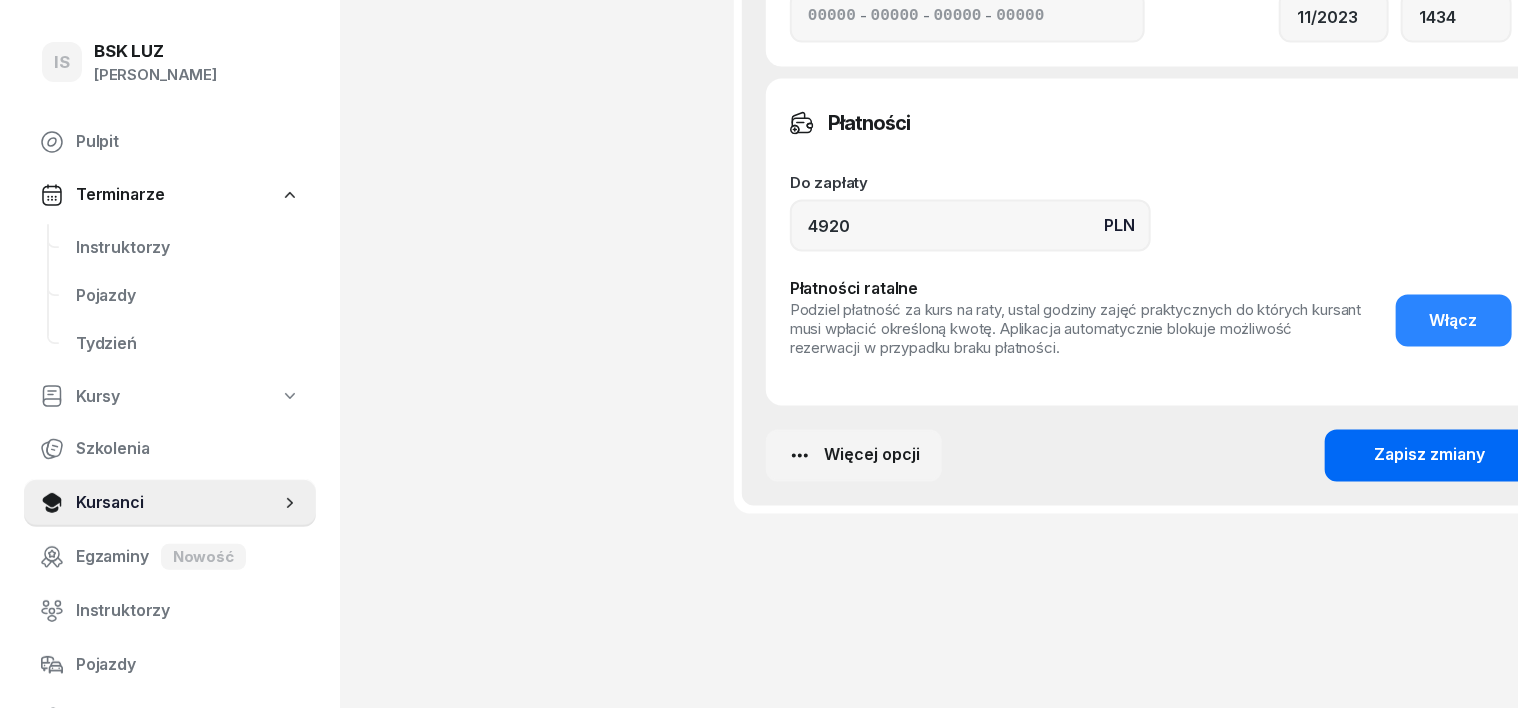 click on "Zapisz zmiany" at bounding box center (1430, 456) 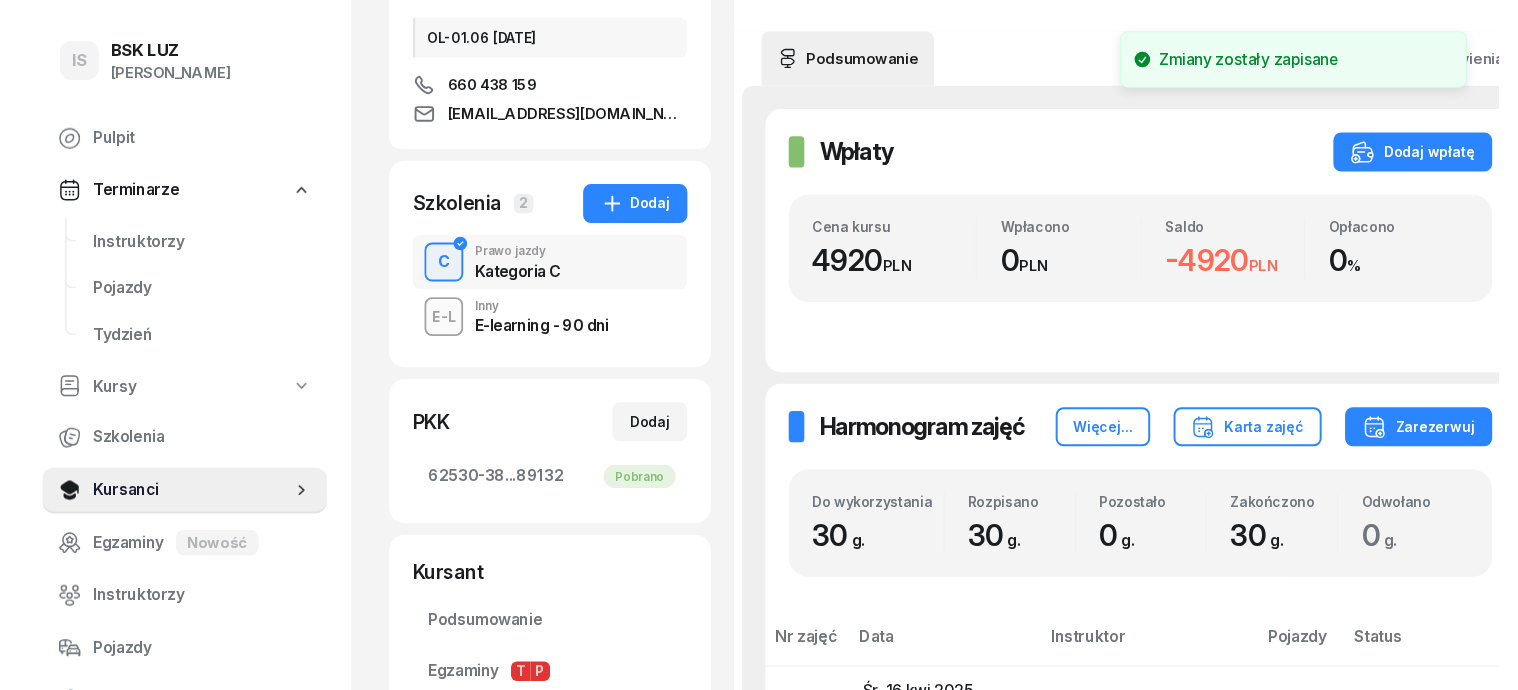 scroll, scrollTop: 85, scrollLeft: 0, axis: vertical 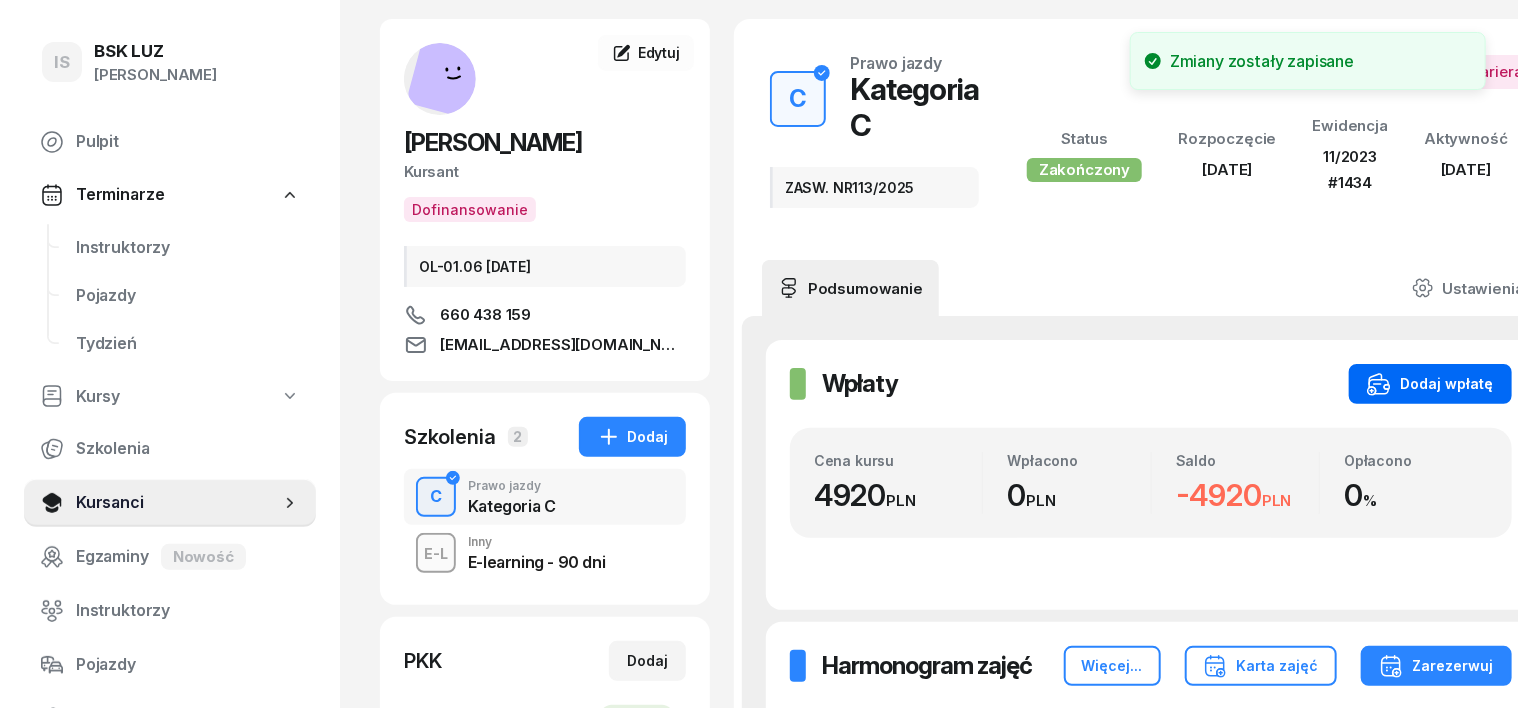 click on "Dodaj wpłatę" at bounding box center (1430, 384) 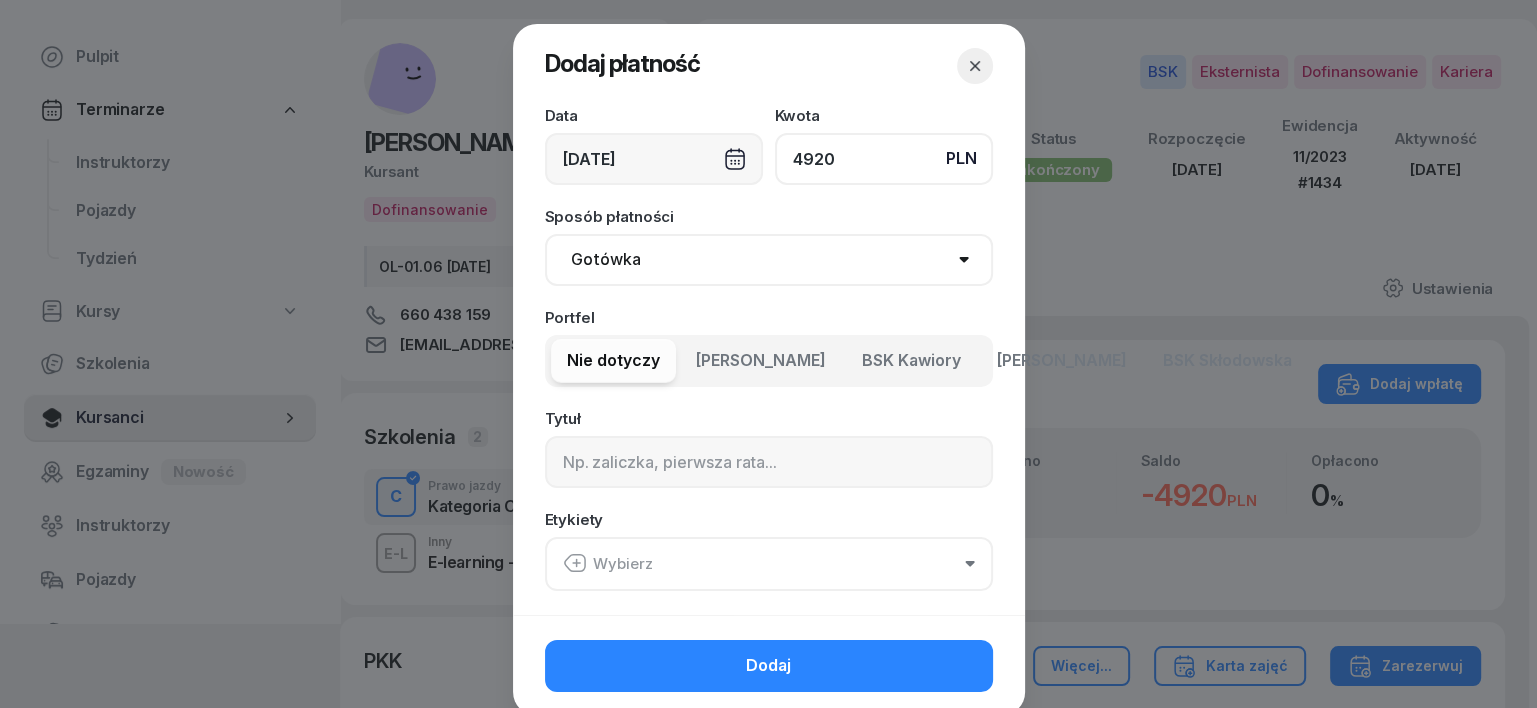 type on "4920" 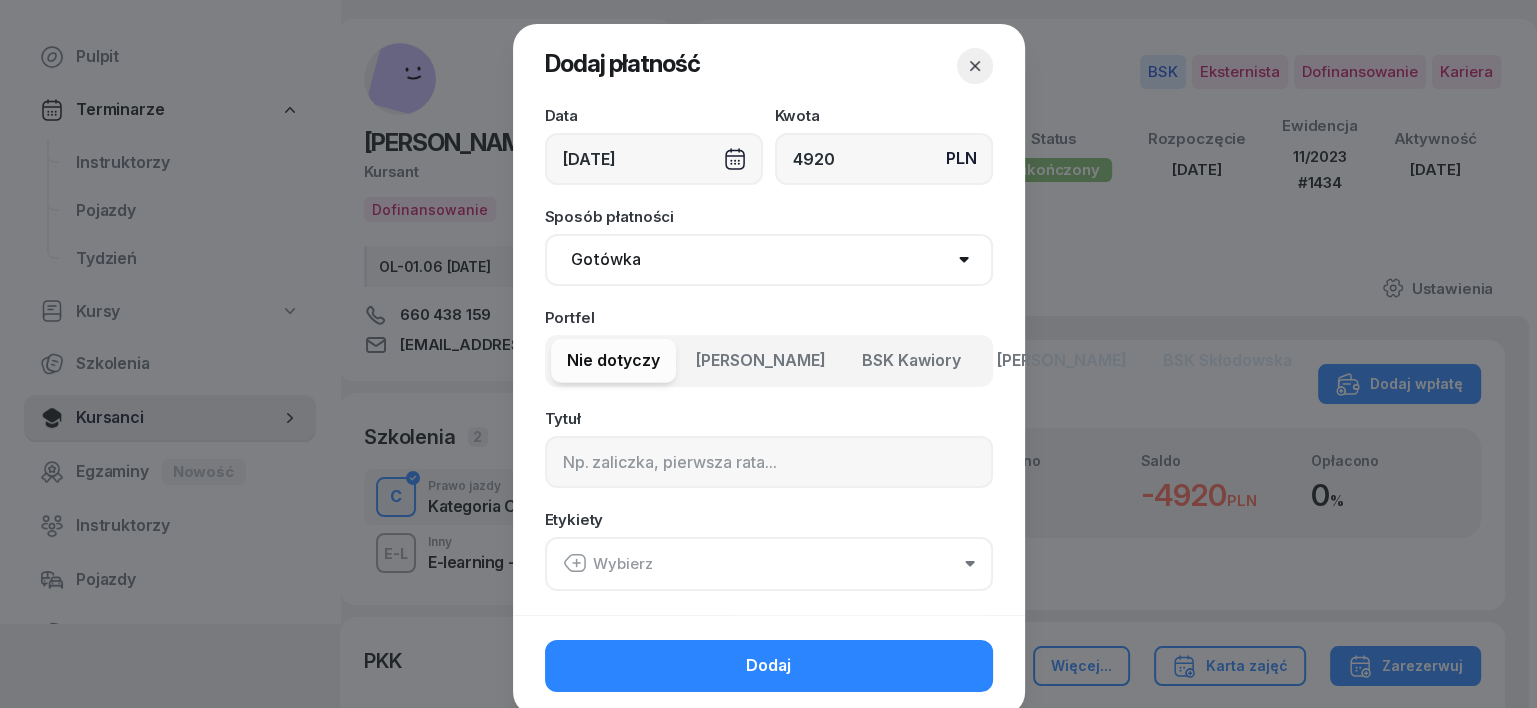 click on "Gotówka Karta Przelew Płatności online BLIK" at bounding box center [769, 260] 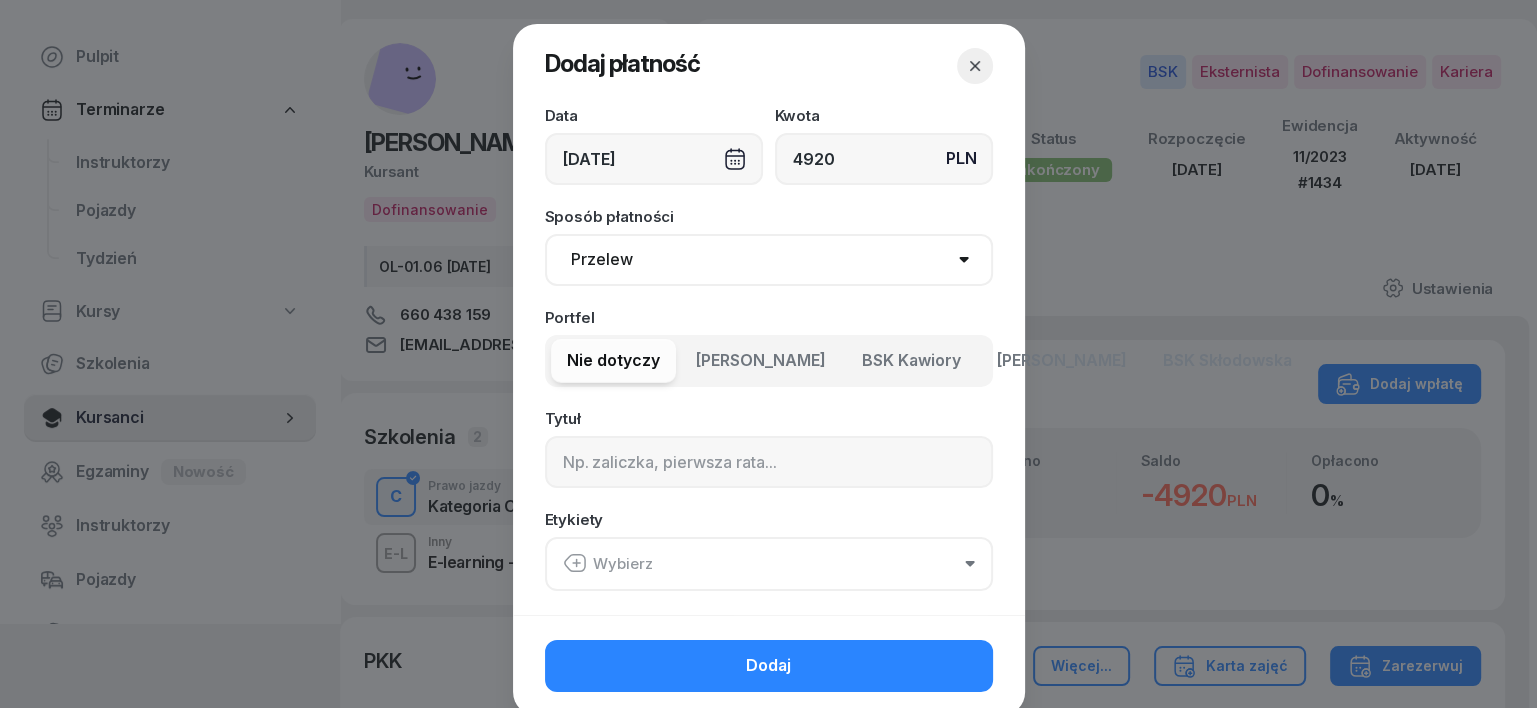 click on "Gotówka Karta Przelew Płatności online BLIK" at bounding box center (769, 260) 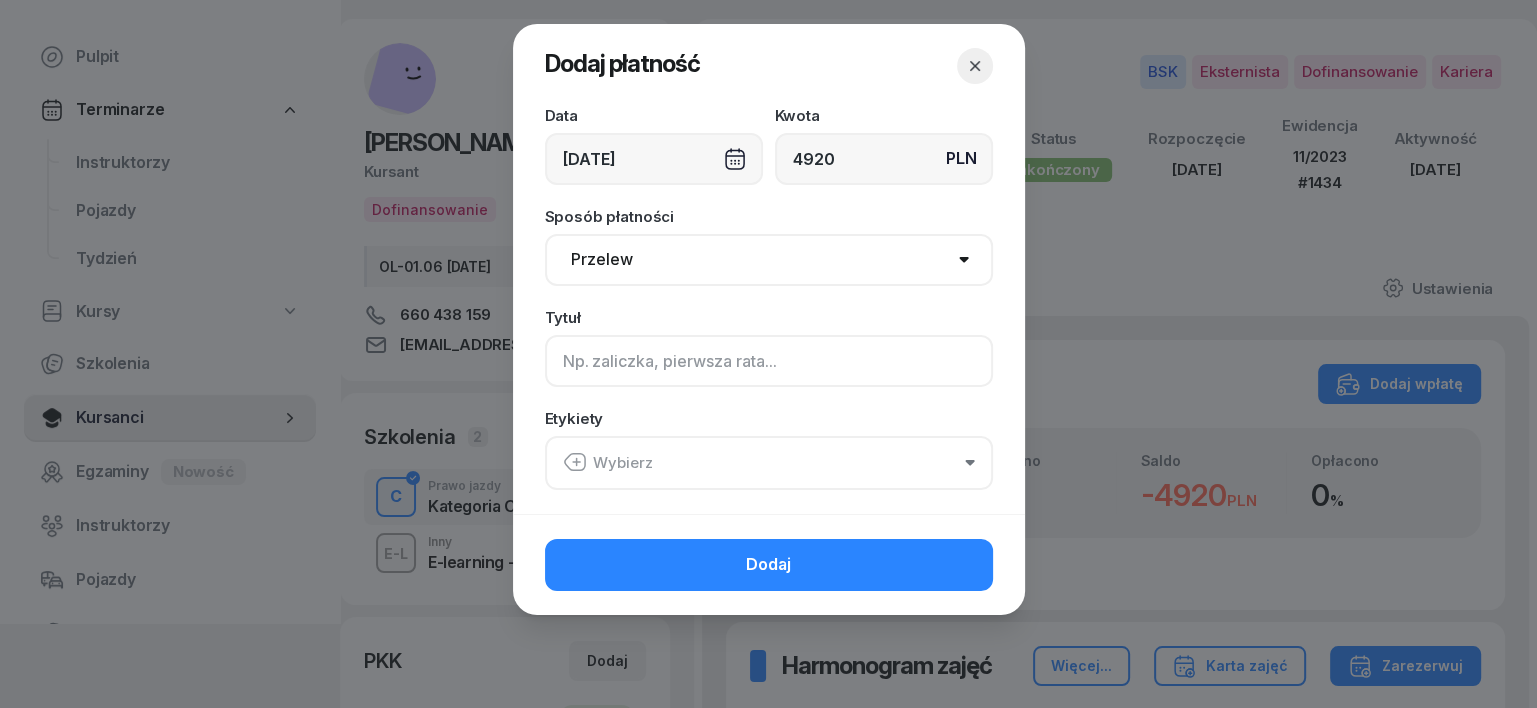 click 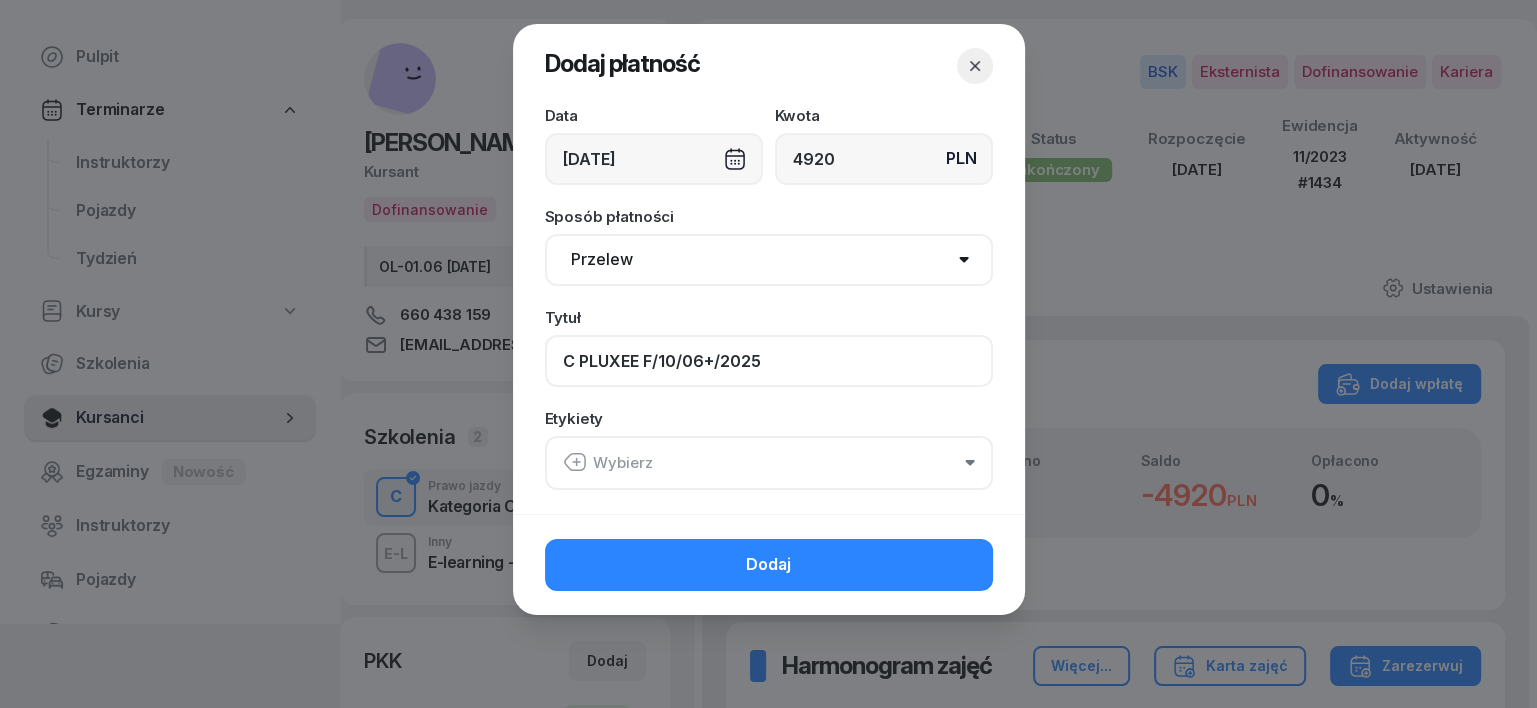 click on "C PLUXEE F/10/06+/2025" 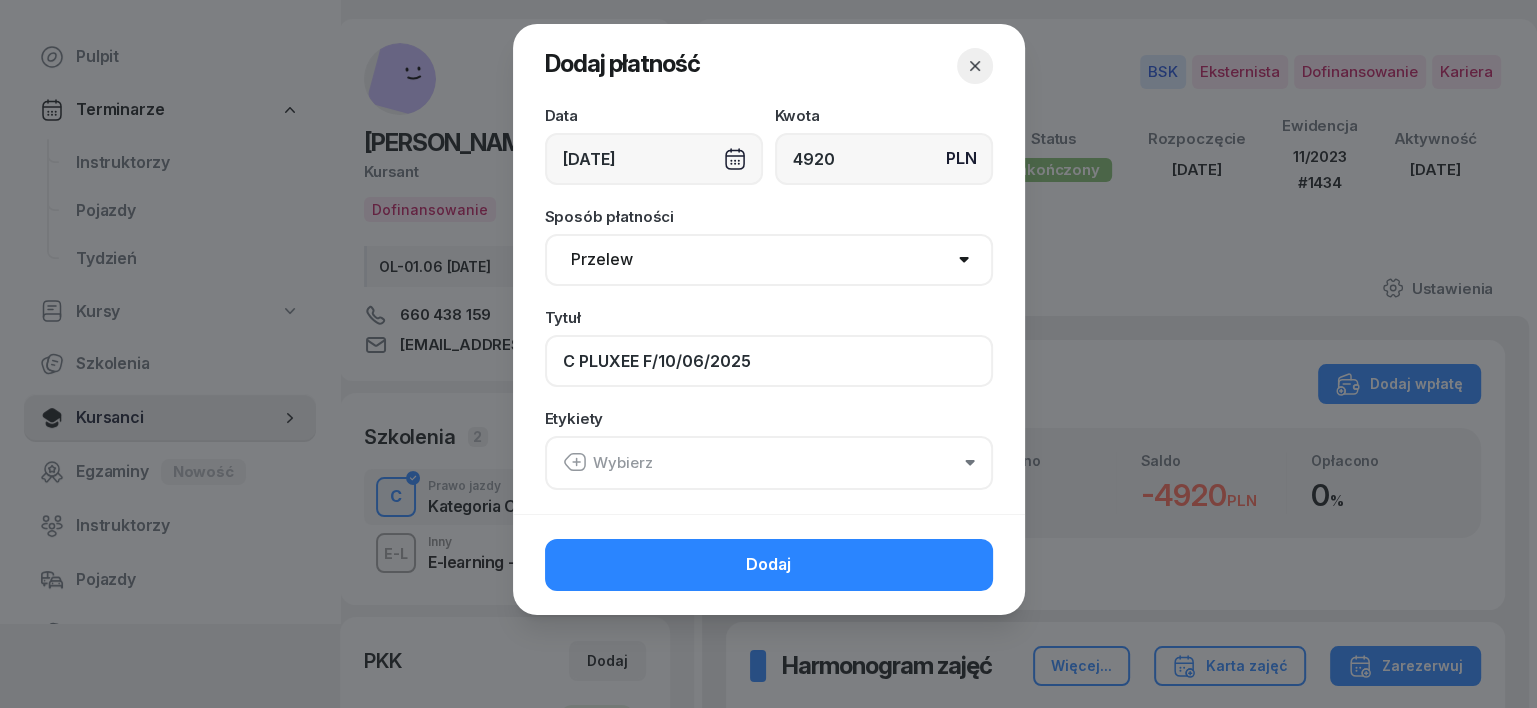 click on "C PLUXEE F/10/06/2025" 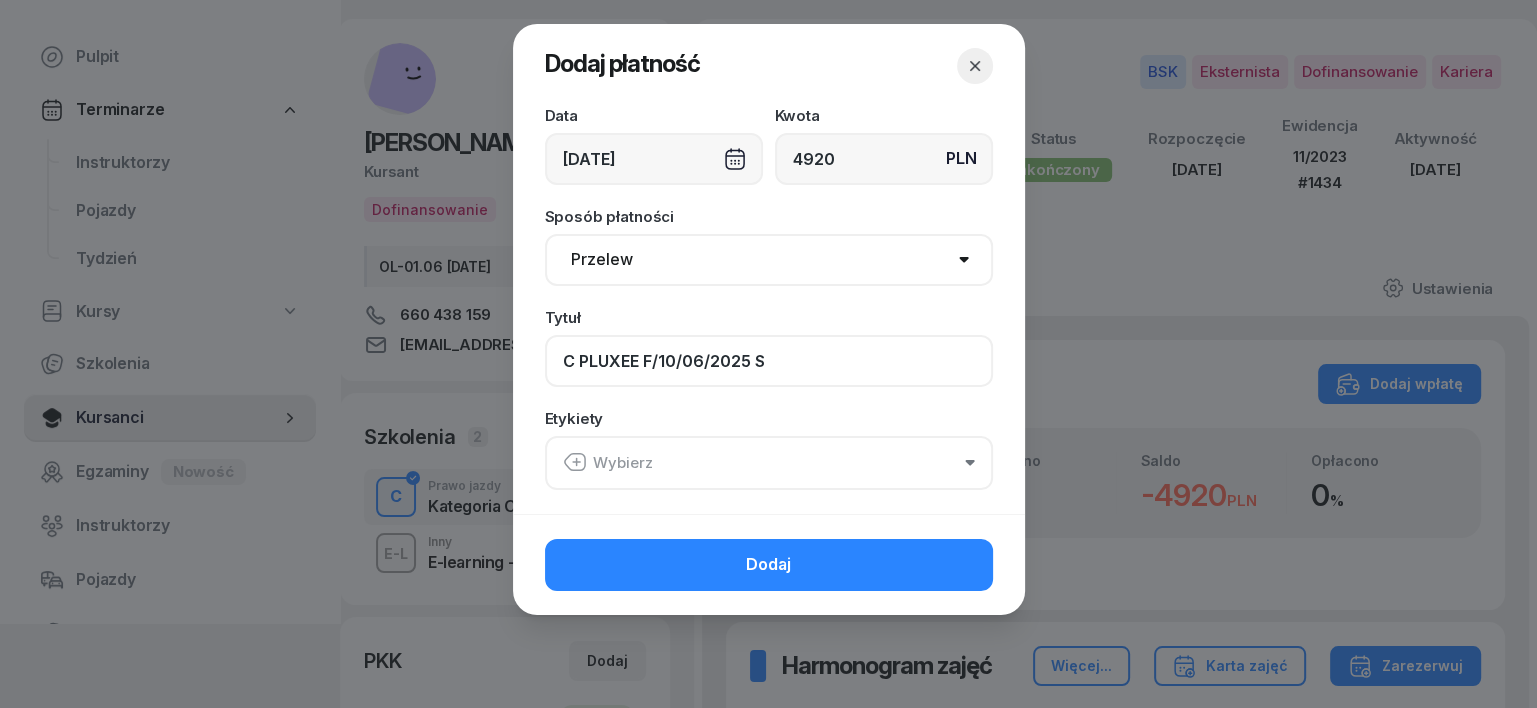 type on "C PLUXEE F/10/06/2025 S" 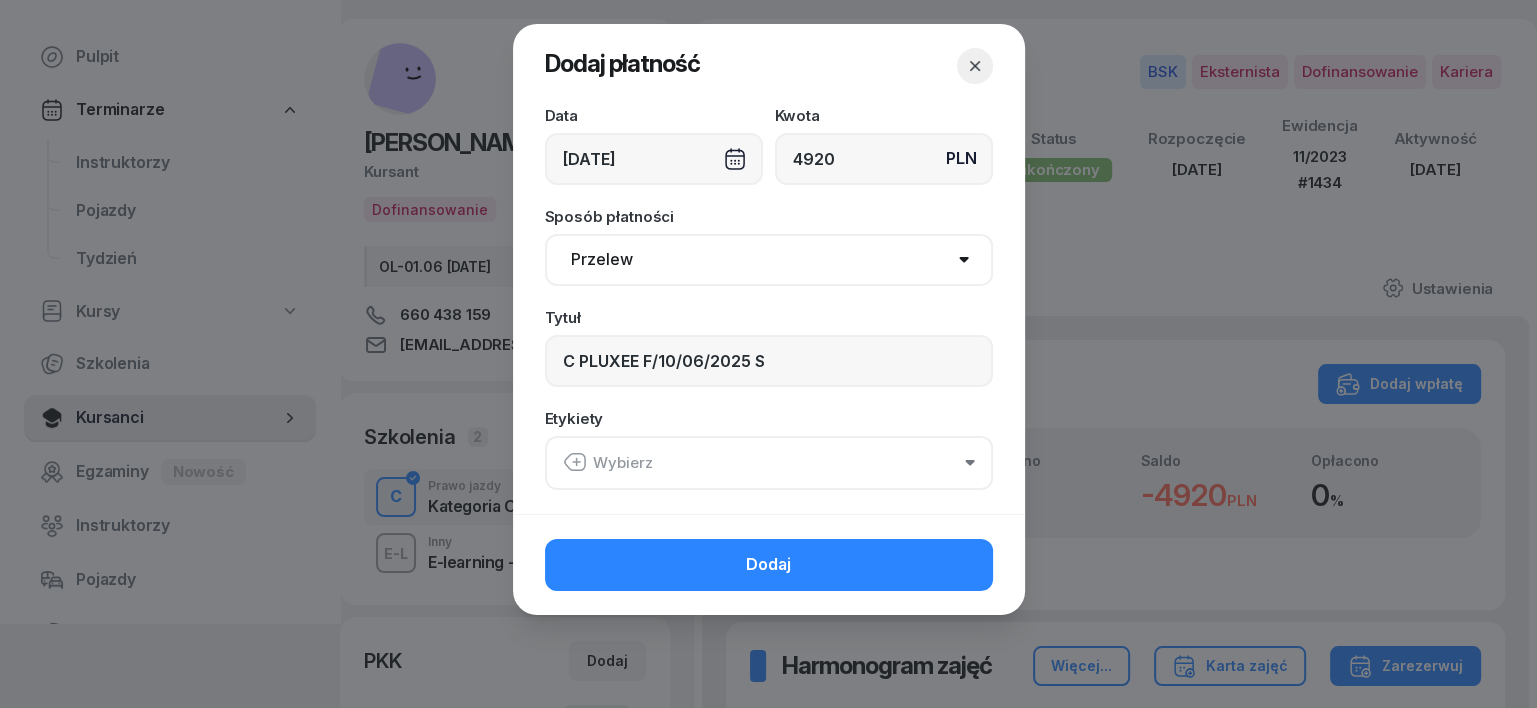 drag, startPoint x: 573, startPoint y: 458, endPoint x: 564, endPoint y: 470, distance: 15 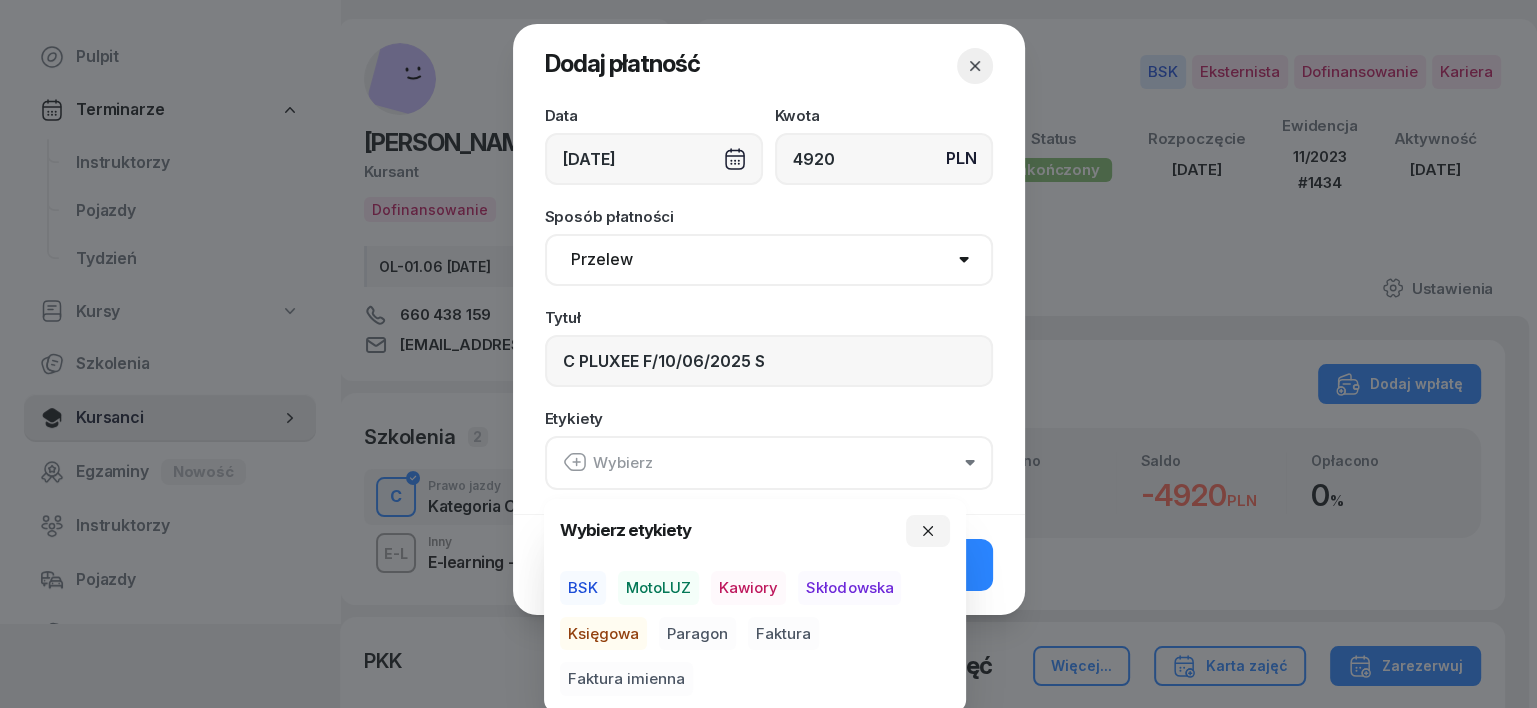 drag, startPoint x: 588, startPoint y: 580, endPoint x: 588, endPoint y: 631, distance: 51 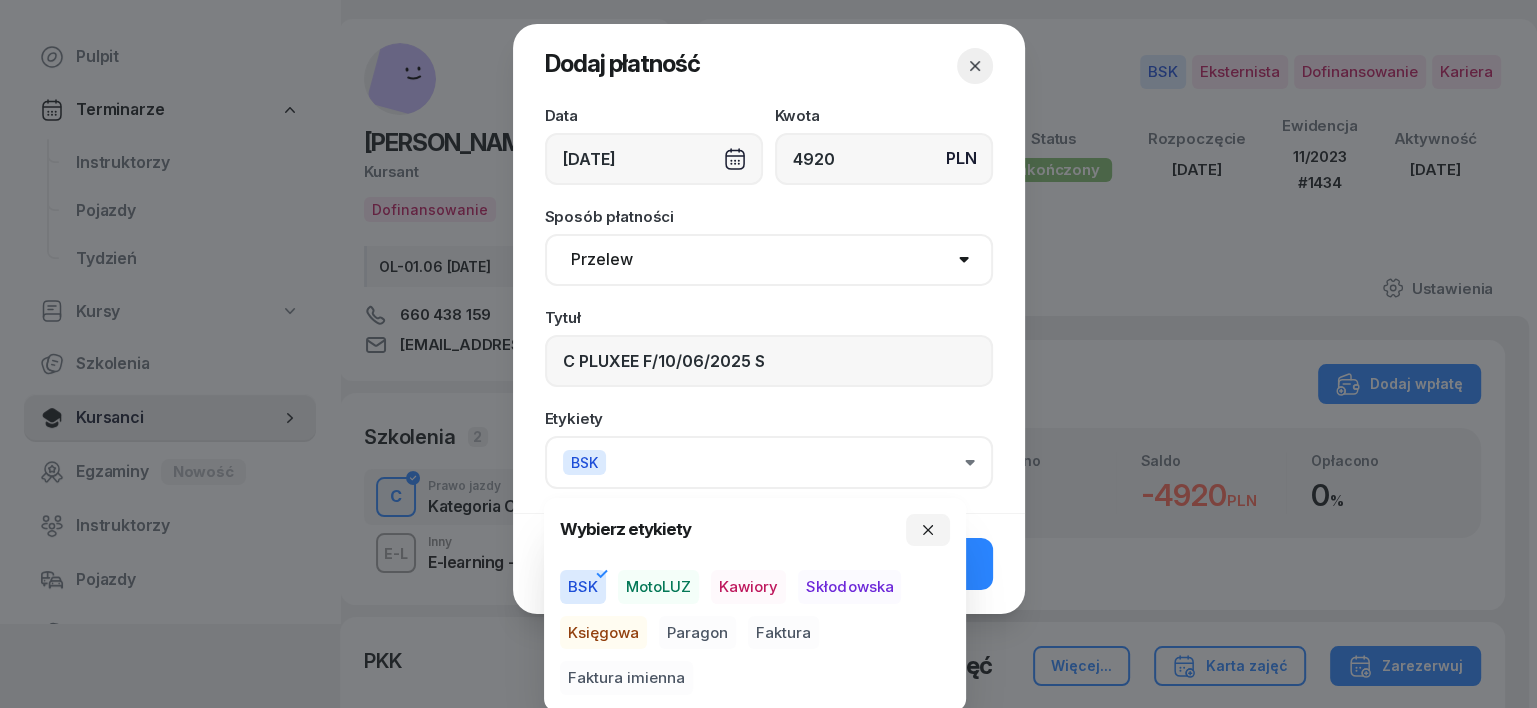 click on "Księgowa" at bounding box center (603, 633) 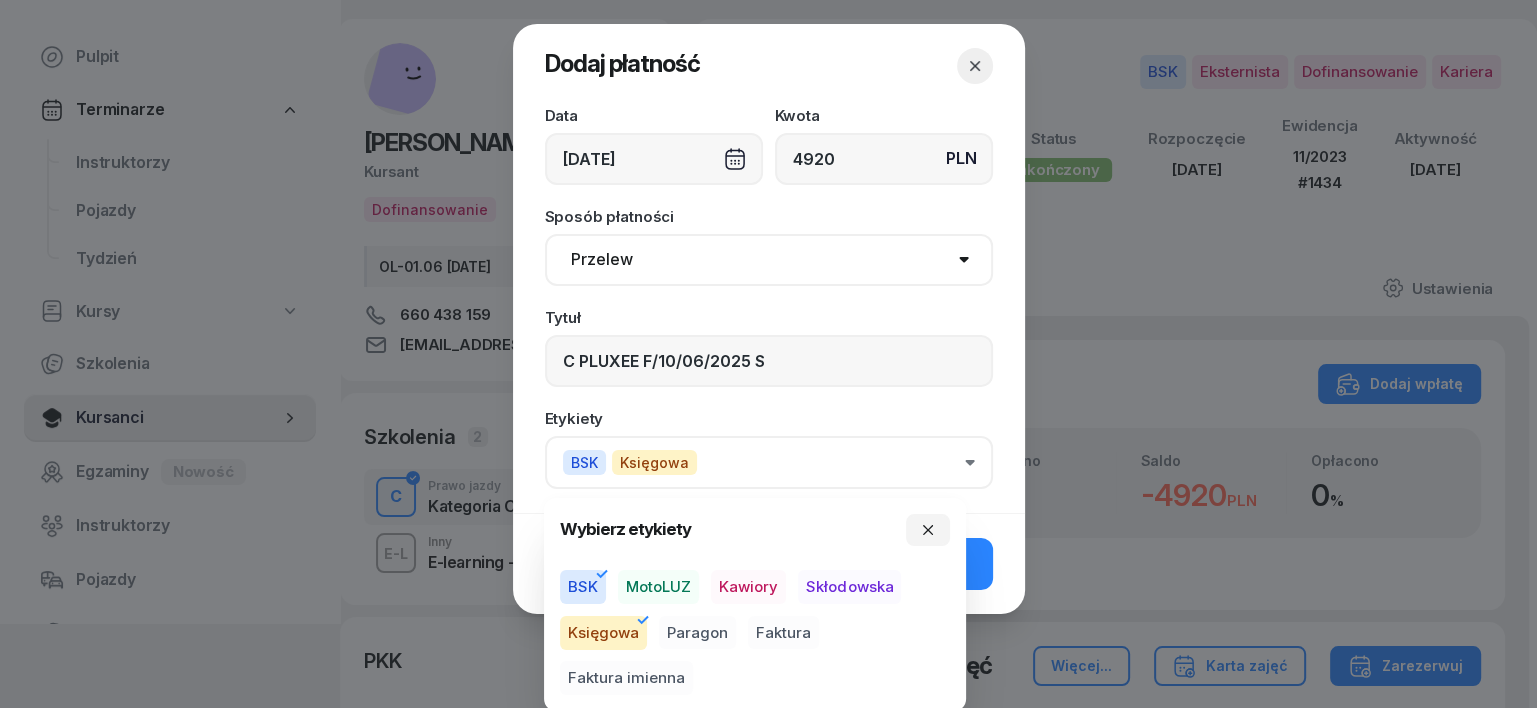 click on "Faktura" at bounding box center (783, 633) 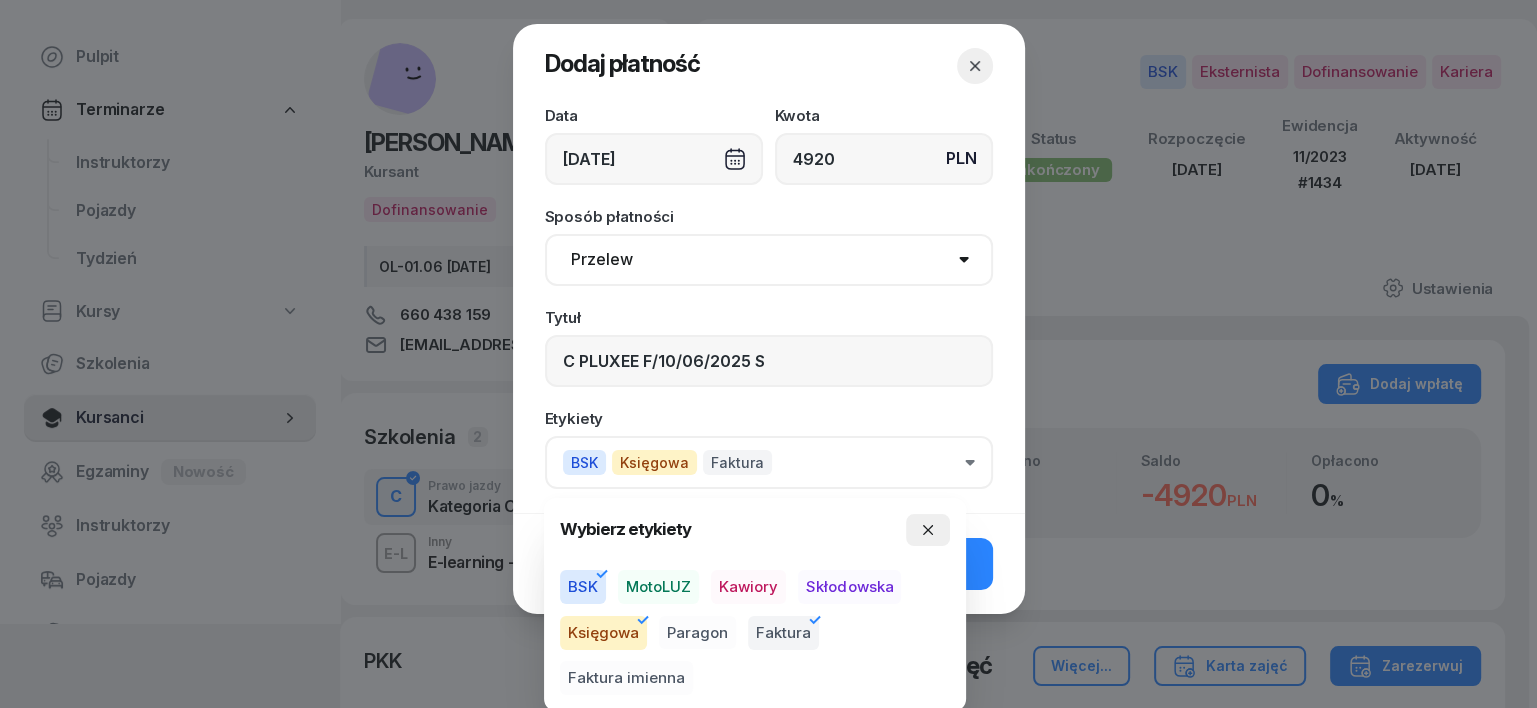 click at bounding box center (928, 530) 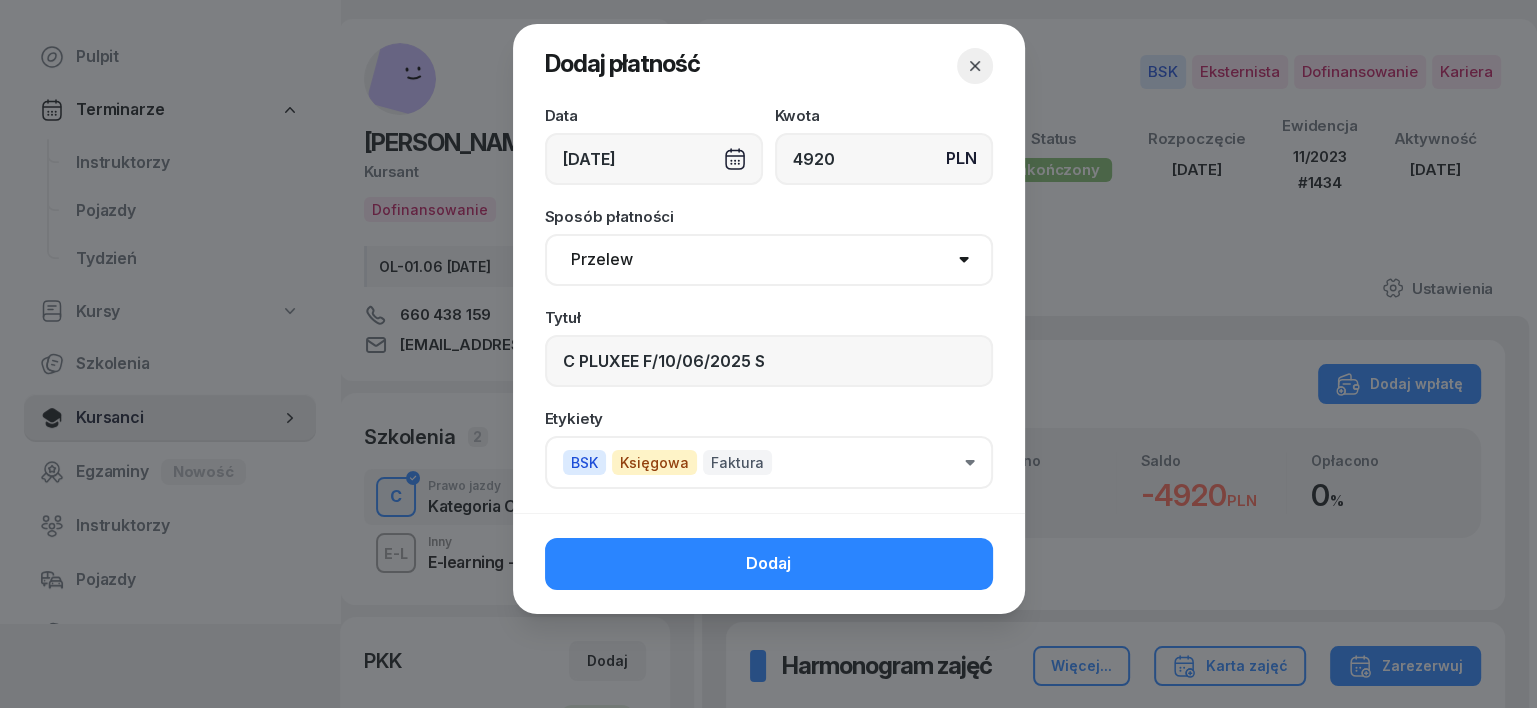 click on "Dodaj" 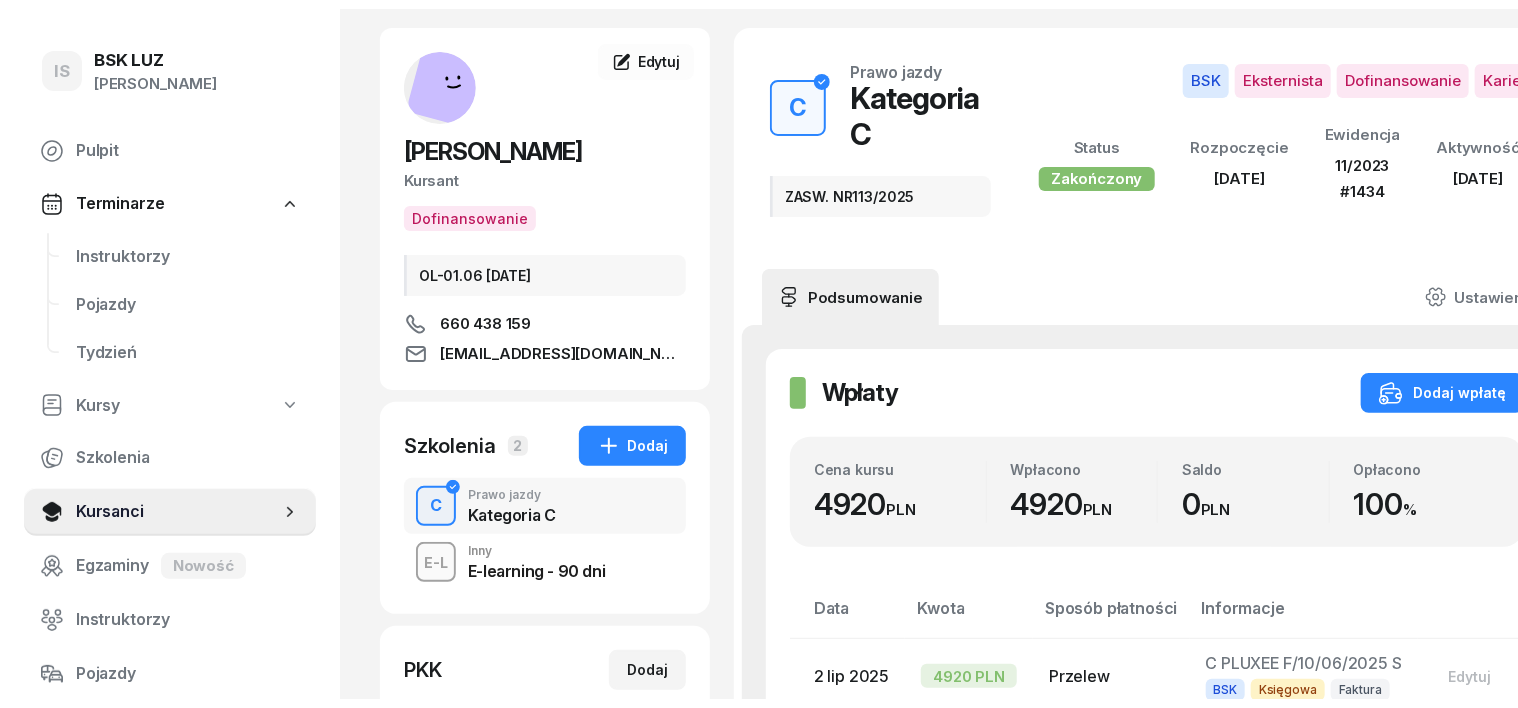 scroll, scrollTop: 0, scrollLeft: 0, axis: both 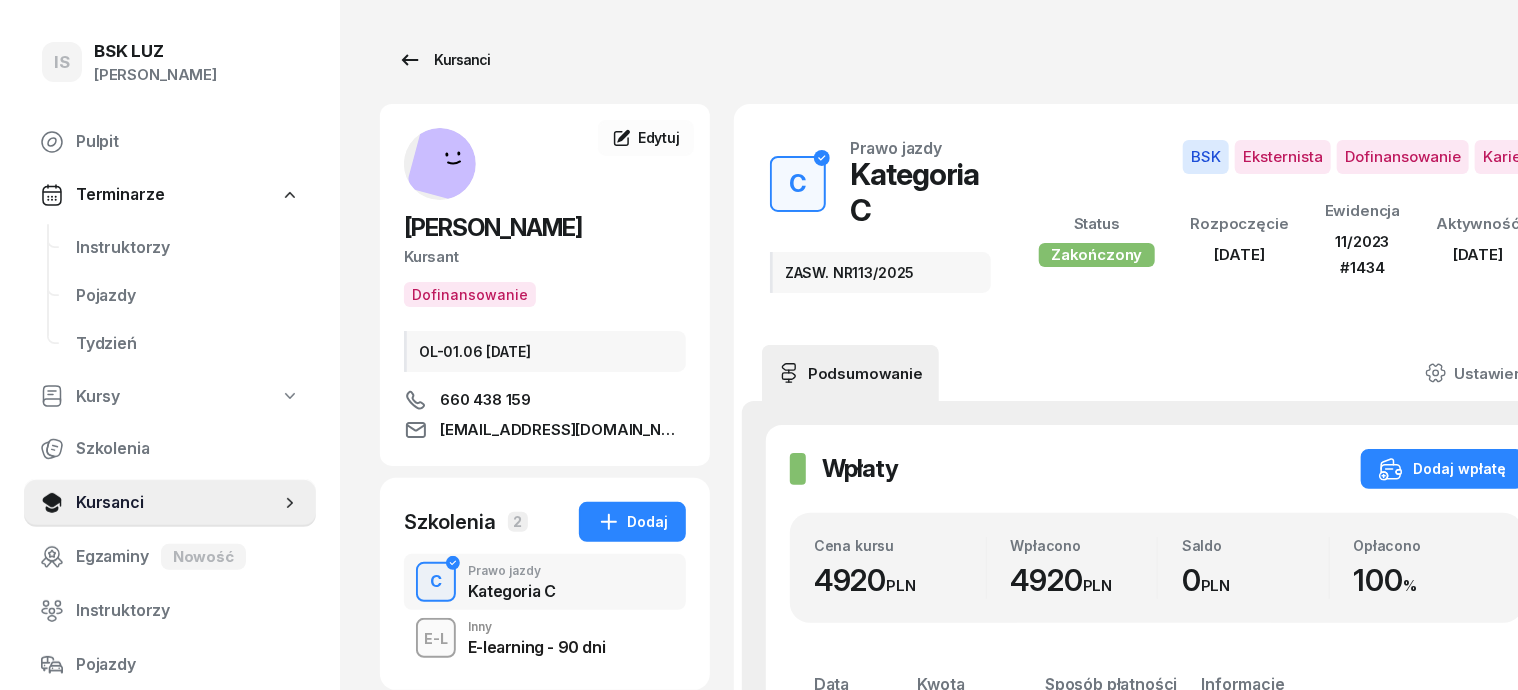 click on "Kursanci" at bounding box center [444, 60] 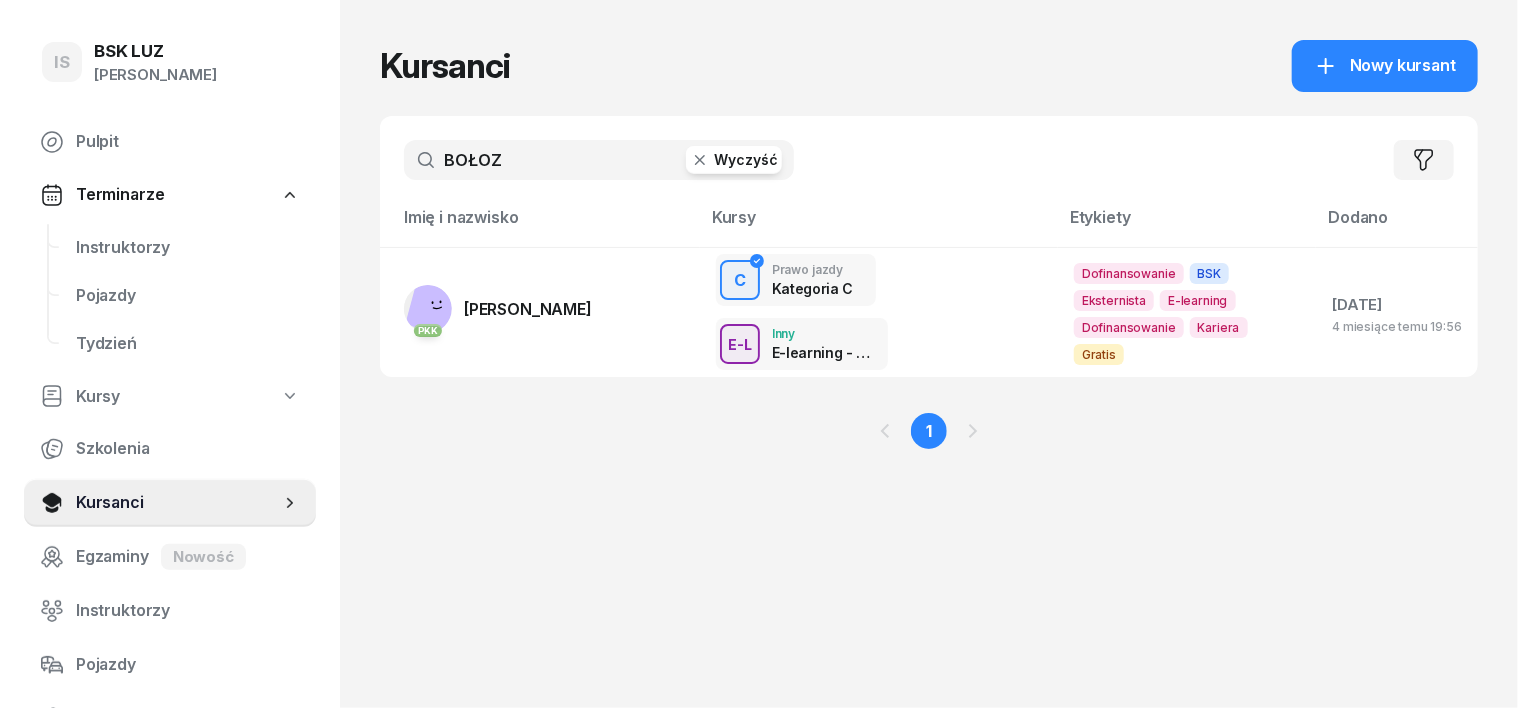 click 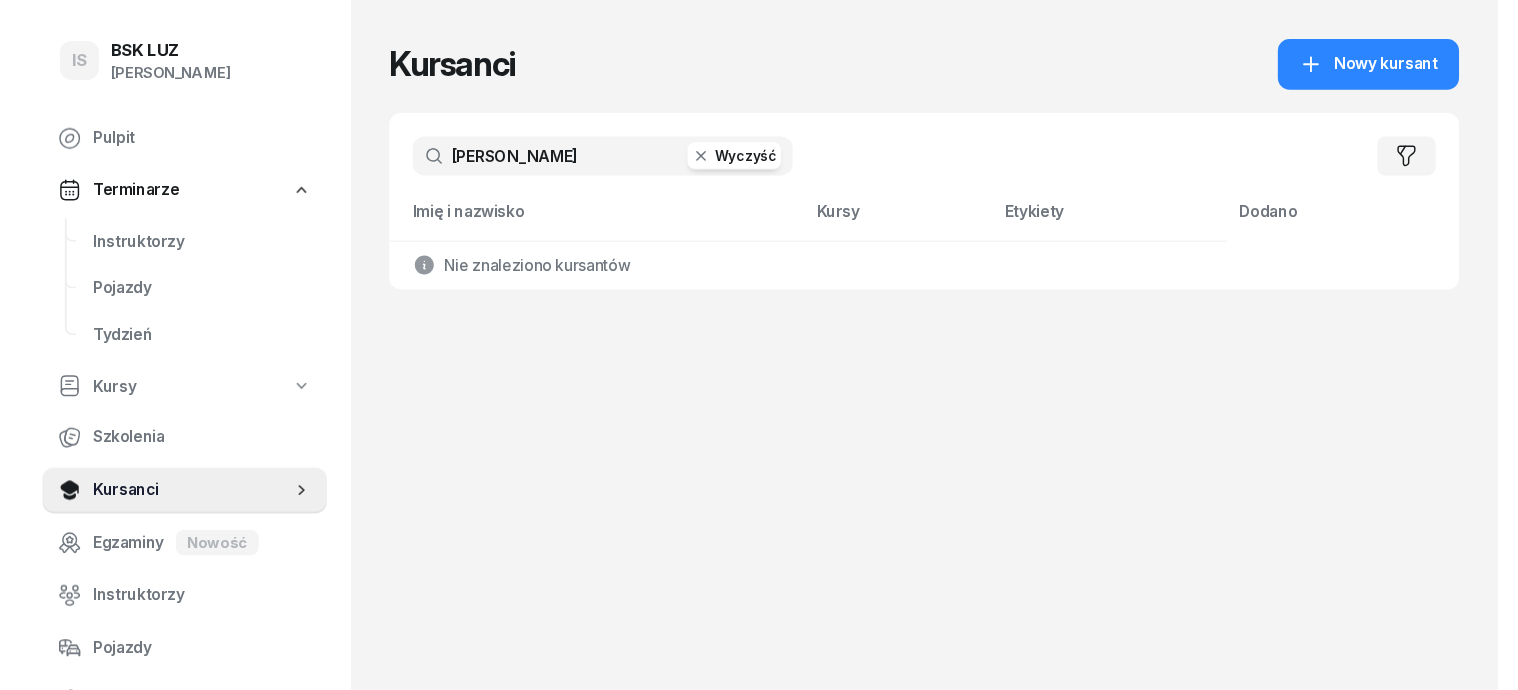 scroll, scrollTop: 0, scrollLeft: 0, axis: both 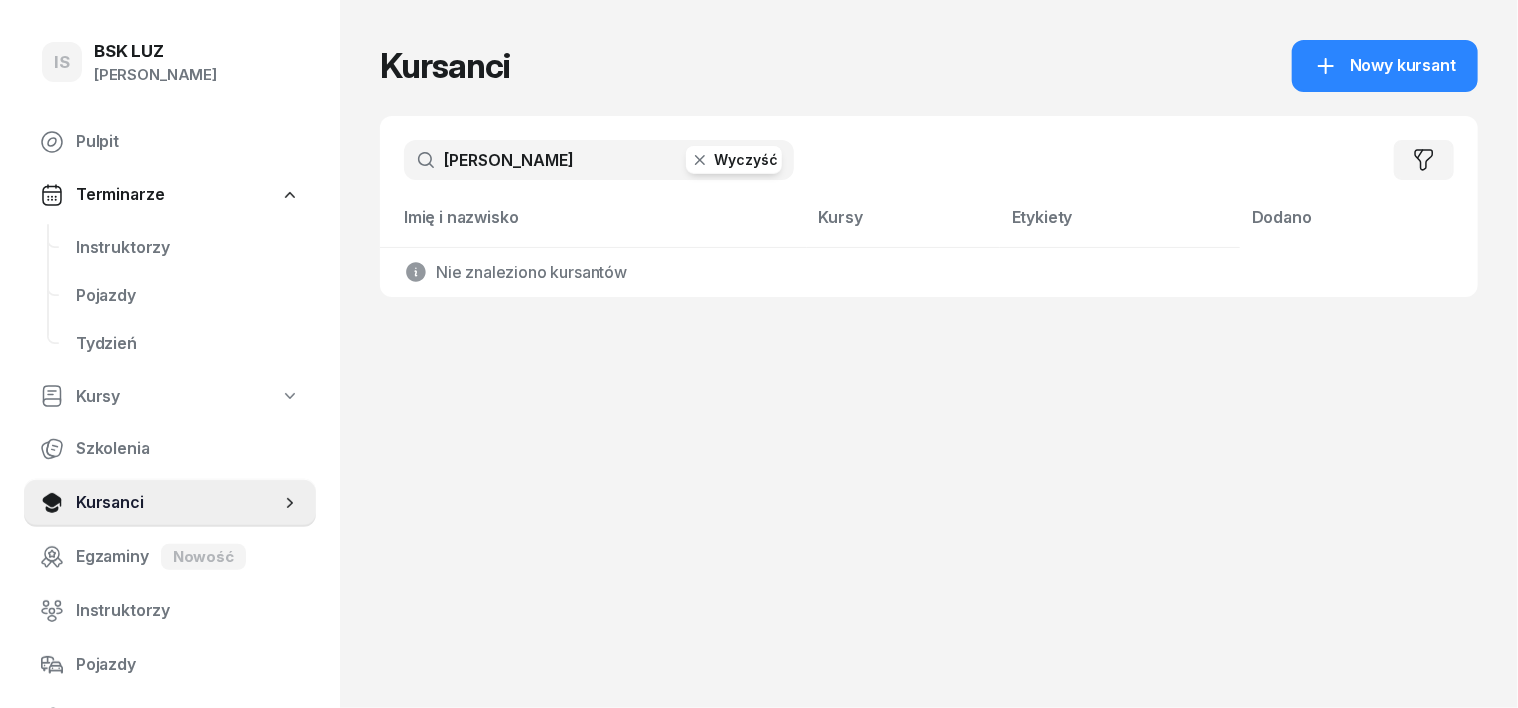 type on "[PERSON_NAME]" 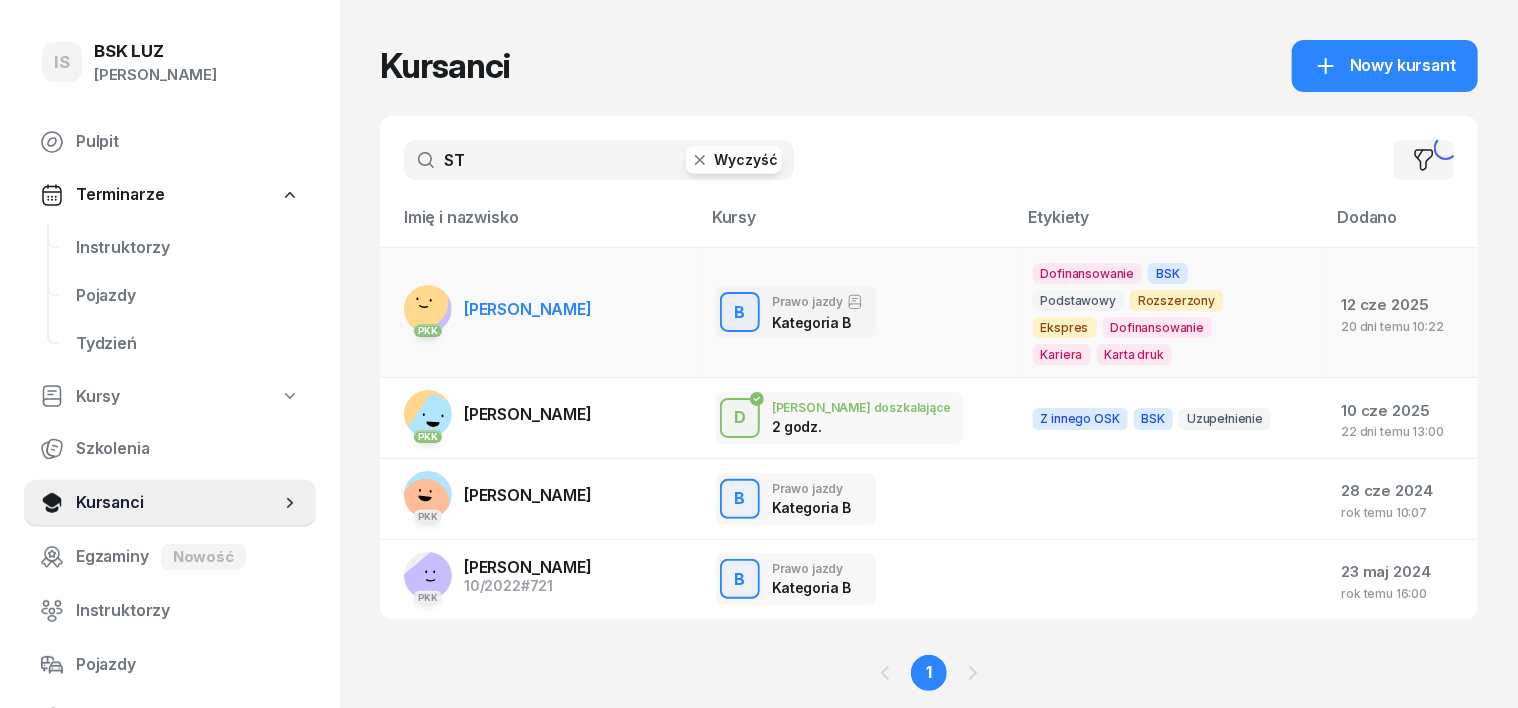 type on "S" 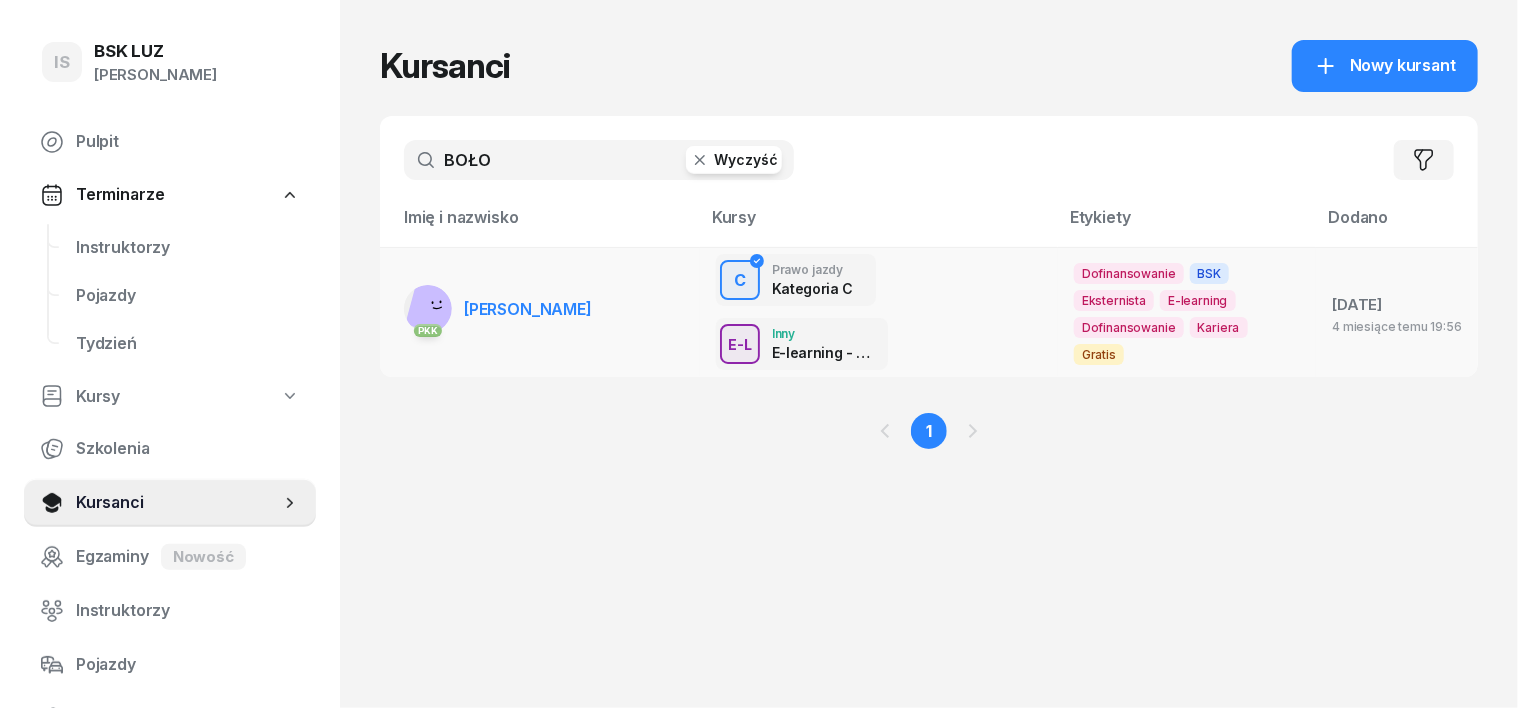 type on "BOŁO" 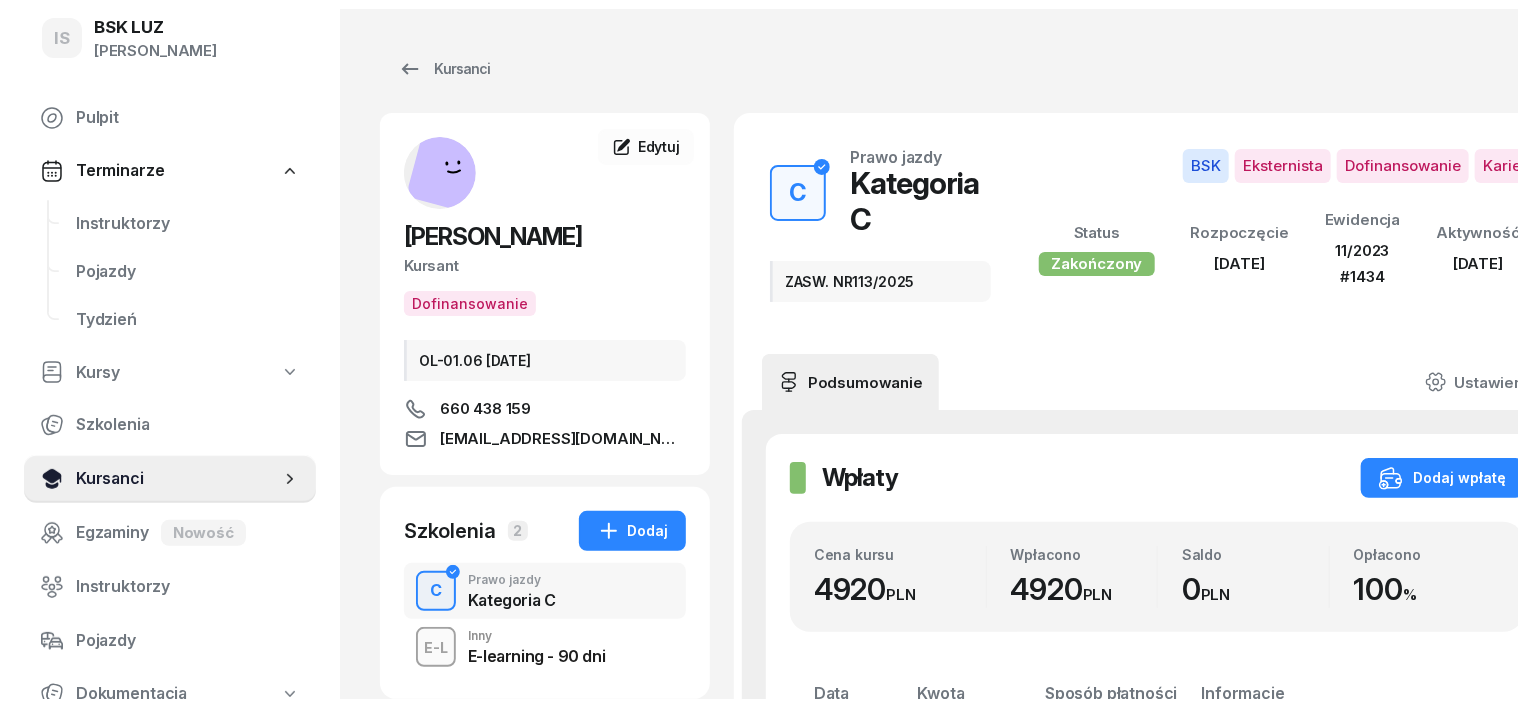scroll, scrollTop: 124, scrollLeft: 0, axis: vertical 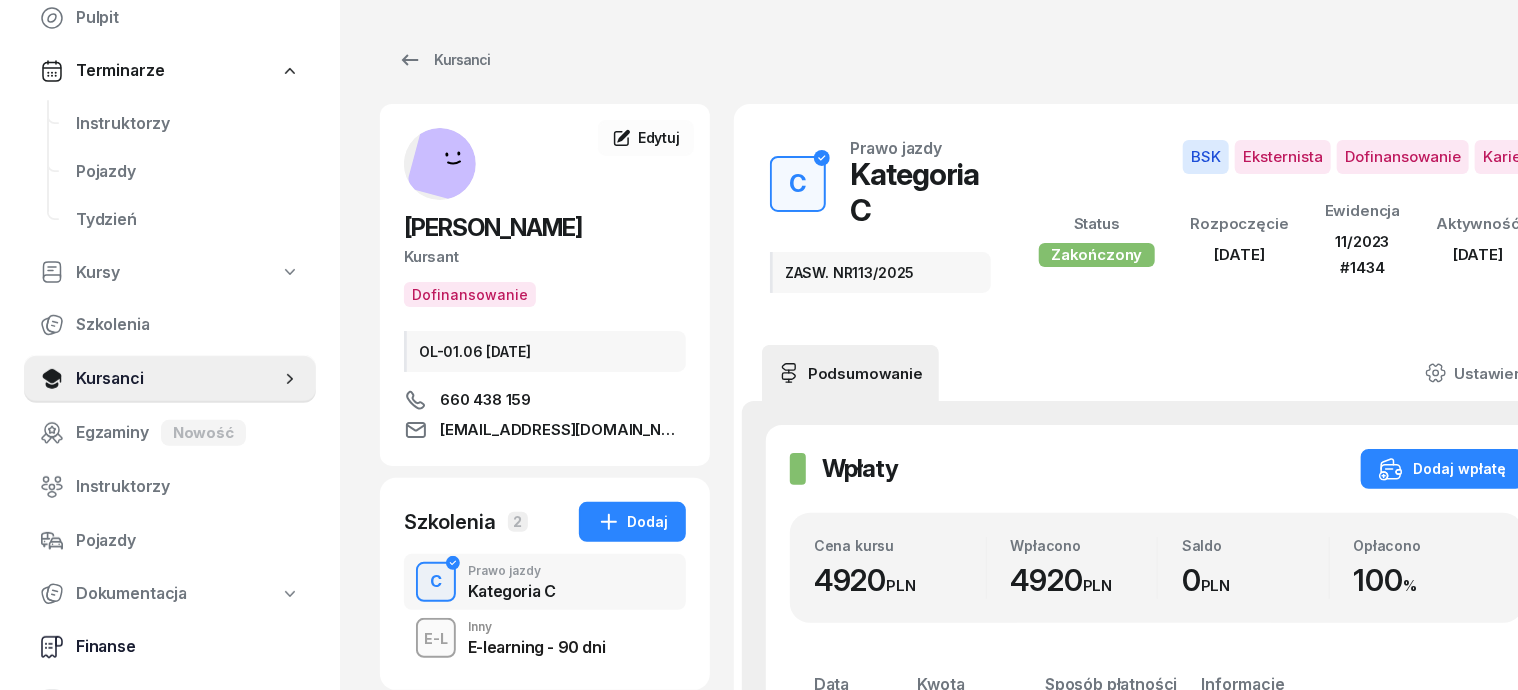 click on "Finanse" at bounding box center [188, 647] 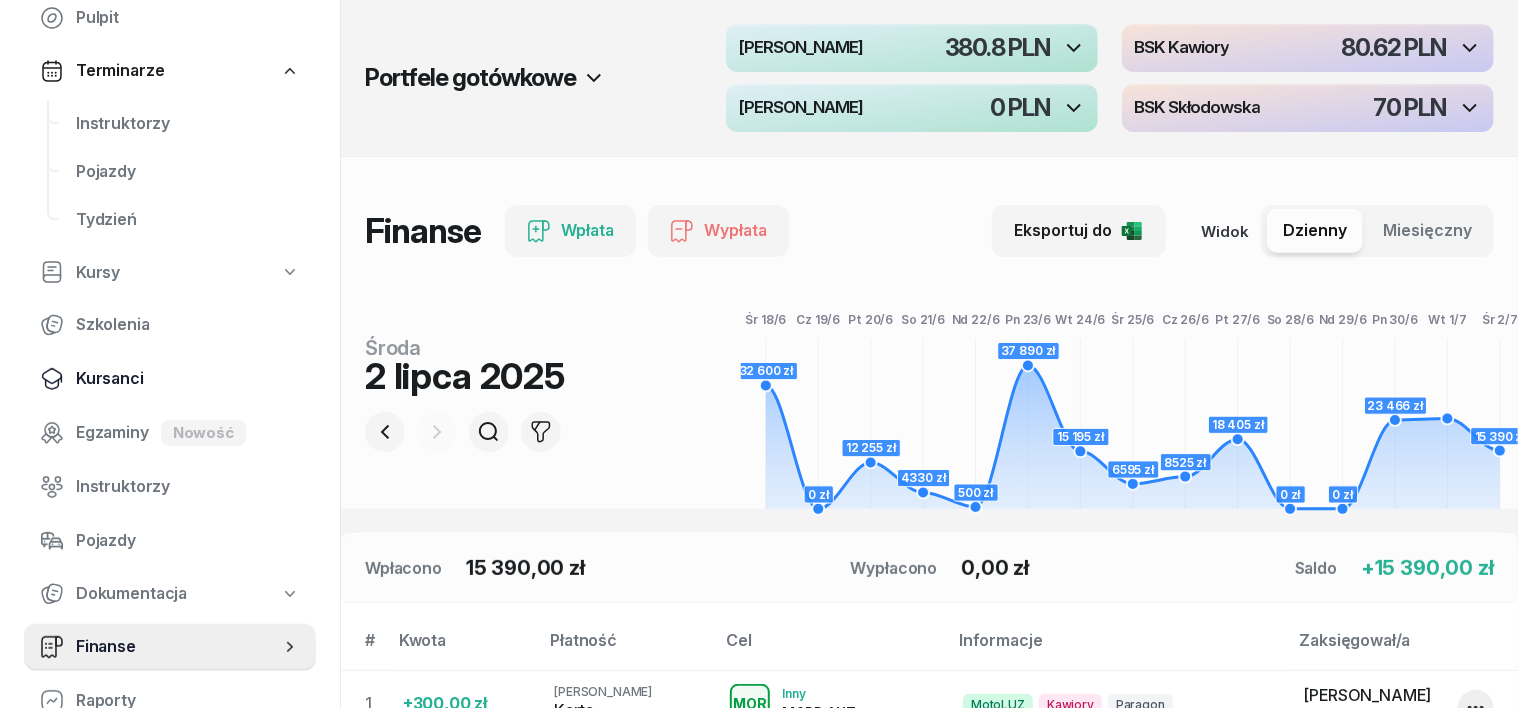 click on "Kursanci" at bounding box center [188, 379] 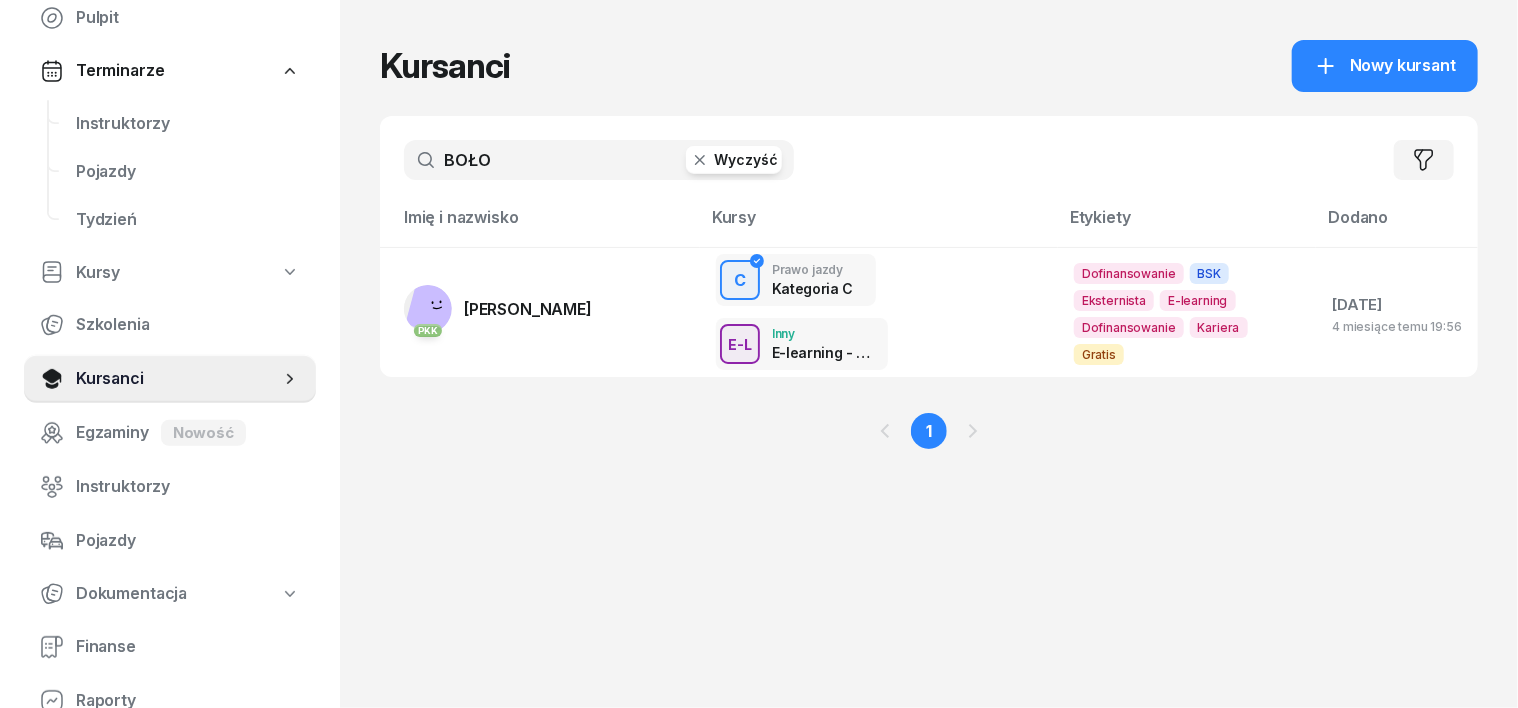 click on "BOŁO" at bounding box center [599, 160] 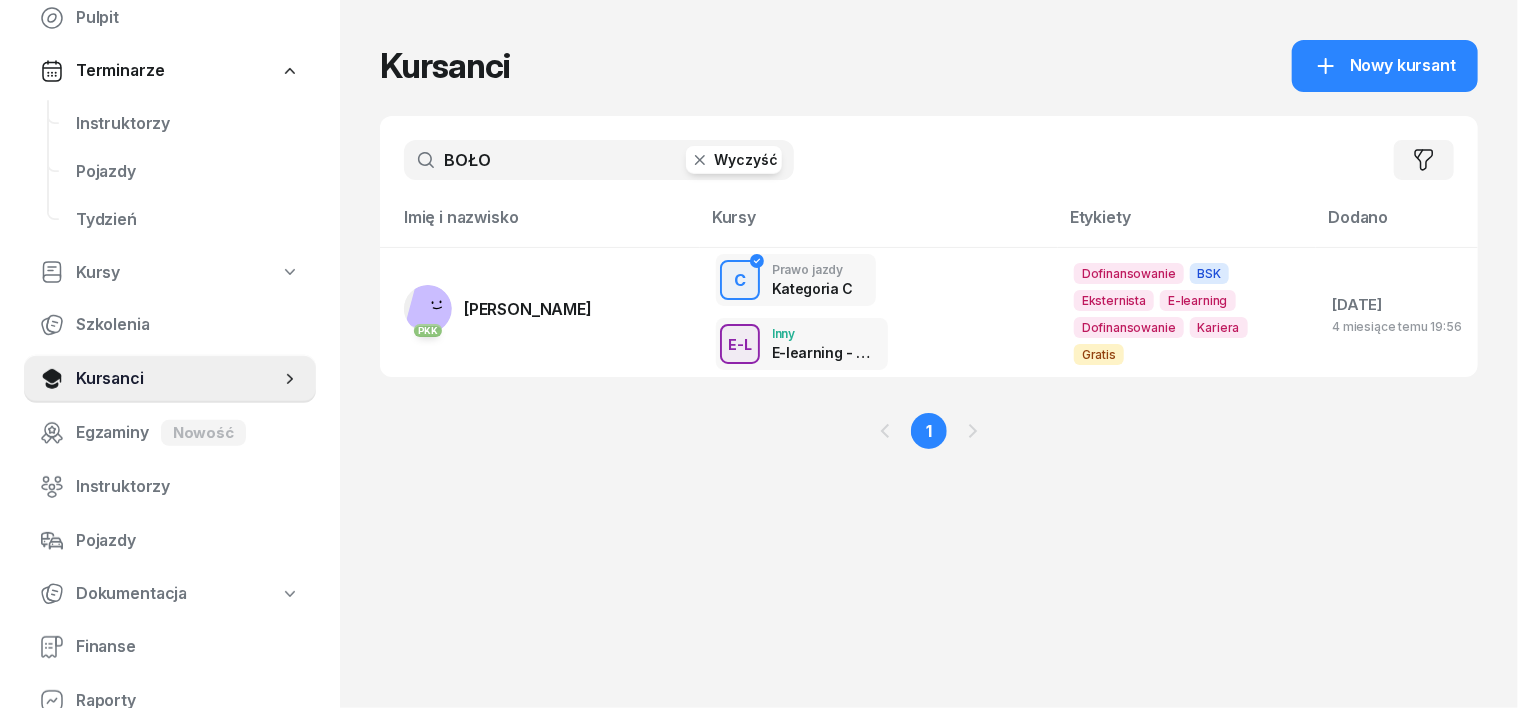 click 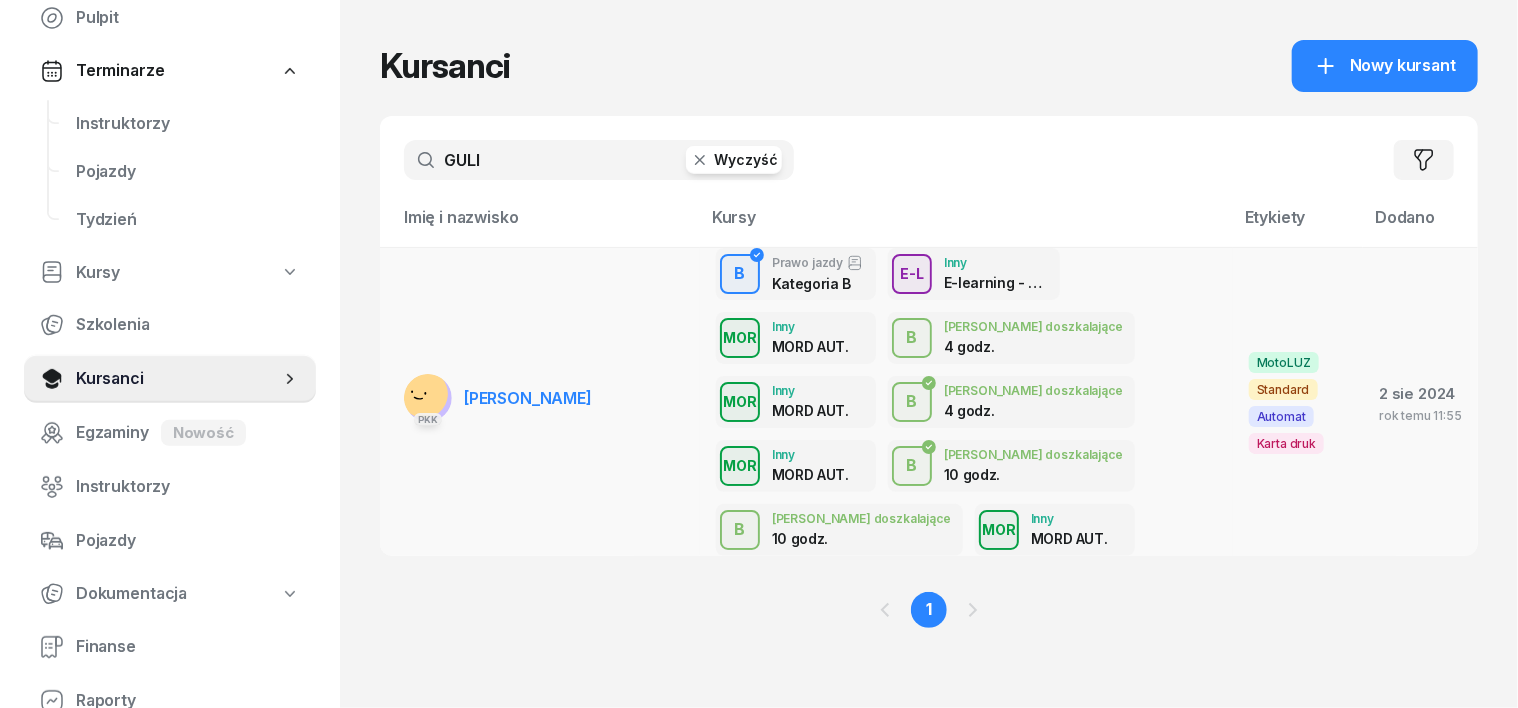 type on "GULI" 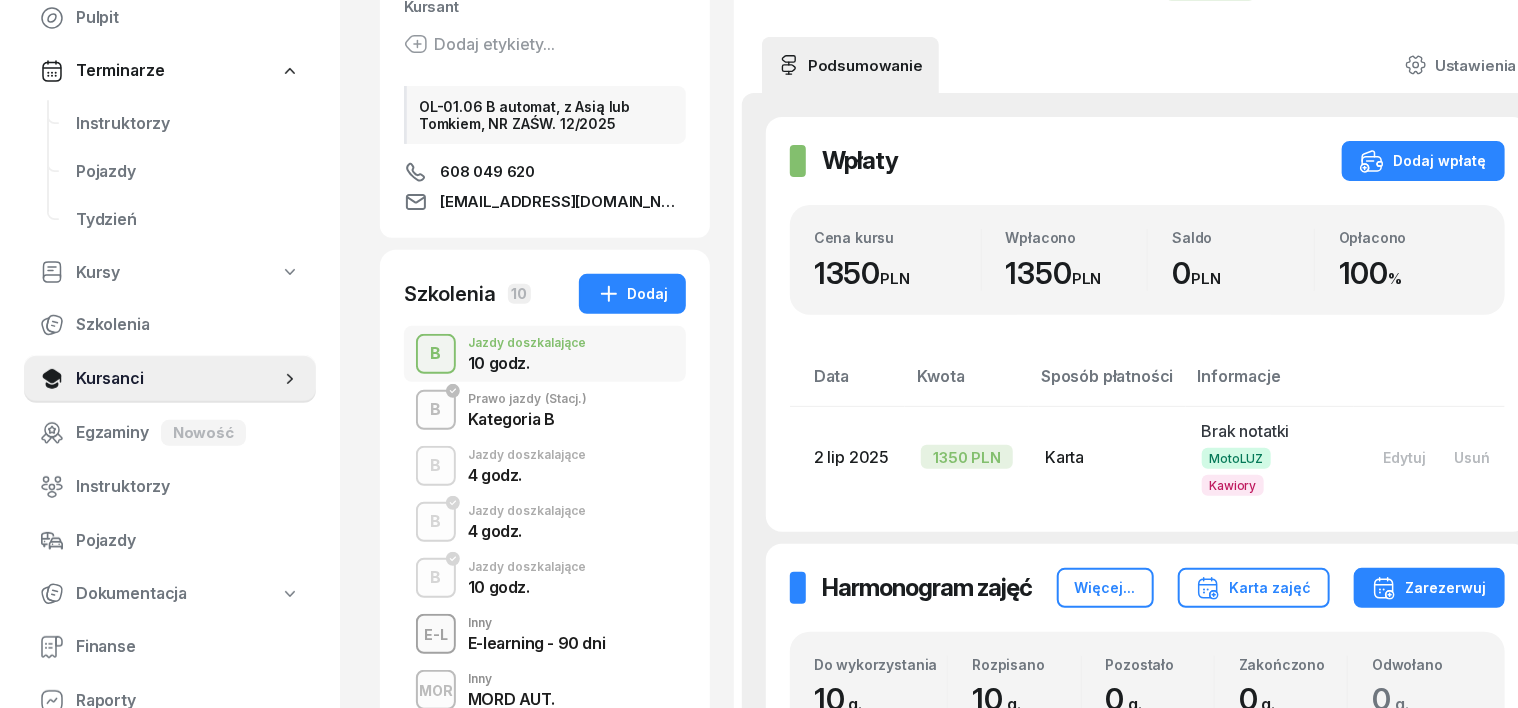 scroll, scrollTop: 500, scrollLeft: 0, axis: vertical 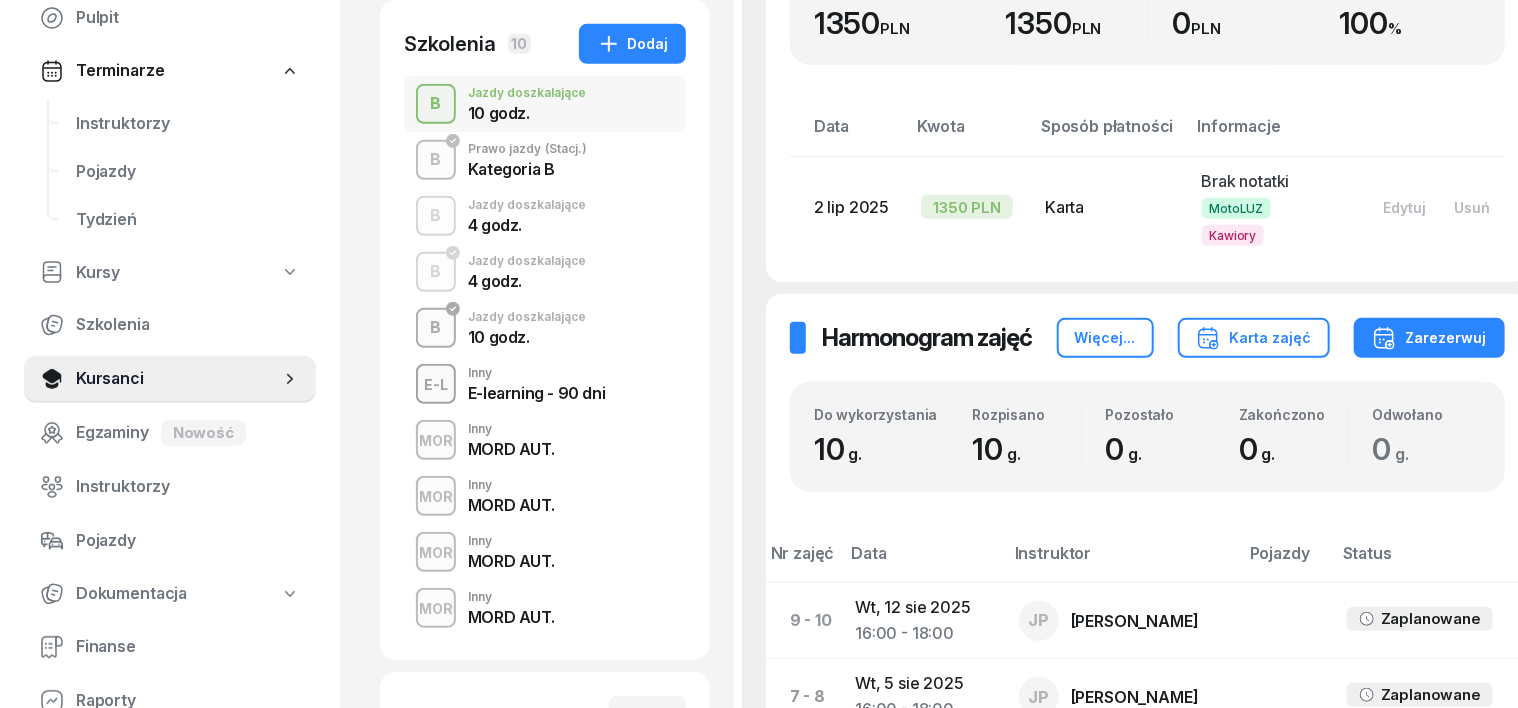 click on "B" at bounding box center [436, 328] 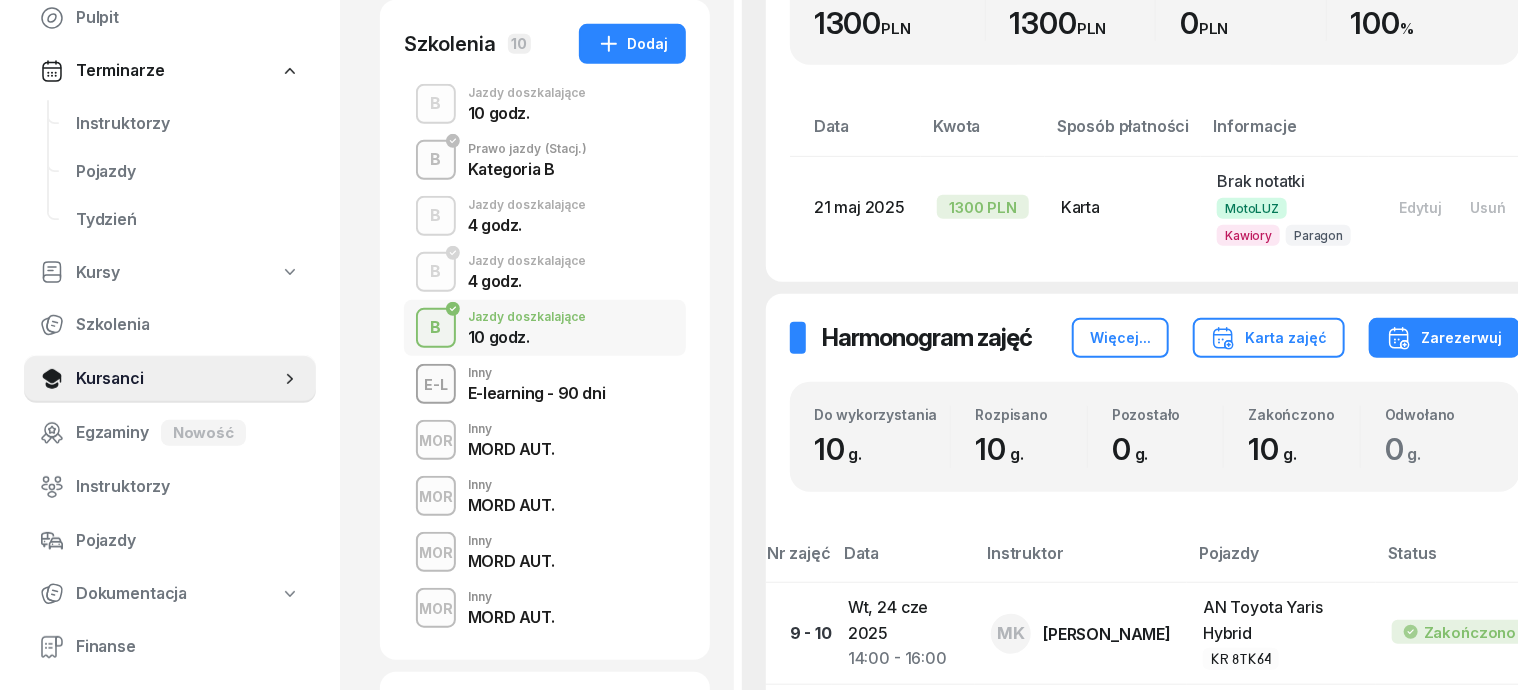 scroll, scrollTop: 624, scrollLeft: 0, axis: vertical 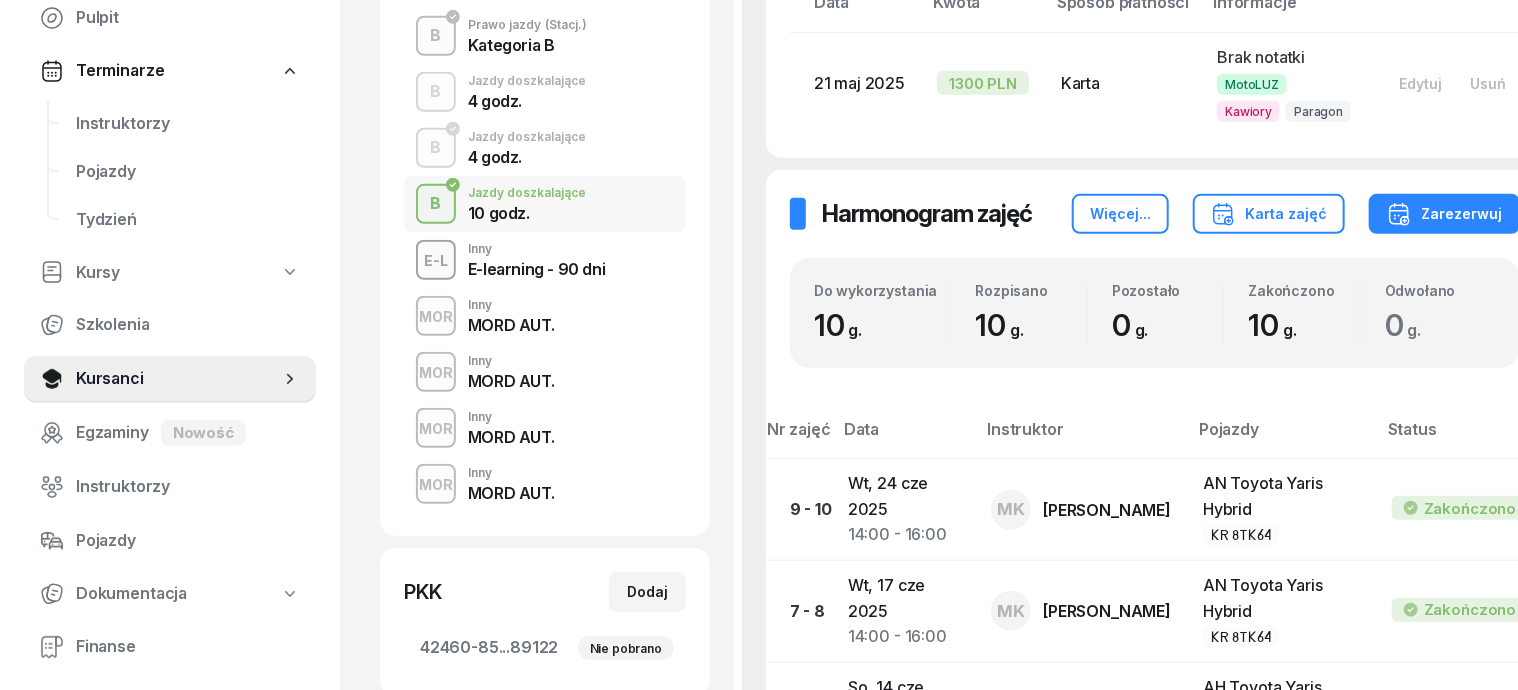 click on "B" at bounding box center (436, 204) 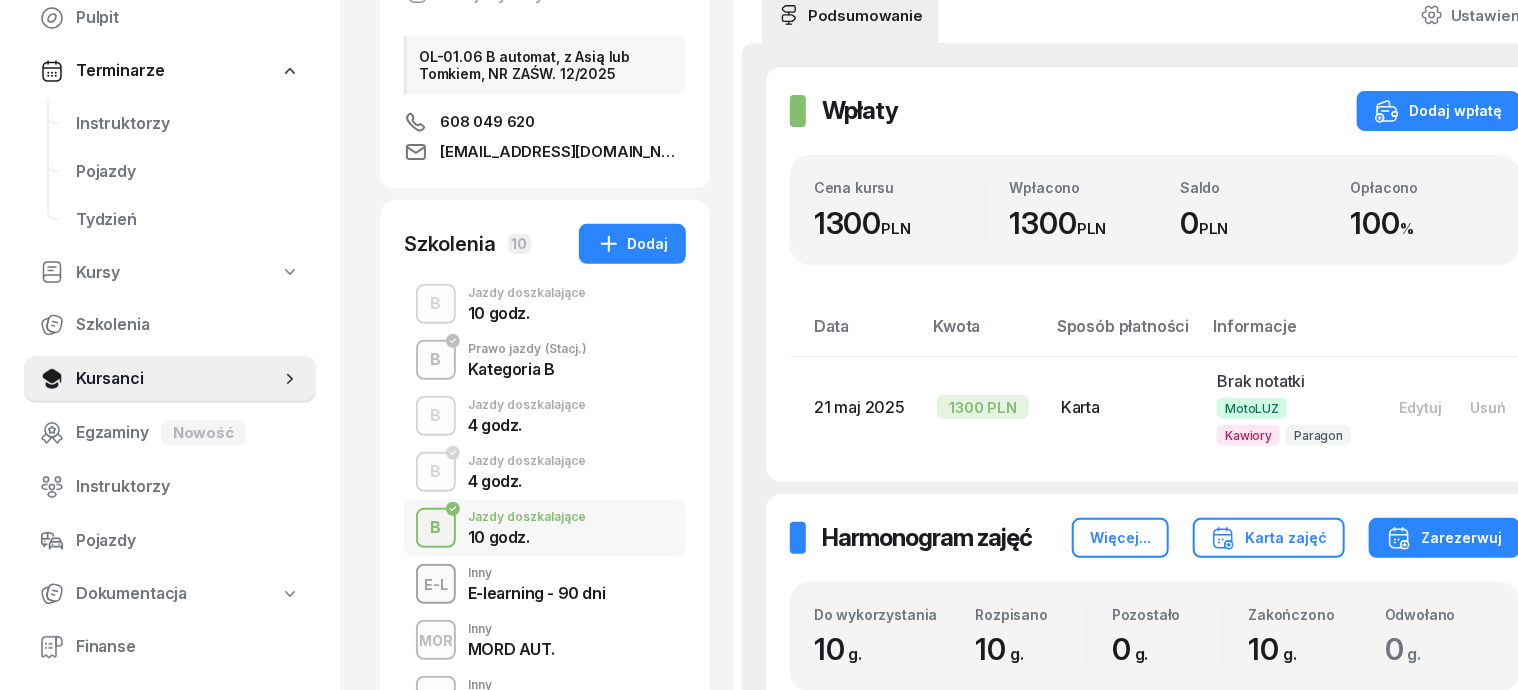 scroll, scrollTop: 250, scrollLeft: 0, axis: vertical 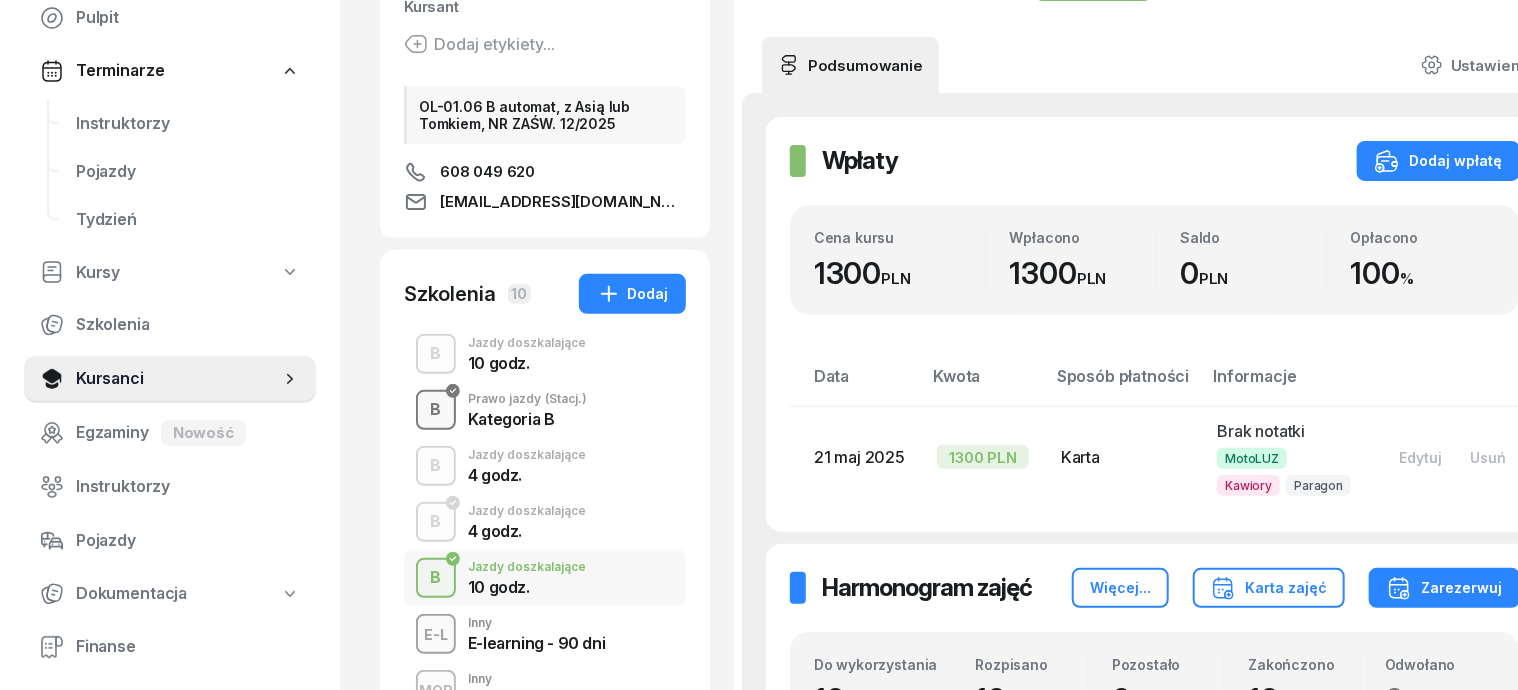 click on "B" at bounding box center (436, 410) 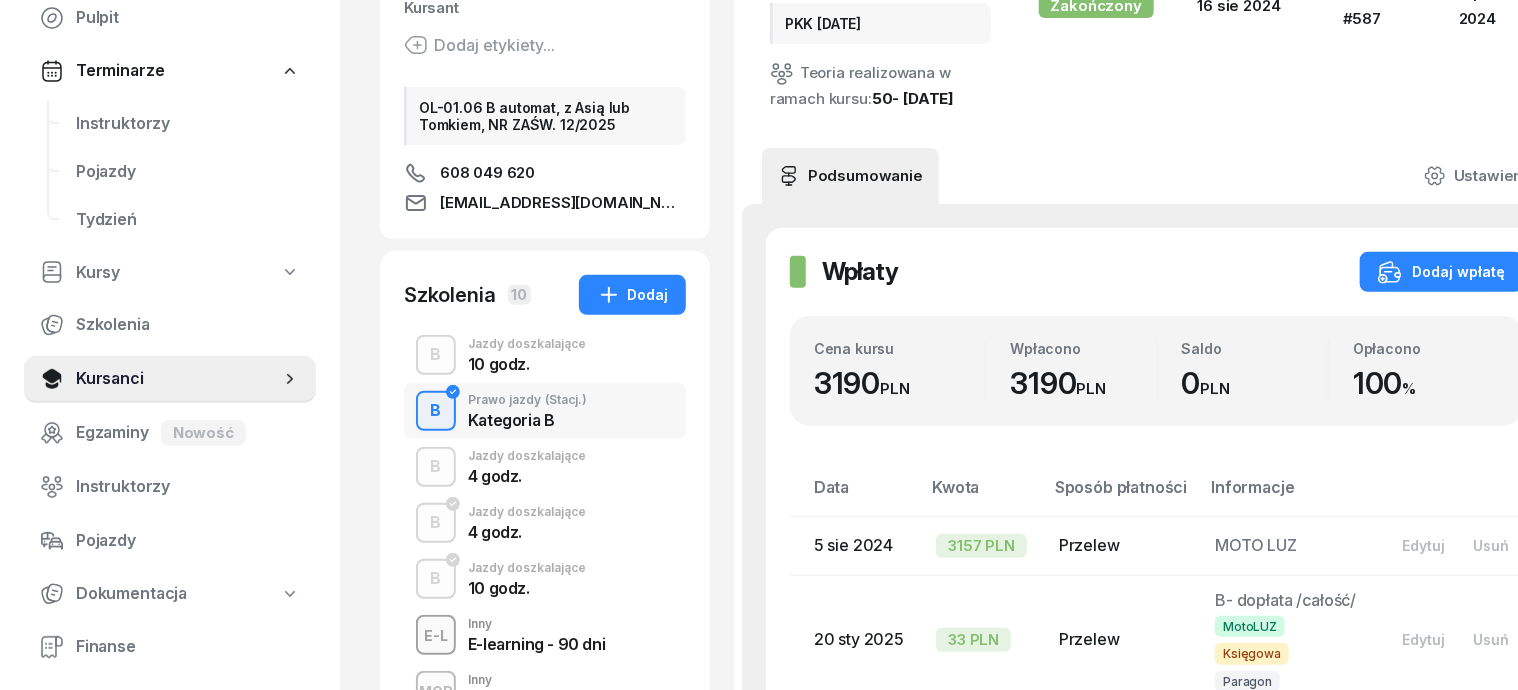 scroll, scrollTop: 250, scrollLeft: 0, axis: vertical 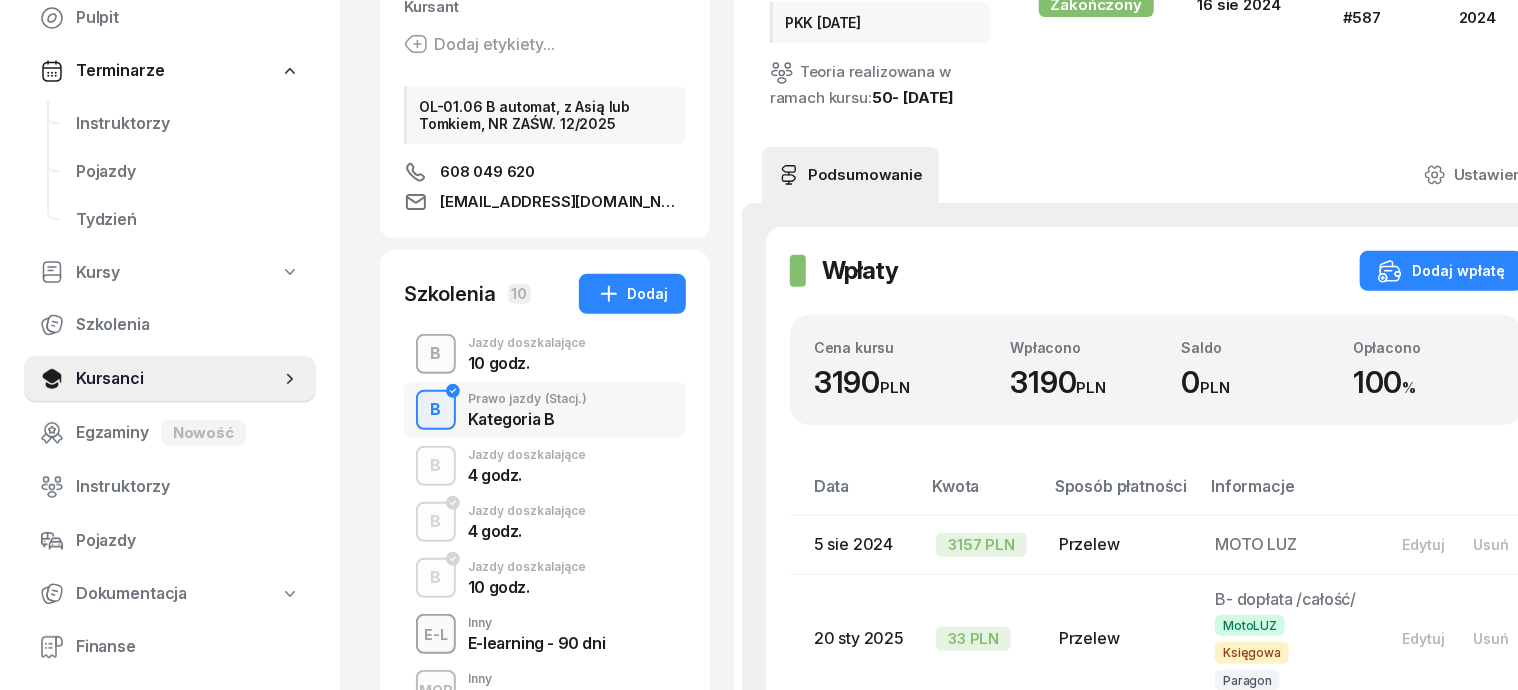 click on "B" at bounding box center [436, 354] 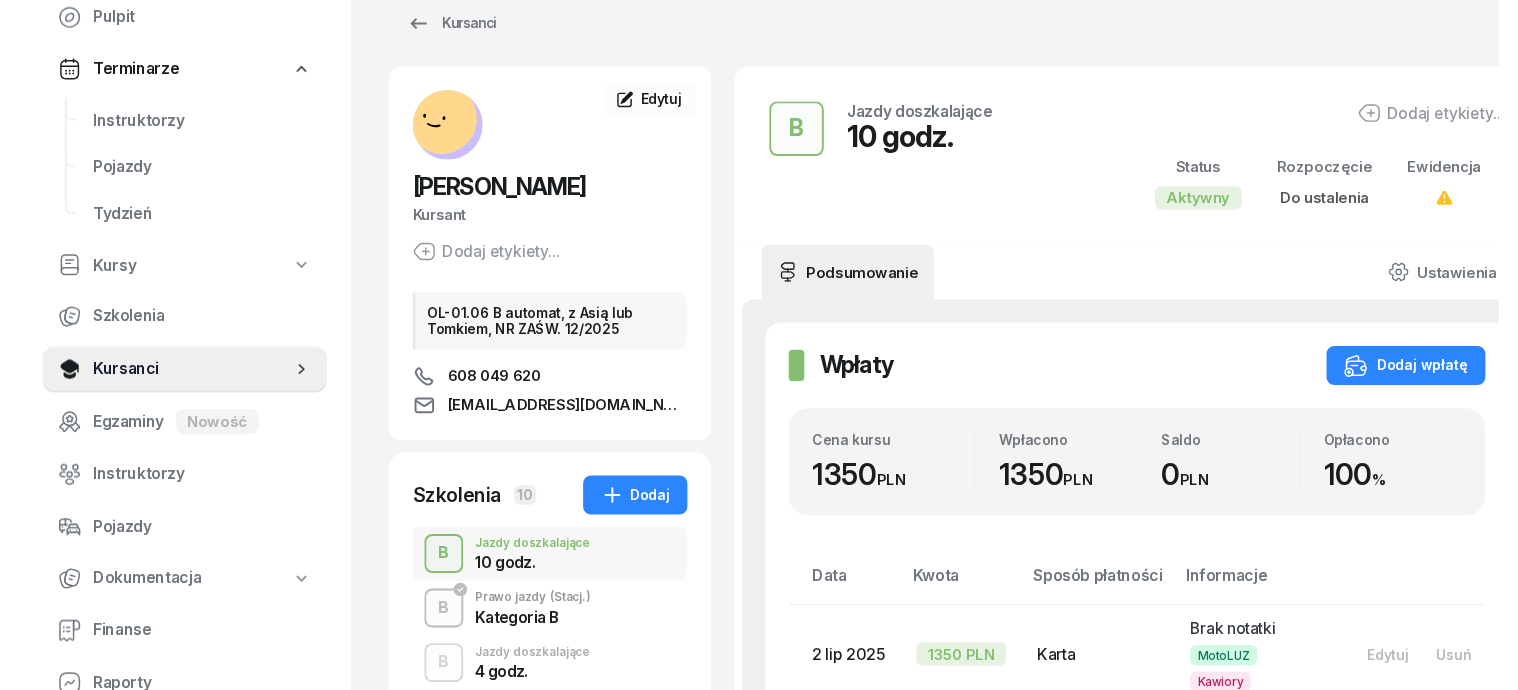 scroll, scrollTop: 0, scrollLeft: 0, axis: both 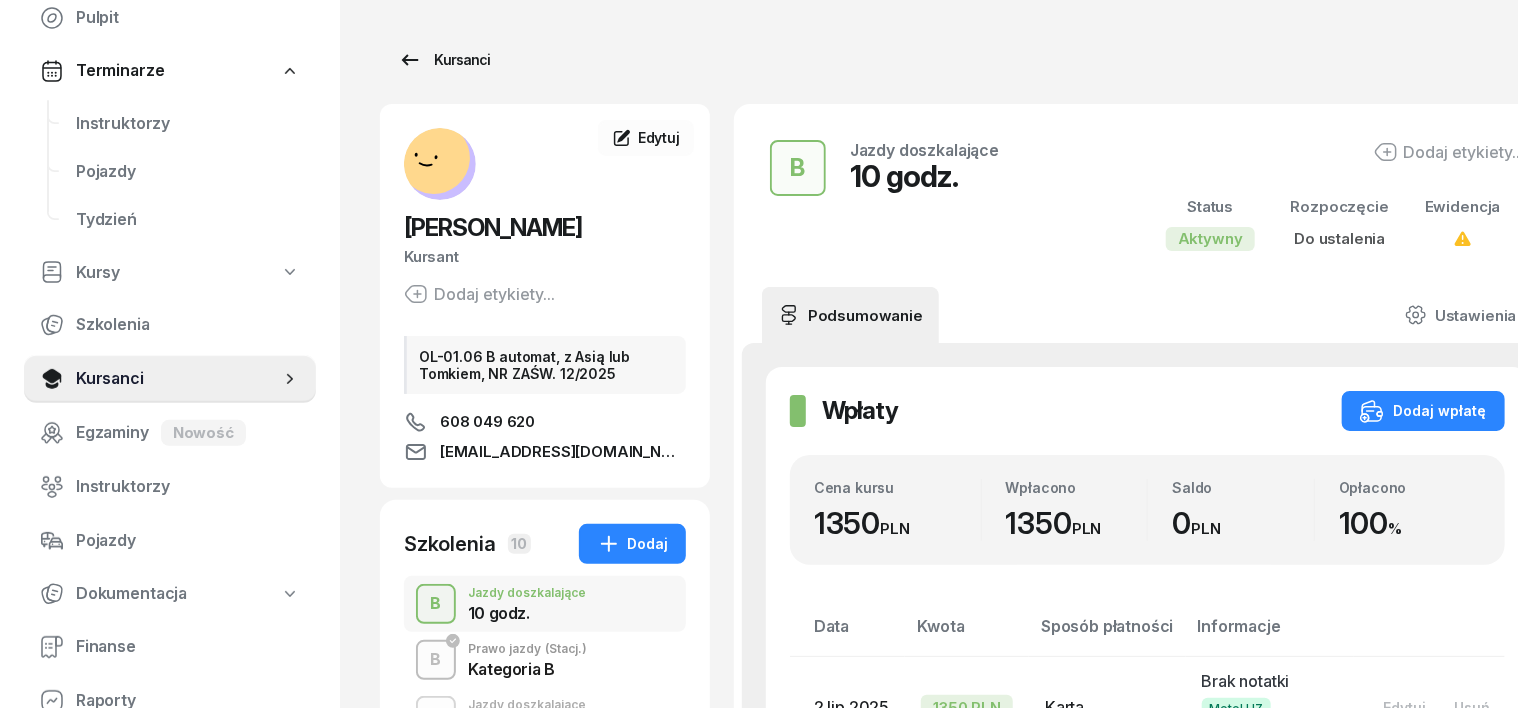 click on "Kursanci" at bounding box center (444, 60) 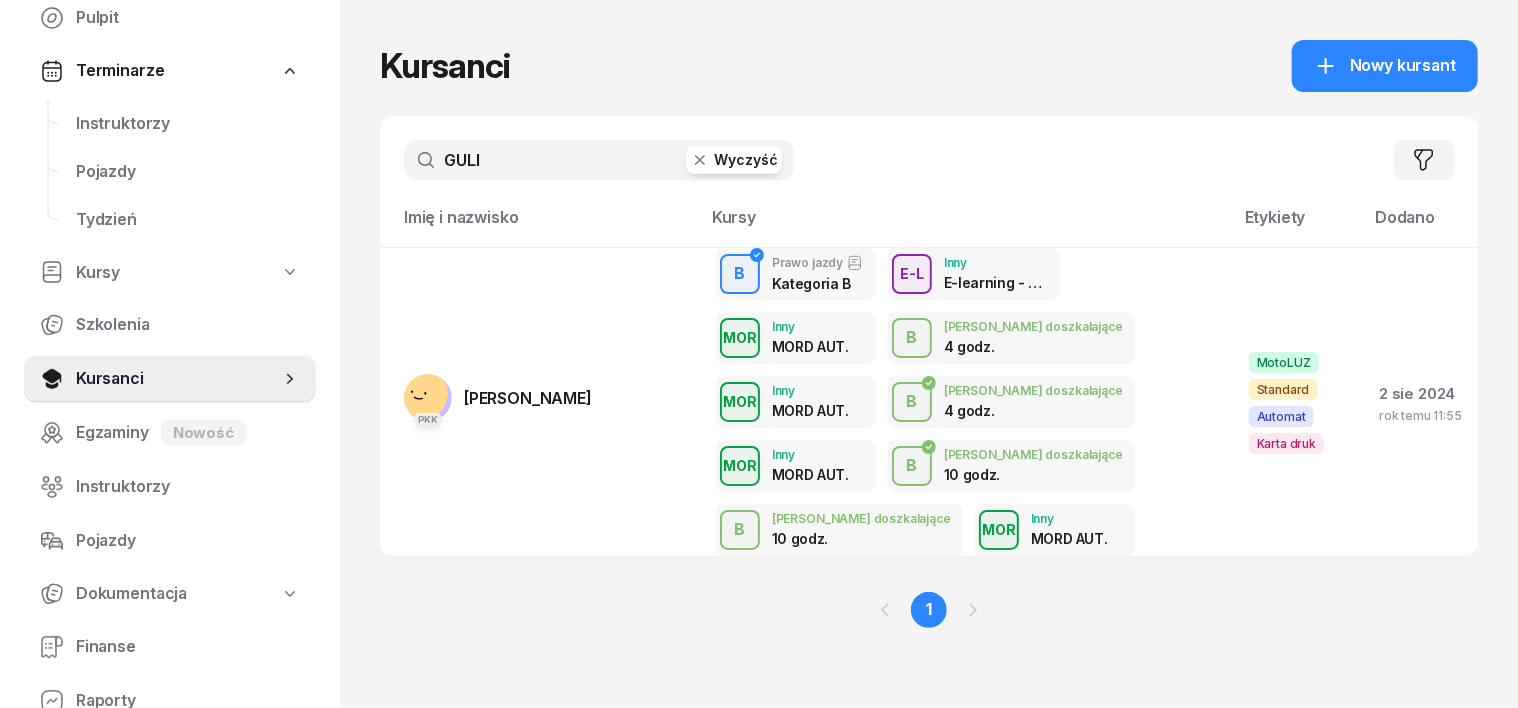 click 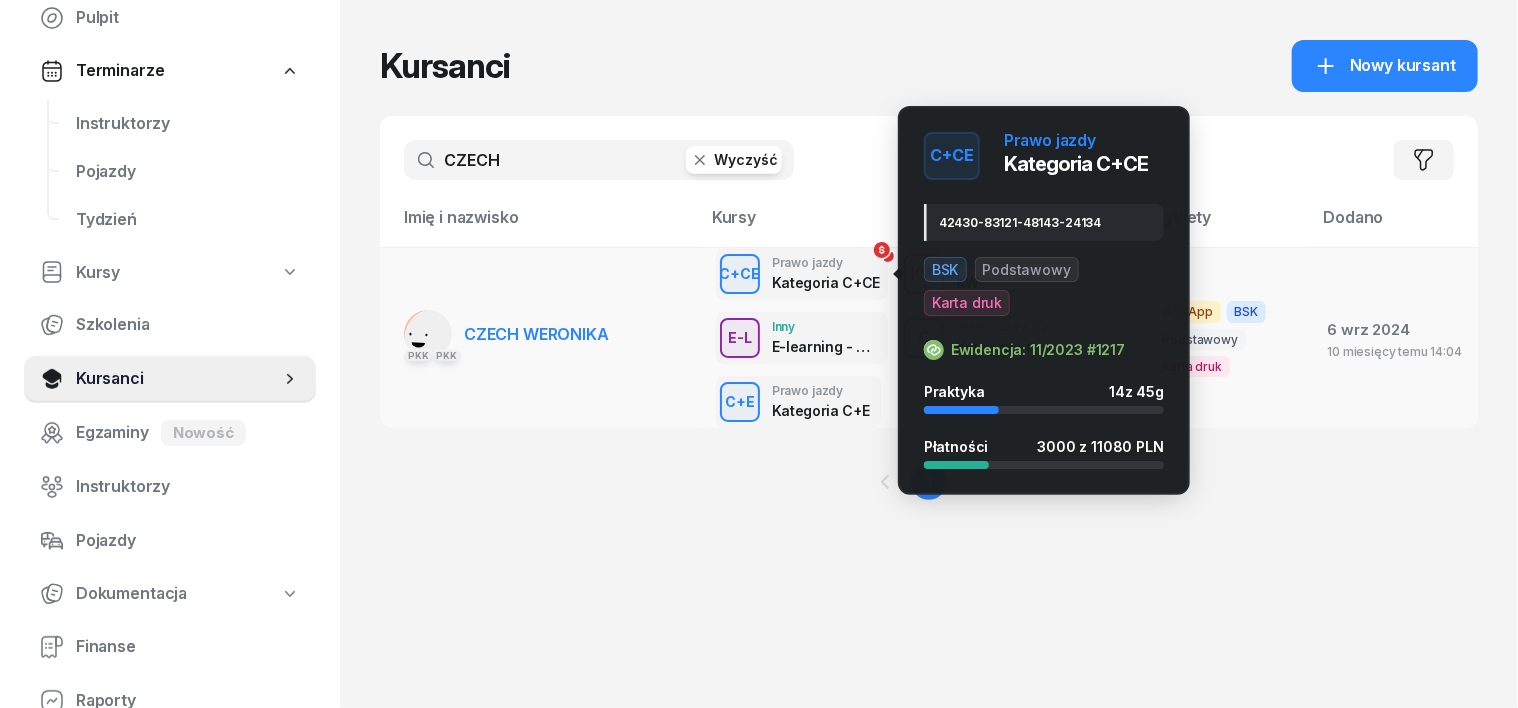 type on "CZECH" 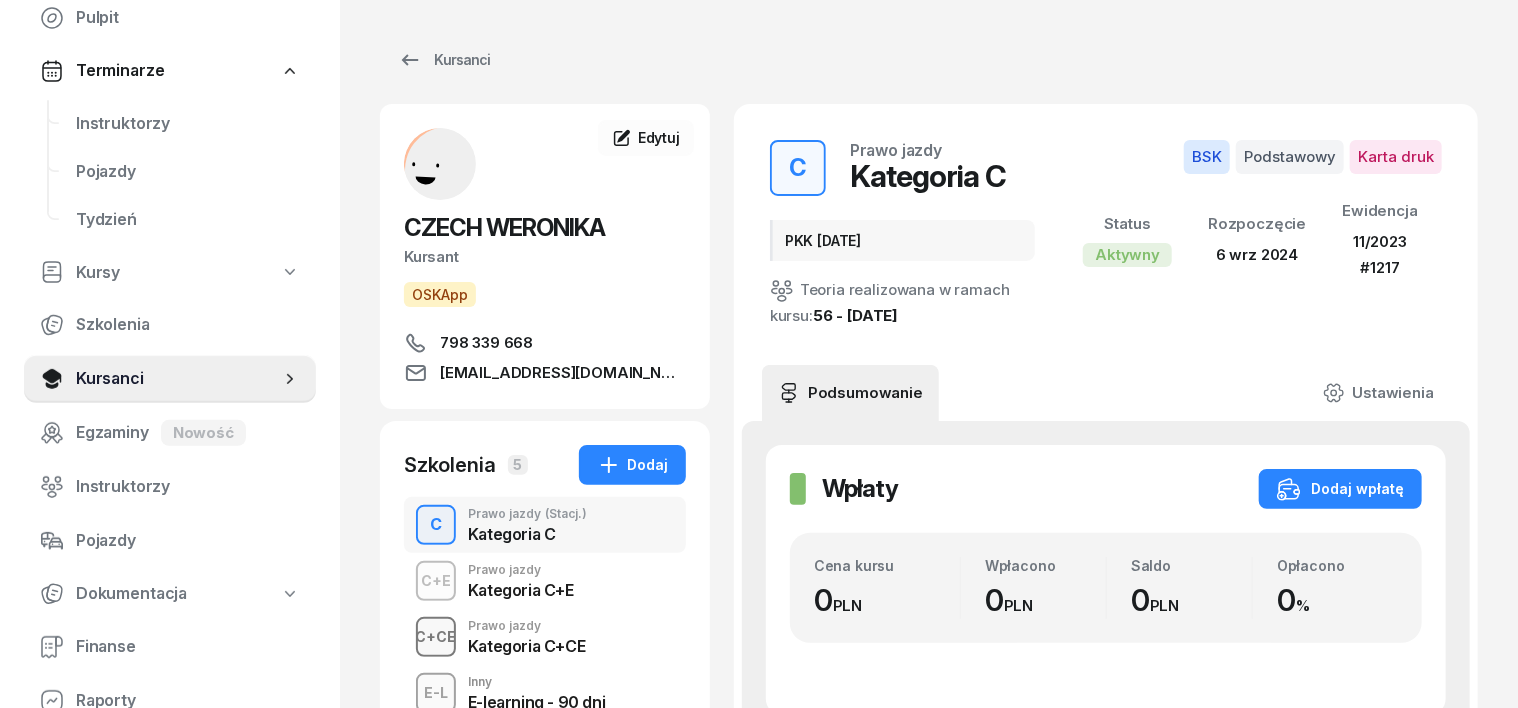 click on "C+CE" at bounding box center [436, 636] 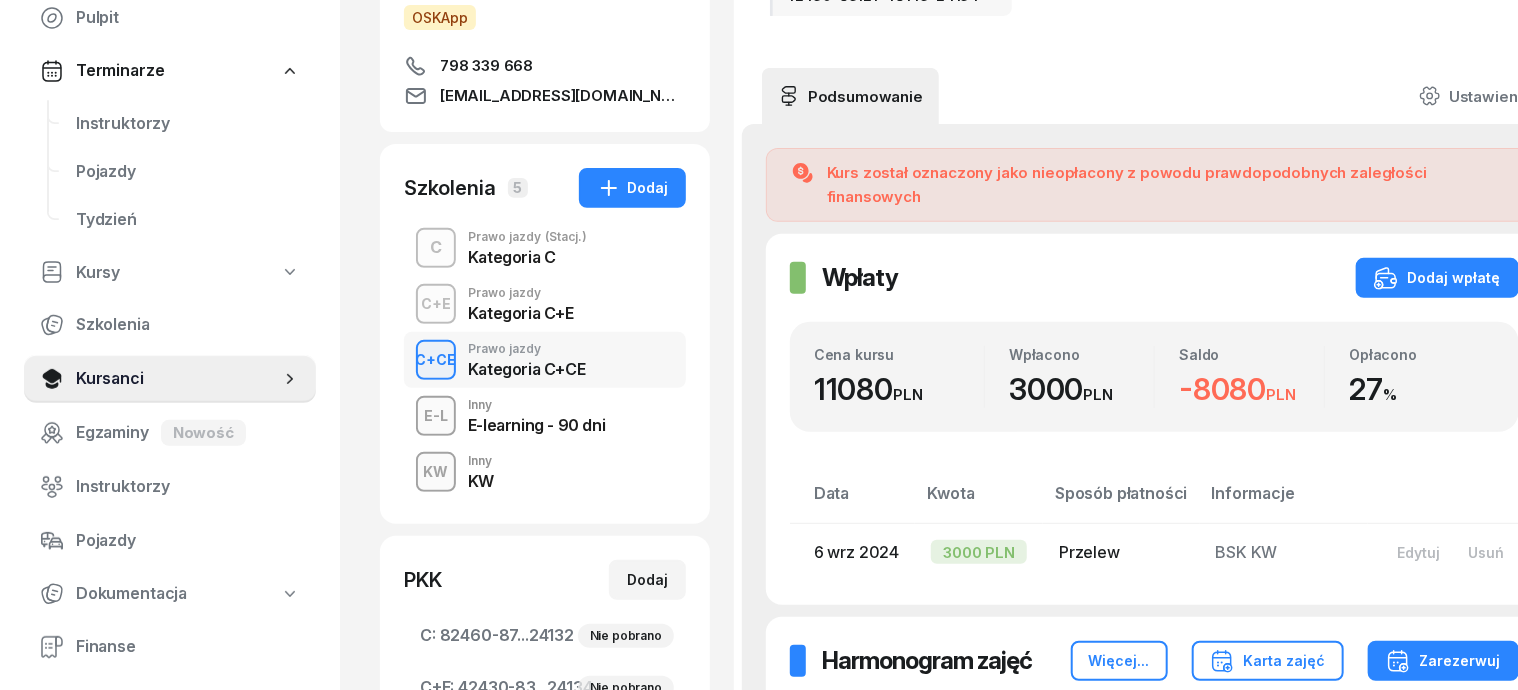 scroll, scrollTop: 250, scrollLeft: 0, axis: vertical 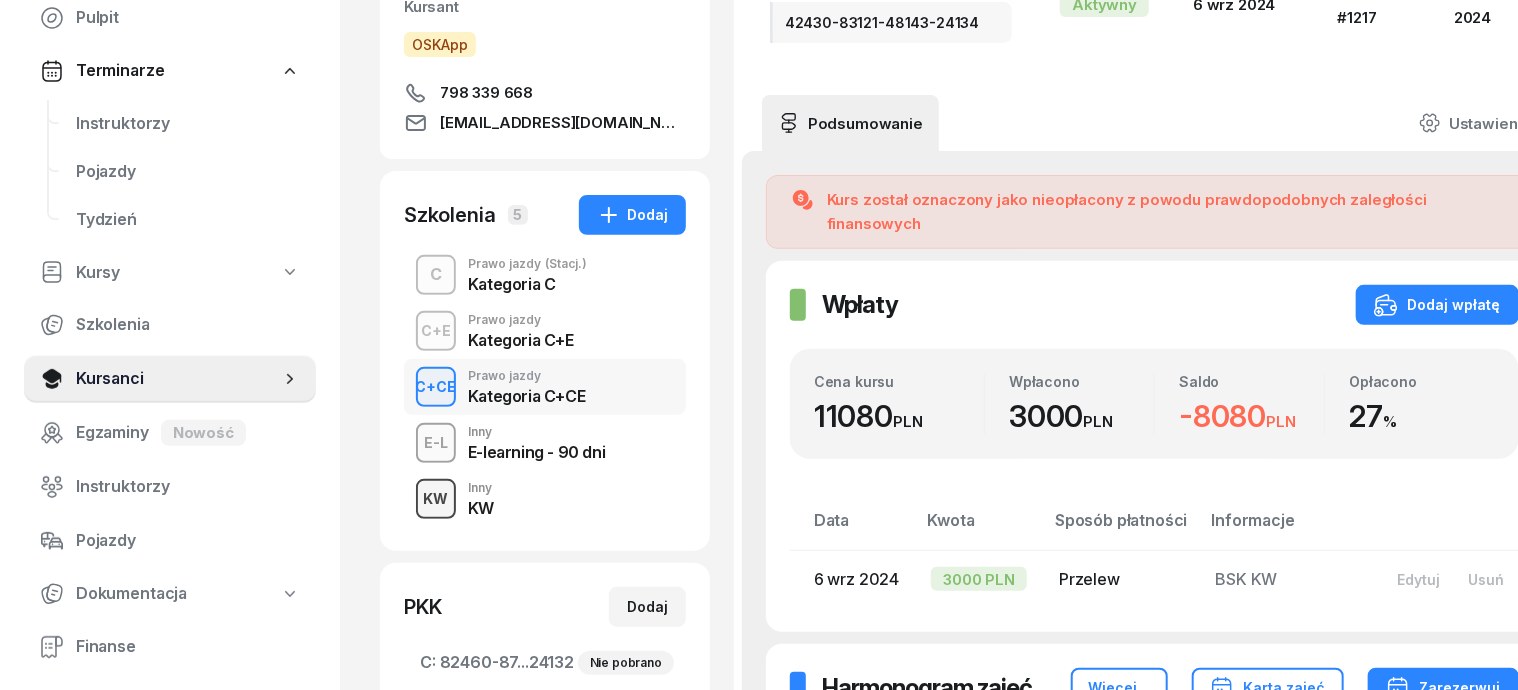 click on "KW" at bounding box center [436, 498] 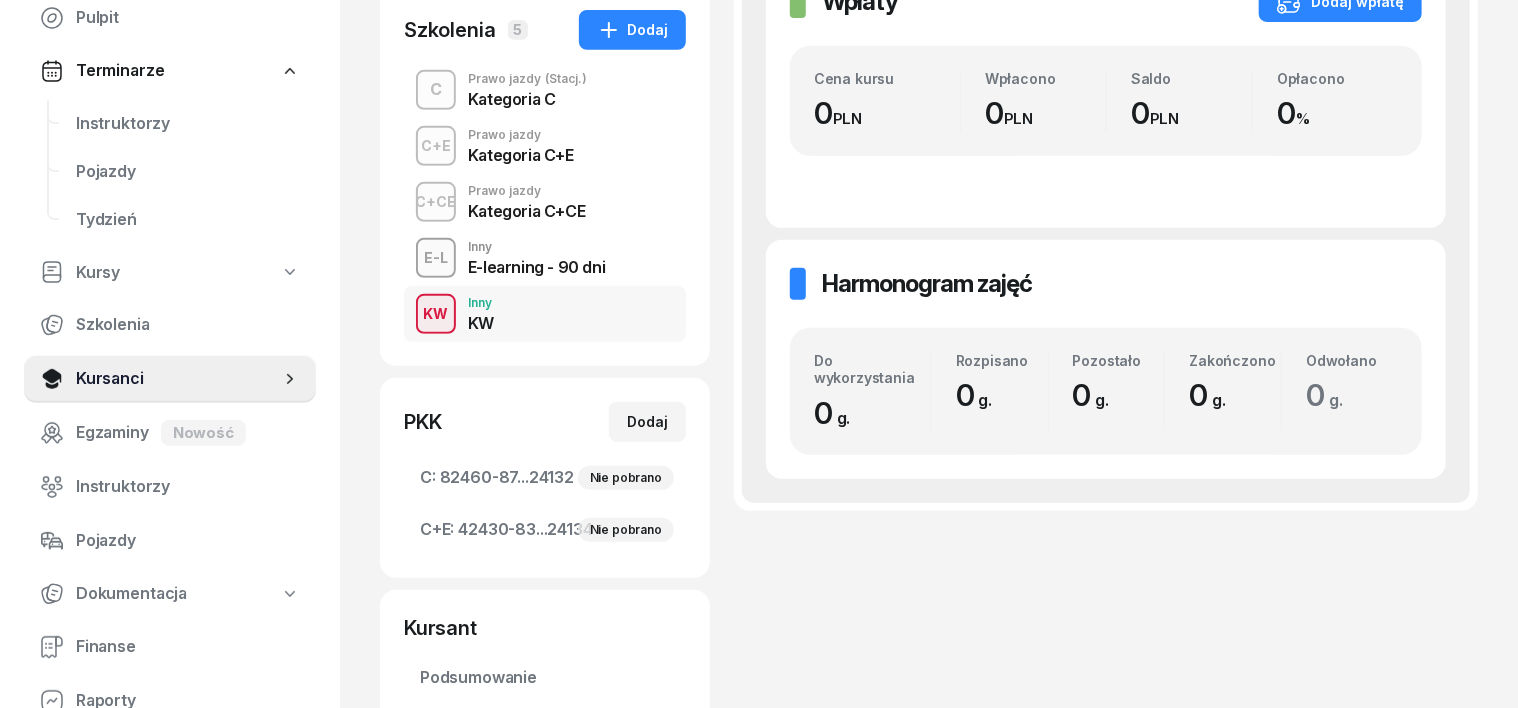 scroll, scrollTop: 244, scrollLeft: 0, axis: vertical 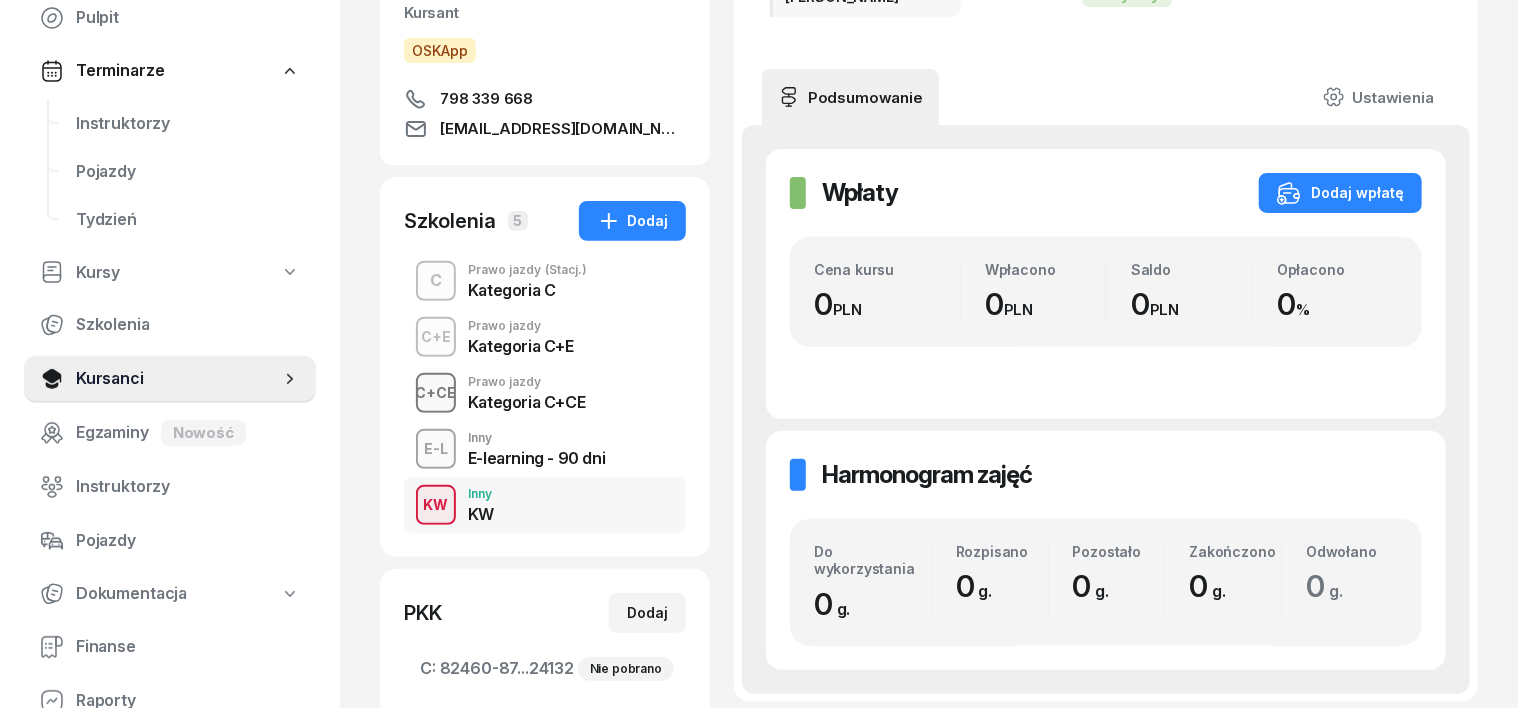 click on "C+CE" at bounding box center [436, 392] 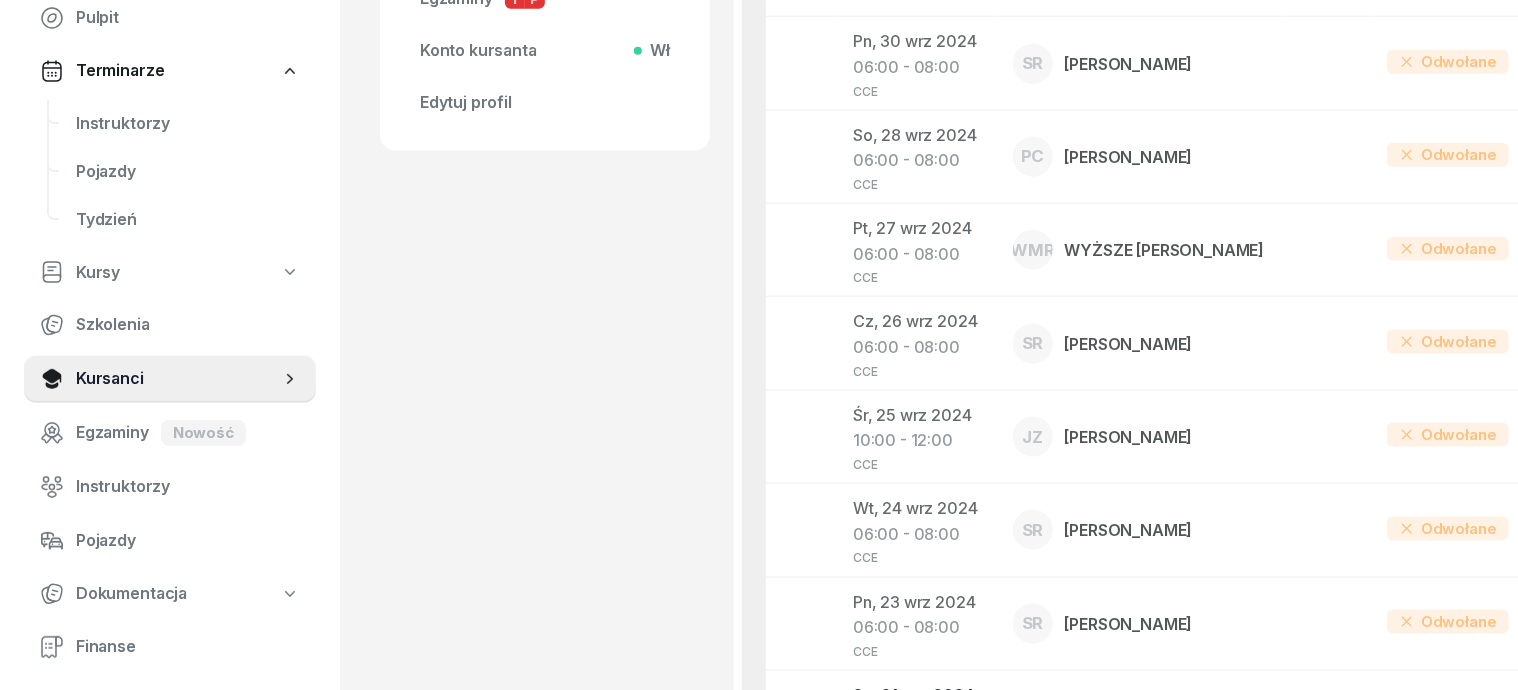 scroll, scrollTop: 1250, scrollLeft: 0, axis: vertical 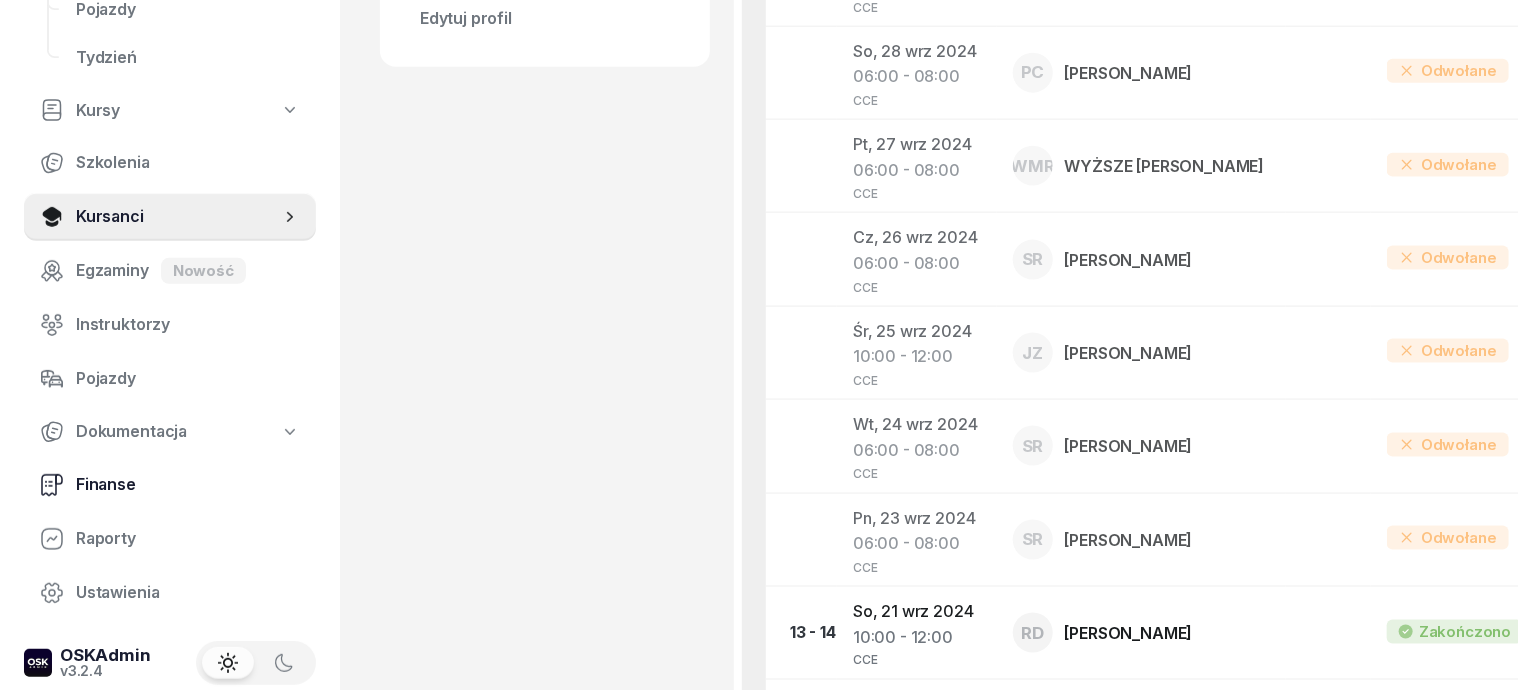 click on "Finanse" at bounding box center [188, 485] 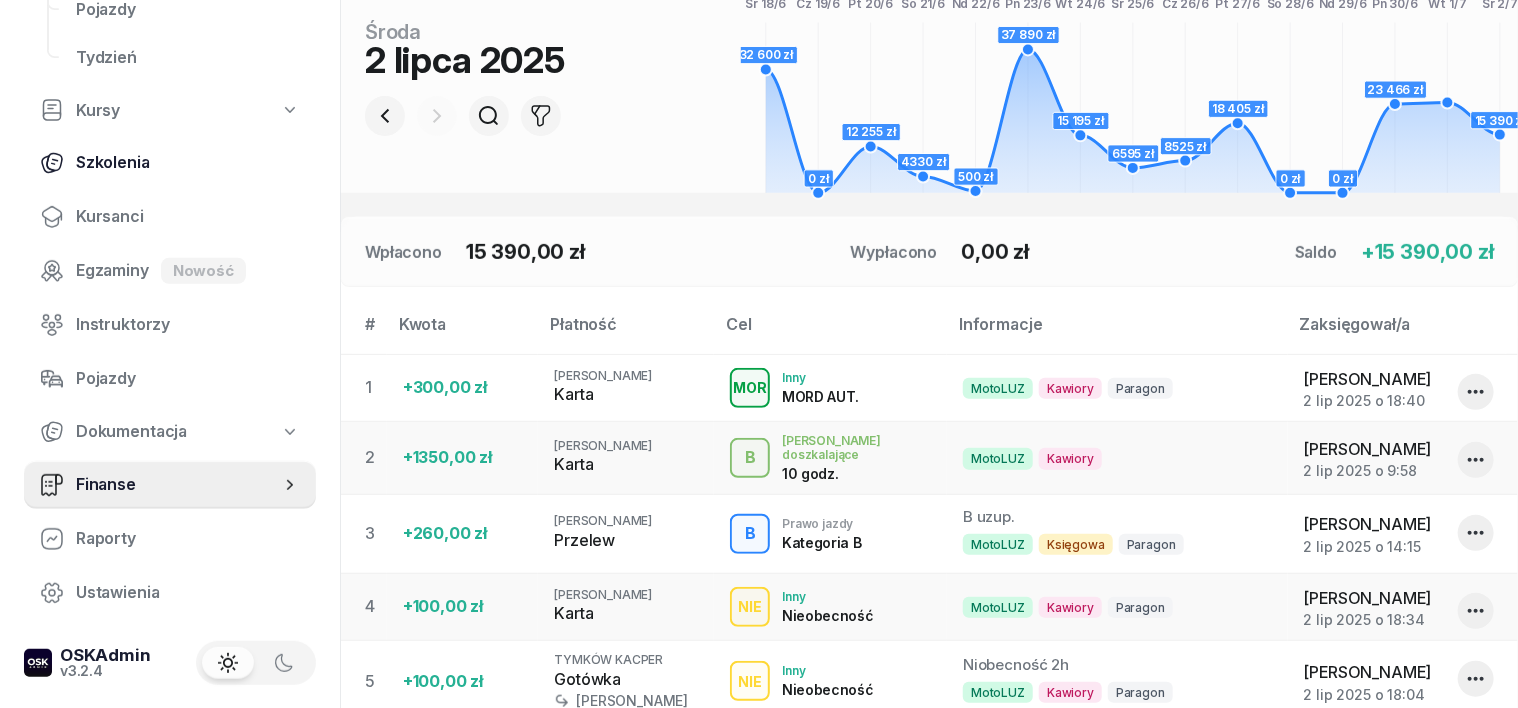 scroll, scrollTop: 375, scrollLeft: 0, axis: vertical 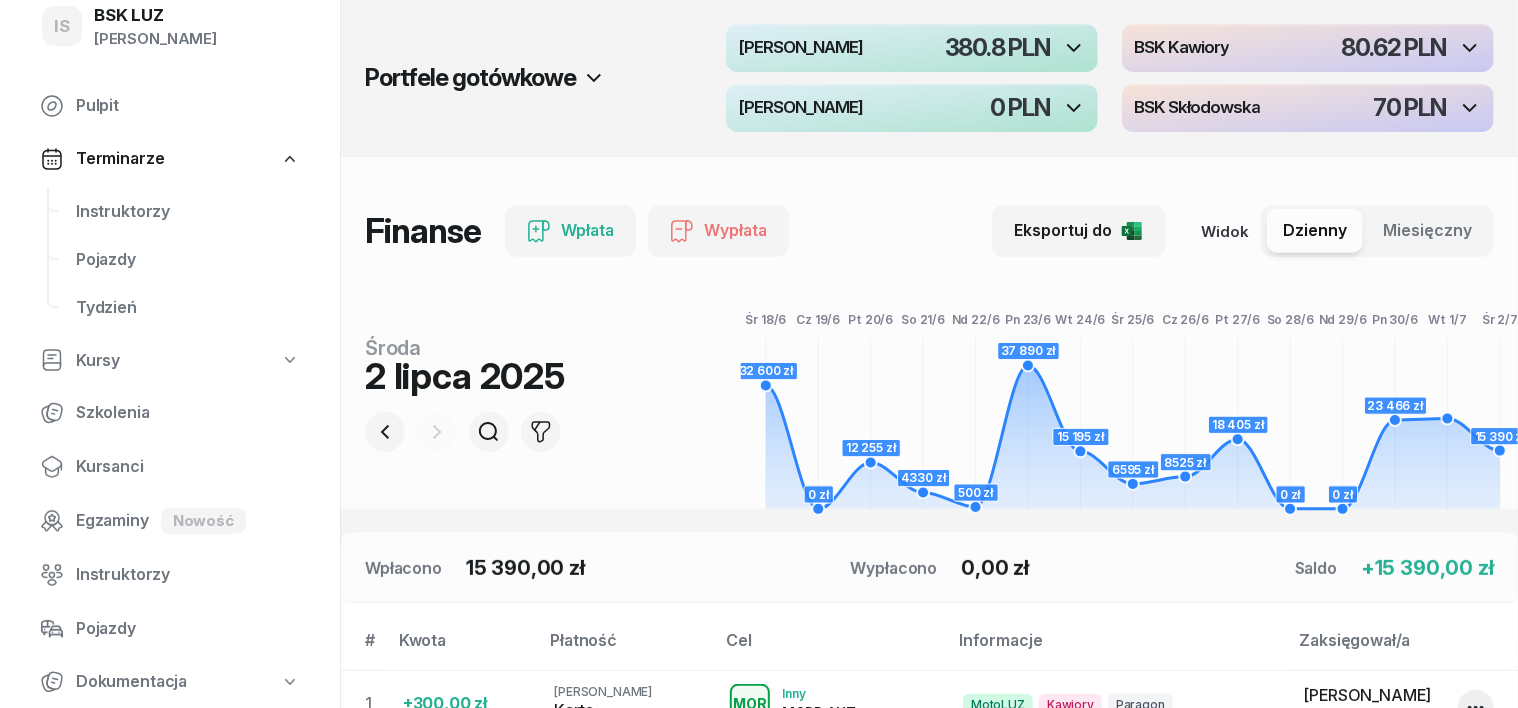 click 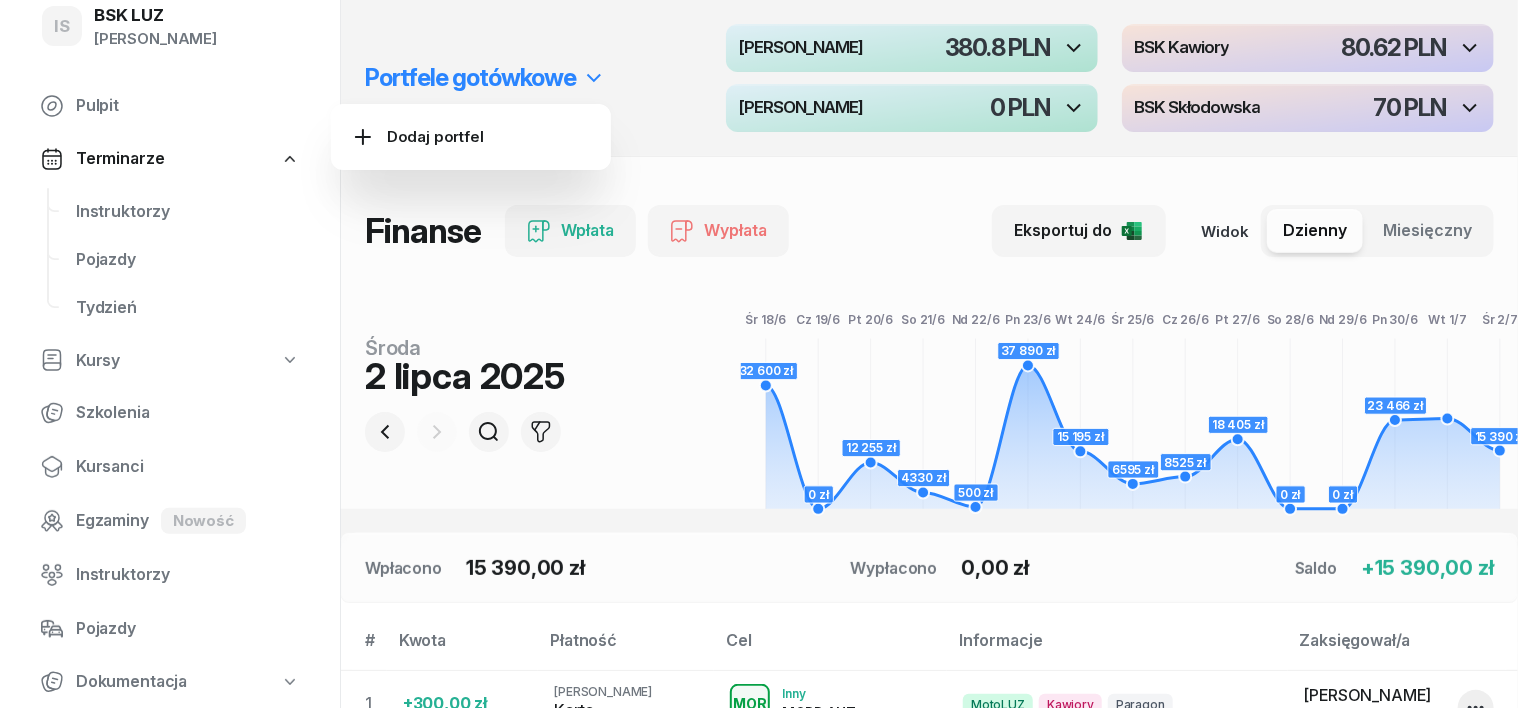 click on "Portfele gotówkowe MotoLUZ Kawiory 380.8 PLN  BSK Kawiory 80.62 PLN  MotoLUZ Skłodowska 0 PLN  BSK Skłodowska 70 PLN" at bounding box center (929, 78) 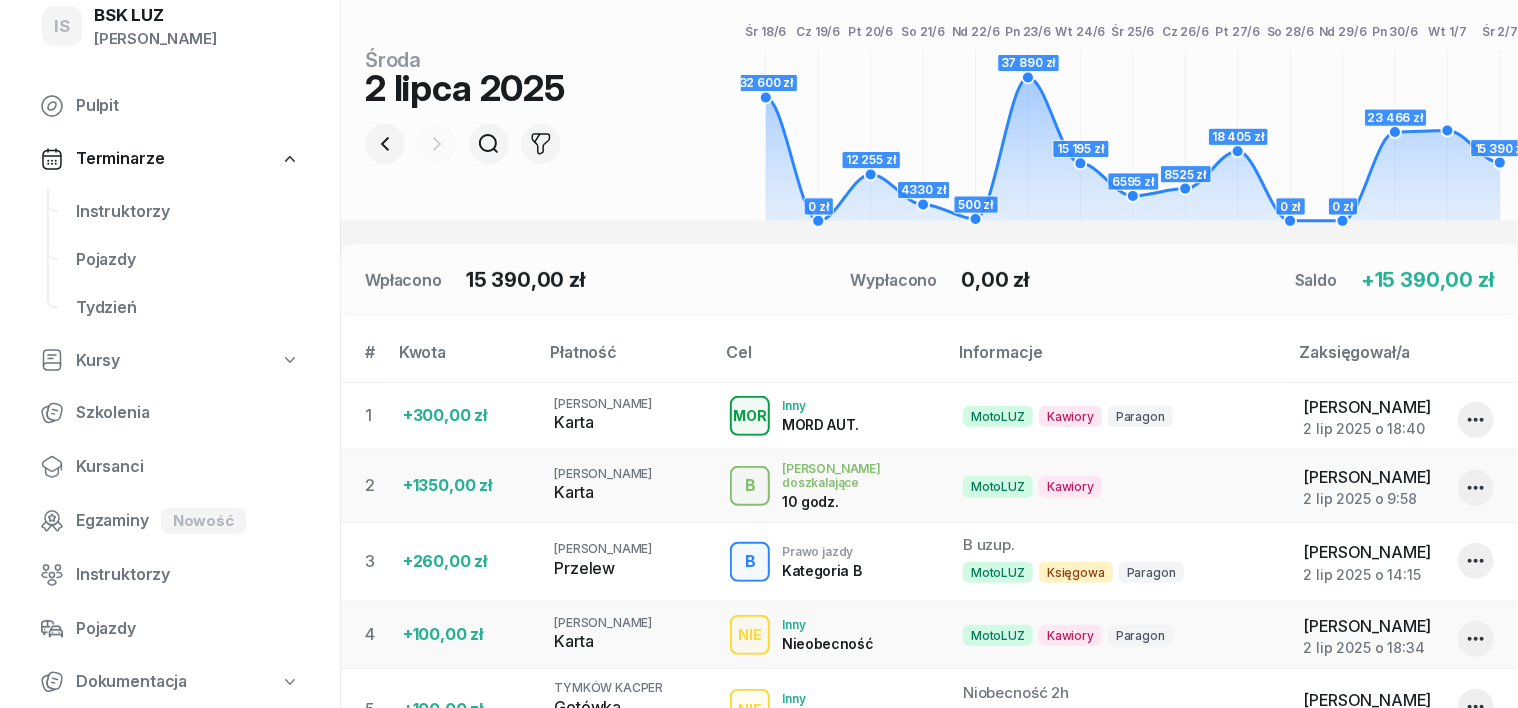 scroll, scrollTop: 250, scrollLeft: 0, axis: vertical 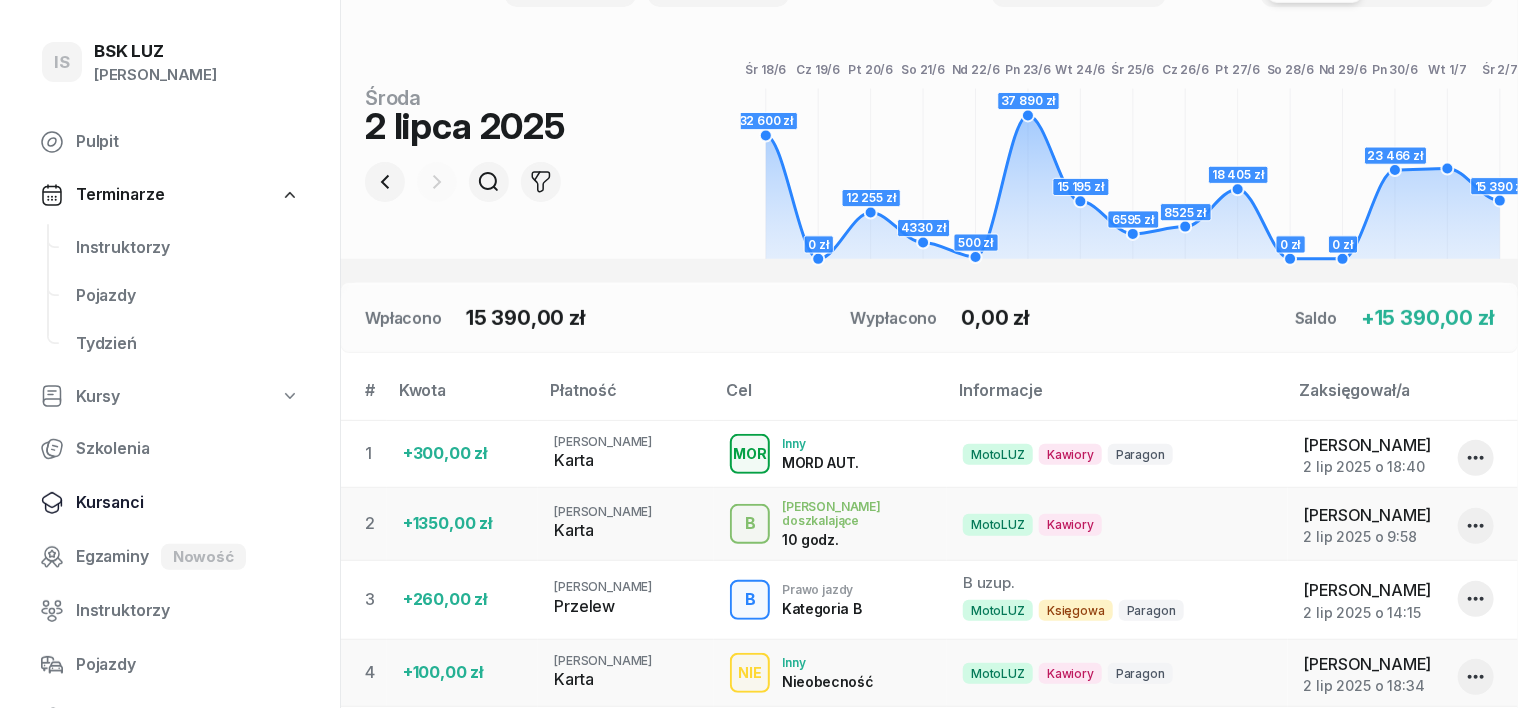 click on "Kursanci" at bounding box center [188, 503] 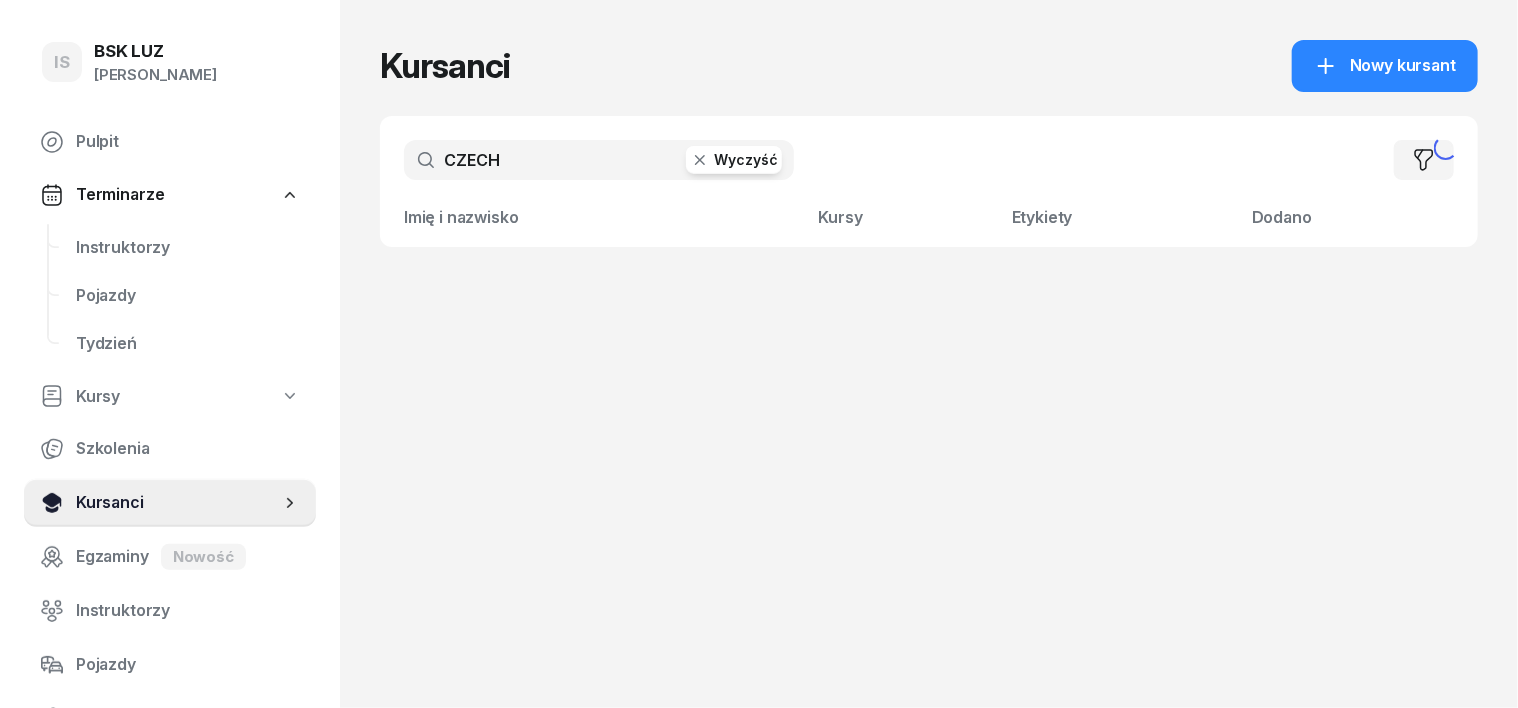scroll, scrollTop: 0, scrollLeft: 0, axis: both 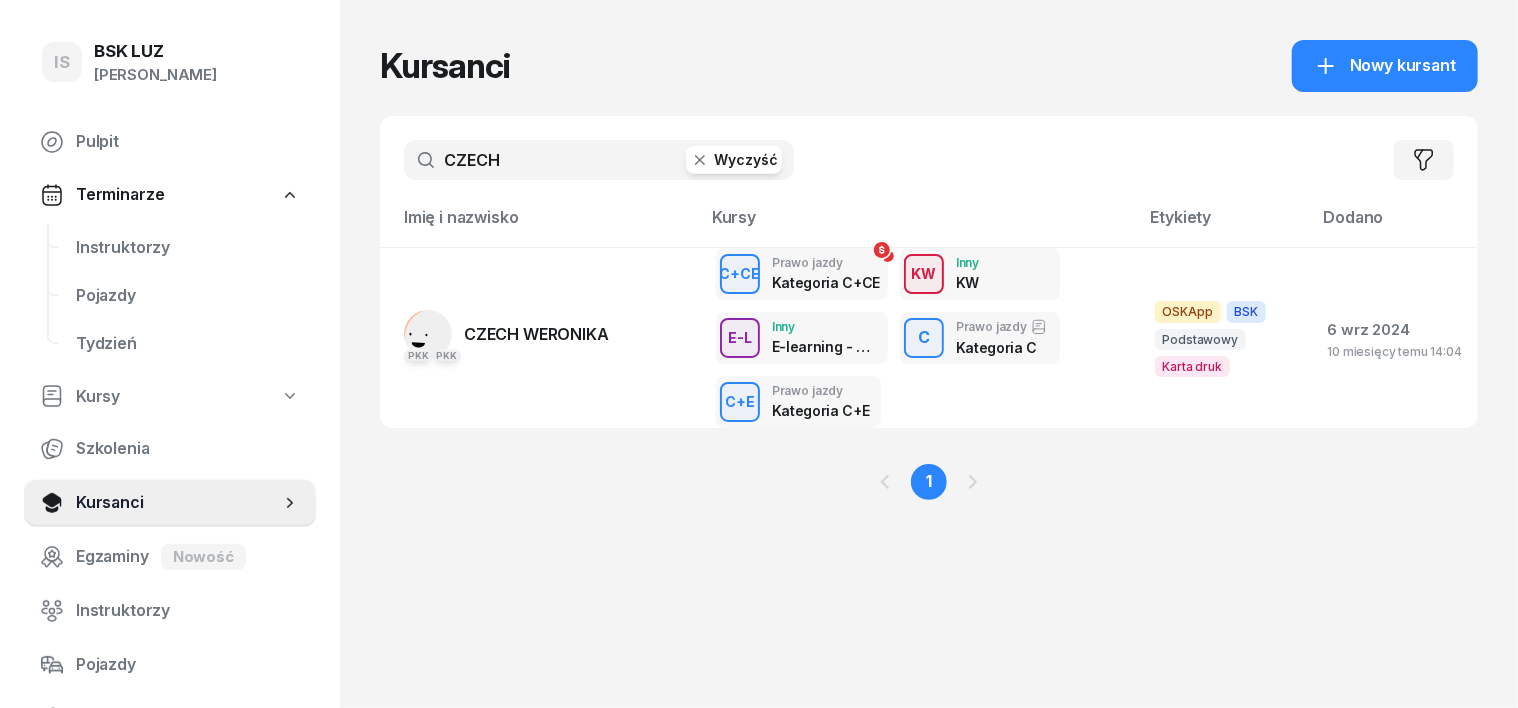 click 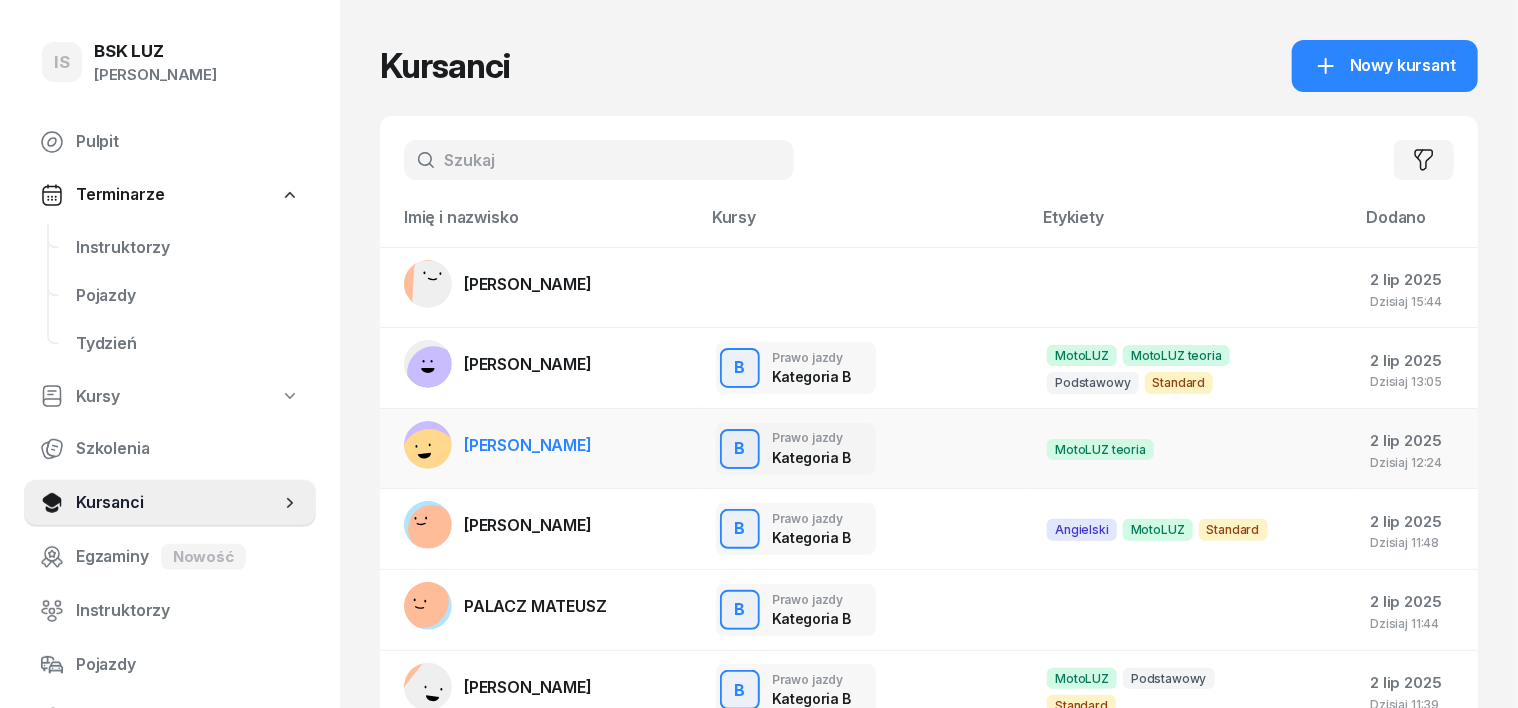click 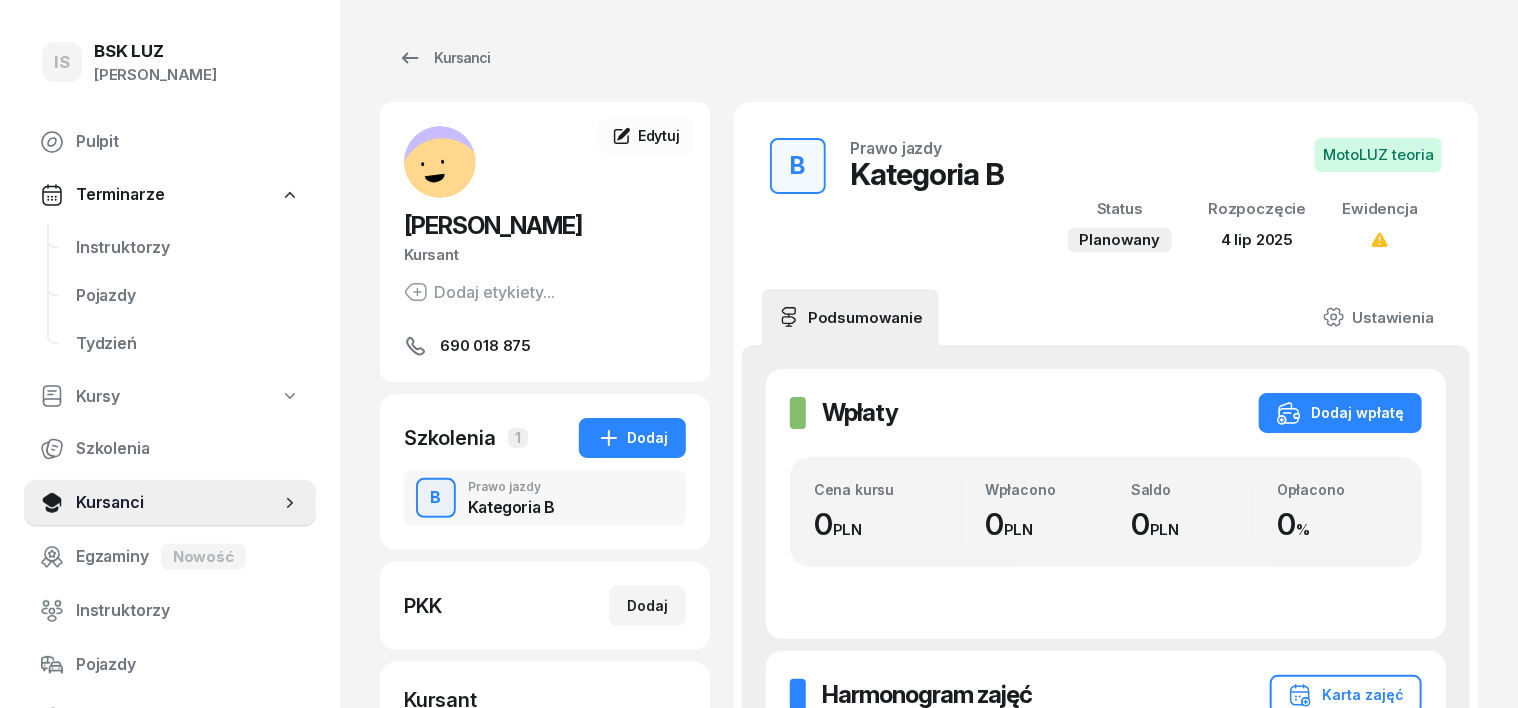 scroll, scrollTop: 0, scrollLeft: 0, axis: both 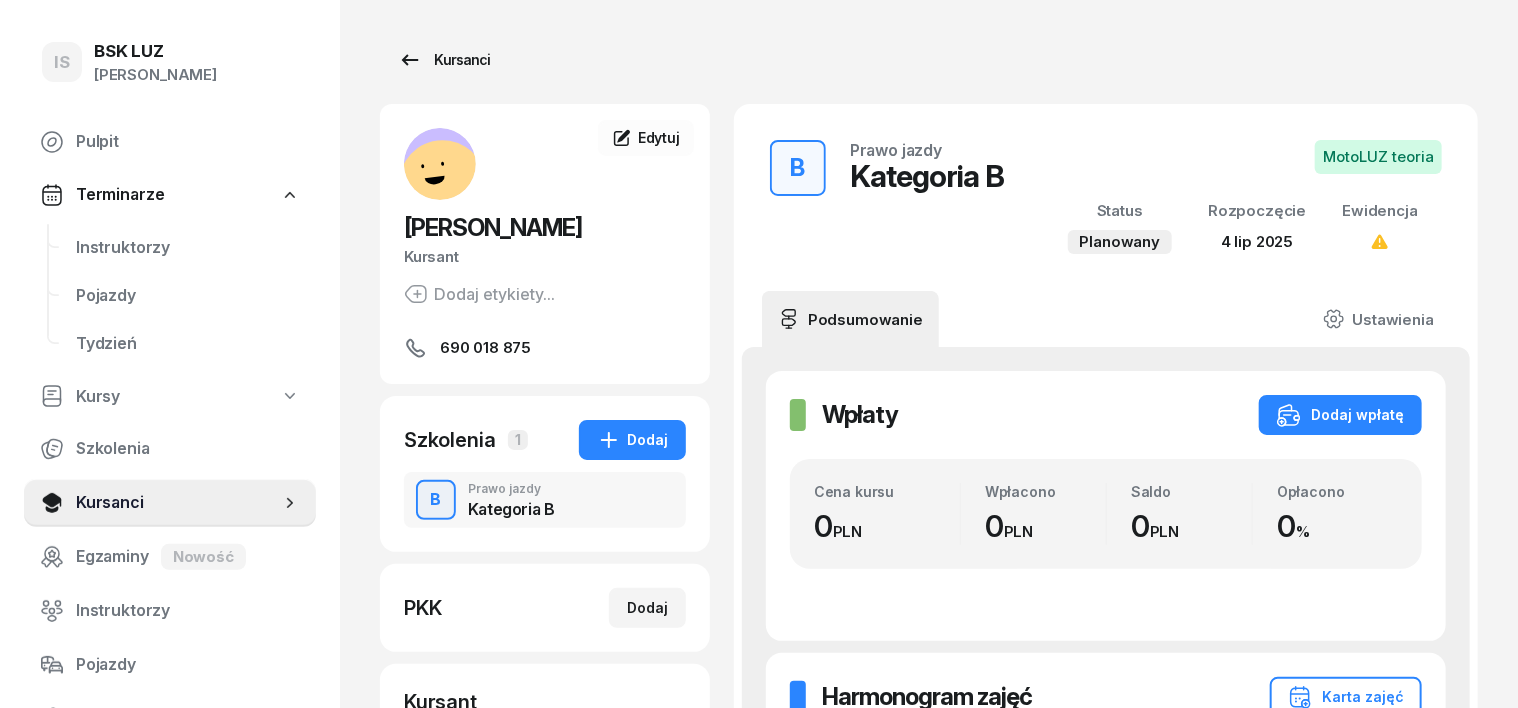 click on "Kursanci" at bounding box center (444, 60) 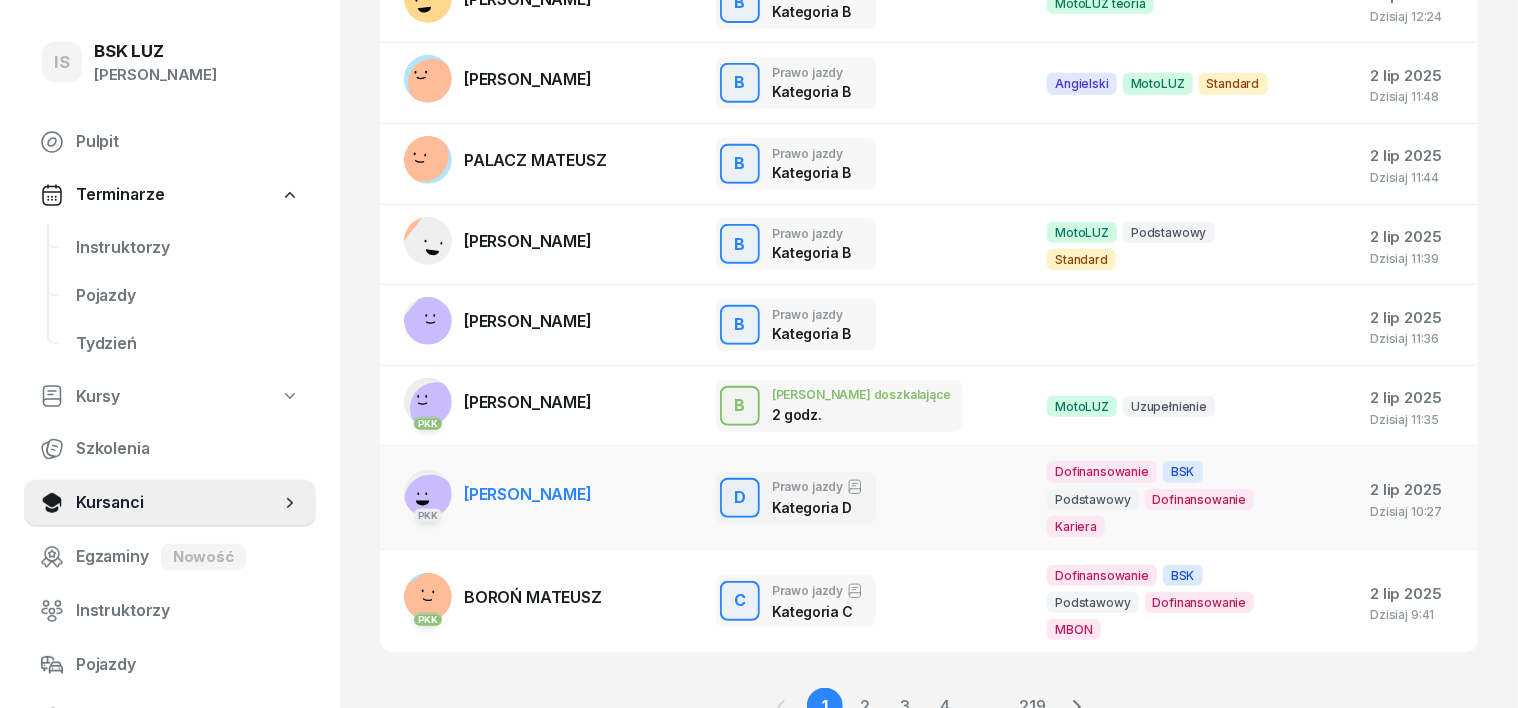scroll, scrollTop: 500, scrollLeft: 0, axis: vertical 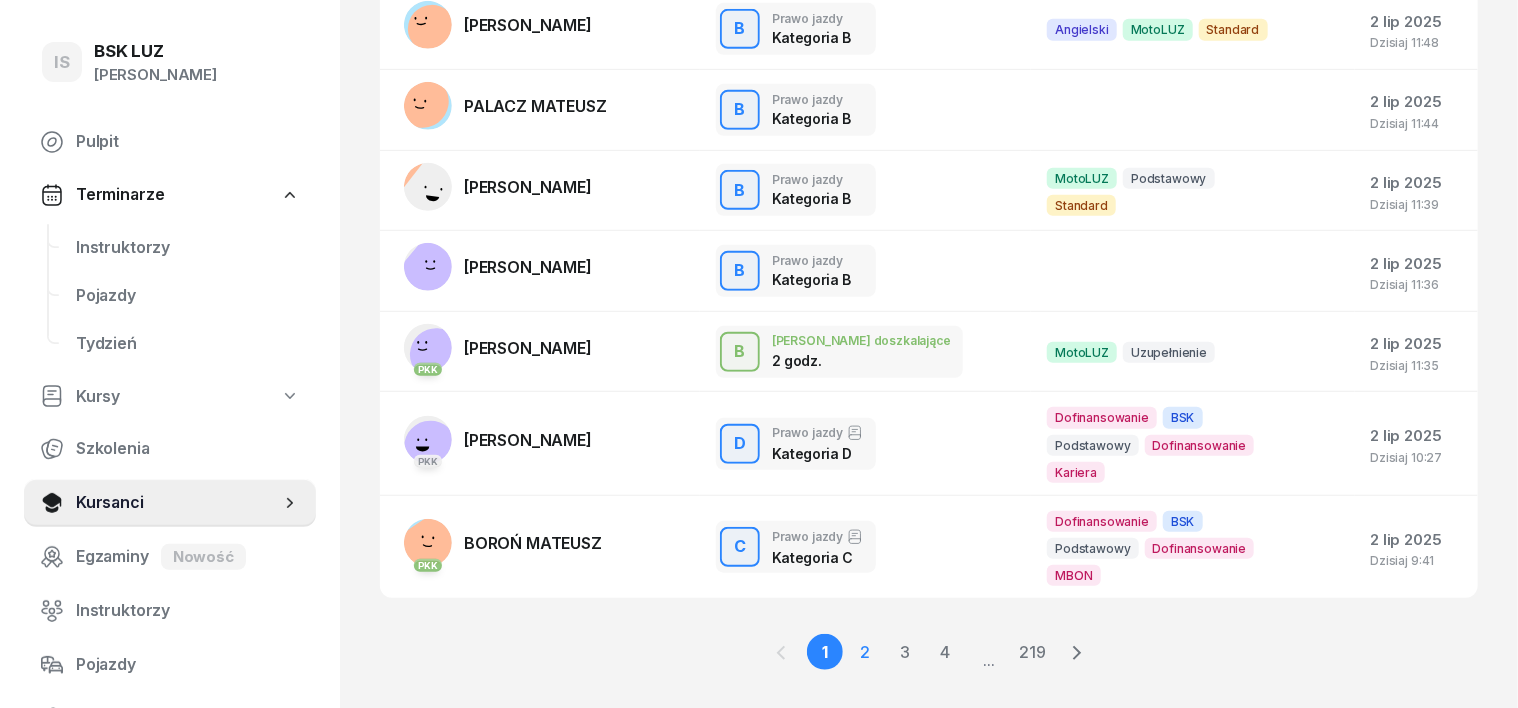 click on "2" 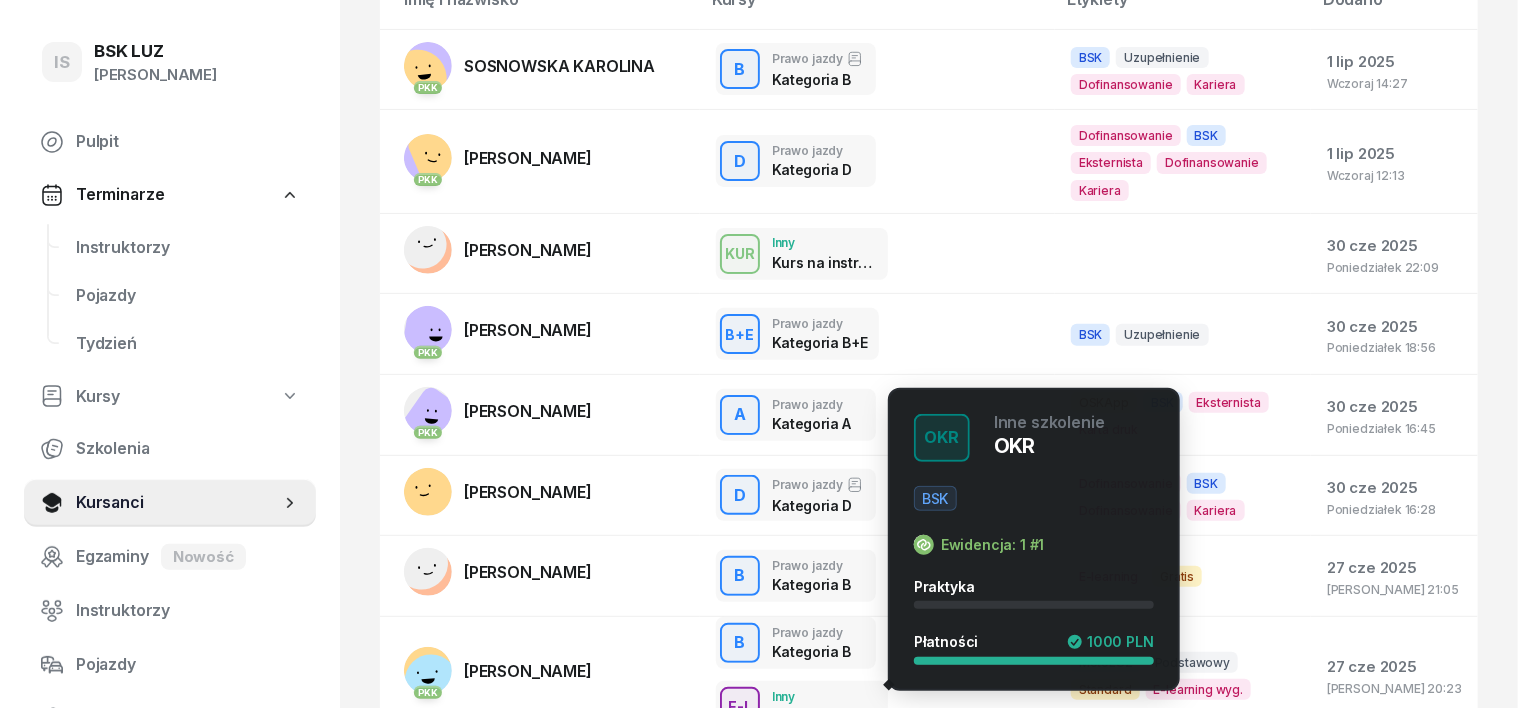 scroll, scrollTop: 0, scrollLeft: 0, axis: both 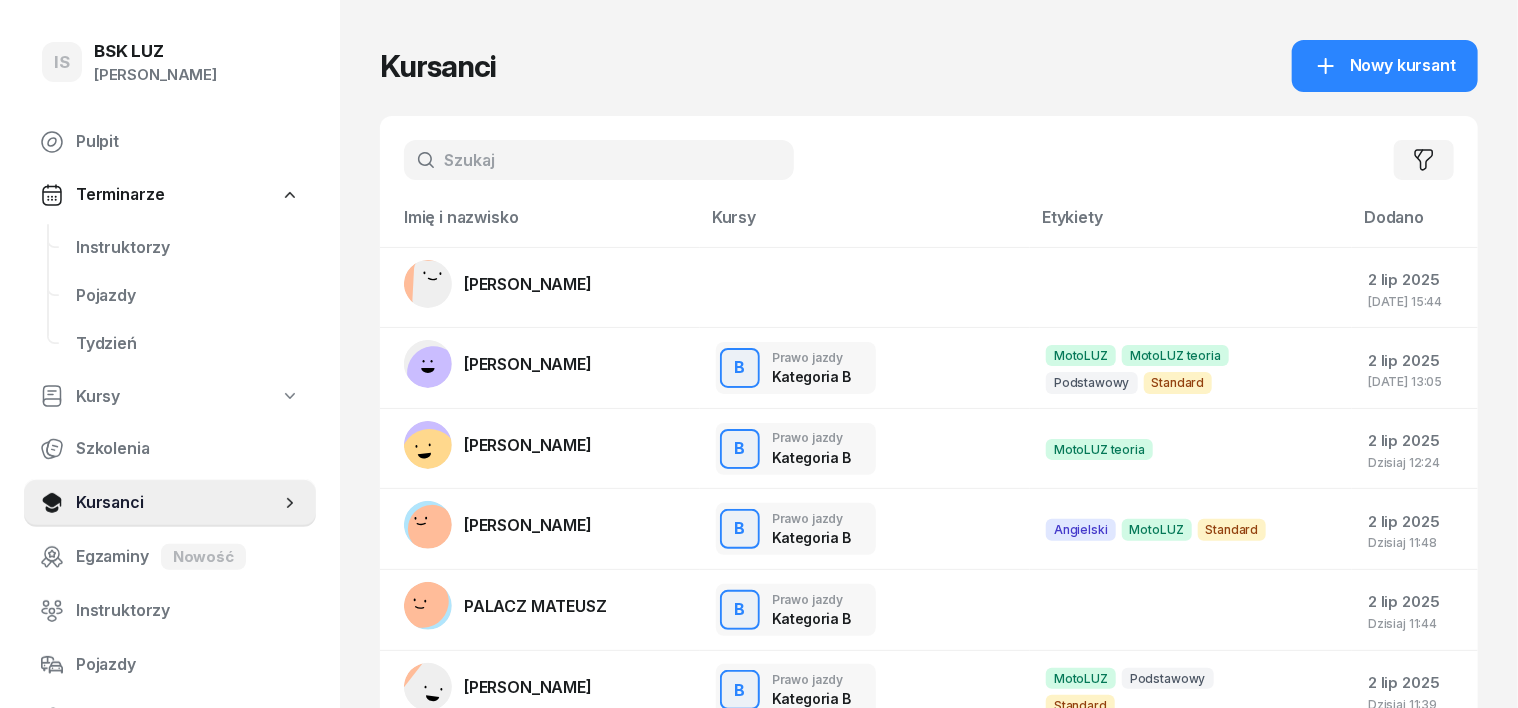 click at bounding box center (599, 160) 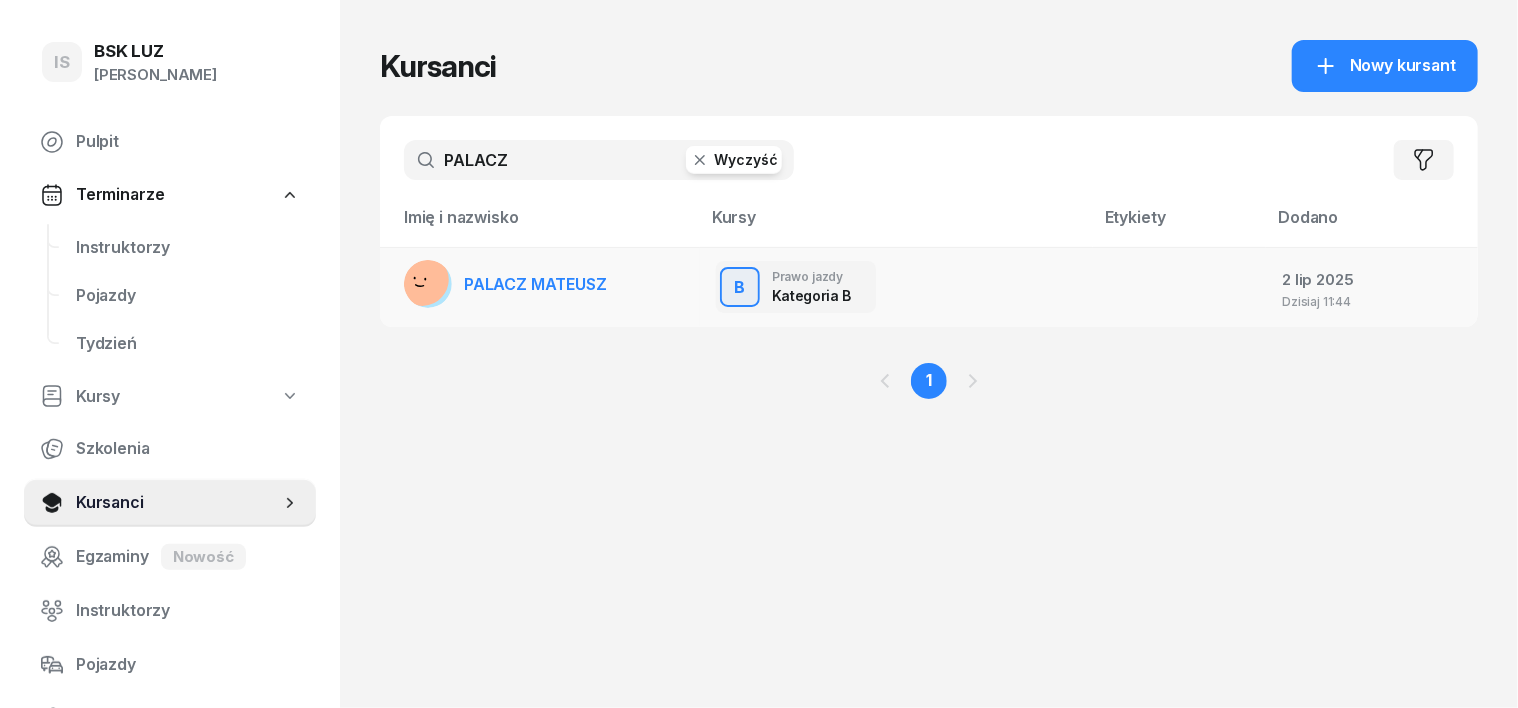 type on "PALACZ" 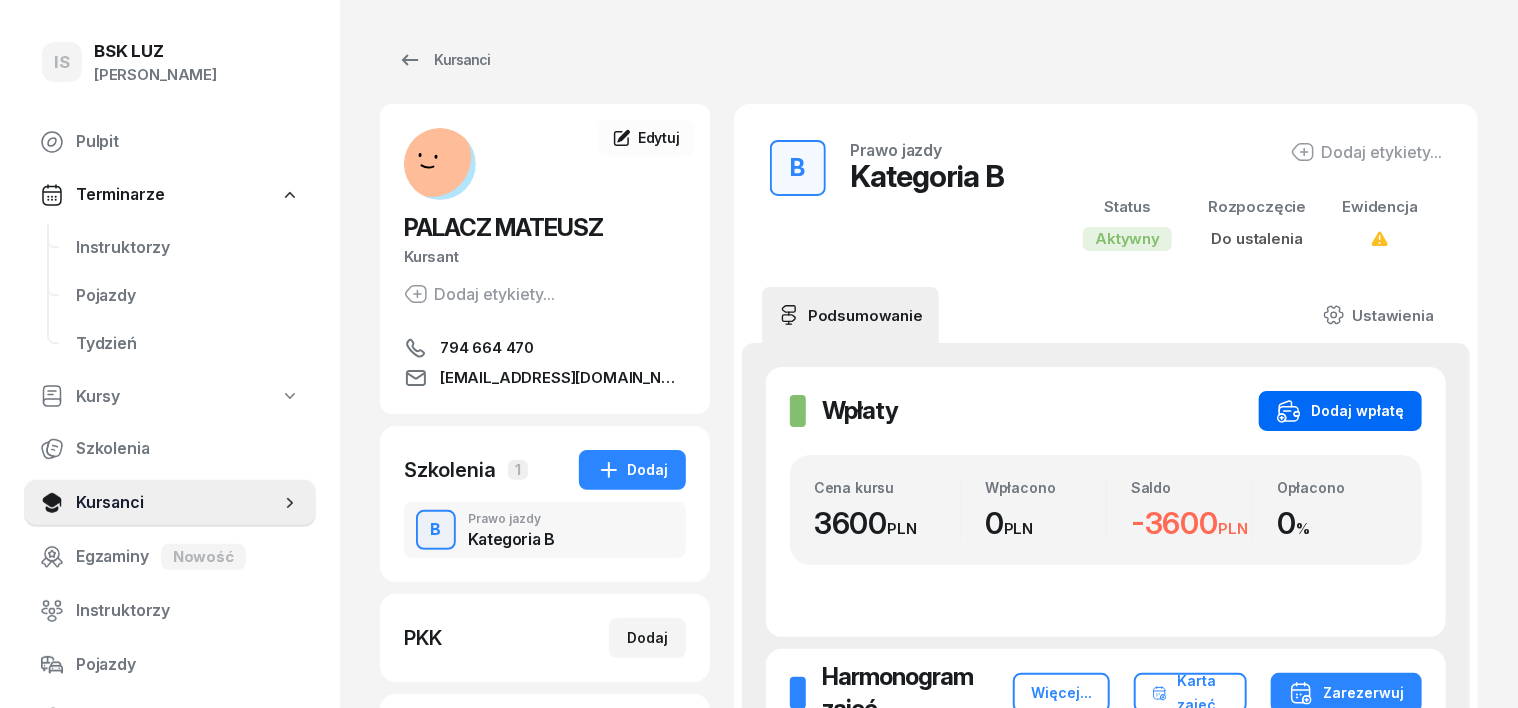 click on "Dodaj wpłatę" at bounding box center (1340, 411) 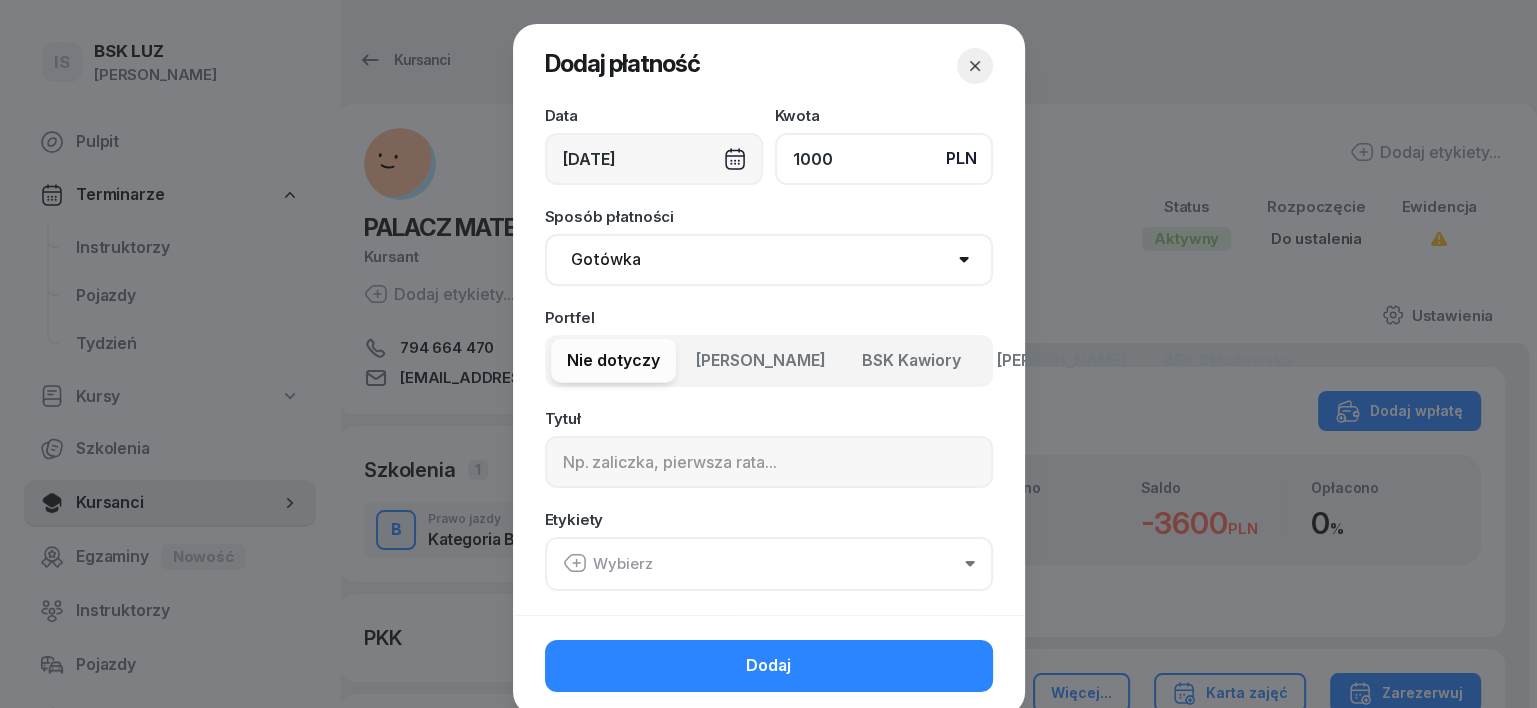 type on "1000" 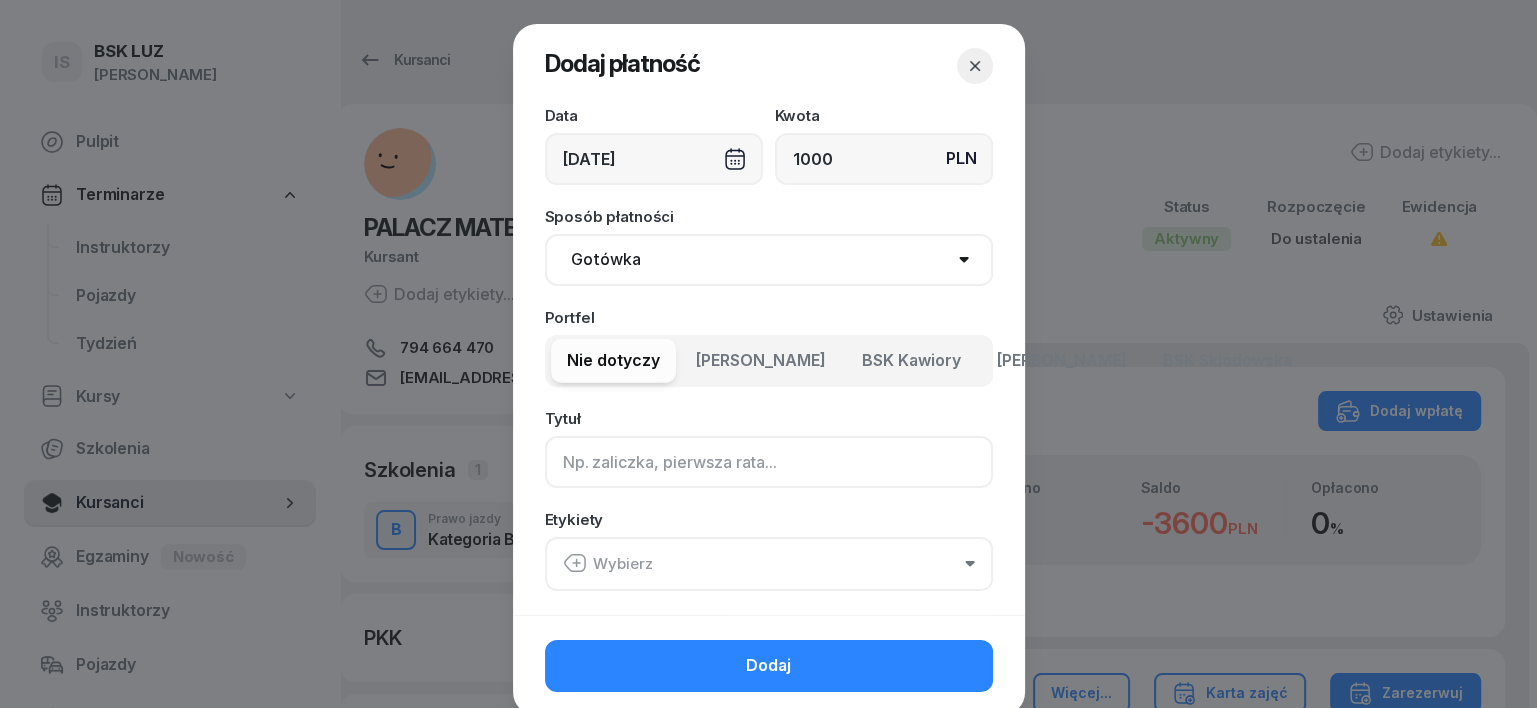 click 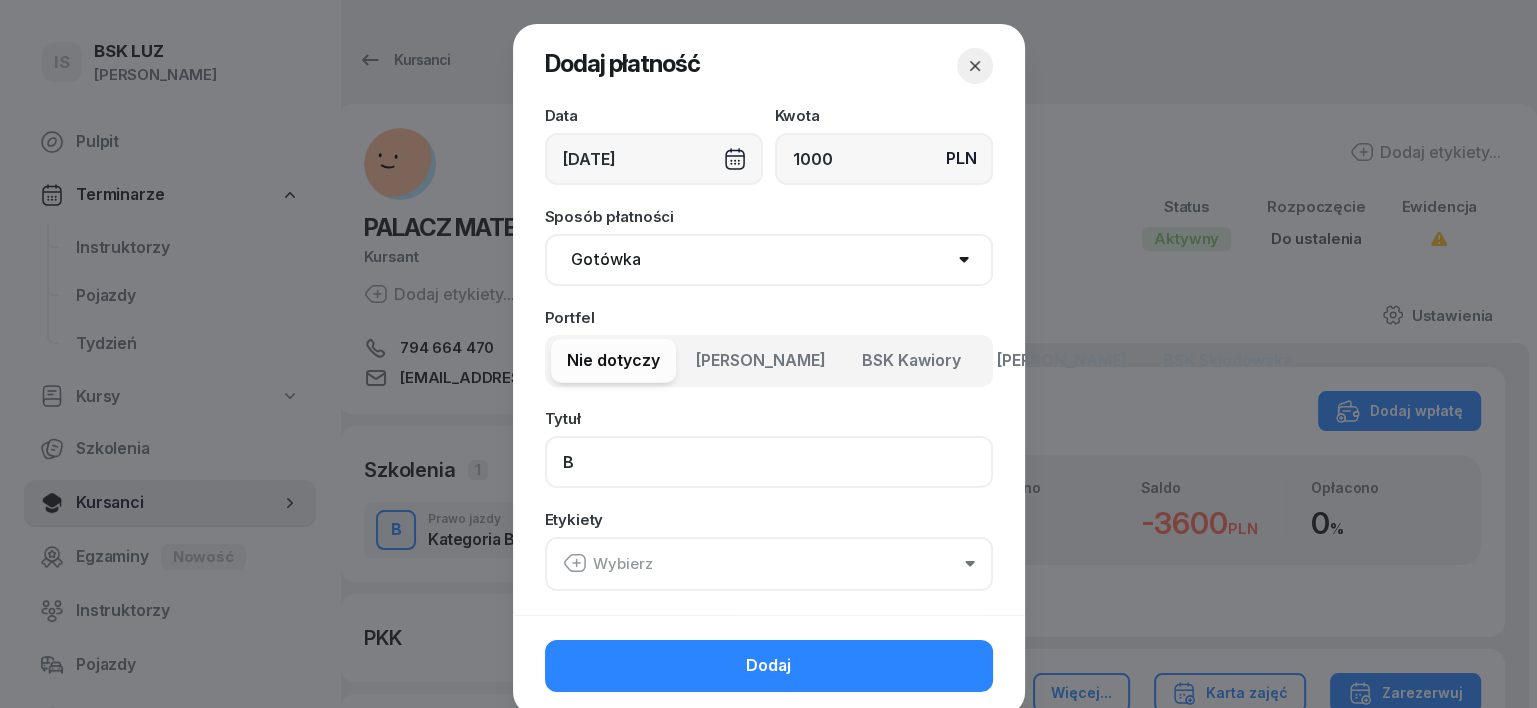 type on "B" 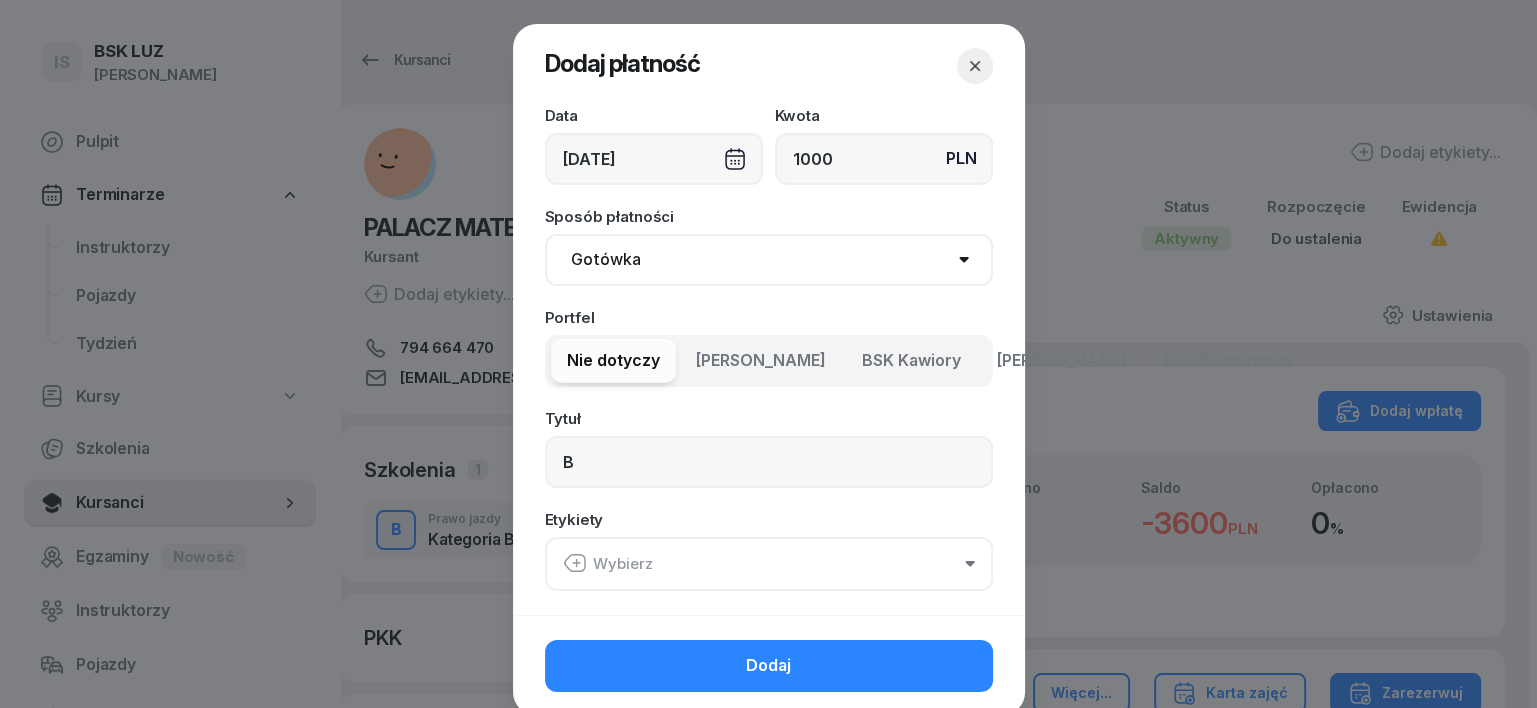 click 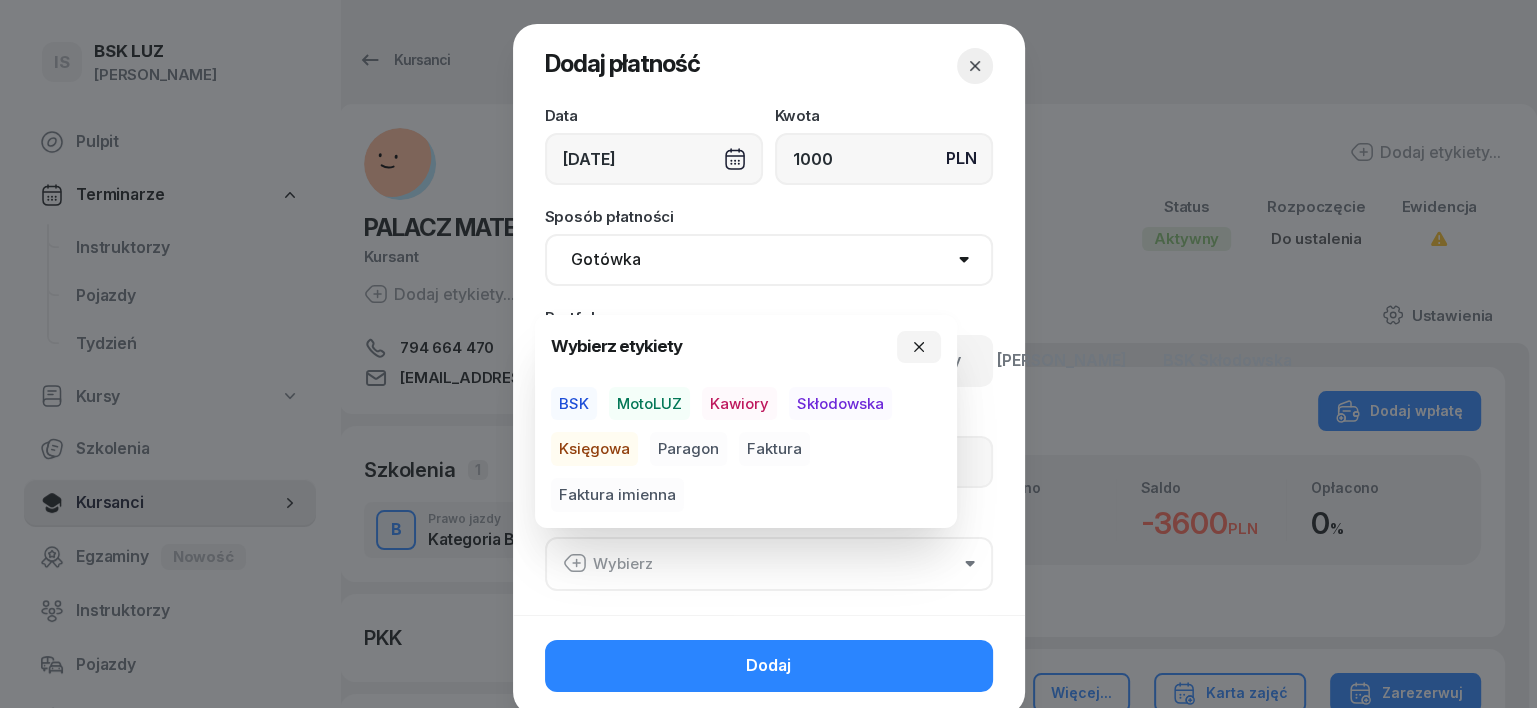 click on "MotoLUZ" at bounding box center [649, 404] 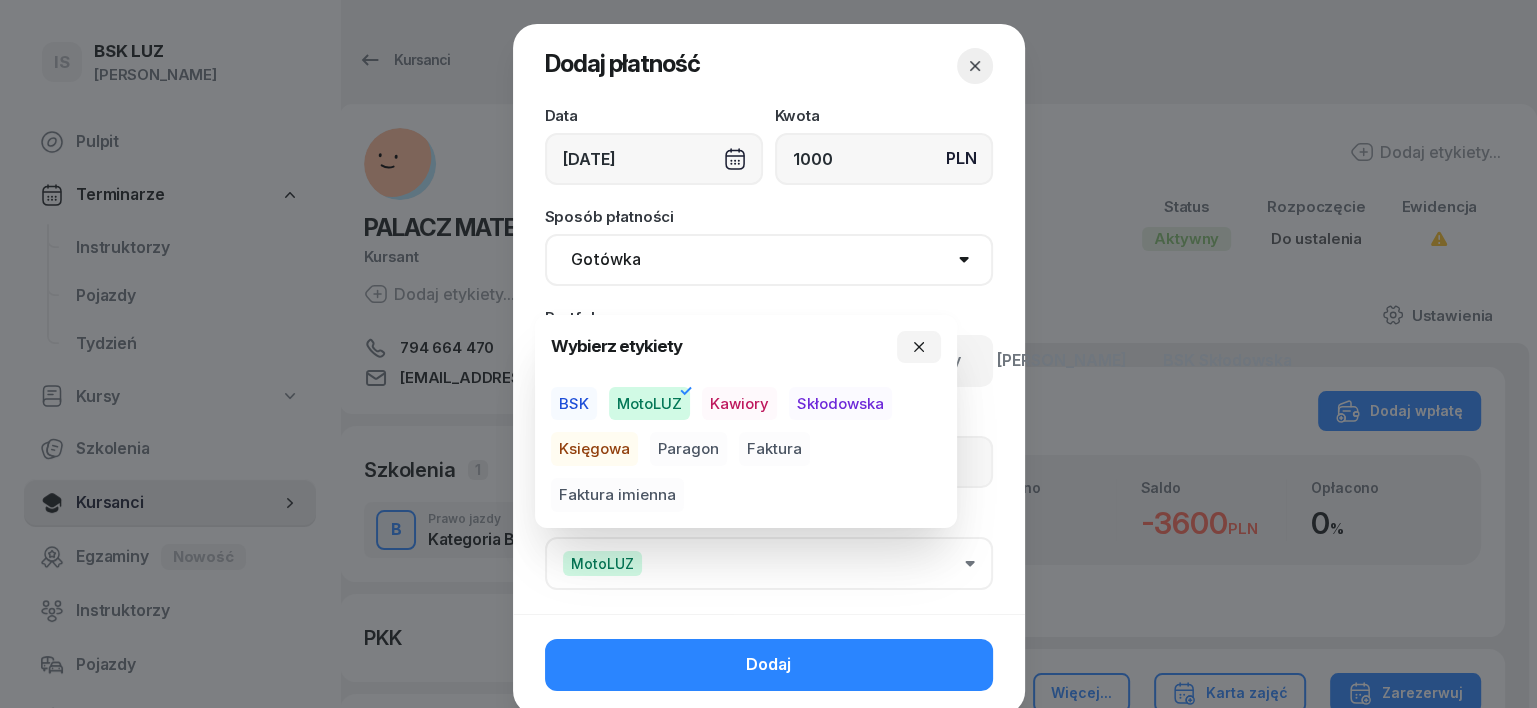 click on "Skłodowska" at bounding box center [840, 404] 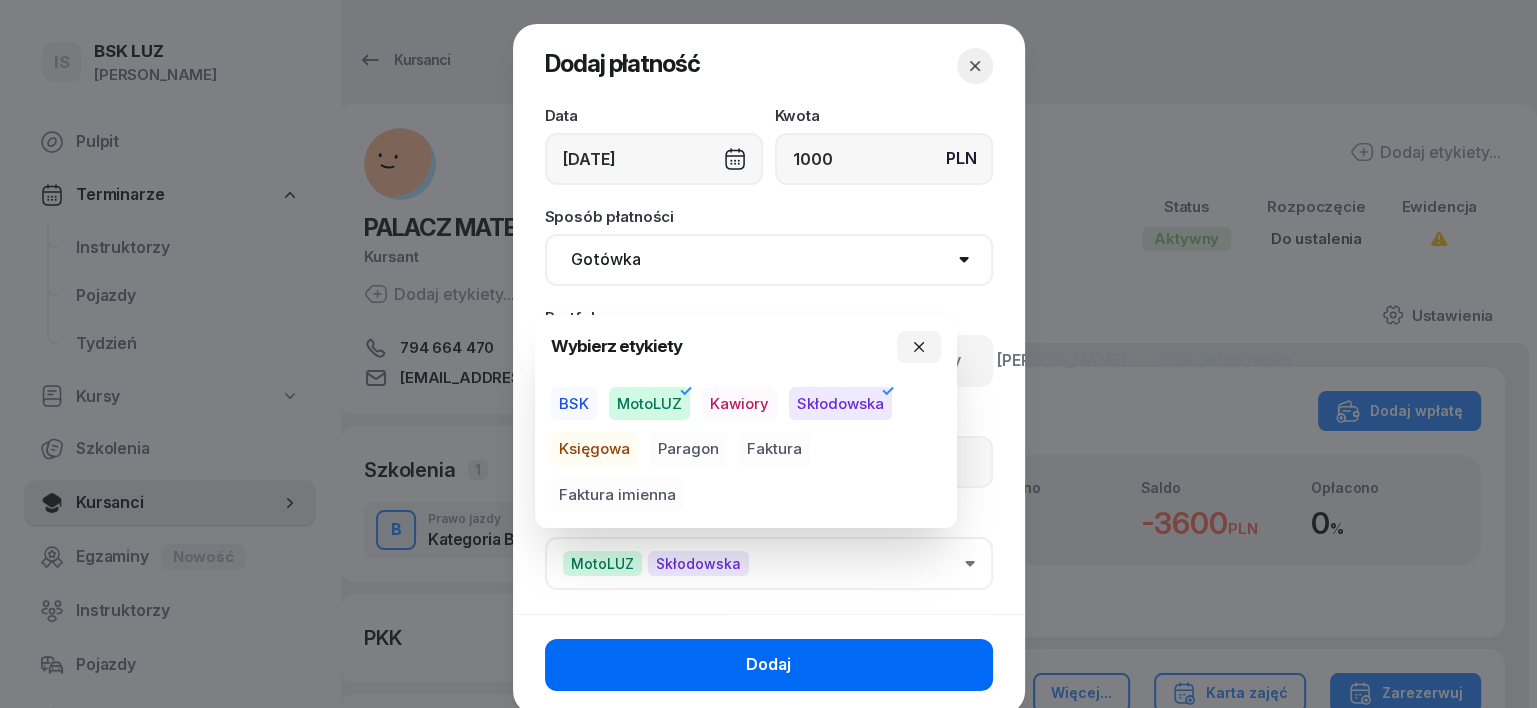 click on "Dodaj" 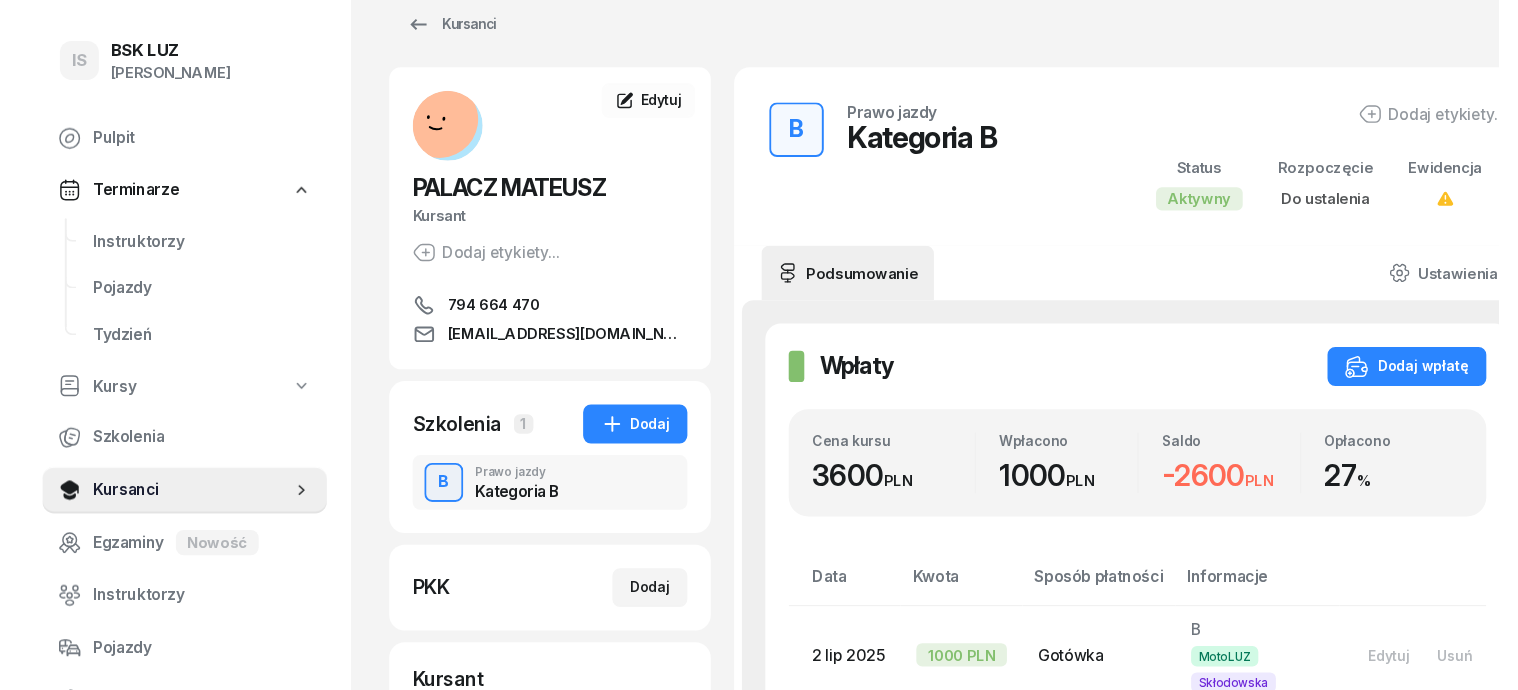 scroll, scrollTop: 0, scrollLeft: 0, axis: both 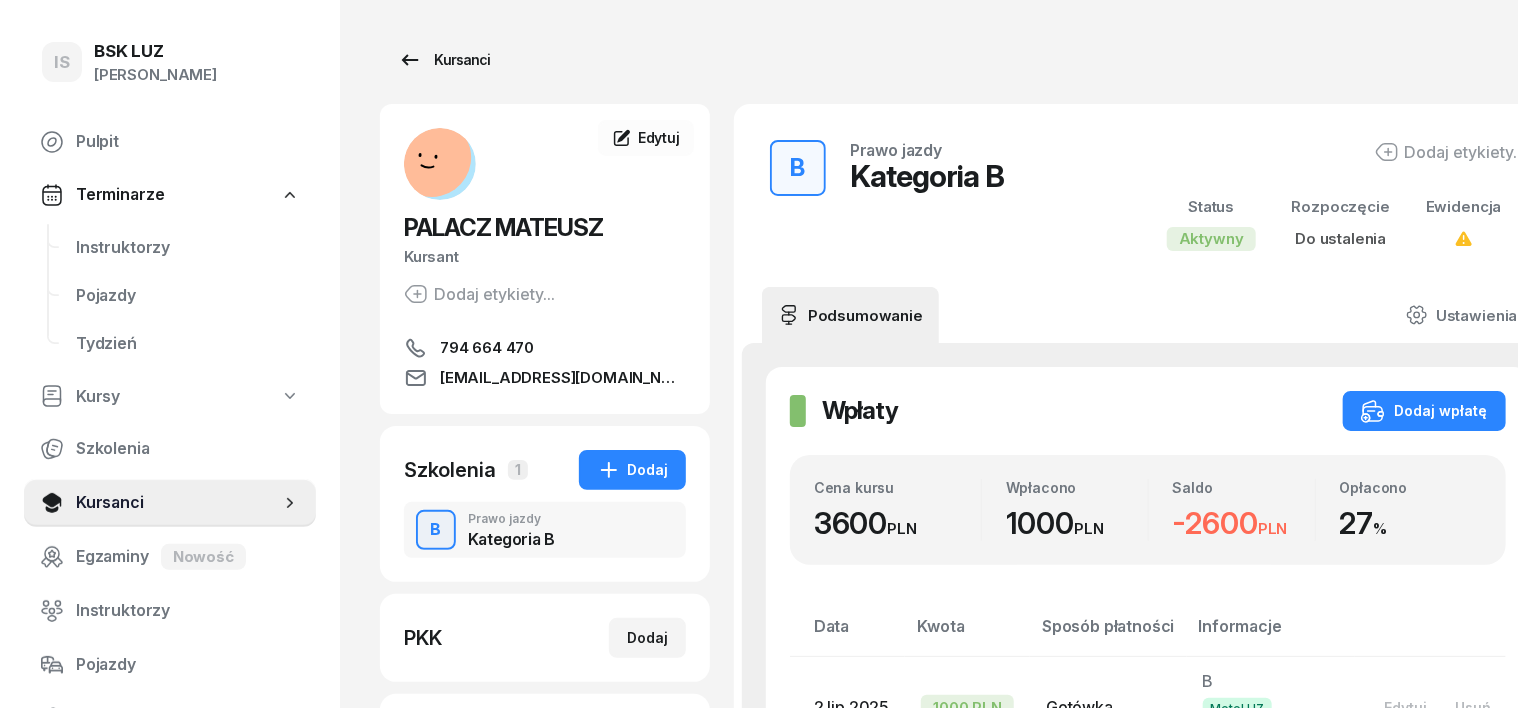 click on "Kursanci" at bounding box center (444, 60) 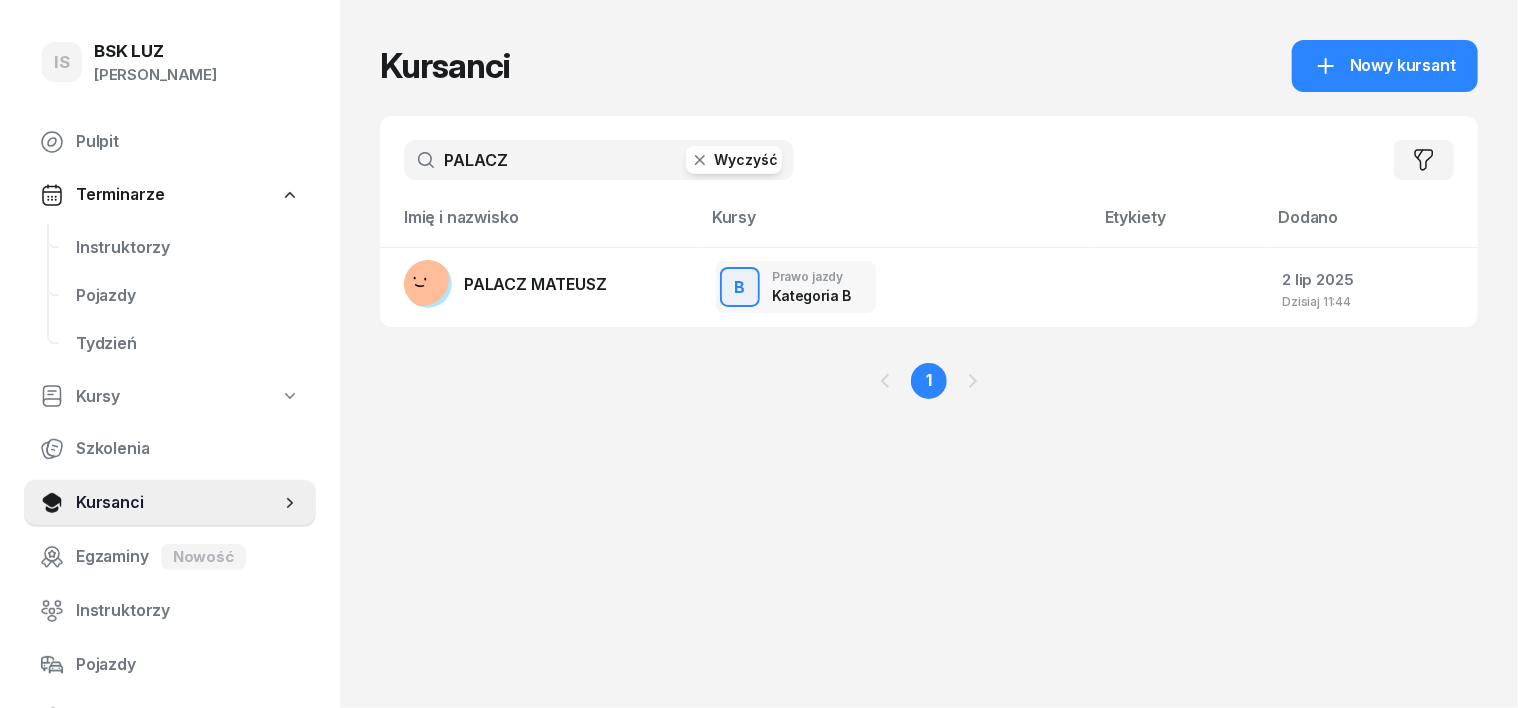 click 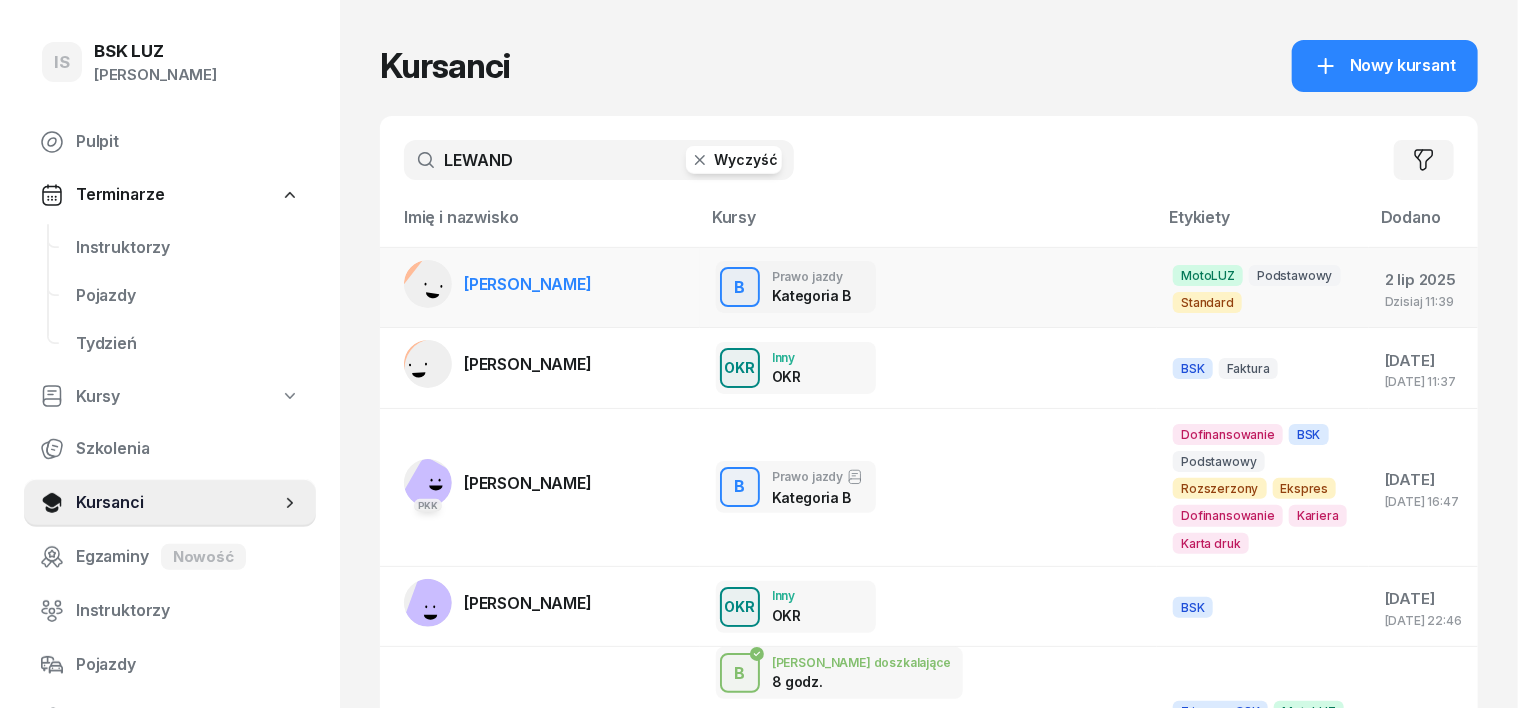 type on "LEWAND" 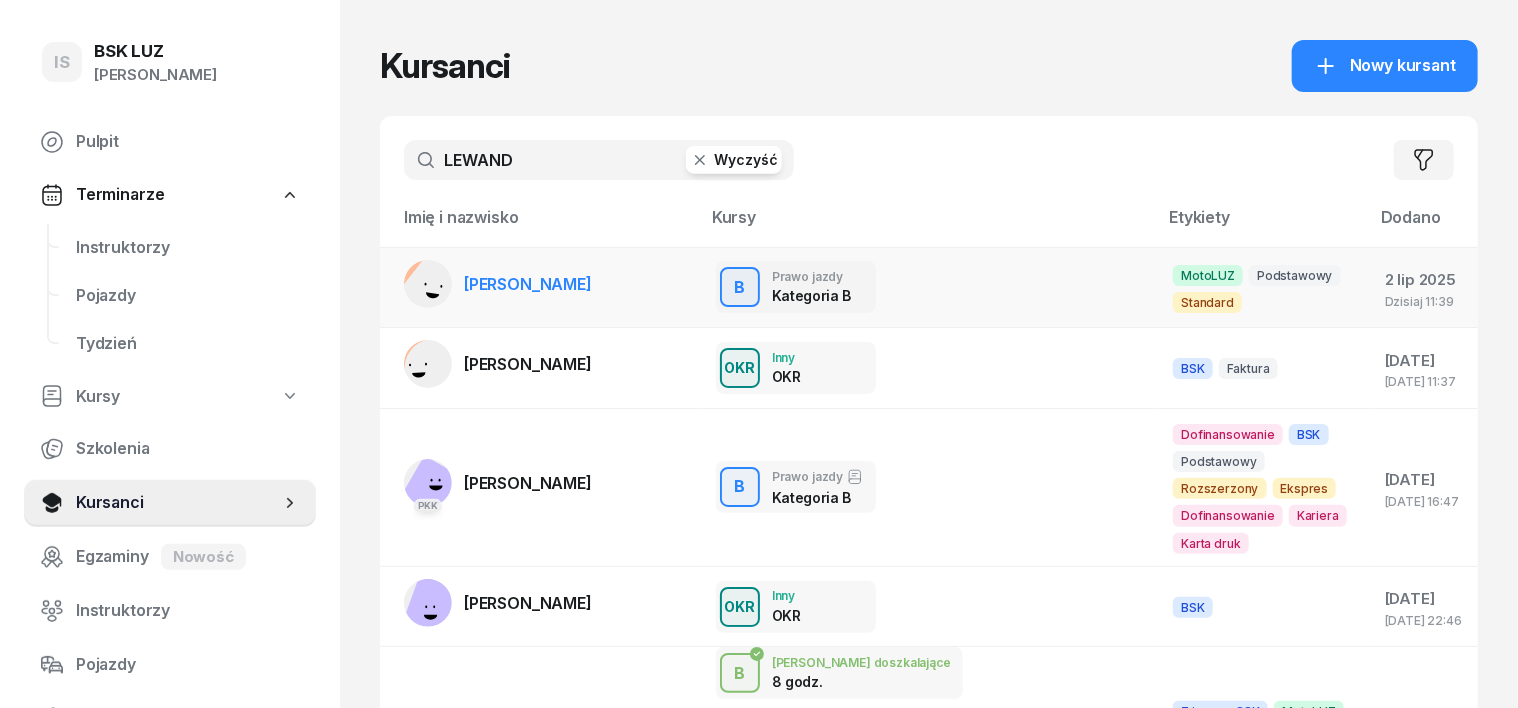click 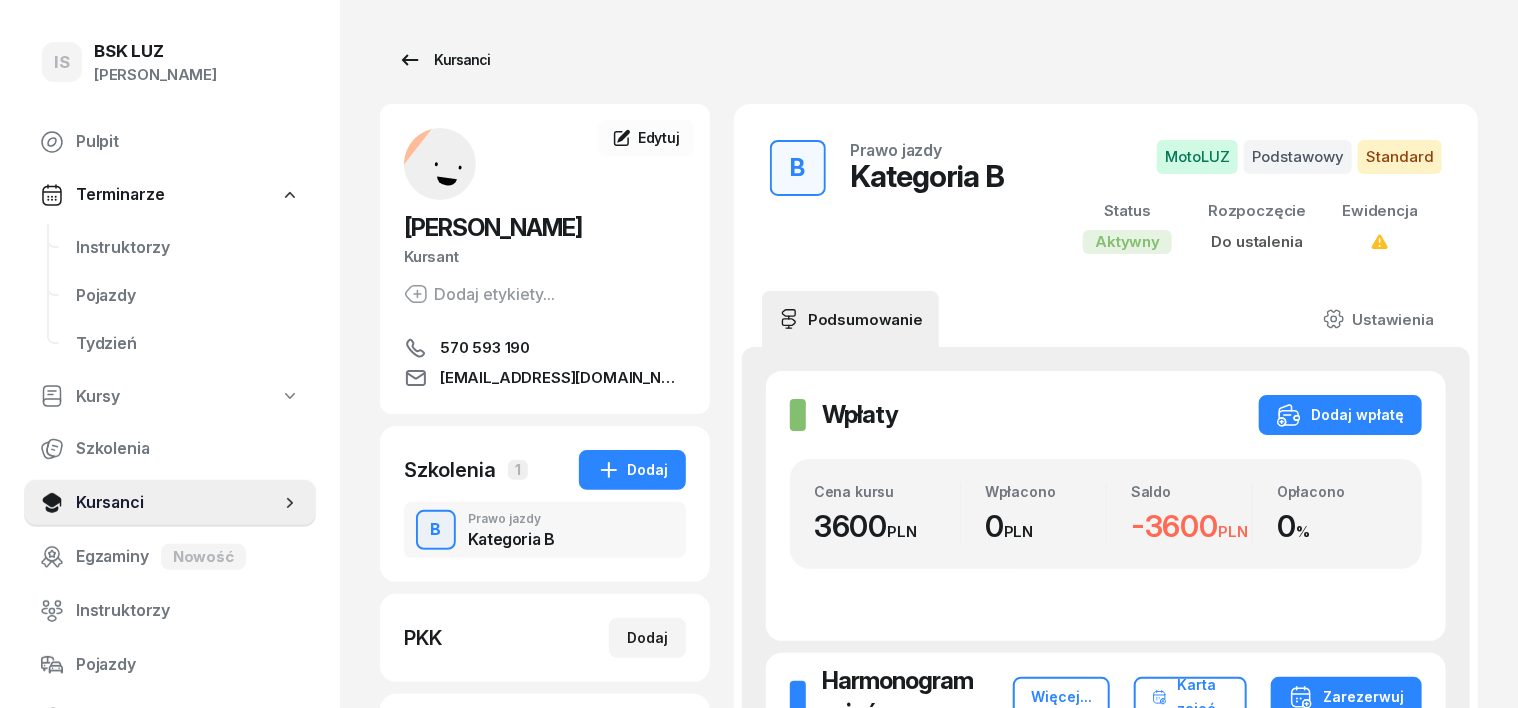 click on "Kursanci" at bounding box center (444, 60) 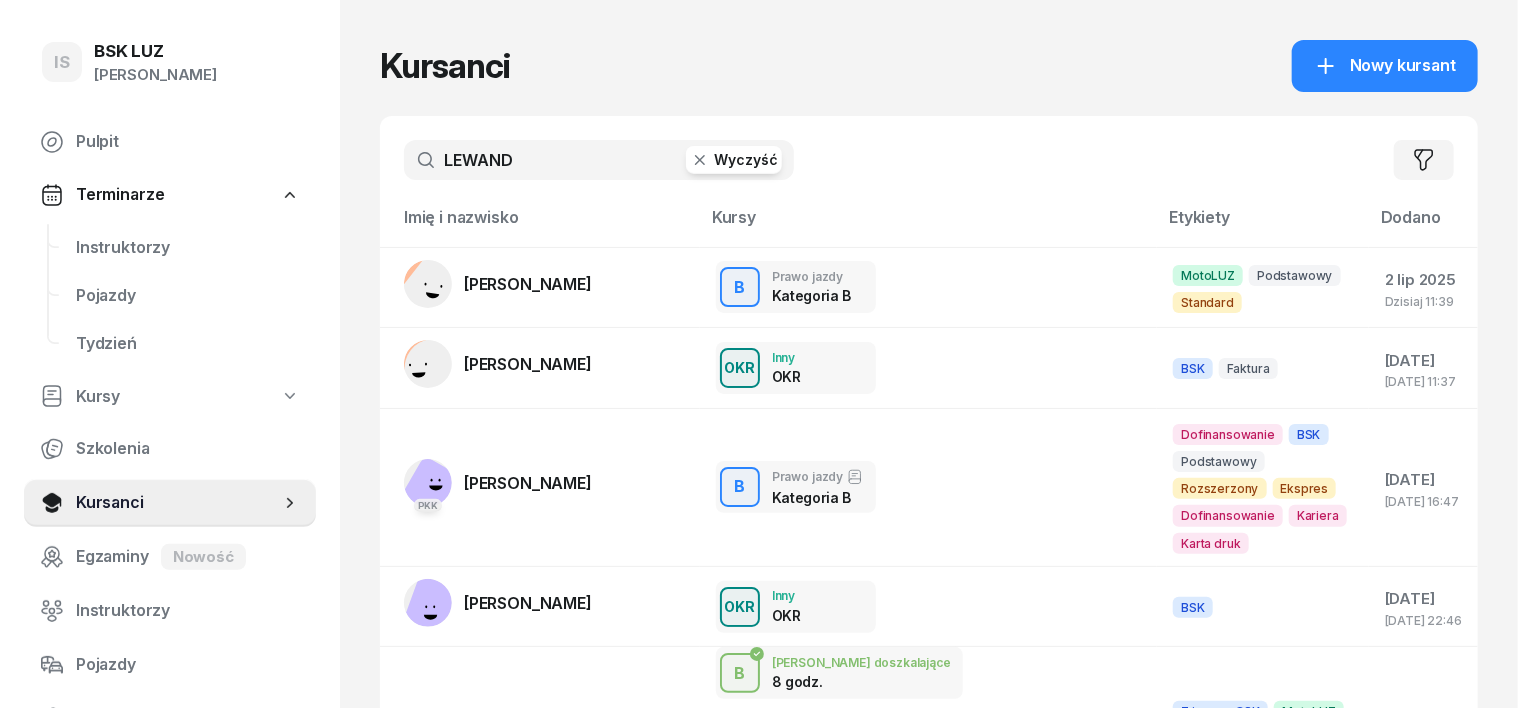 click 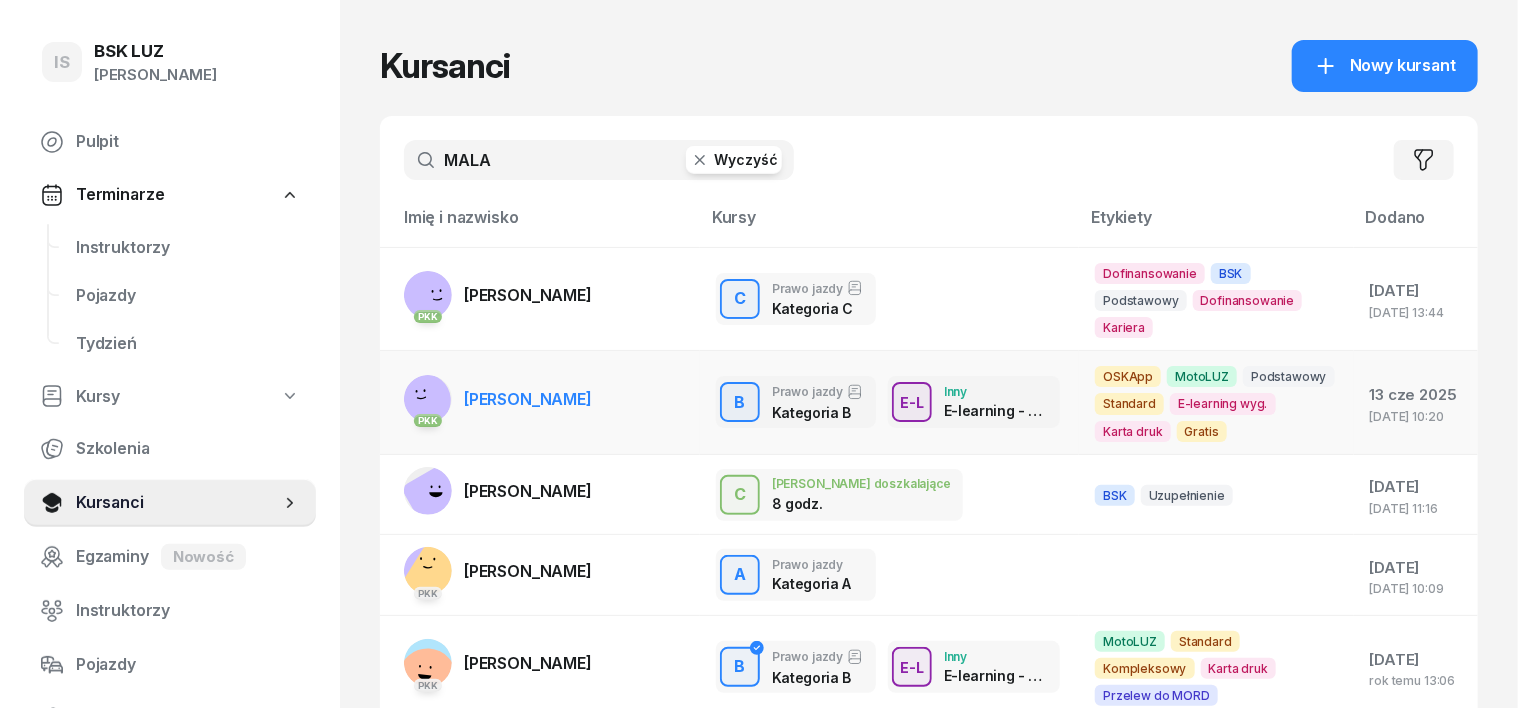 type on "MALA" 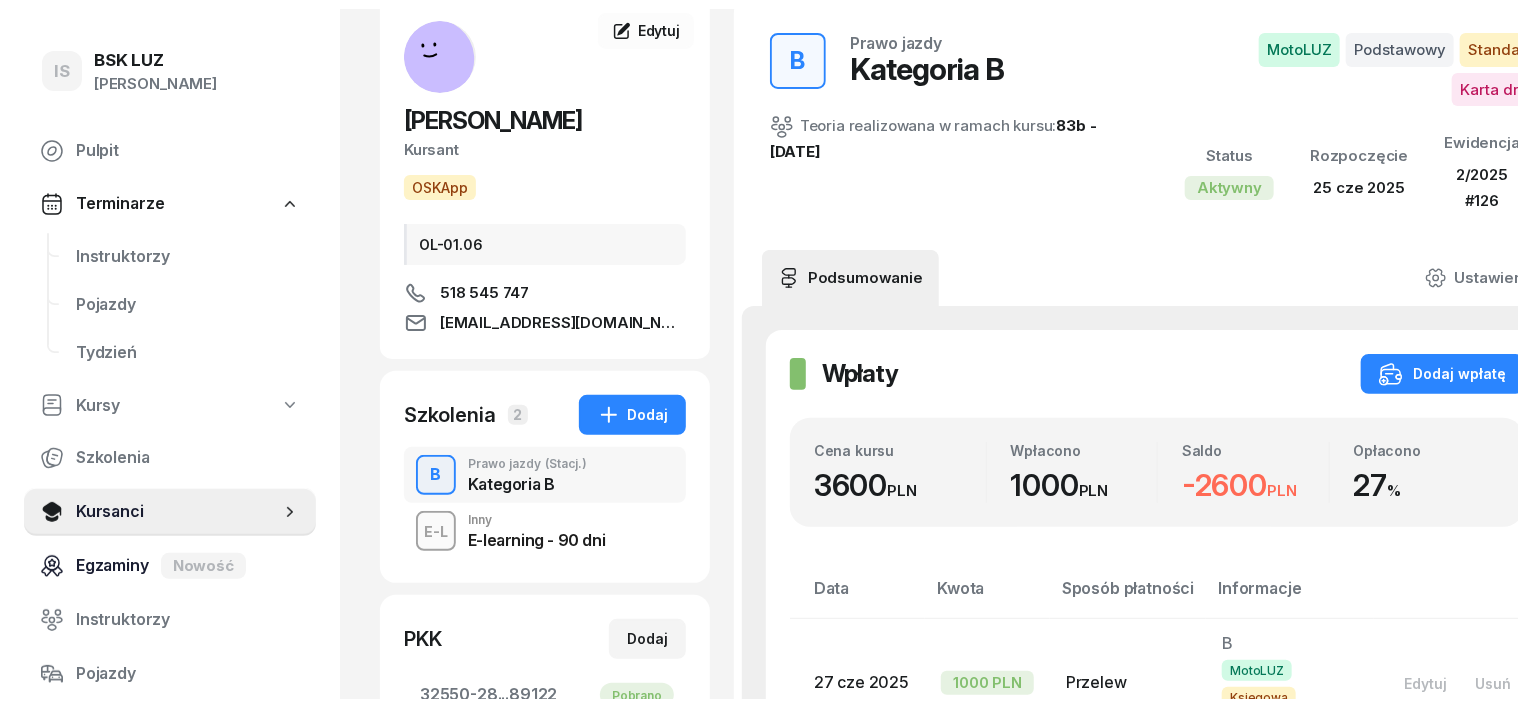 scroll, scrollTop: 0, scrollLeft: 0, axis: both 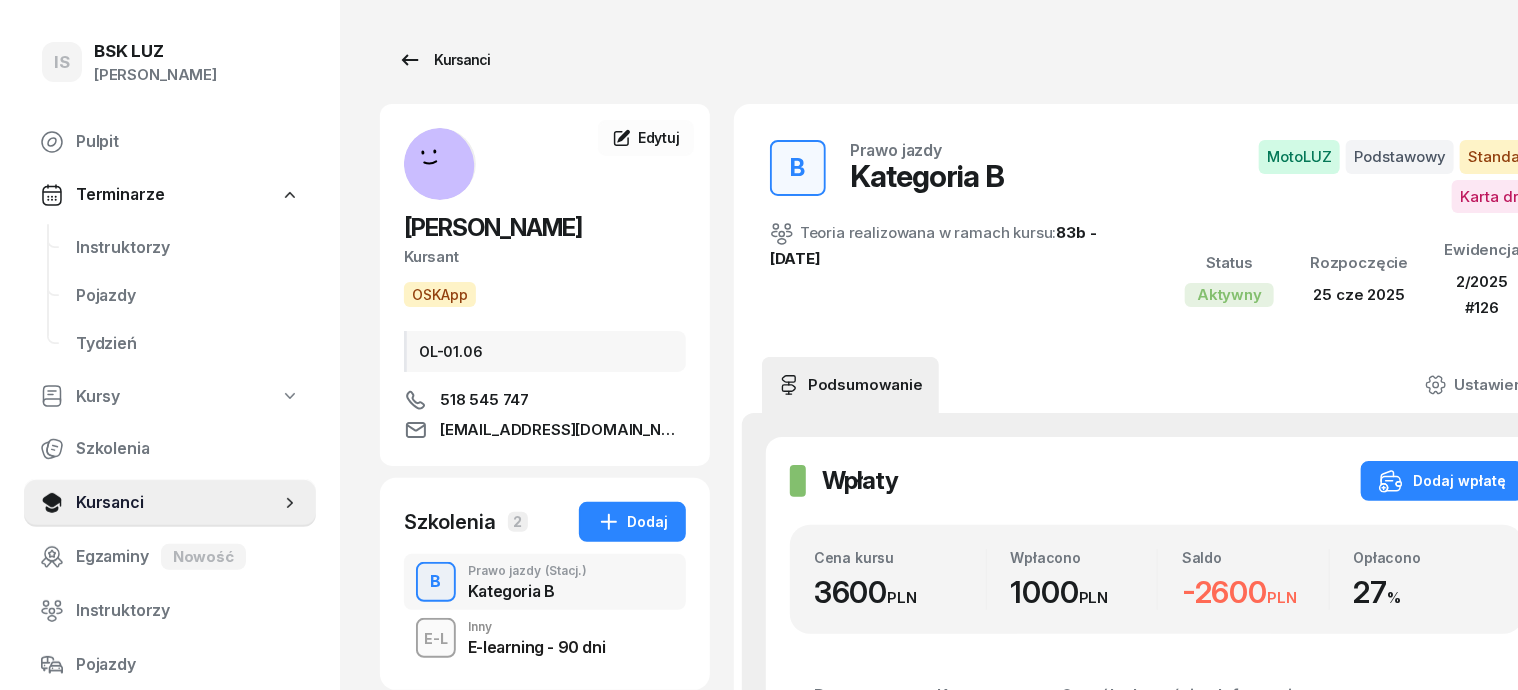 click on "Kursanci" at bounding box center [444, 60] 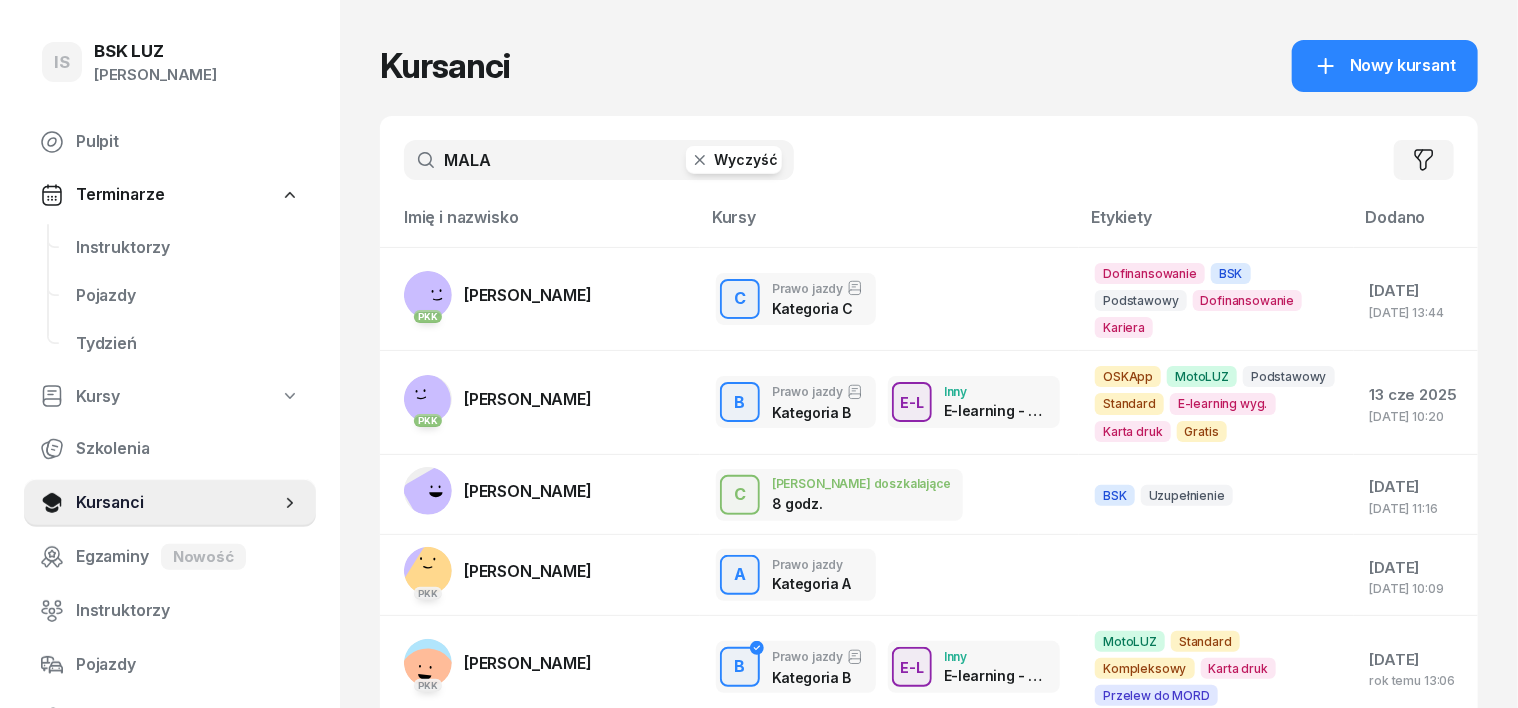 click 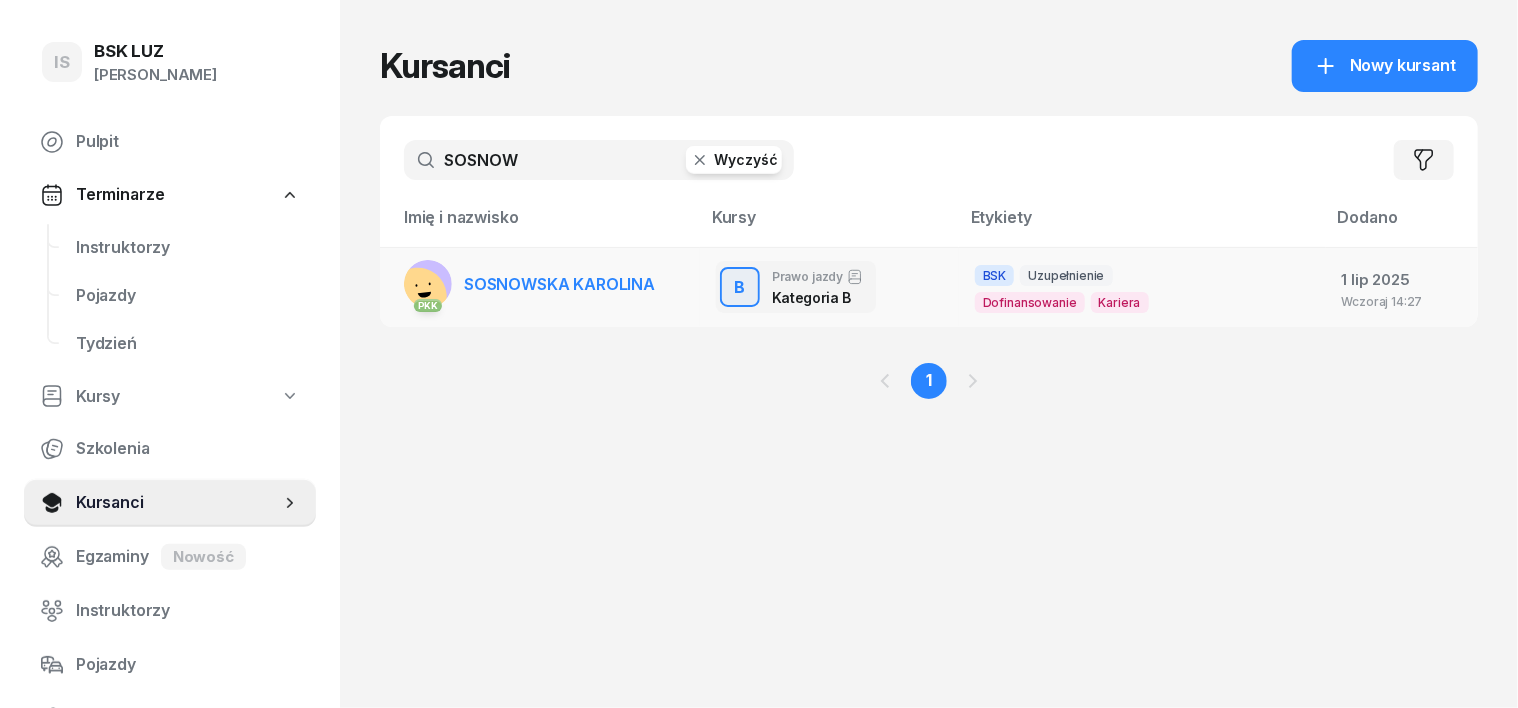 type on "SOSNOW" 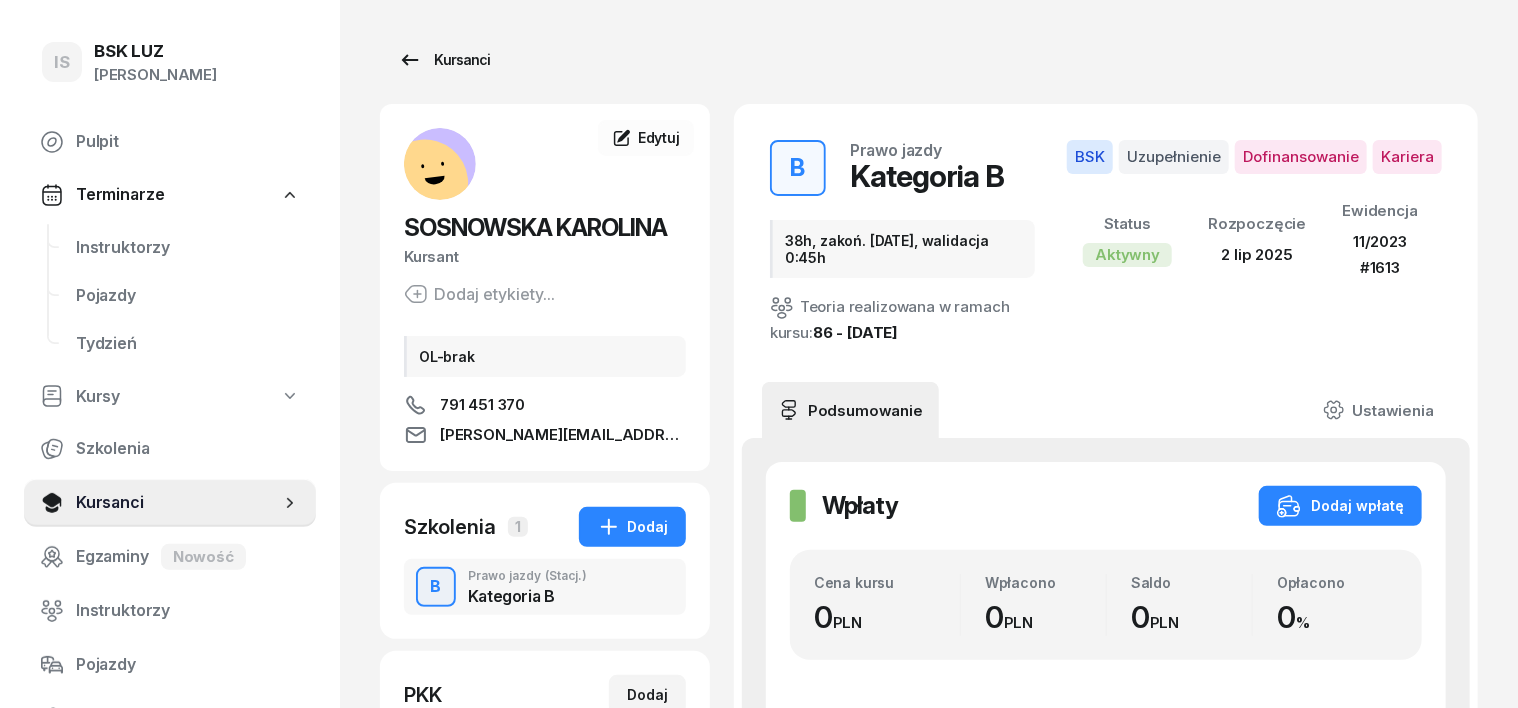 click on "Kursanci" at bounding box center (444, 60) 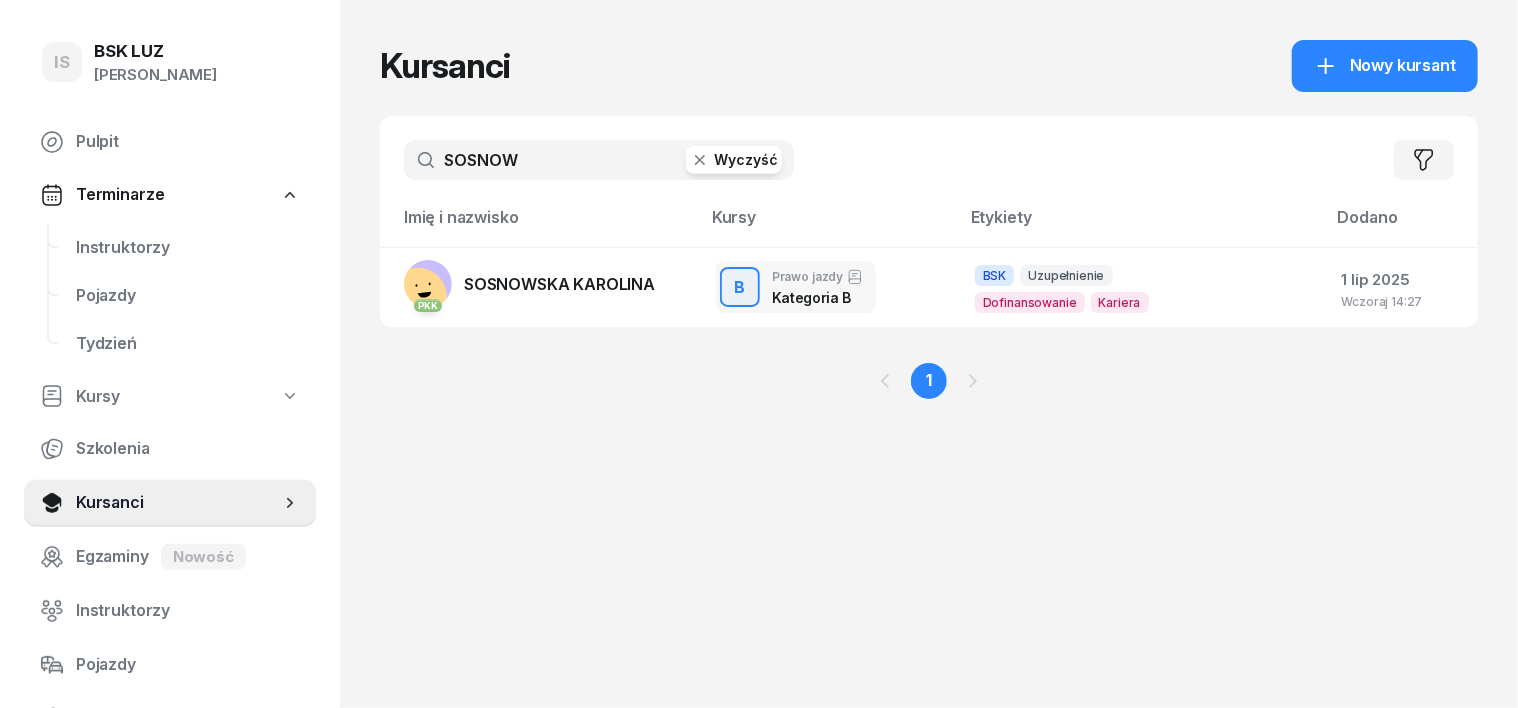 click 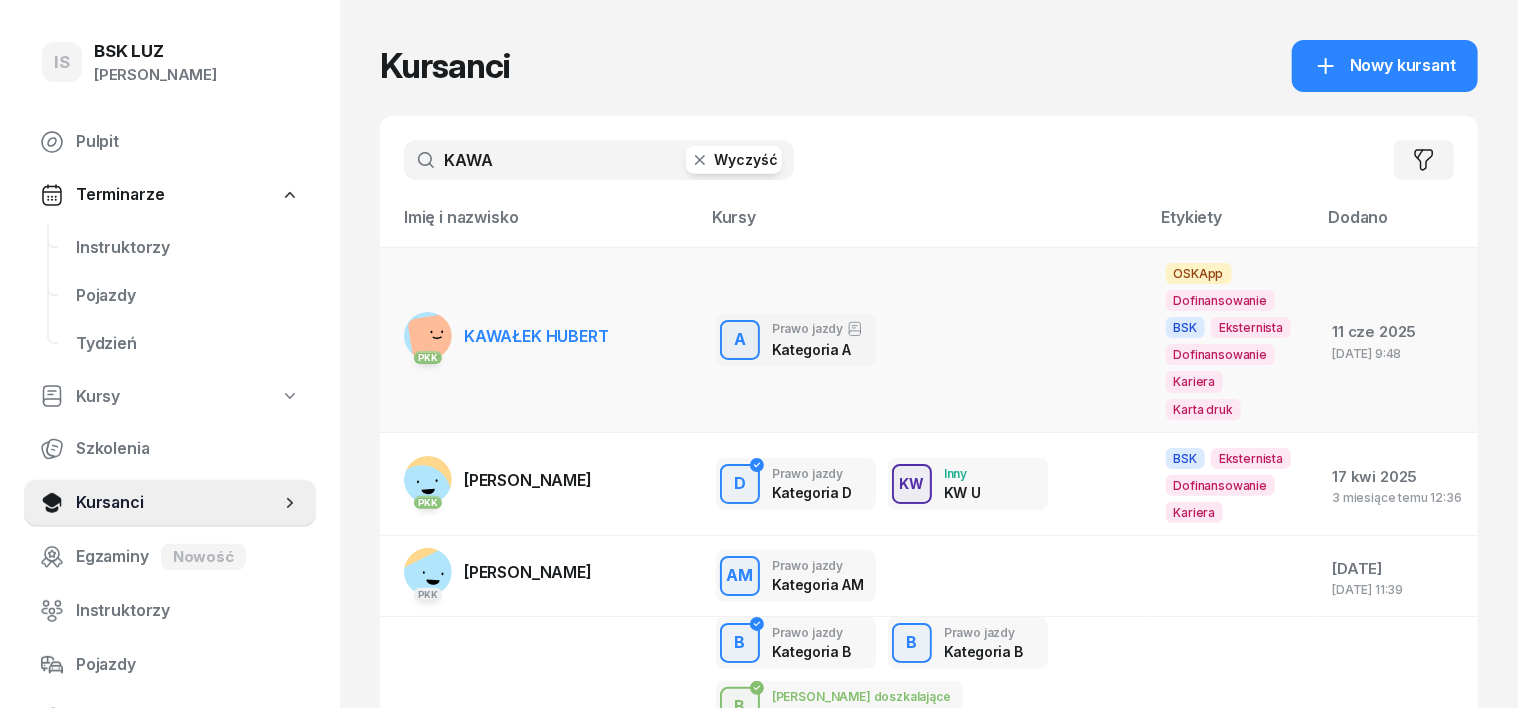 type on "KAWA" 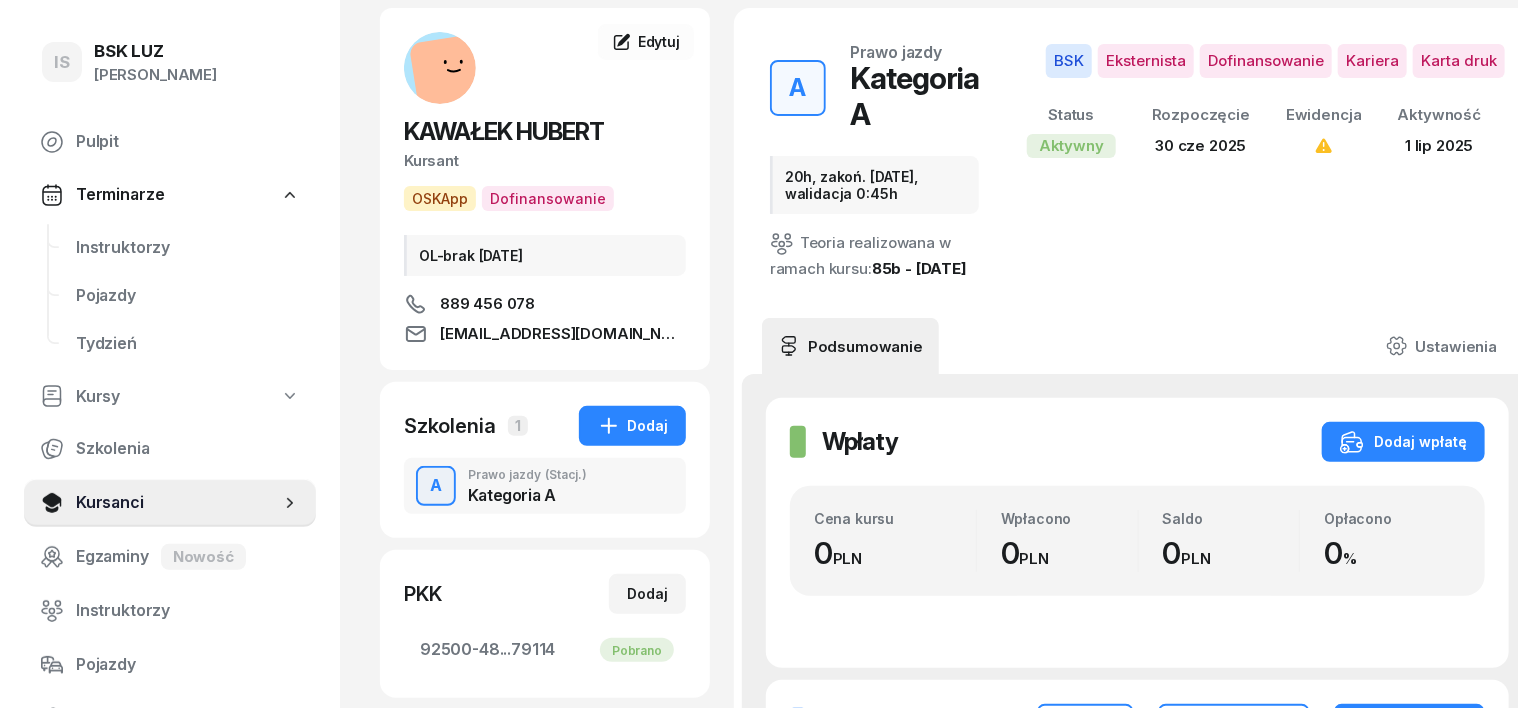 scroll, scrollTop: 0, scrollLeft: 0, axis: both 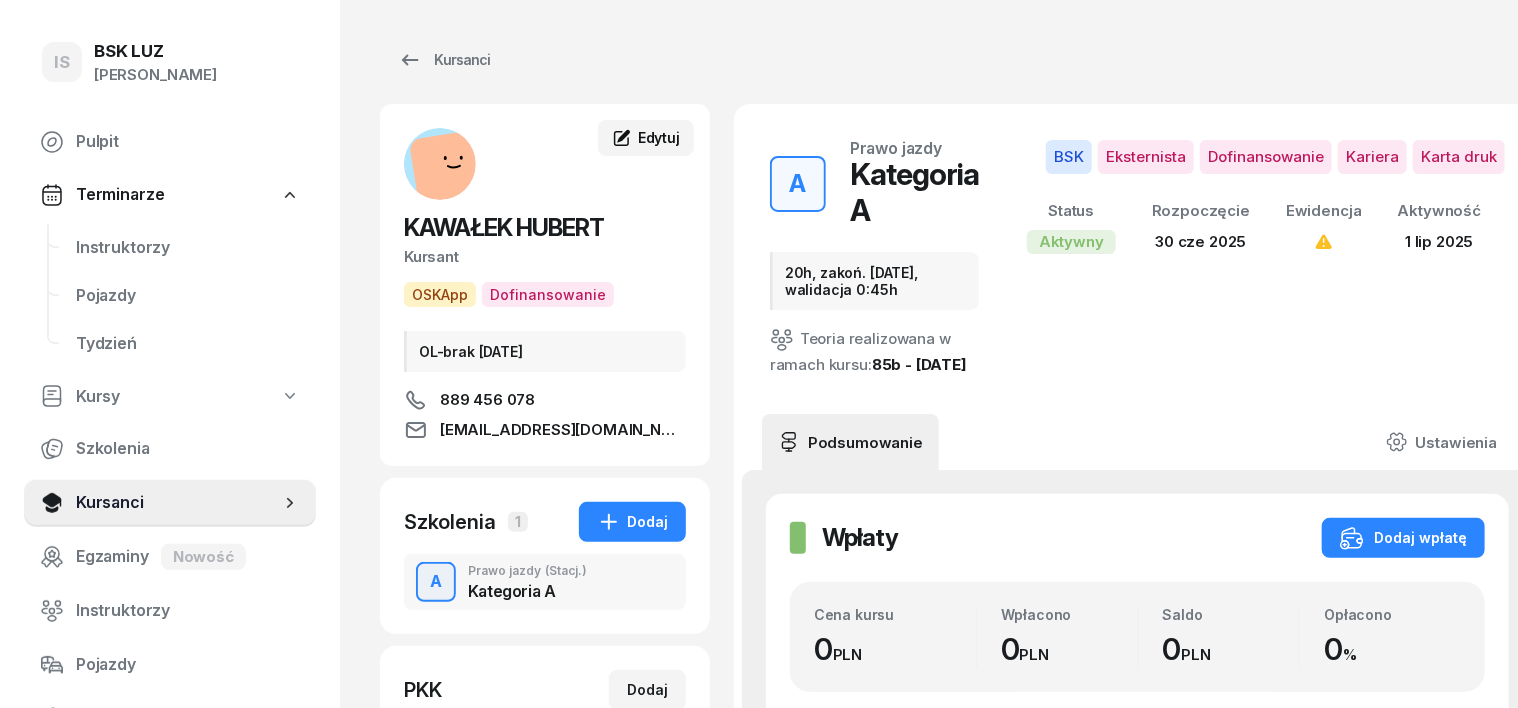 click on "Edytuj" 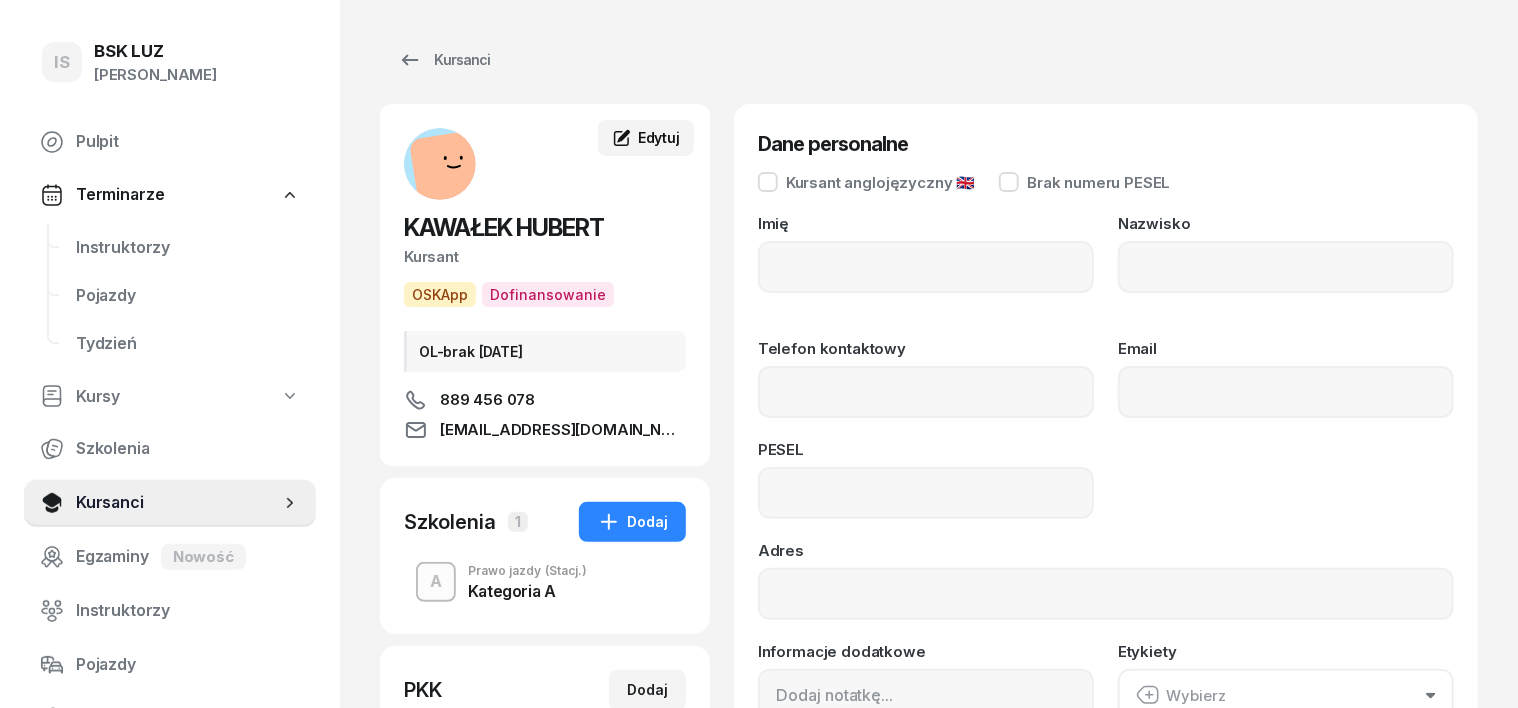 type on "HUBERT" 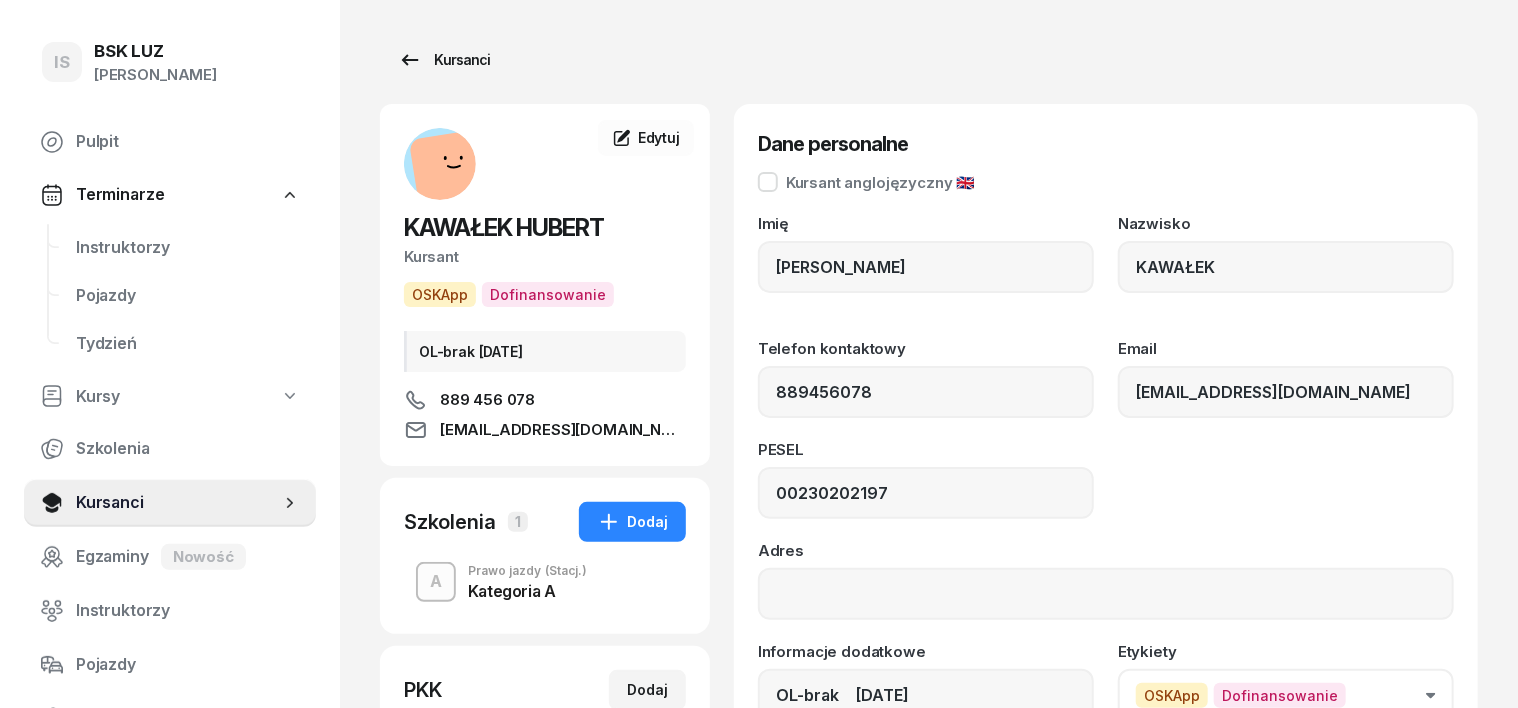 click on "Kursanci" at bounding box center [444, 60] 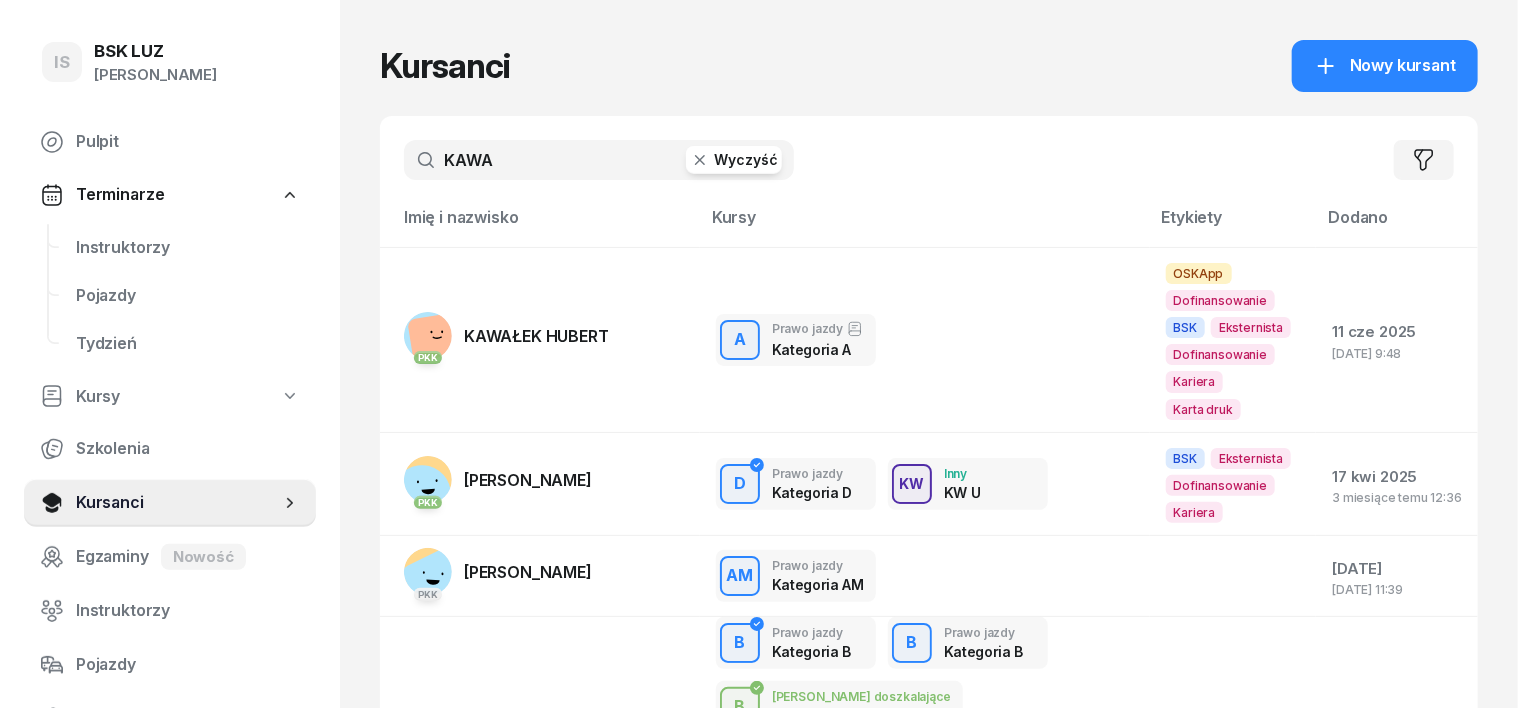 click 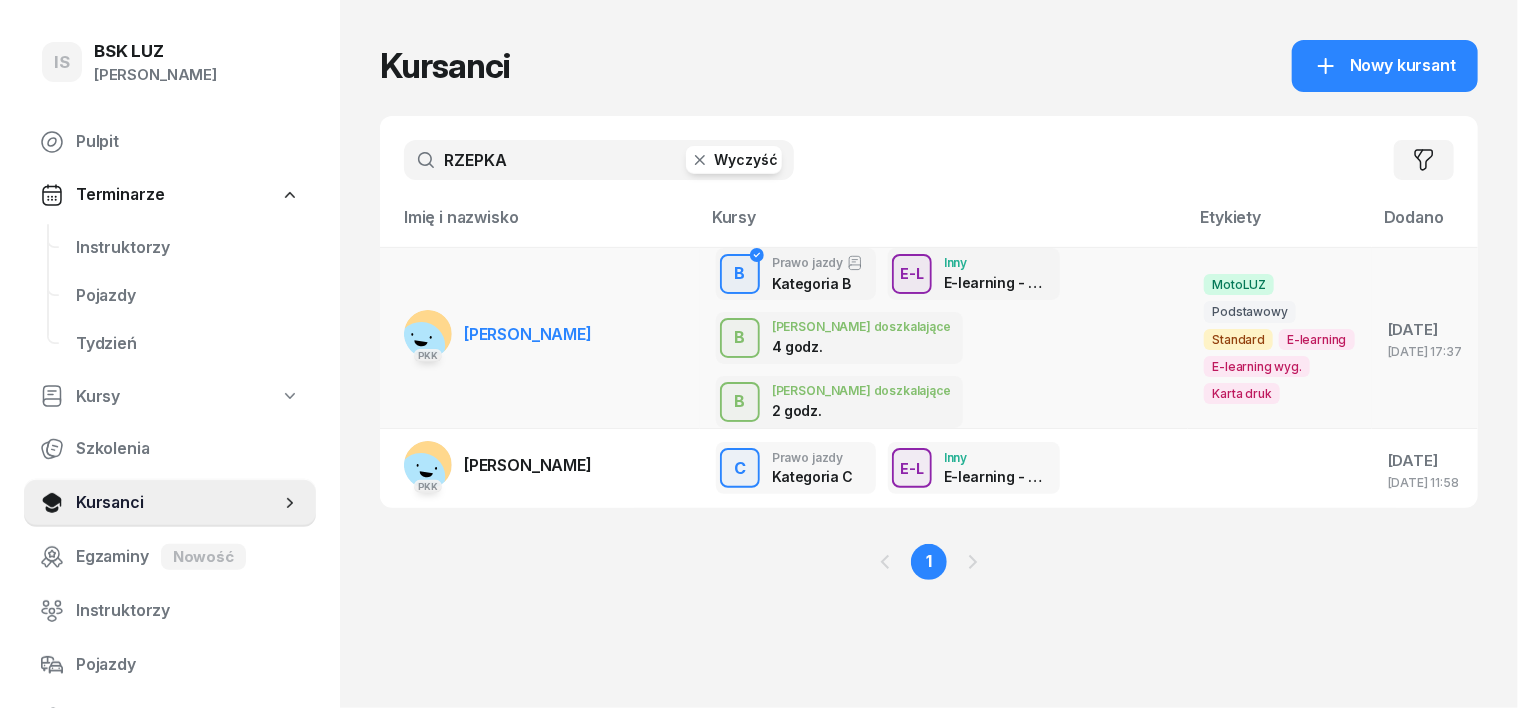 type on "RZEPKA" 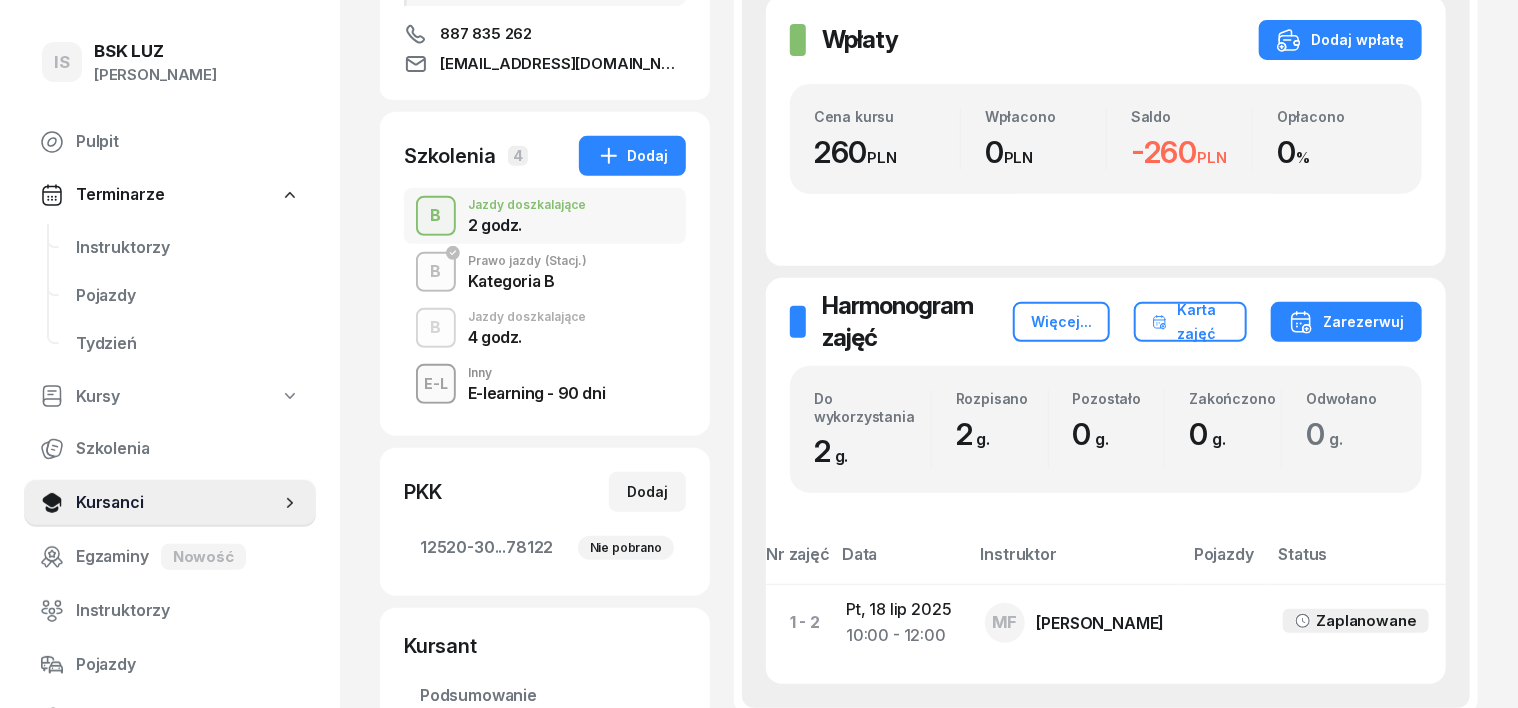 scroll, scrollTop: 375, scrollLeft: 0, axis: vertical 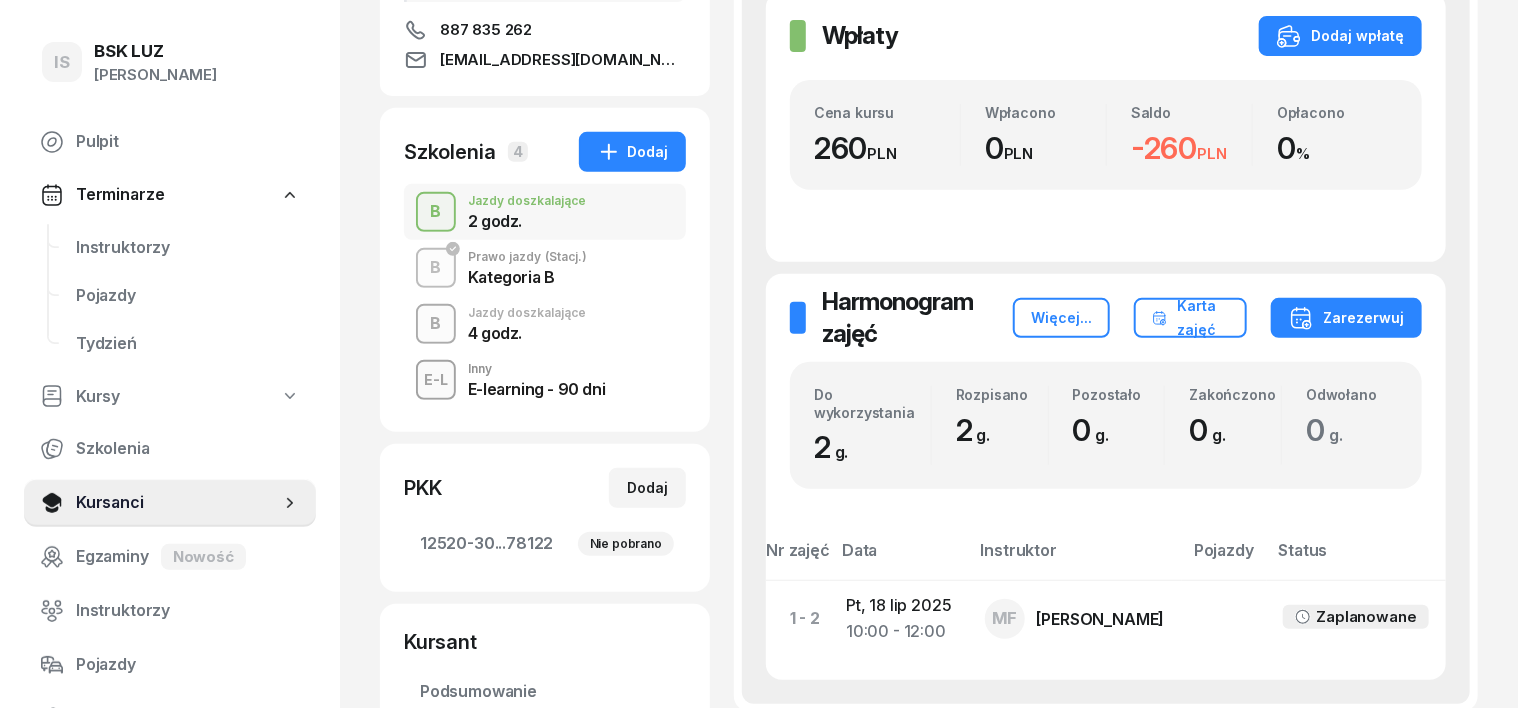 click on "B" at bounding box center [436, 324] 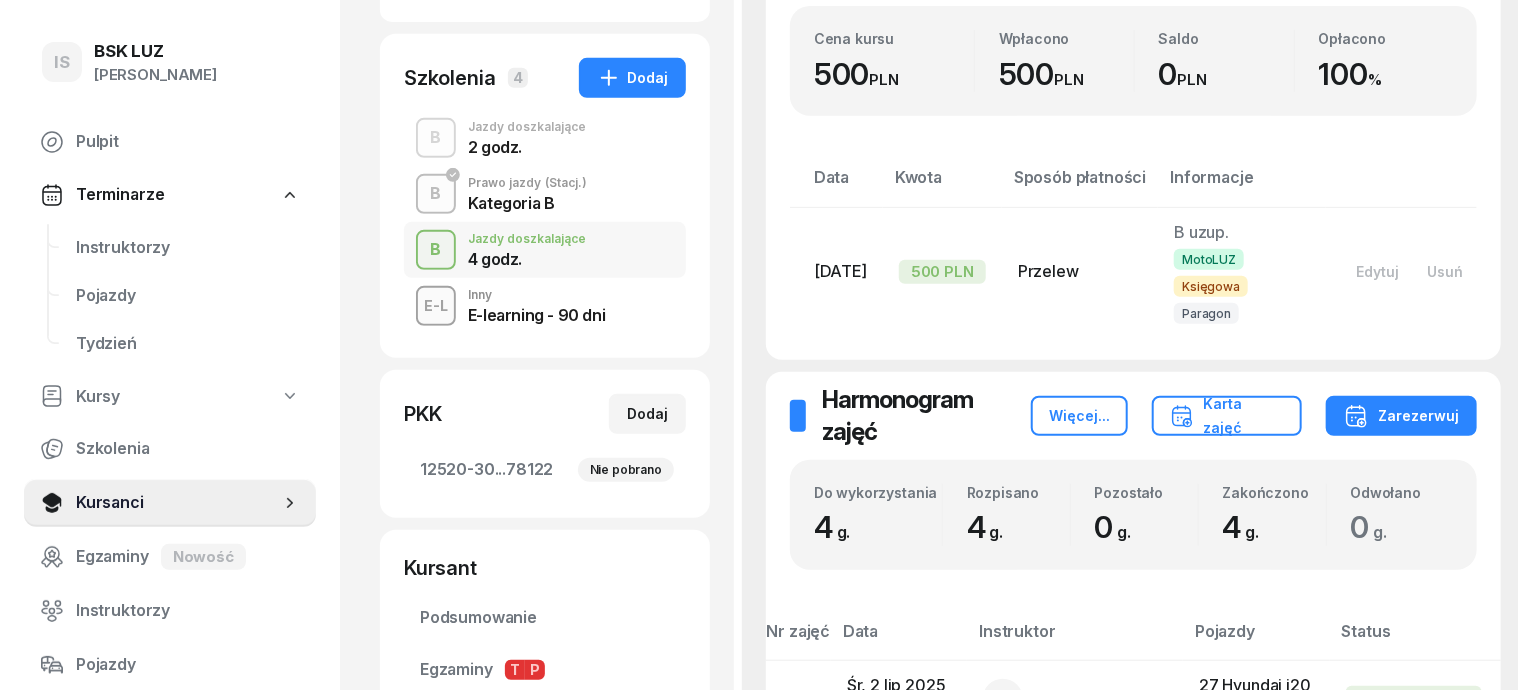 scroll, scrollTop: 375, scrollLeft: 0, axis: vertical 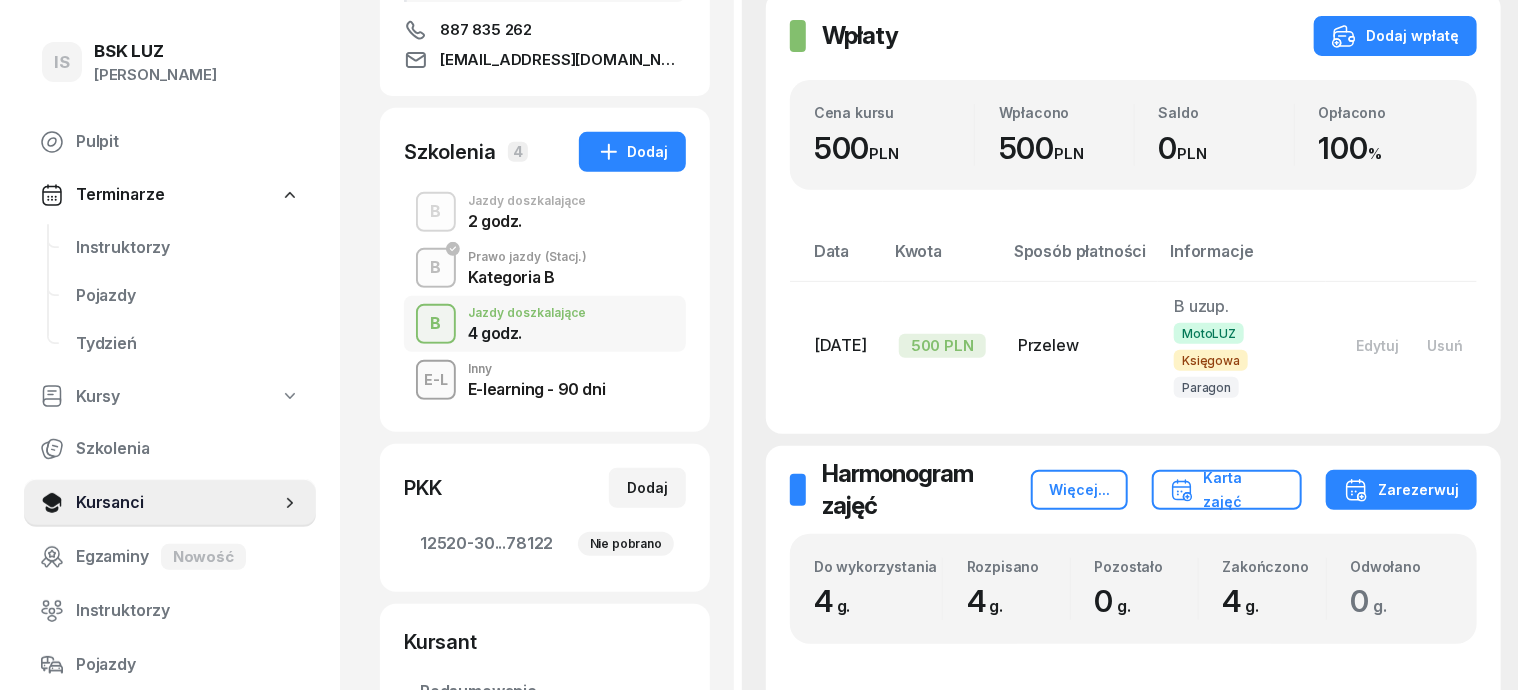 click on "B  Prawo jazdy  (Stacj.) Kategoria B" at bounding box center (545, 268) 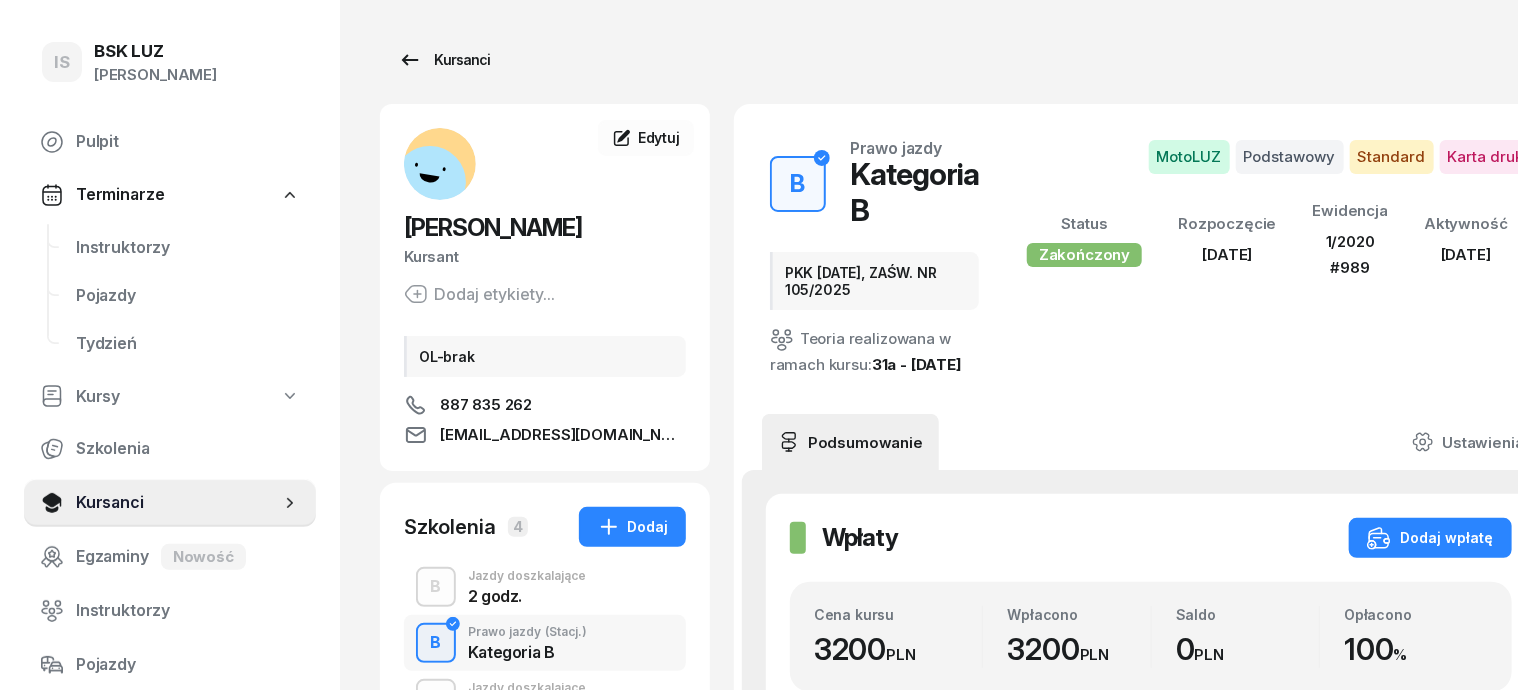 click on "Kursanci" at bounding box center [444, 60] 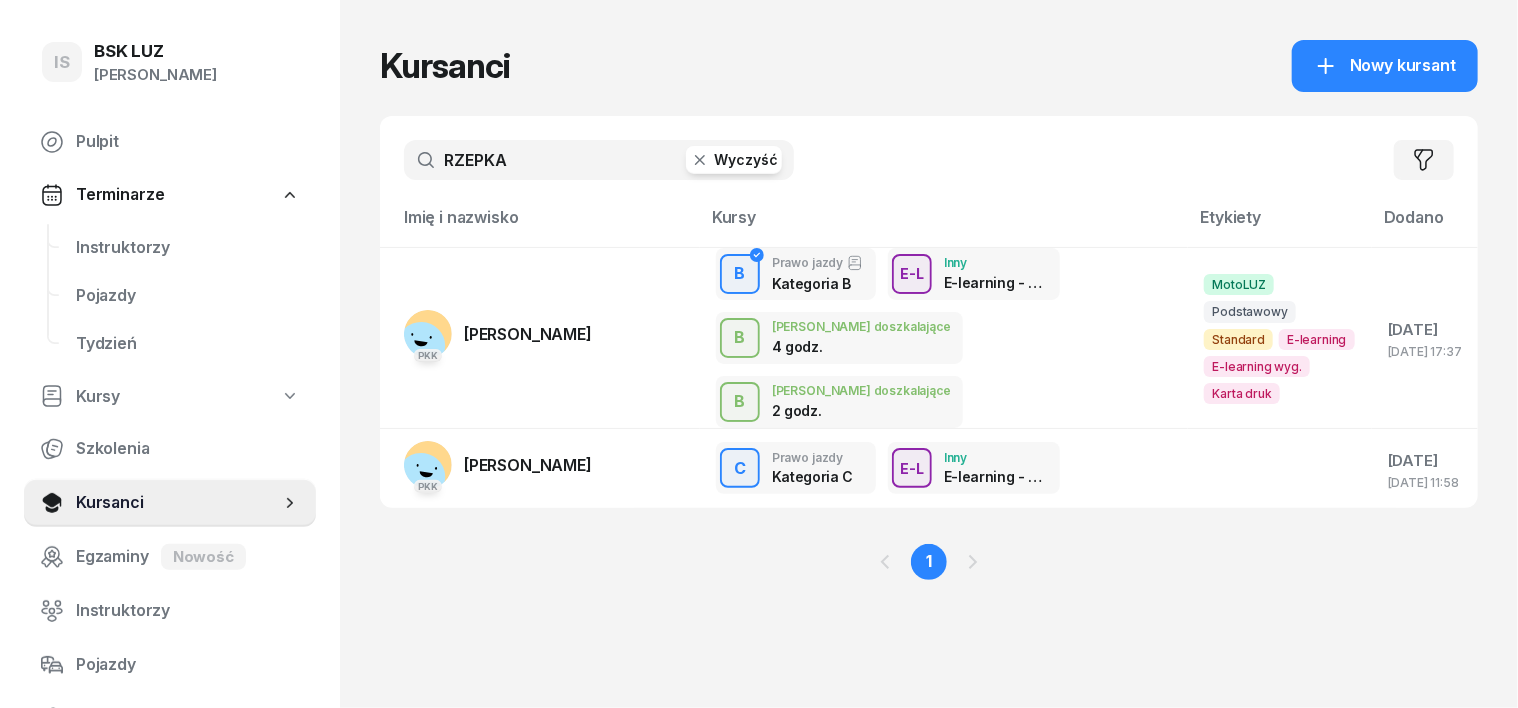 click 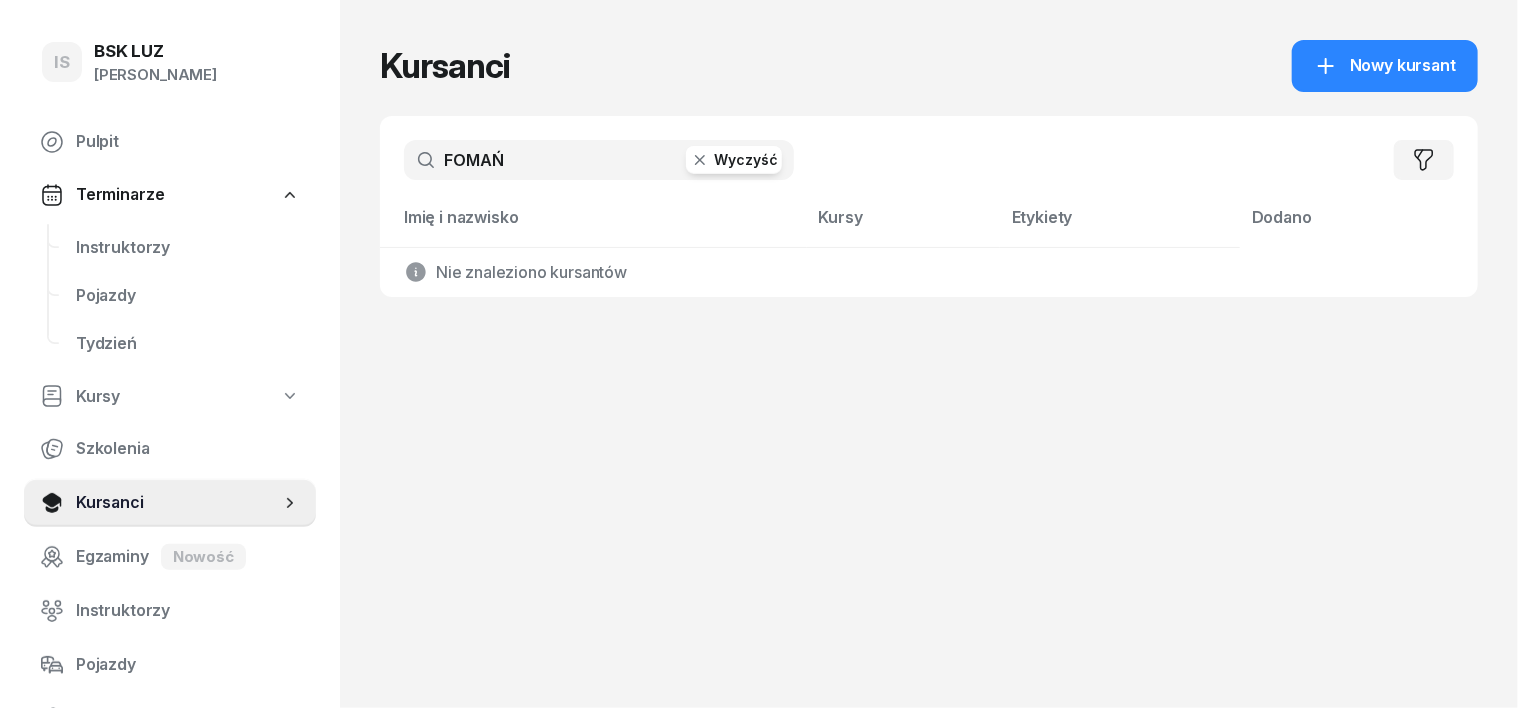 click on "FOMAŃ" at bounding box center [599, 160] 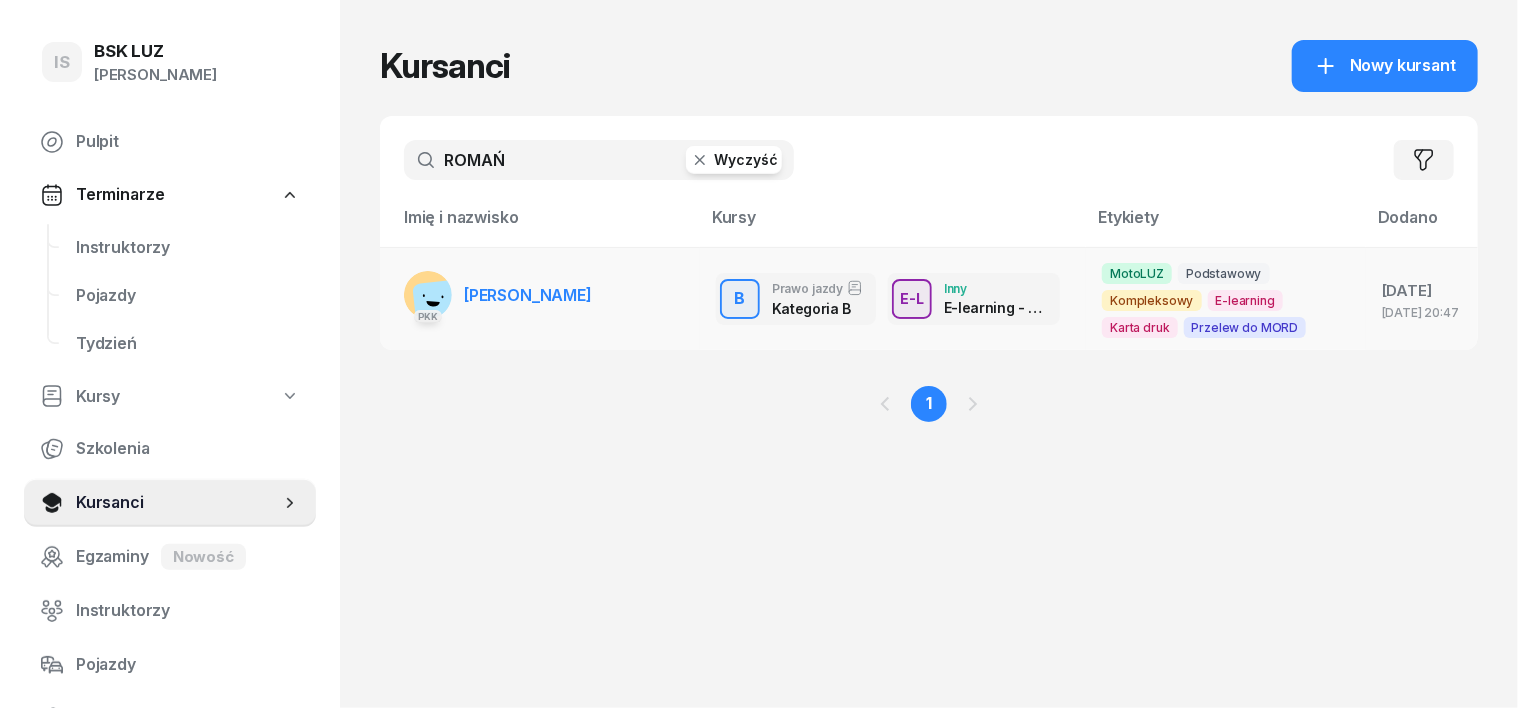 type on "ROMAŃ" 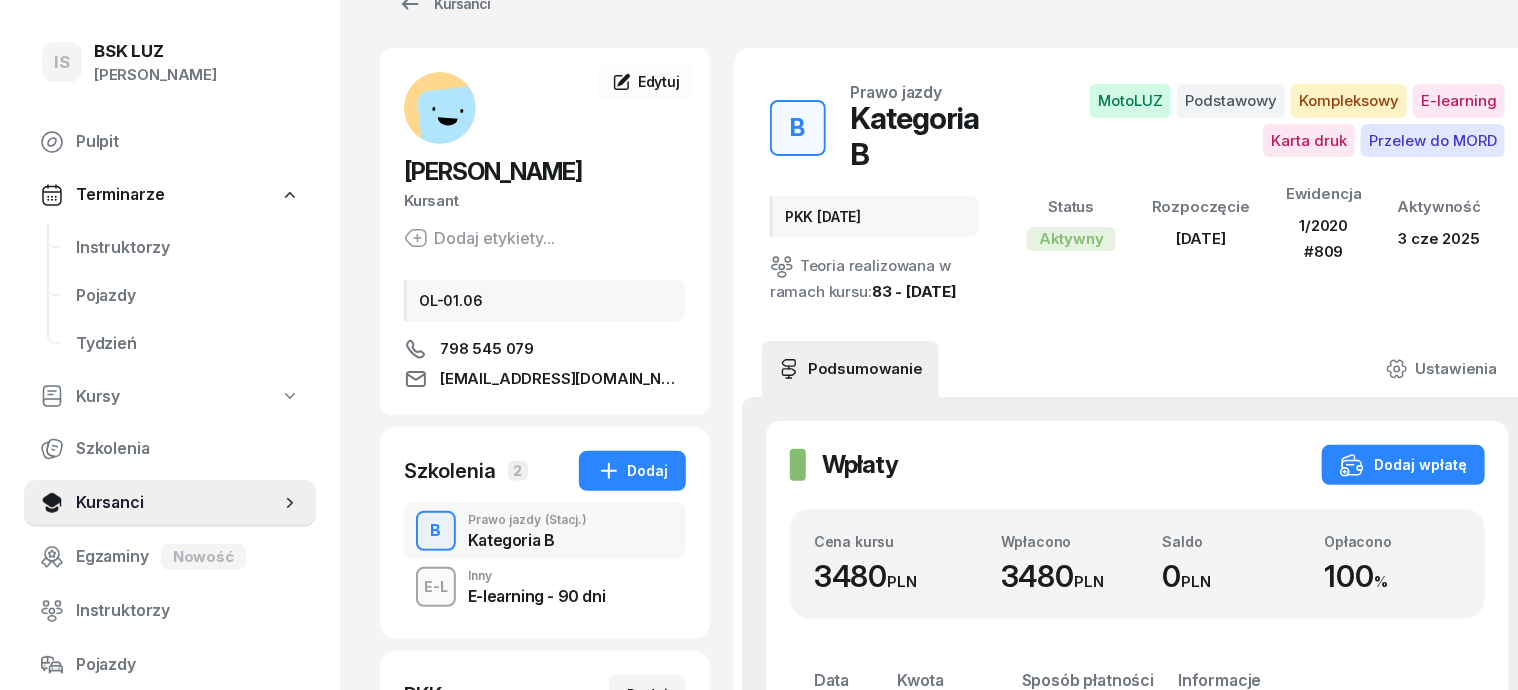 scroll, scrollTop: 0, scrollLeft: 0, axis: both 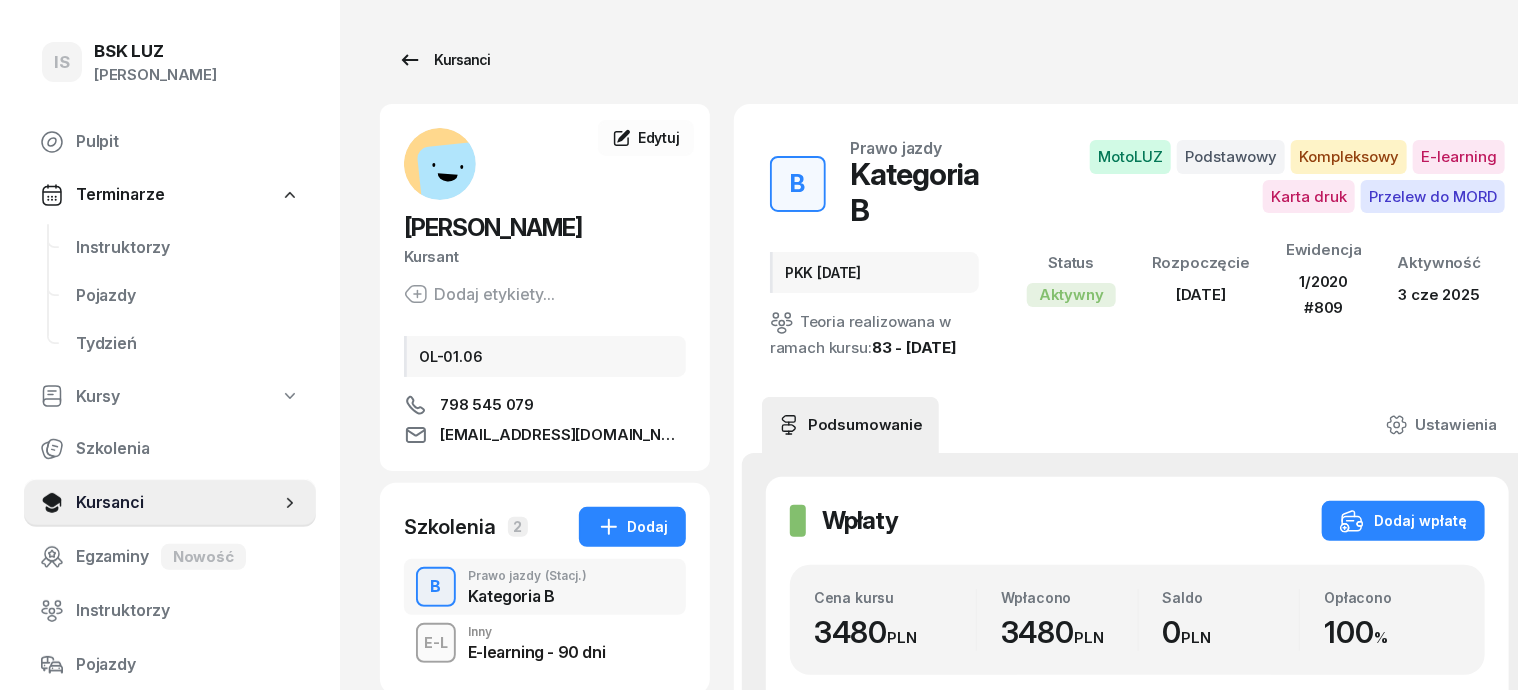 click on "Kursanci" at bounding box center (444, 60) 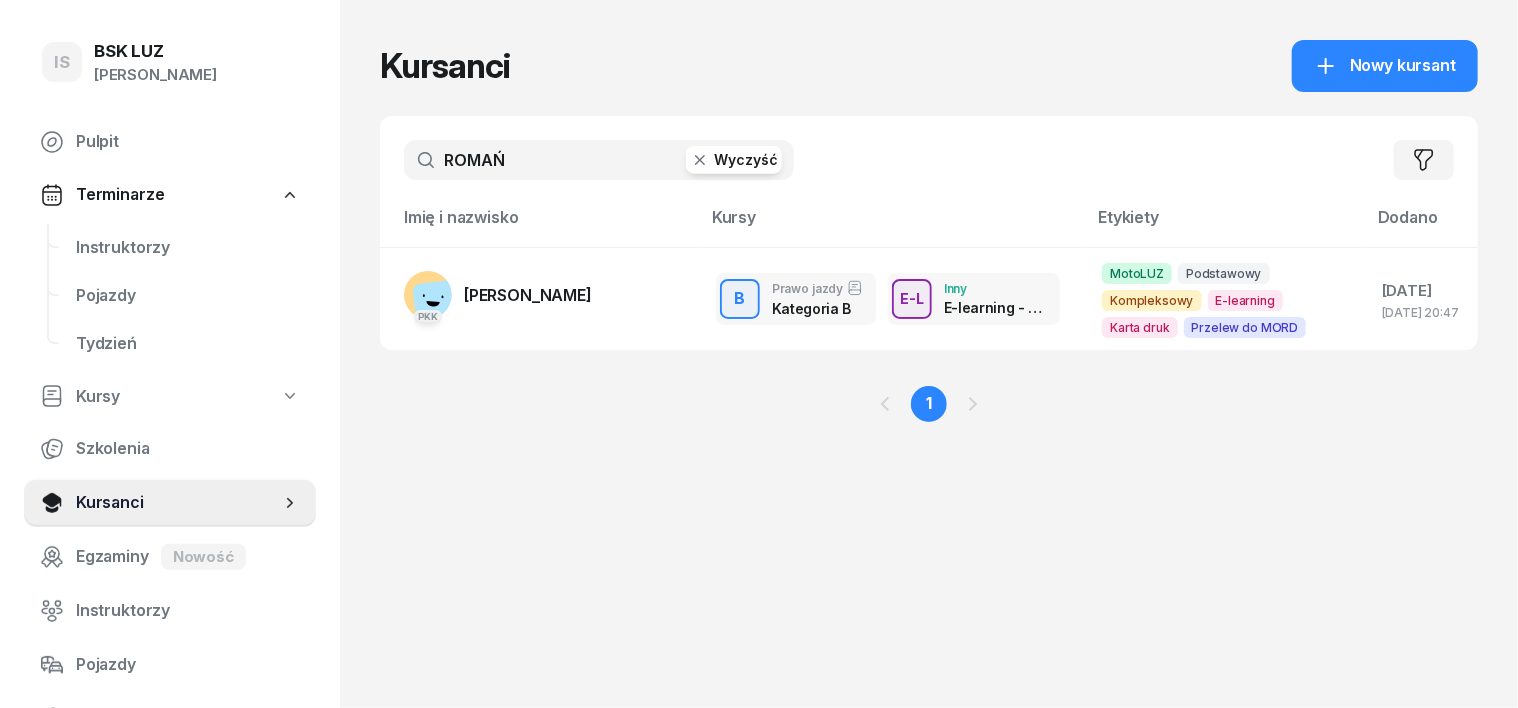 click 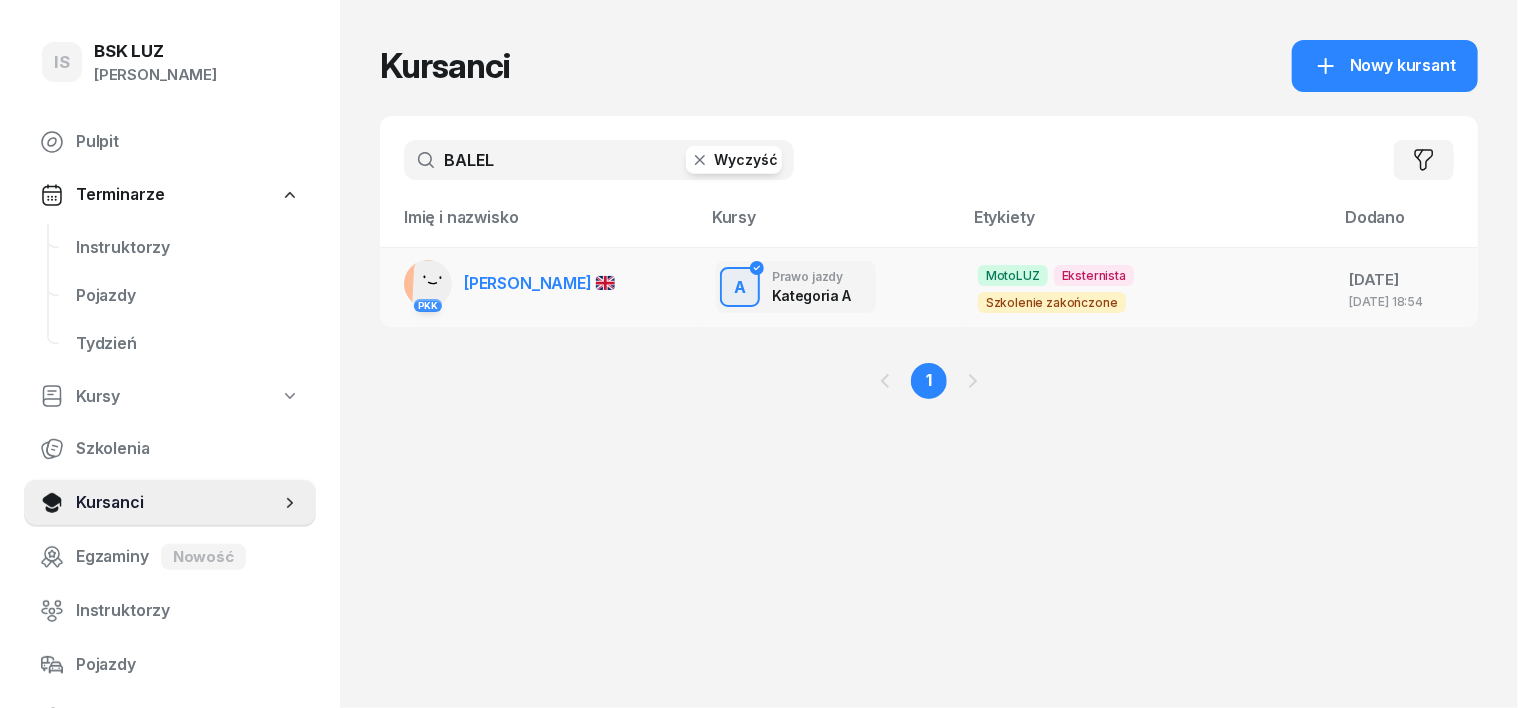 type on "BALEL" 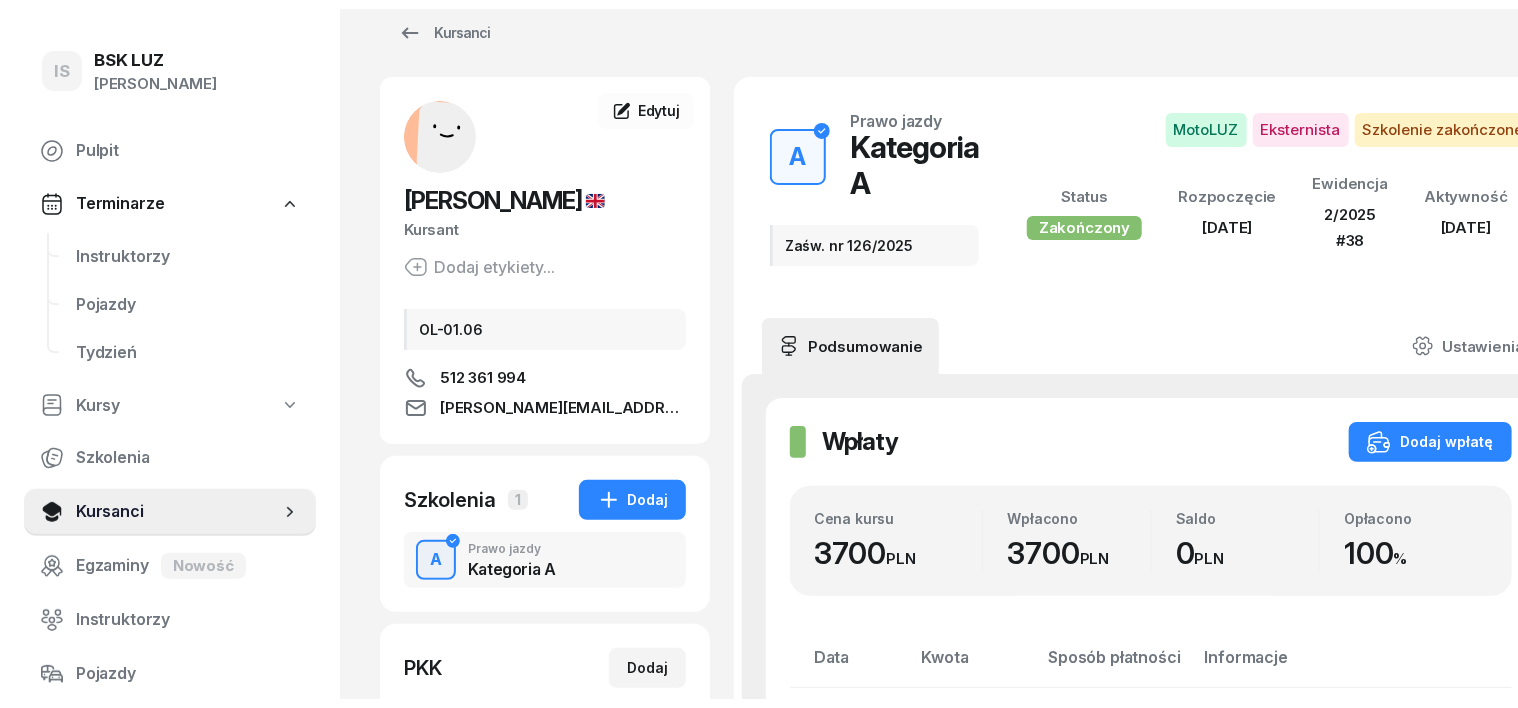 scroll, scrollTop: 0, scrollLeft: 0, axis: both 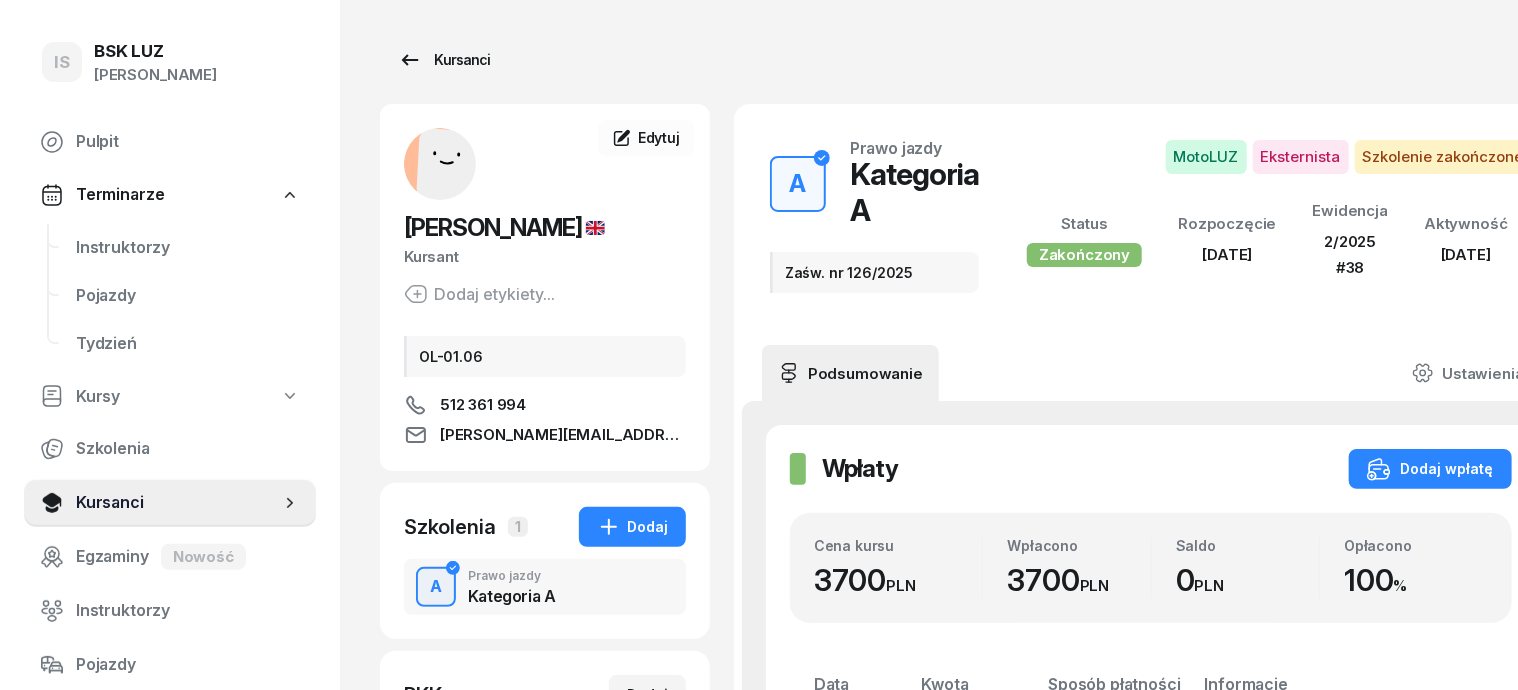 click on "Kursanci" at bounding box center (444, 60) 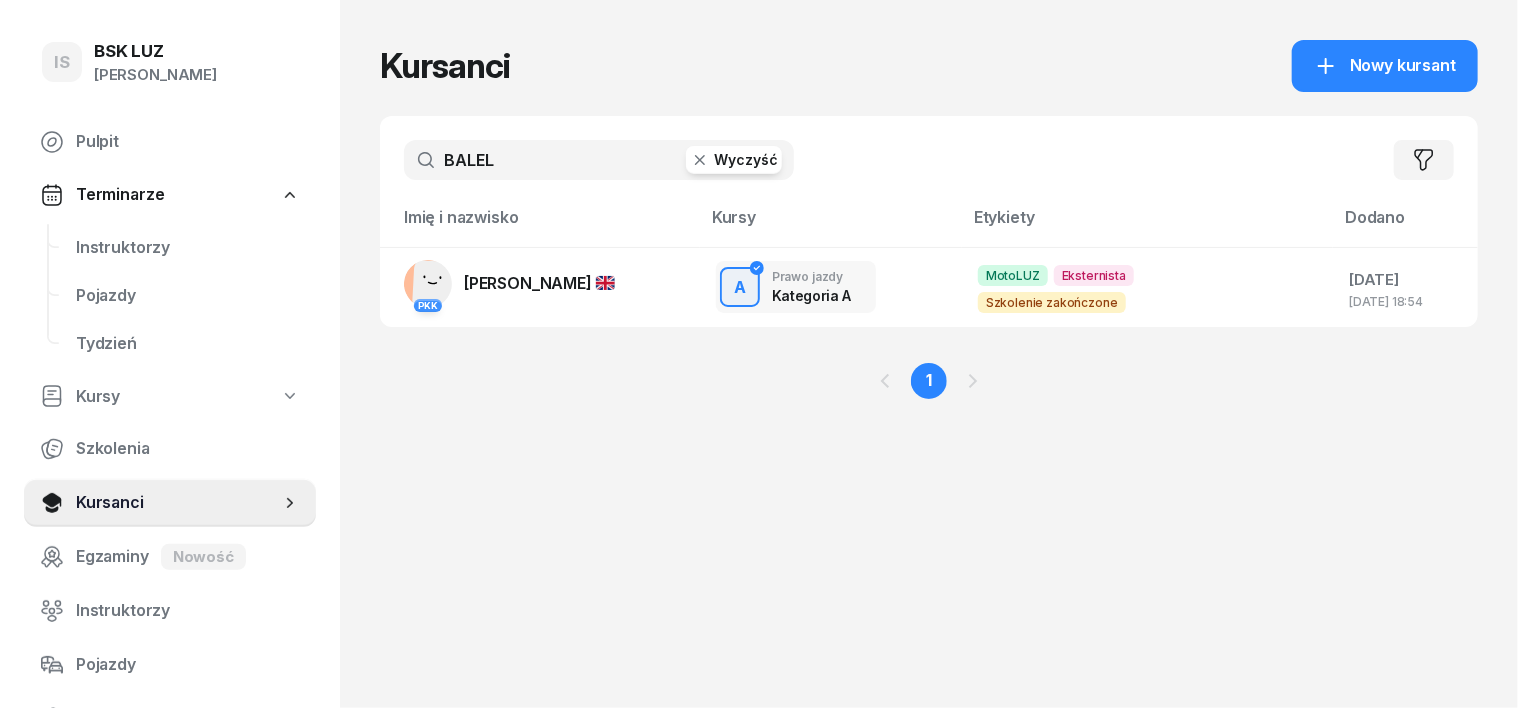 click 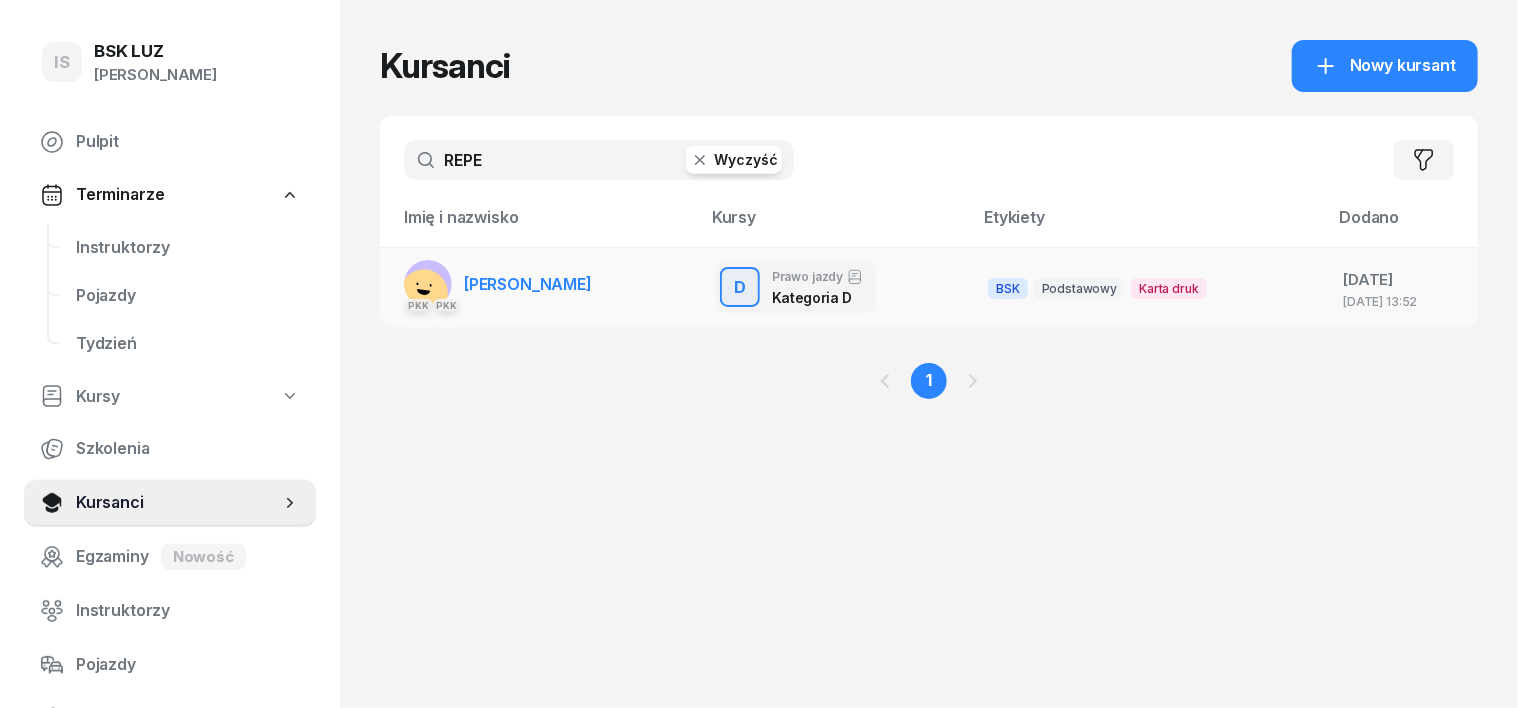 type on "REPE" 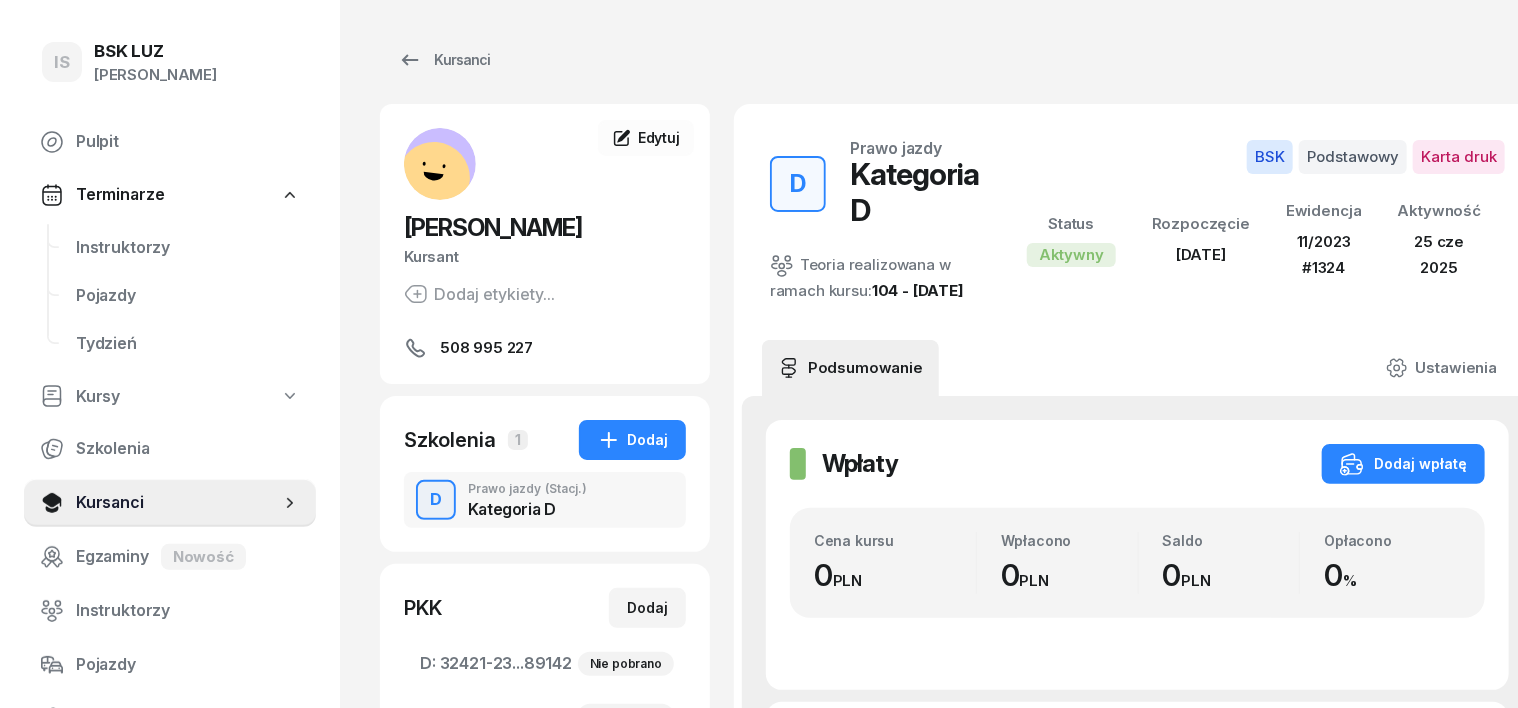 click on "D" at bounding box center [436, 500] 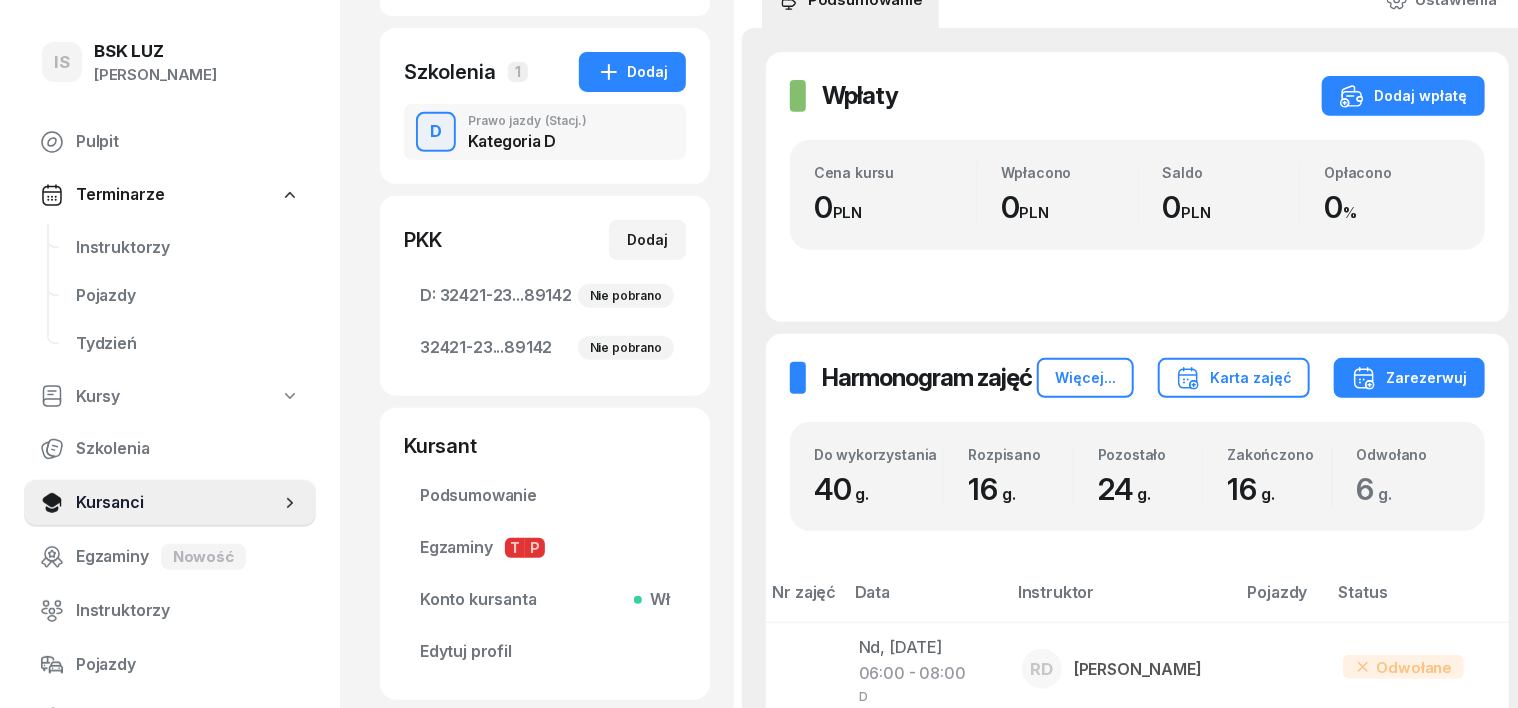 scroll, scrollTop: 500, scrollLeft: 0, axis: vertical 